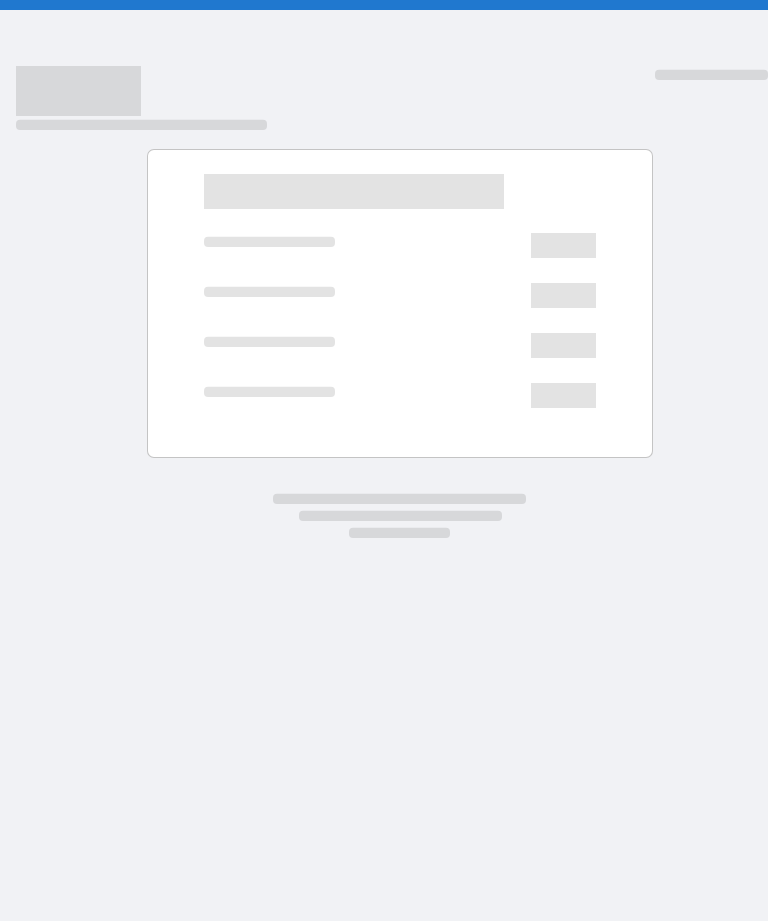 scroll, scrollTop: 0, scrollLeft: 0, axis: both 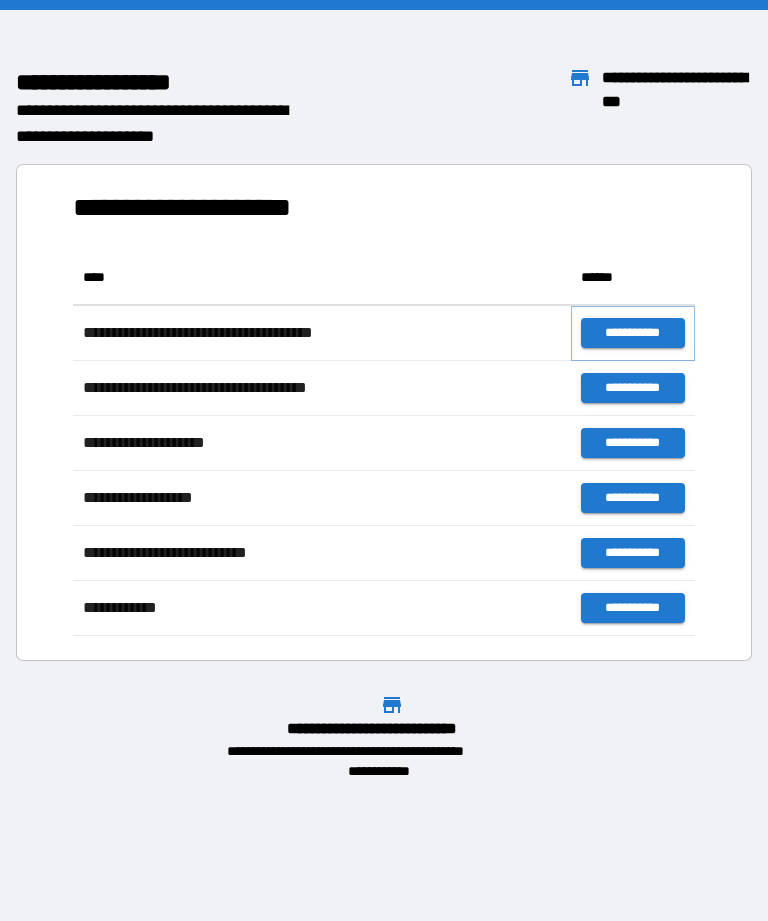 click on "**********" at bounding box center (633, 333) 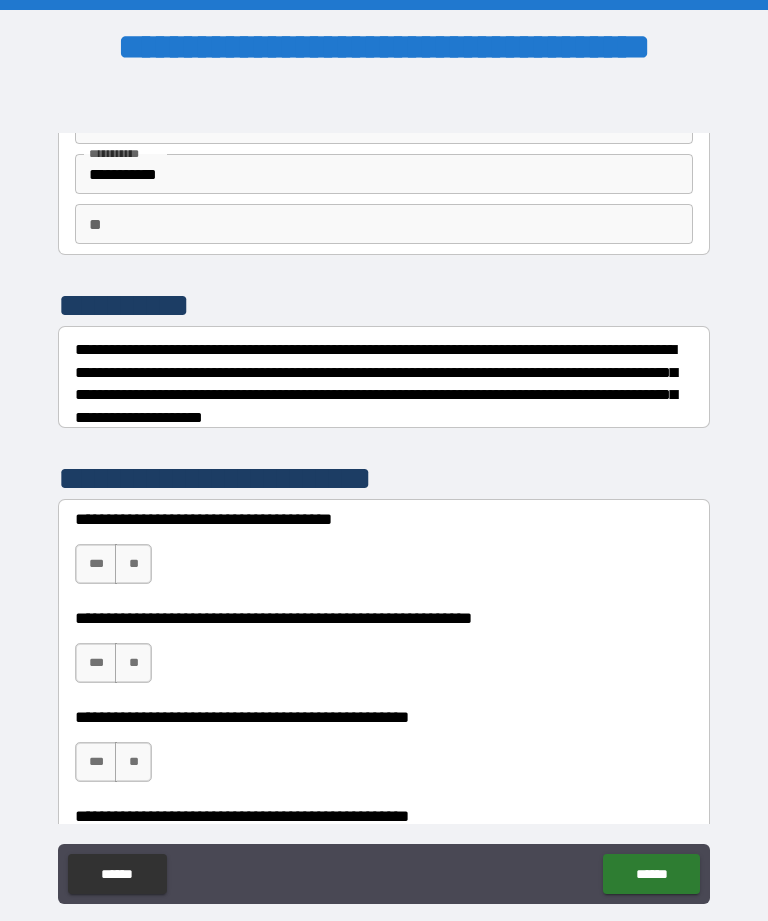 scroll, scrollTop: 123, scrollLeft: 0, axis: vertical 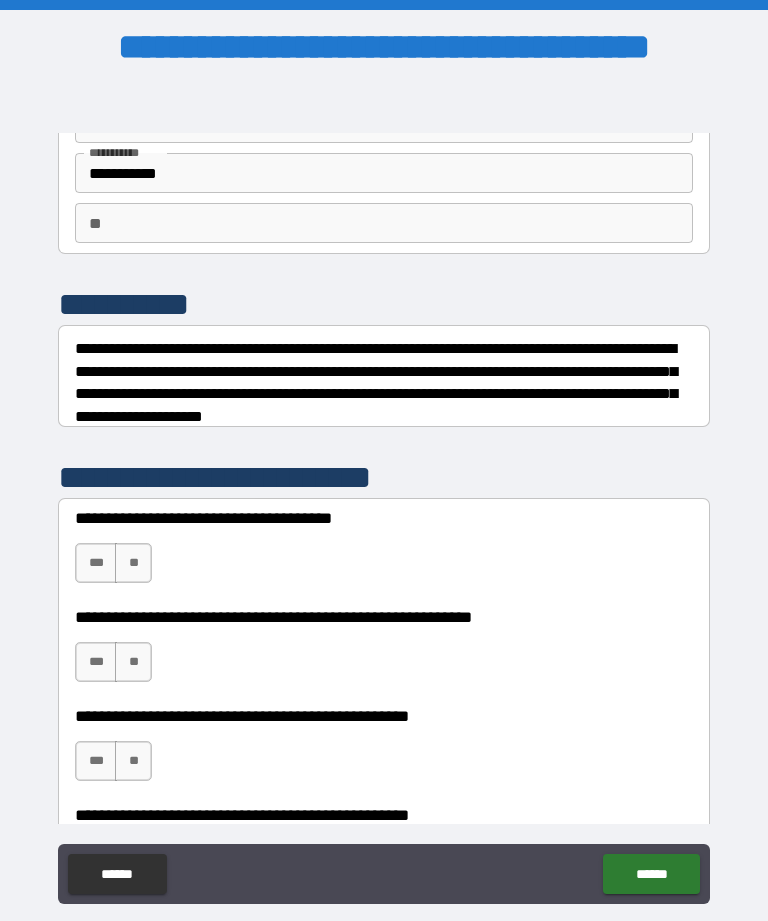 click on "**" at bounding box center (133, 563) 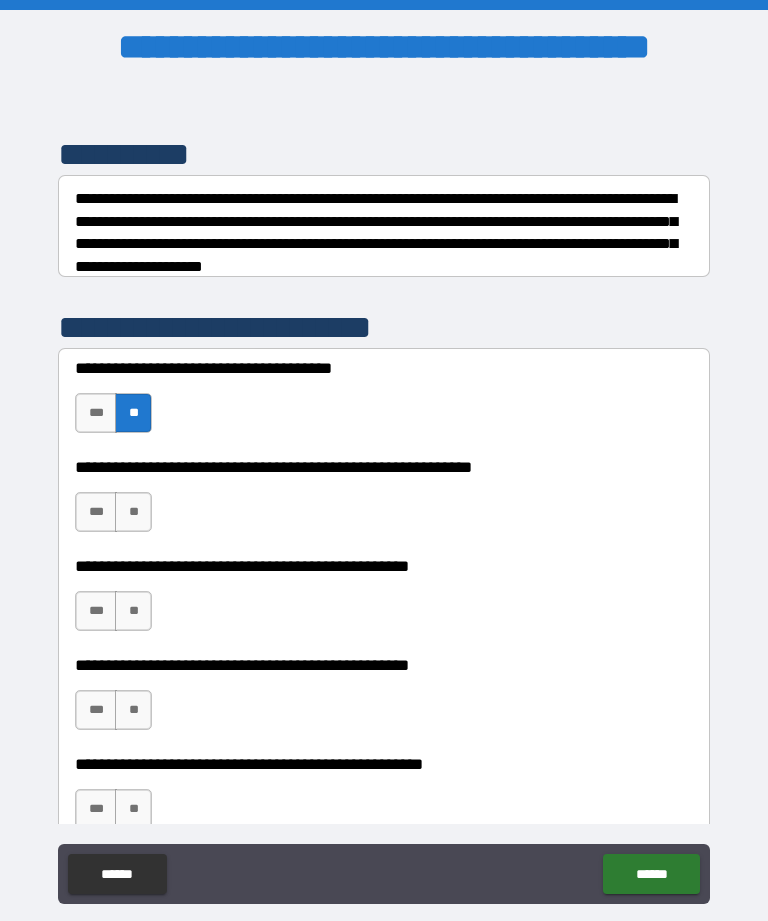 scroll, scrollTop: 276, scrollLeft: 0, axis: vertical 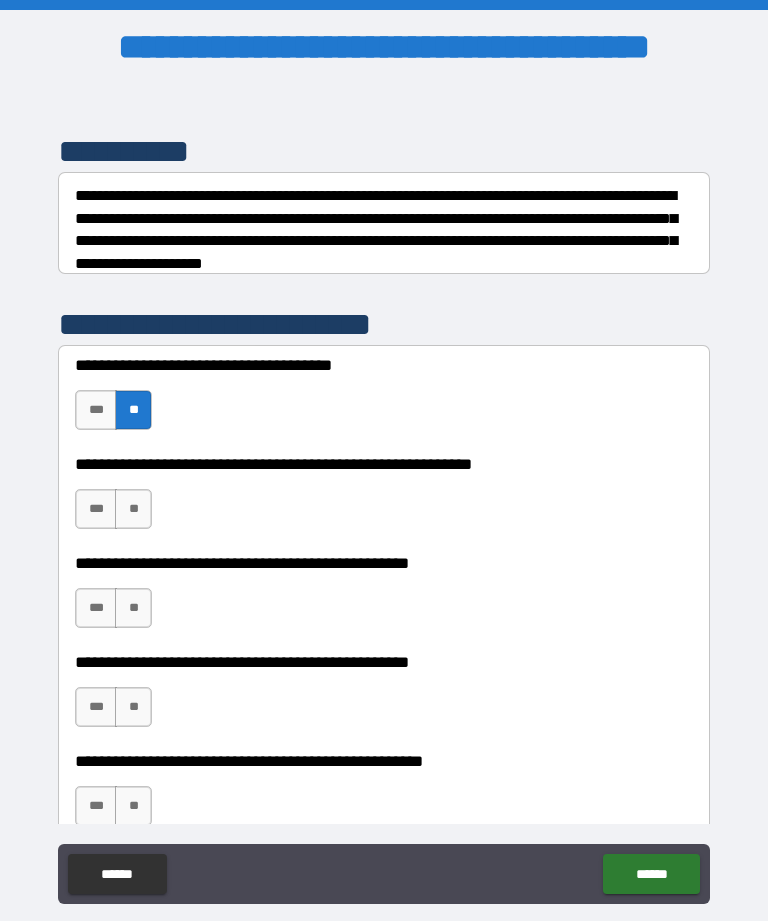 click on "**" at bounding box center [133, 509] 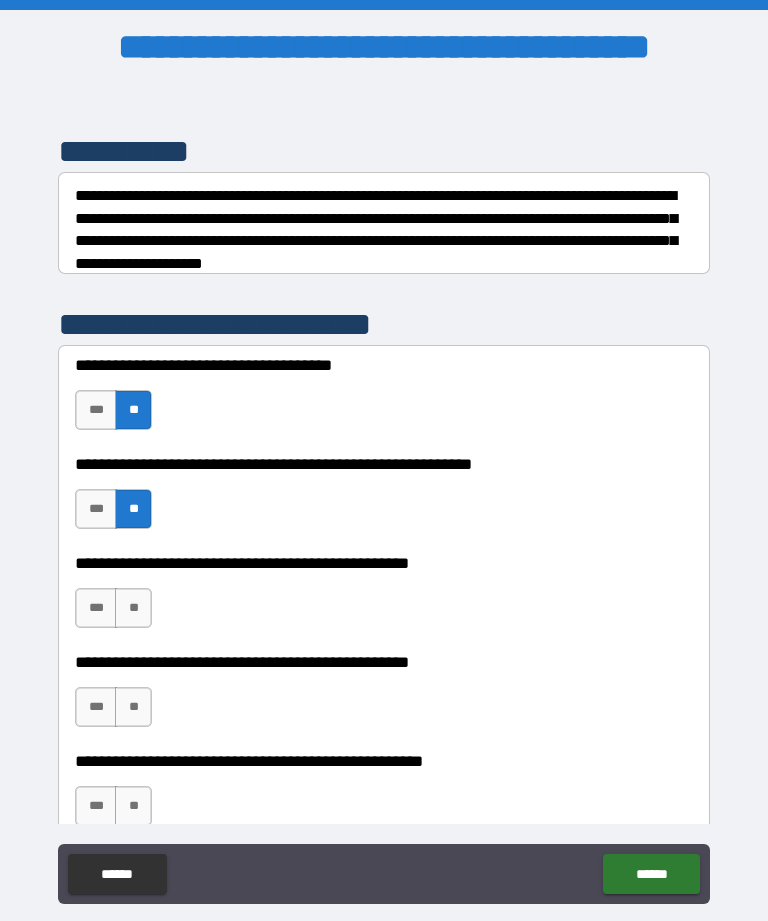 click on "**" at bounding box center (133, 608) 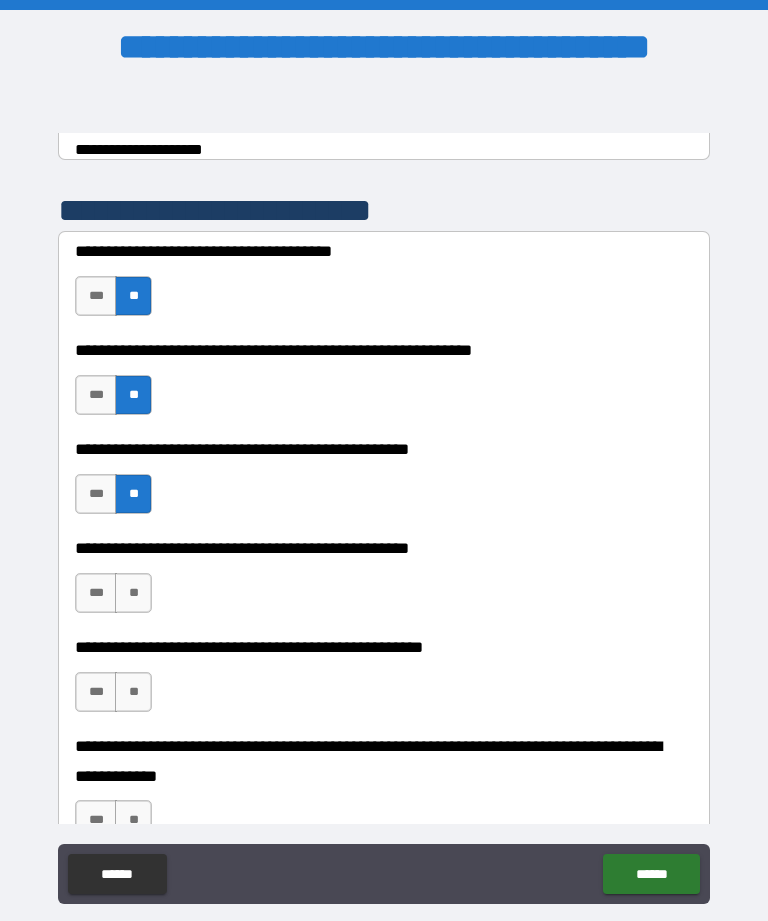 scroll, scrollTop: 404, scrollLeft: 0, axis: vertical 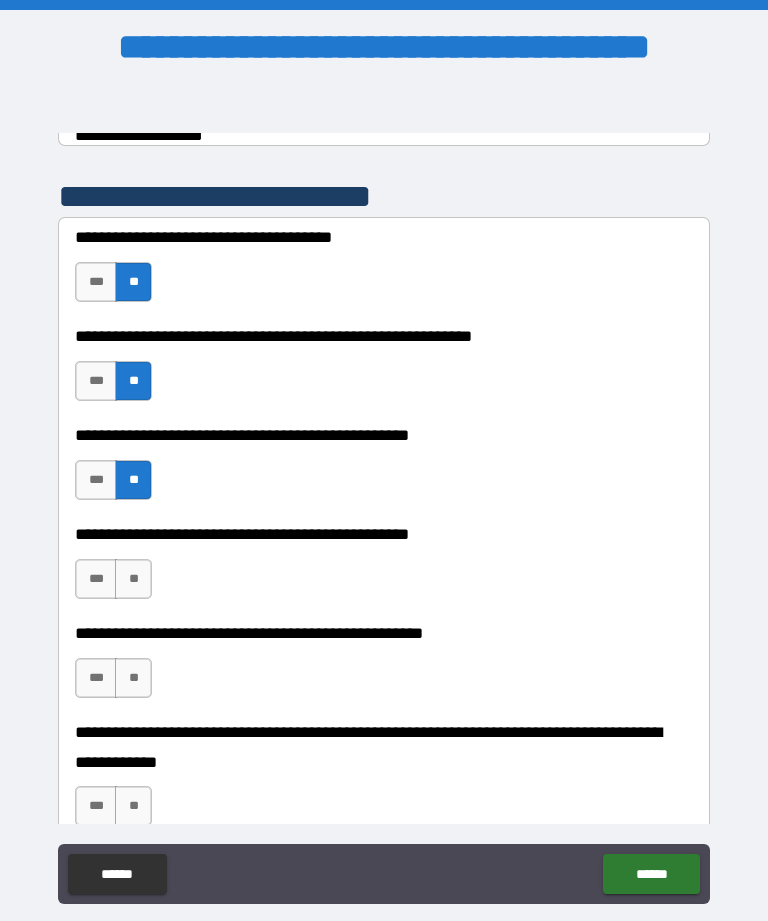 click on "**" at bounding box center (133, 579) 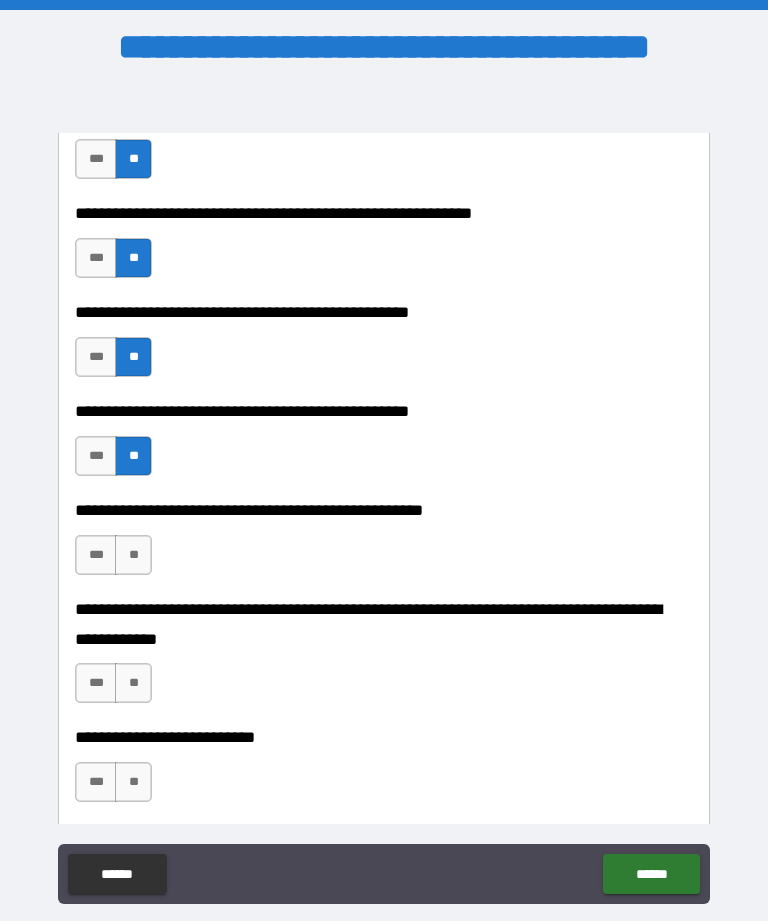 scroll, scrollTop: 532, scrollLeft: 0, axis: vertical 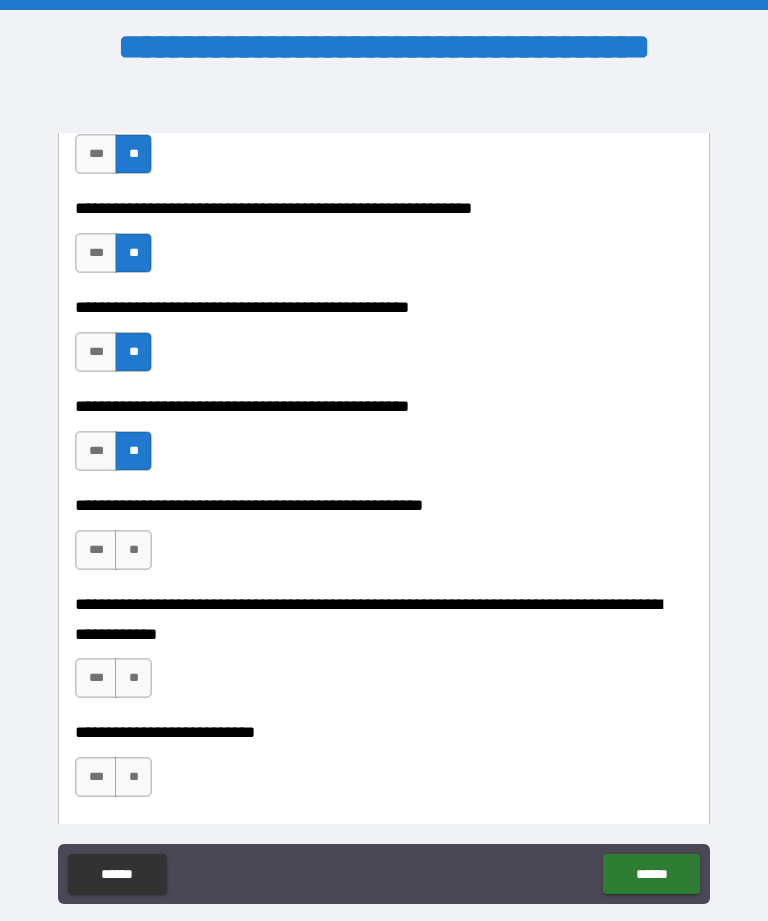 click on "**" at bounding box center [133, 550] 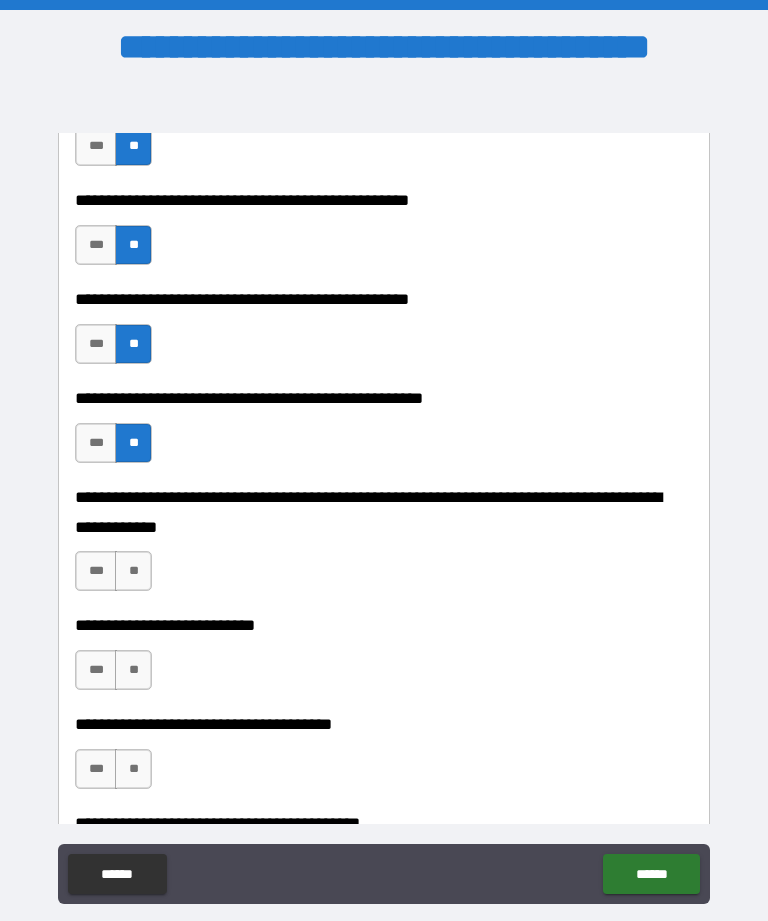 scroll, scrollTop: 643, scrollLeft: 0, axis: vertical 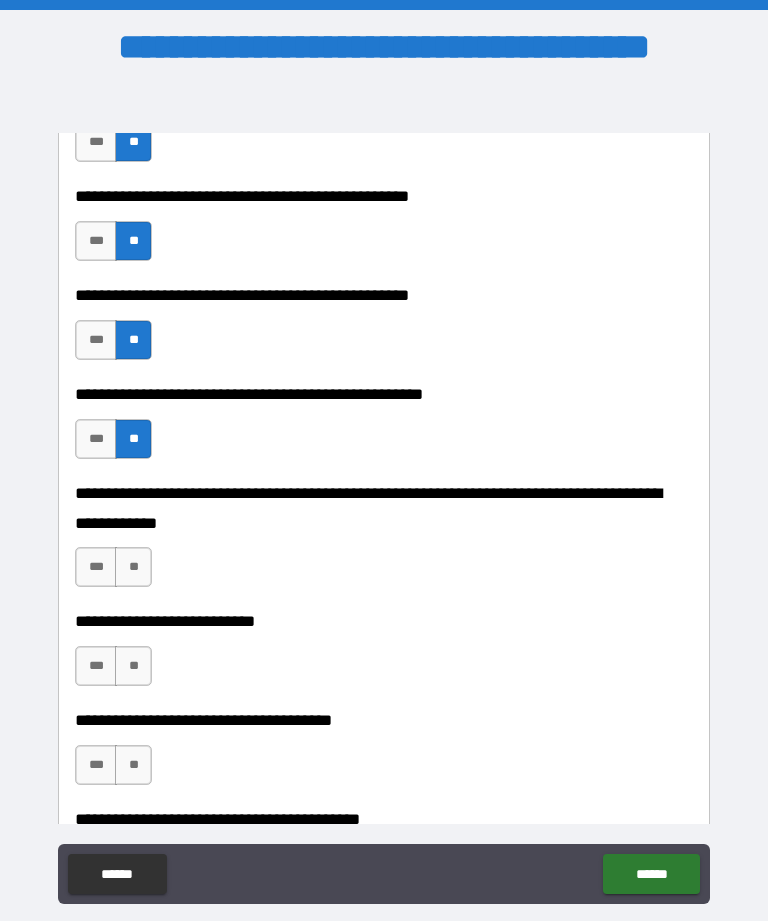 click on "**" at bounding box center (133, 567) 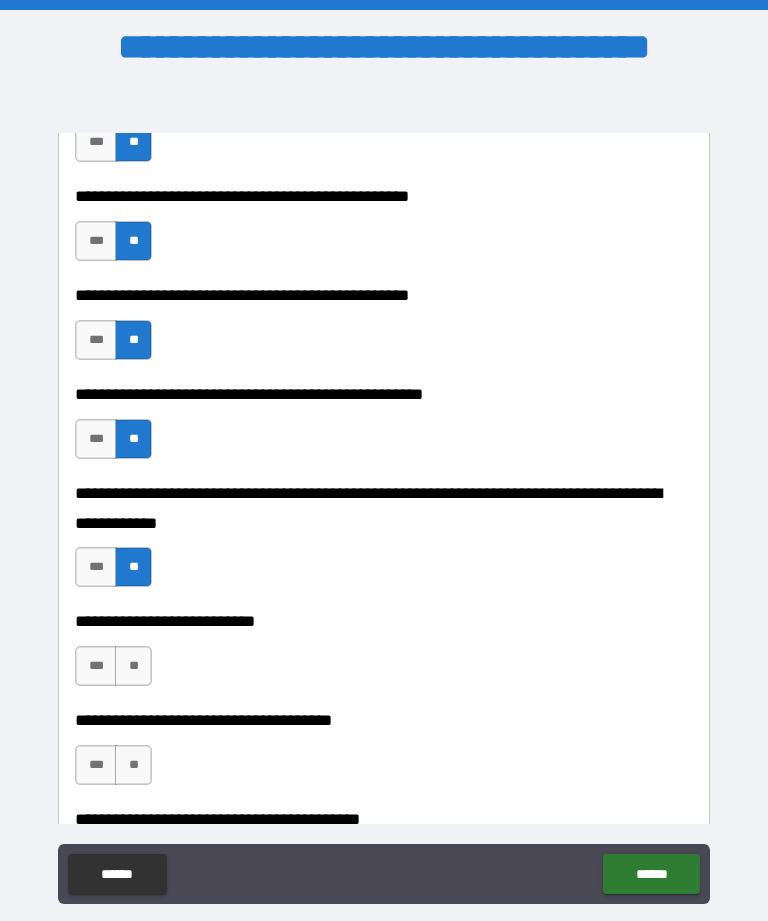 click on "**" at bounding box center (133, 666) 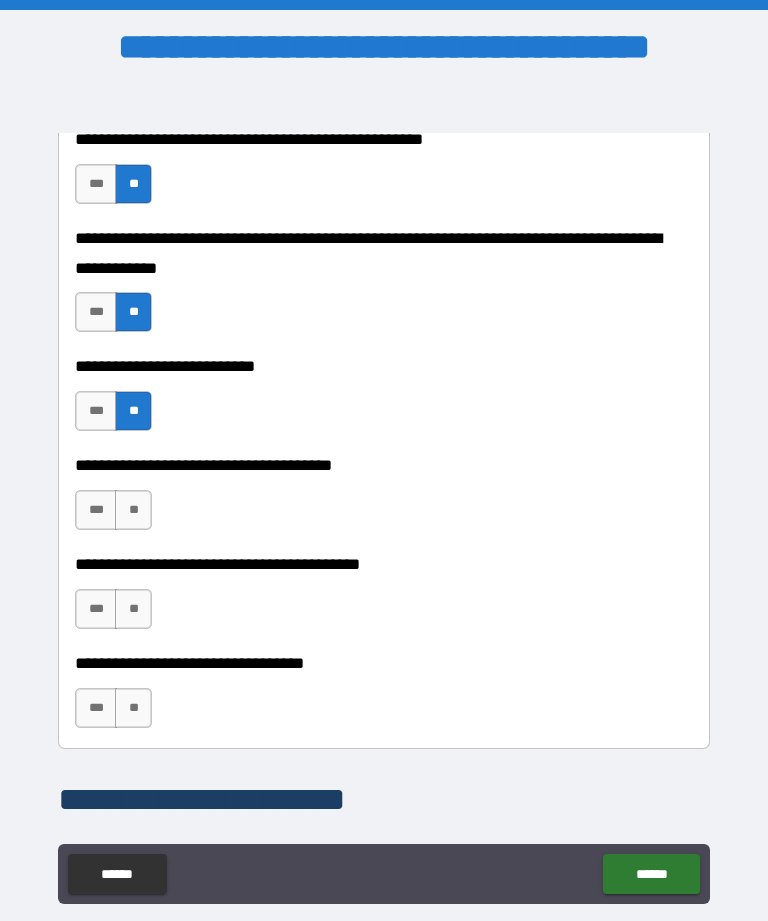 scroll, scrollTop: 907, scrollLeft: 0, axis: vertical 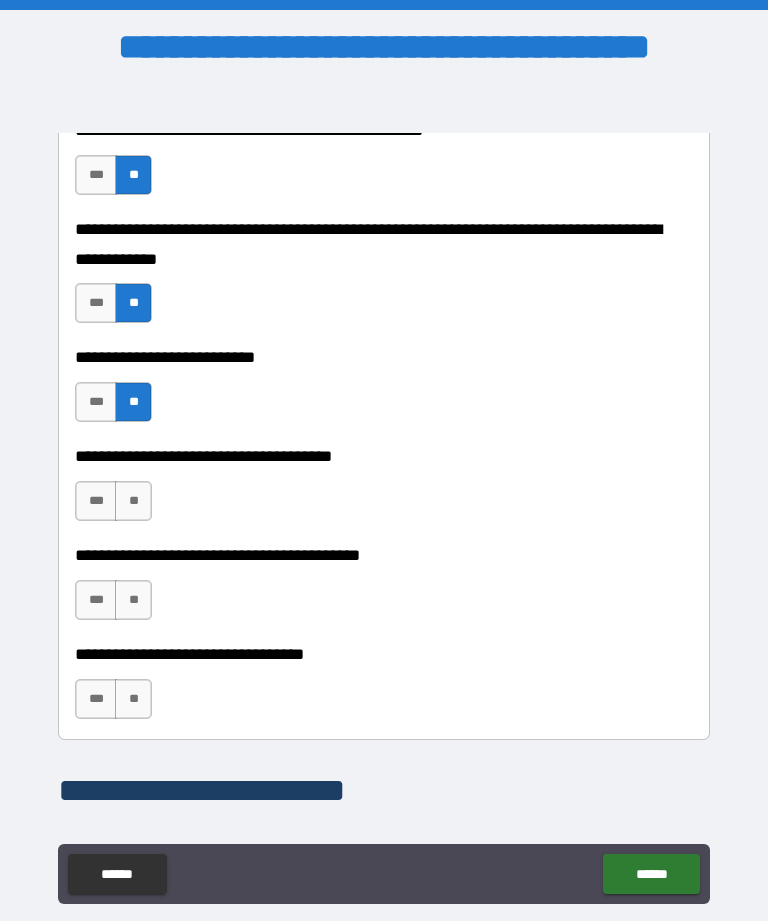 click on "**" at bounding box center [133, 501] 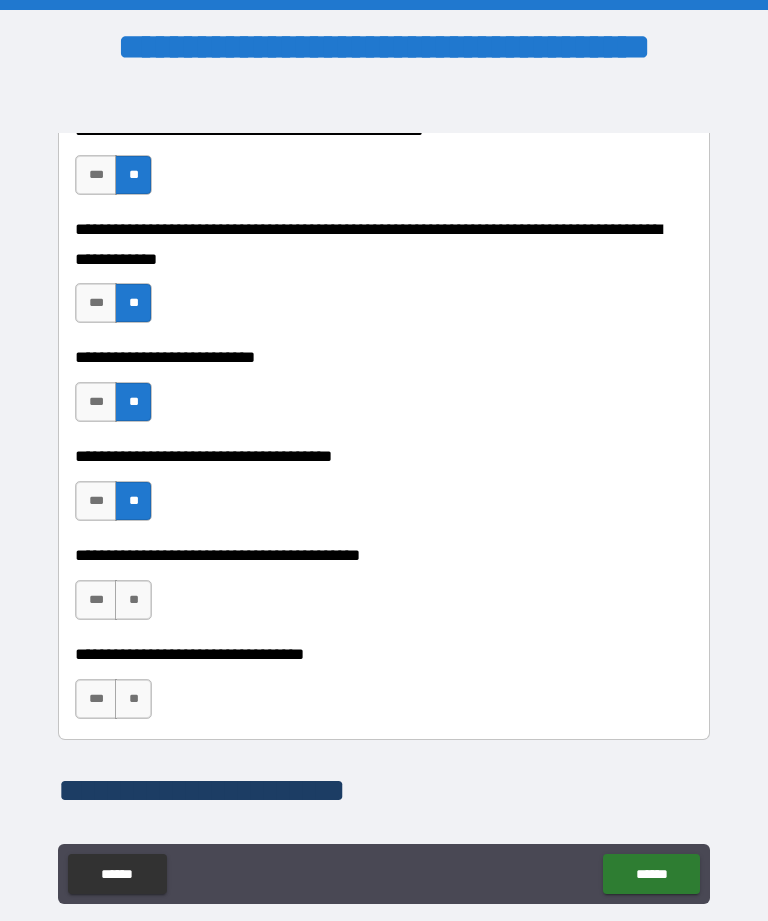 click on "**" at bounding box center (133, 600) 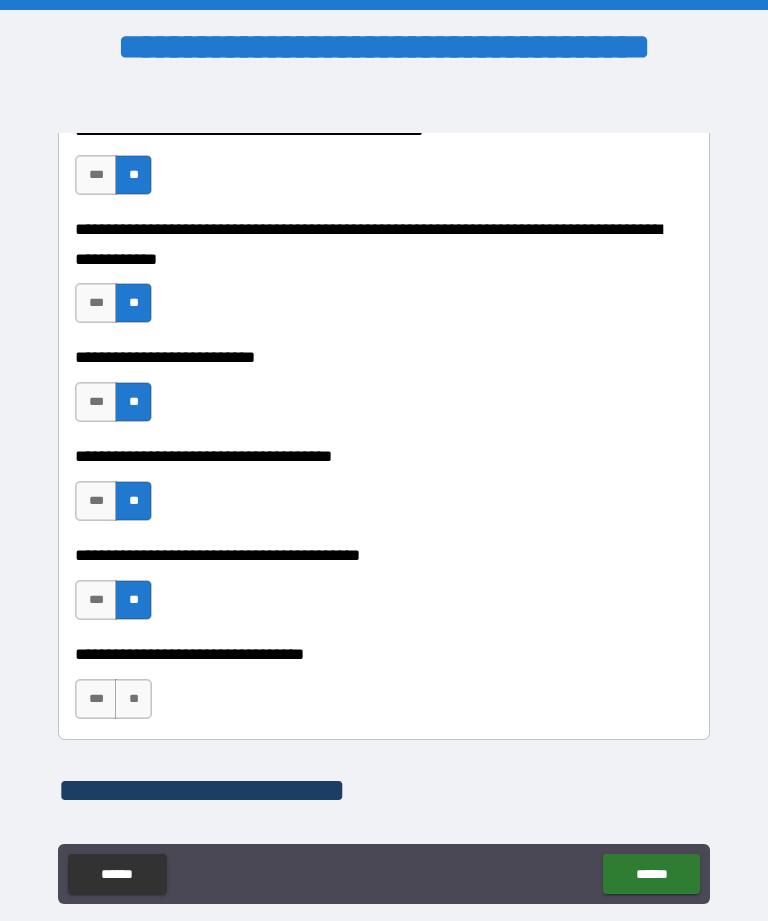 click on "**" at bounding box center [133, 699] 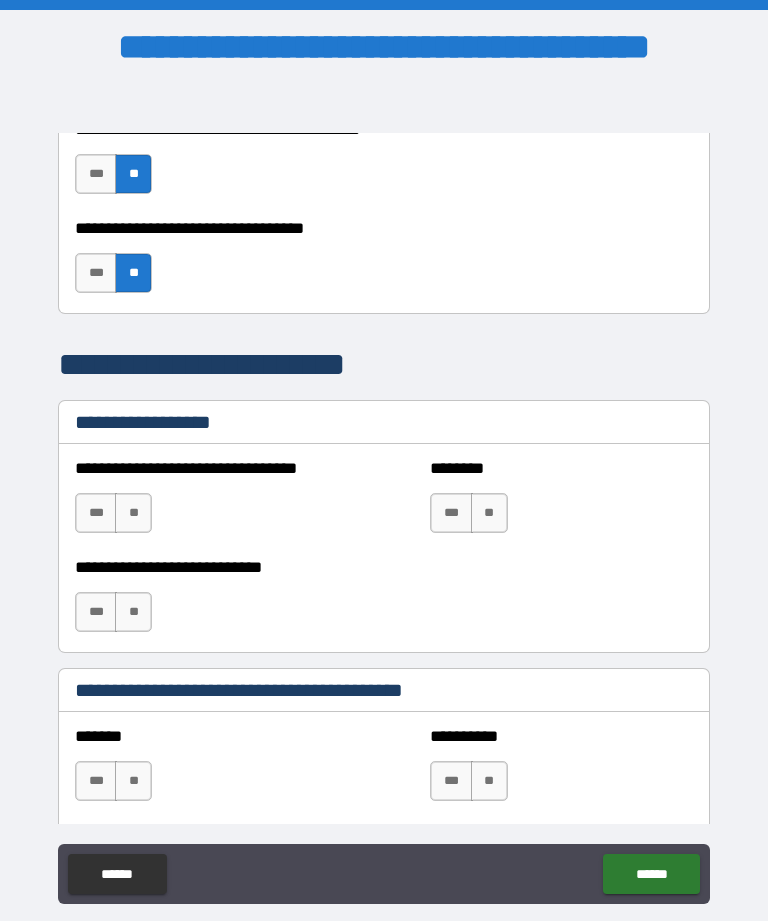 scroll, scrollTop: 1333, scrollLeft: 0, axis: vertical 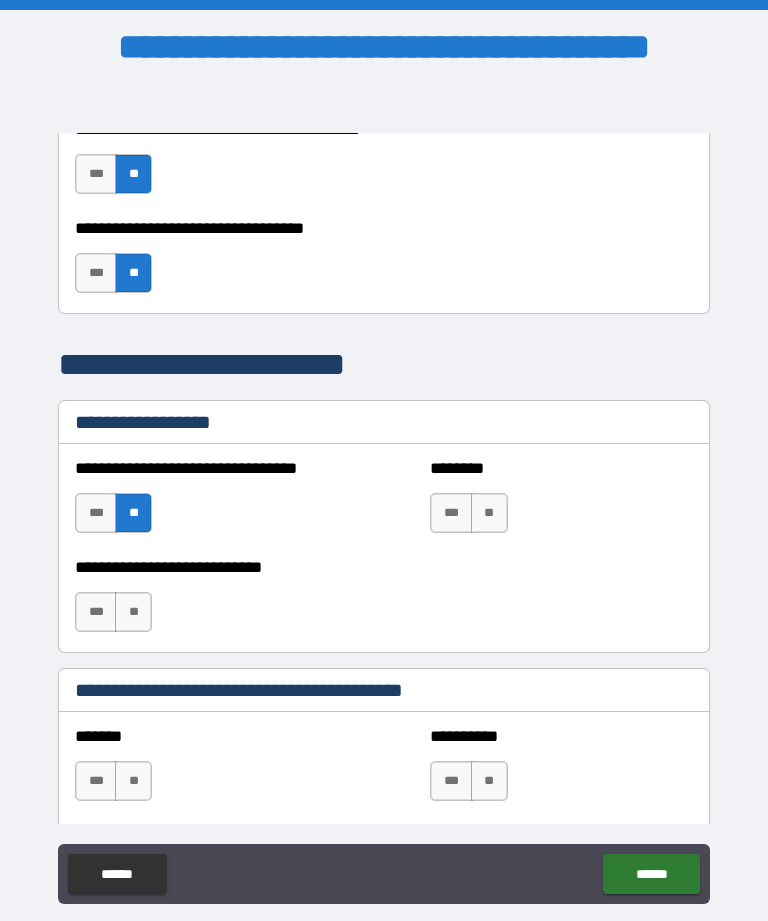 click on "**" at bounding box center (489, 513) 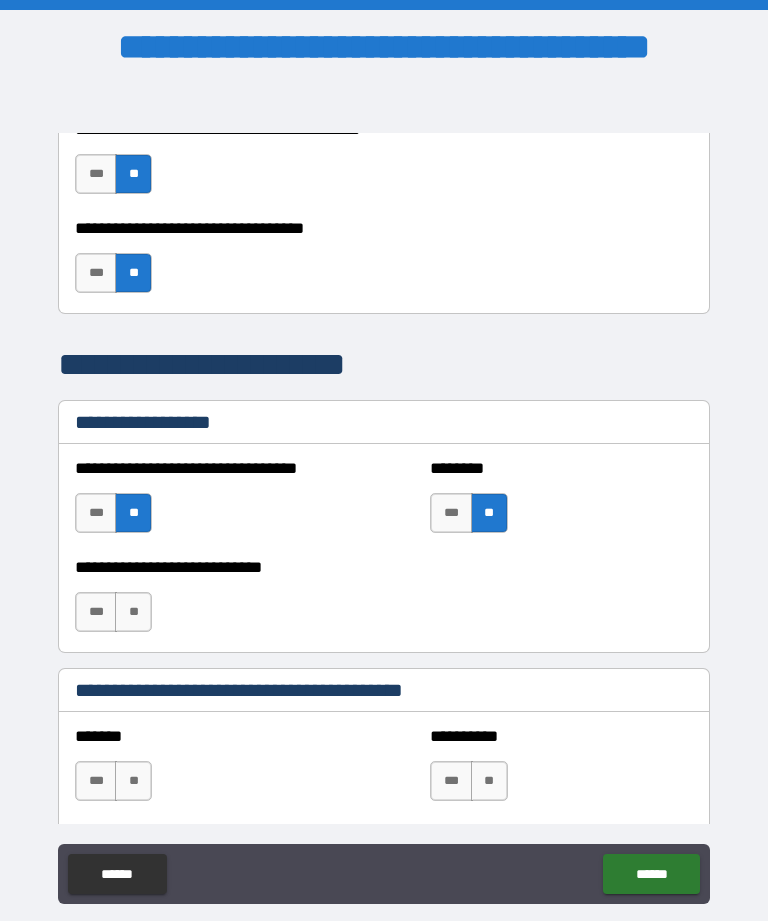 click on "**" at bounding box center (133, 612) 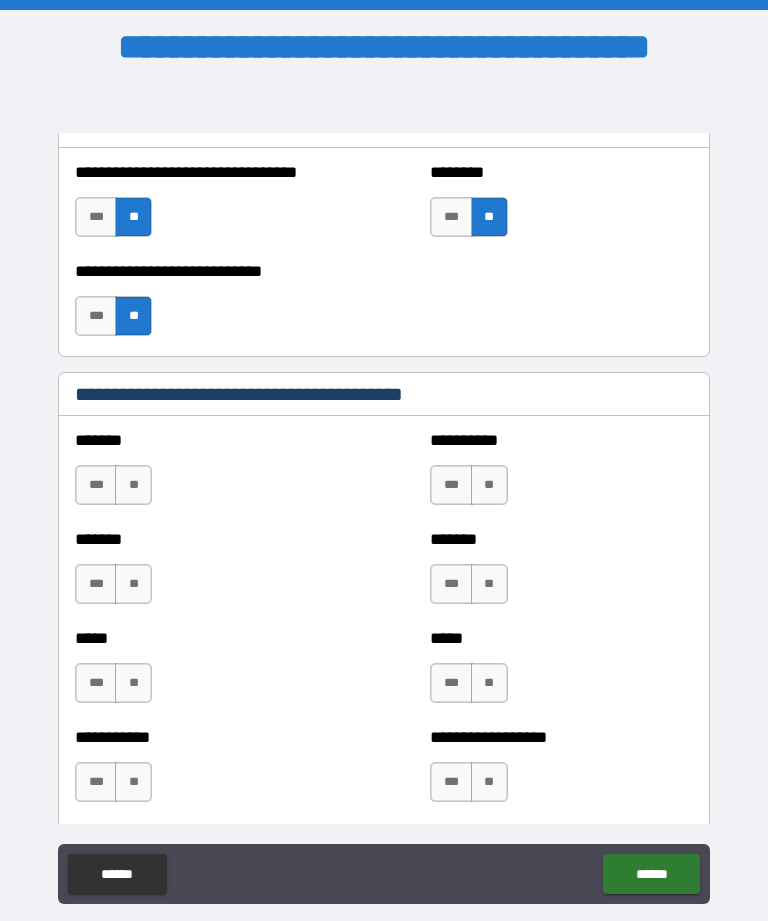 scroll, scrollTop: 1636, scrollLeft: 0, axis: vertical 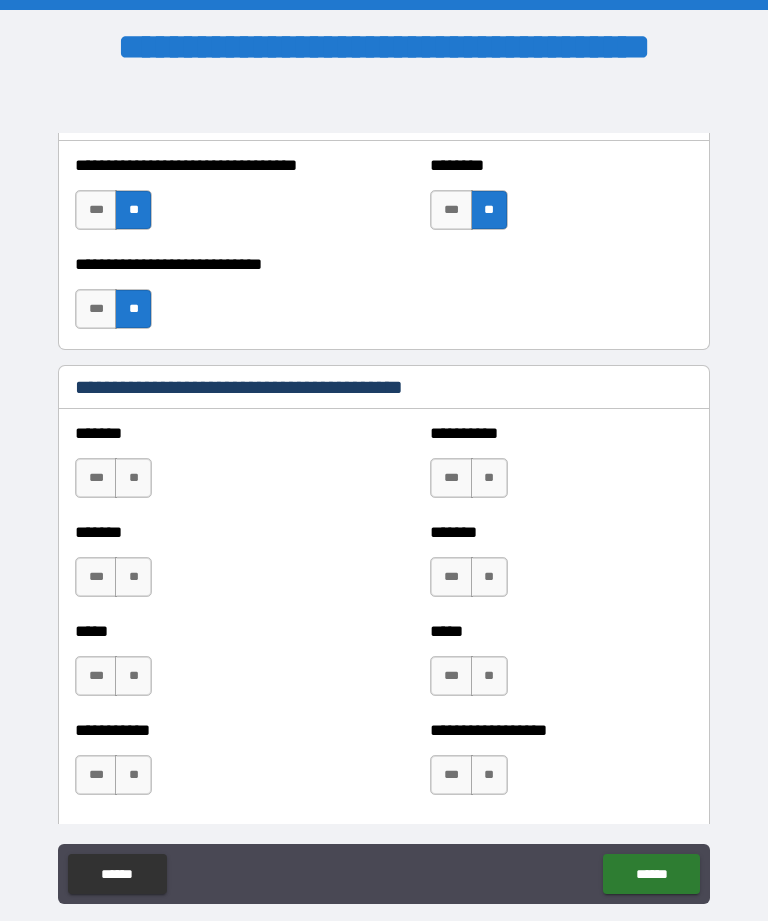 click on "**" at bounding box center [133, 478] 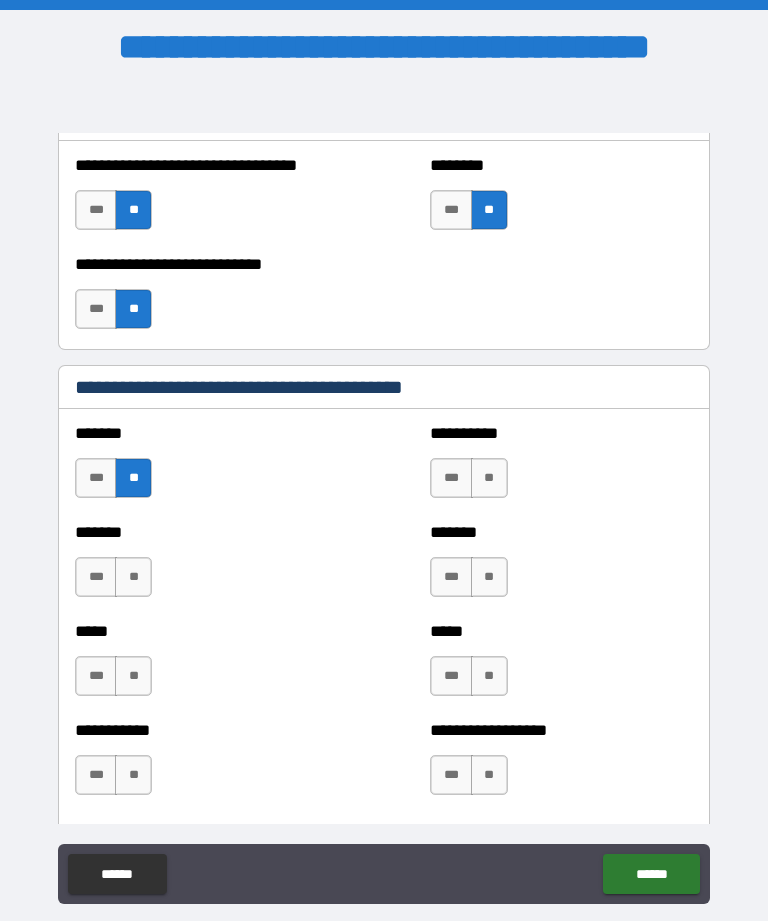 click on "**" at bounding box center [133, 577] 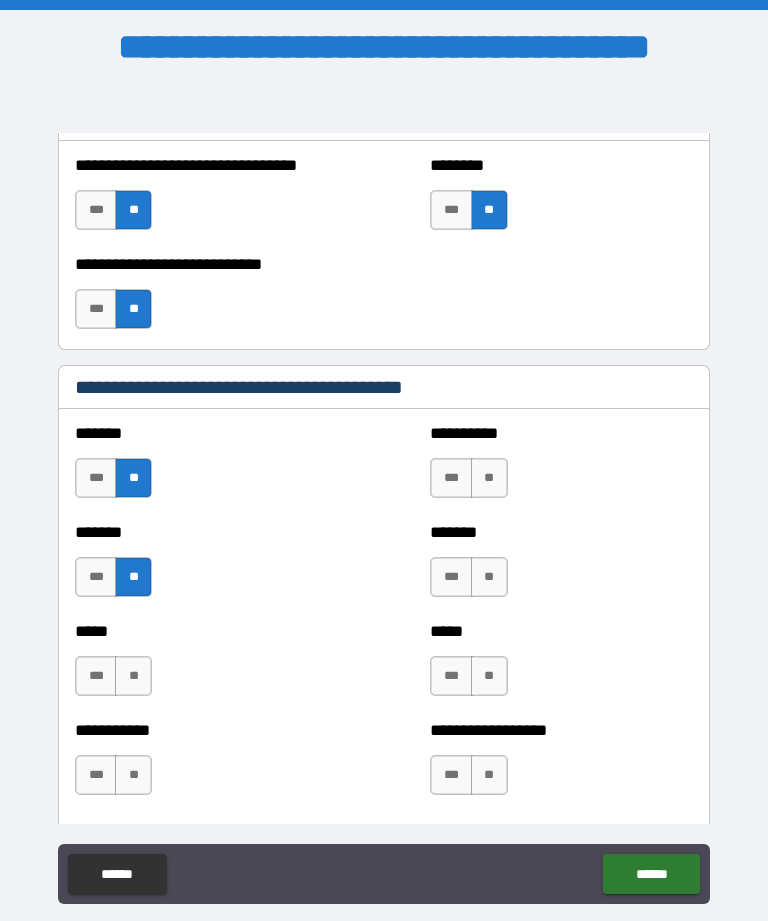 click on "**" at bounding box center (489, 478) 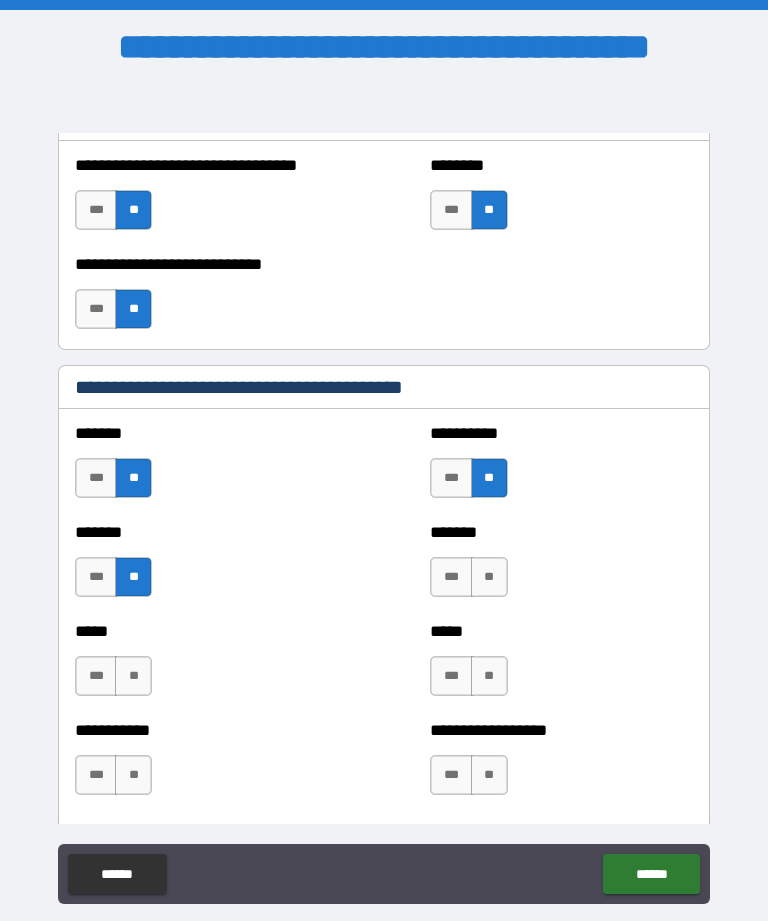 click on "**" at bounding box center (489, 577) 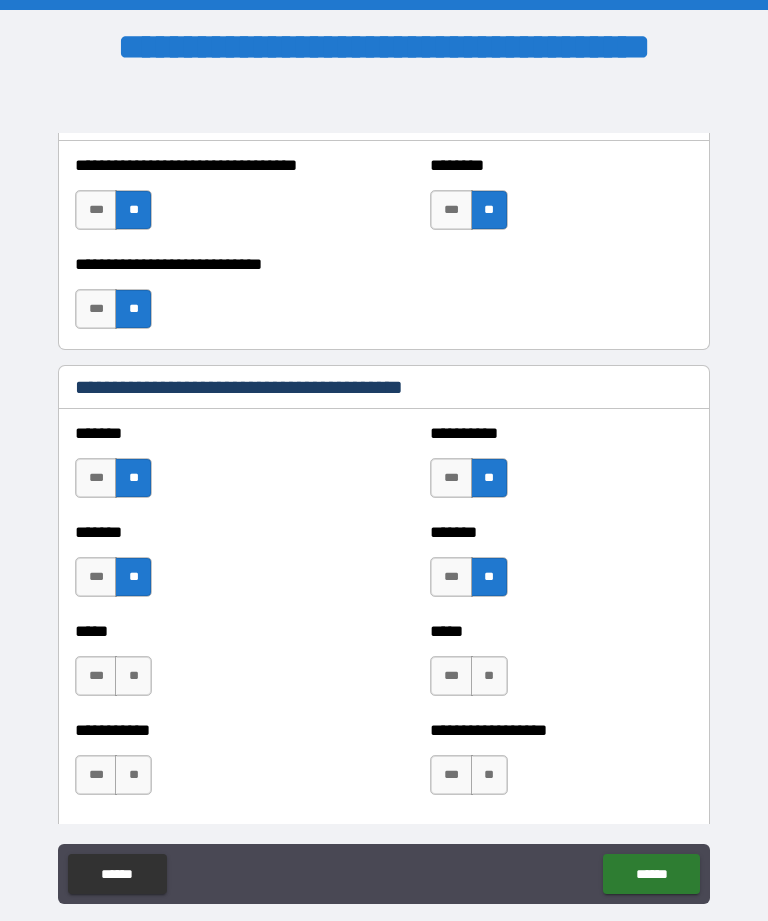 click on "**" at bounding box center (133, 676) 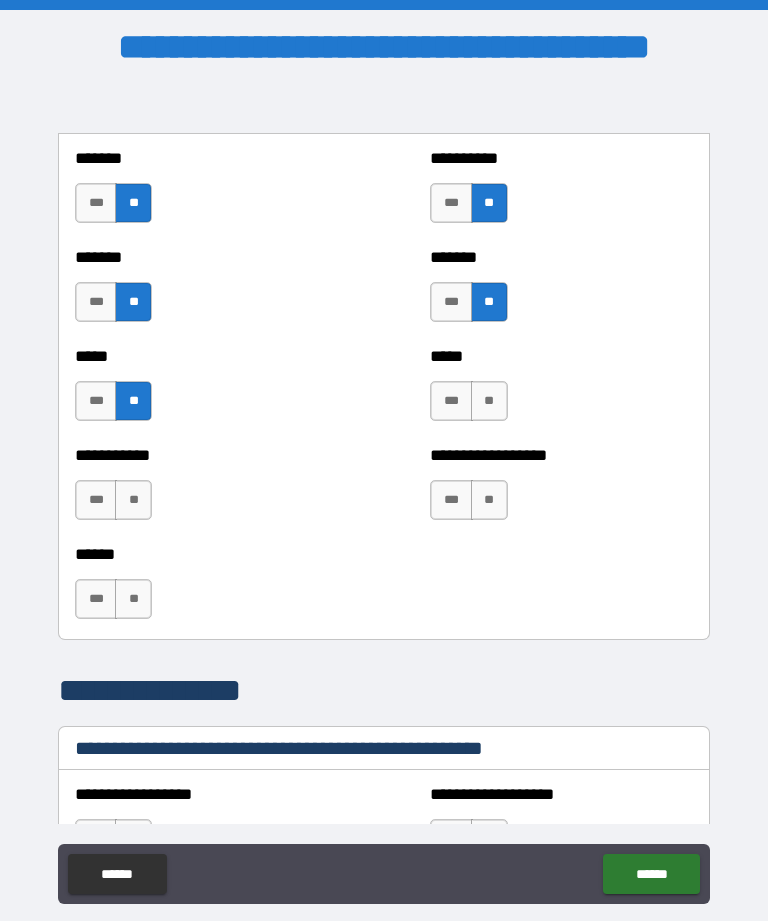 scroll, scrollTop: 1921, scrollLeft: 0, axis: vertical 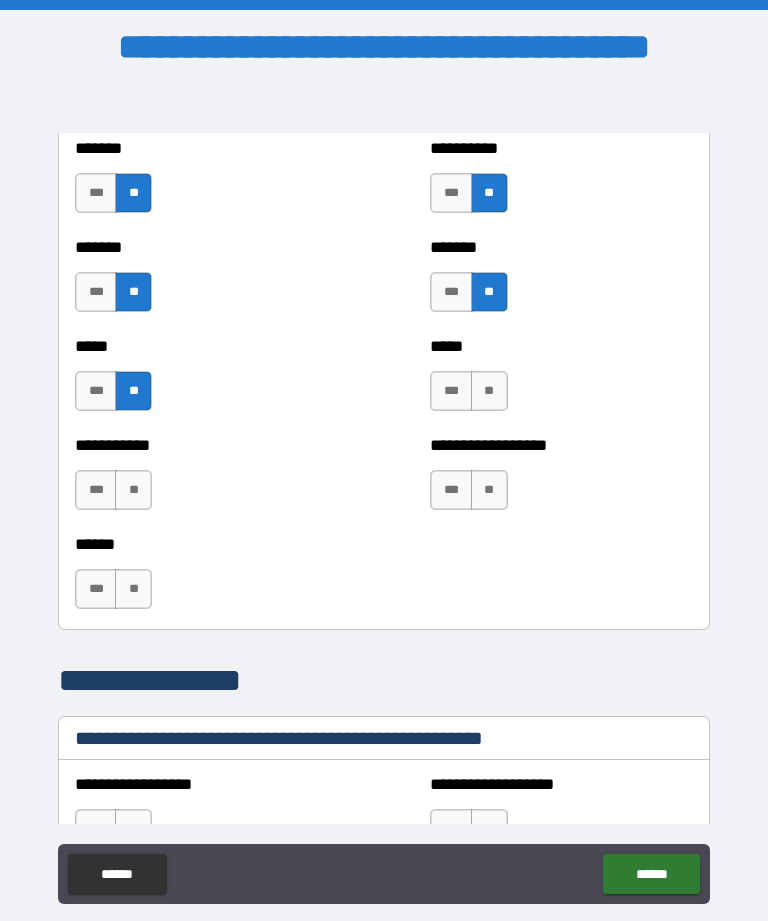 click on "**" at bounding box center (489, 391) 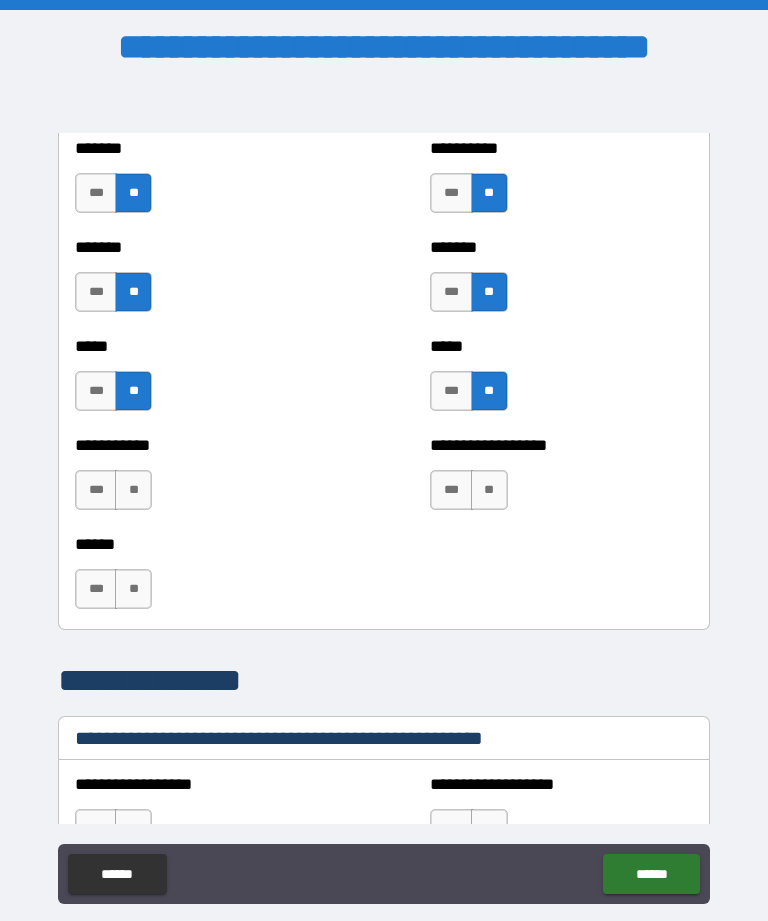 click on "**" at bounding box center [489, 490] 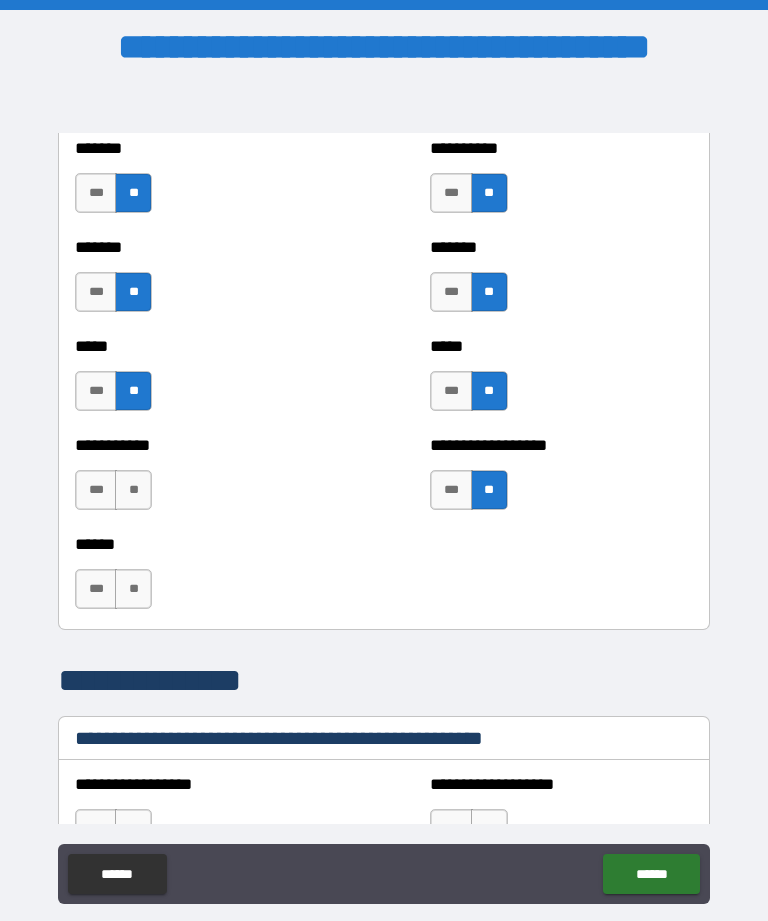 click on "**" at bounding box center [133, 490] 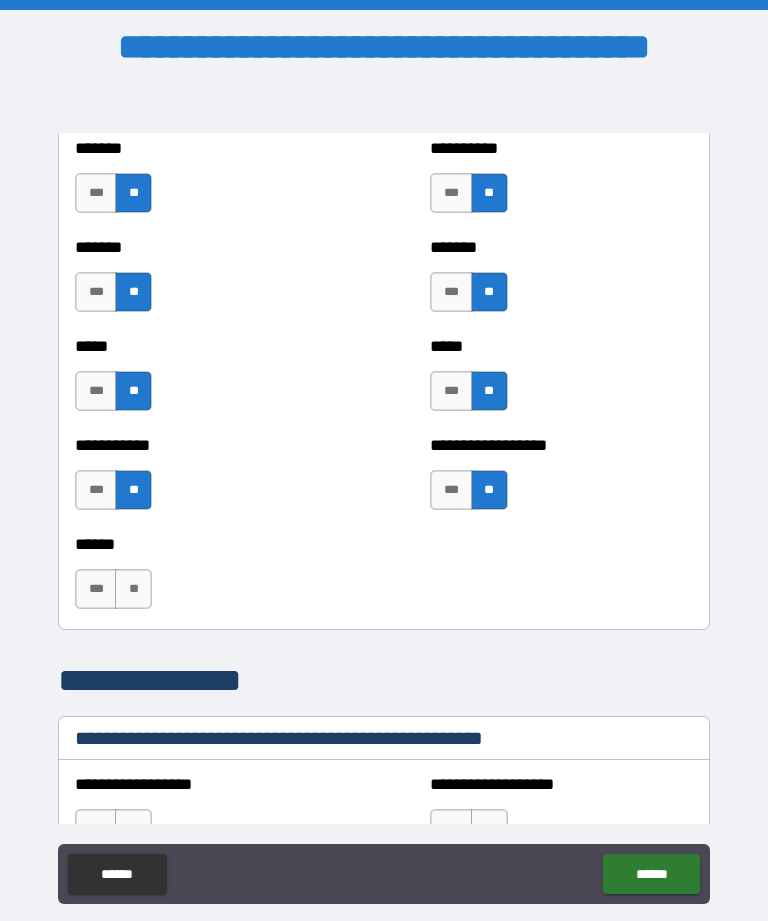click on "**" at bounding box center [133, 589] 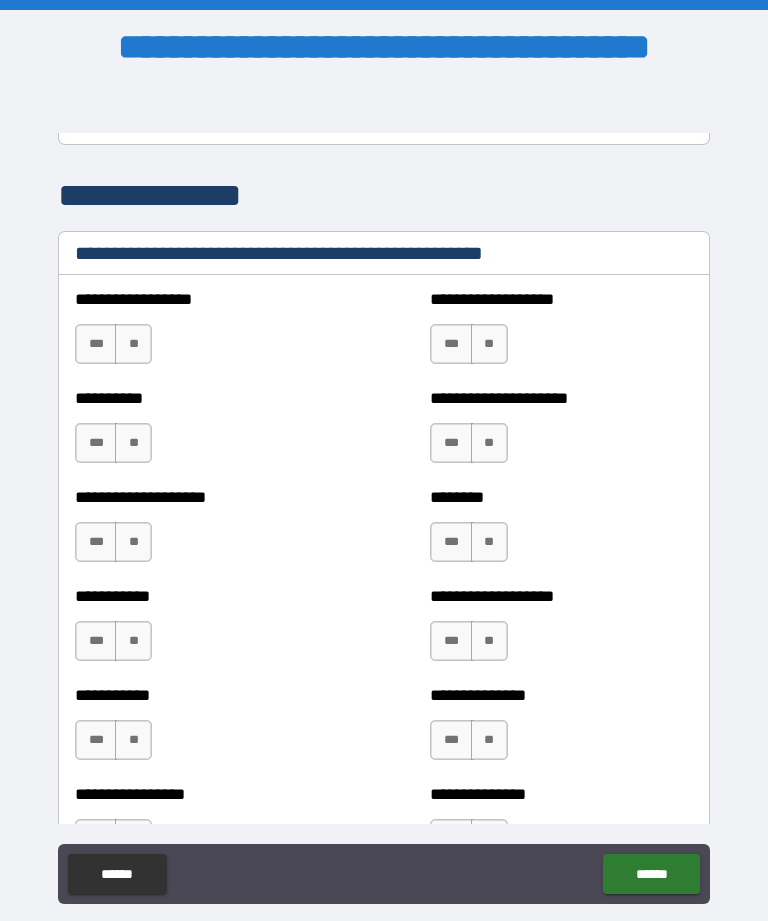 scroll, scrollTop: 2418, scrollLeft: 0, axis: vertical 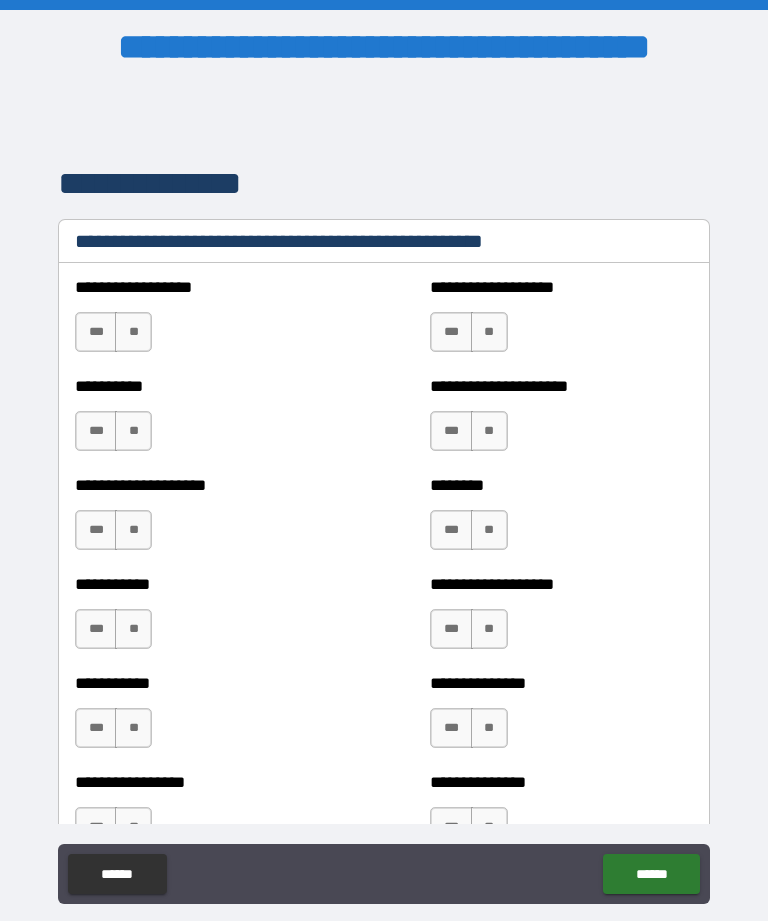 click on "**" at bounding box center [133, 332] 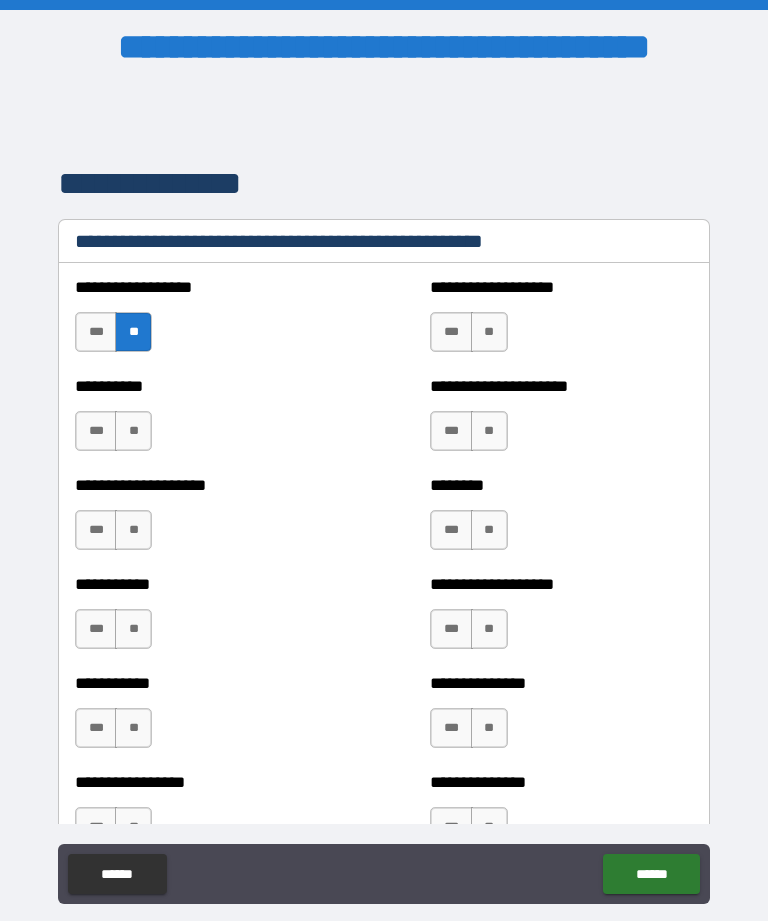 click on "**" at bounding box center (133, 431) 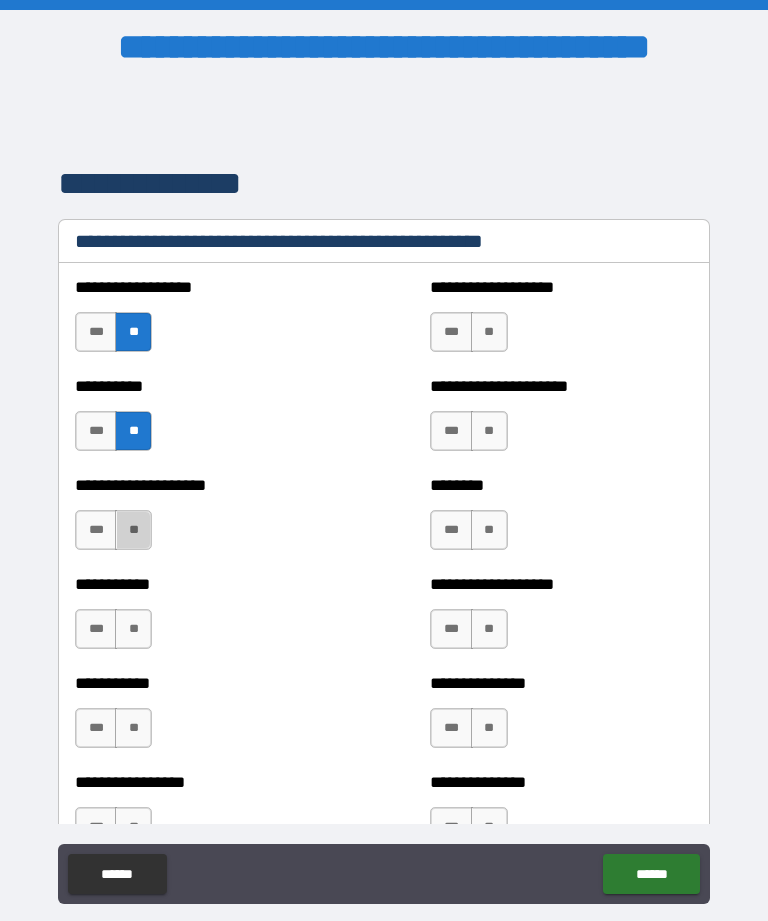 click on "**" at bounding box center (133, 530) 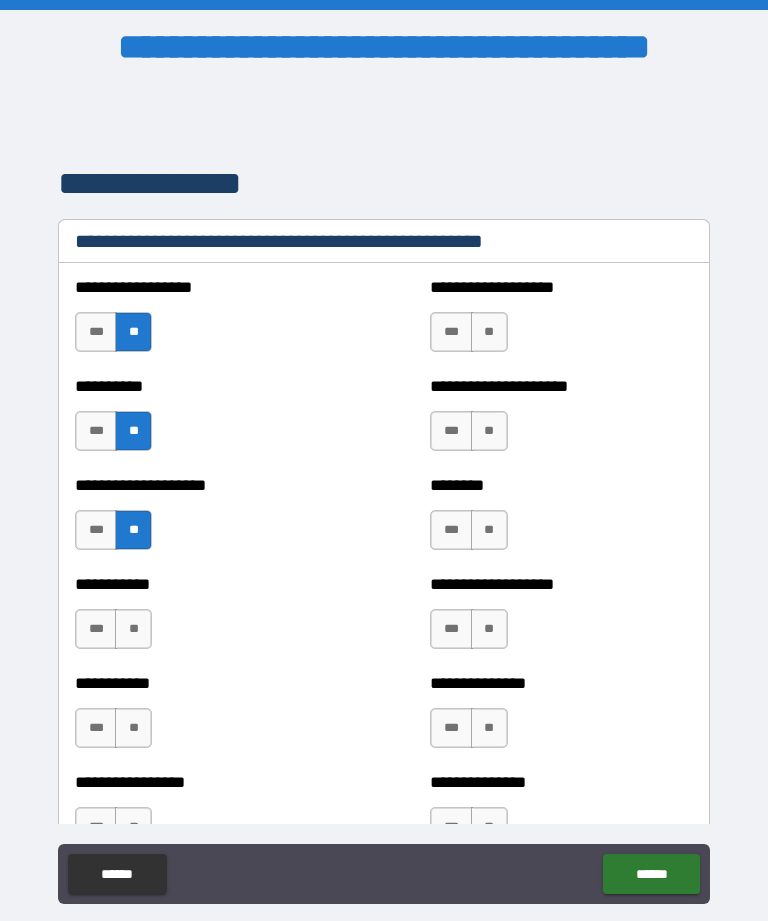 click on "**" at bounding box center (133, 629) 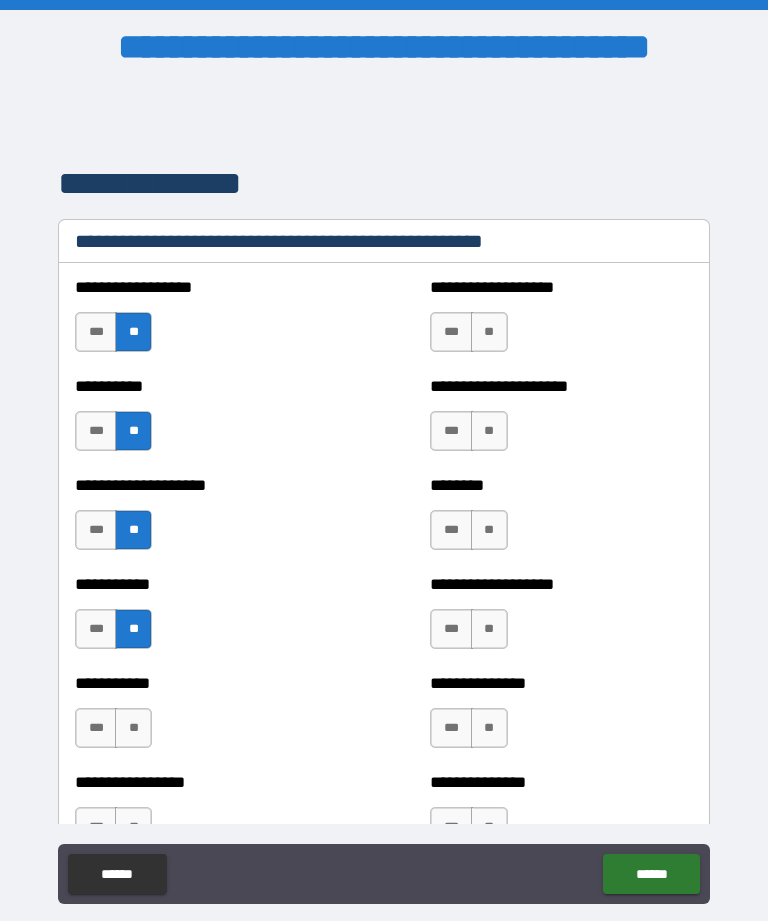 click on "**" at bounding box center (133, 728) 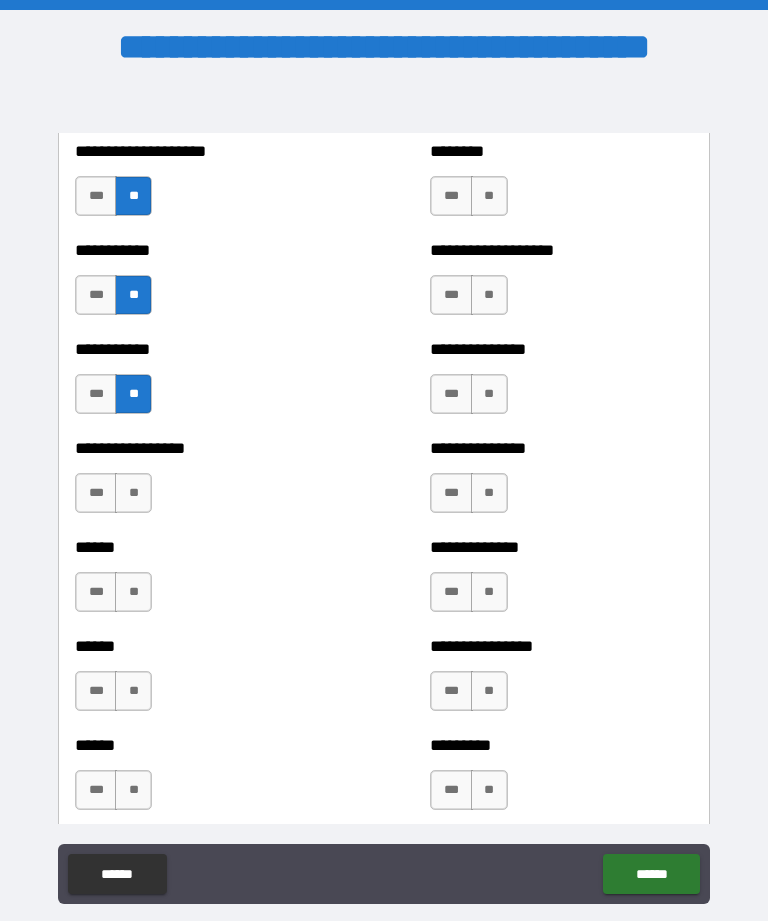 scroll, scrollTop: 2763, scrollLeft: 0, axis: vertical 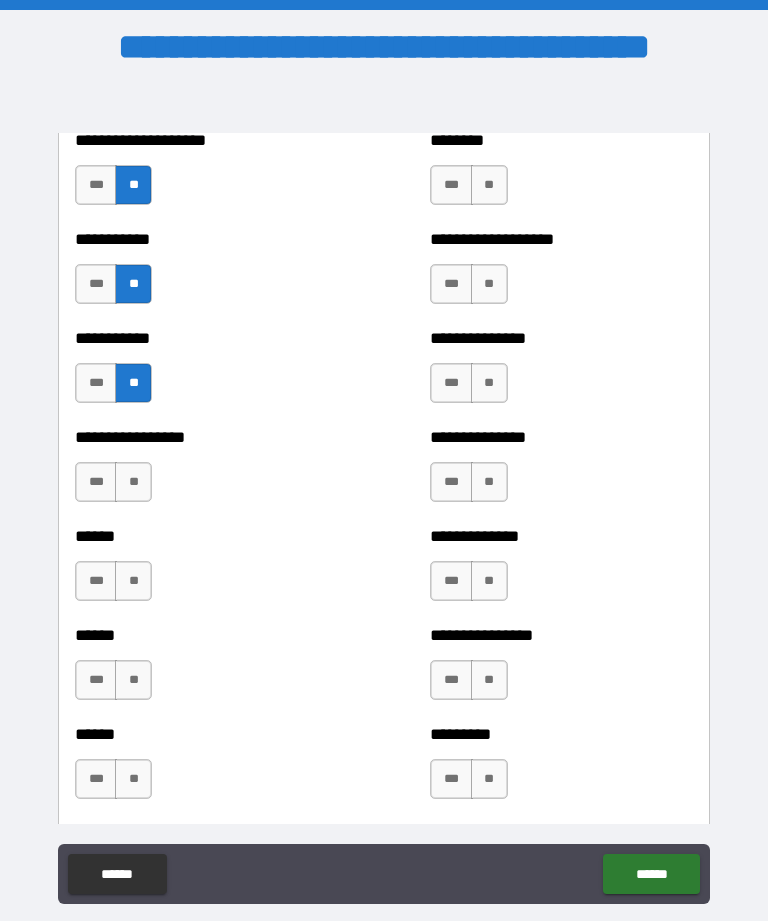 click on "**" at bounding box center (133, 482) 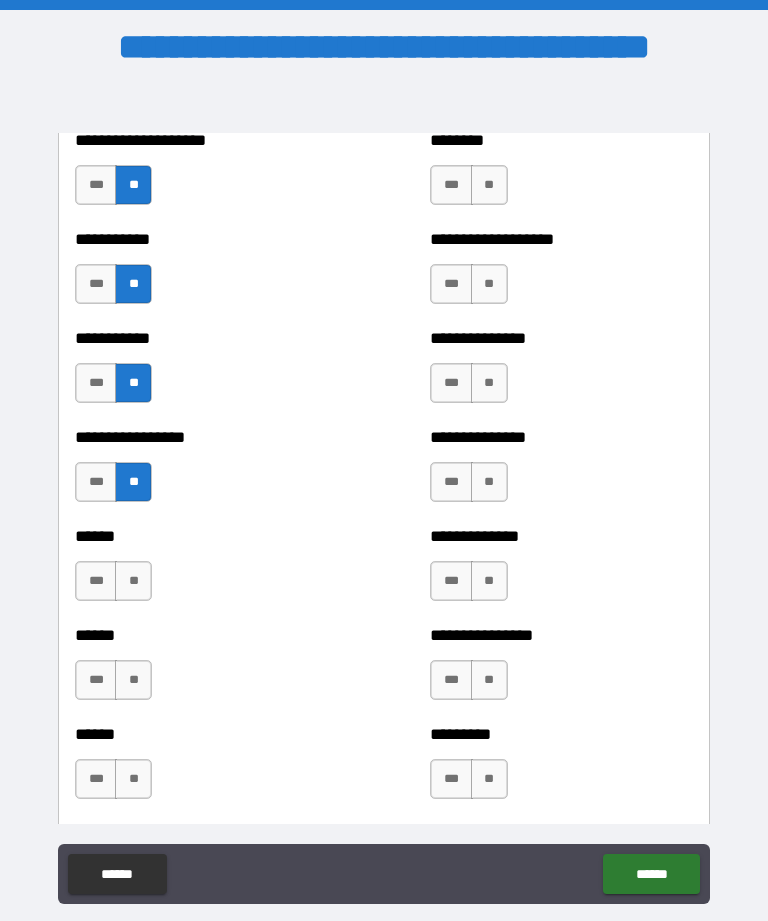 click on "**" at bounding box center (133, 581) 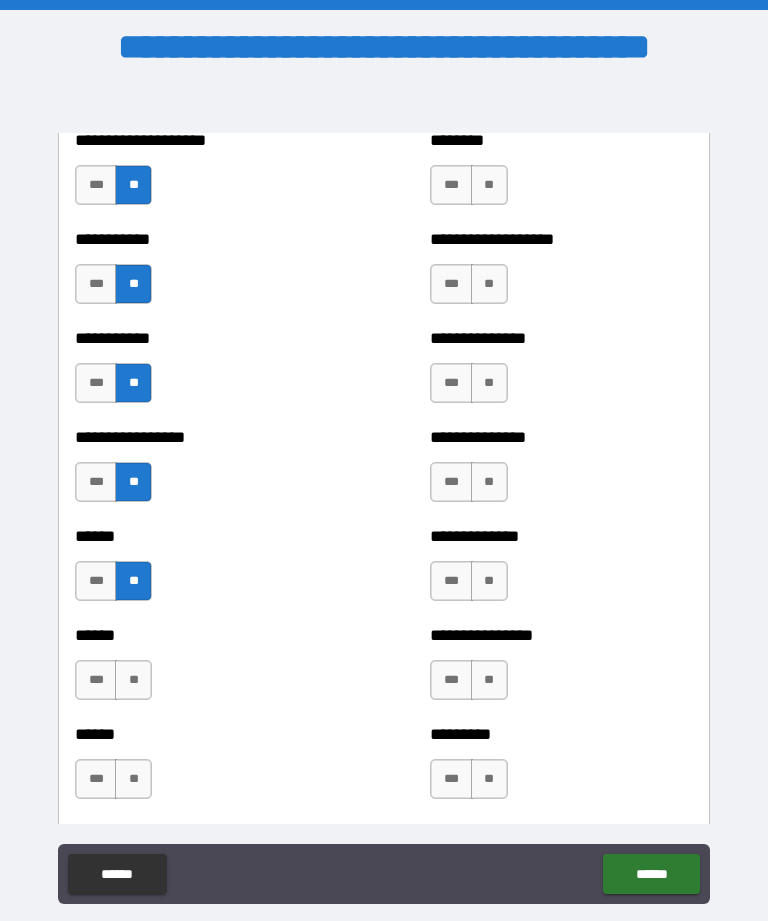 click on "**" at bounding box center [133, 680] 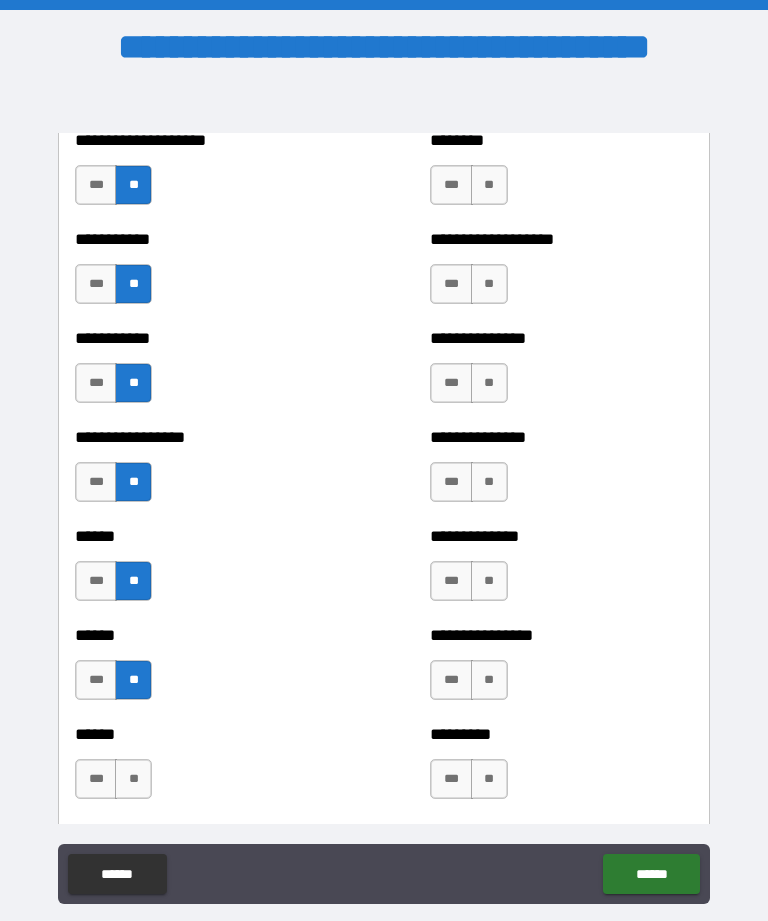 click on "**" at bounding box center (133, 779) 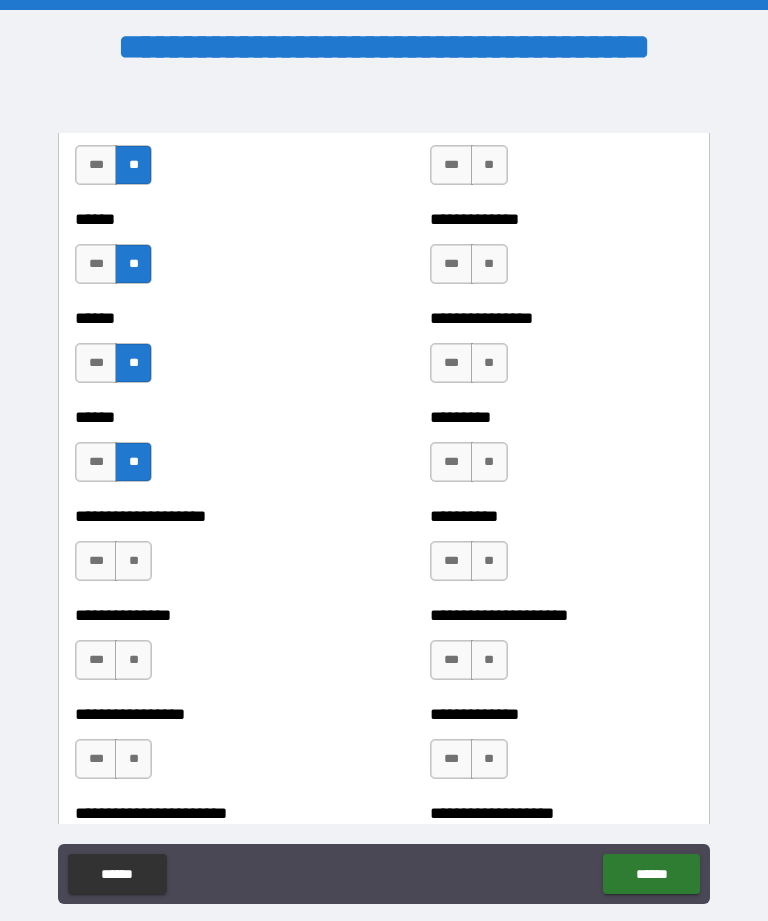 scroll, scrollTop: 3083, scrollLeft: 0, axis: vertical 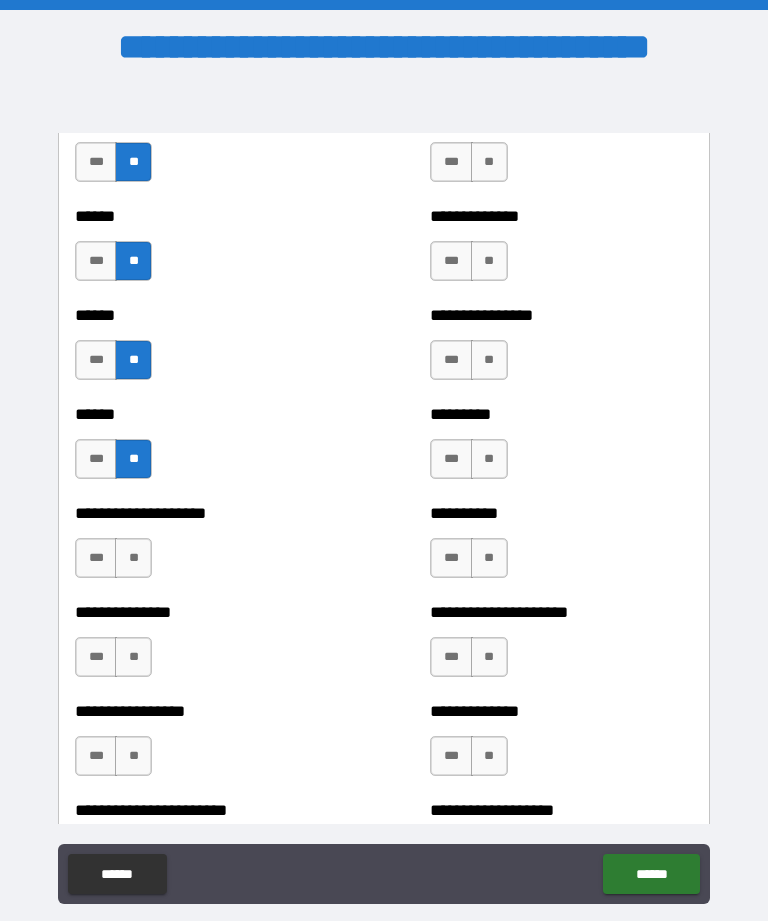 click on "**" at bounding box center [133, 558] 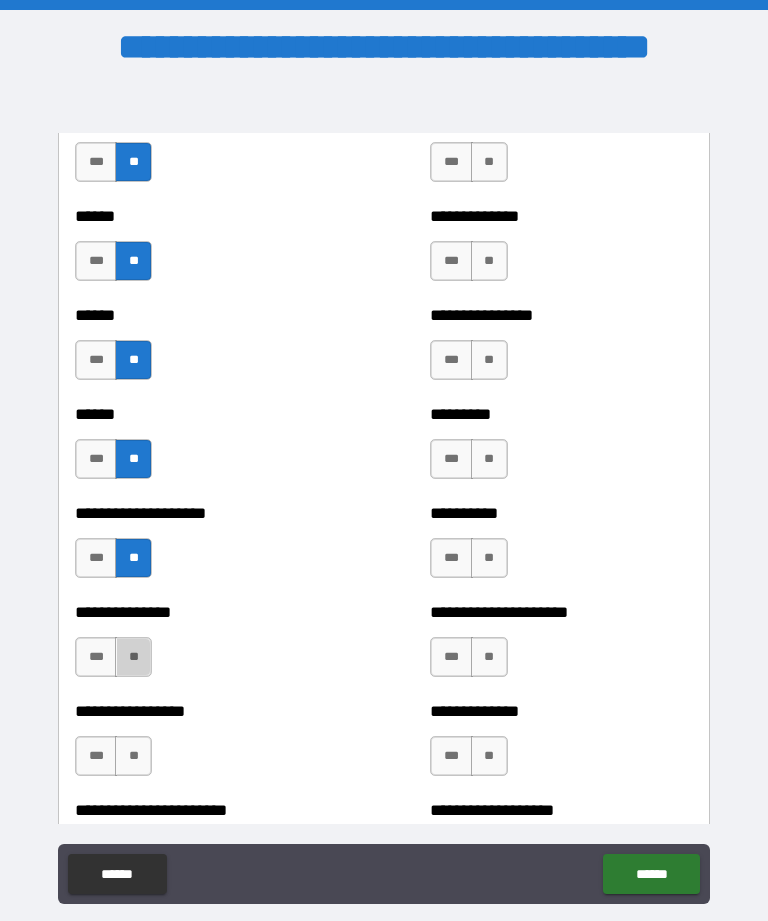 click on "**" at bounding box center [133, 657] 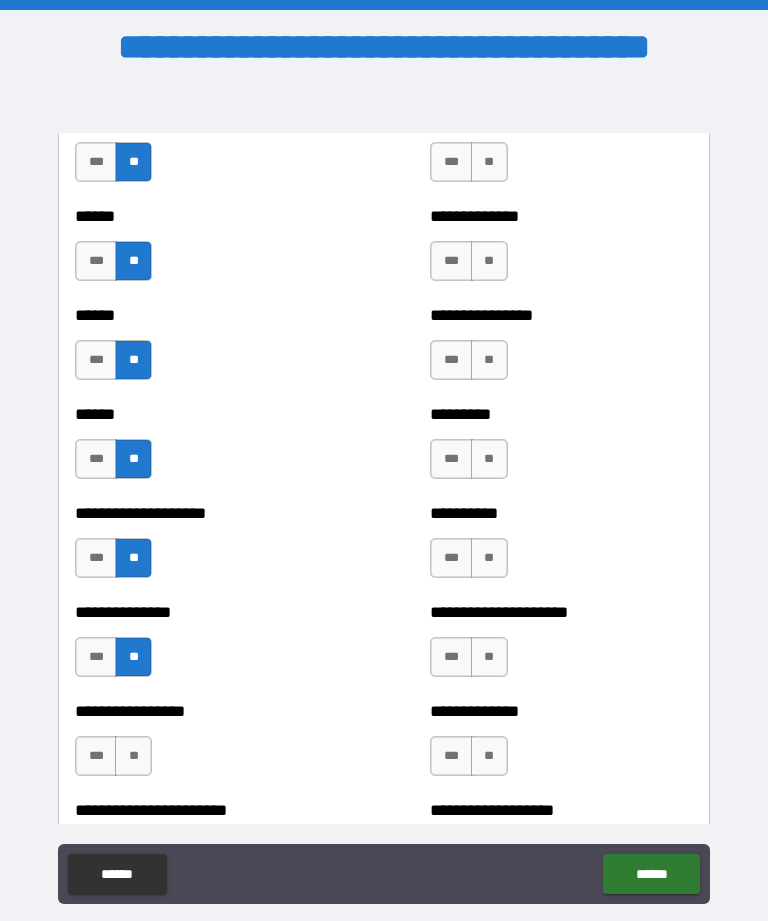 click on "**" at bounding box center (133, 756) 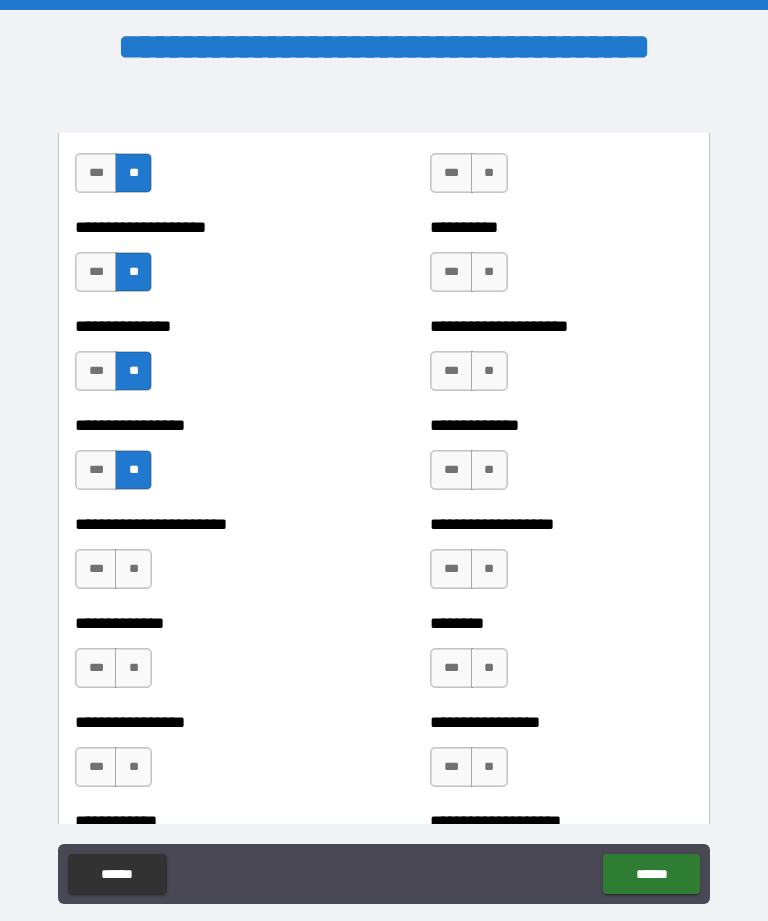 scroll, scrollTop: 3369, scrollLeft: 0, axis: vertical 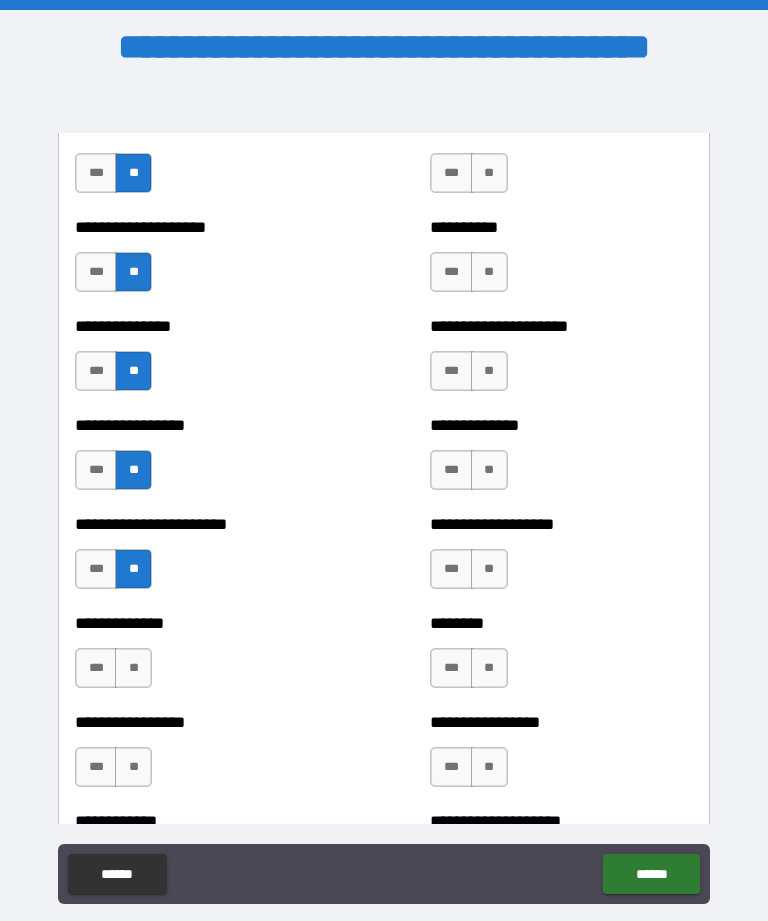 click on "**" at bounding box center [133, 668] 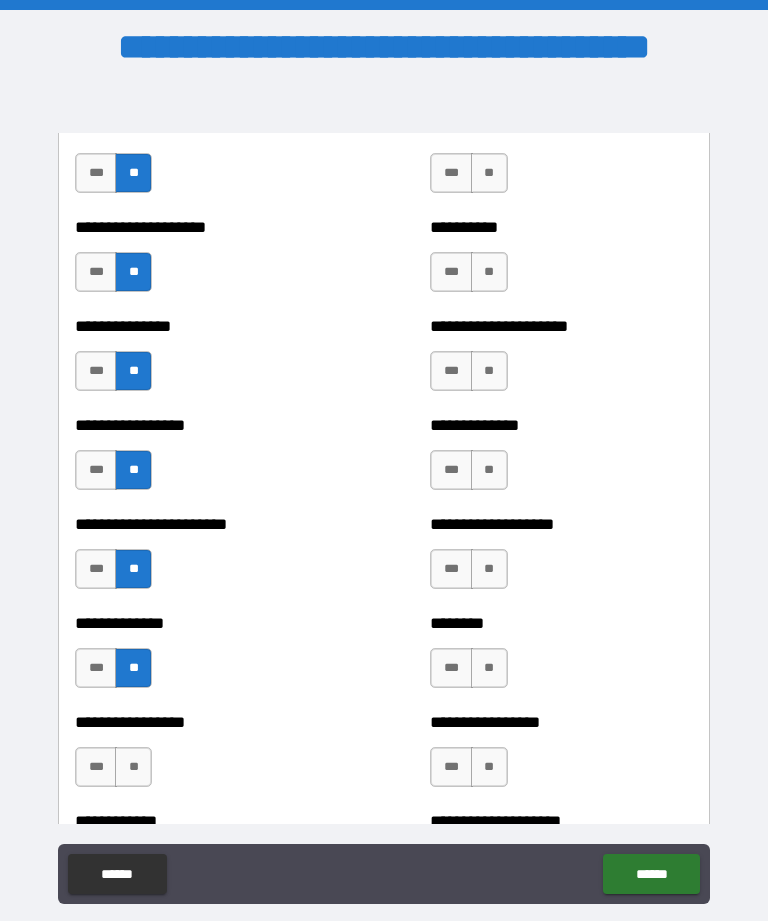 click on "**" at bounding box center (133, 767) 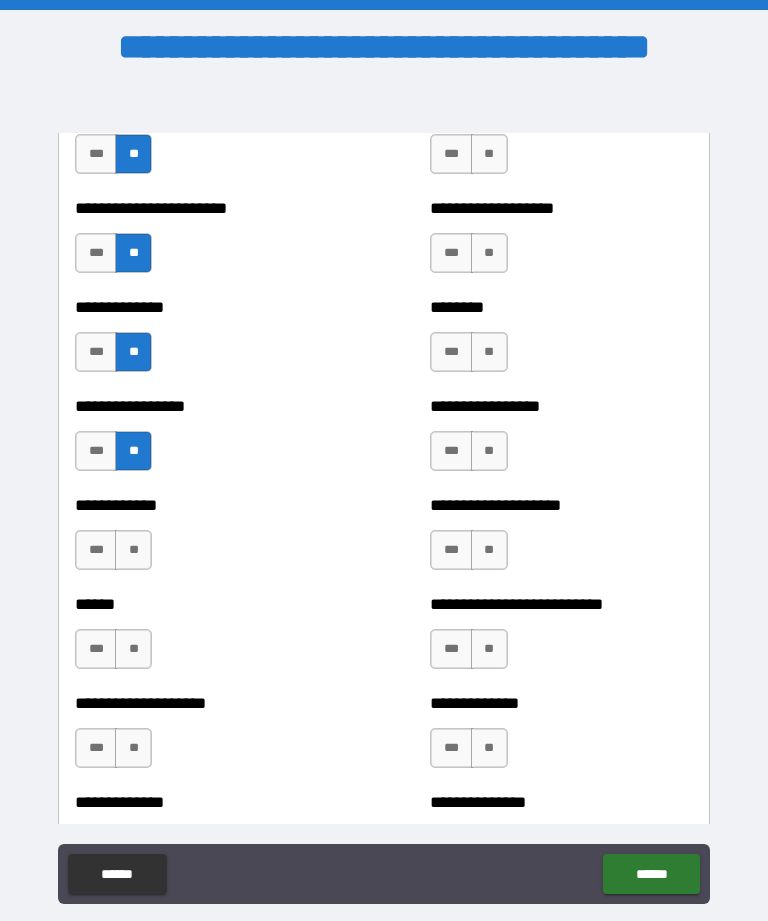 scroll, scrollTop: 3686, scrollLeft: 0, axis: vertical 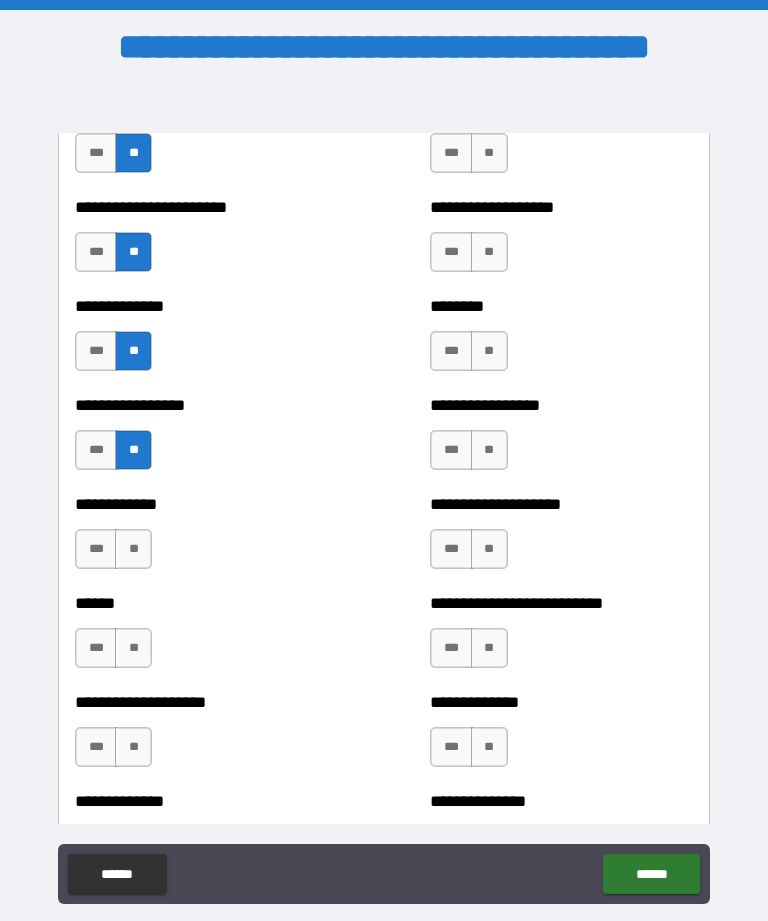 click on "**" at bounding box center (133, 549) 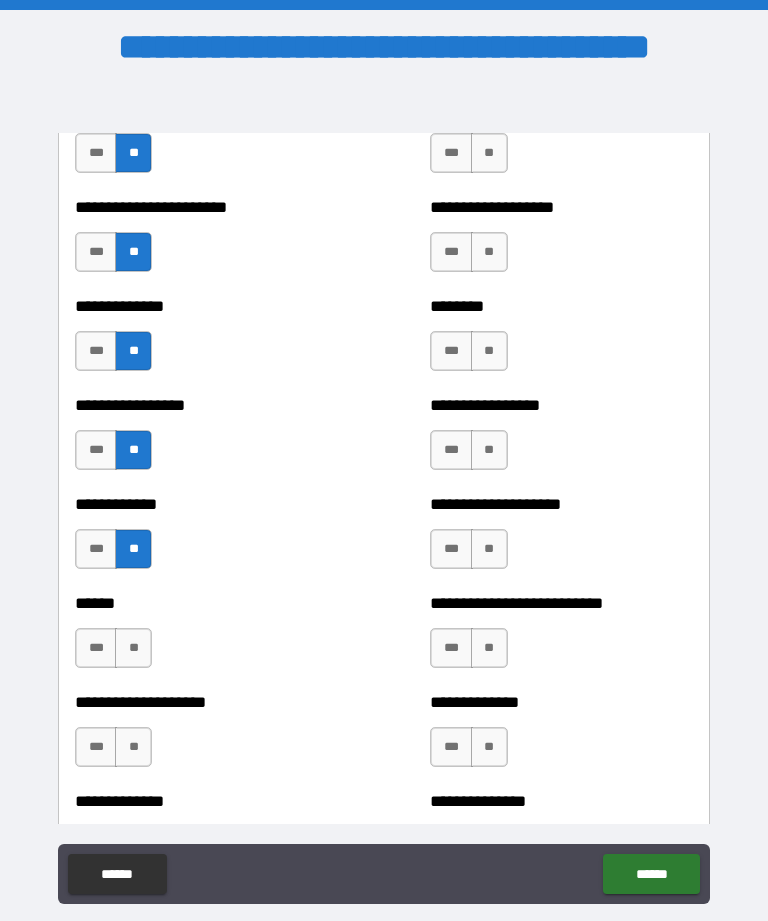 click on "**" at bounding box center [133, 648] 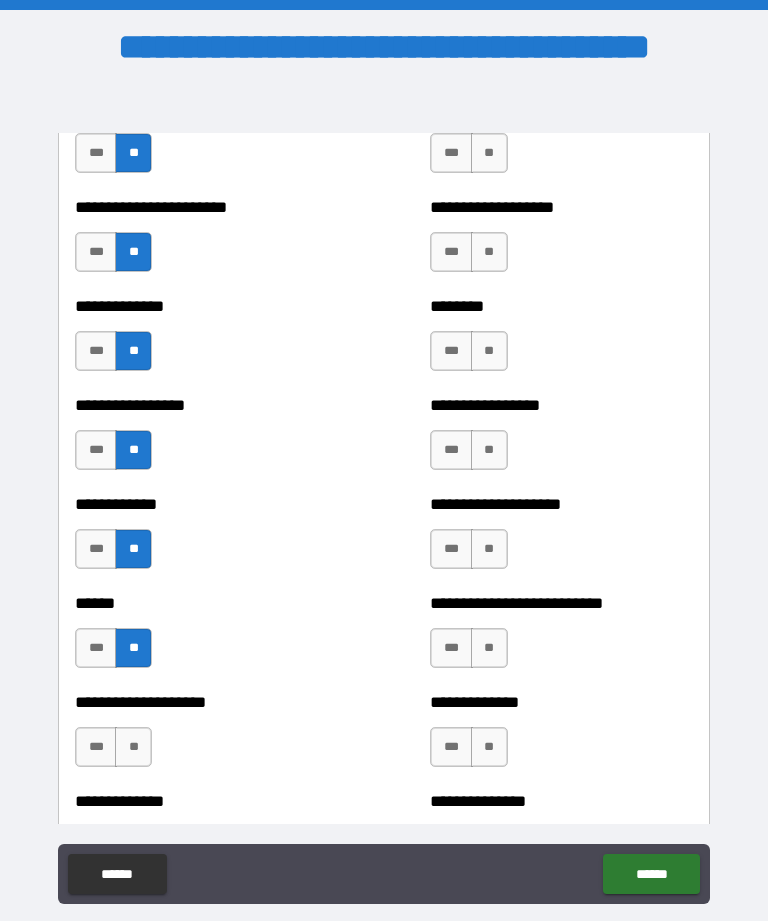 click on "**" at bounding box center (133, 747) 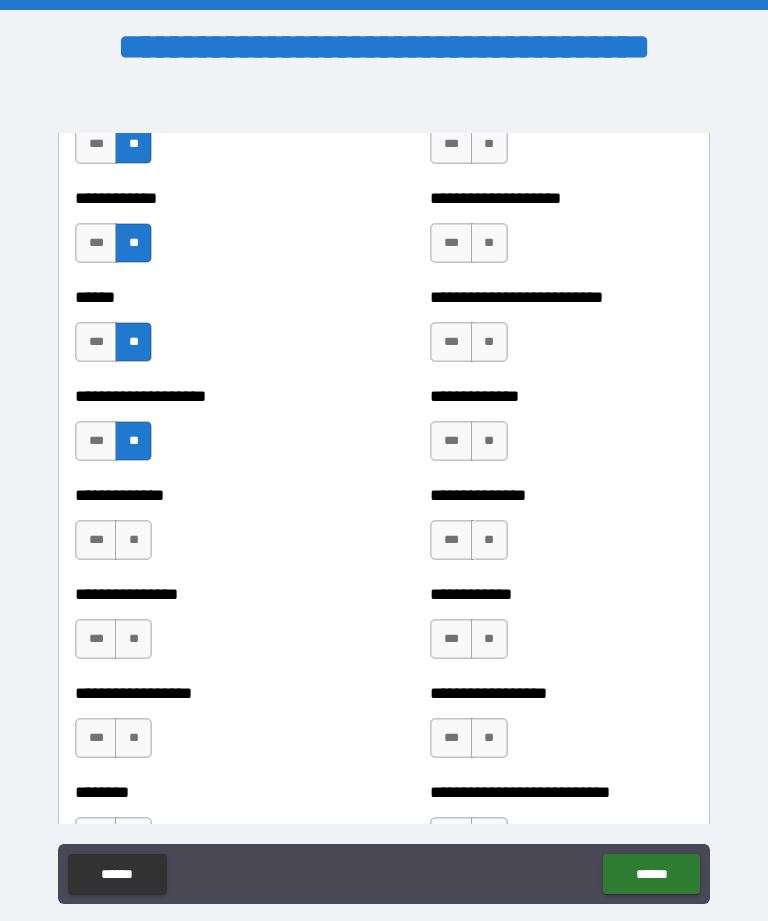 scroll, scrollTop: 4007, scrollLeft: 0, axis: vertical 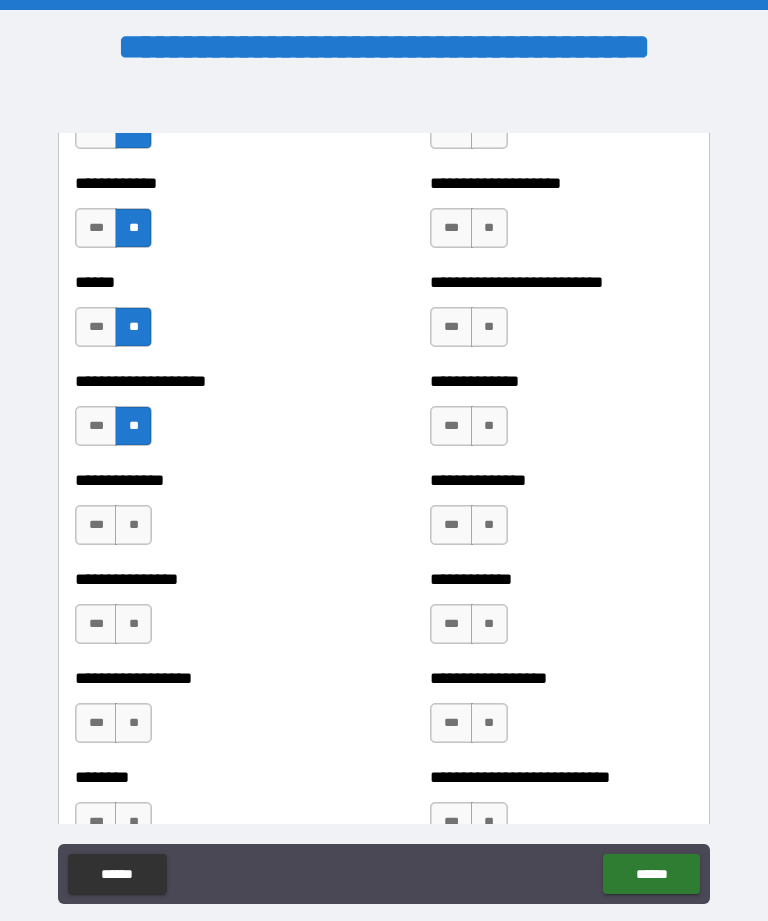 click on "**" at bounding box center [133, 525] 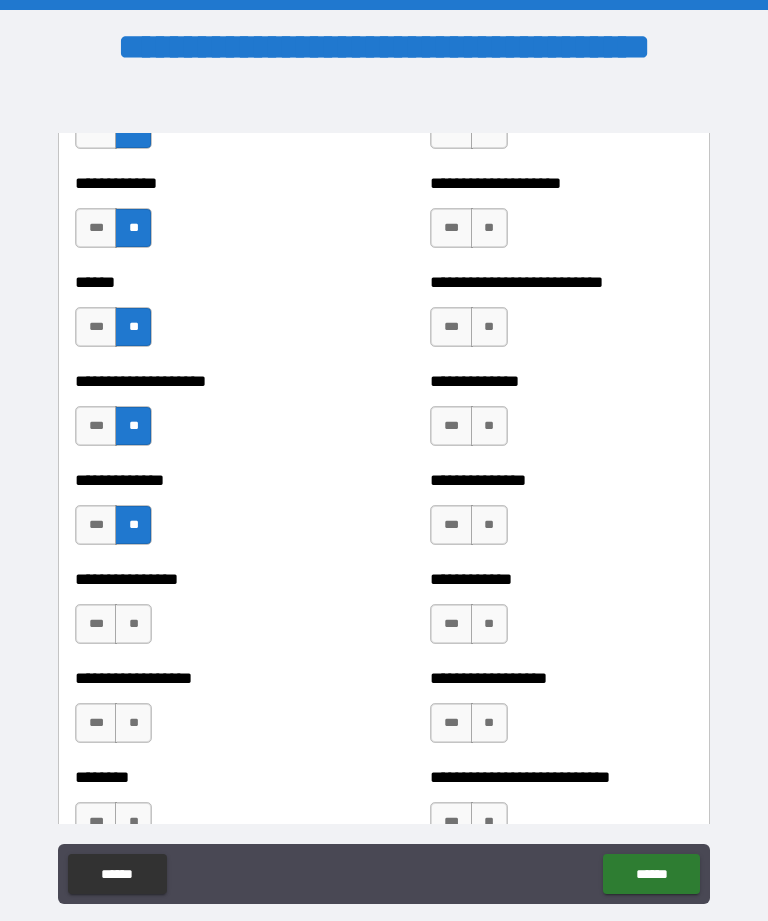 click on "**" at bounding box center [133, 624] 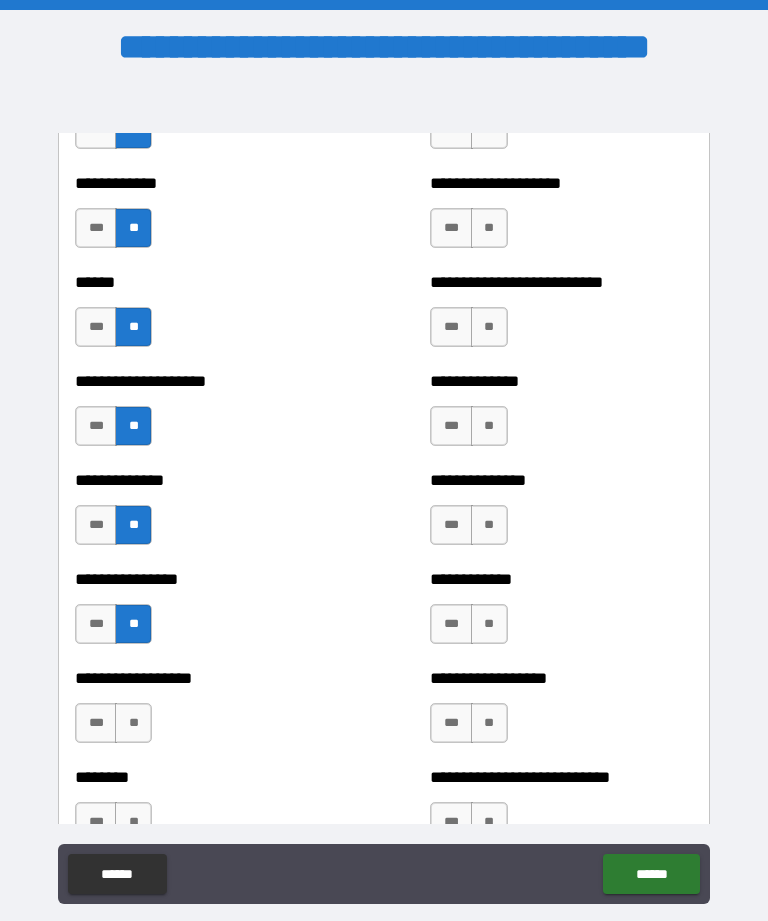 click on "**" at bounding box center [133, 723] 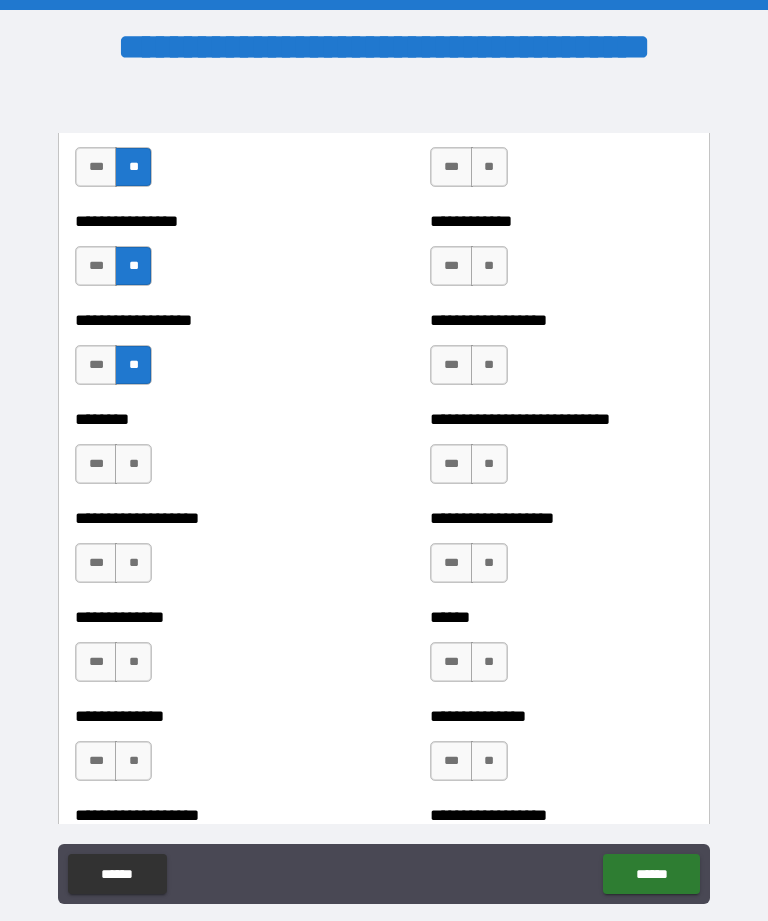 scroll, scrollTop: 4365, scrollLeft: 0, axis: vertical 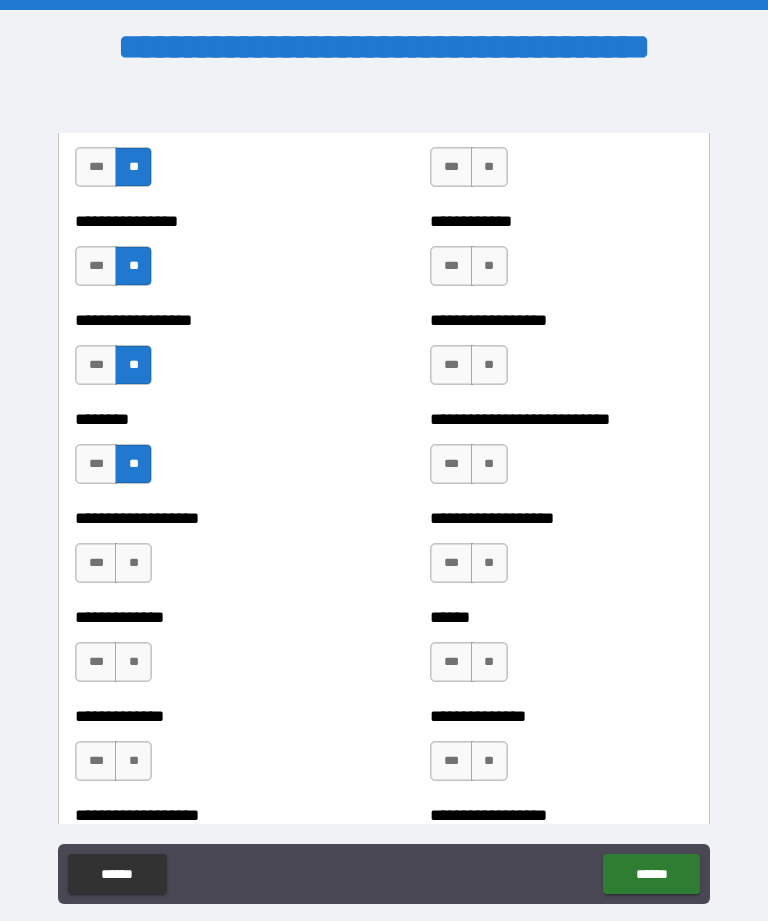 click on "**" at bounding box center (133, 563) 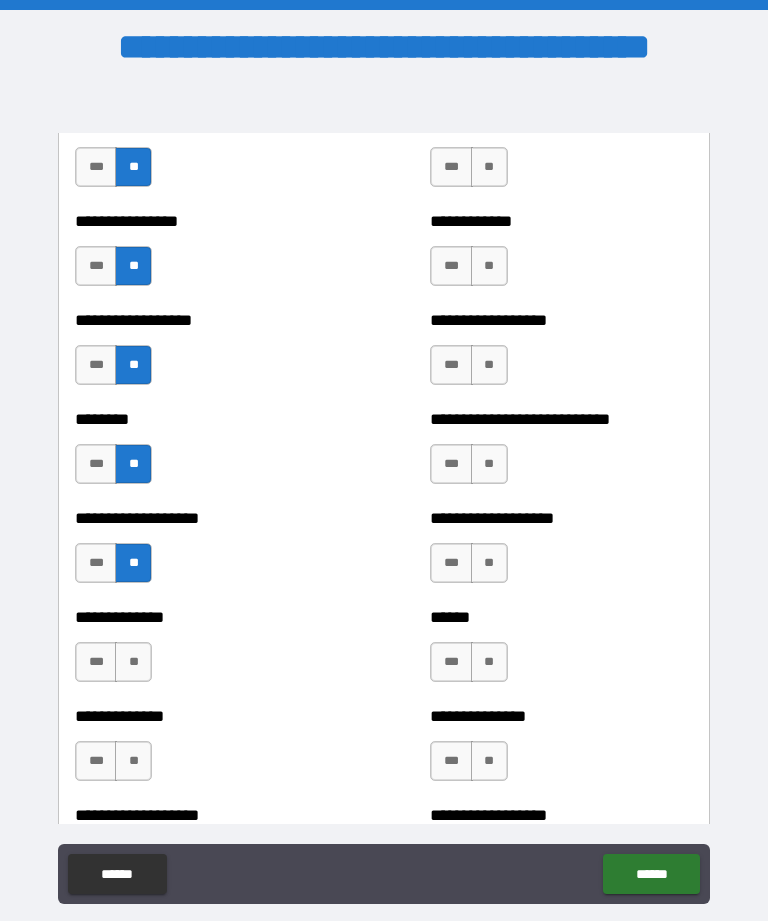 click on "**" at bounding box center (133, 662) 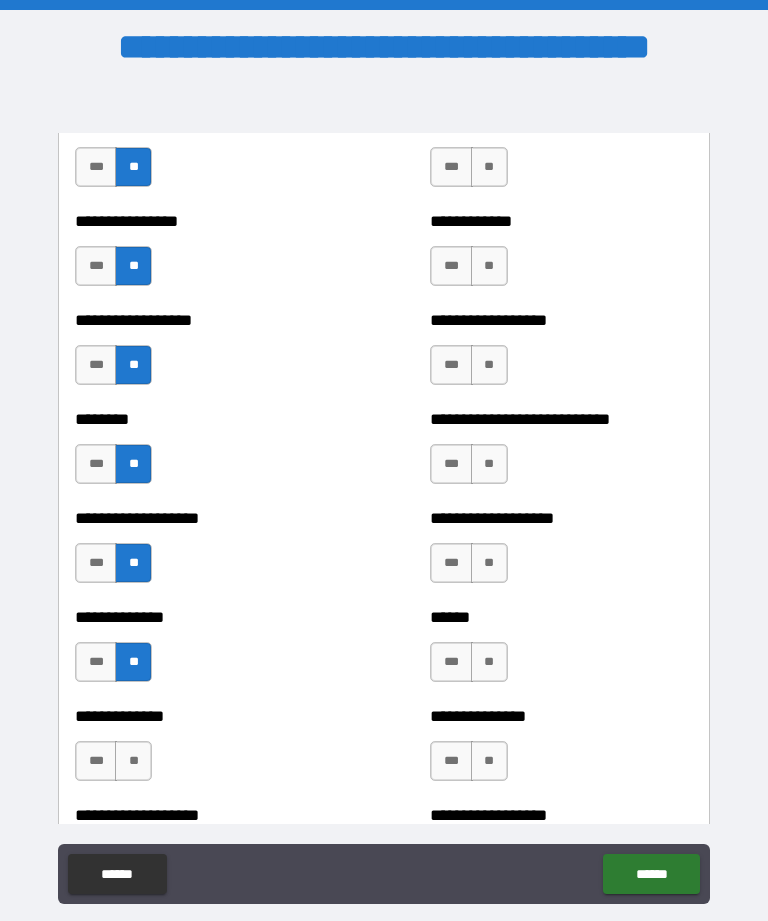 click on "**" at bounding box center (133, 761) 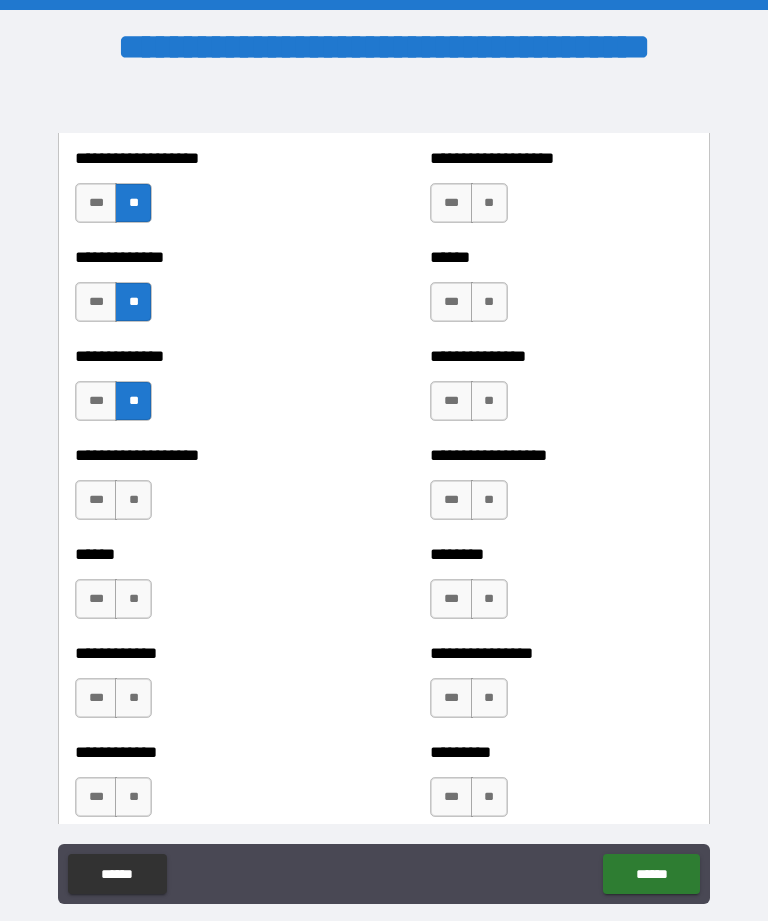 scroll, scrollTop: 4732, scrollLeft: 0, axis: vertical 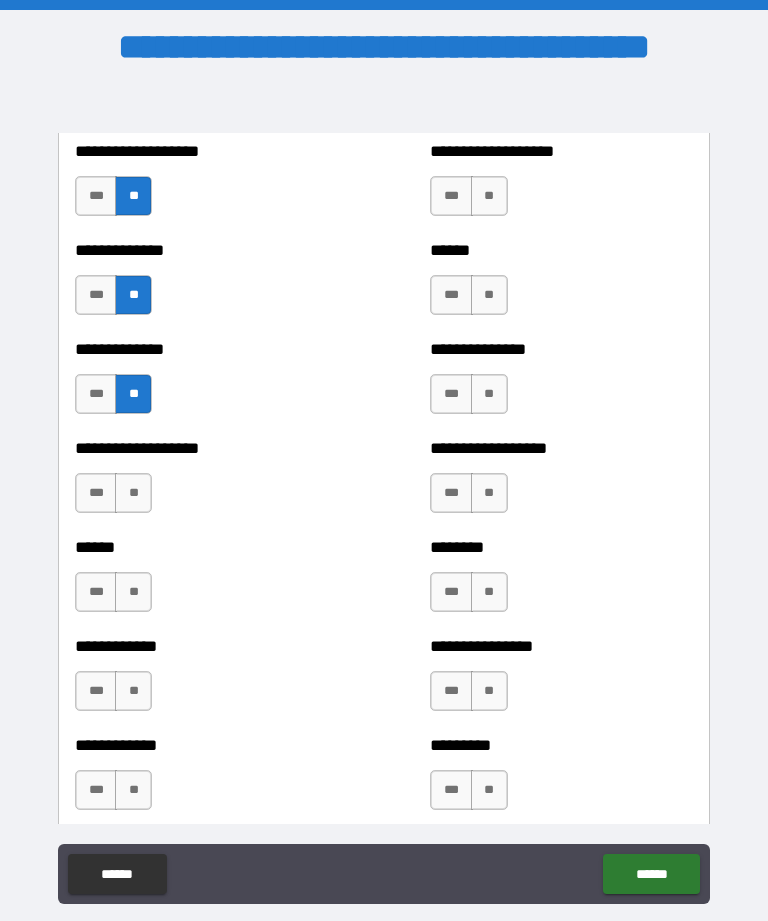 click on "**" at bounding box center [133, 493] 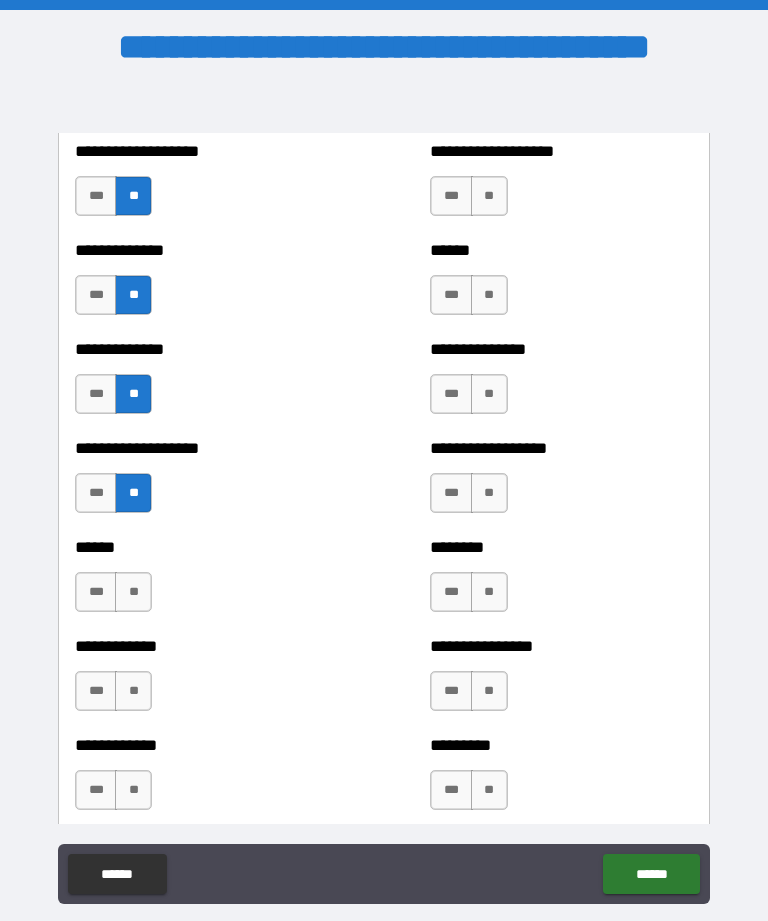 click on "**" at bounding box center (133, 592) 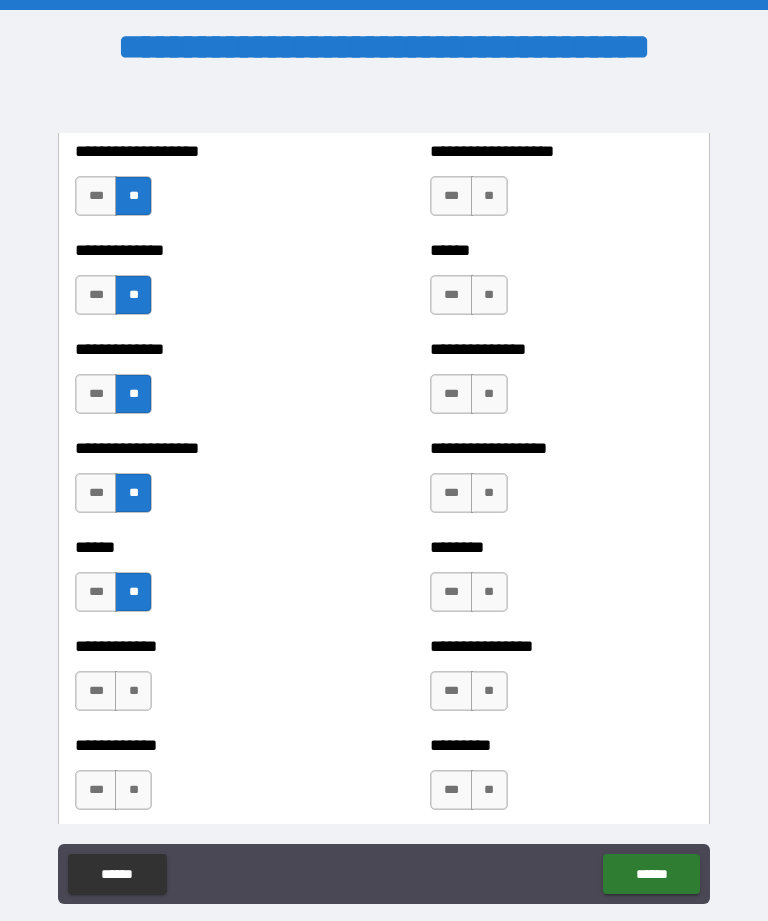 click on "**" at bounding box center (133, 691) 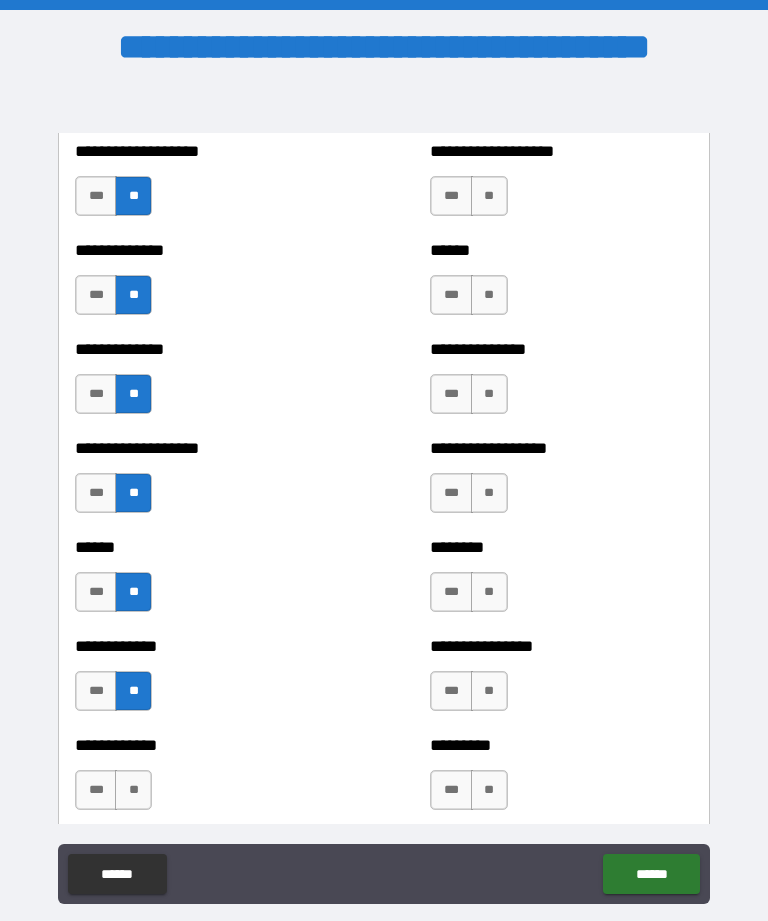 click on "**" at bounding box center [133, 790] 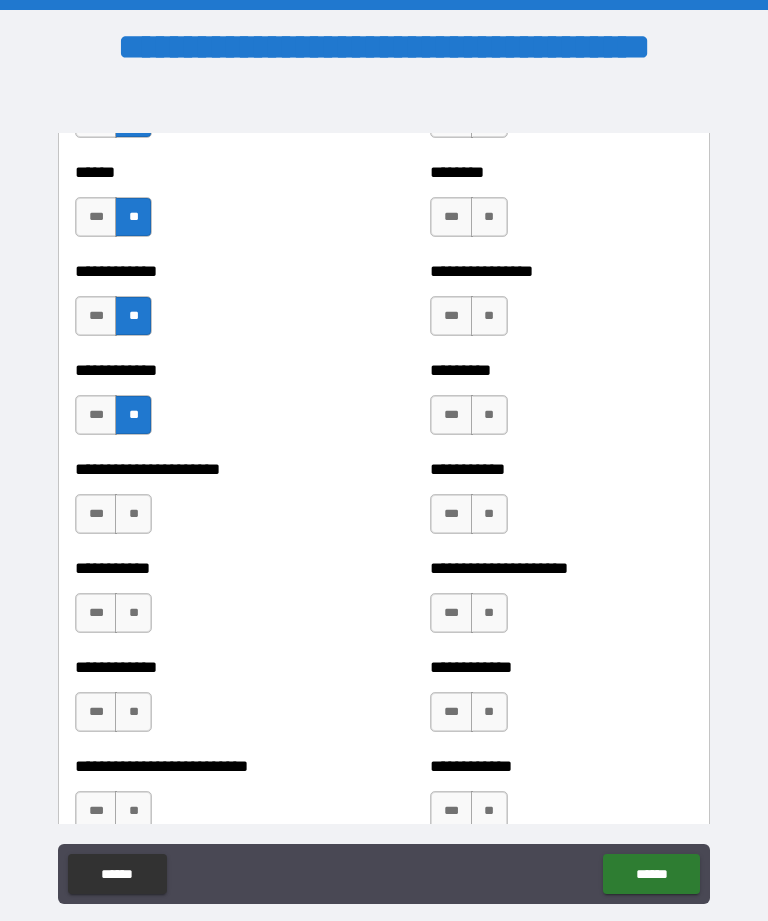 scroll, scrollTop: 5124, scrollLeft: 0, axis: vertical 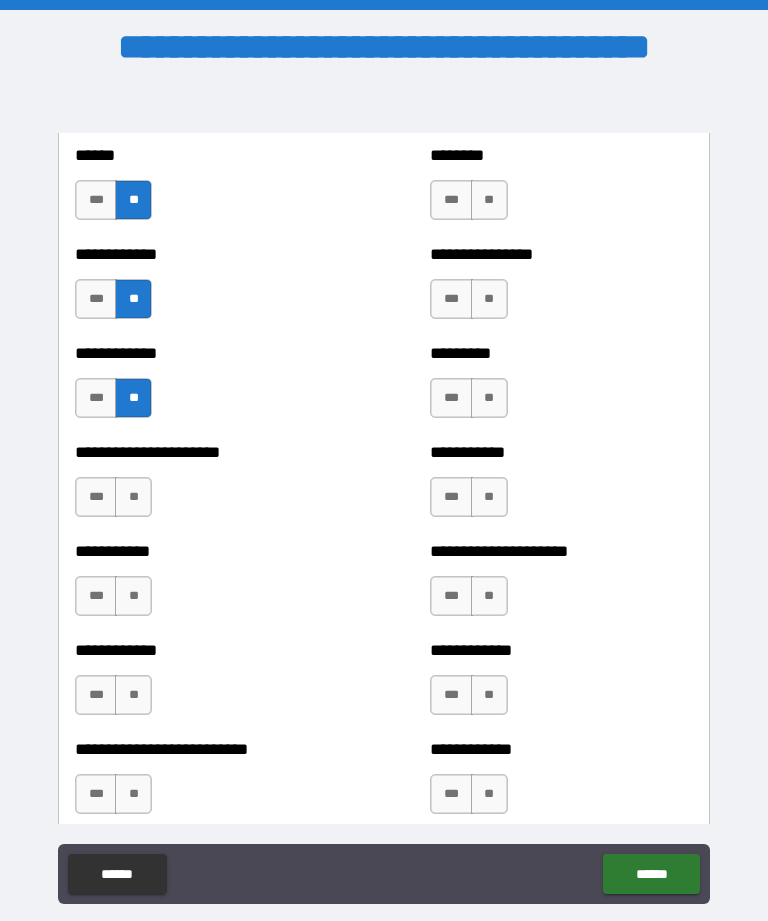click on "**" at bounding box center (133, 497) 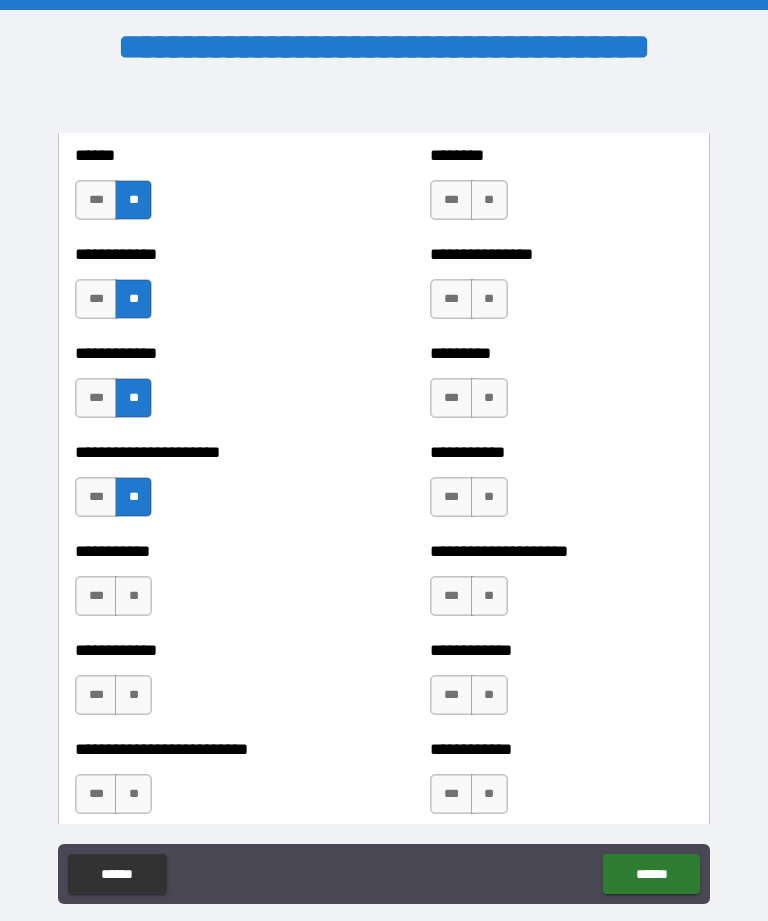 click on "**" at bounding box center [133, 596] 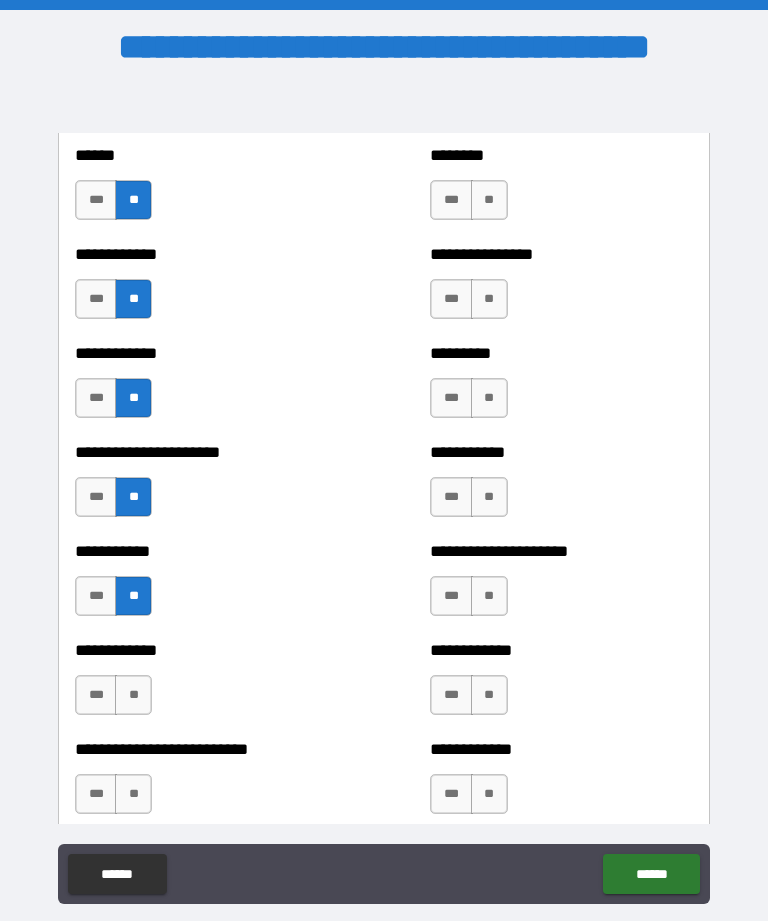 click on "**" at bounding box center (133, 695) 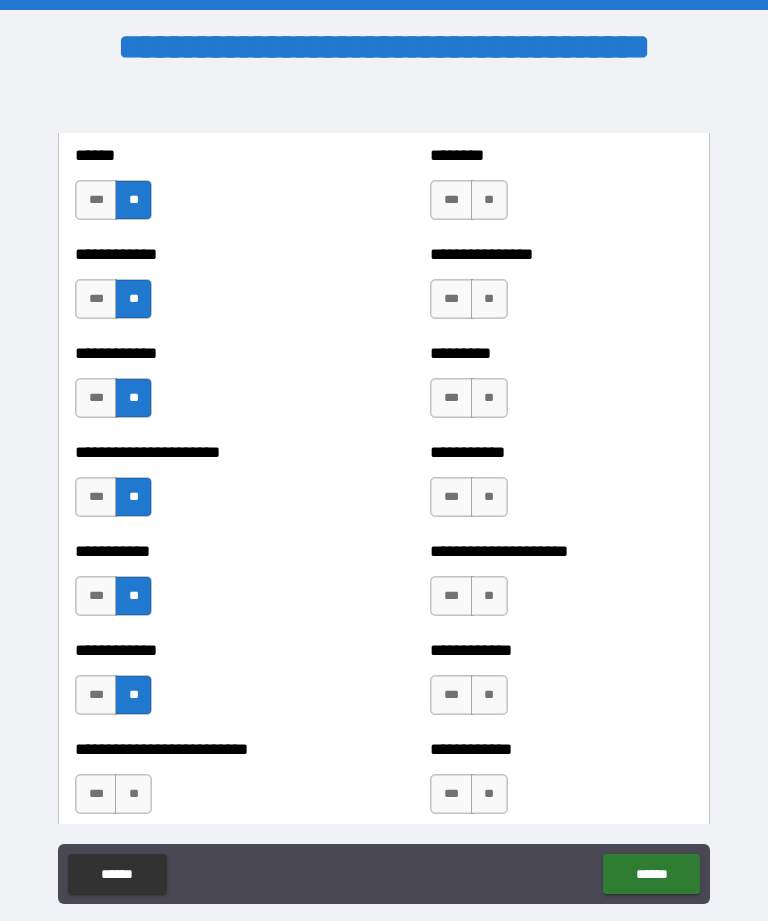 click on "**" at bounding box center (133, 794) 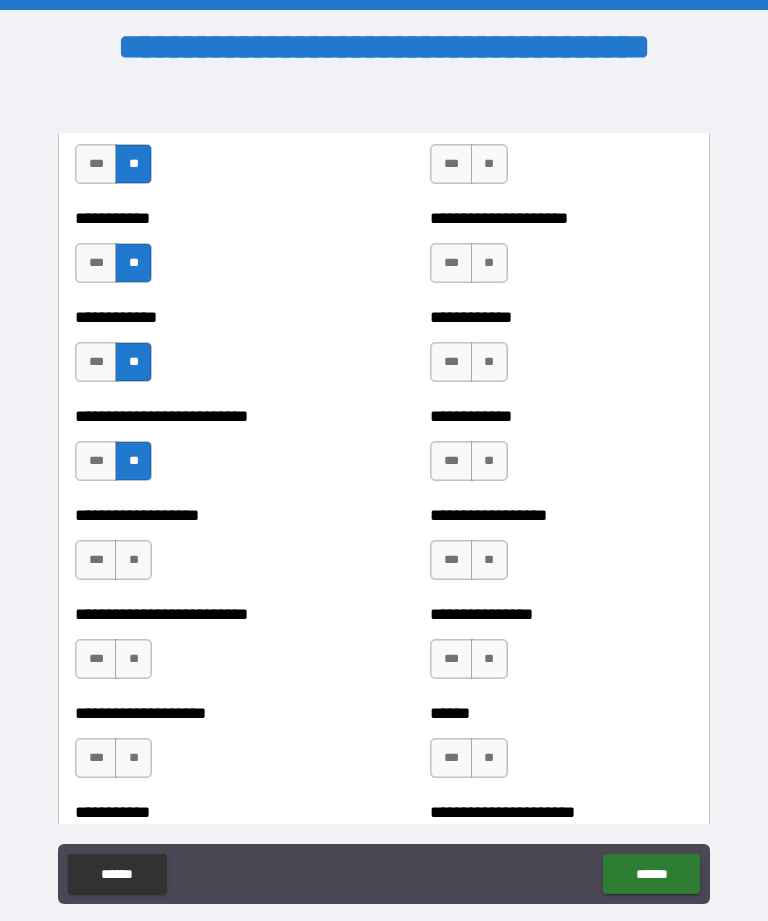 scroll, scrollTop: 5460, scrollLeft: 0, axis: vertical 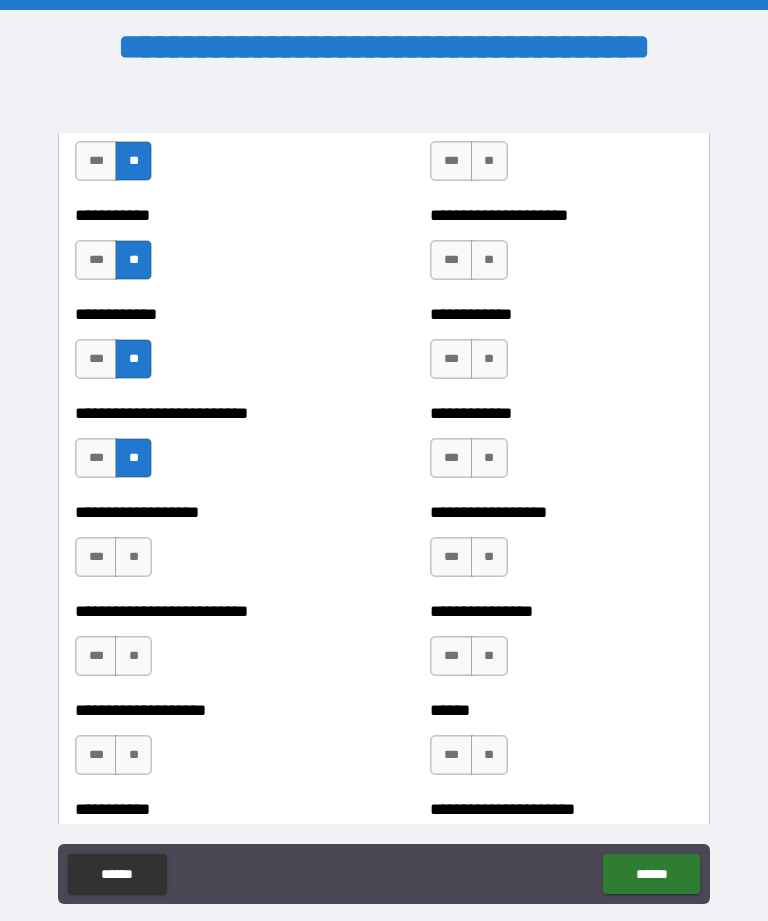 click on "**" at bounding box center [133, 557] 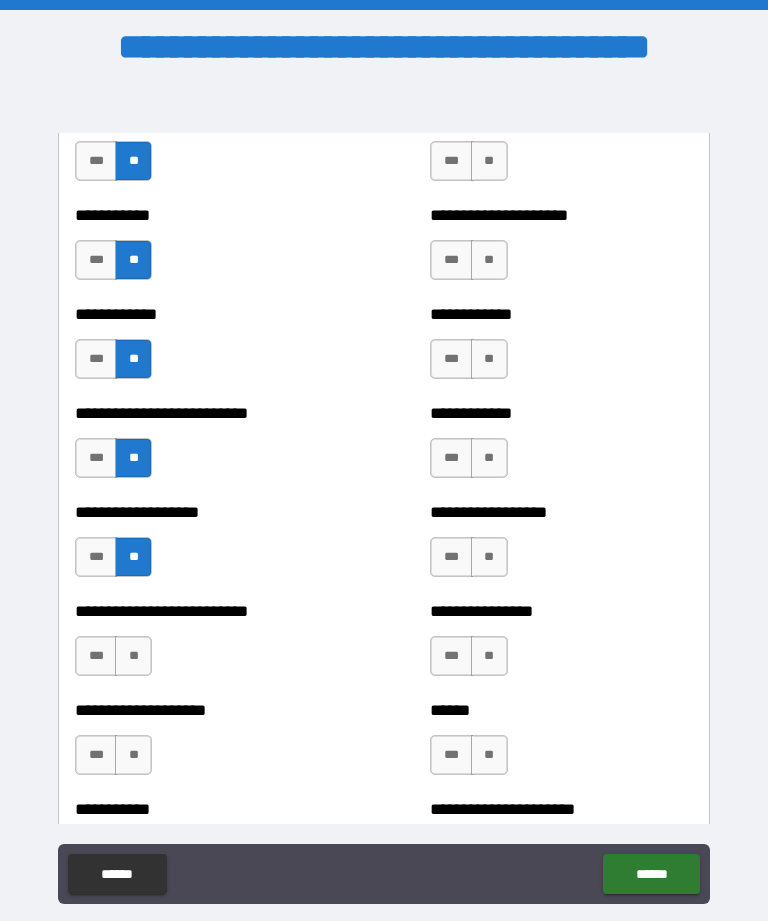click on "**" at bounding box center [133, 656] 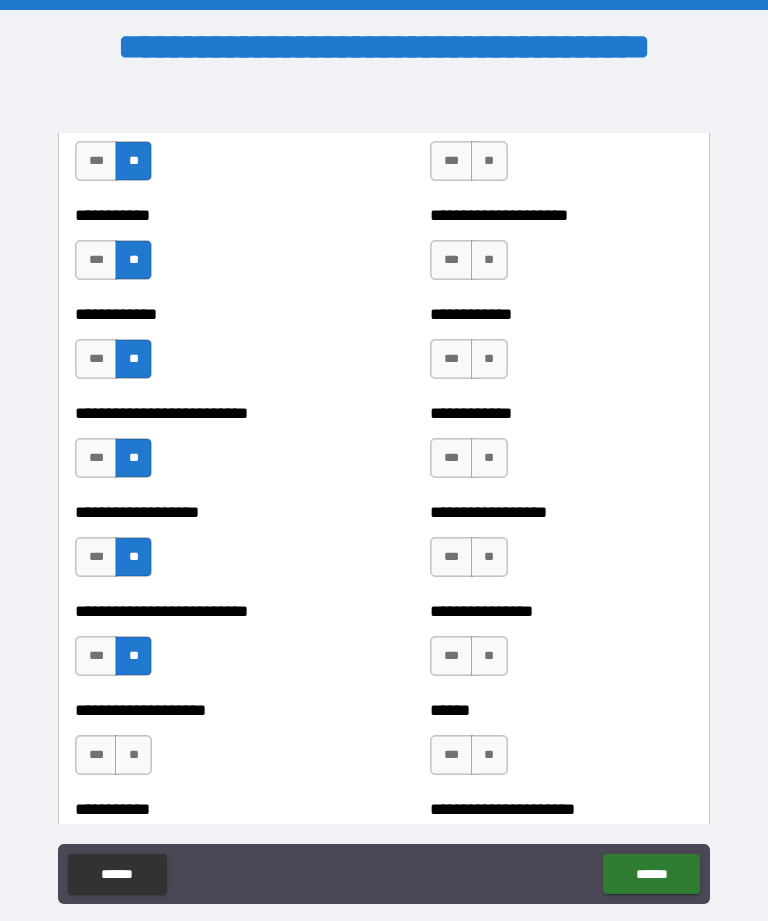 click on "**" at bounding box center (133, 755) 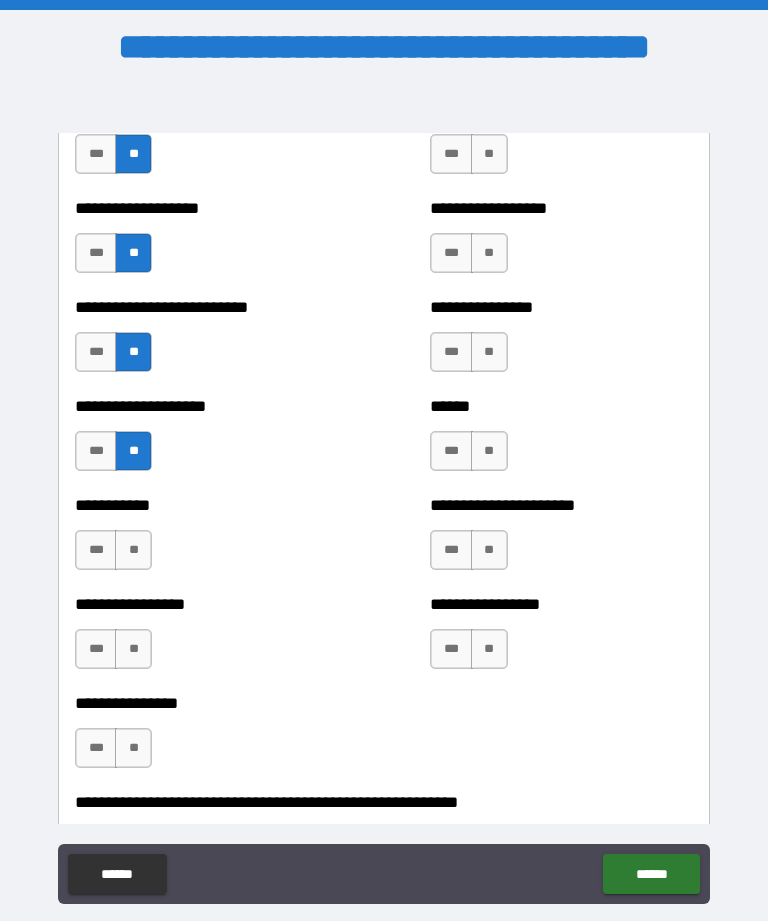 scroll, scrollTop: 5775, scrollLeft: 0, axis: vertical 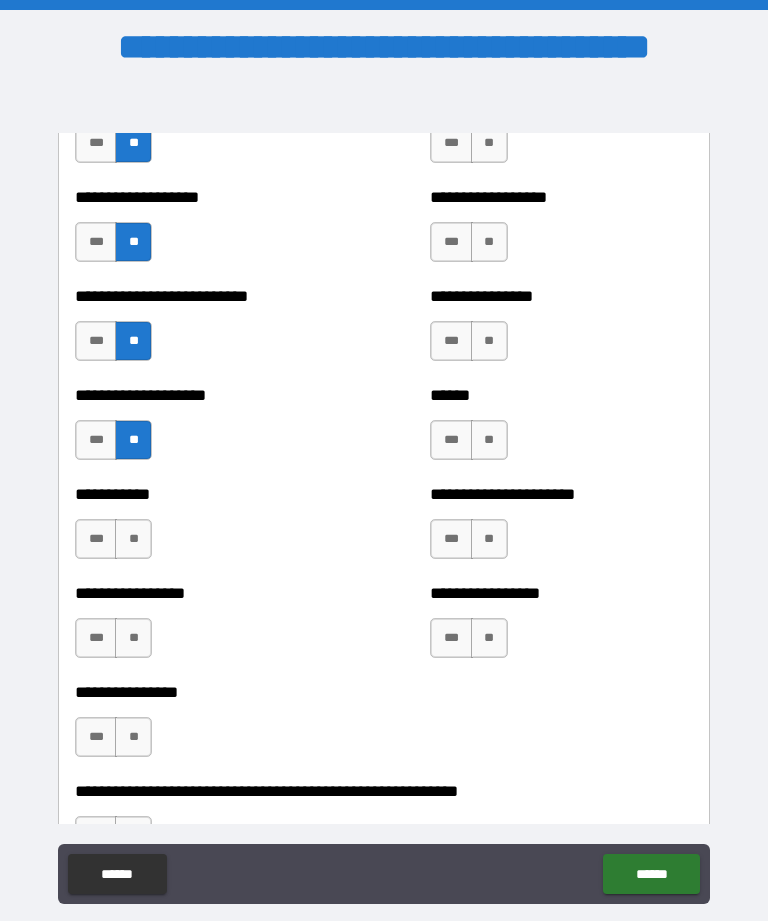 click on "**" at bounding box center [133, 539] 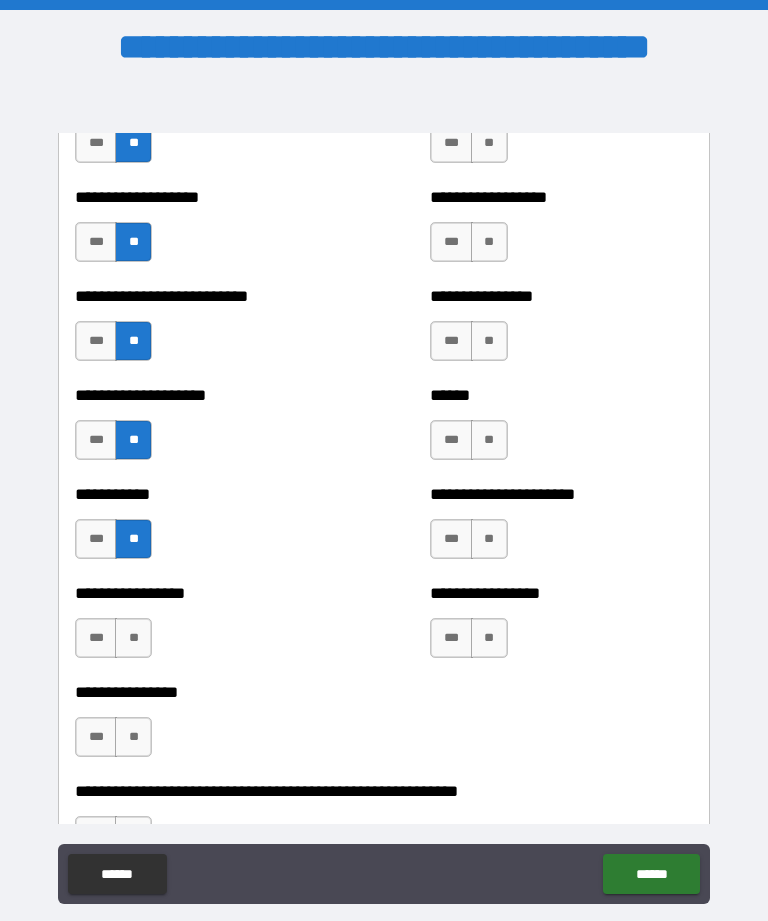 click on "**" at bounding box center (133, 638) 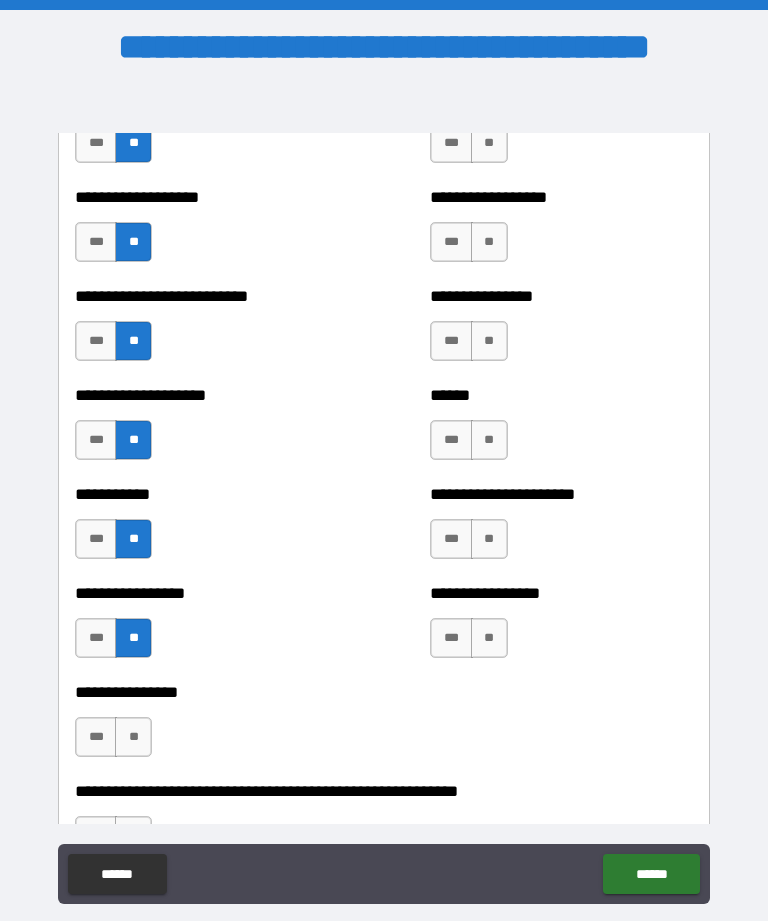 click on "**" at bounding box center [133, 737] 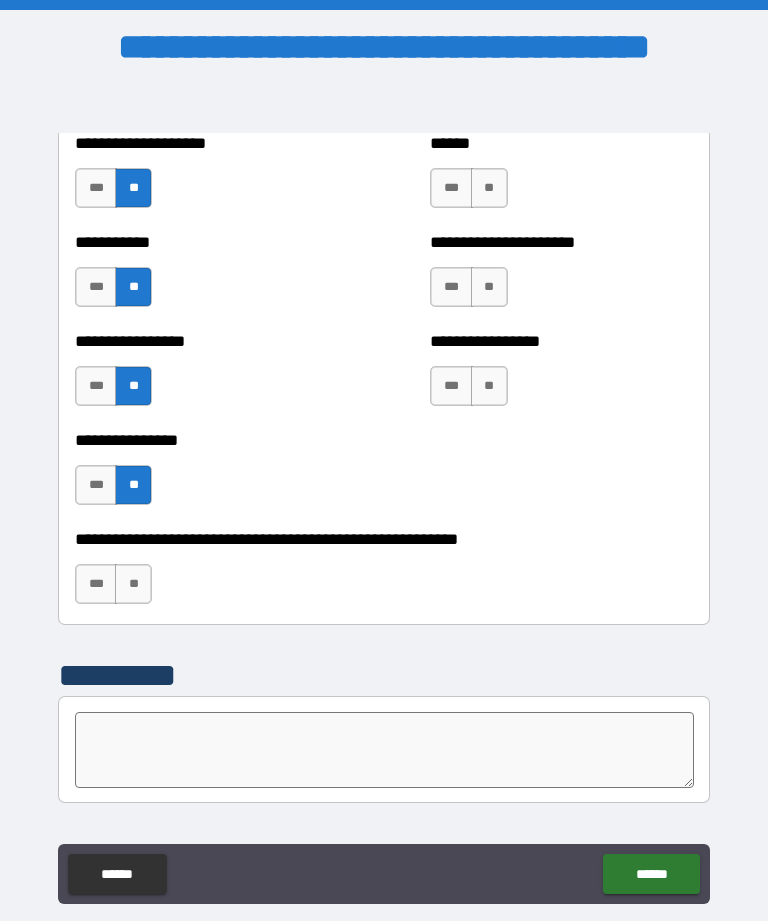 scroll, scrollTop: 6038, scrollLeft: 0, axis: vertical 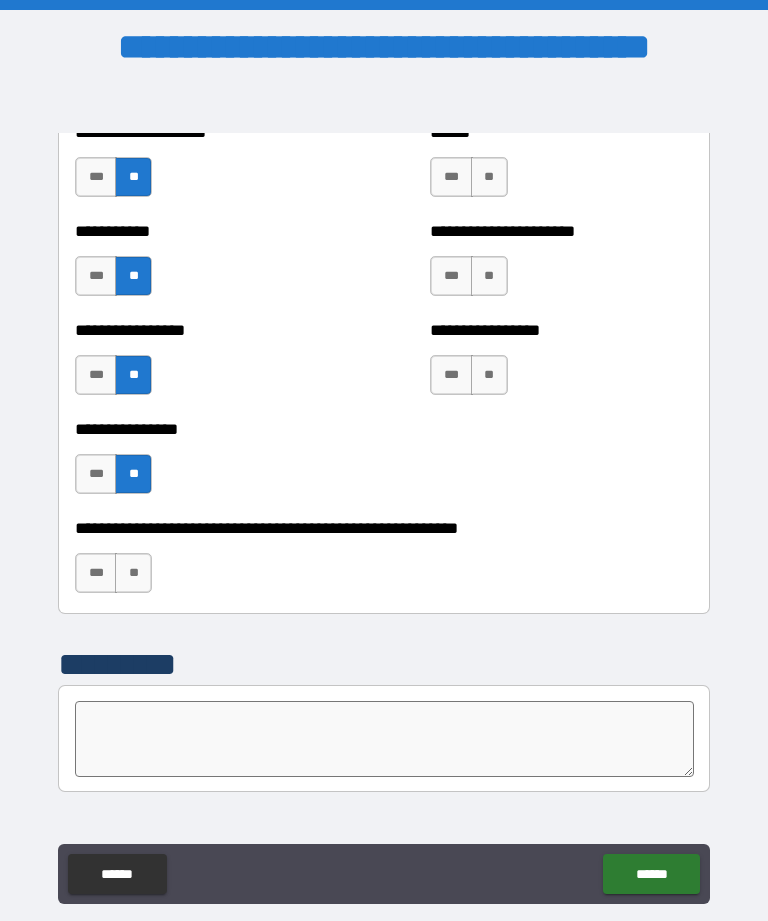 click on "**" at bounding box center (133, 573) 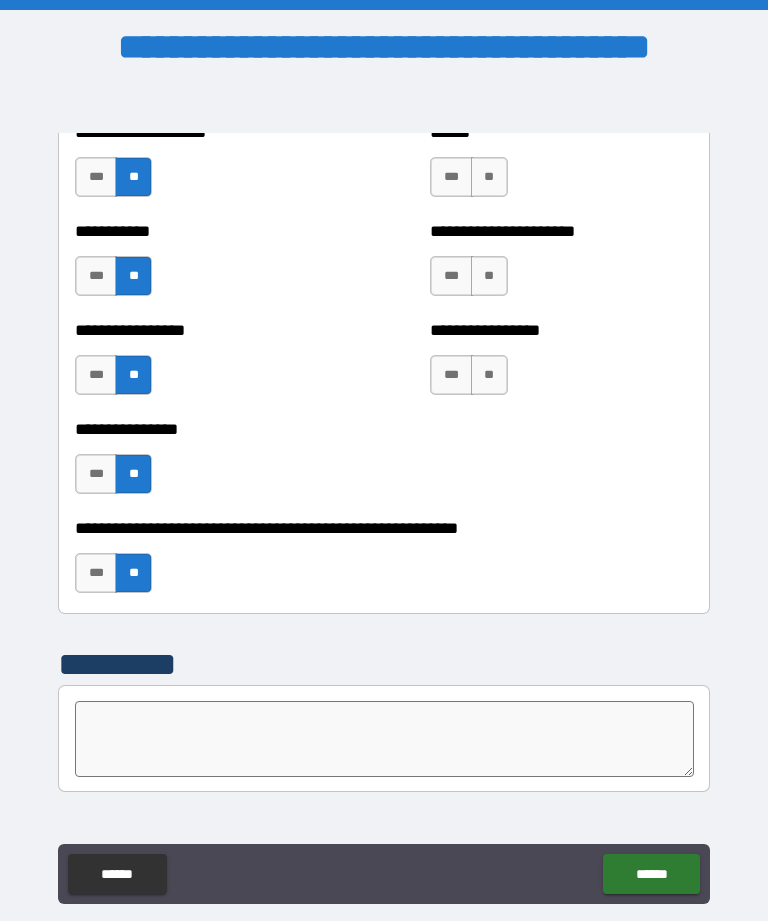 click on "**" at bounding box center (489, 375) 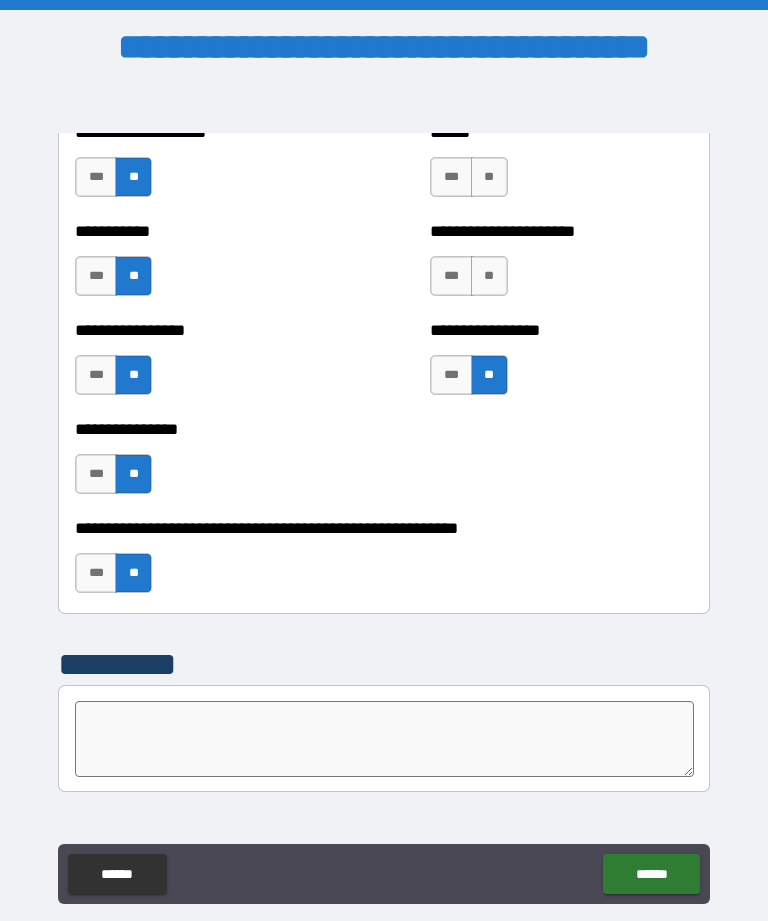 click on "**" at bounding box center [489, 276] 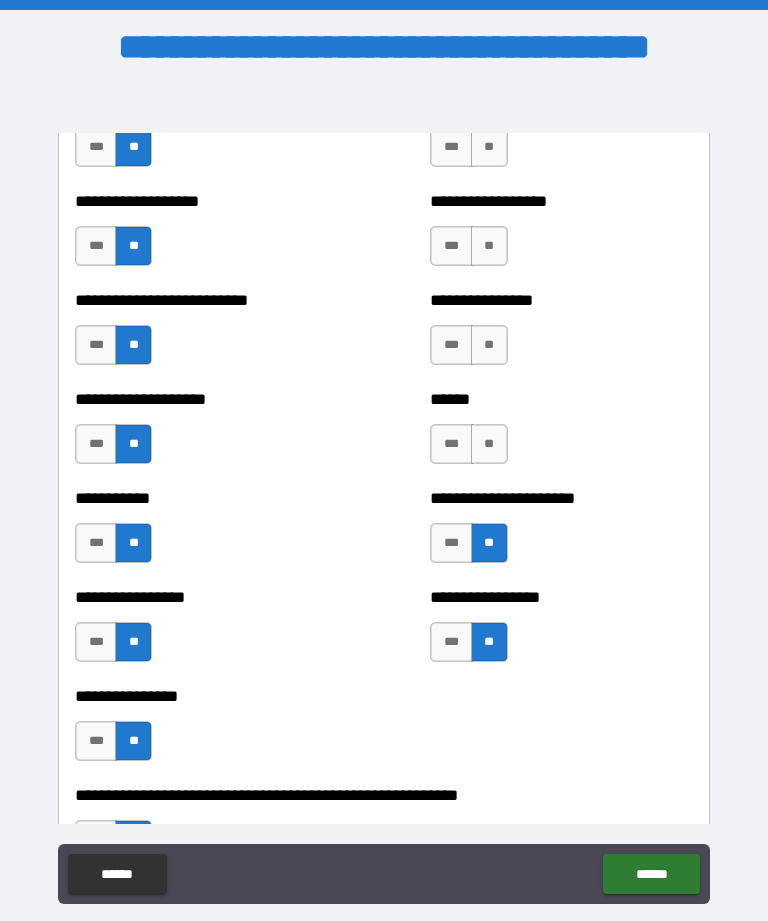 scroll, scrollTop: 5770, scrollLeft: 0, axis: vertical 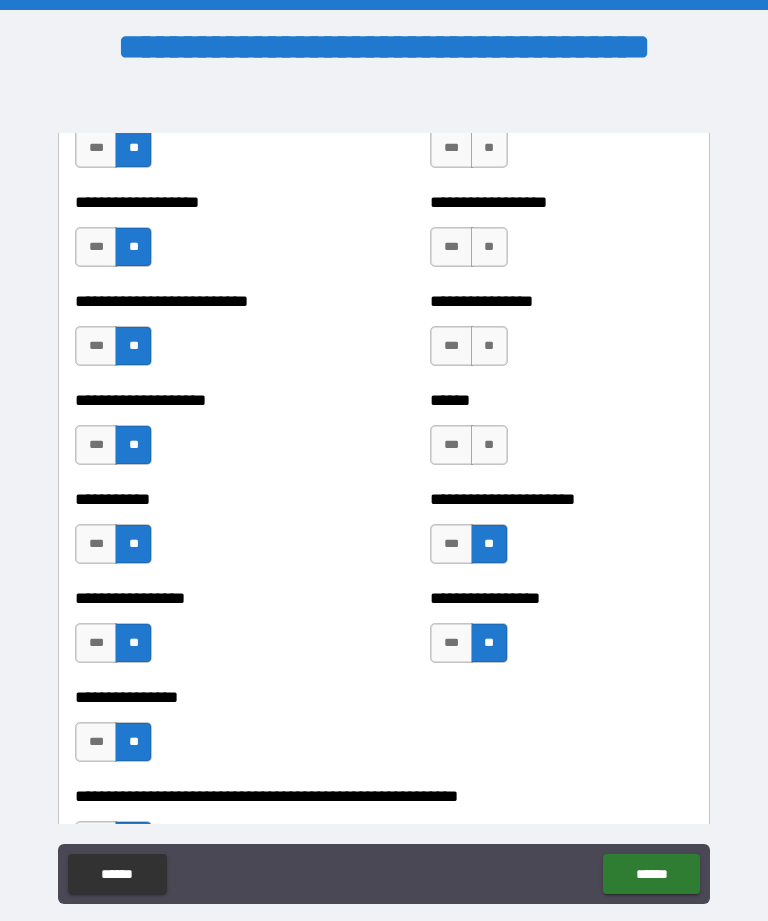 click on "**" at bounding box center (489, 445) 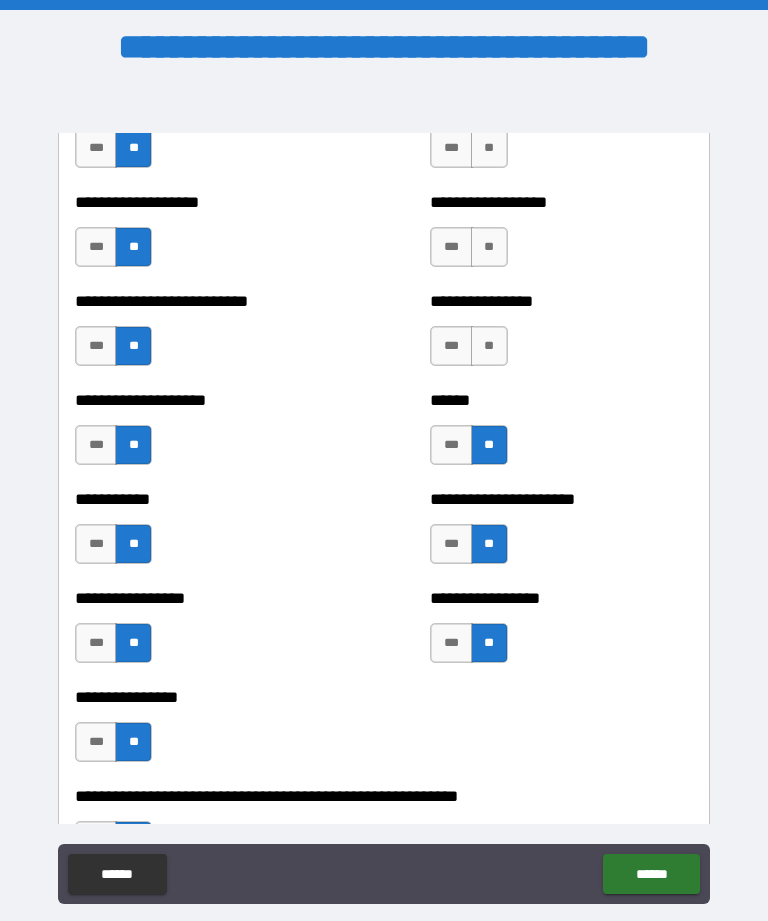 click on "**" at bounding box center (489, 346) 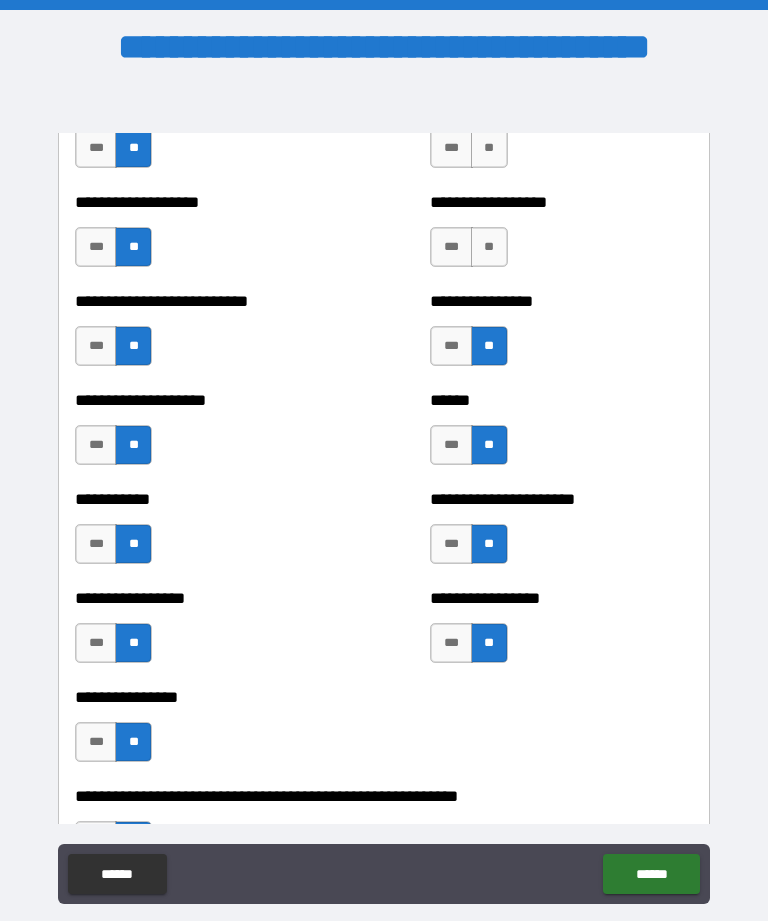 click on "**" at bounding box center (489, 247) 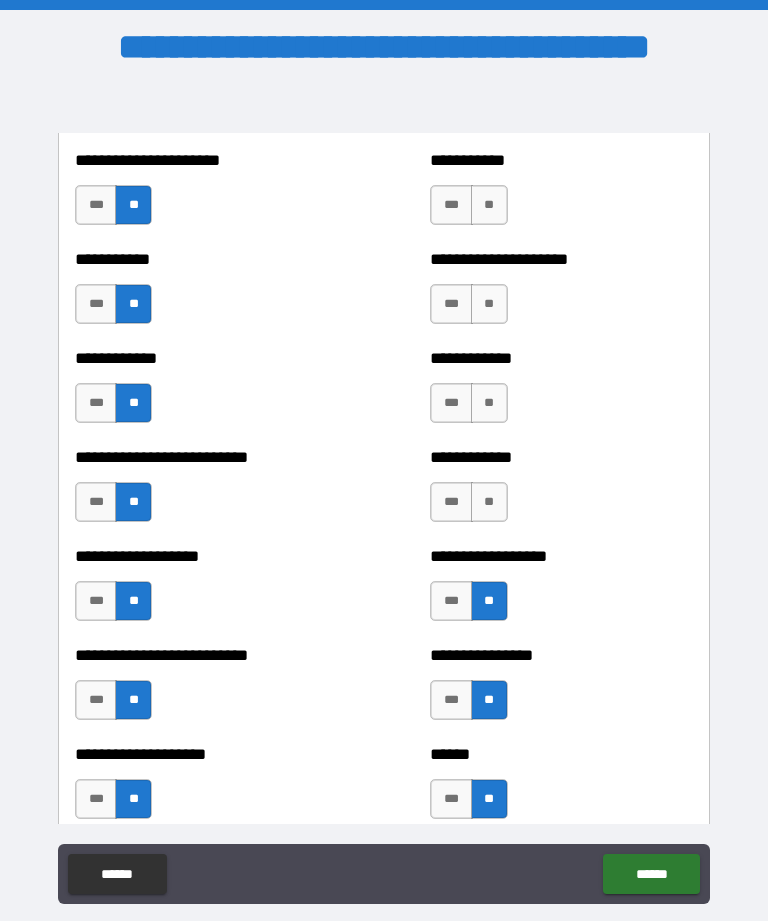 scroll, scrollTop: 5412, scrollLeft: 0, axis: vertical 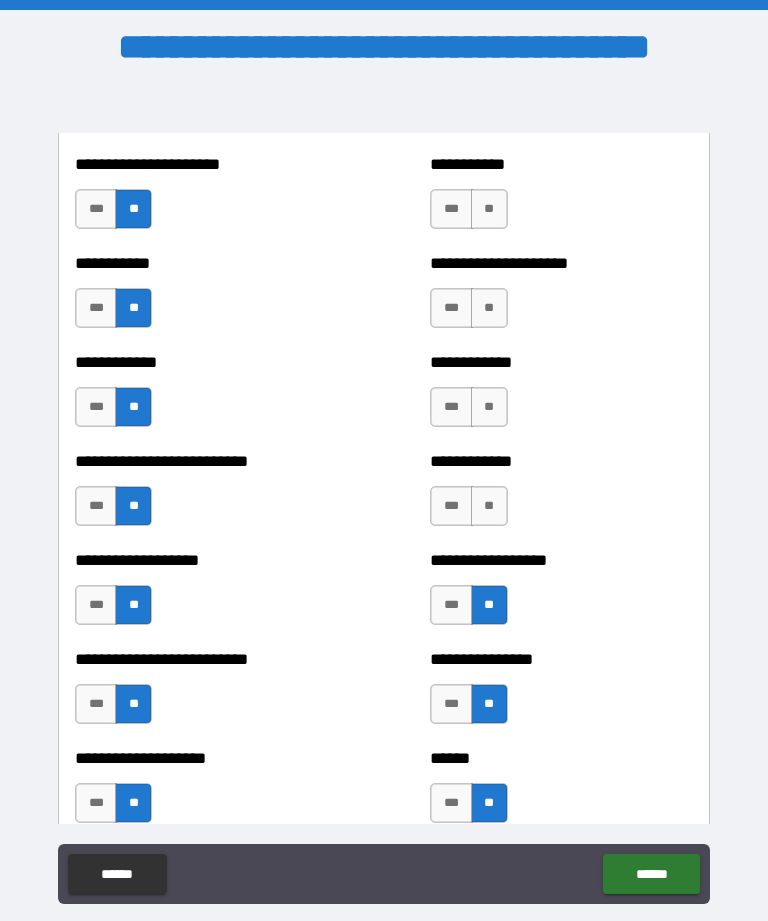 click on "**" at bounding box center (489, 506) 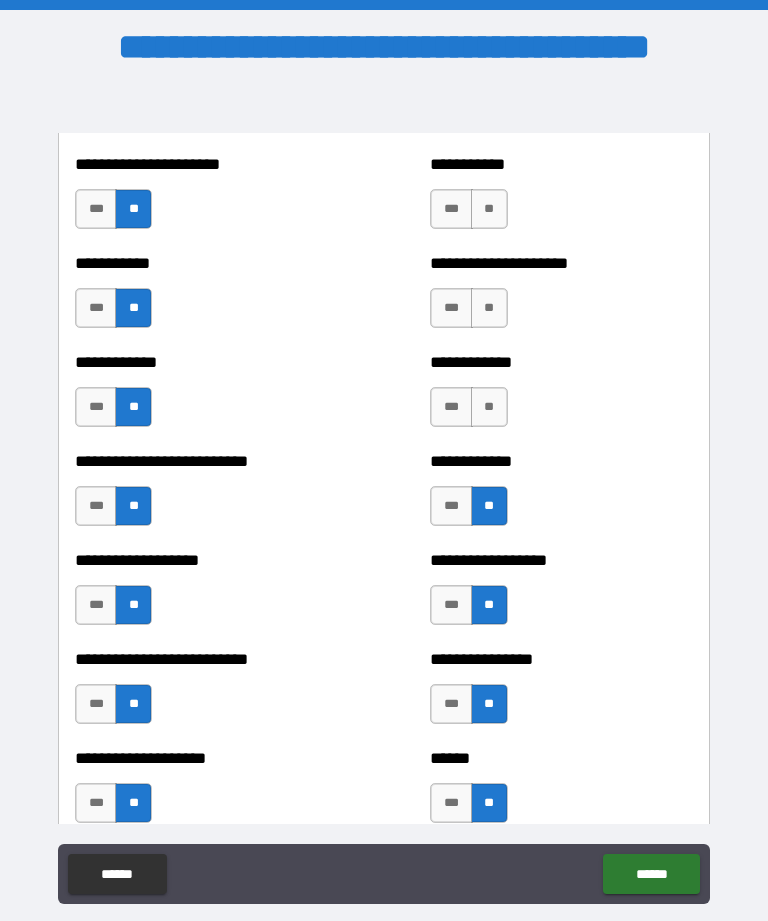 click on "**" at bounding box center [489, 407] 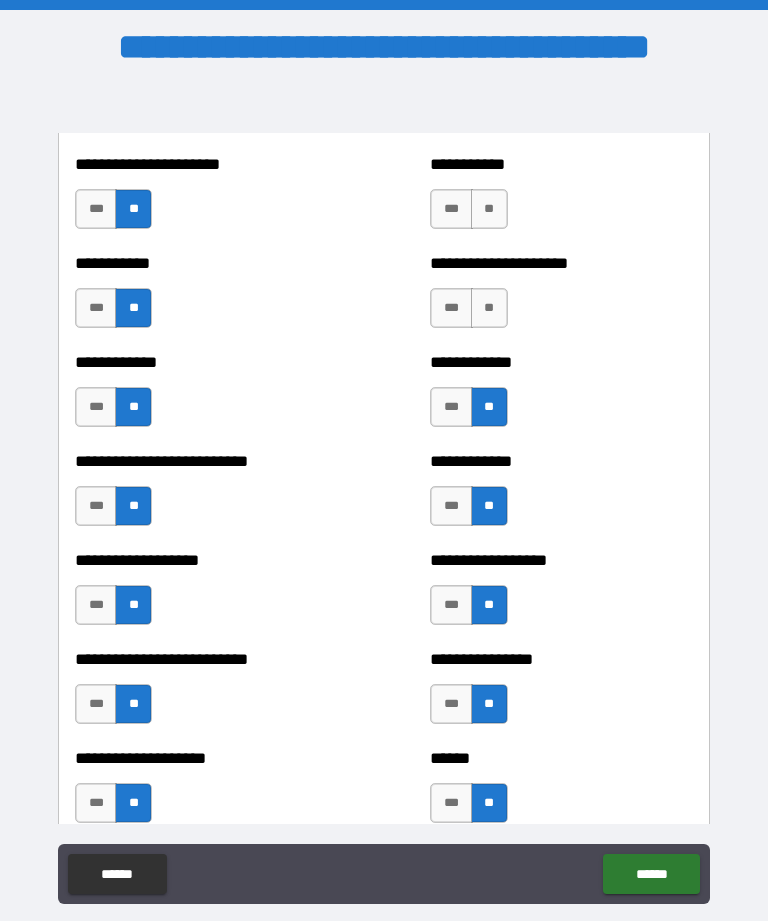 click on "**" at bounding box center (489, 308) 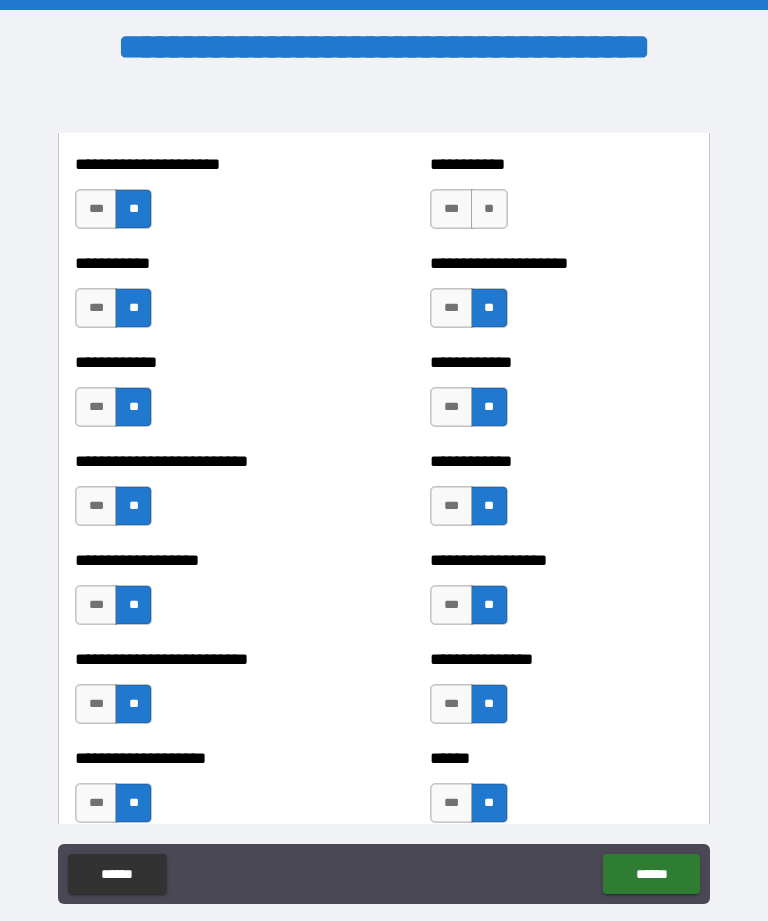 click on "**" at bounding box center [489, 209] 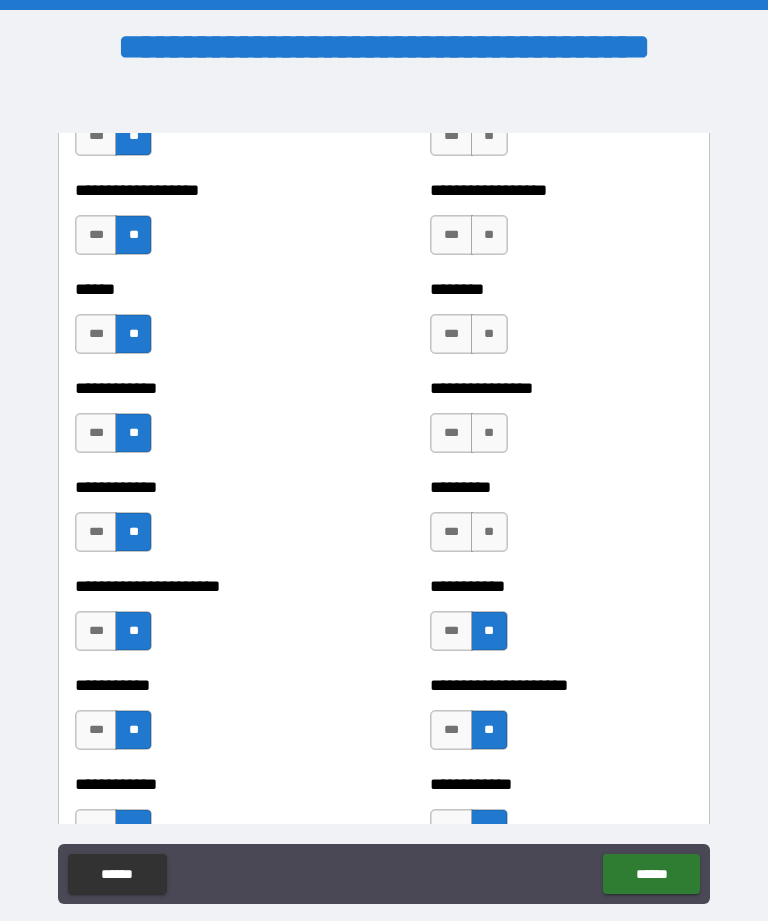 scroll, scrollTop: 4990, scrollLeft: 0, axis: vertical 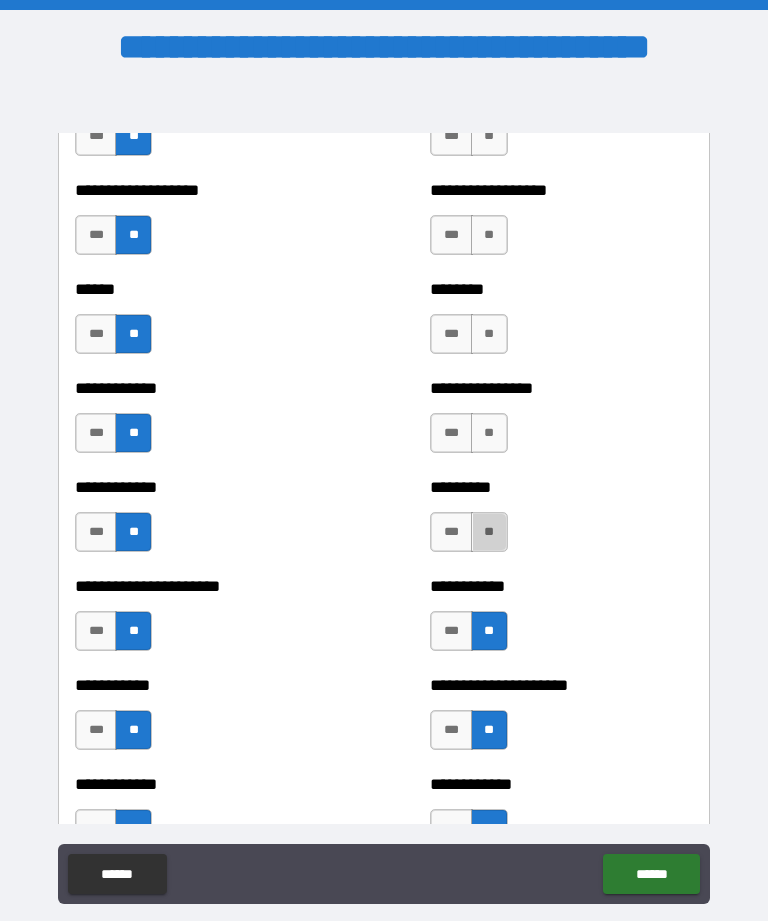 click on "**" at bounding box center (489, 532) 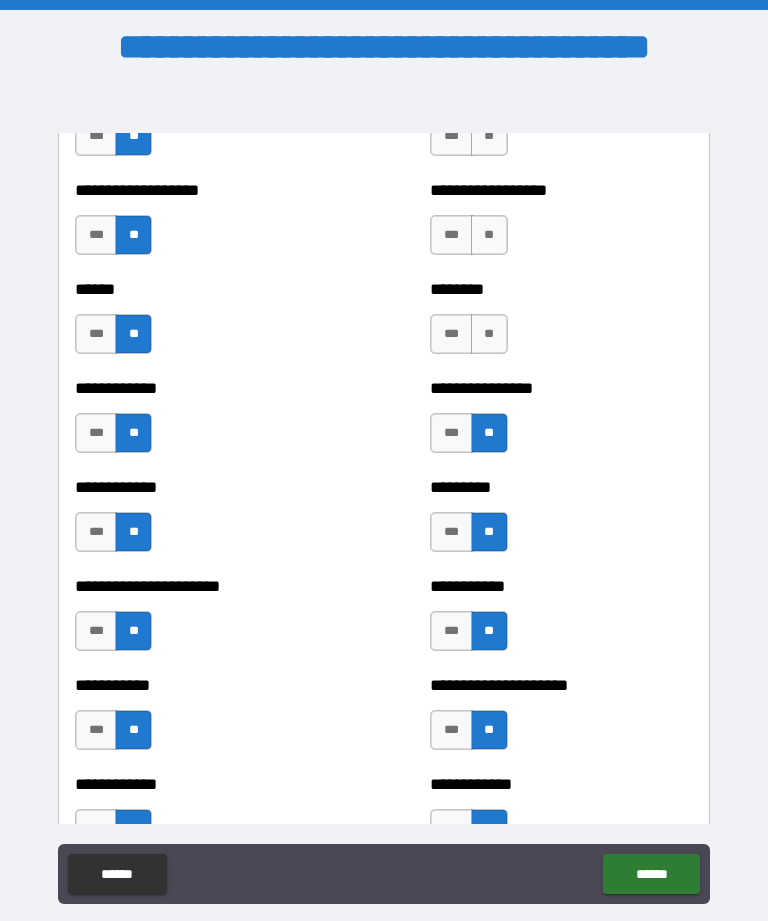 click on "**" at bounding box center [489, 334] 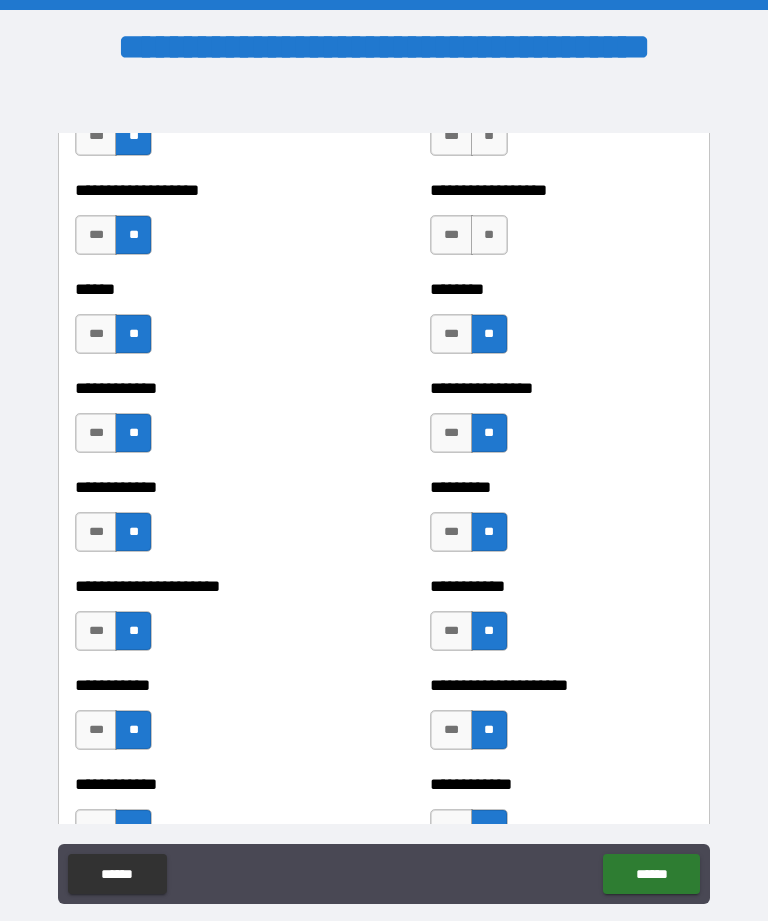 click on "**" at bounding box center (489, 235) 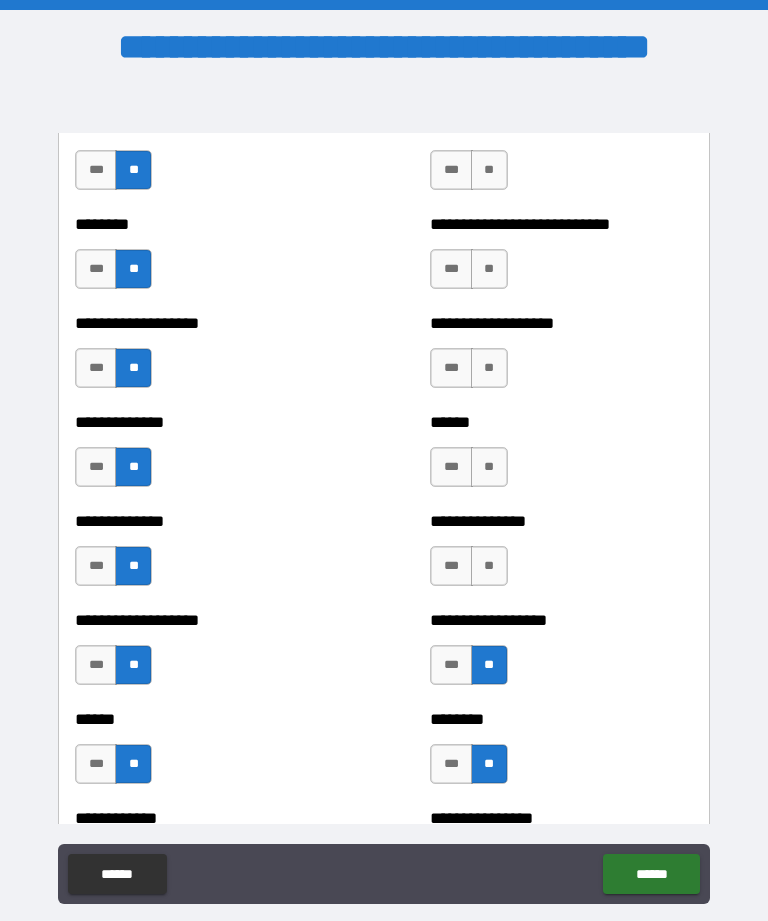 scroll, scrollTop: 4559, scrollLeft: 0, axis: vertical 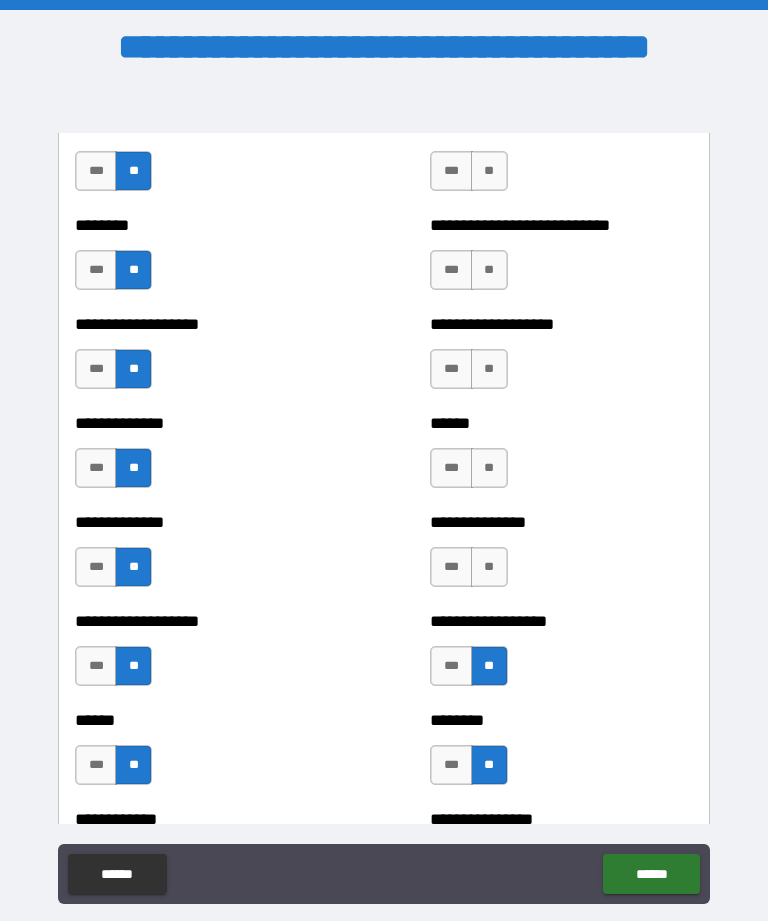 click on "**" at bounding box center [489, 567] 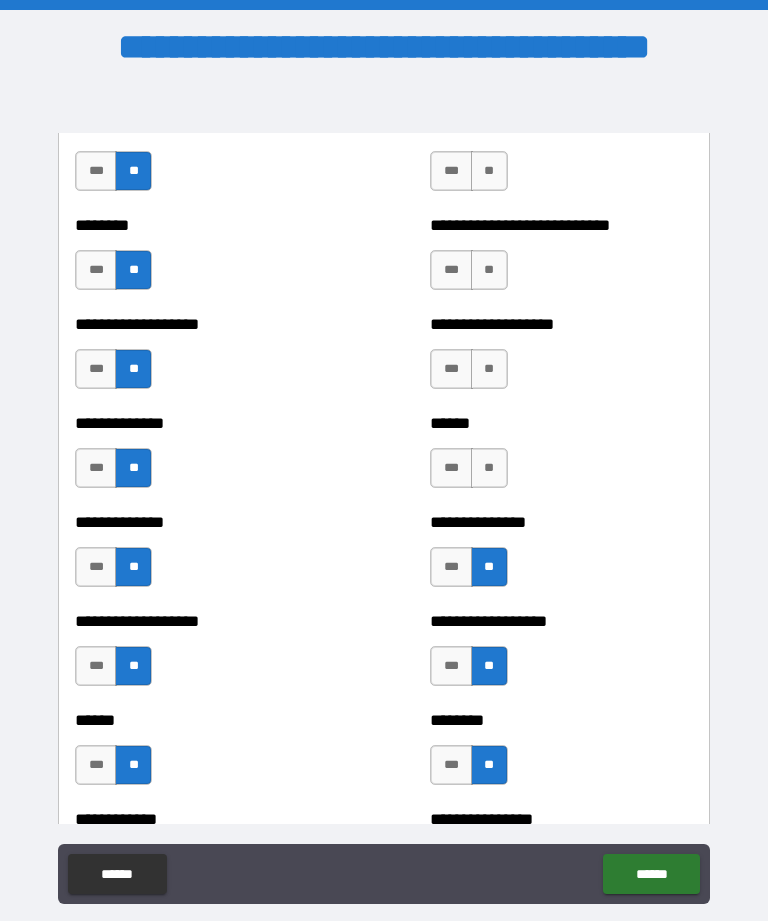 click on "**" at bounding box center (489, 468) 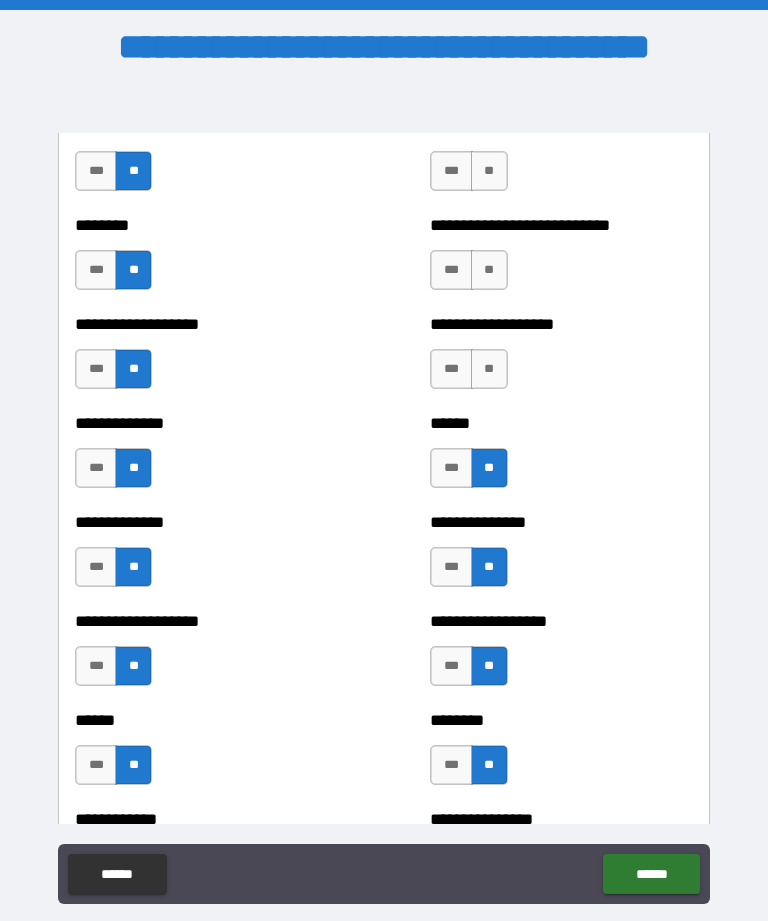 click on "**" at bounding box center [489, 369] 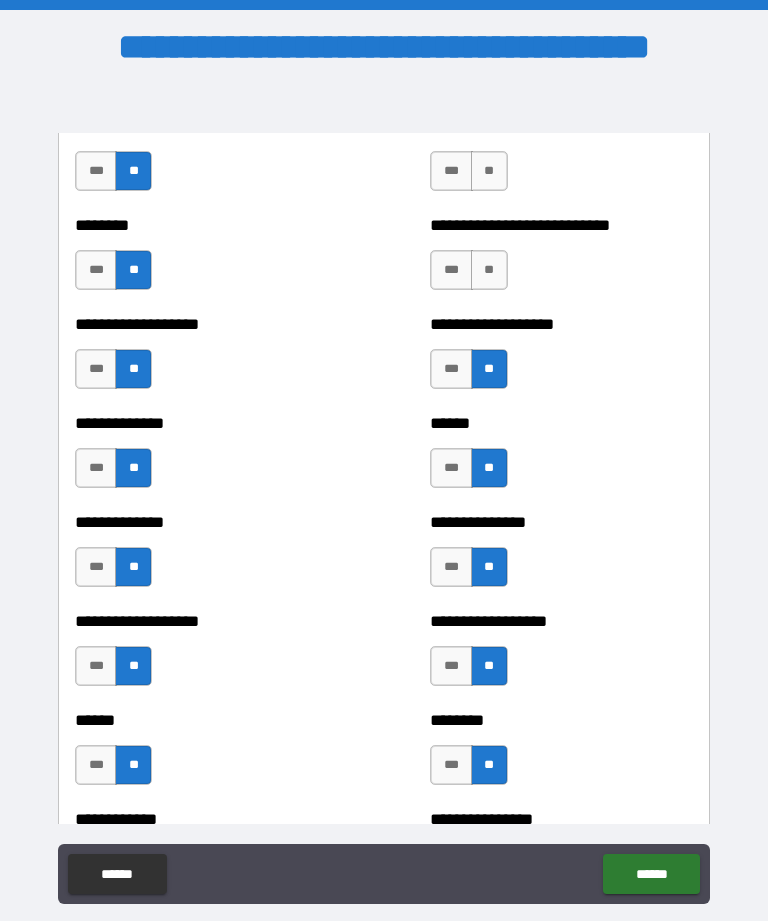 click on "**" at bounding box center (489, 270) 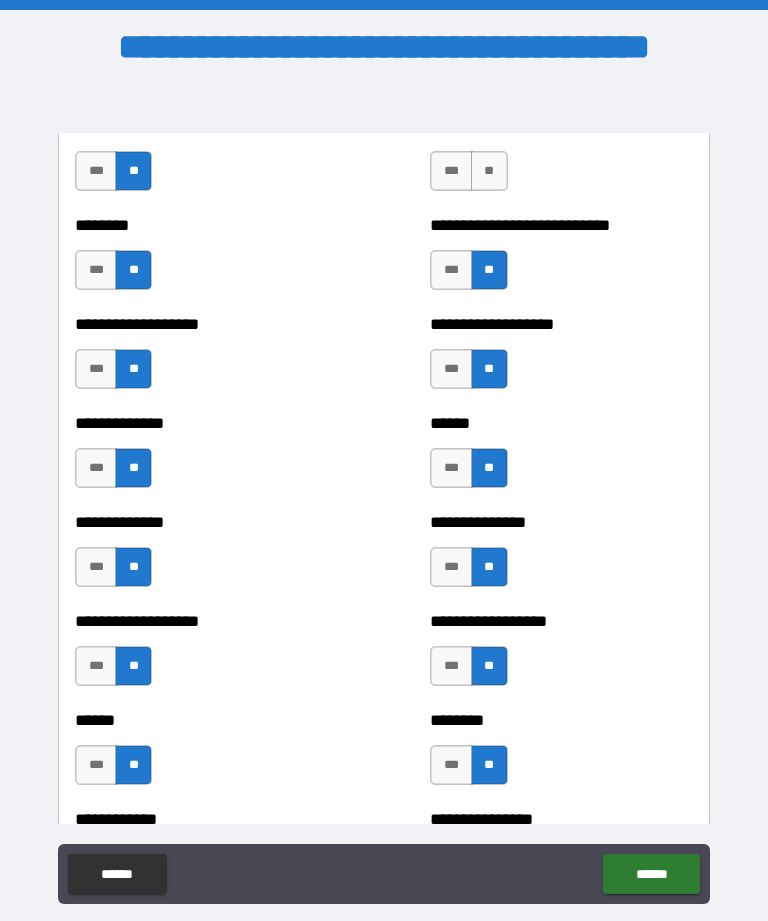 click on "**" at bounding box center (489, 171) 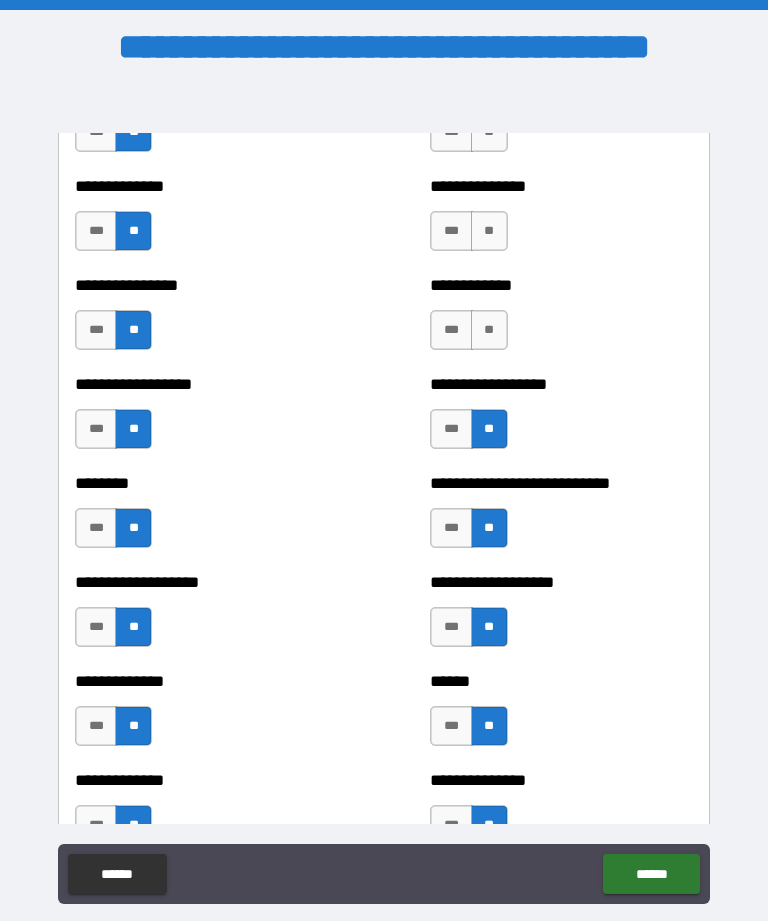 scroll, scrollTop: 4282, scrollLeft: 0, axis: vertical 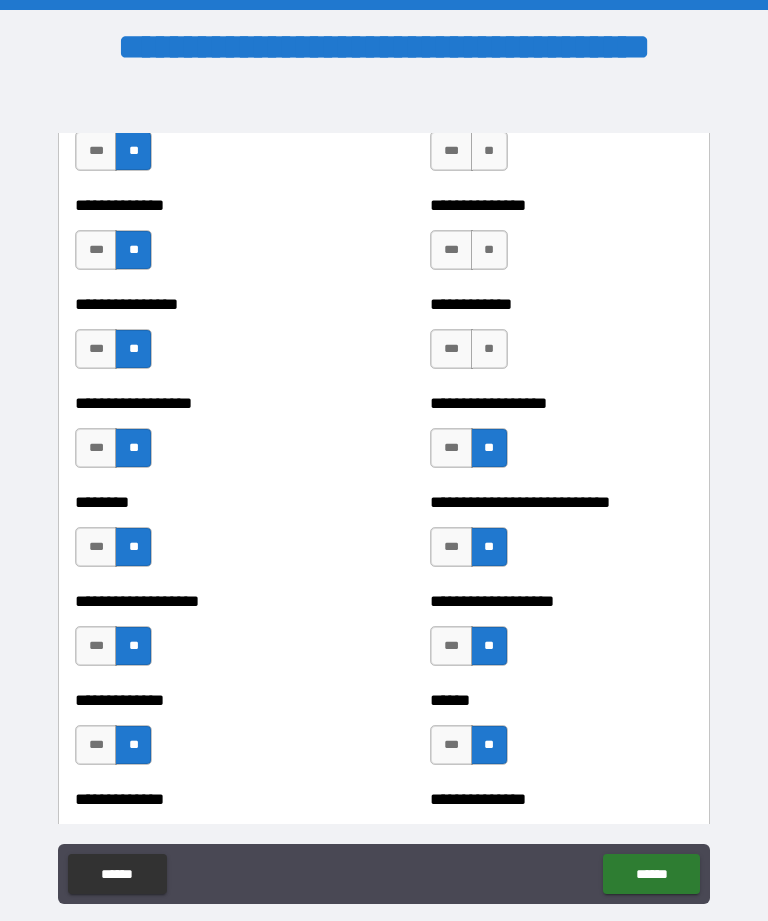 click on "**" at bounding box center [489, 349] 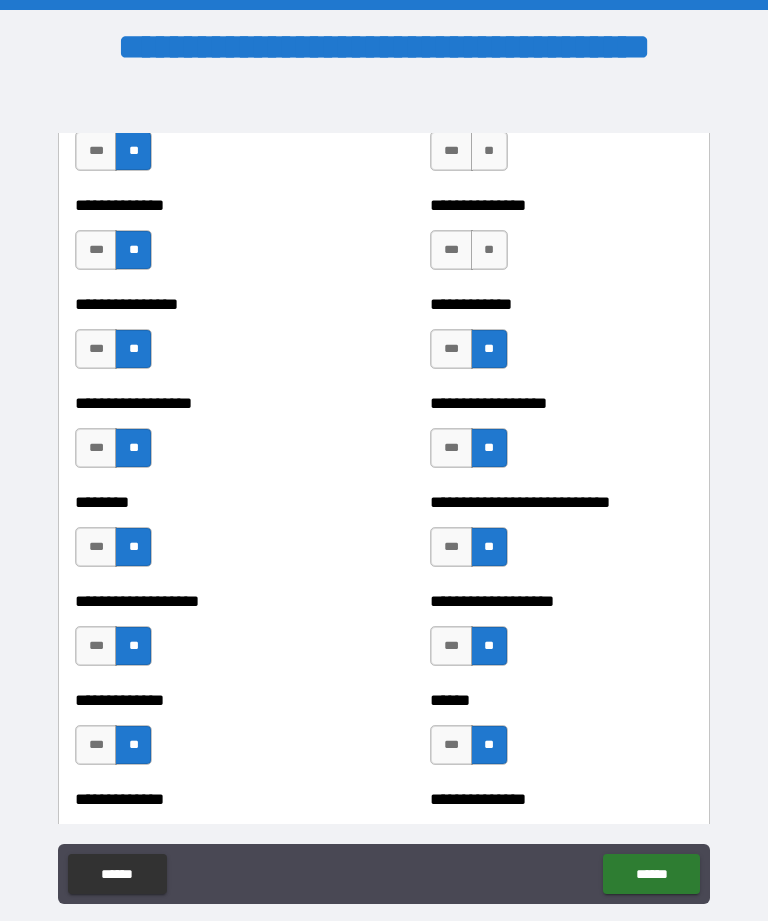 click on "**" at bounding box center [489, 250] 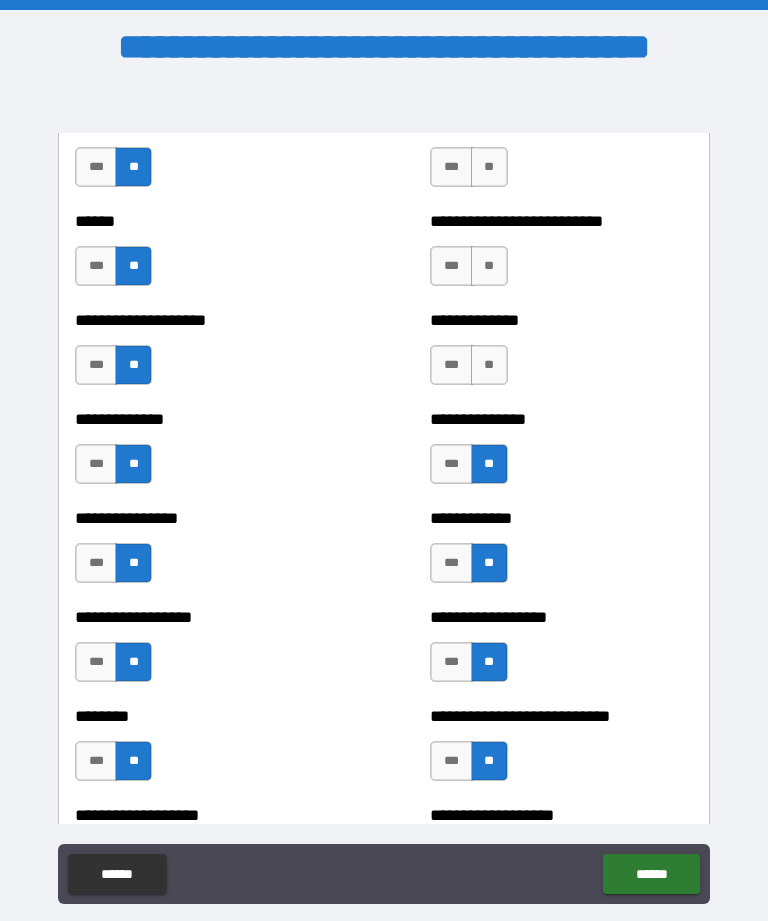 scroll, scrollTop: 4067, scrollLeft: 0, axis: vertical 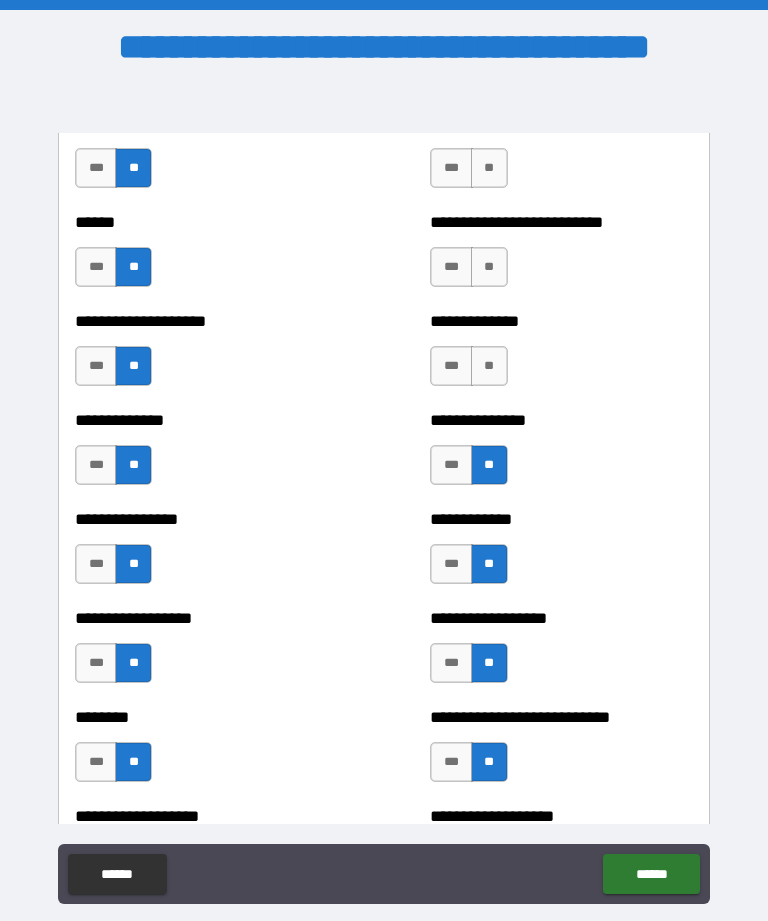 click on "**" at bounding box center (489, 366) 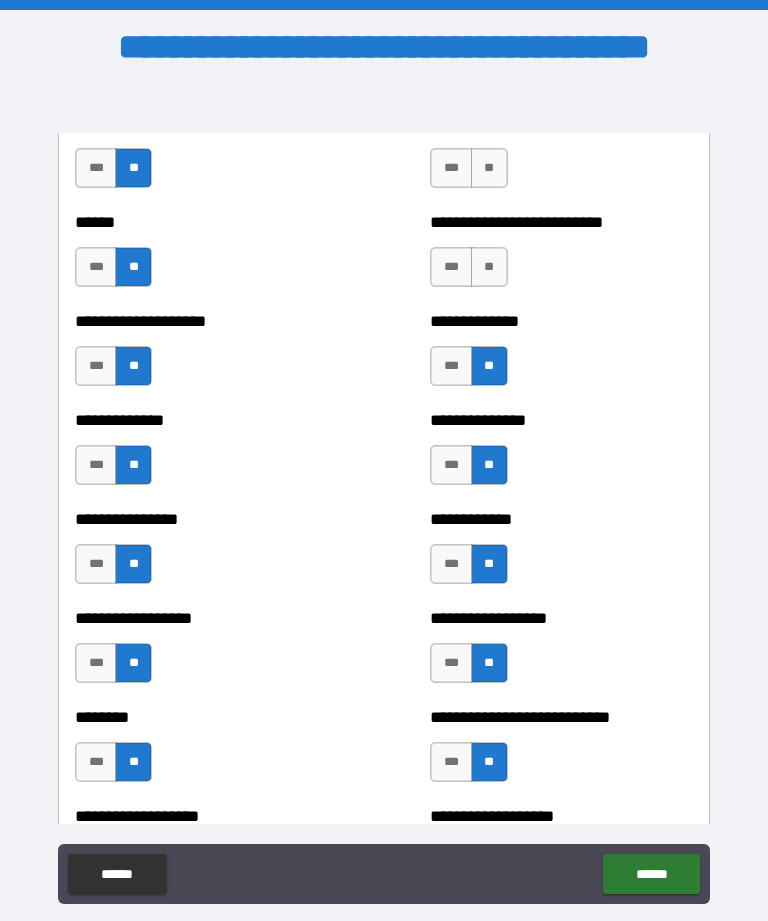 click on "**" at bounding box center (489, 267) 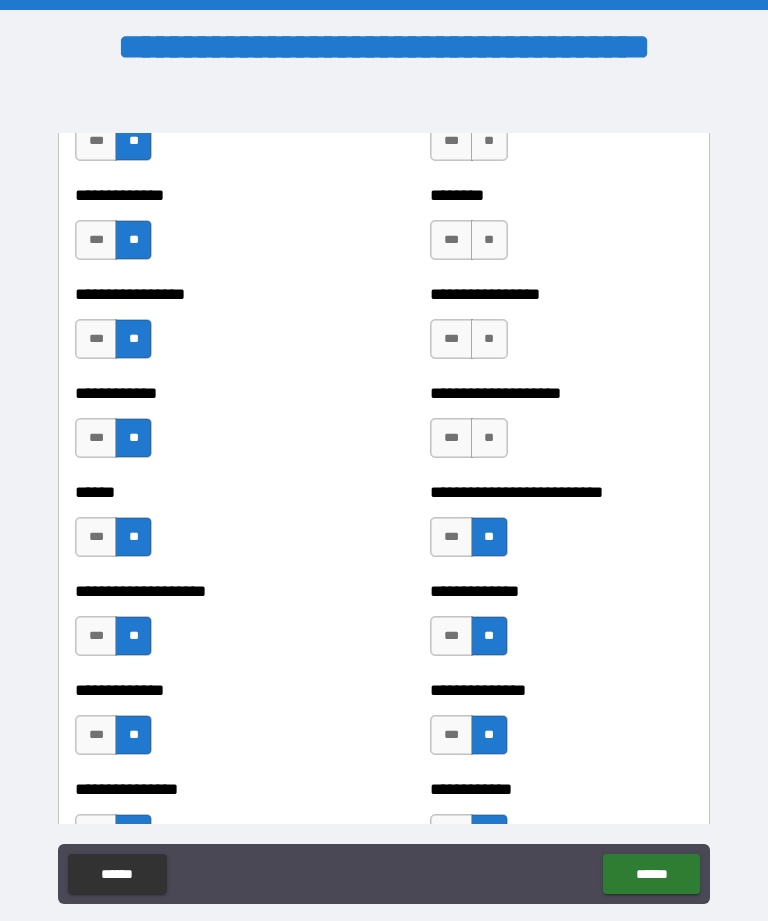 scroll, scrollTop: 3797, scrollLeft: 0, axis: vertical 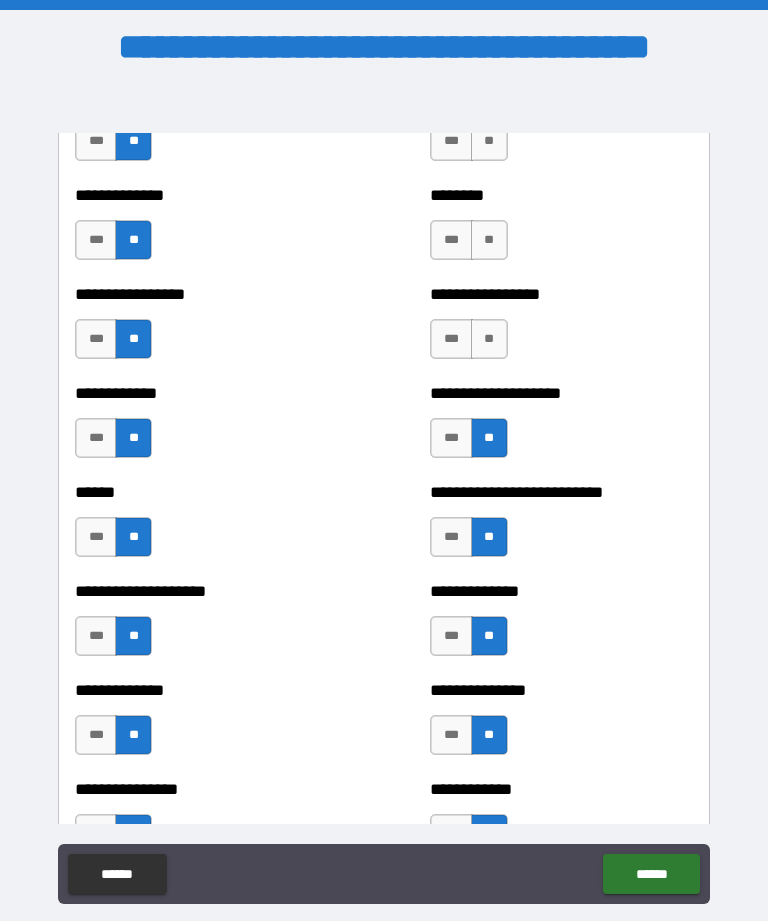 click on "**" at bounding box center [489, 339] 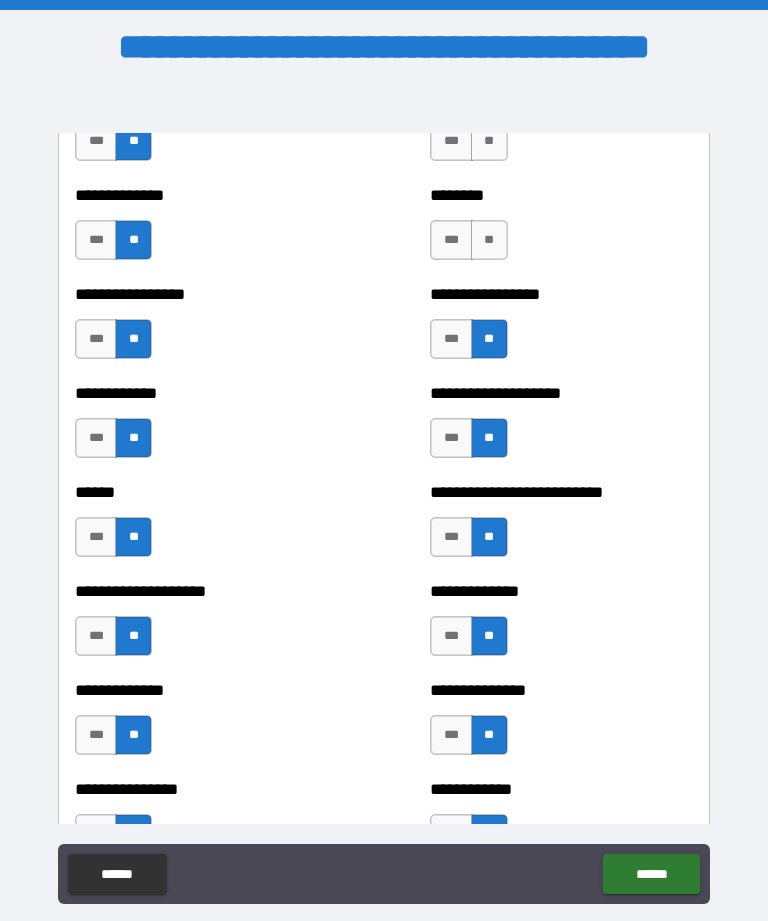 click on "**" at bounding box center (489, 240) 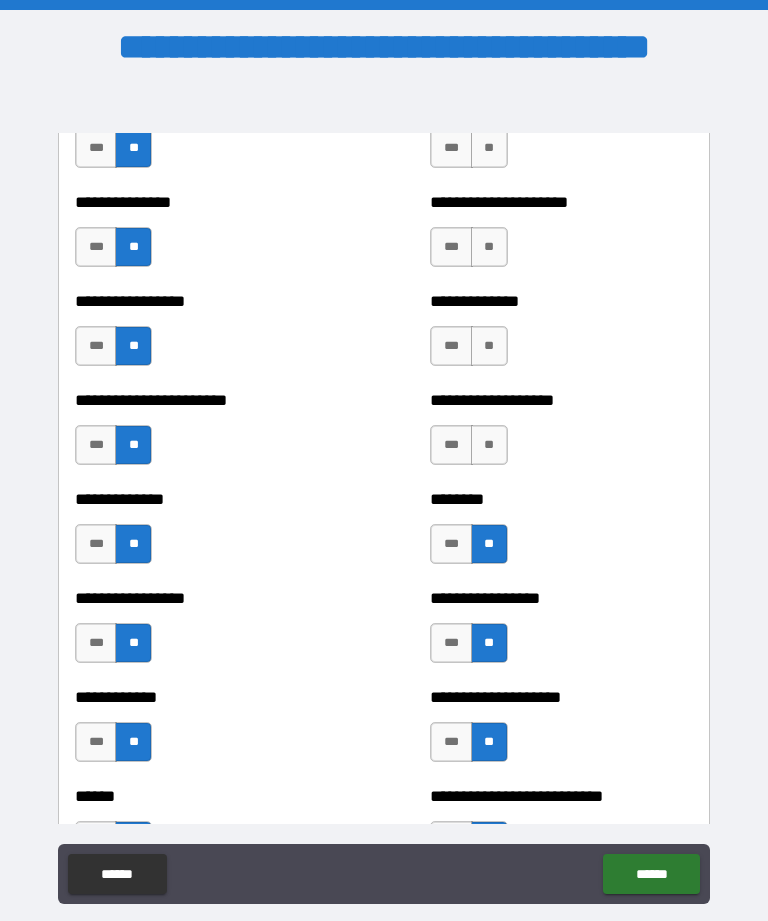 scroll, scrollTop: 3480, scrollLeft: 0, axis: vertical 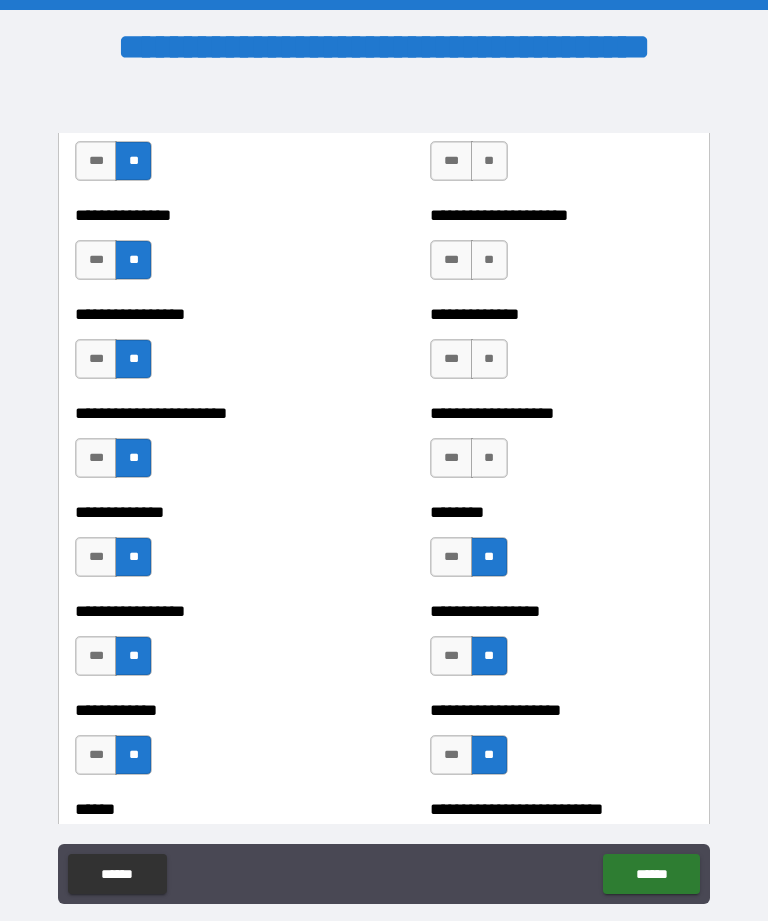 click on "**" at bounding box center [489, 458] 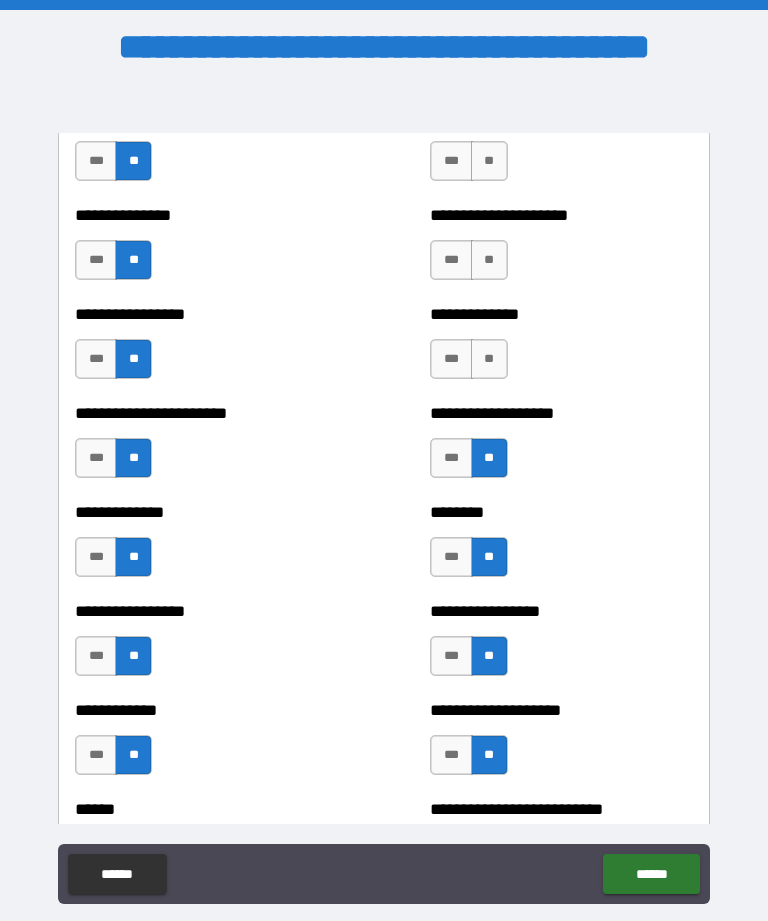 click on "**" at bounding box center (489, 359) 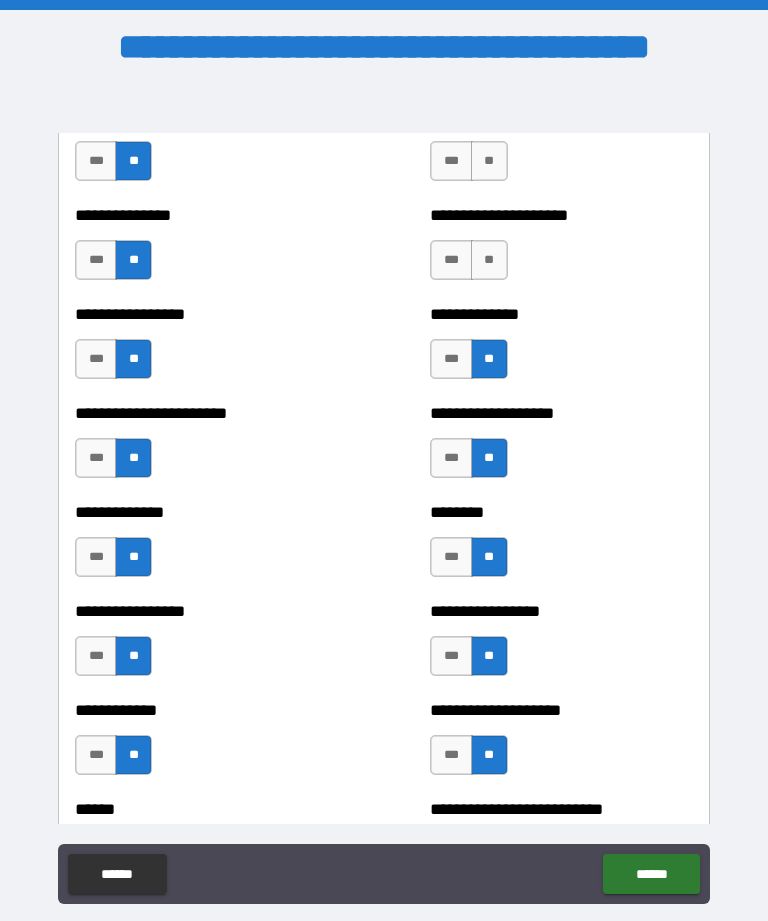 click on "**" at bounding box center (489, 260) 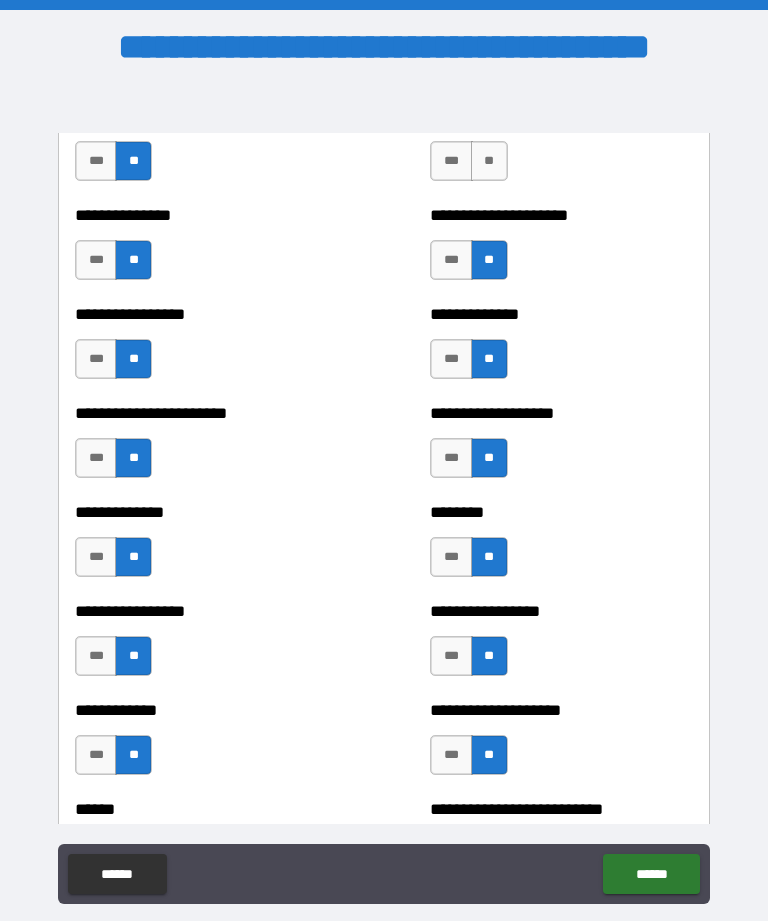 click on "**" at bounding box center (489, 161) 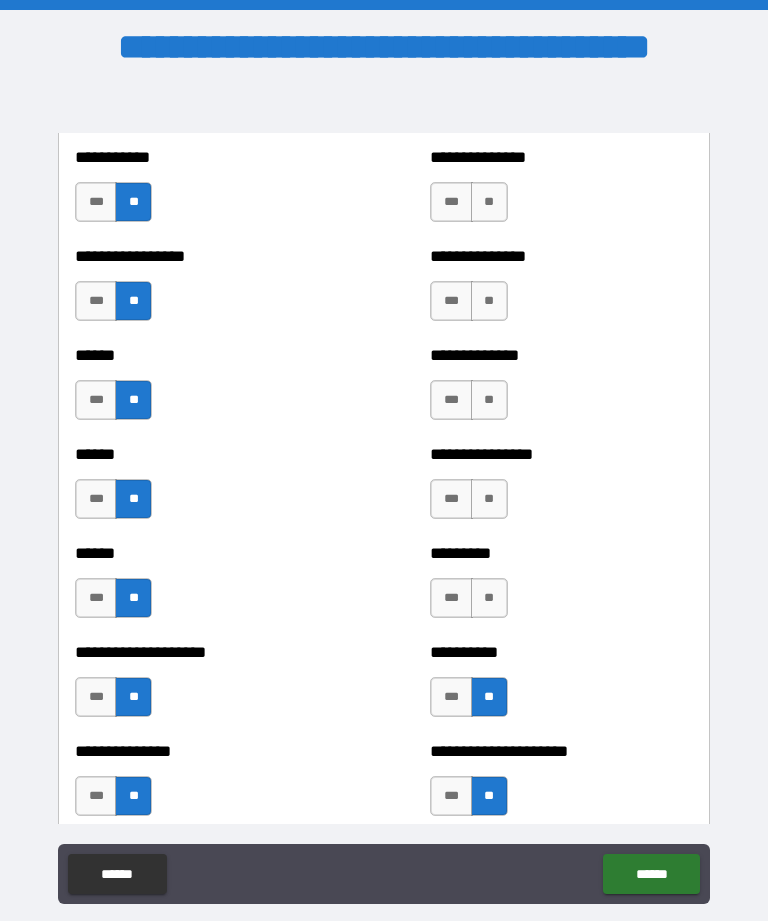 scroll, scrollTop: 2941, scrollLeft: 0, axis: vertical 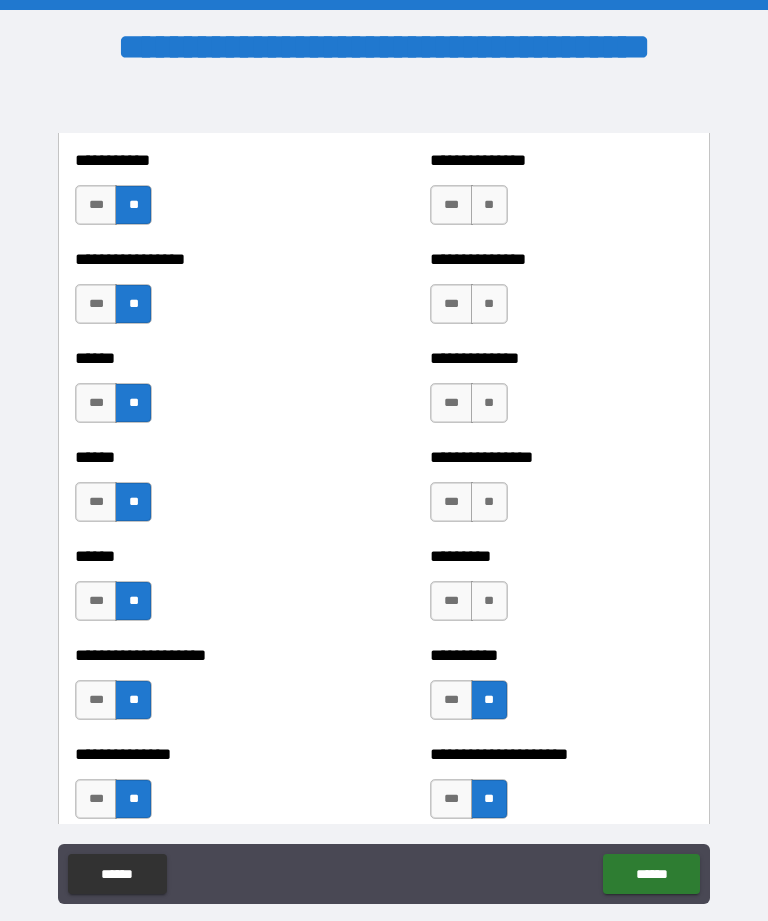 click on "**" at bounding box center (489, 601) 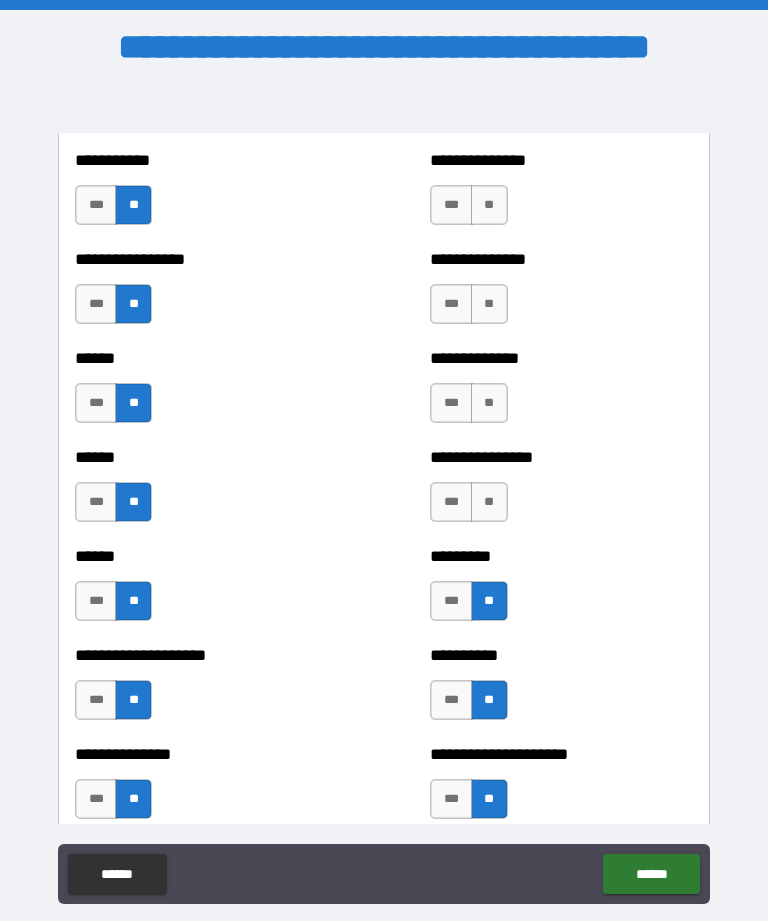 click on "**" at bounding box center [489, 502] 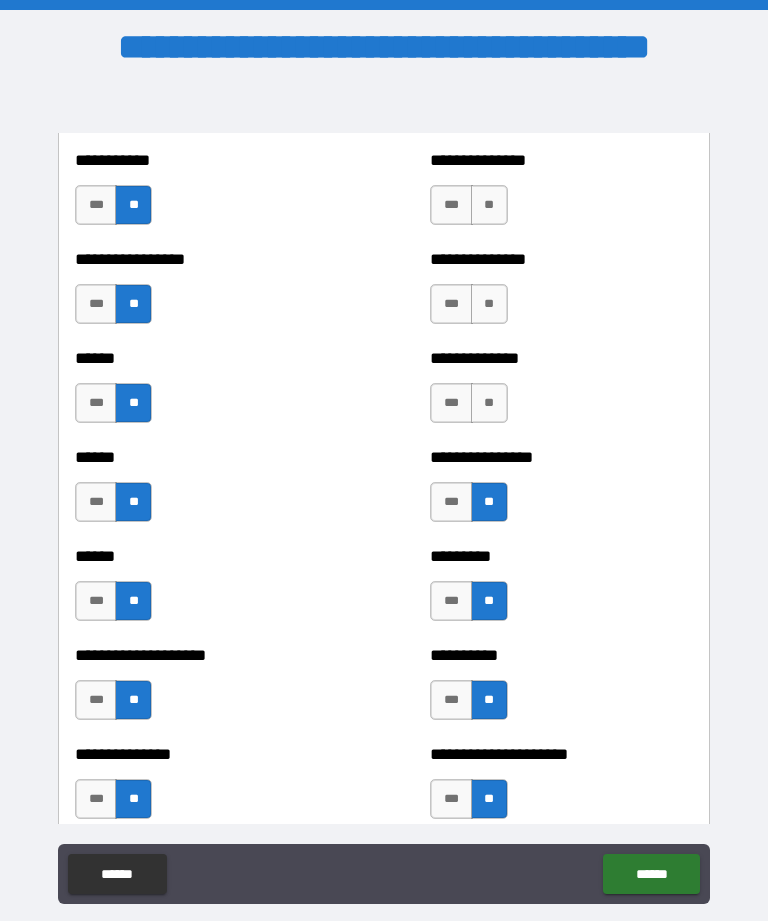click on "**" at bounding box center [489, 403] 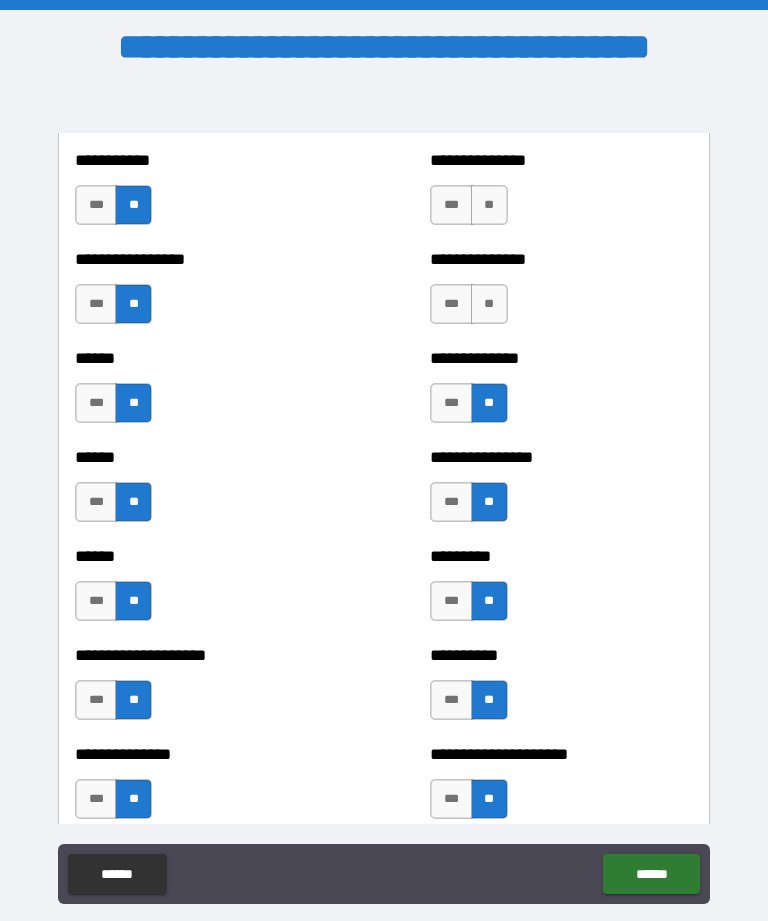 click on "**" at bounding box center [489, 304] 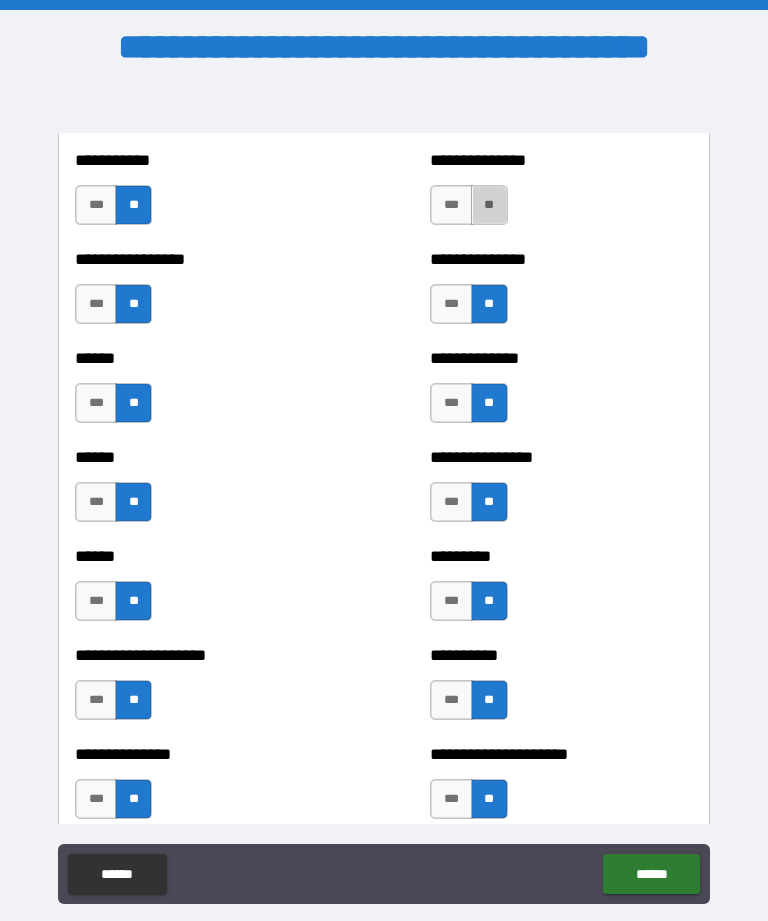 click on "**" at bounding box center [489, 205] 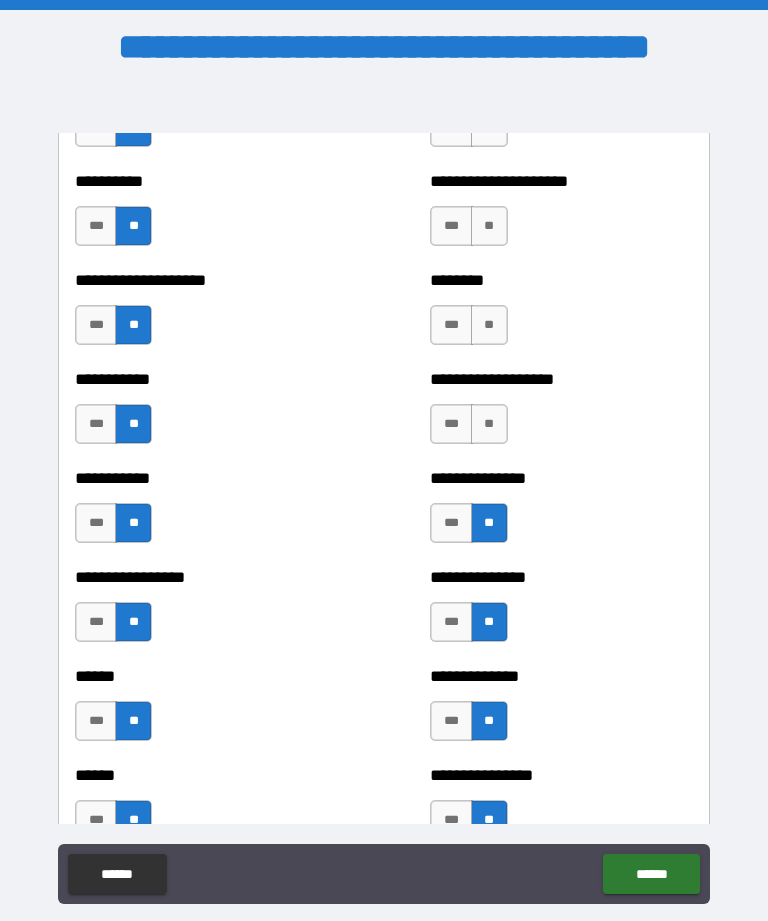 scroll, scrollTop: 2582, scrollLeft: 0, axis: vertical 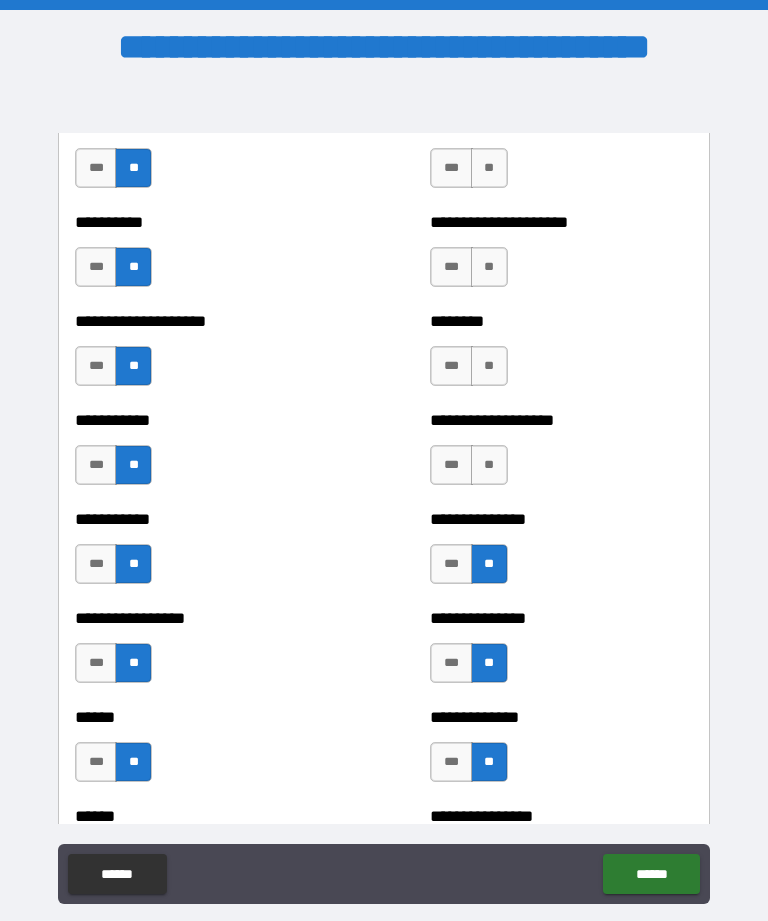 click on "**" at bounding box center (489, 465) 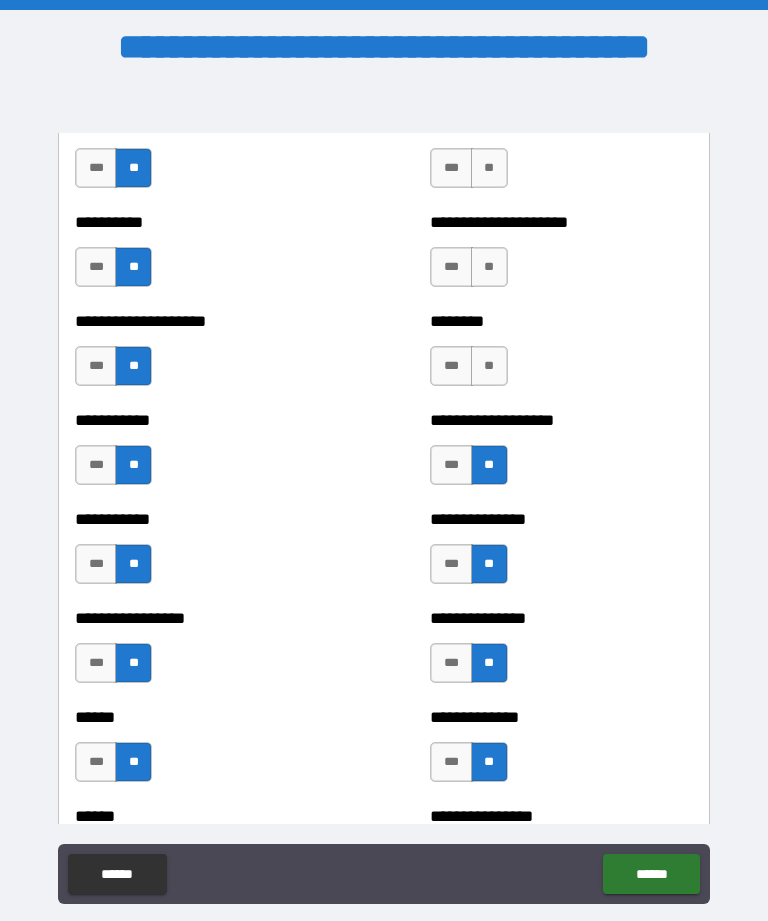 click on "**" at bounding box center [489, 366] 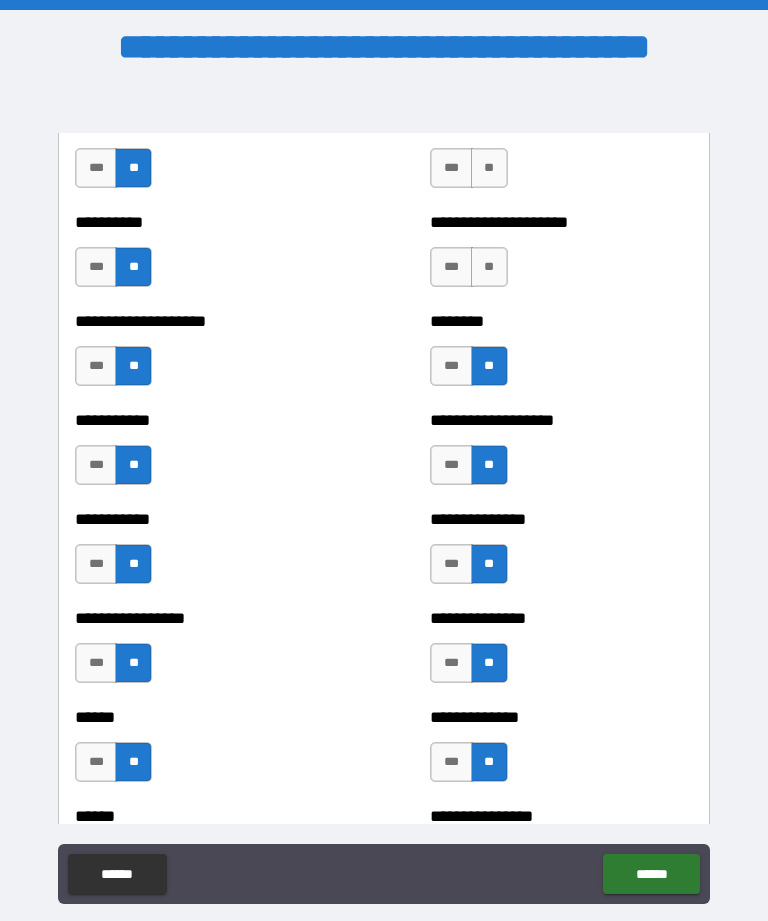 click on "**" at bounding box center [489, 267] 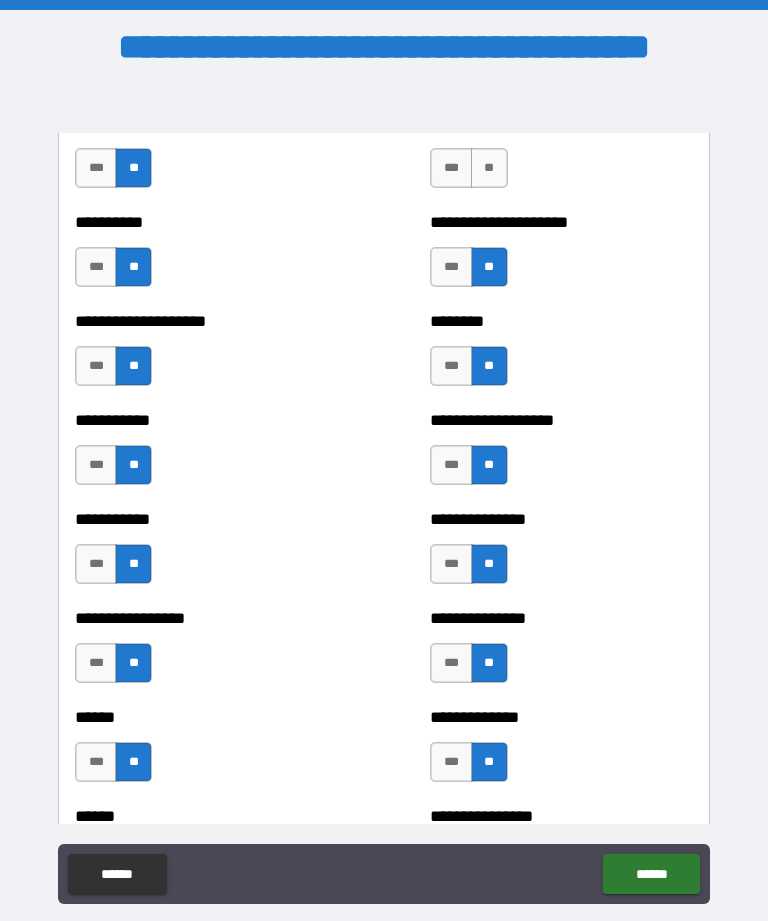 click on "**" at bounding box center (489, 168) 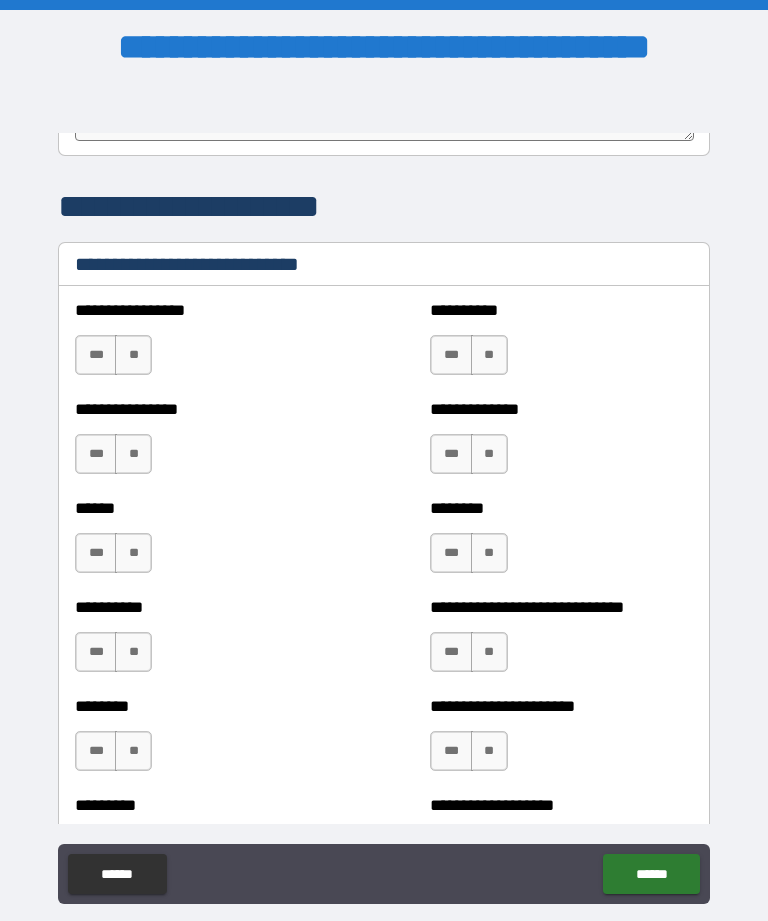 scroll, scrollTop: 6676, scrollLeft: 0, axis: vertical 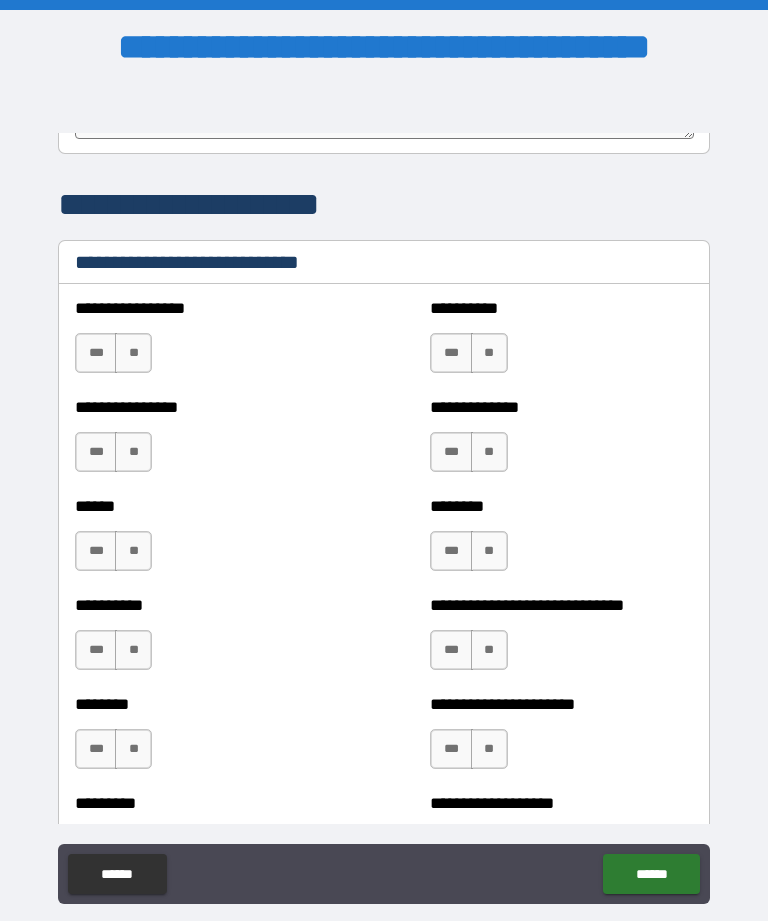 click on "**" at bounding box center (133, 353) 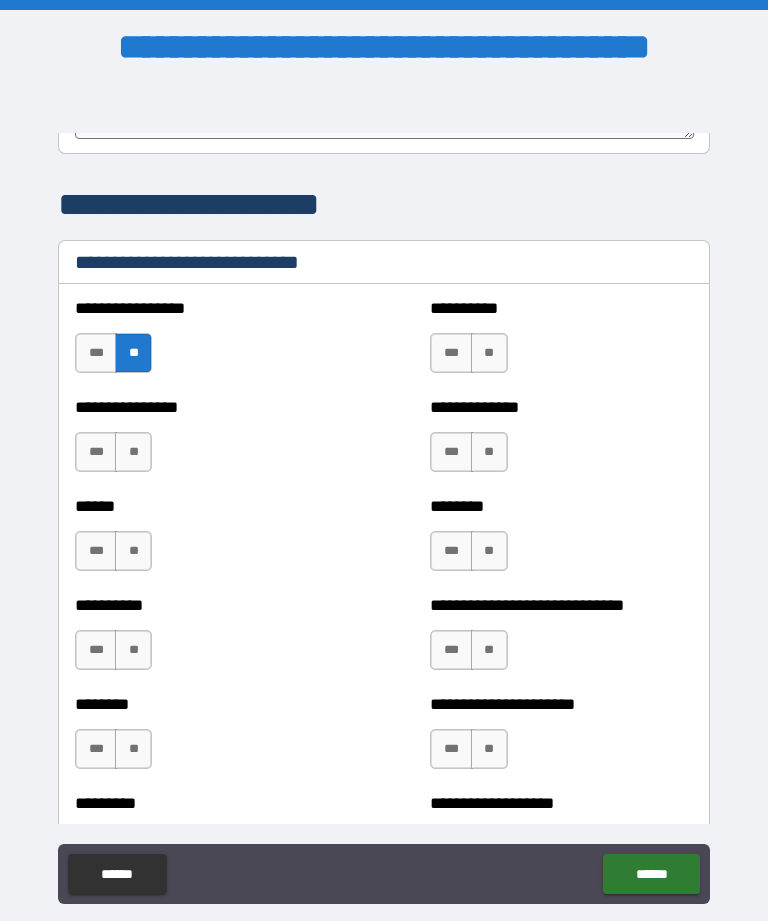 click on "**" at bounding box center [489, 353] 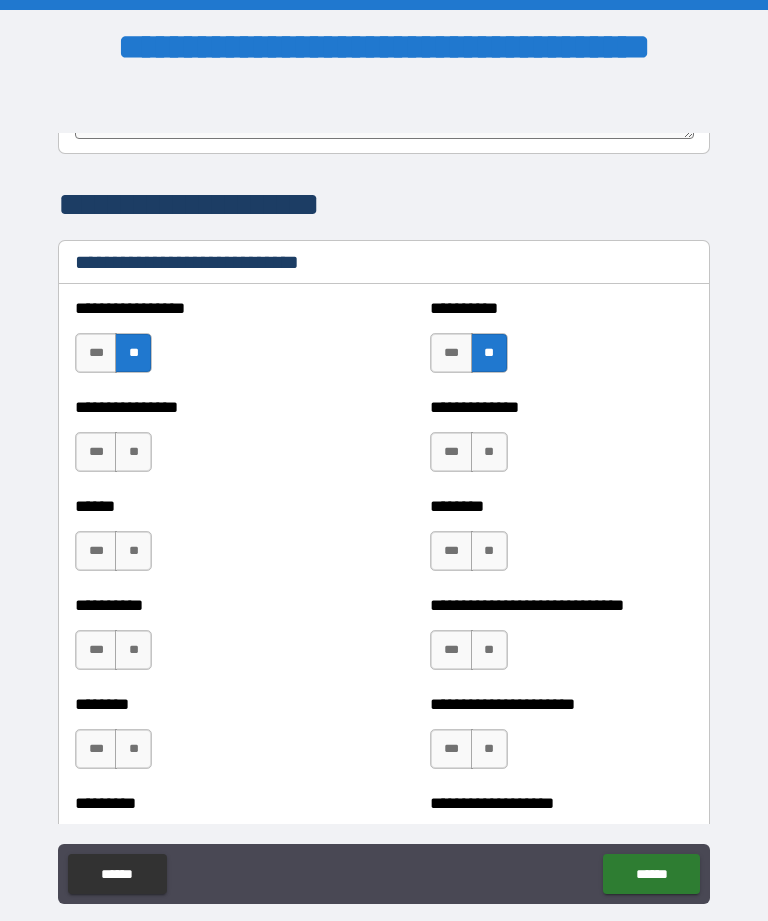click on "**" at bounding box center (489, 452) 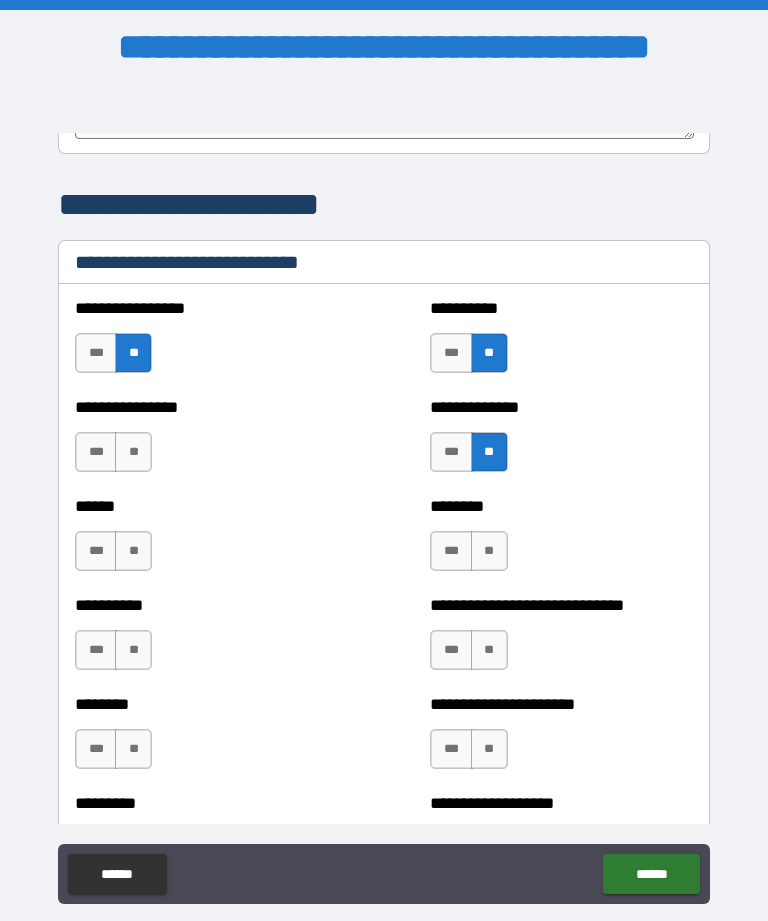 click on "***" at bounding box center [451, 551] 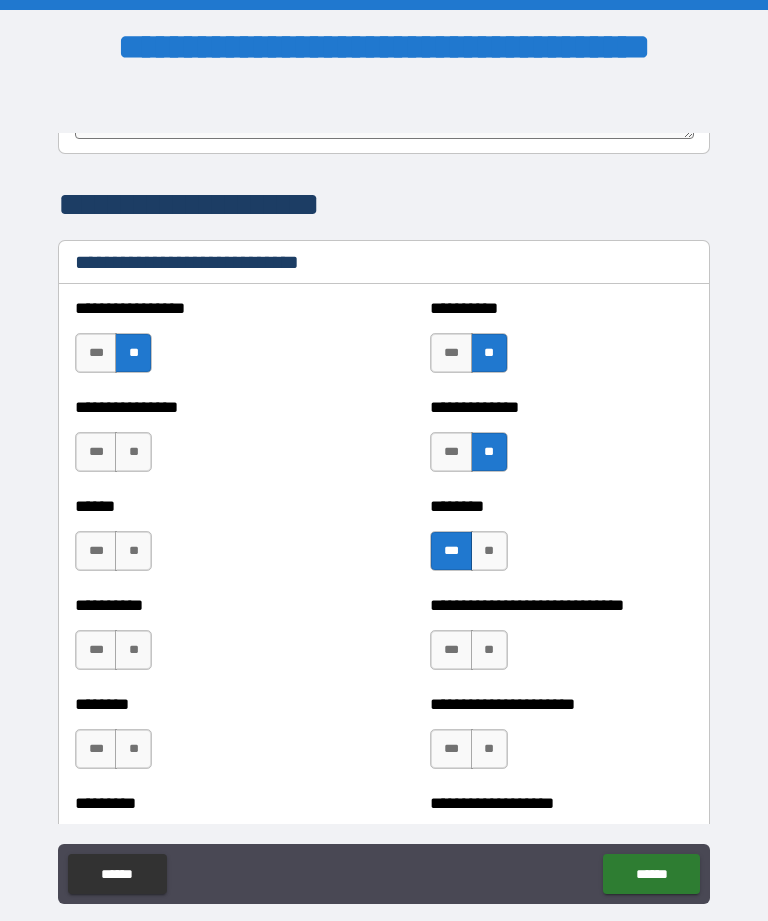 click on "**" at bounding box center [133, 551] 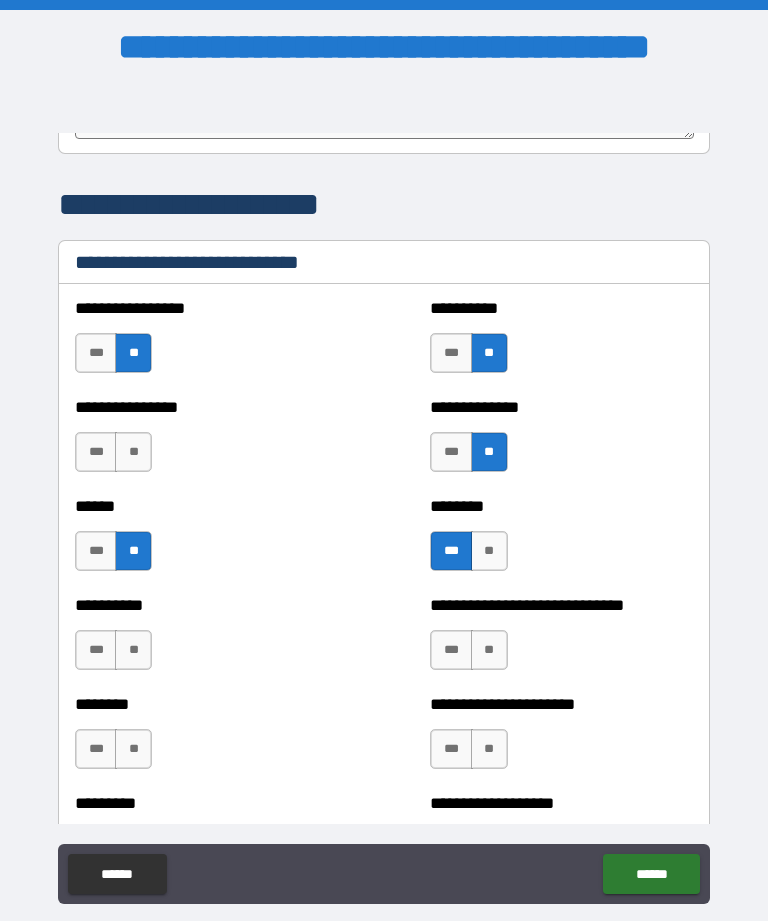 click on "**" at bounding box center (133, 650) 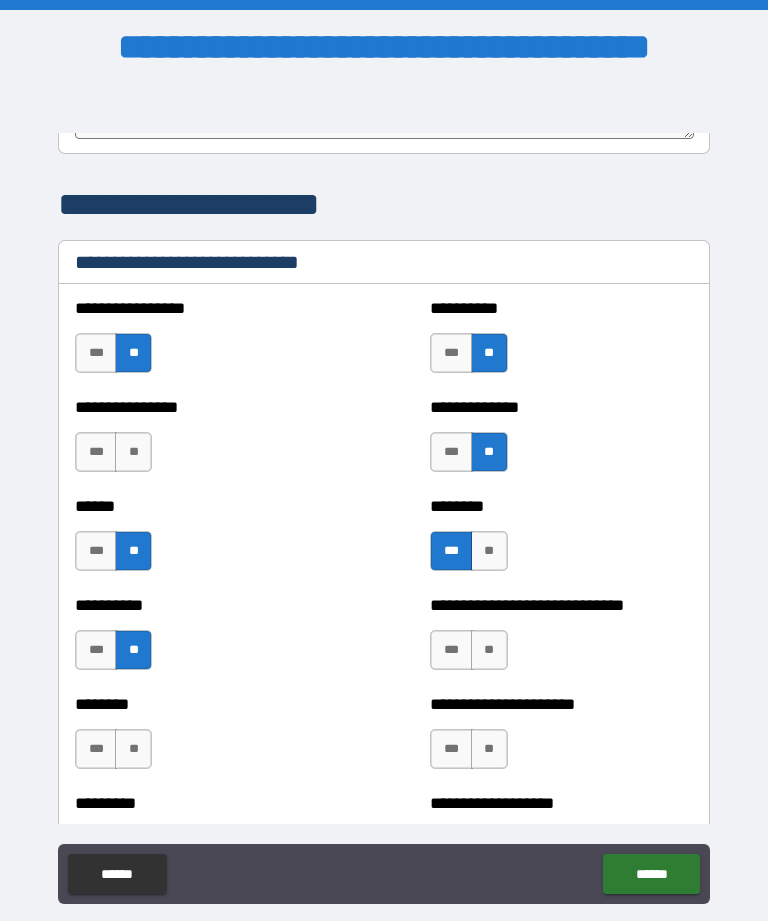 click on "**" at bounding box center [133, 749] 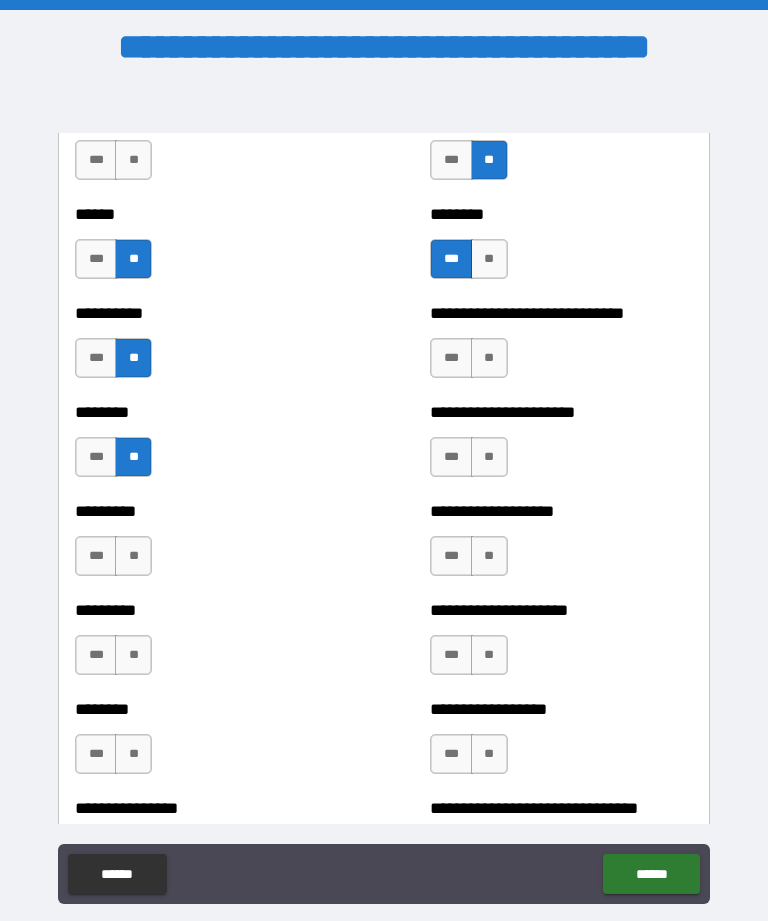 scroll, scrollTop: 6974, scrollLeft: 0, axis: vertical 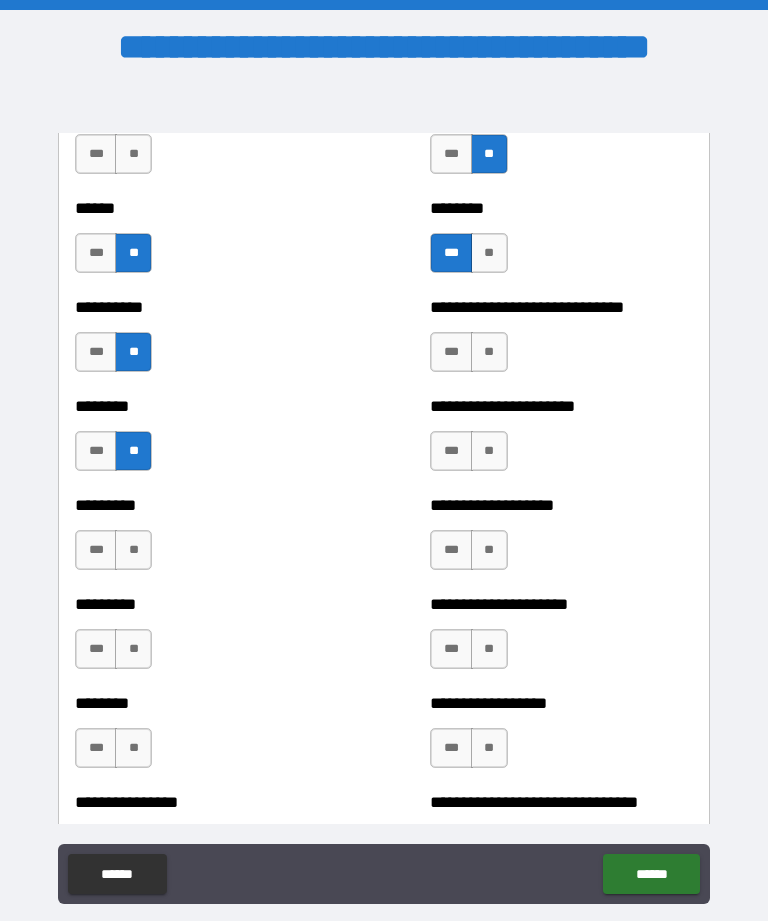 click on "**" at bounding box center [133, 550] 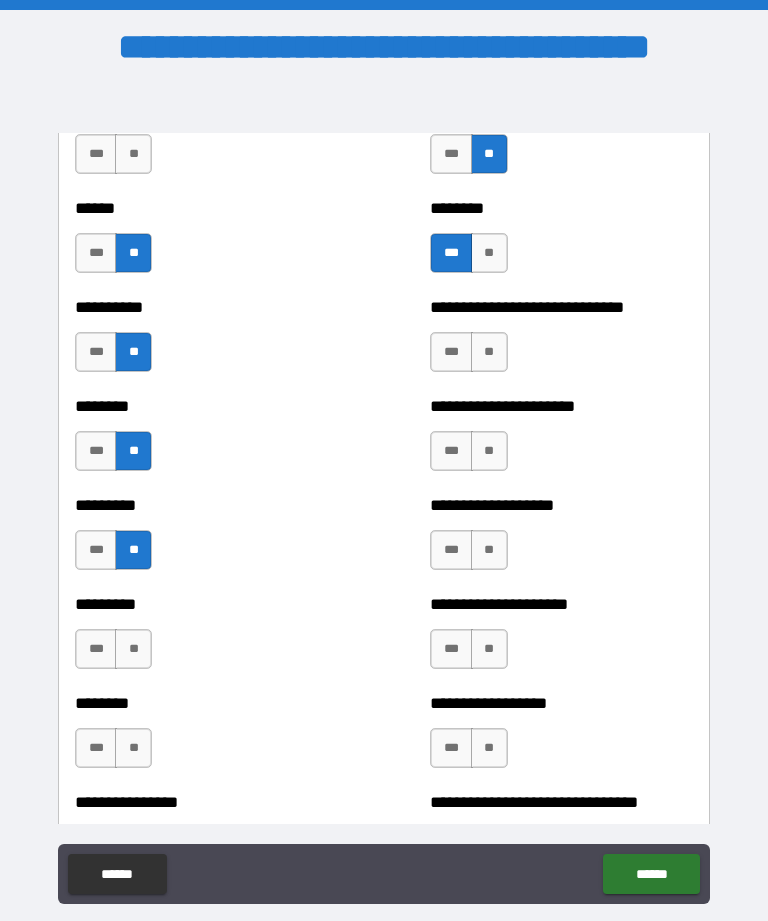 click on "**" at bounding box center [133, 649] 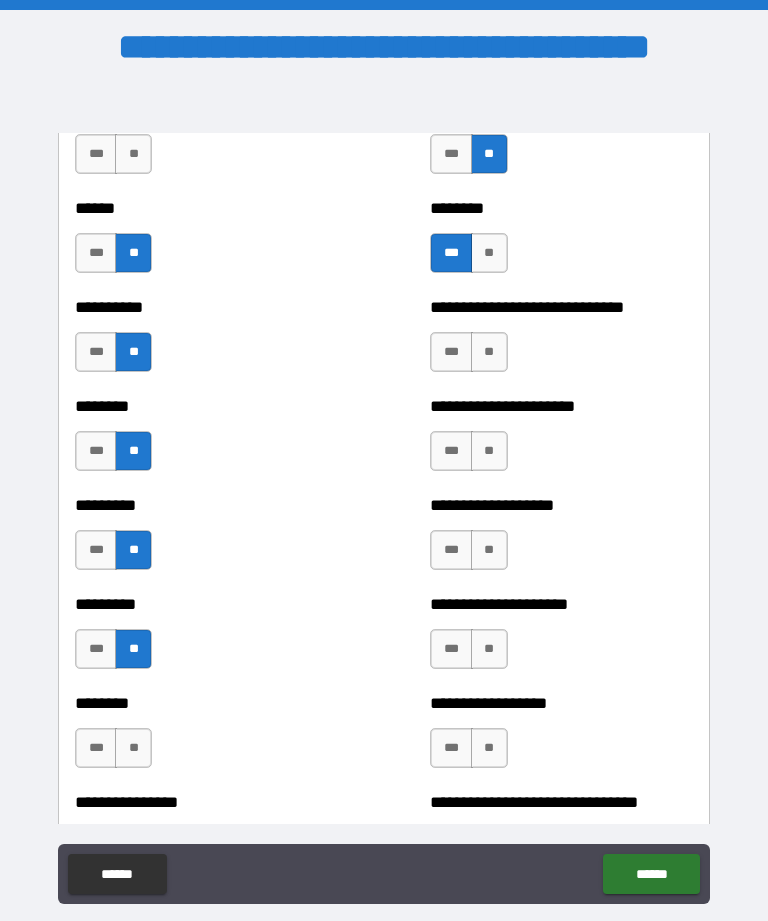 click on "**" at bounding box center [133, 748] 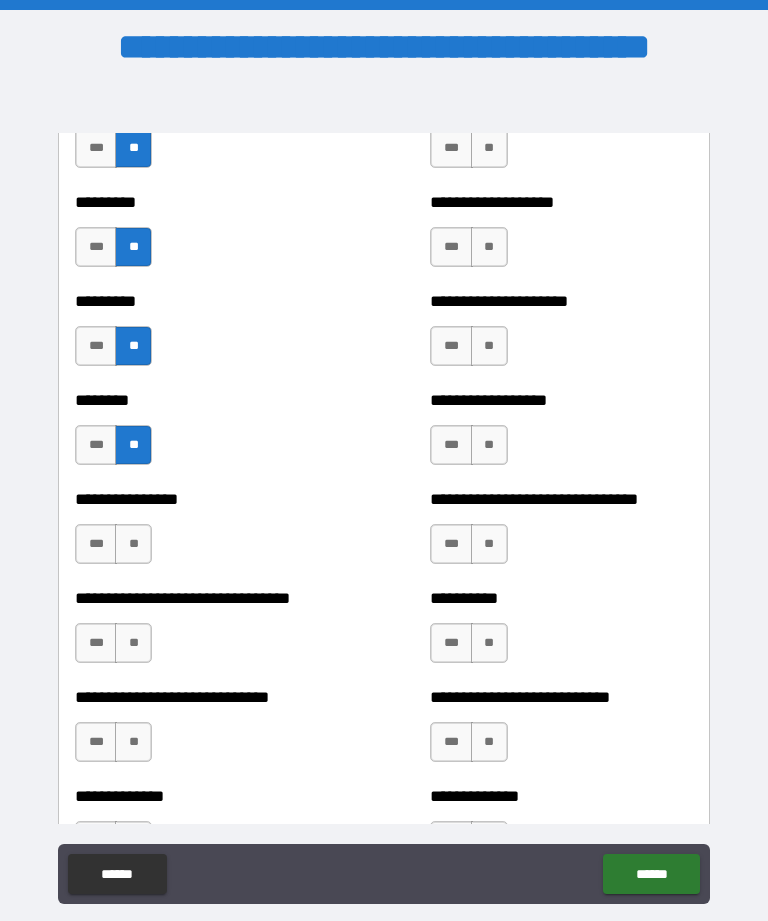 scroll, scrollTop: 7290, scrollLeft: 0, axis: vertical 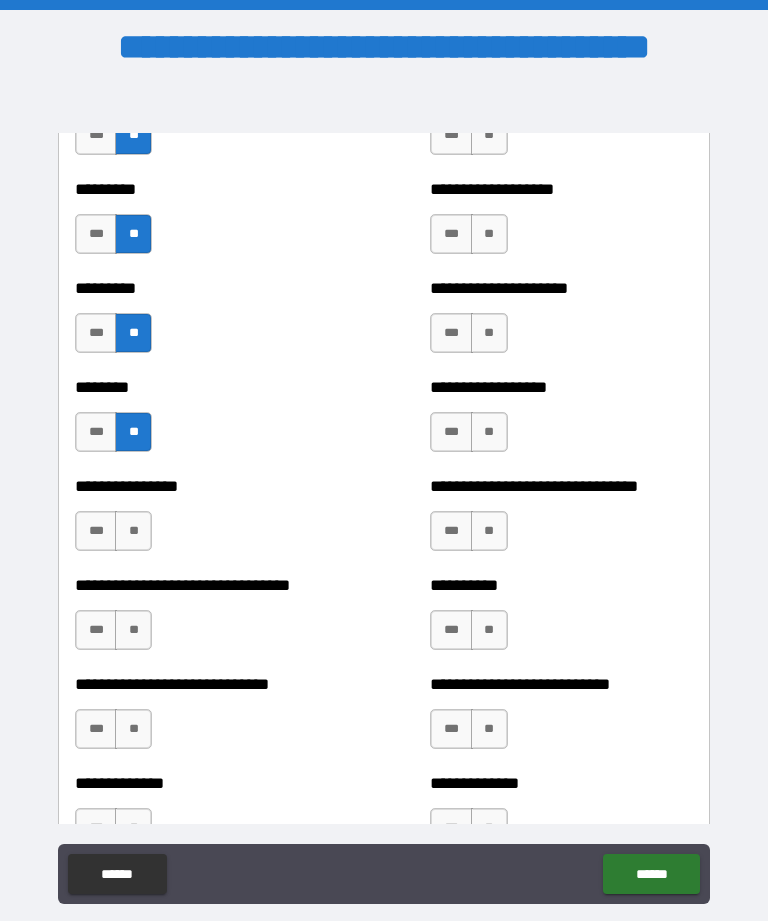 click on "**" at bounding box center [133, 531] 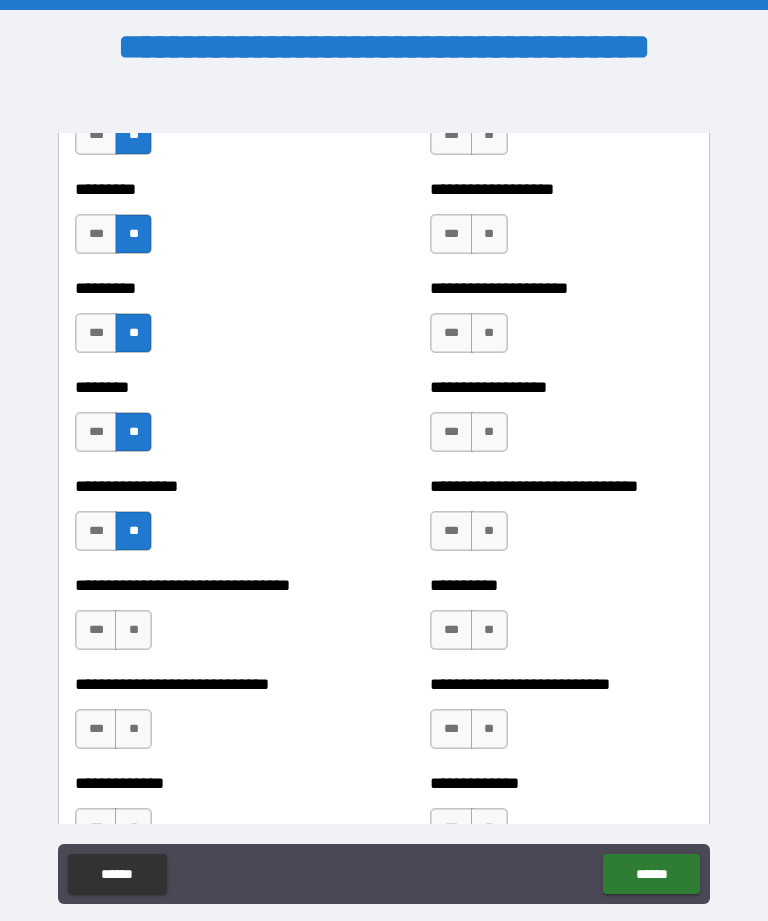 click on "**" at bounding box center [133, 630] 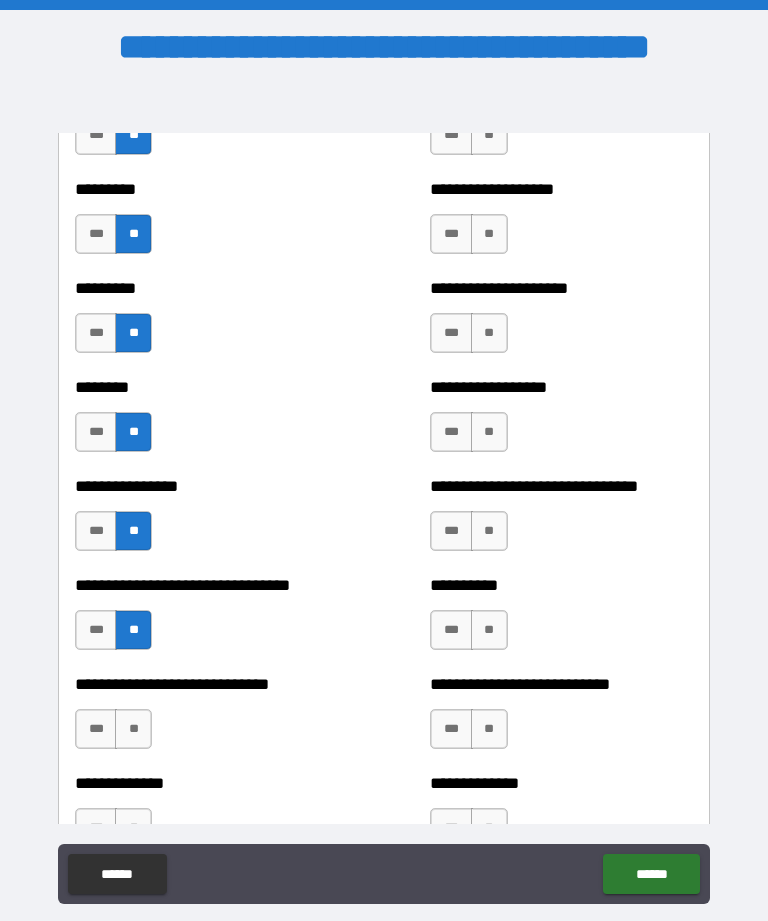 click on "**" at bounding box center (133, 729) 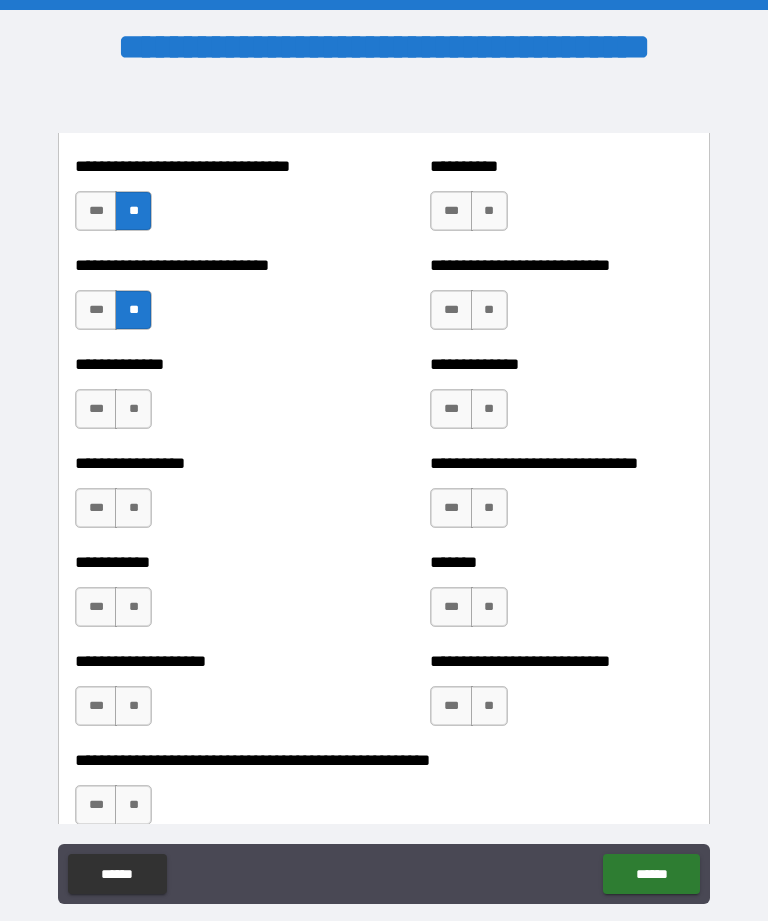 scroll, scrollTop: 7726, scrollLeft: 0, axis: vertical 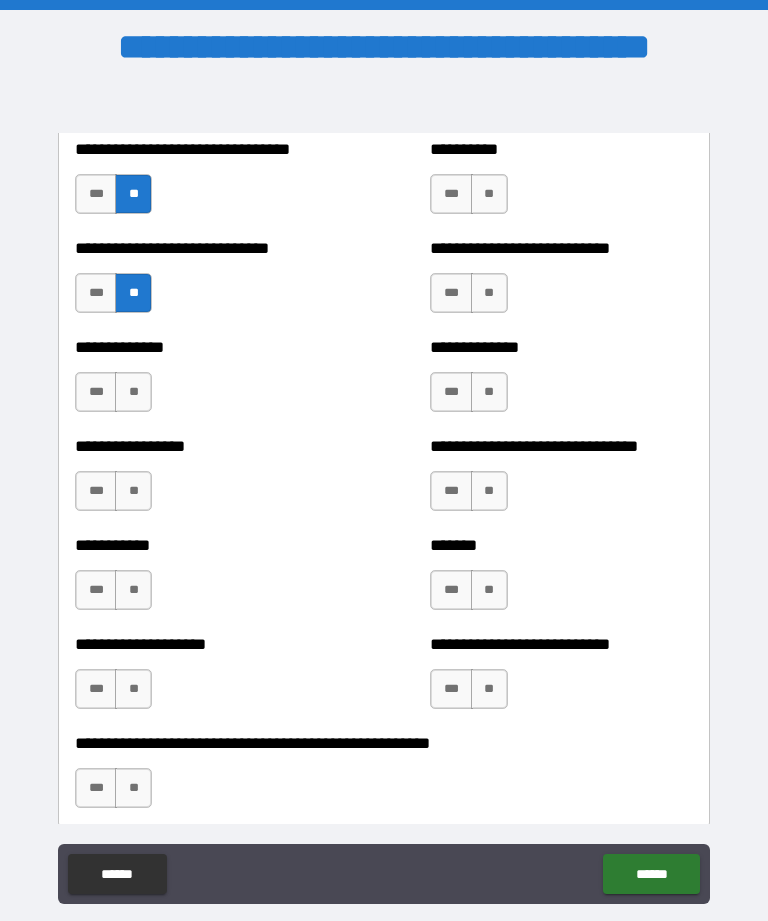 click on "**" at bounding box center [133, 392] 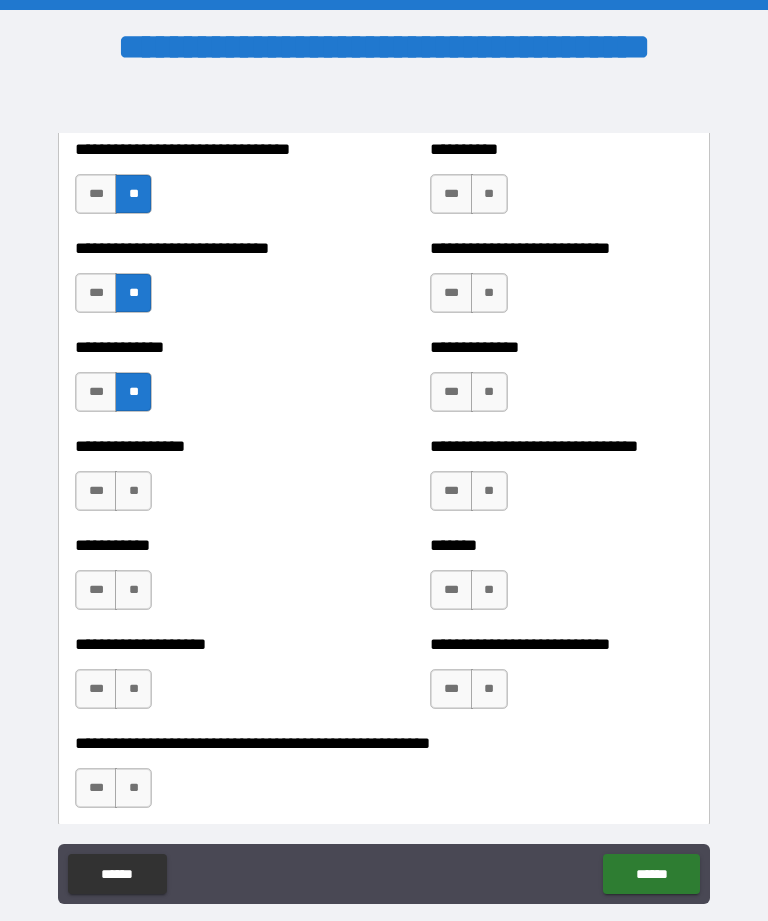 click on "**" at bounding box center [133, 491] 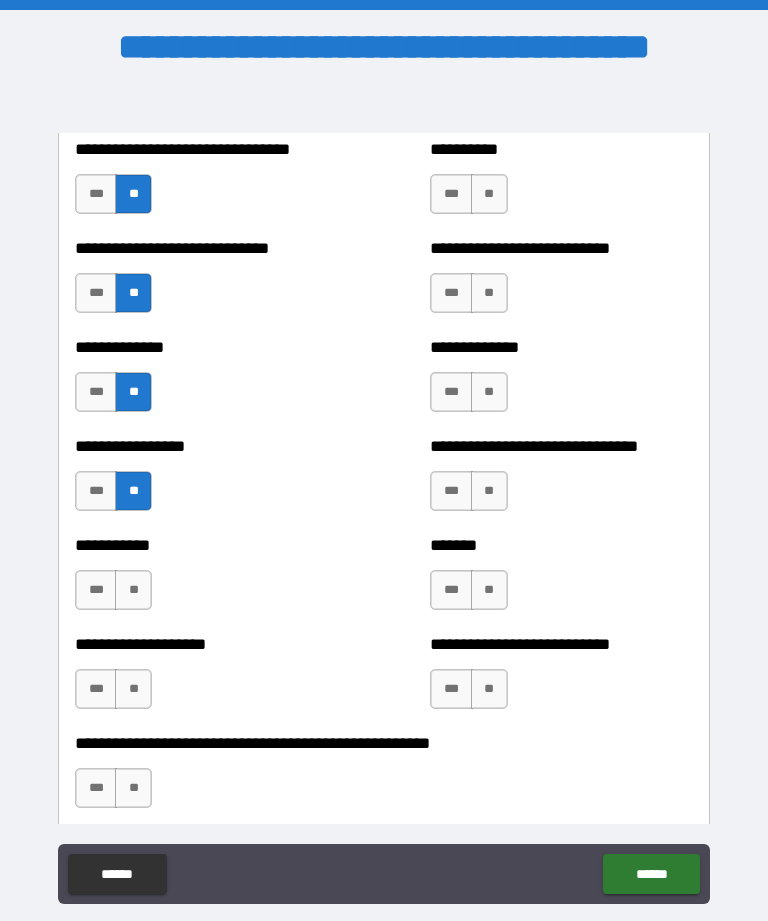click on "**" at bounding box center [133, 590] 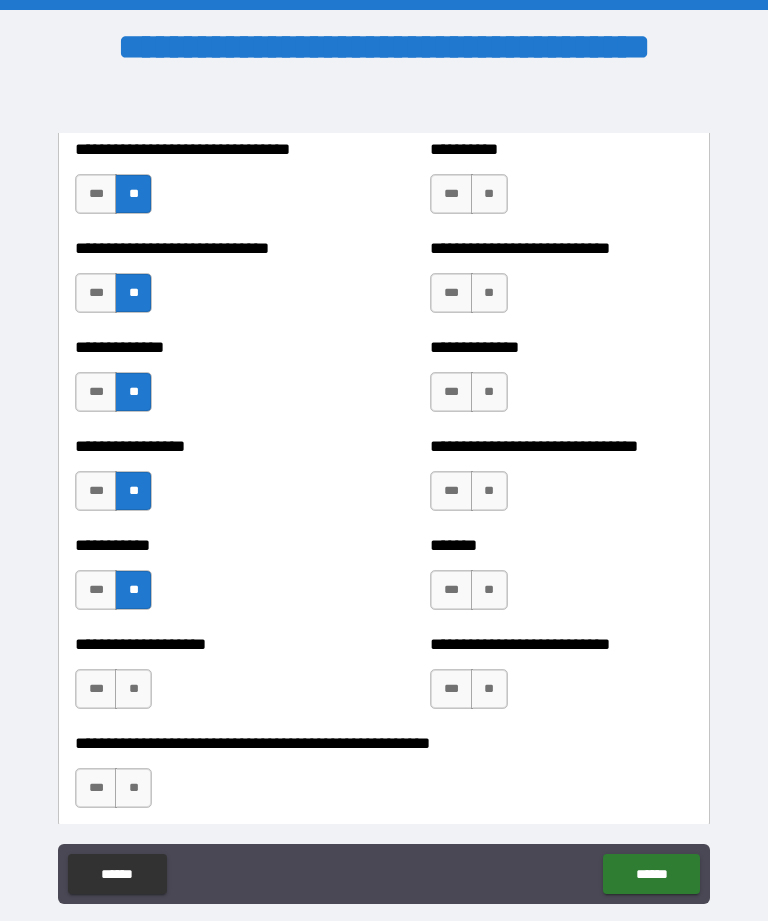 click on "**" at bounding box center (133, 689) 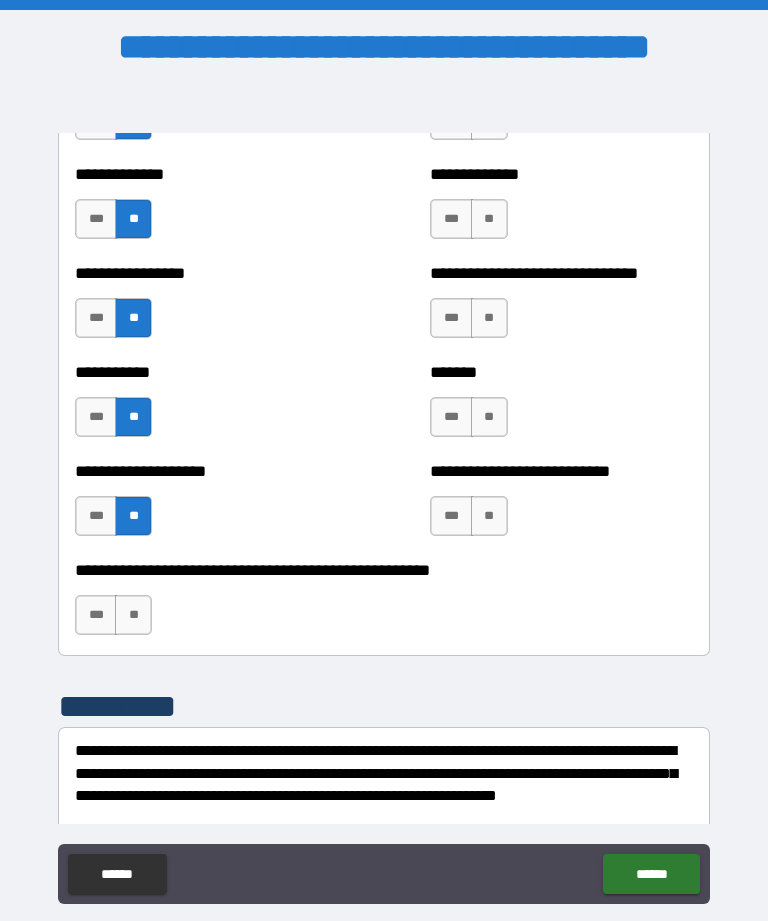 scroll, scrollTop: 7899, scrollLeft: 0, axis: vertical 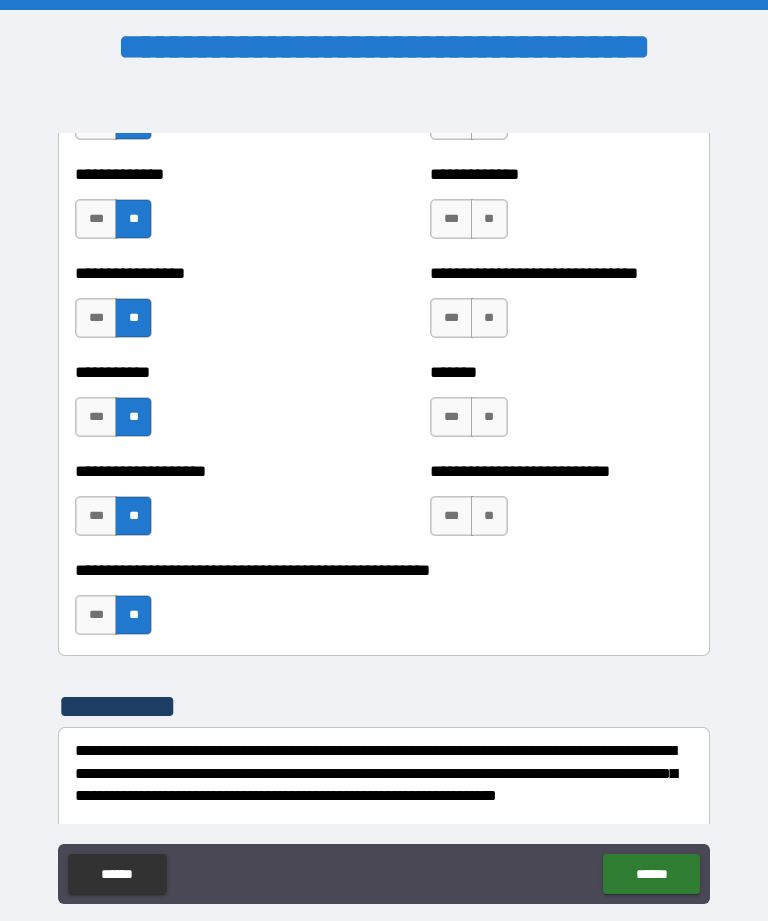 click on "**" at bounding box center (489, 516) 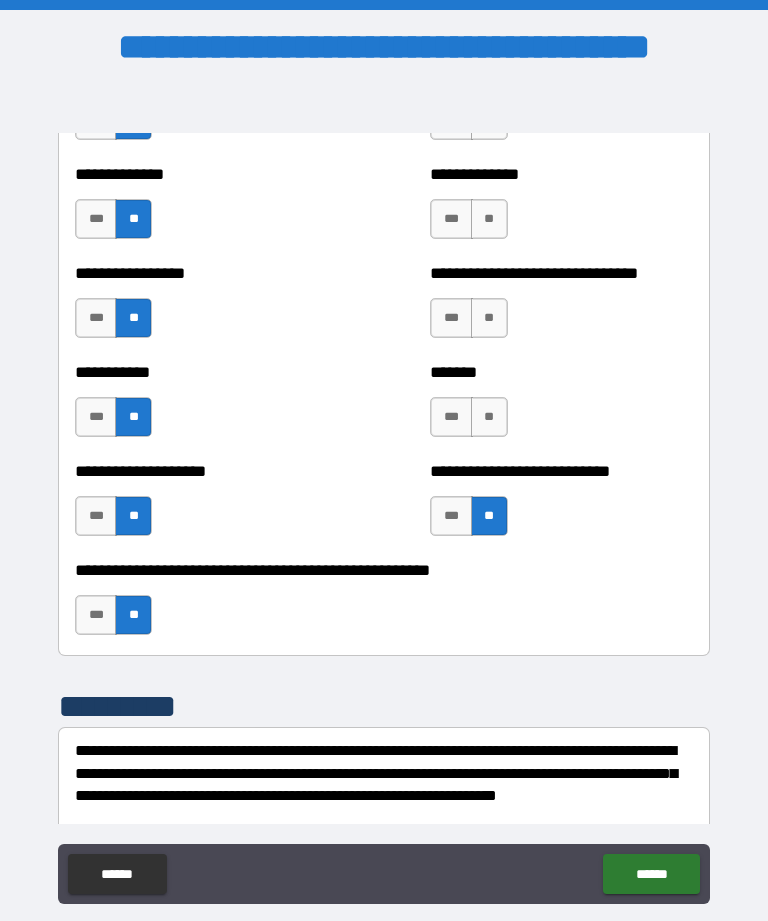 click on "**" at bounding box center [489, 417] 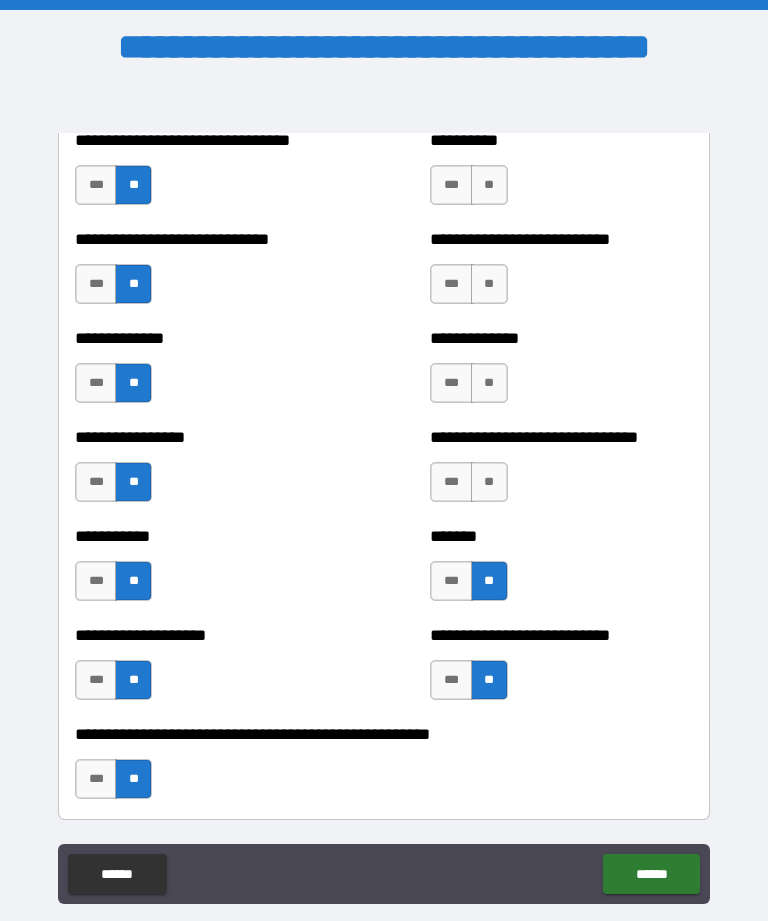 scroll, scrollTop: 7719, scrollLeft: 0, axis: vertical 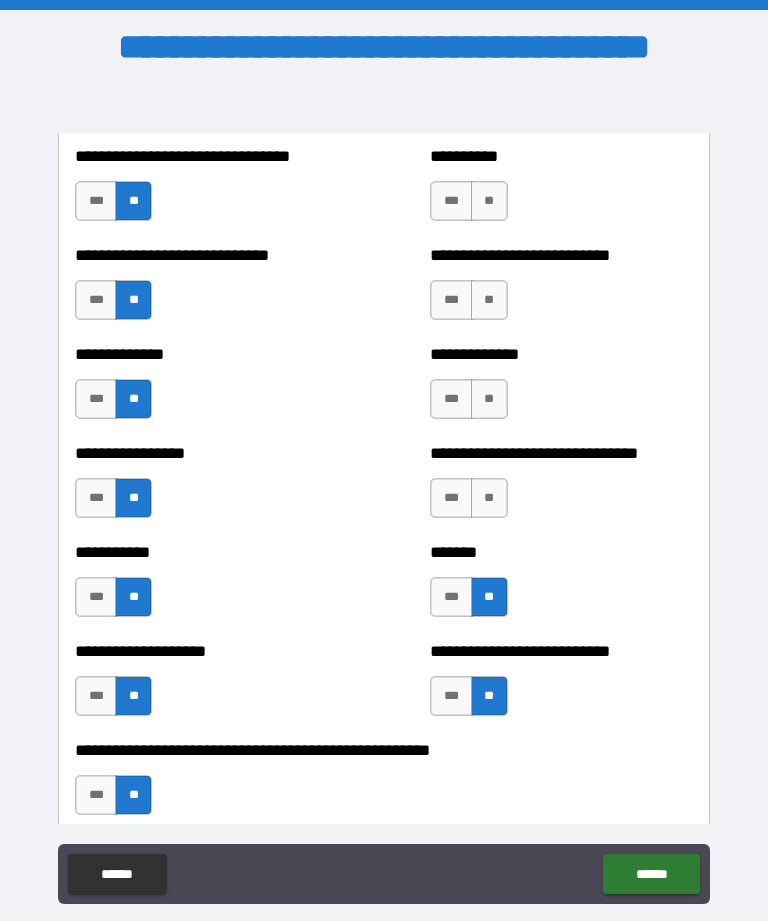 click on "**" at bounding box center (489, 498) 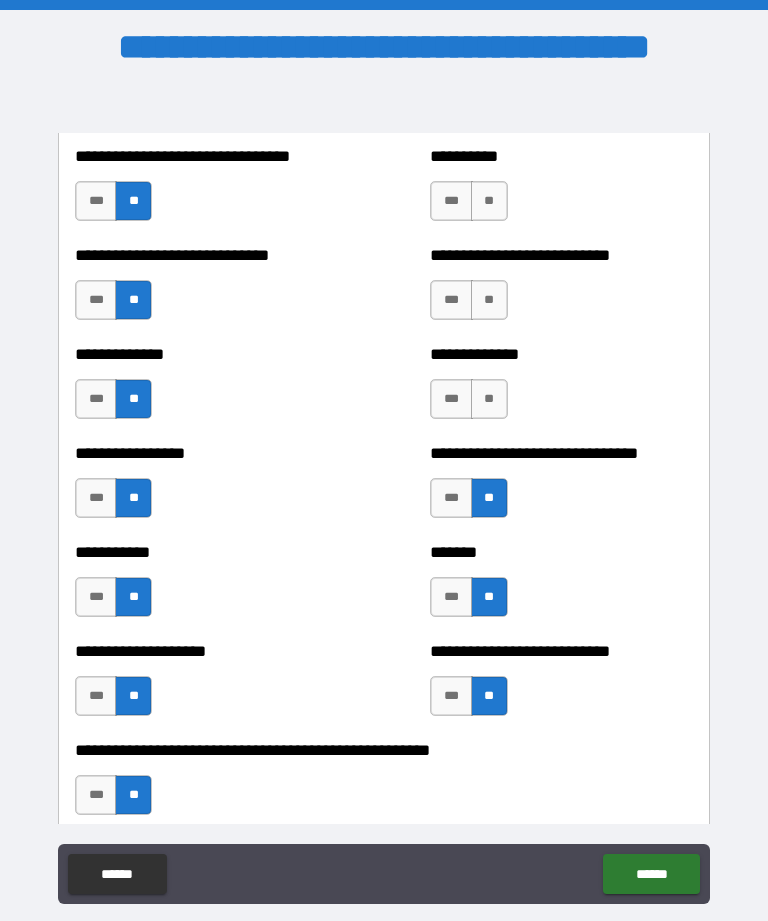 click on "**" at bounding box center [489, 399] 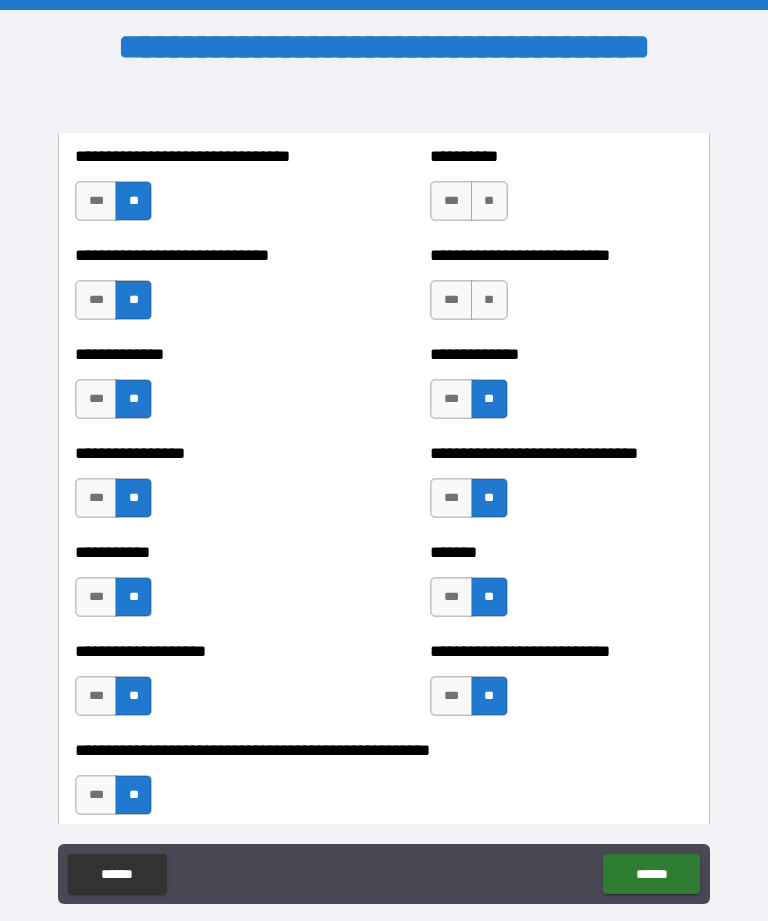 click on "**" at bounding box center [489, 300] 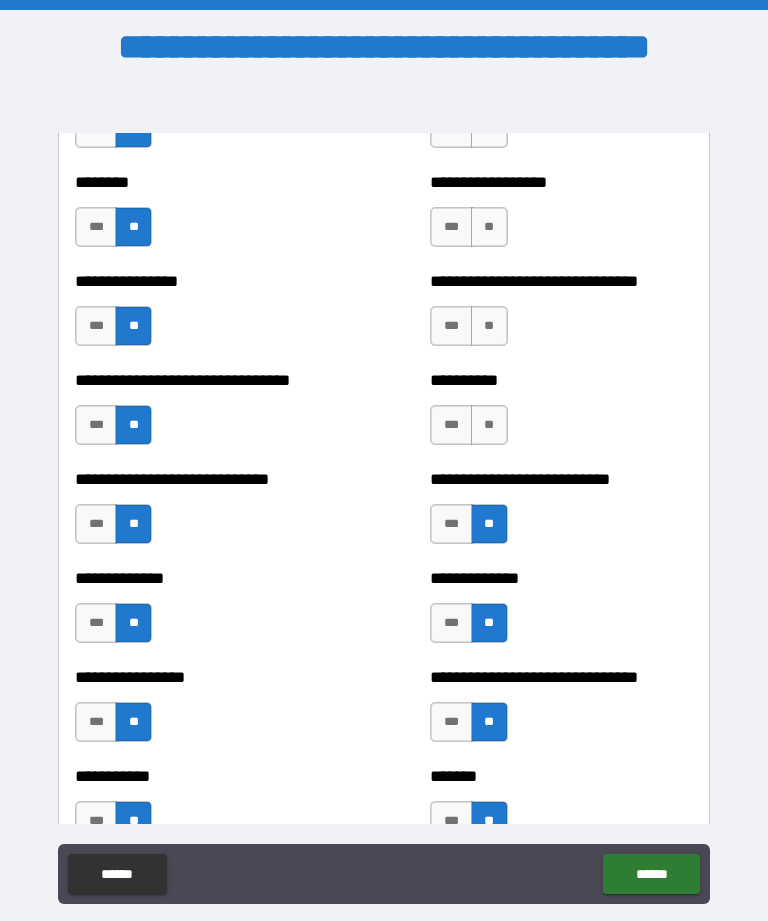 scroll, scrollTop: 7495, scrollLeft: 0, axis: vertical 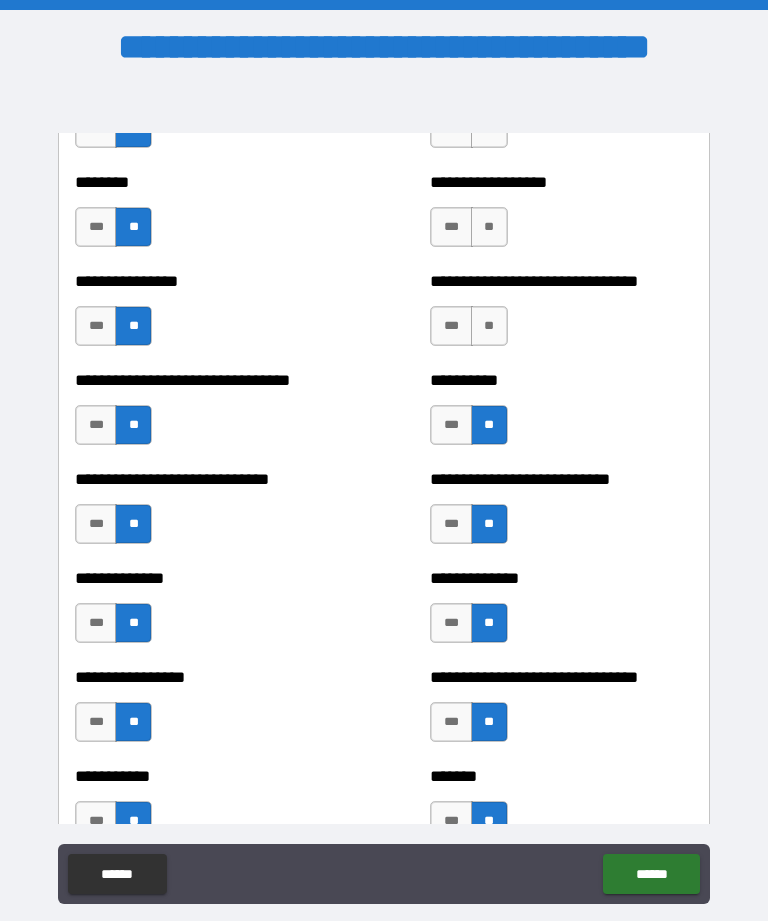 click on "**" at bounding box center (489, 326) 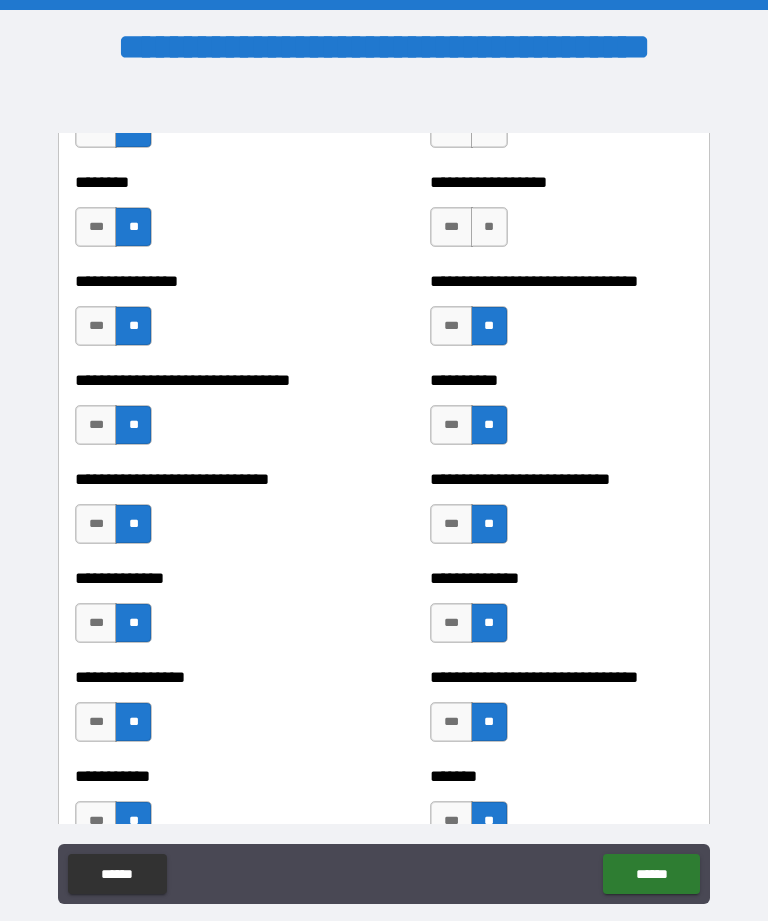 click on "**" at bounding box center [489, 227] 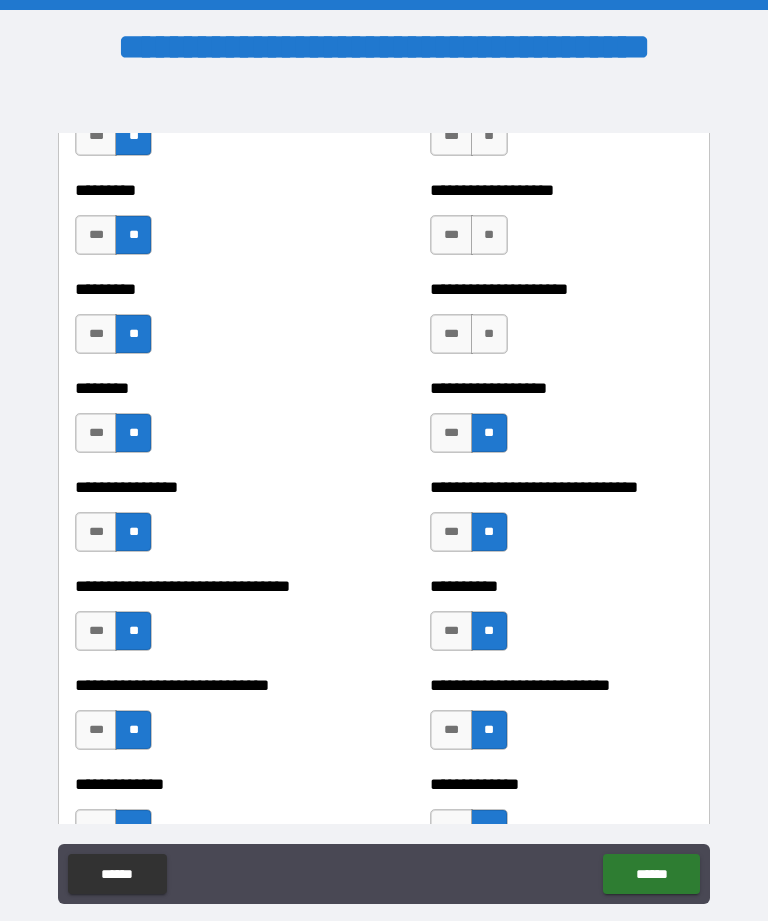 click on "**" at bounding box center (489, 334) 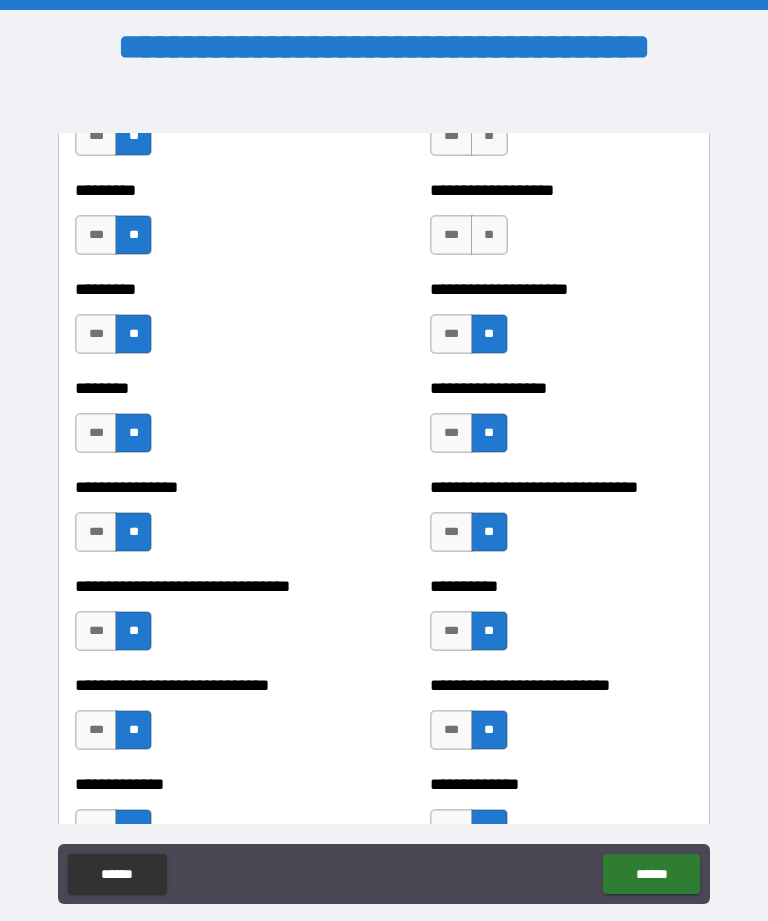 click on "**" at bounding box center [489, 235] 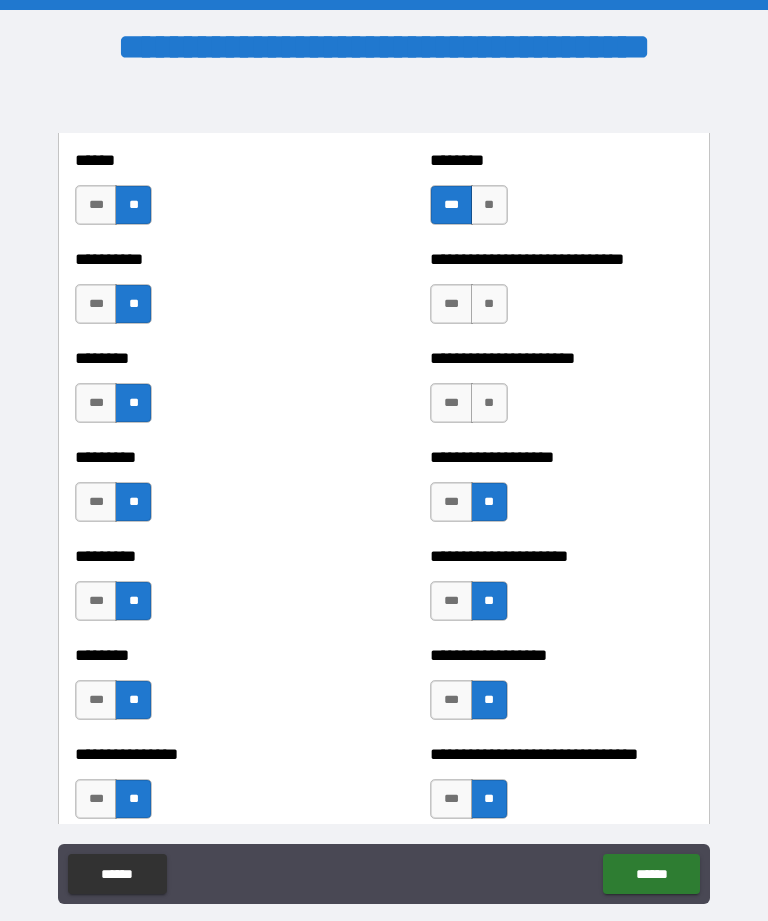 scroll, scrollTop: 7009, scrollLeft: 0, axis: vertical 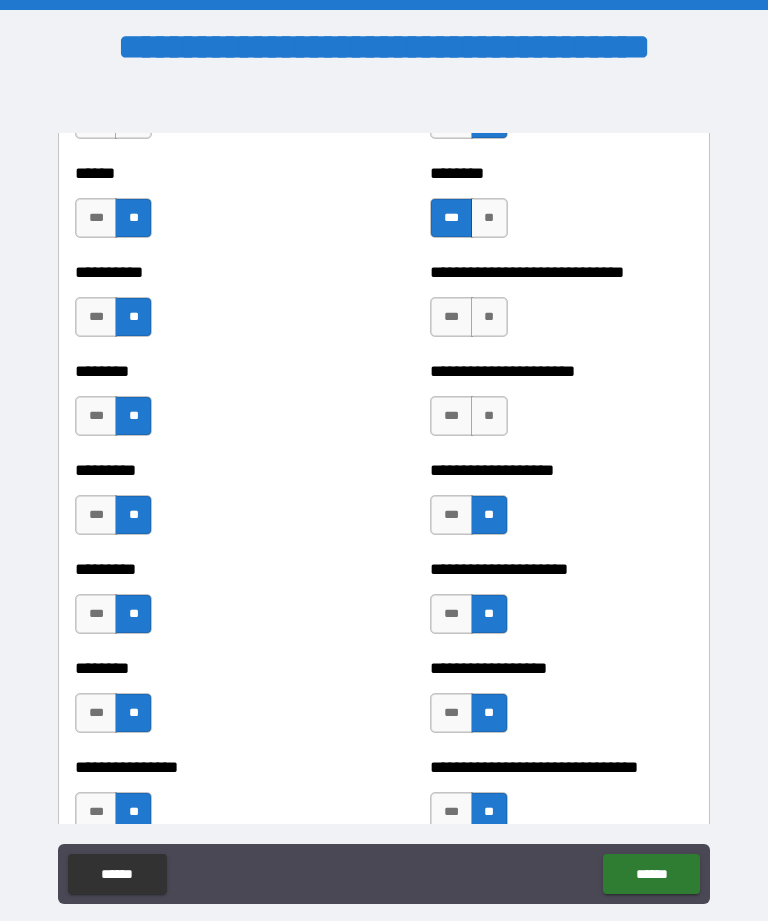 click on "**" at bounding box center (489, 416) 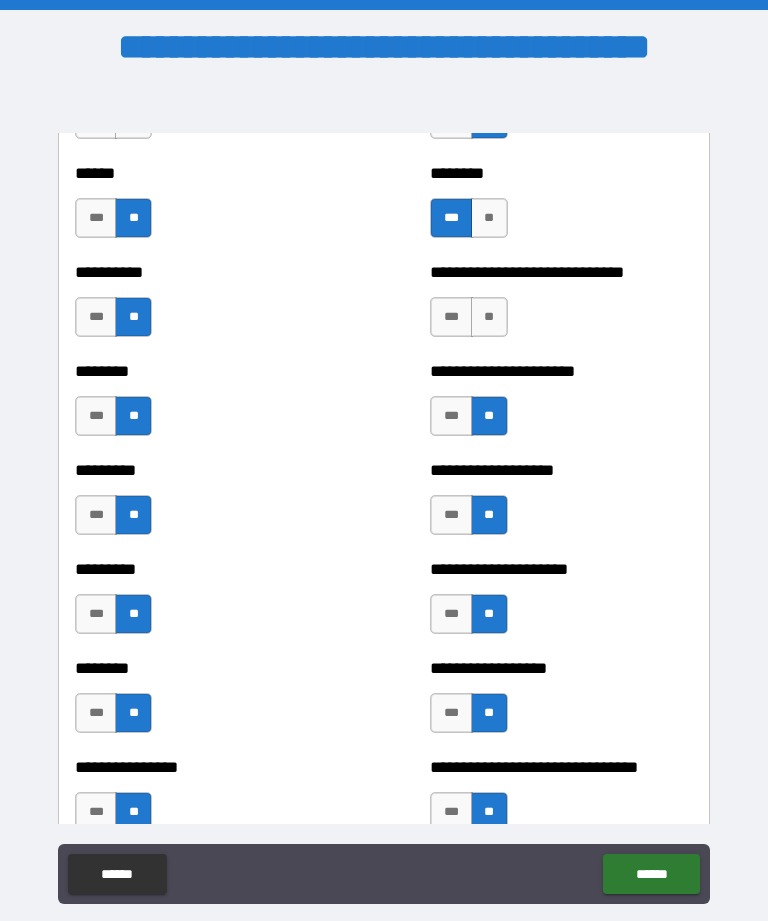 click on "**" at bounding box center [489, 317] 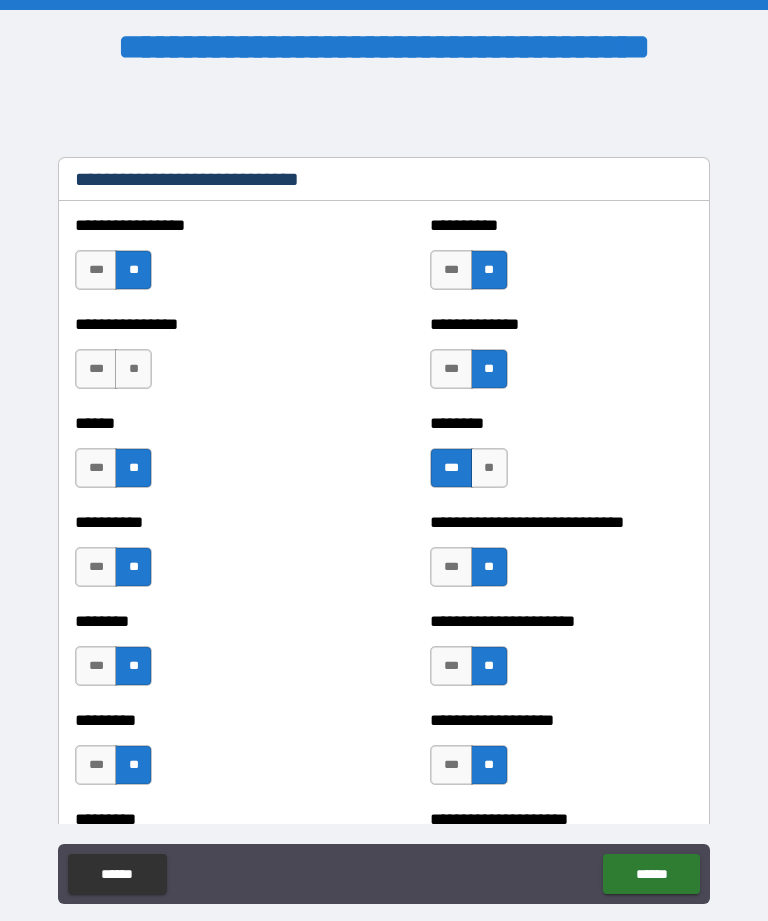 scroll, scrollTop: 6753, scrollLeft: 0, axis: vertical 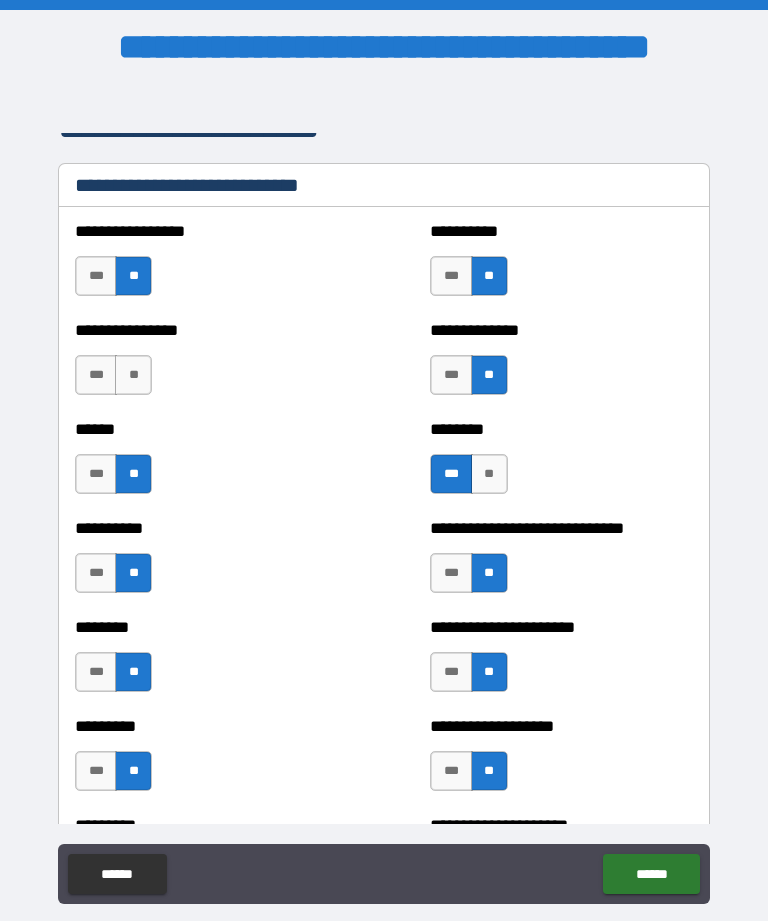 click on "******" at bounding box center [651, 874] 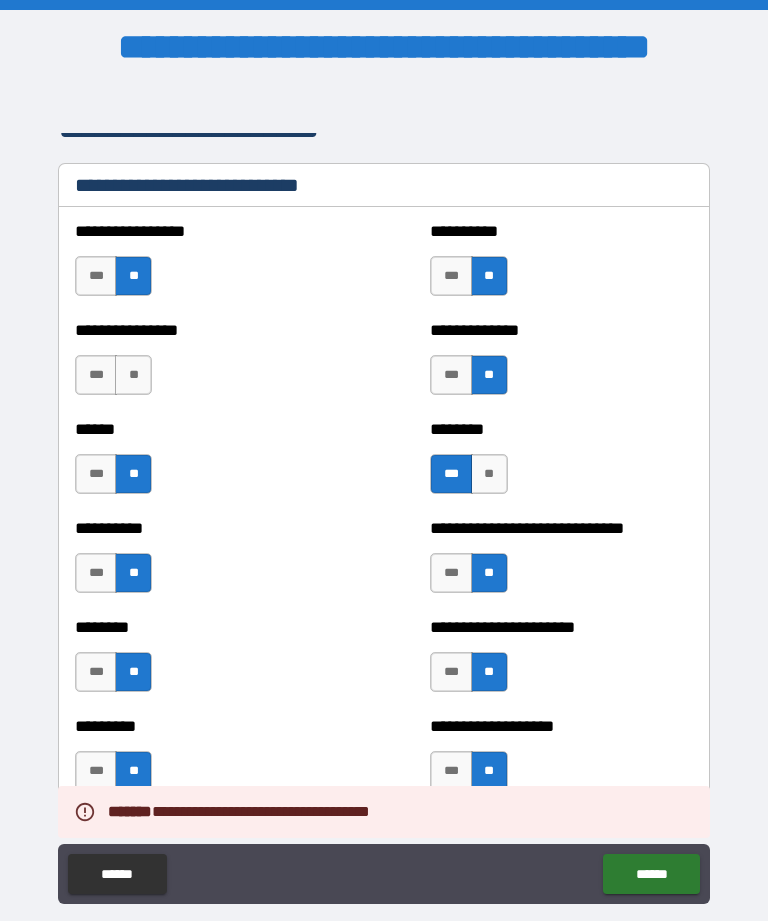 click on "**" at bounding box center (133, 375) 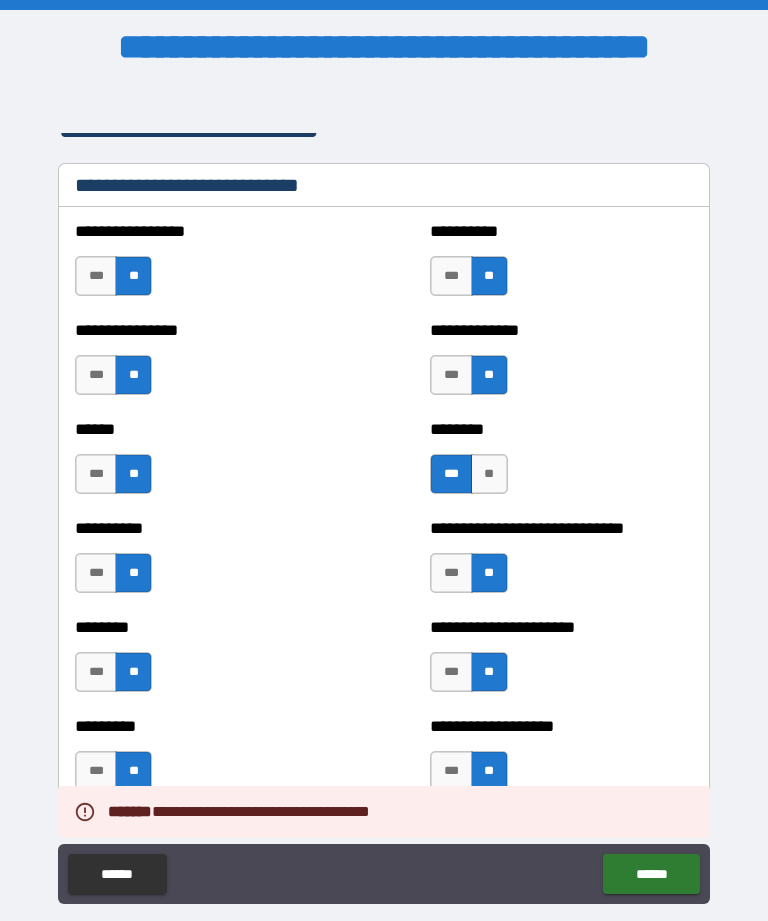 click on "******" at bounding box center [651, 874] 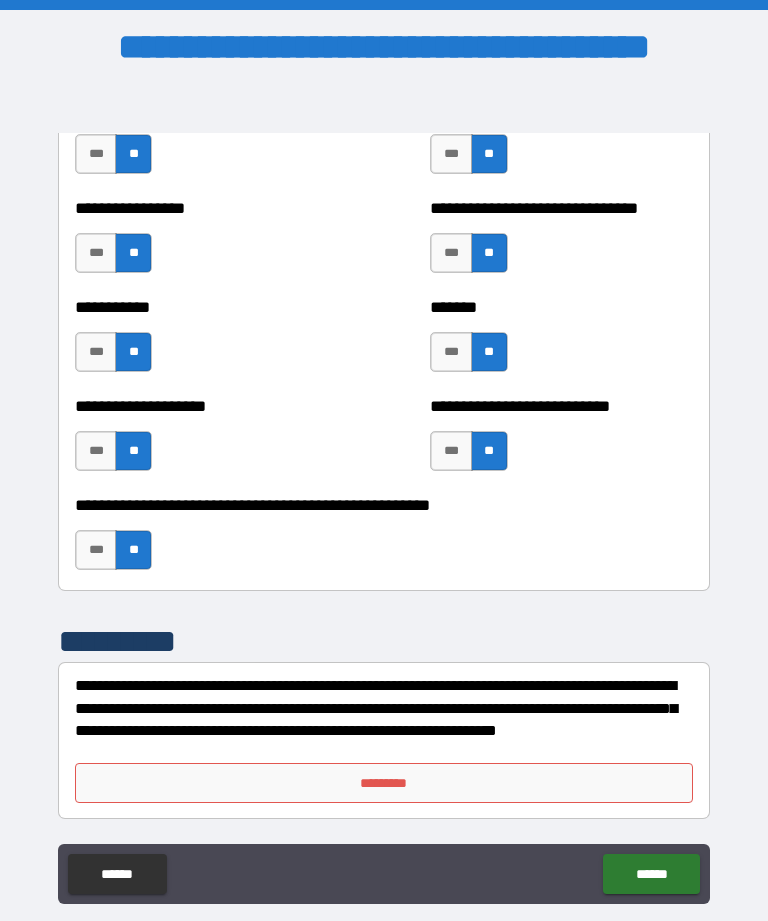scroll, scrollTop: 7964, scrollLeft: 0, axis: vertical 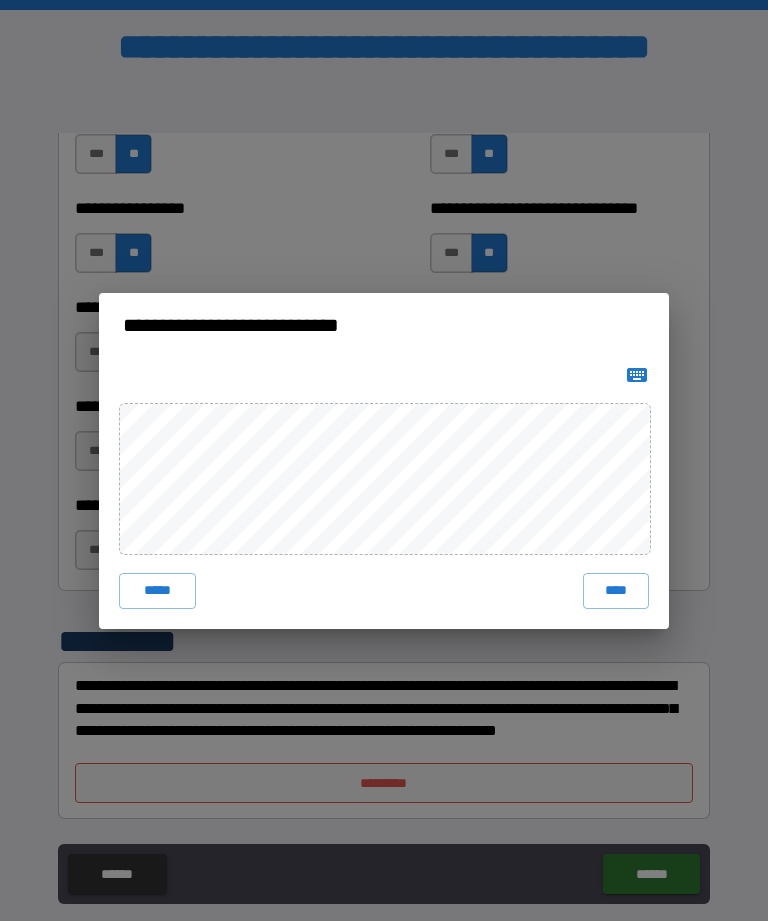 click on "****" at bounding box center [616, 591] 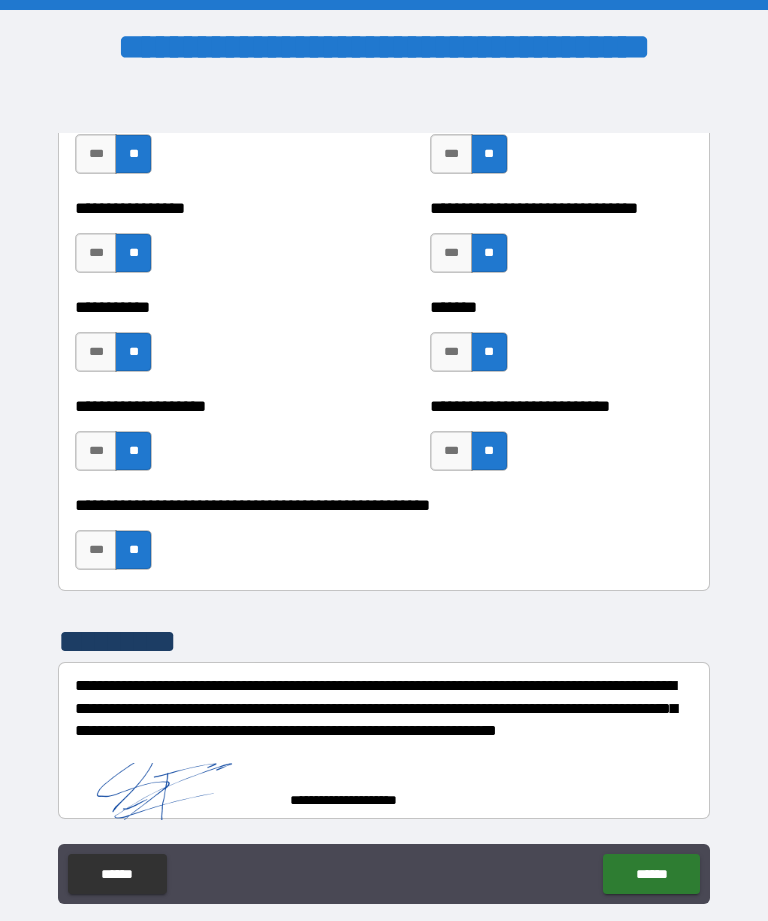 scroll, scrollTop: 7954, scrollLeft: 0, axis: vertical 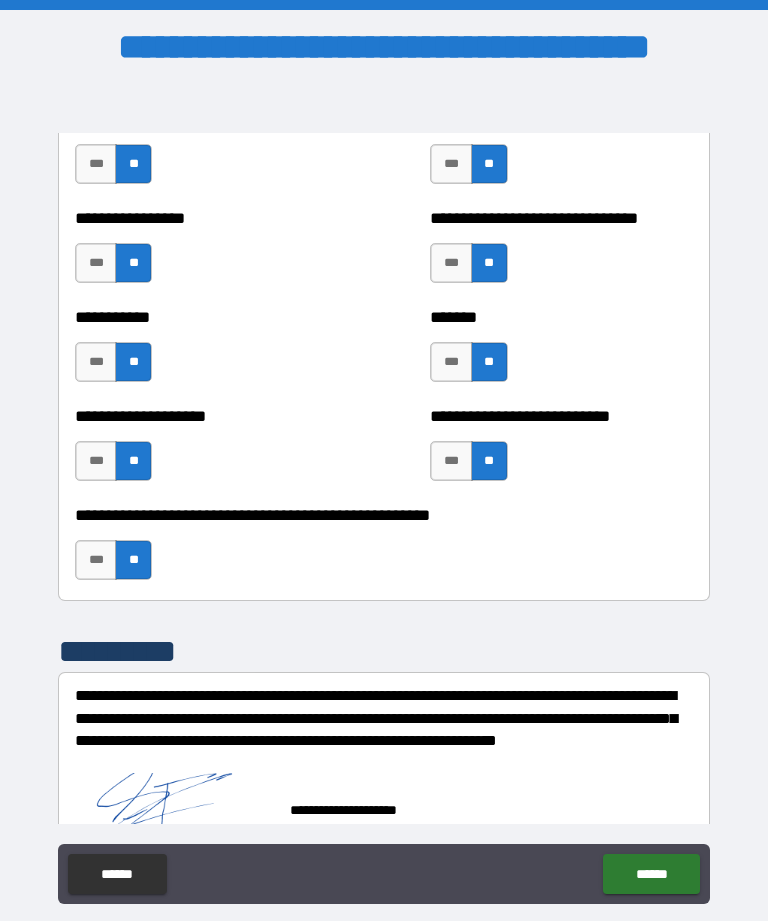 click on "******" at bounding box center (651, 874) 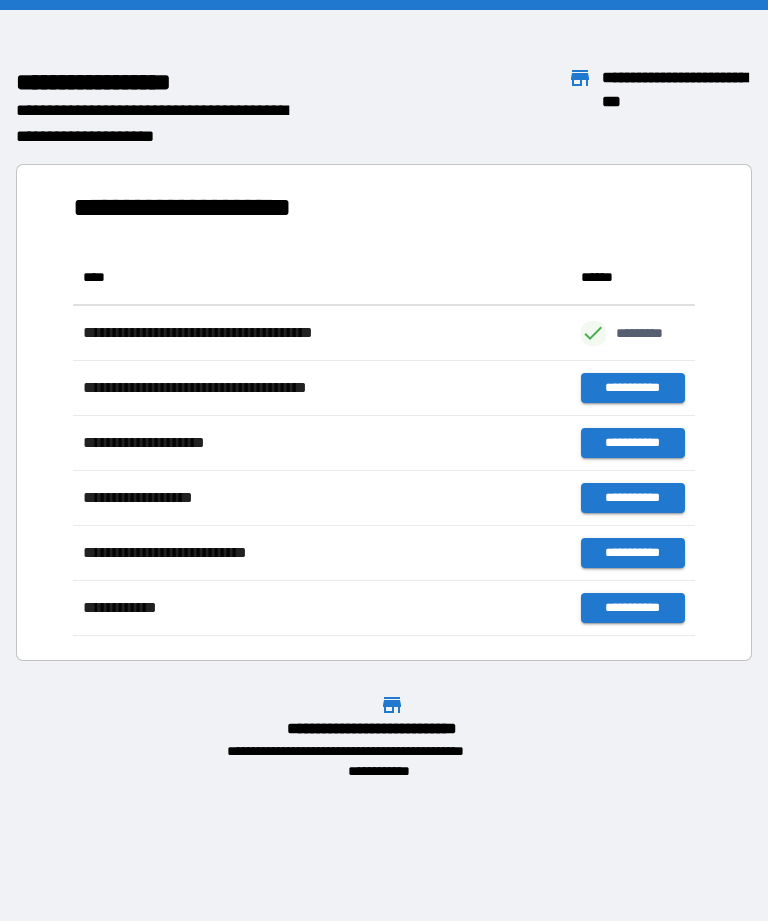 scroll, scrollTop: 1, scrollLeft: 1, axis: both 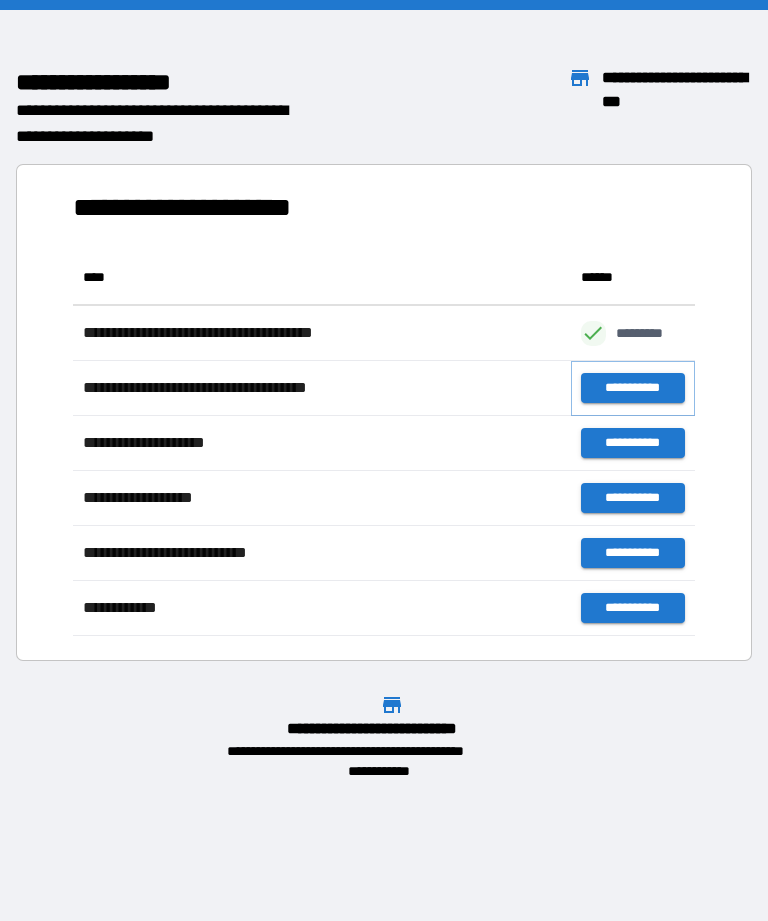 click on "**********" at bounding box center [633, 388] 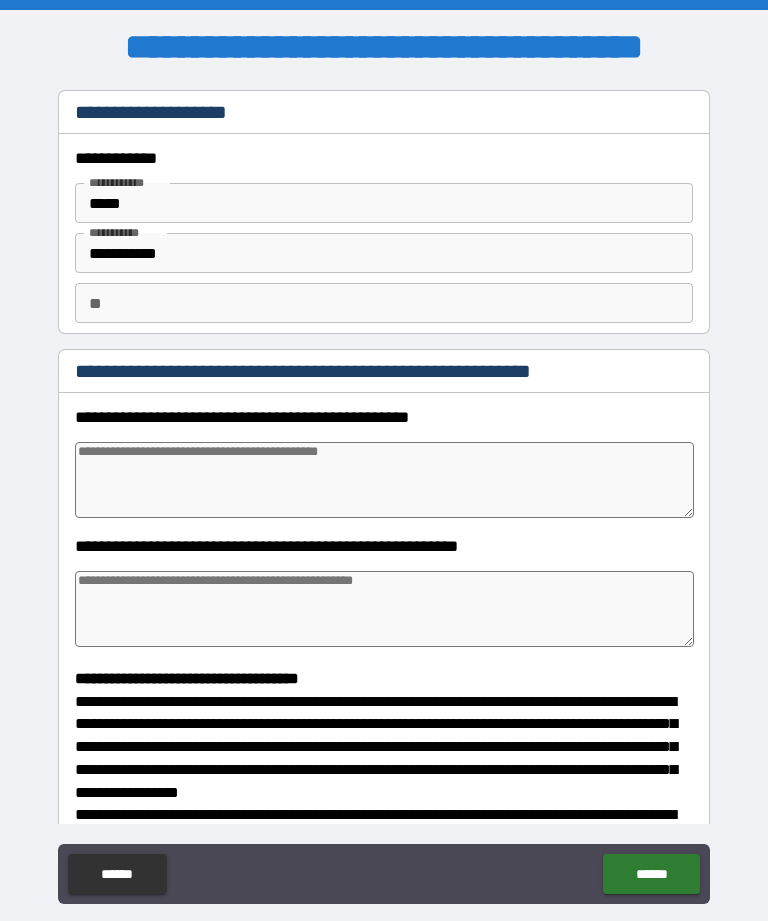 type on "*" 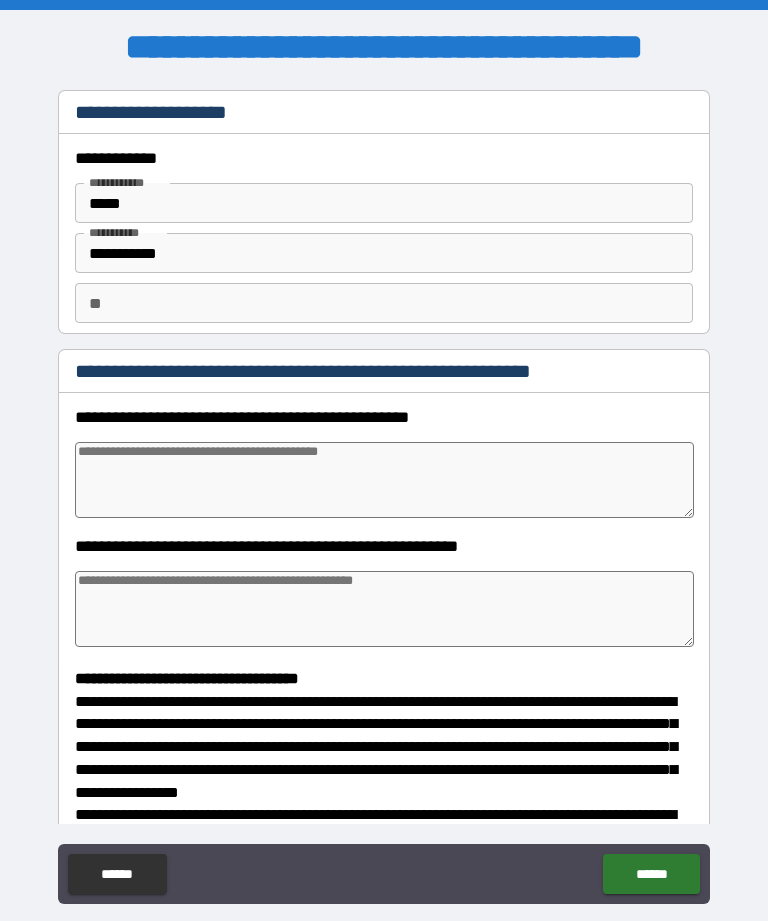 type on "*" 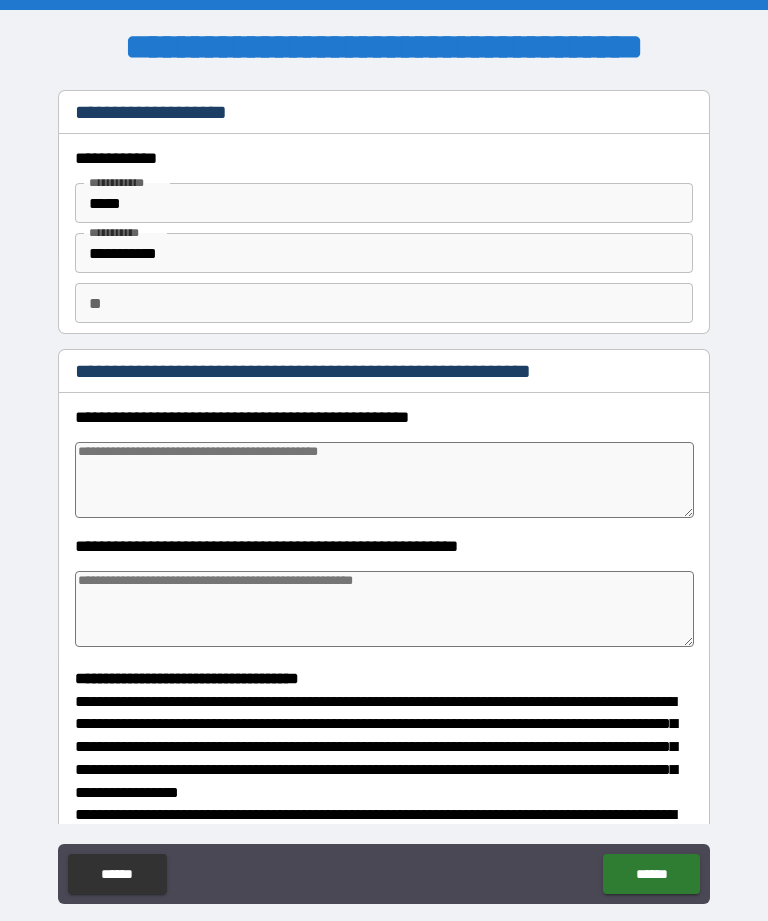 click at bounding box center [384, 480] 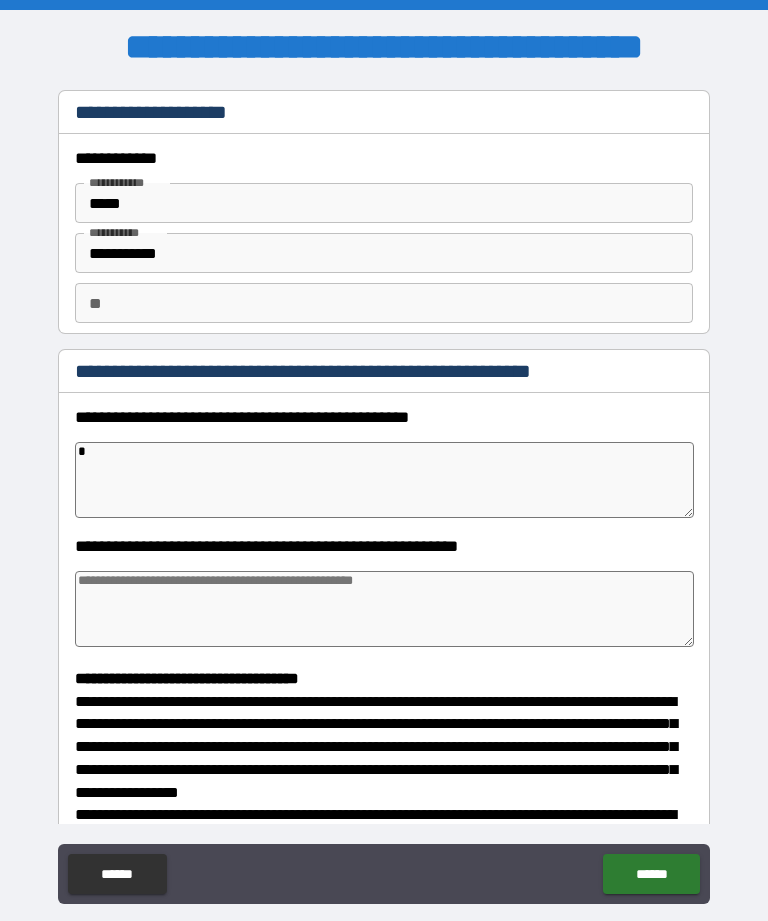 type on "*" 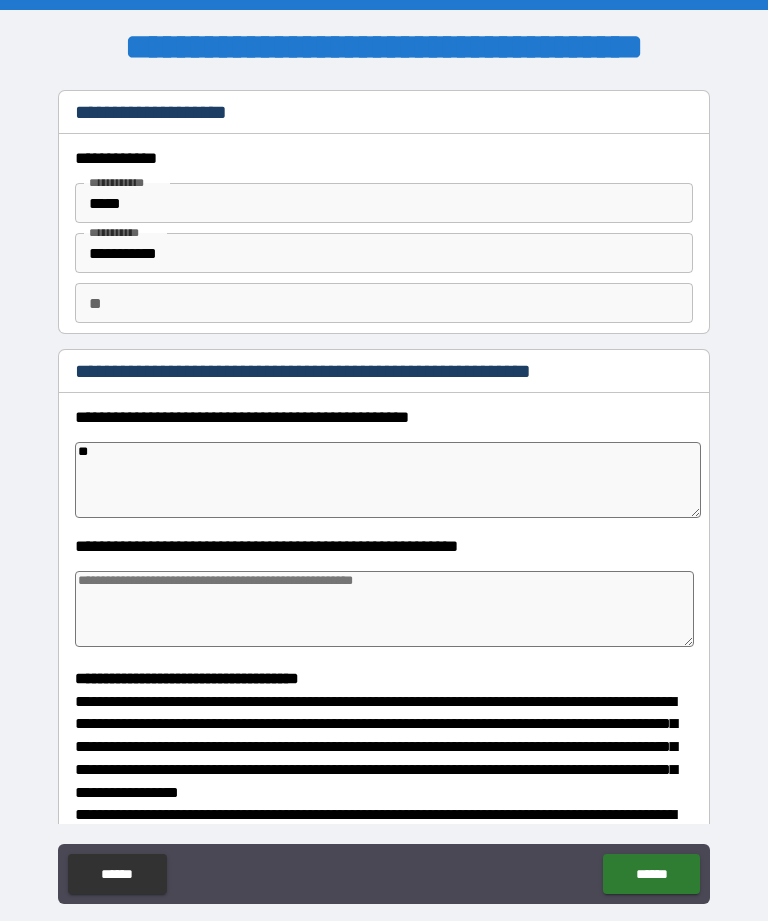 type on "*" 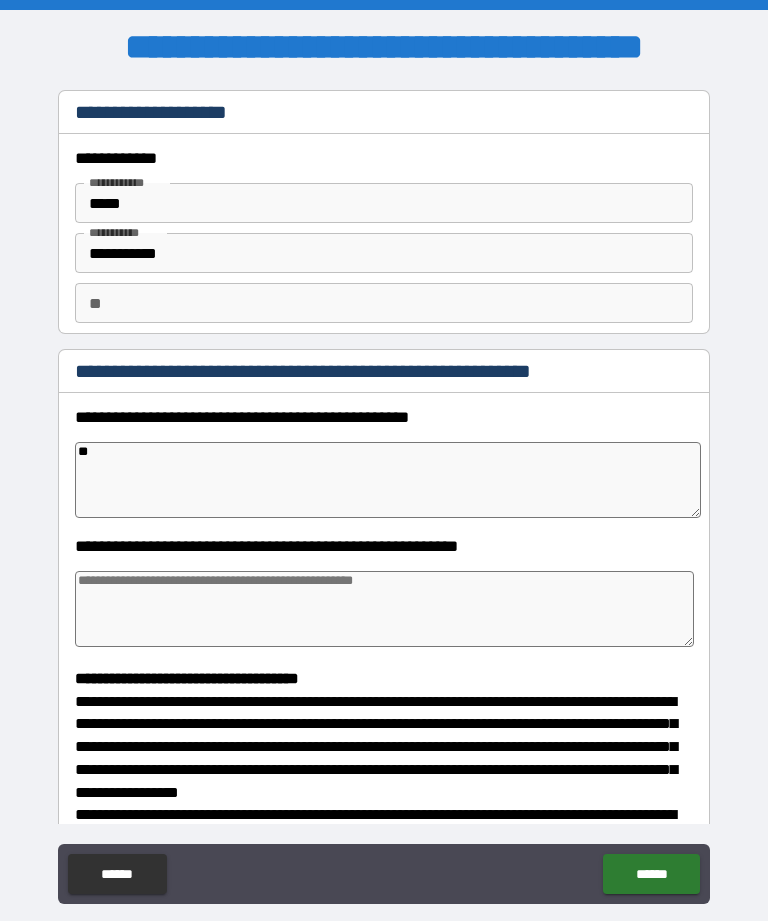 type on "*" 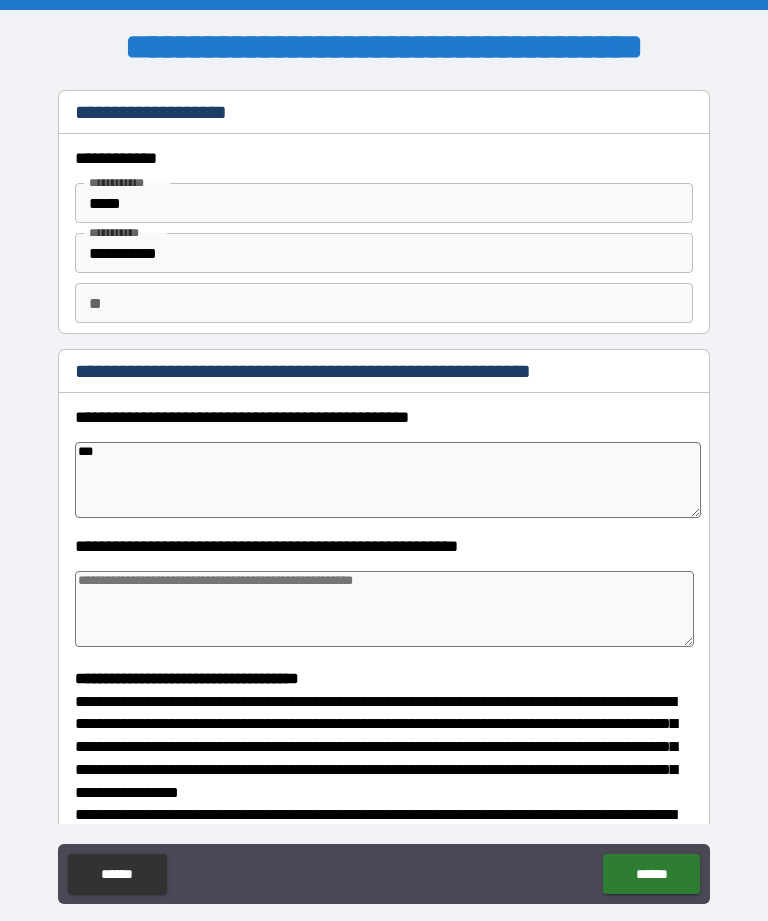type on "*" 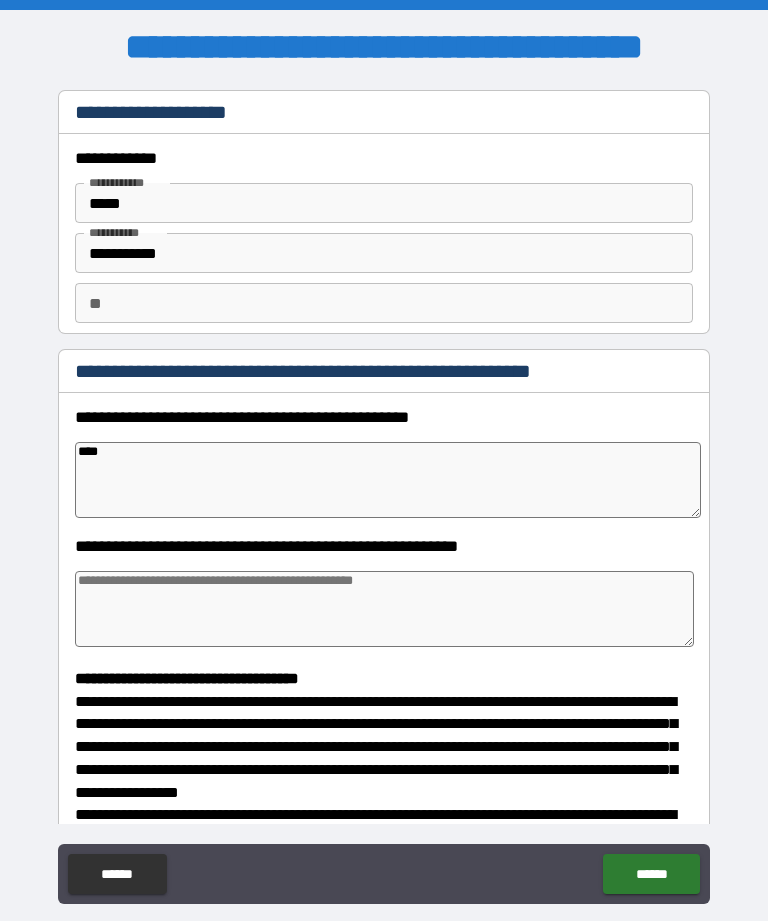 type on "*" 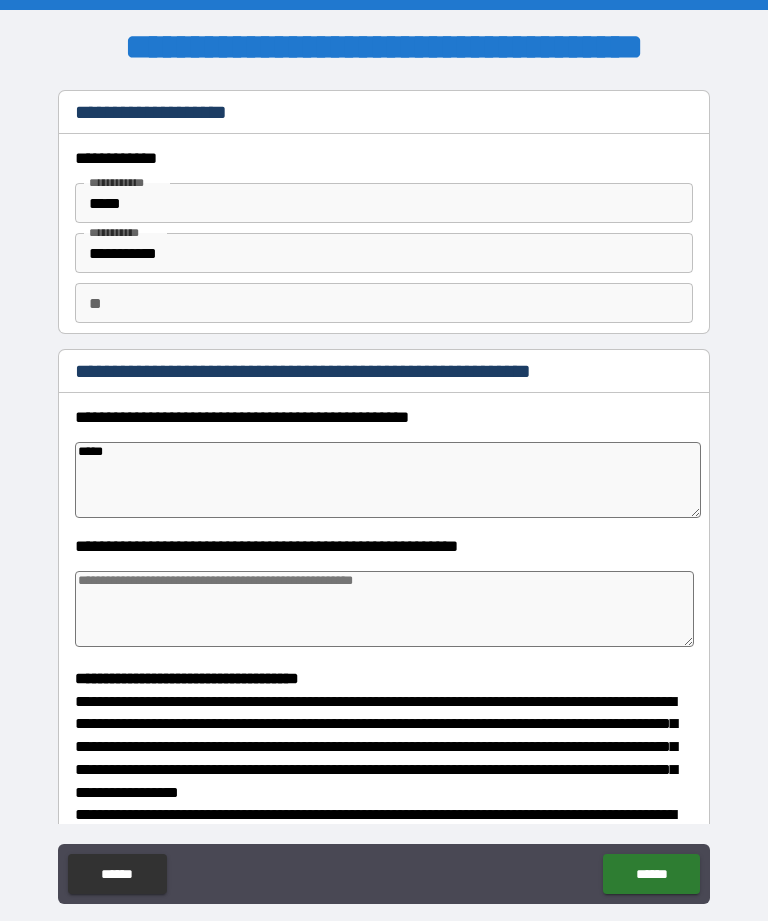 type on "*" 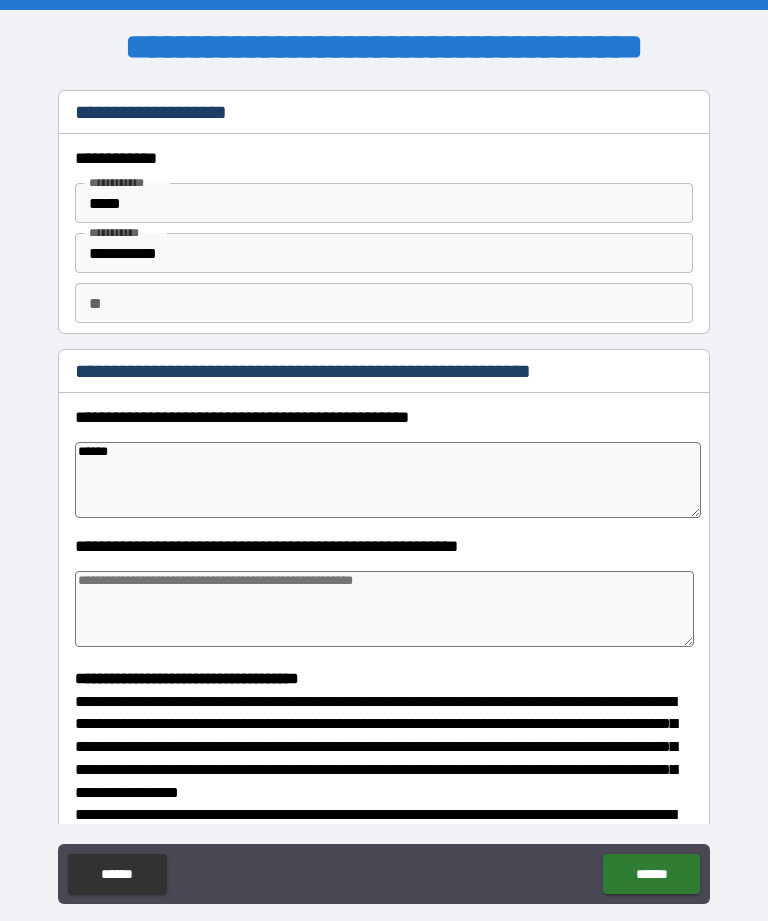 type on "*" 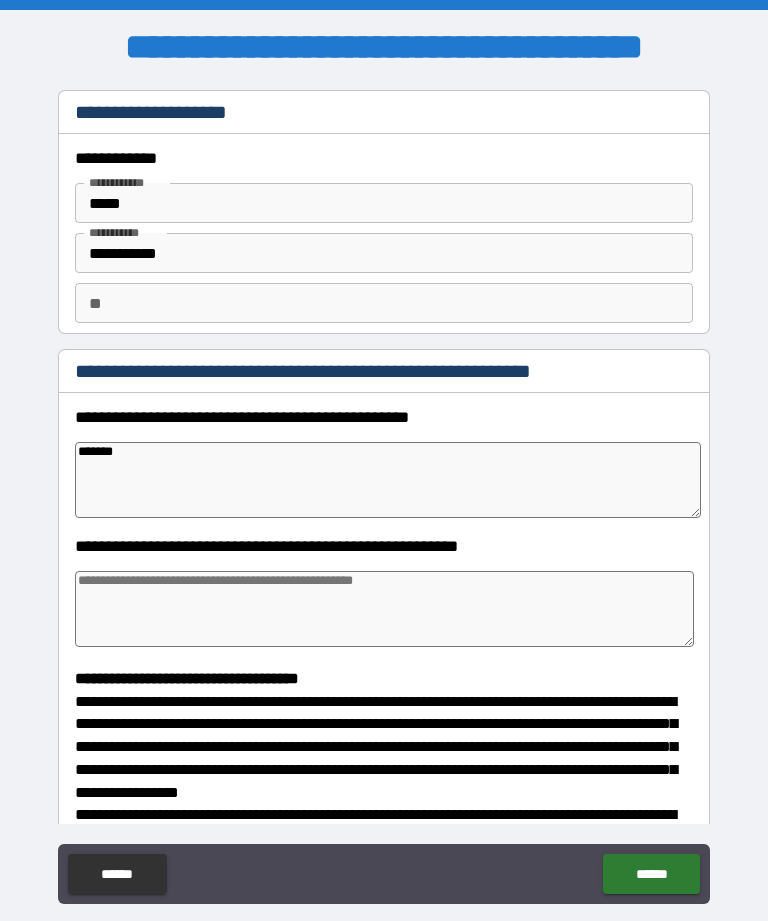 type on "*" 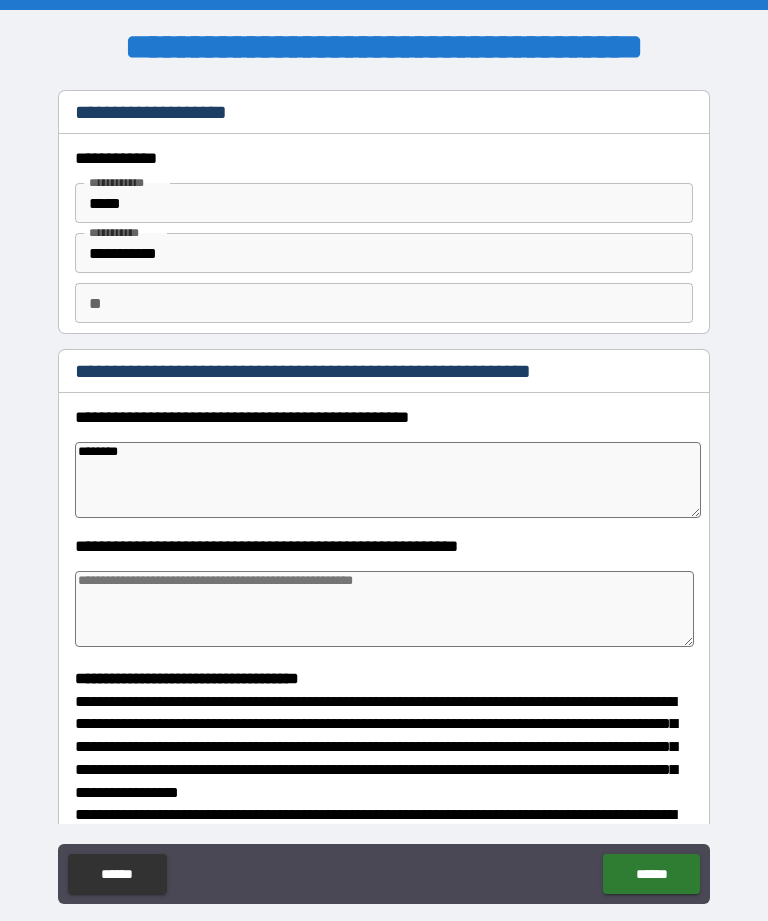 type on "*" 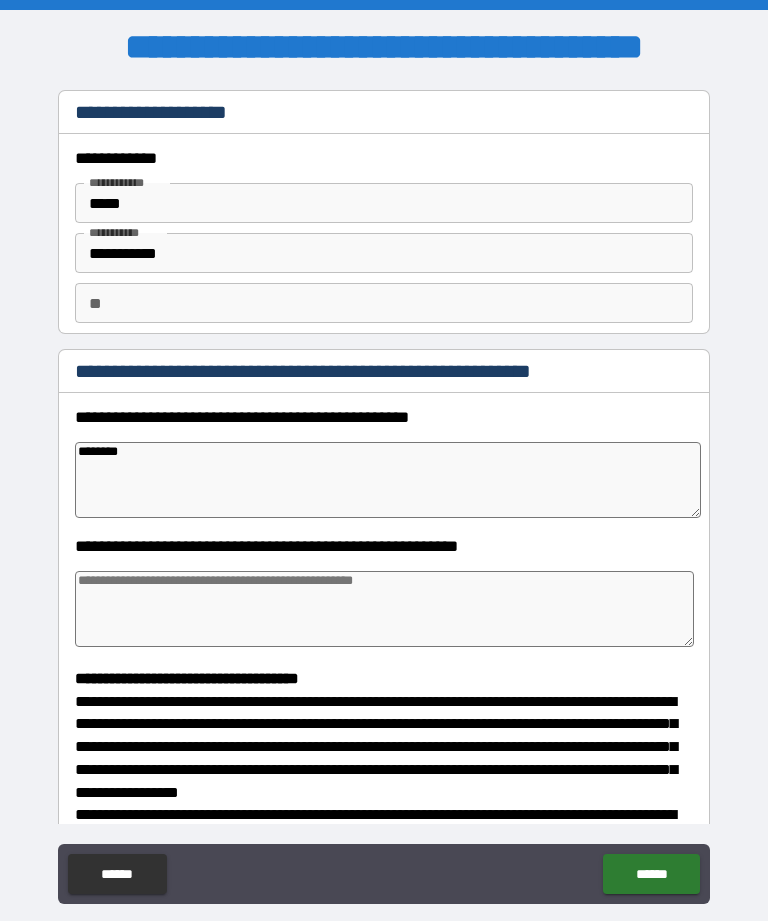 type on "*********" 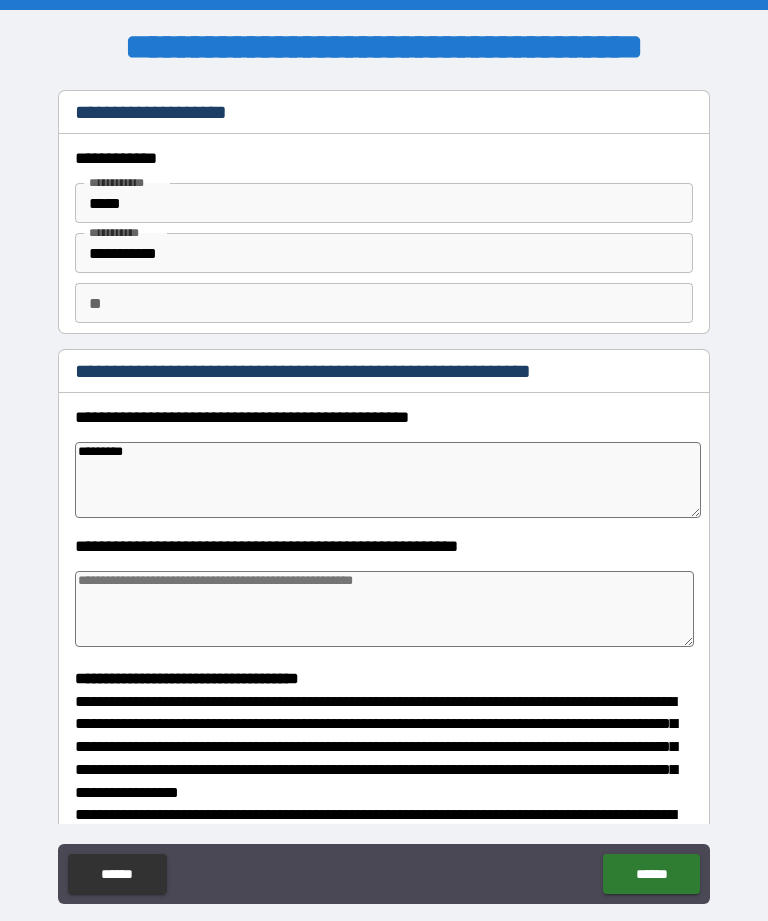 type on "*" 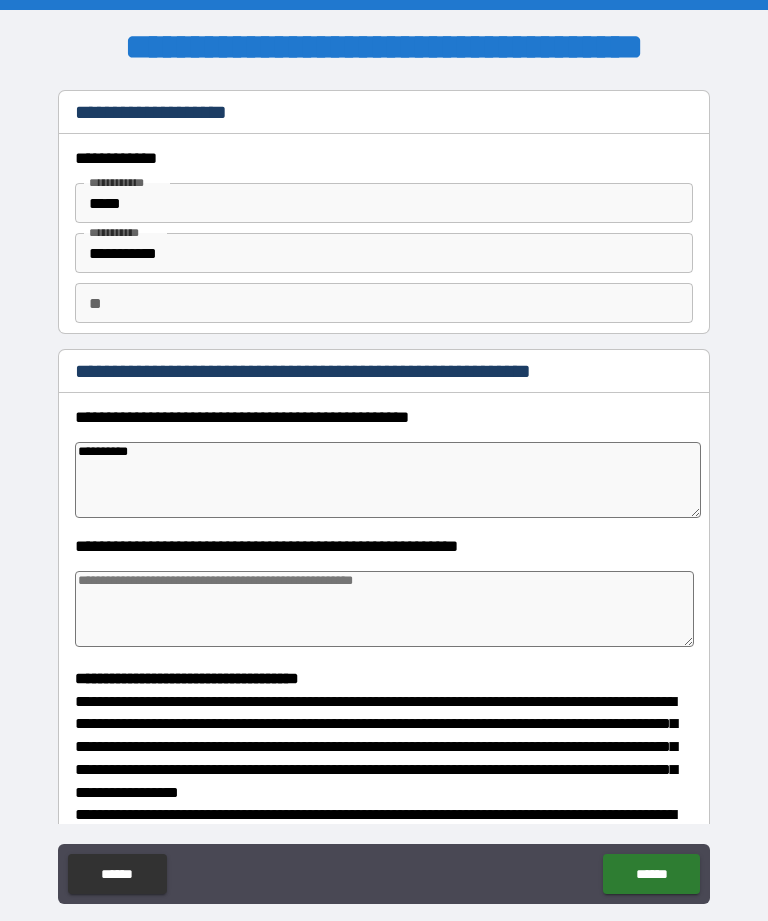 type on "**********" 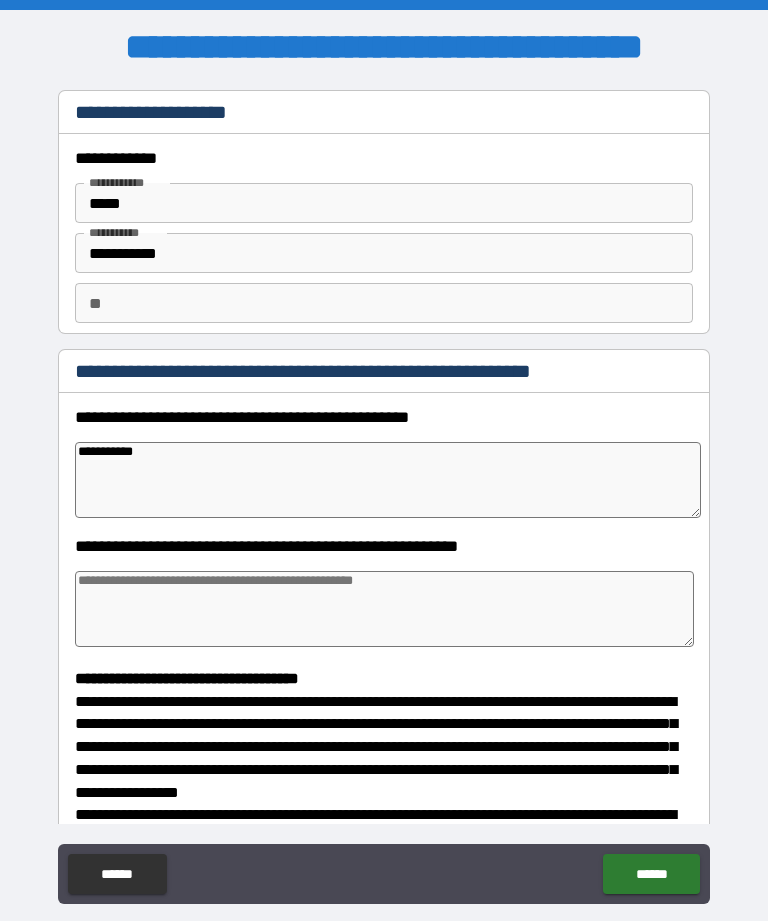 type on "*" 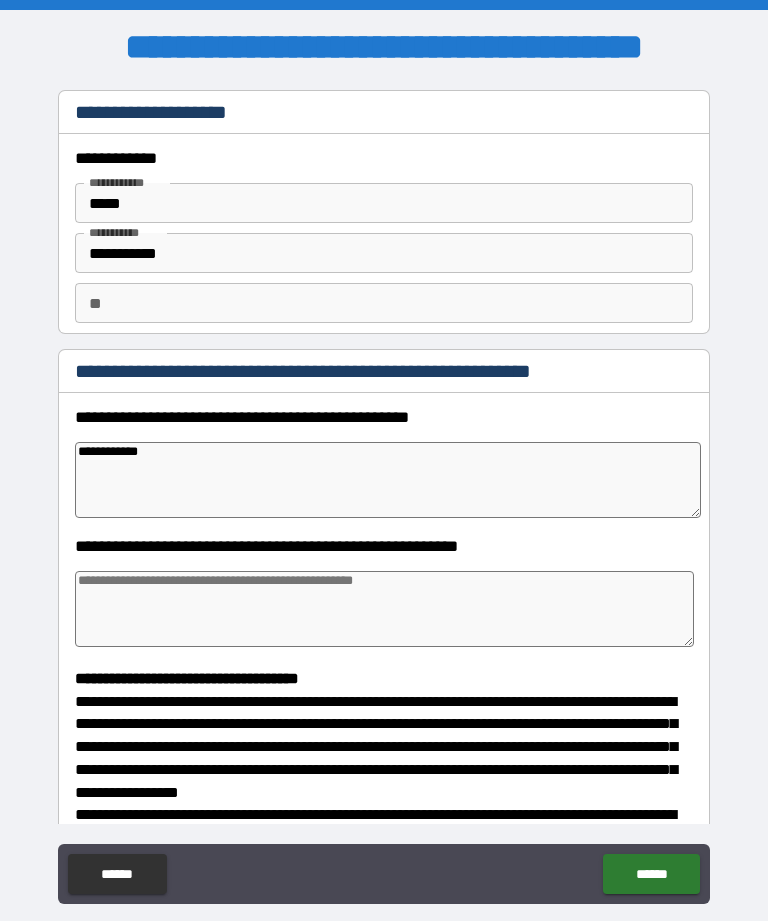 type on "*" 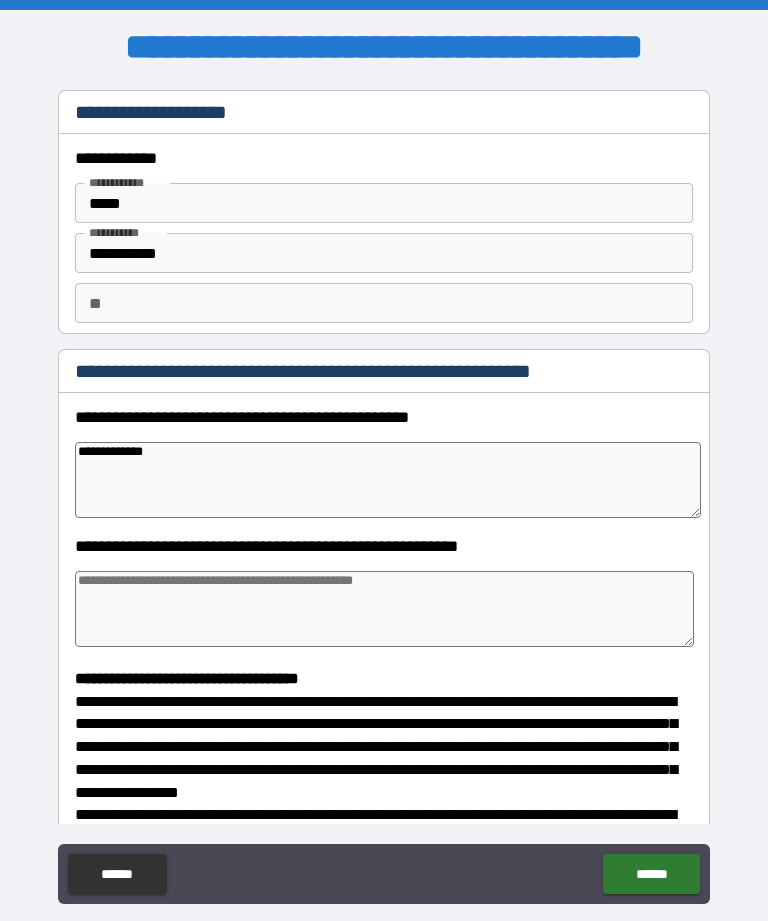 type on "*" 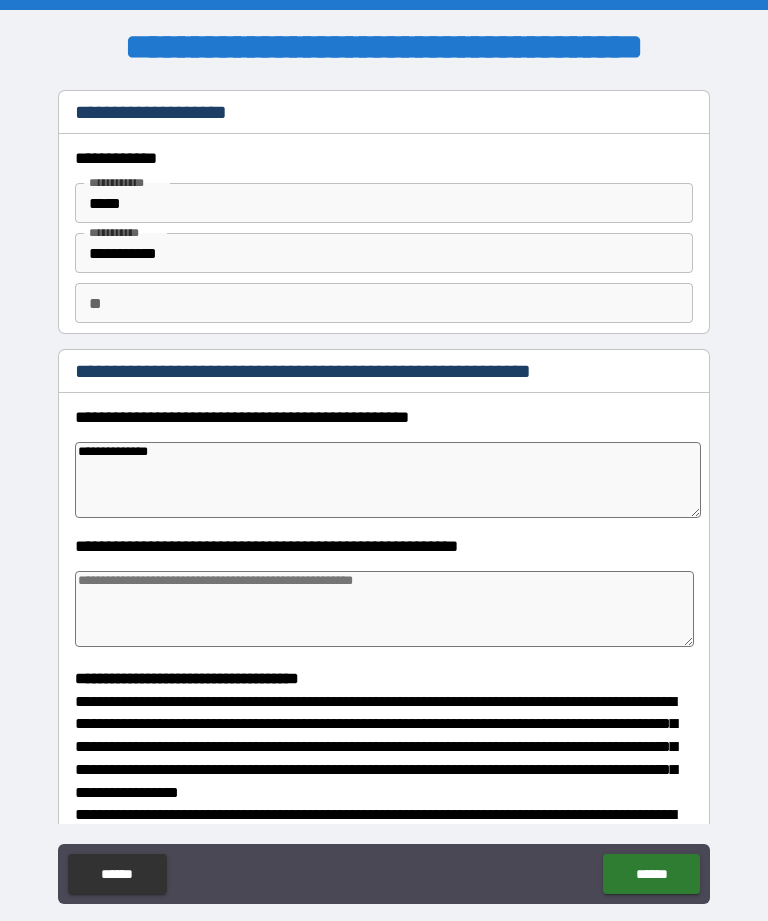 type on "*" 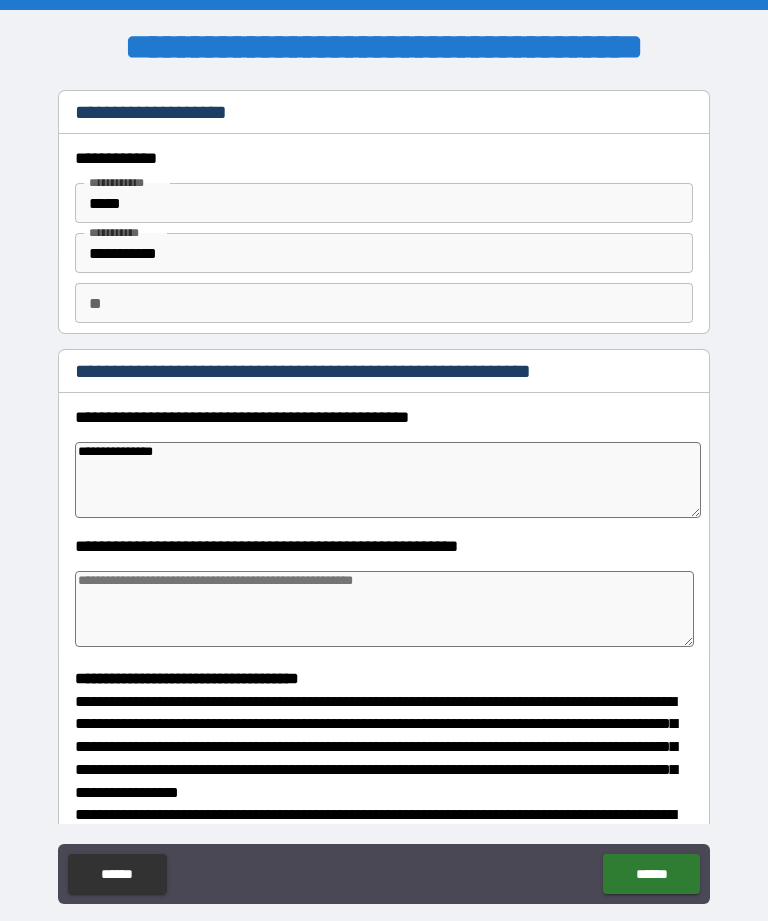 type on "*" 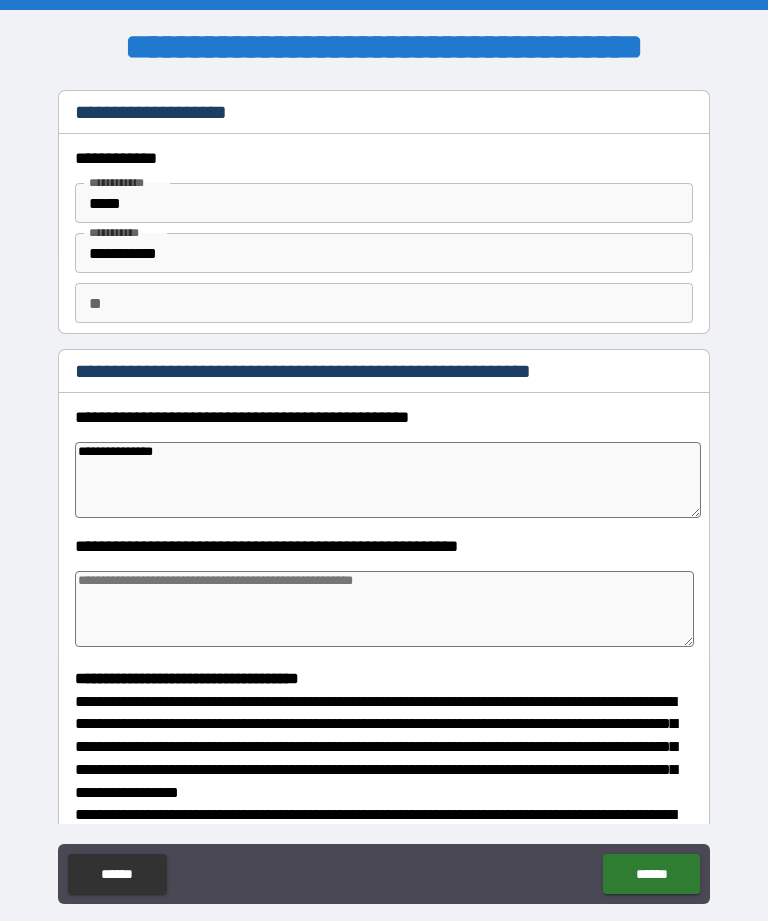 type on "**********" 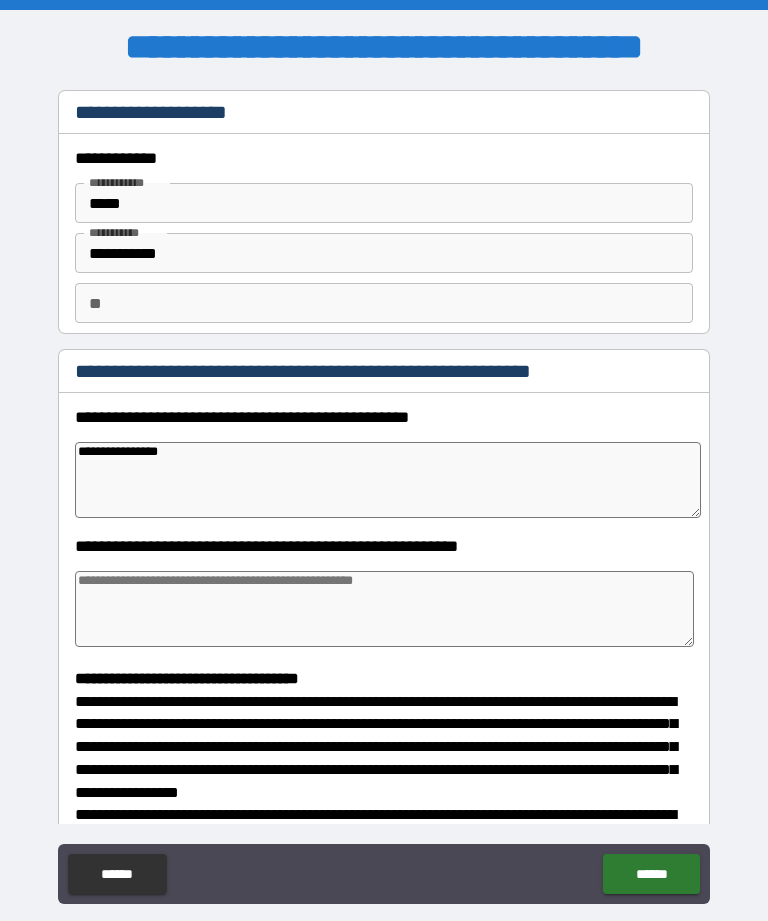 type on "*" 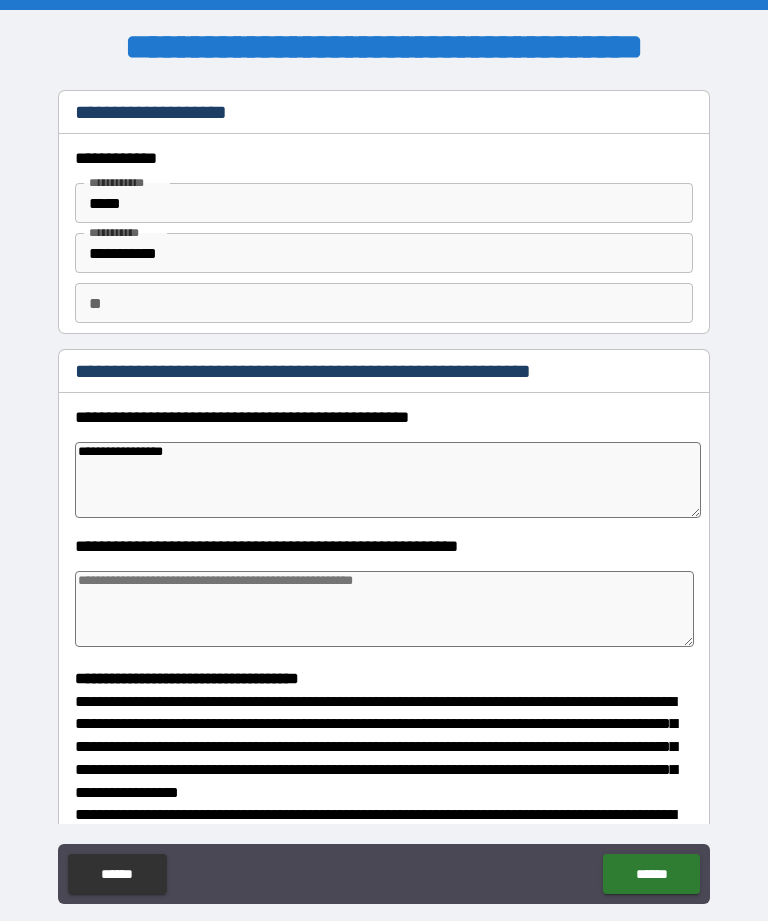 type on "*" 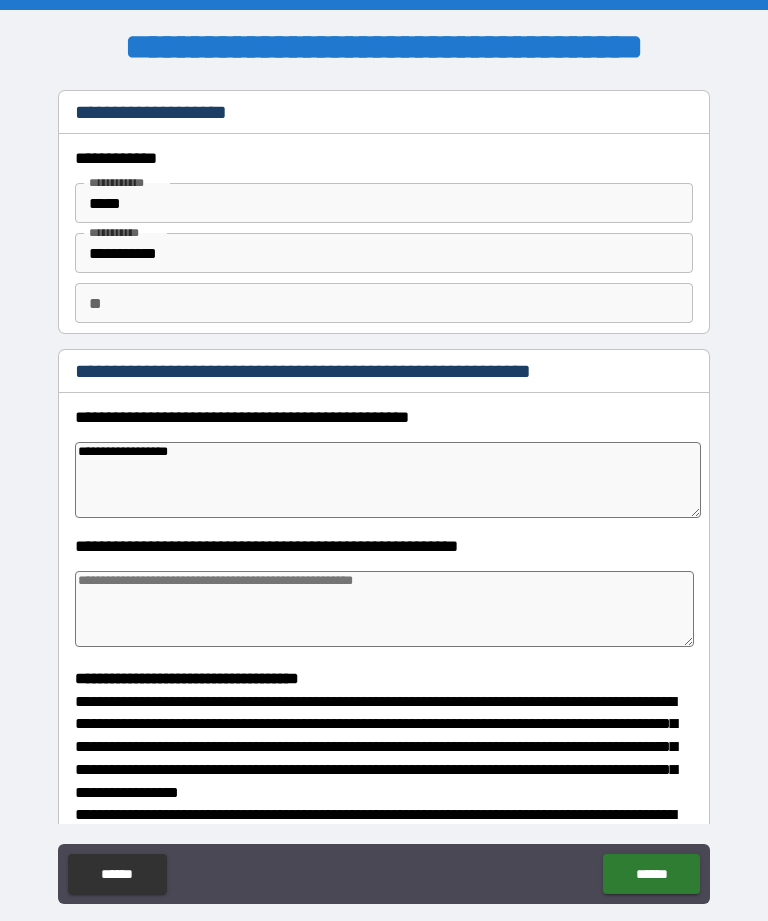 type on "*" 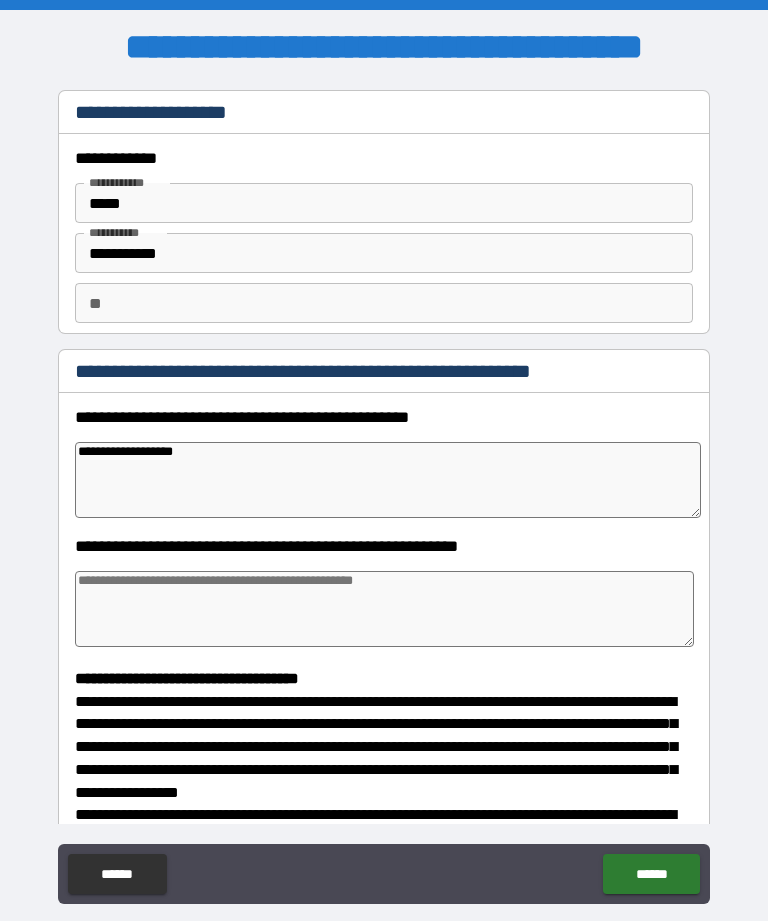 type on "*" 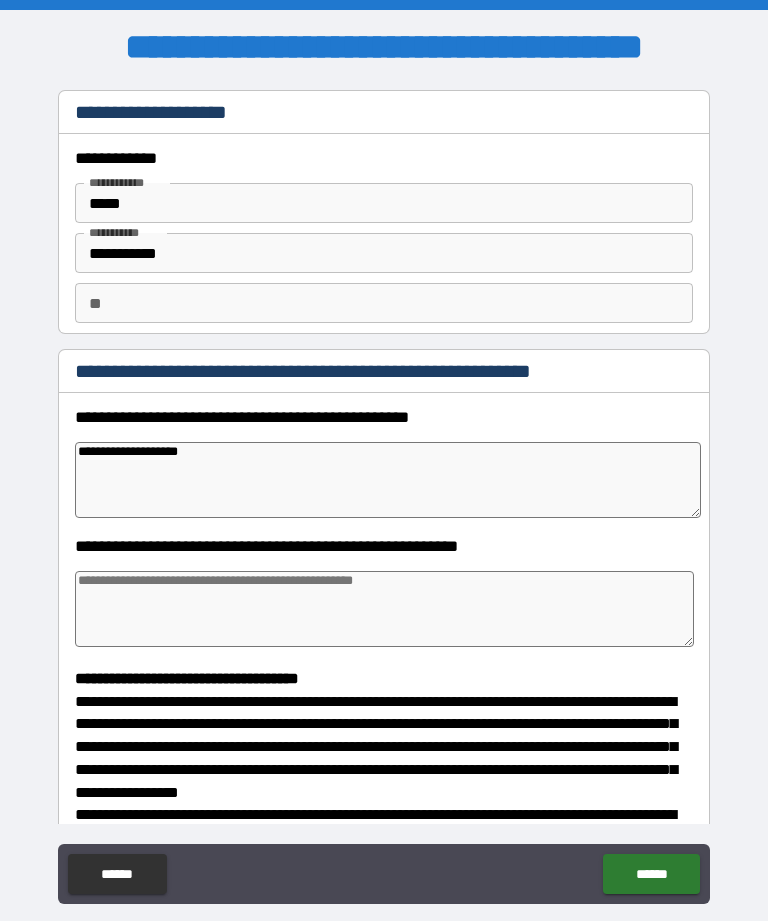 type on "*" 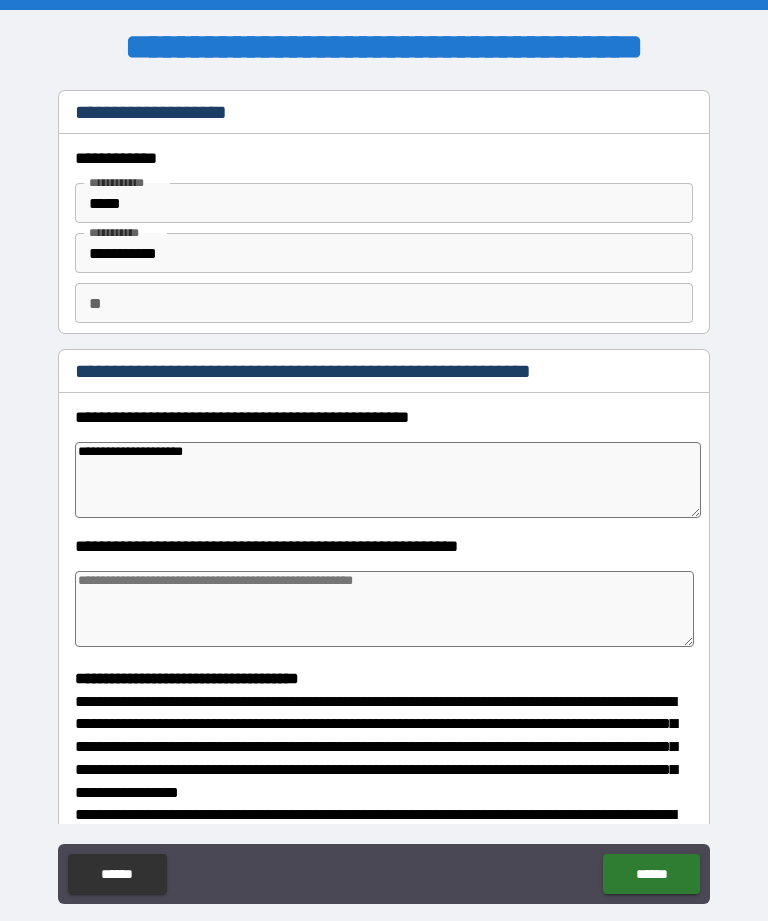 type on "*" 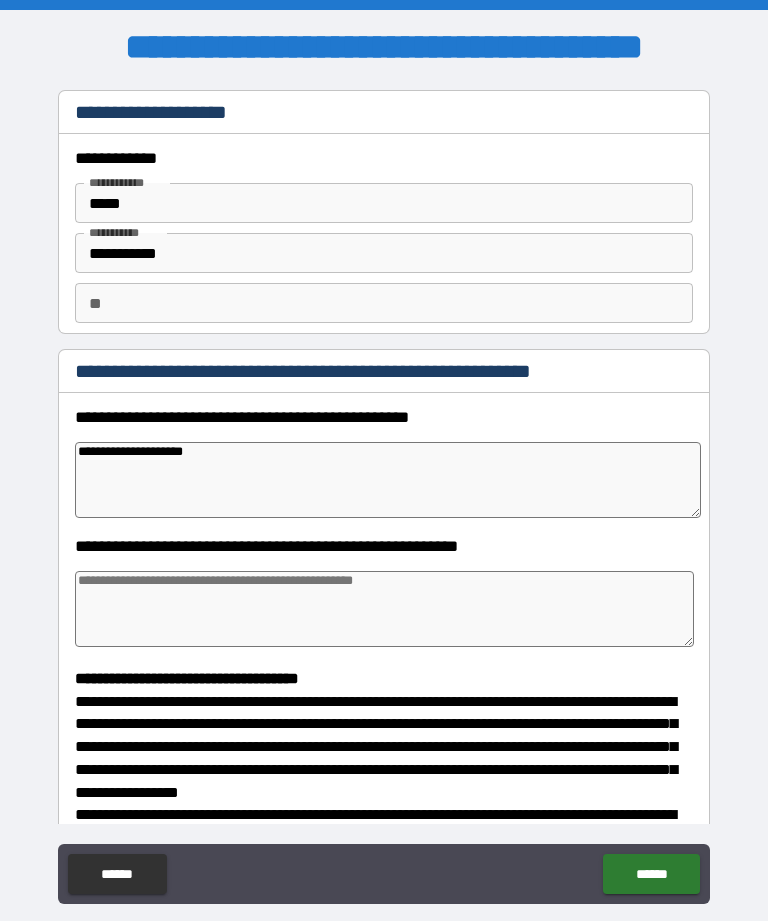 type on "**********" 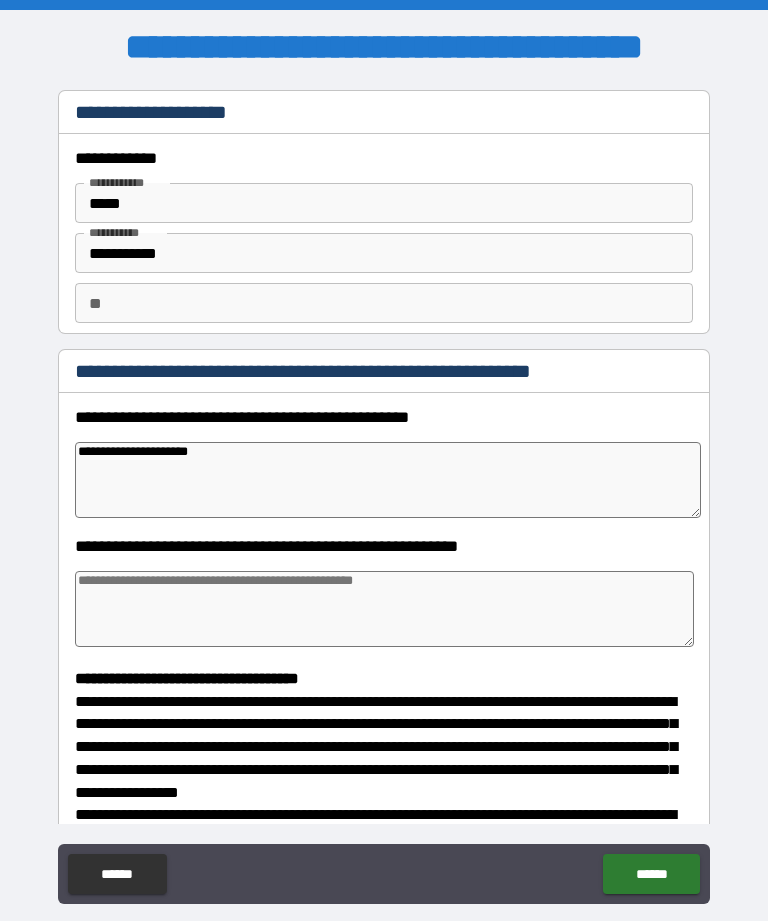 type on "*" 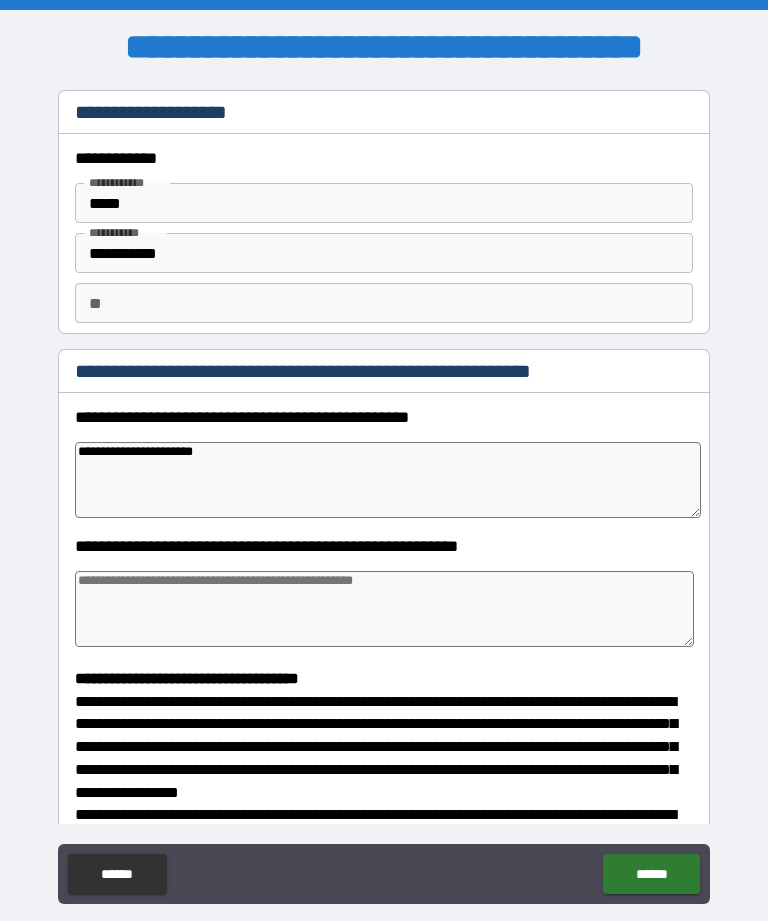 type on "*" 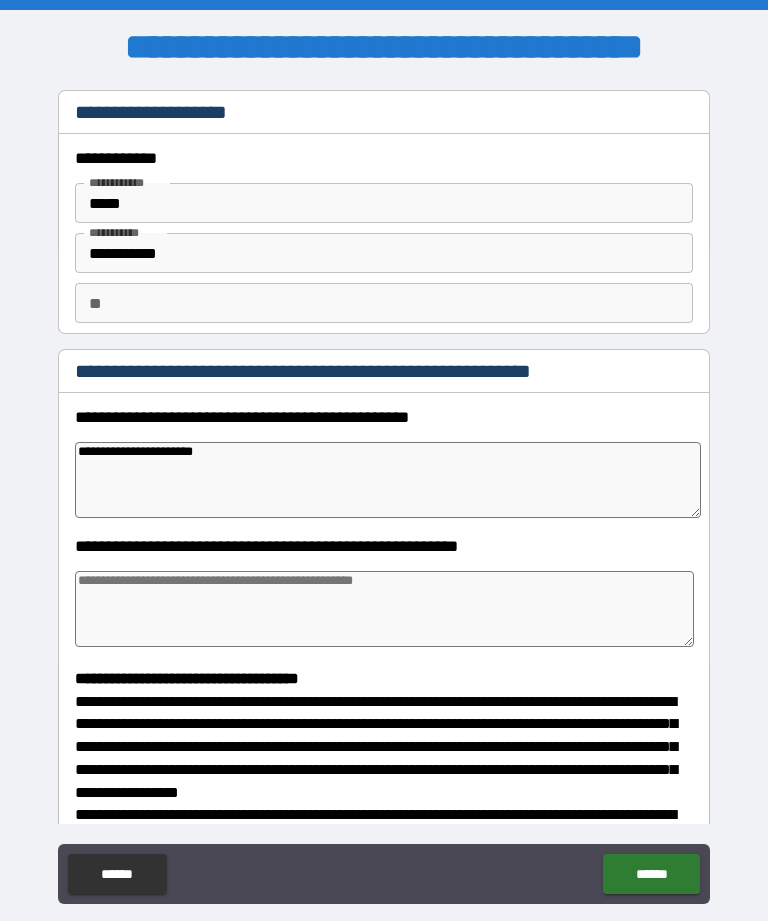 type on "**********" 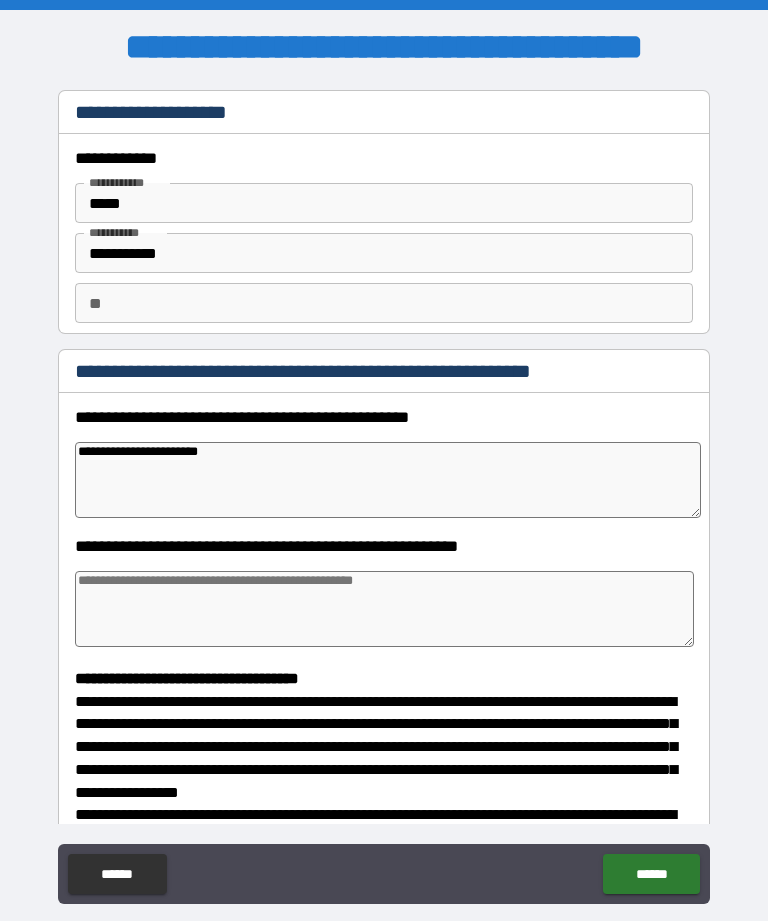 type on "*" 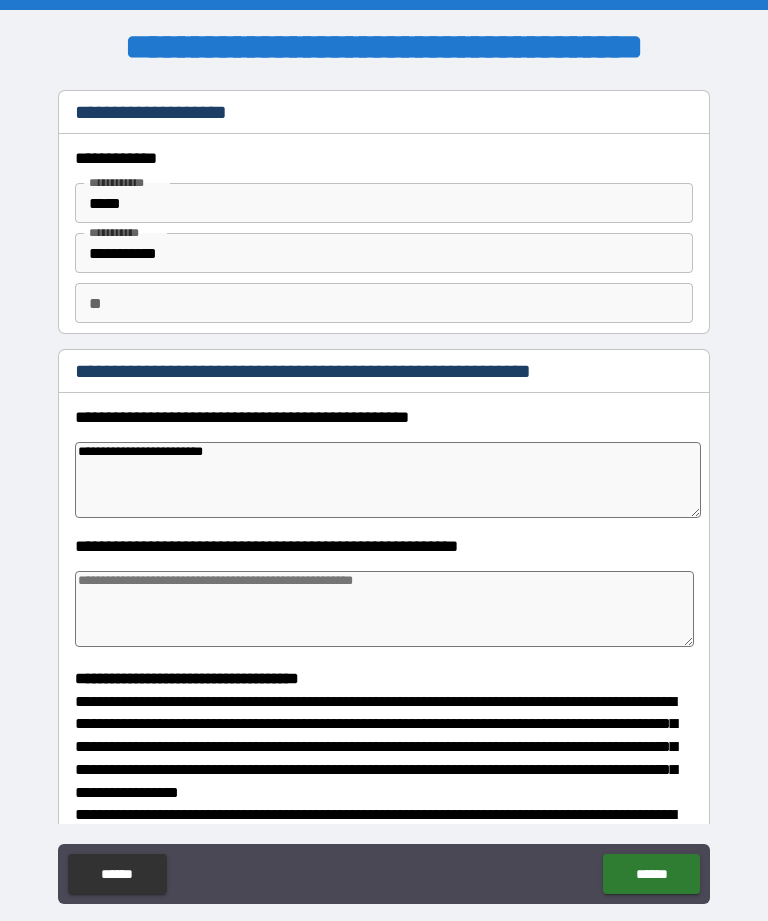 type on "*" 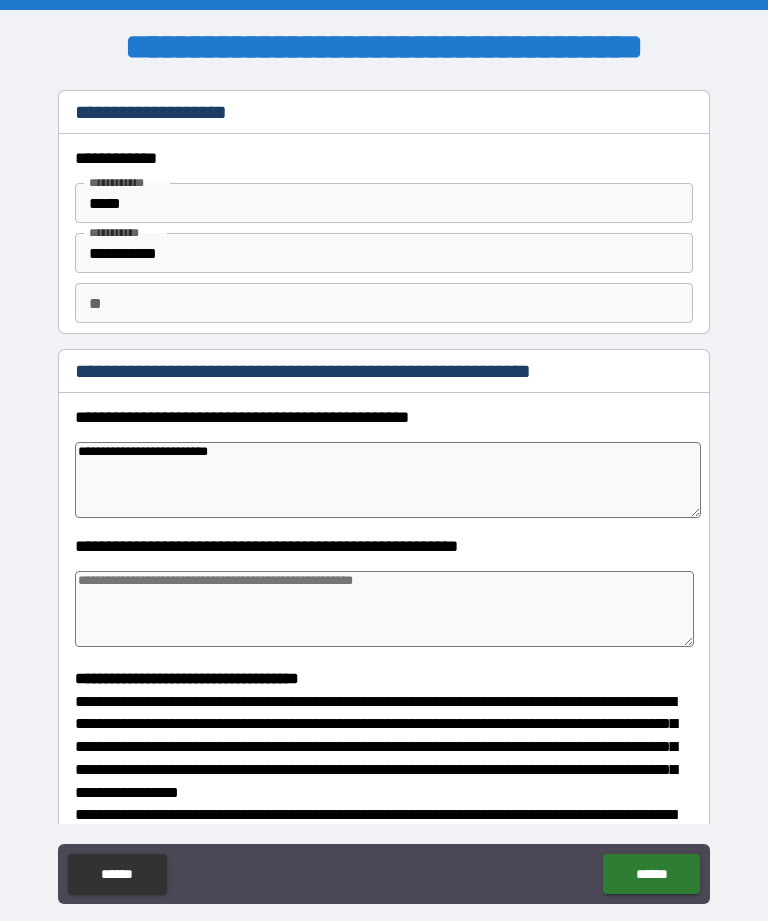 type on "*" 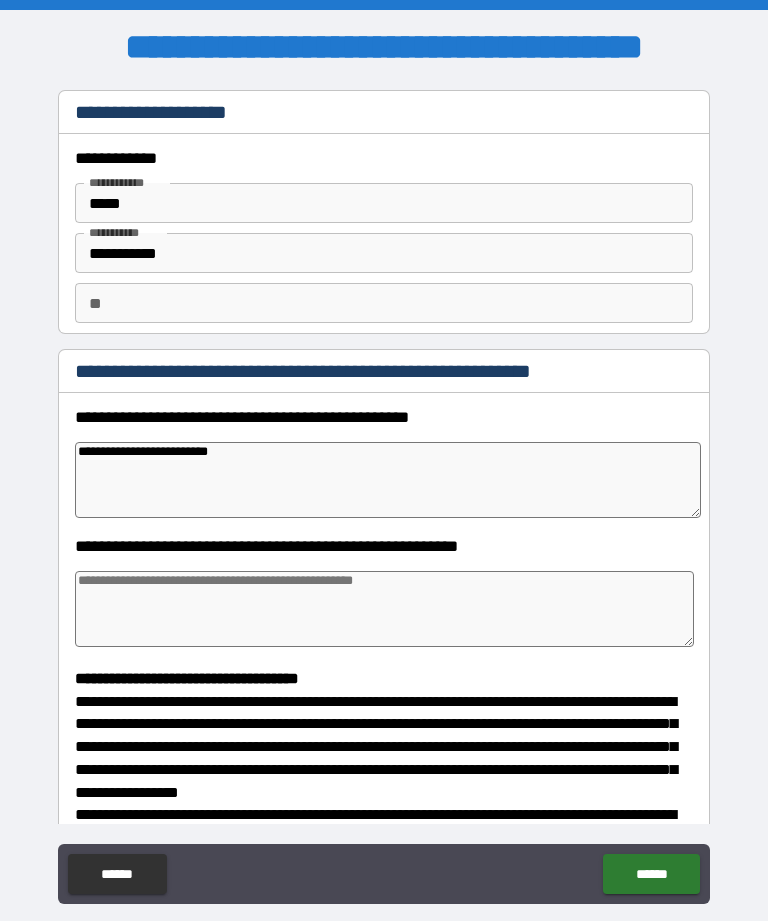 type on "*" 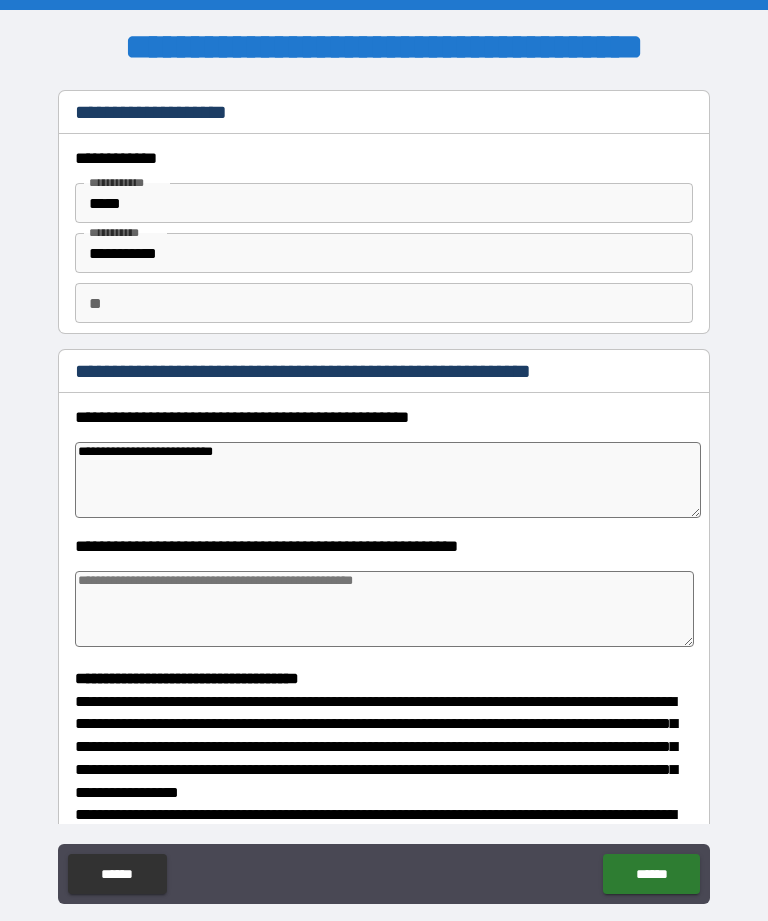 type on "*" 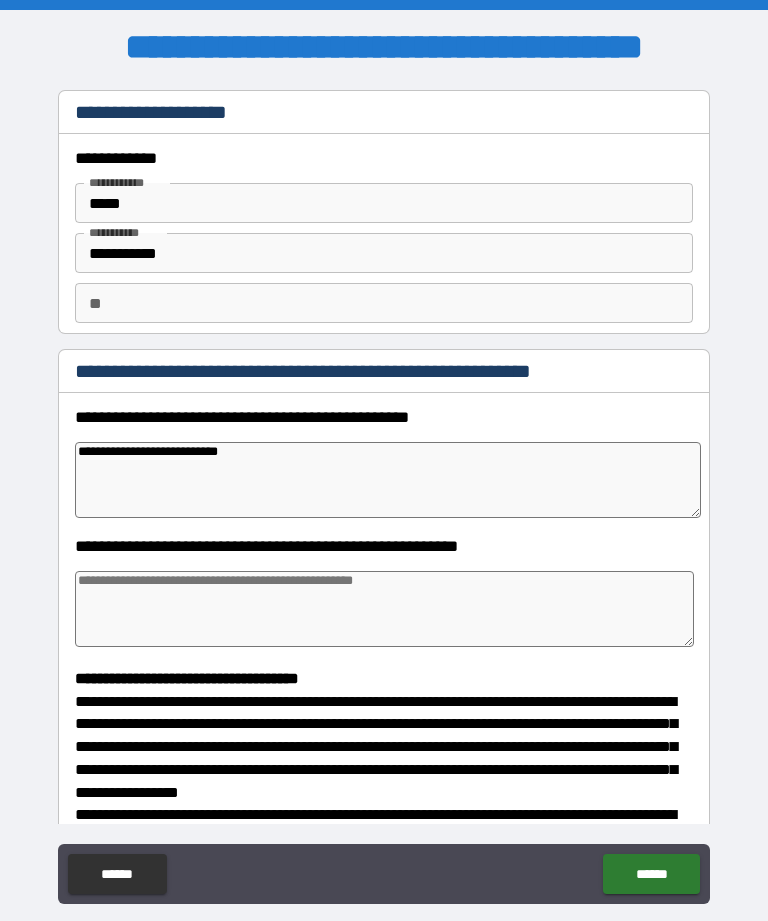 type on "*" 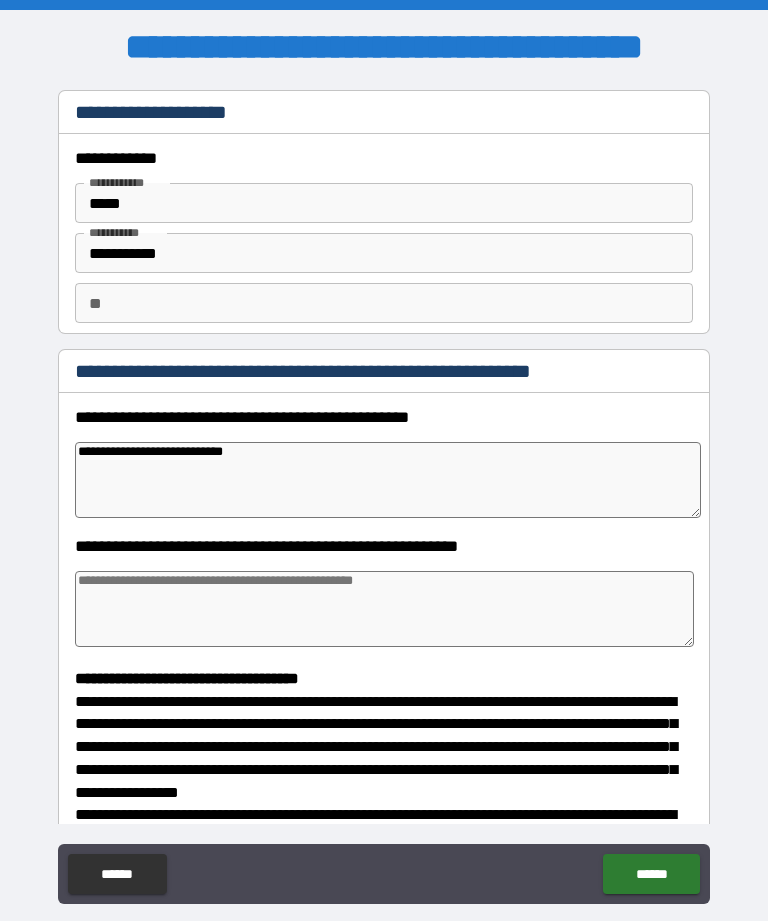 type on "*" 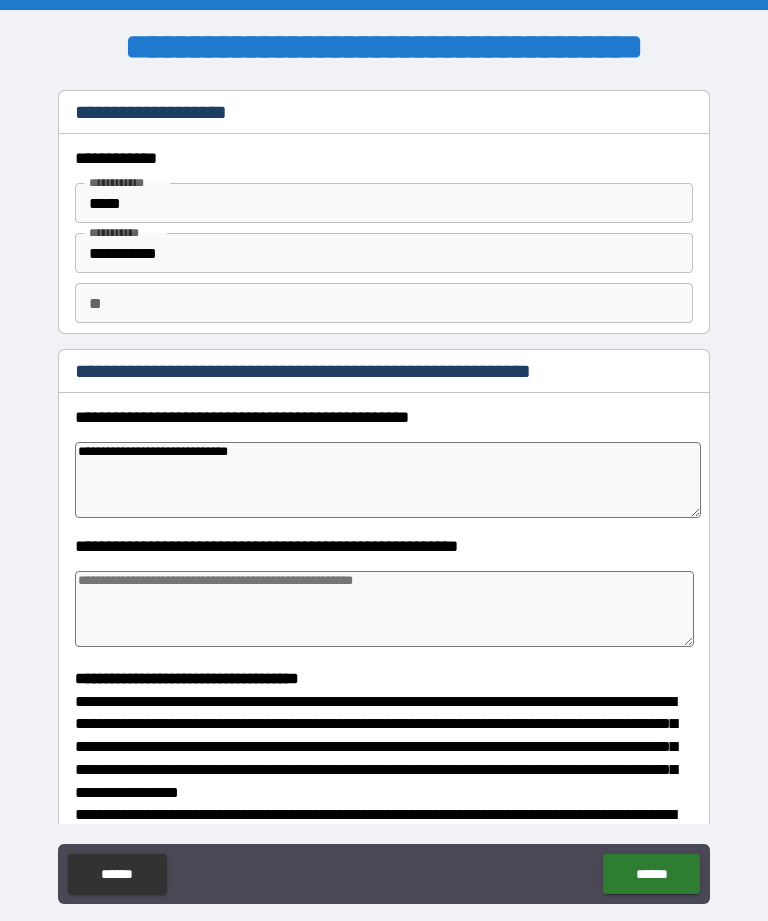 type on "*" 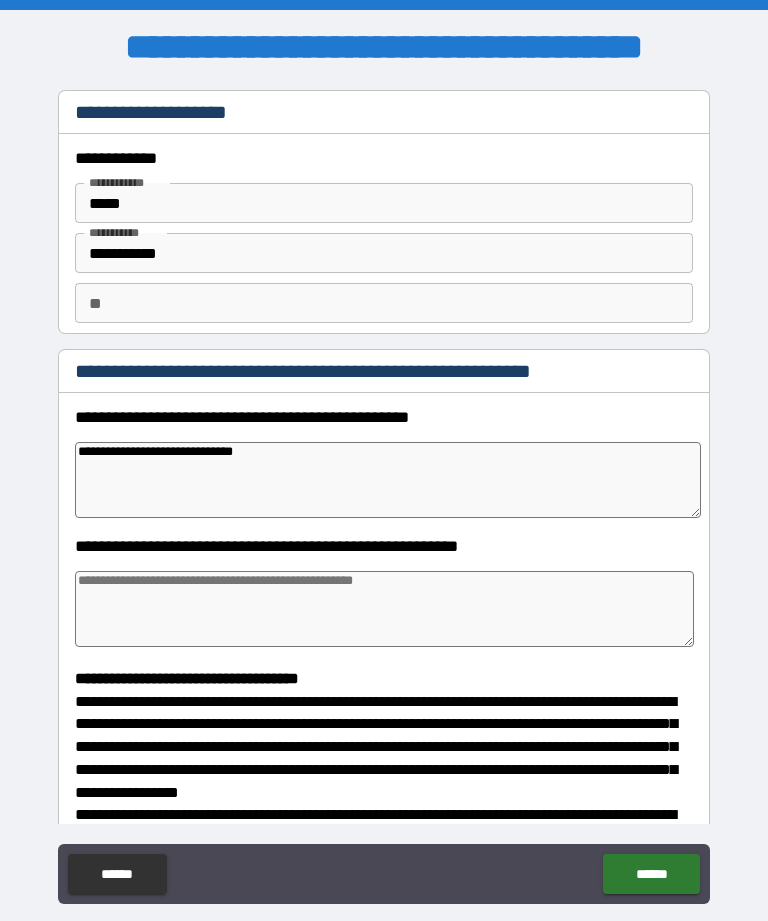type on "*" 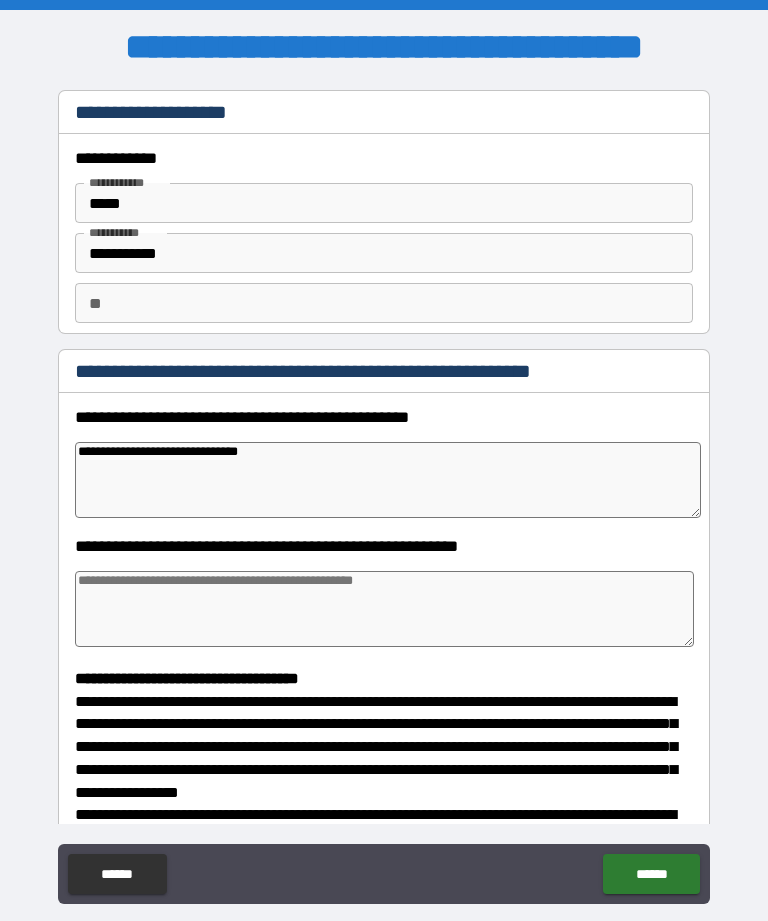 type on "*" 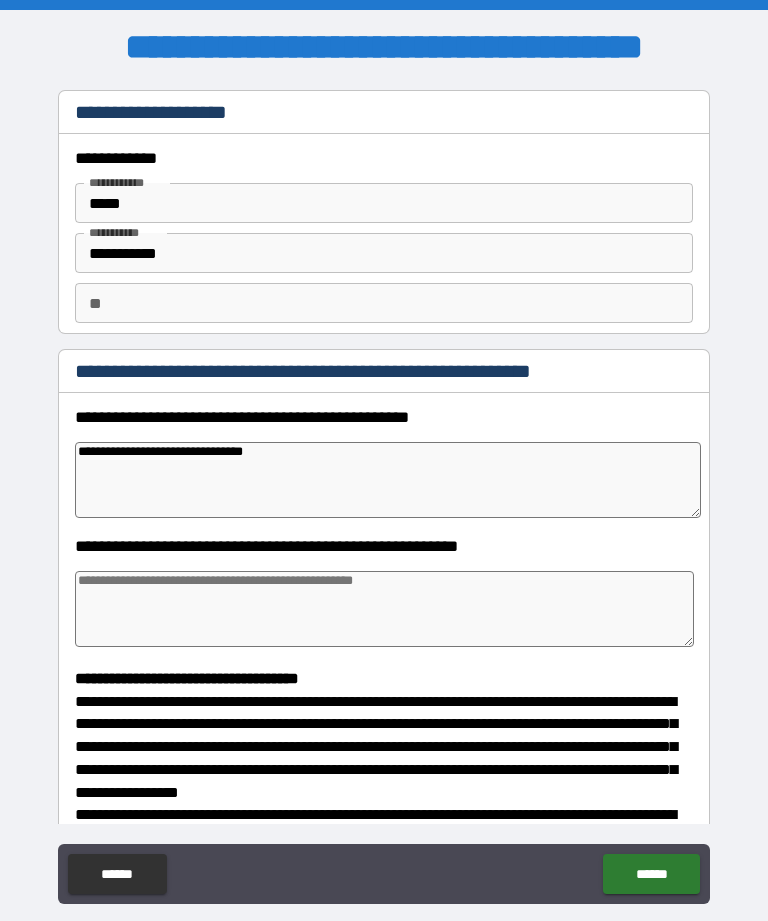 type on "*" 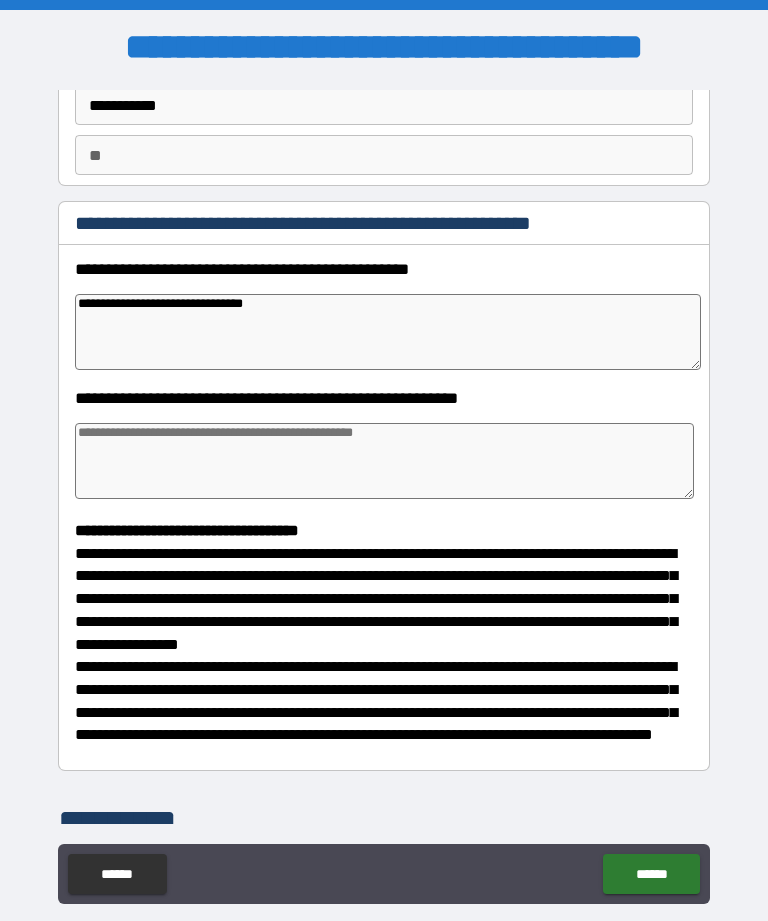 scroll, scrollTop: 148, scrollLeft: 0, axis: vertical 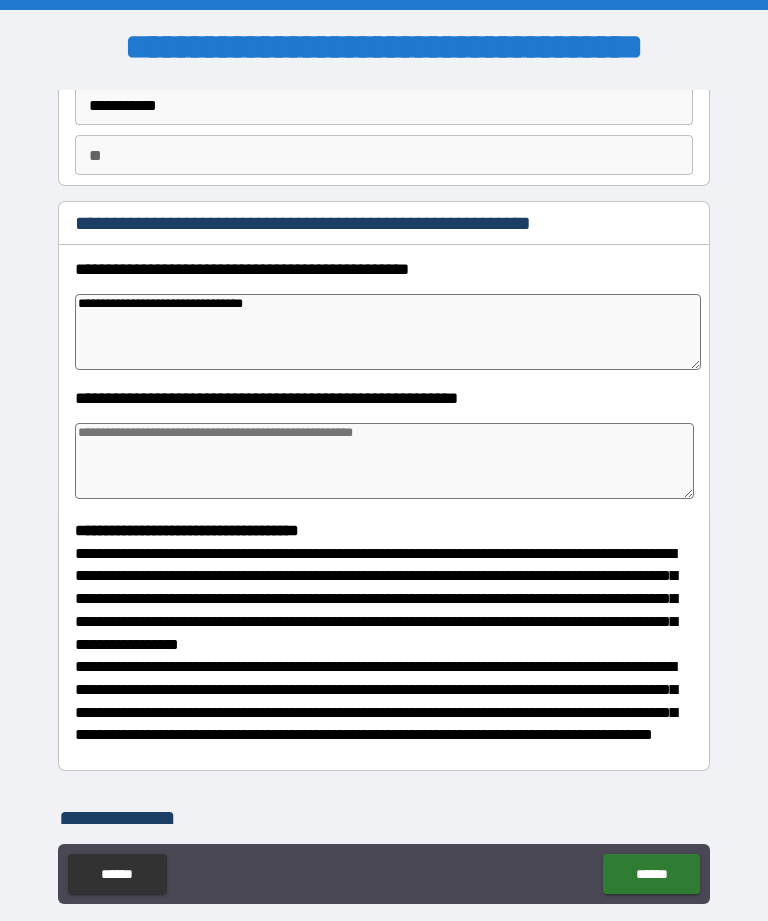 type on "**********" 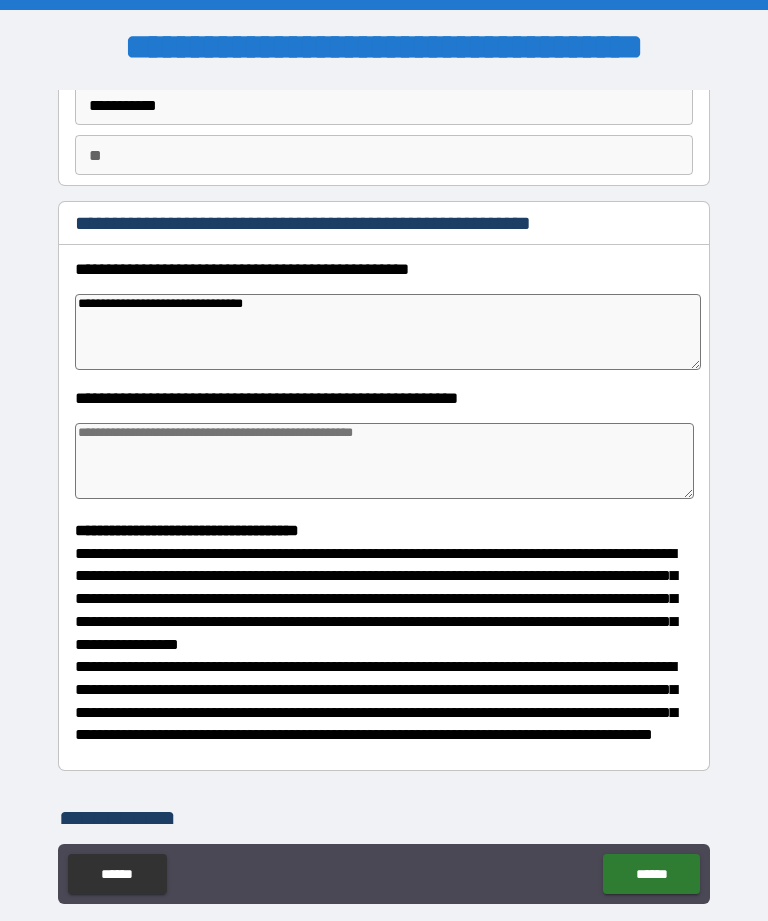 type on "*" 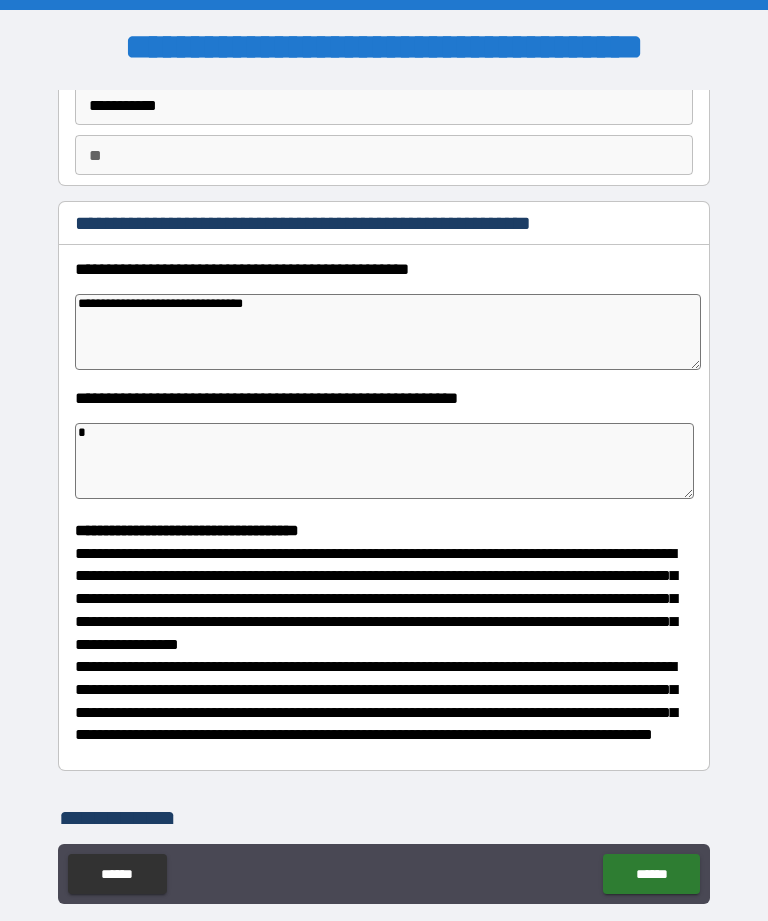 type on "*" 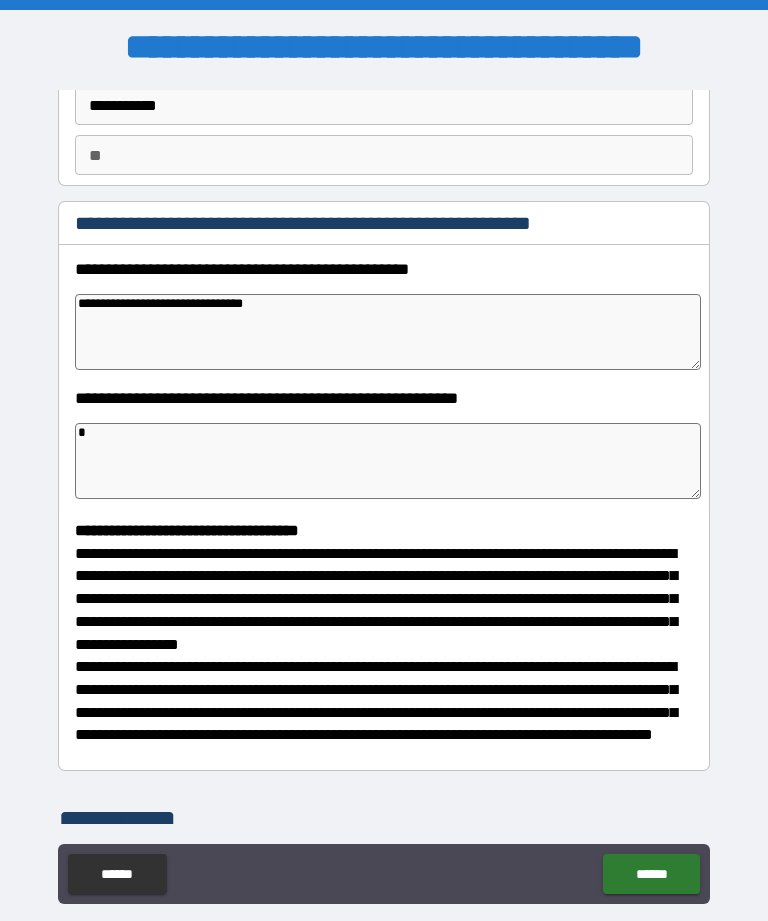 type on "*" 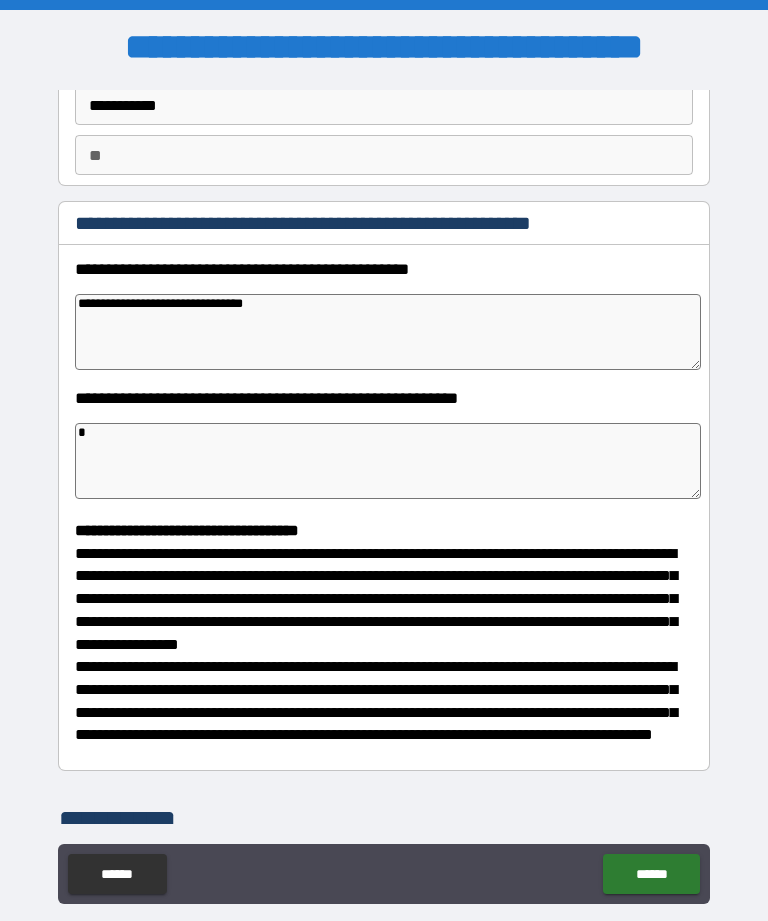 type on "*" 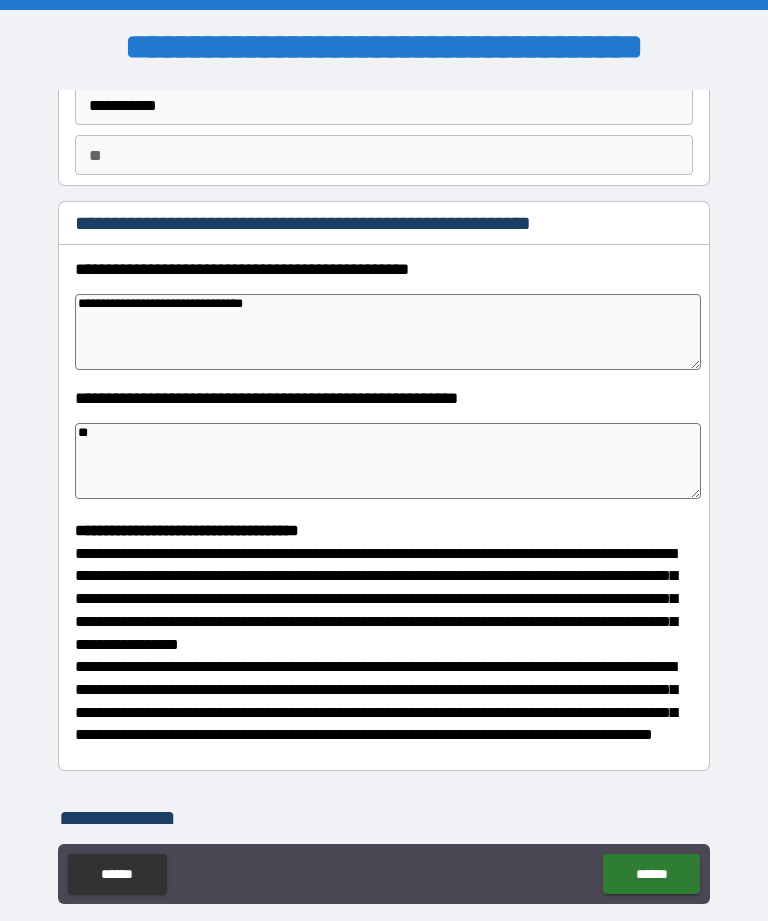 type on "*" 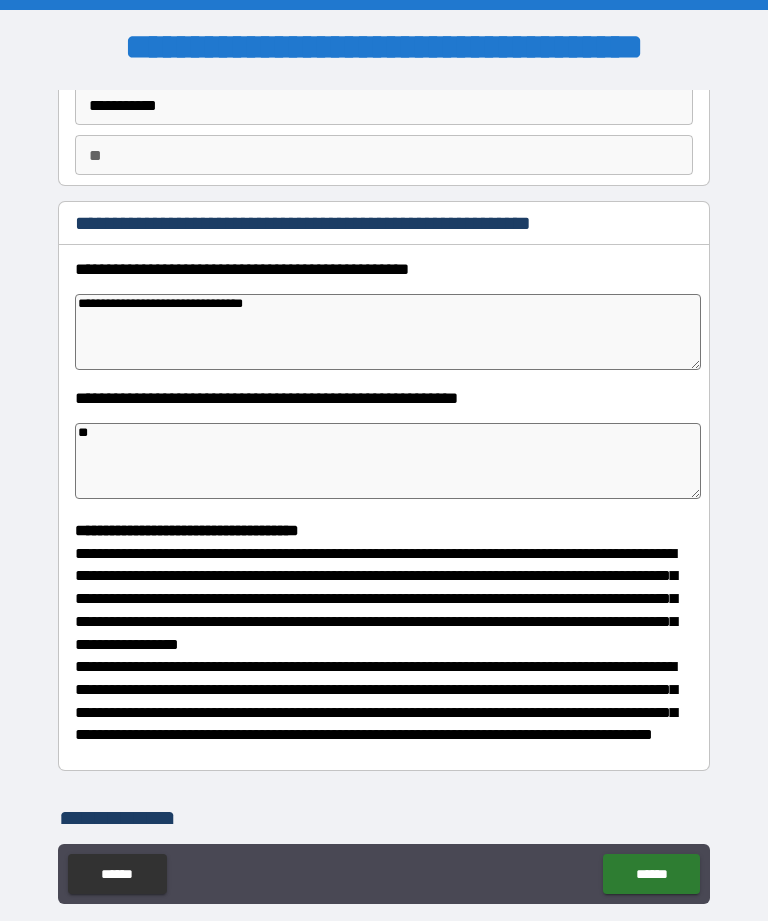 type on "*" 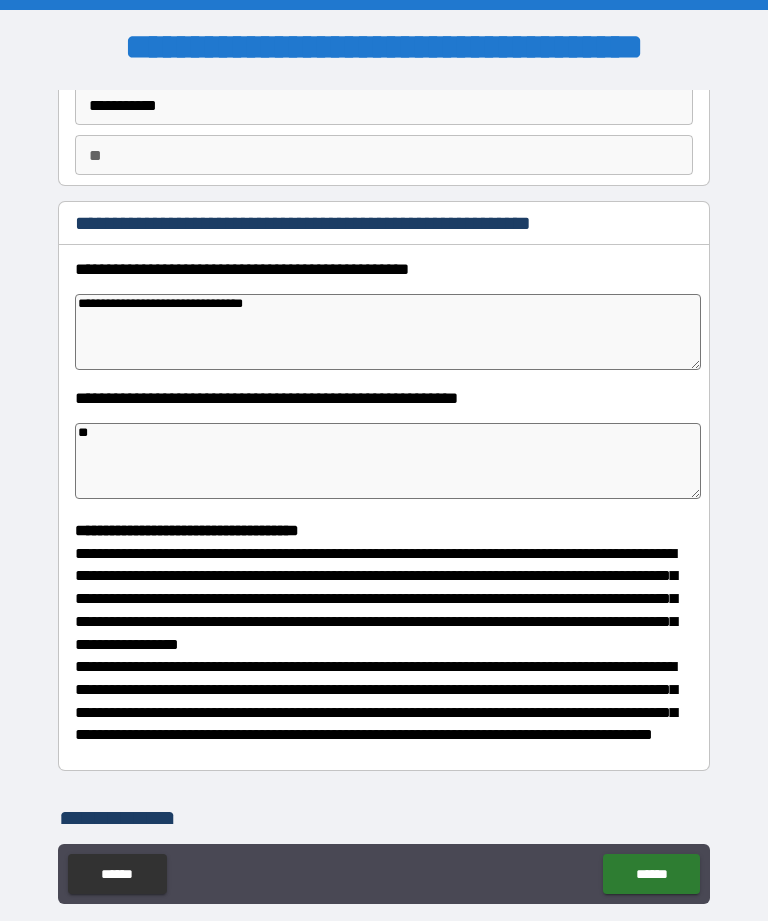 type on "*" 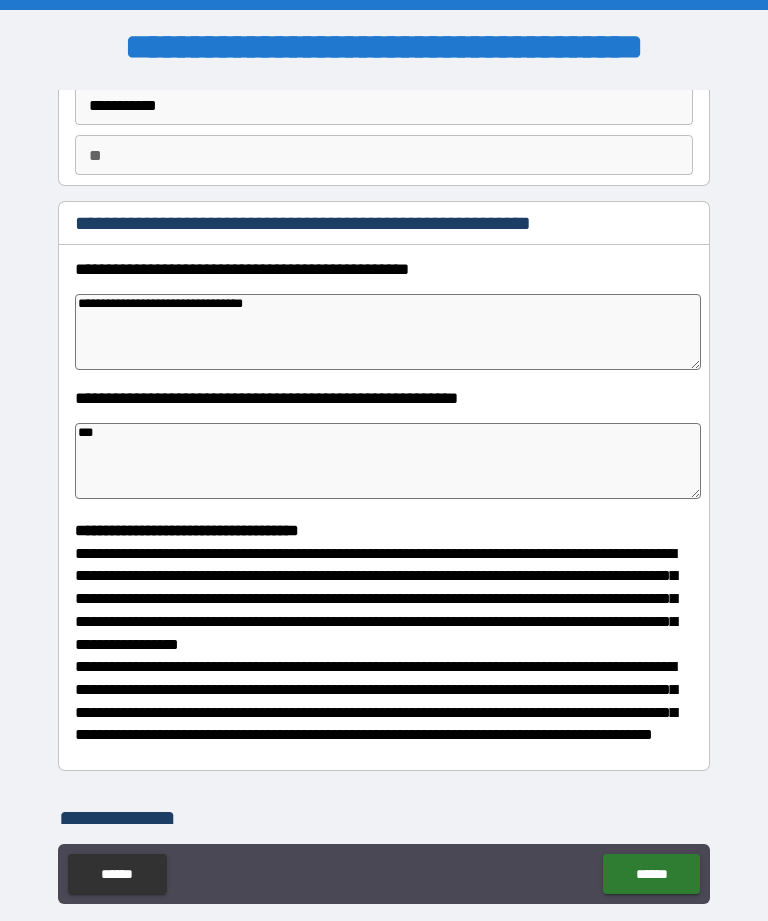 type on "*" 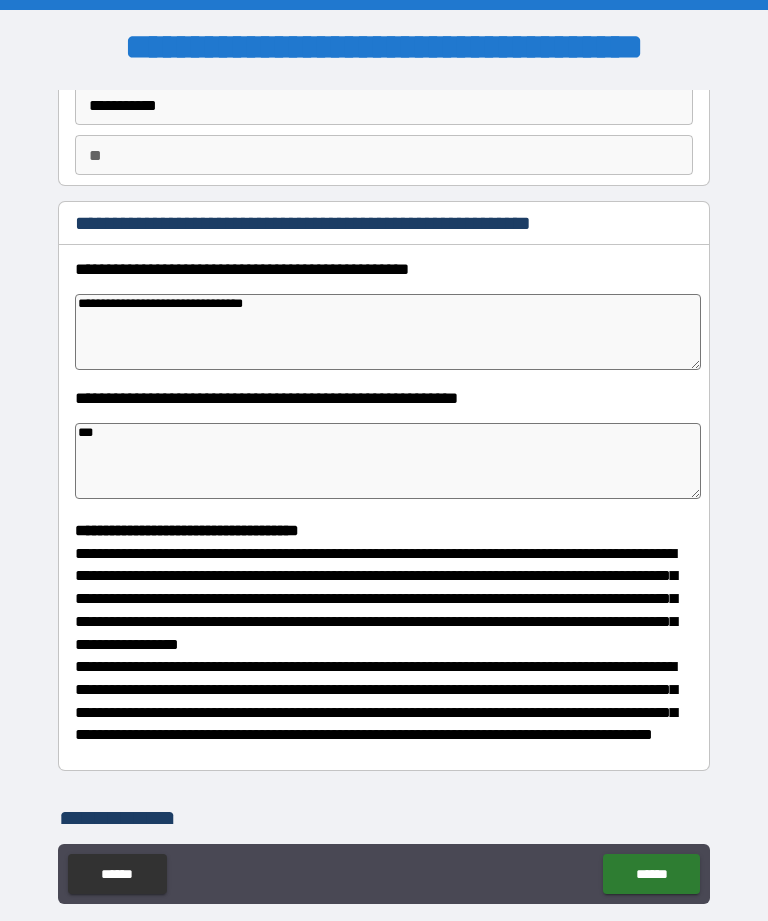 type on "*" 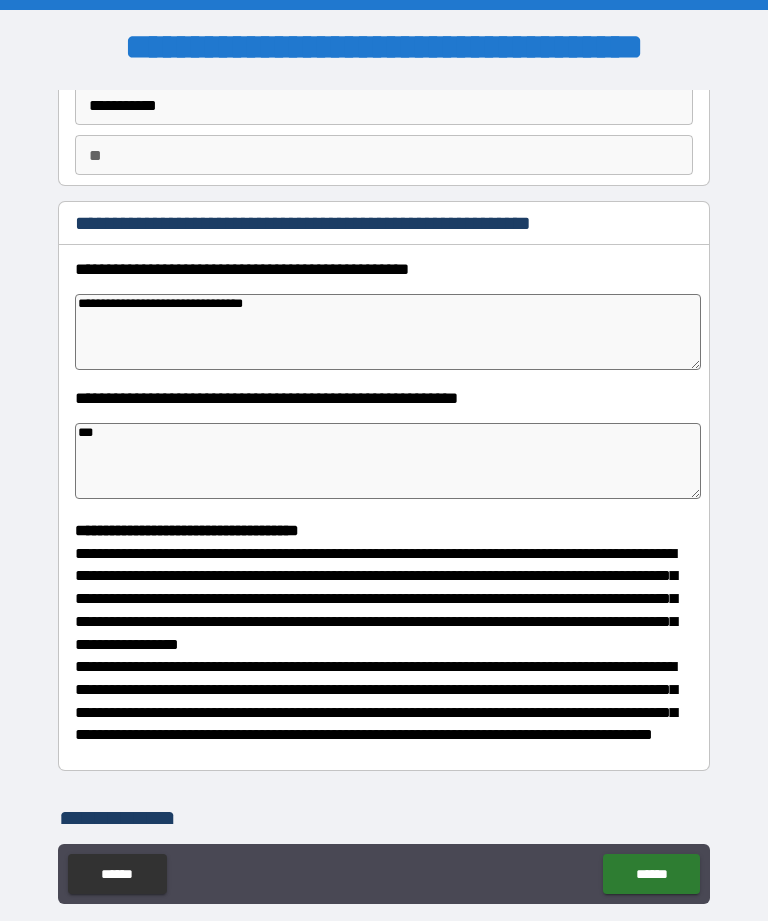 type on "*" 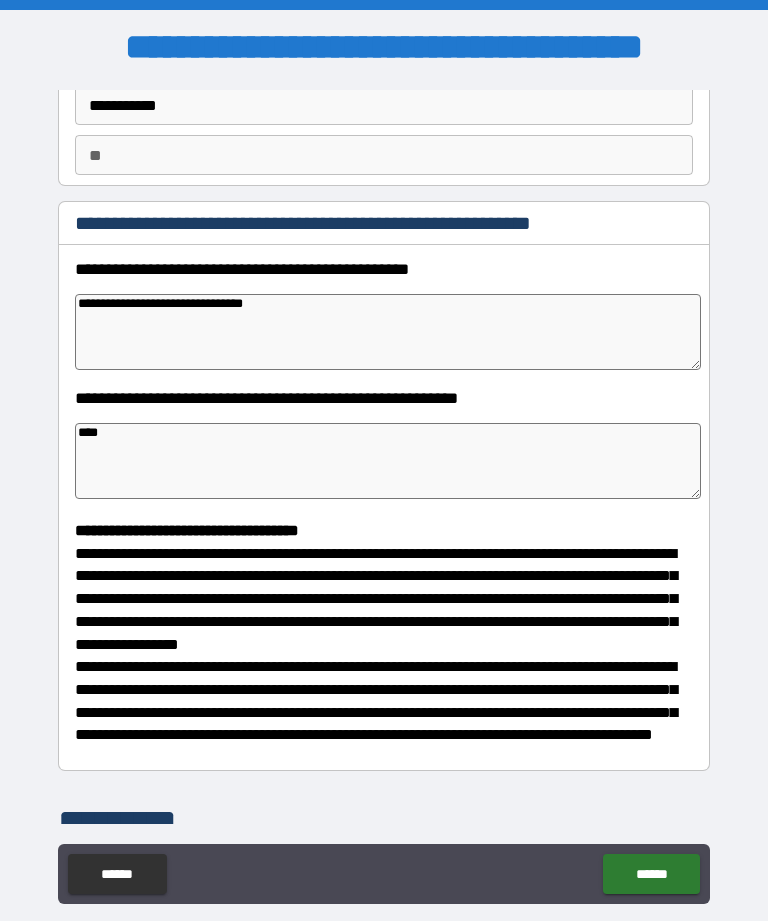 type on "*" 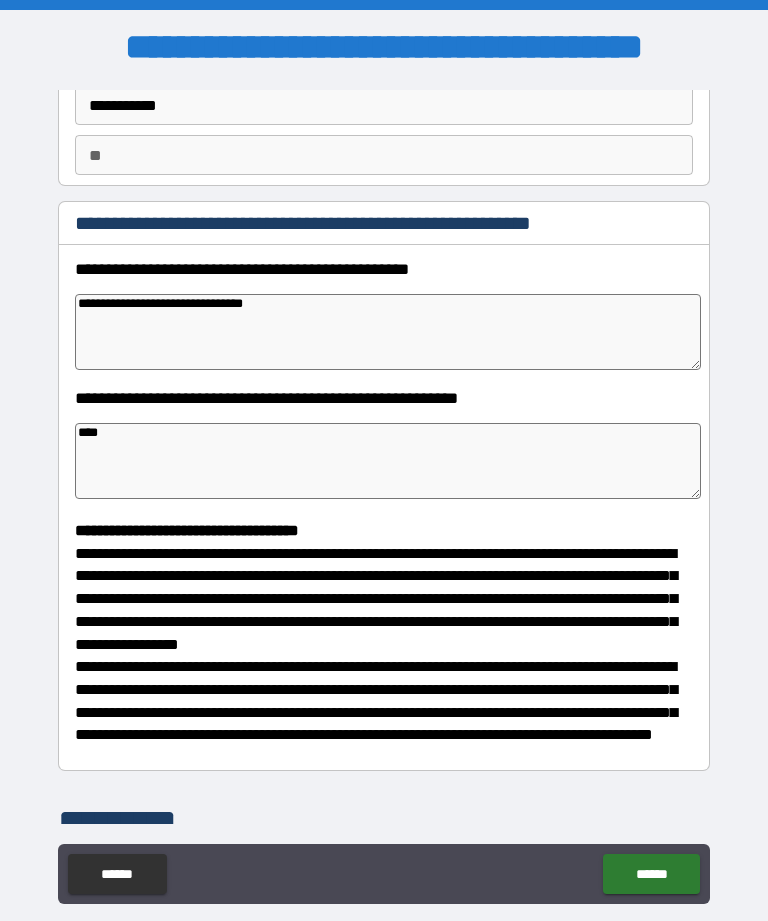 type on "*" 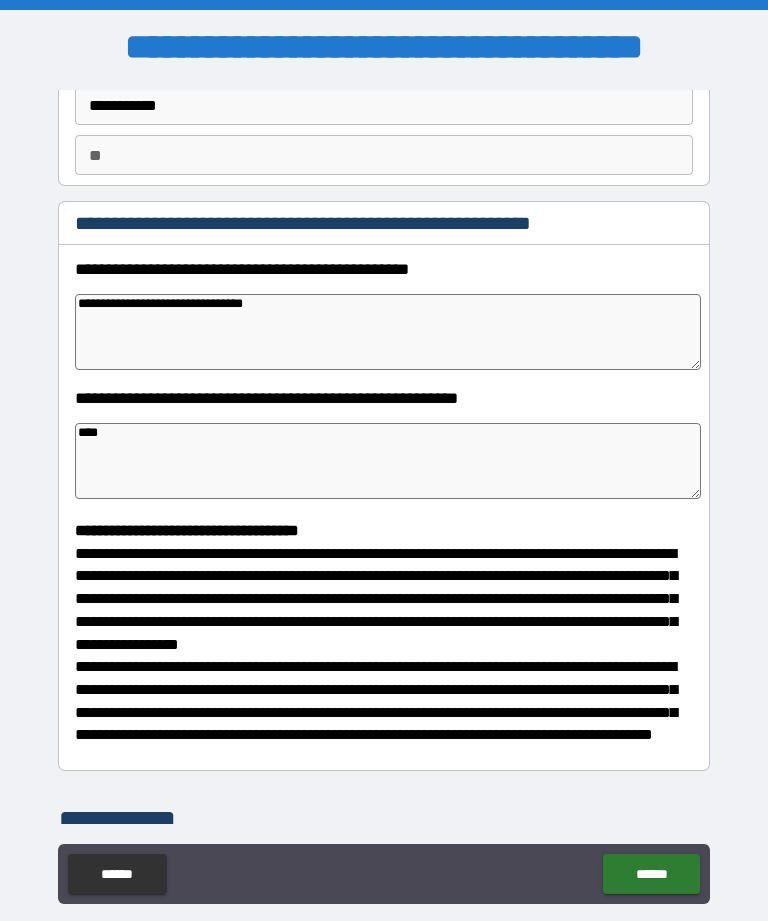 type on "*" 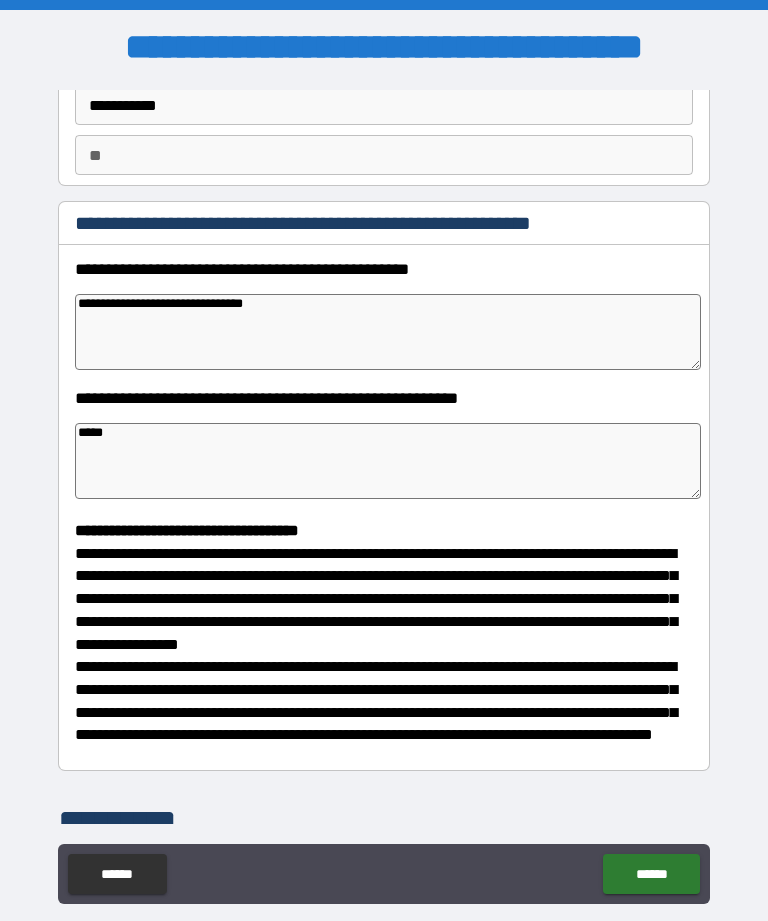type on "*" 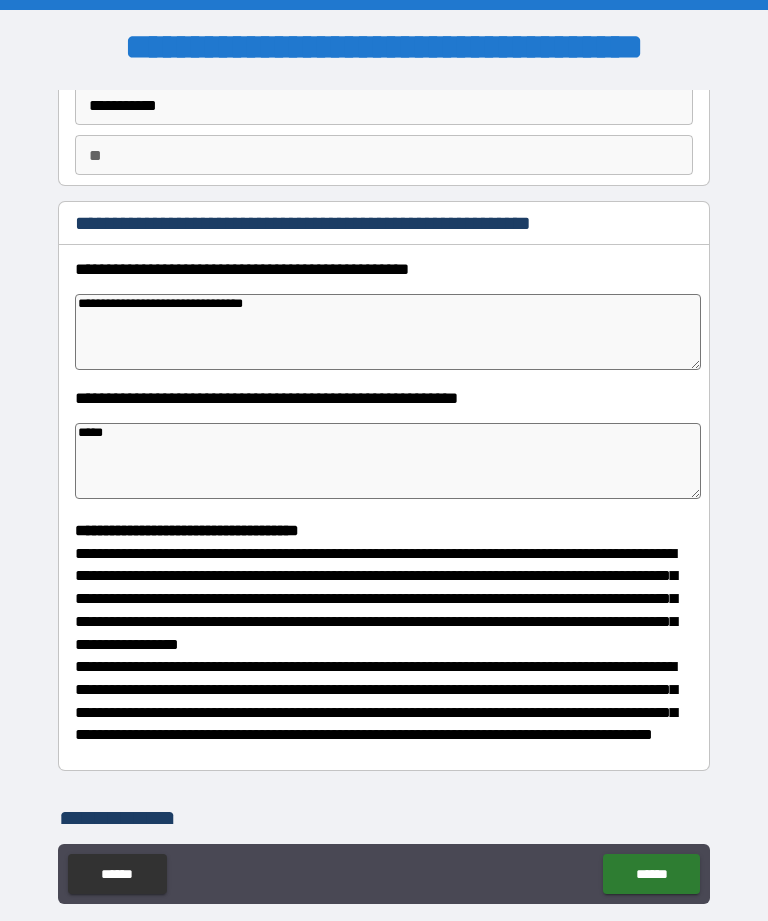 type on "******" 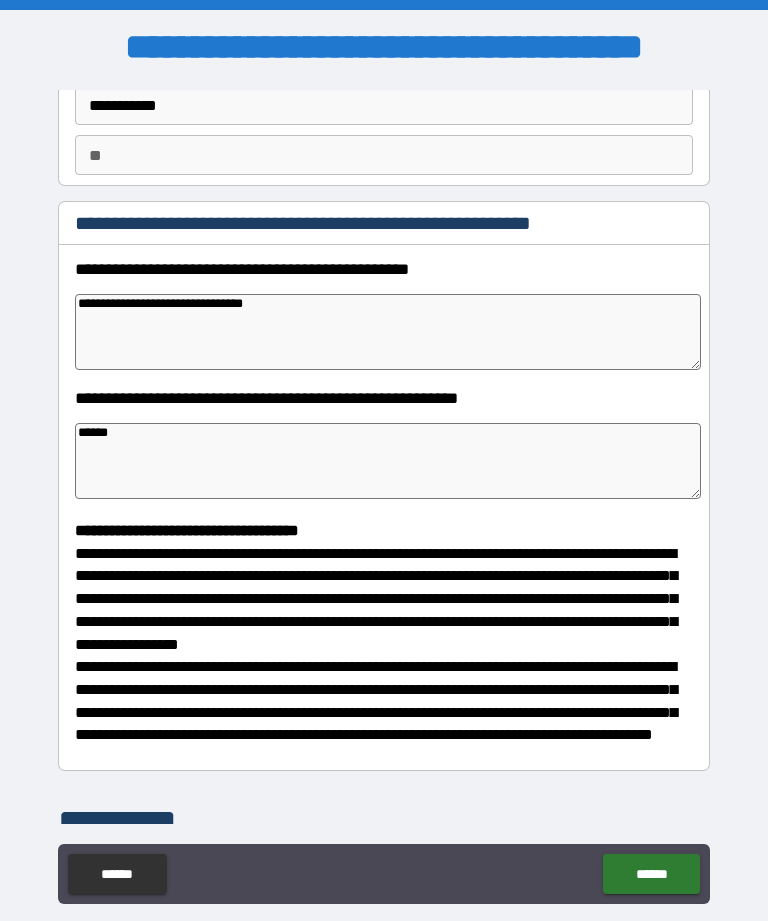 type on "*" 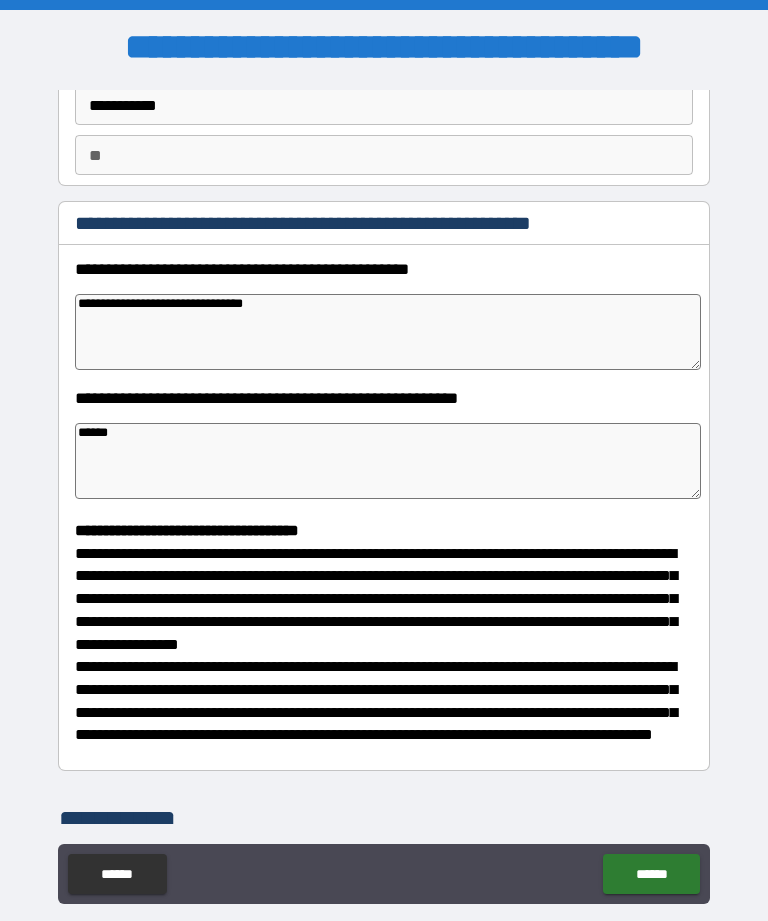 type on "*" 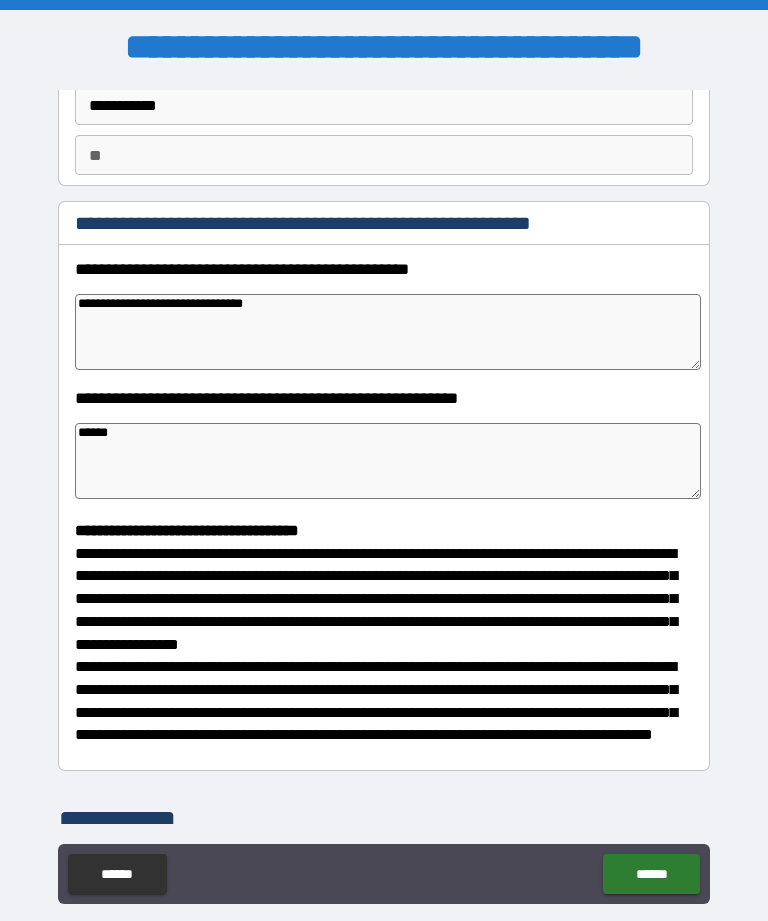 type on "*" 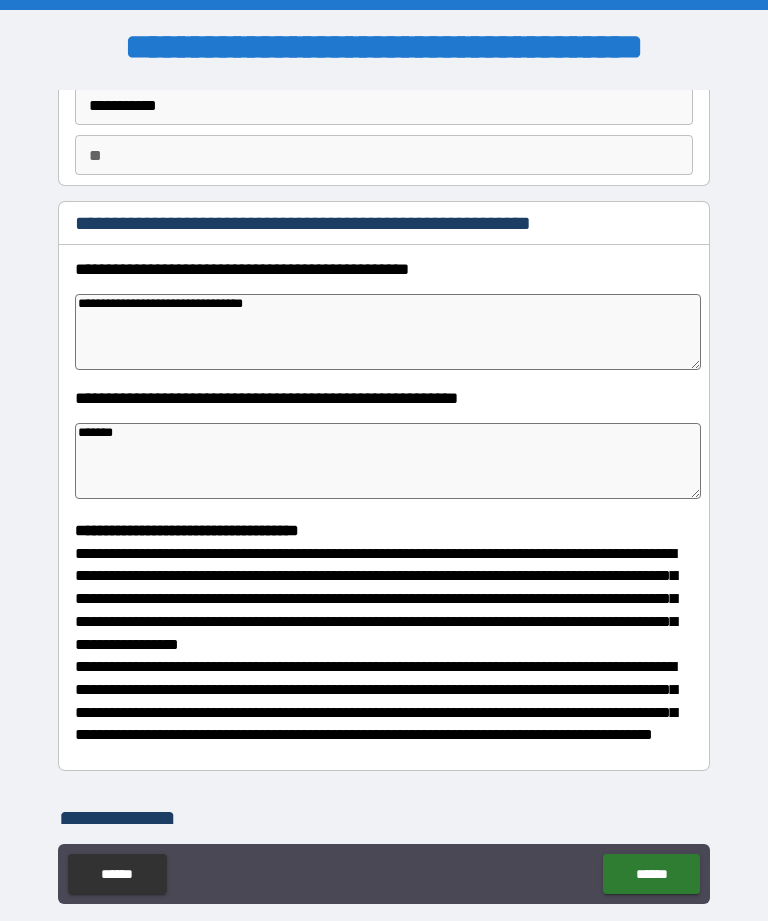 type on "*" 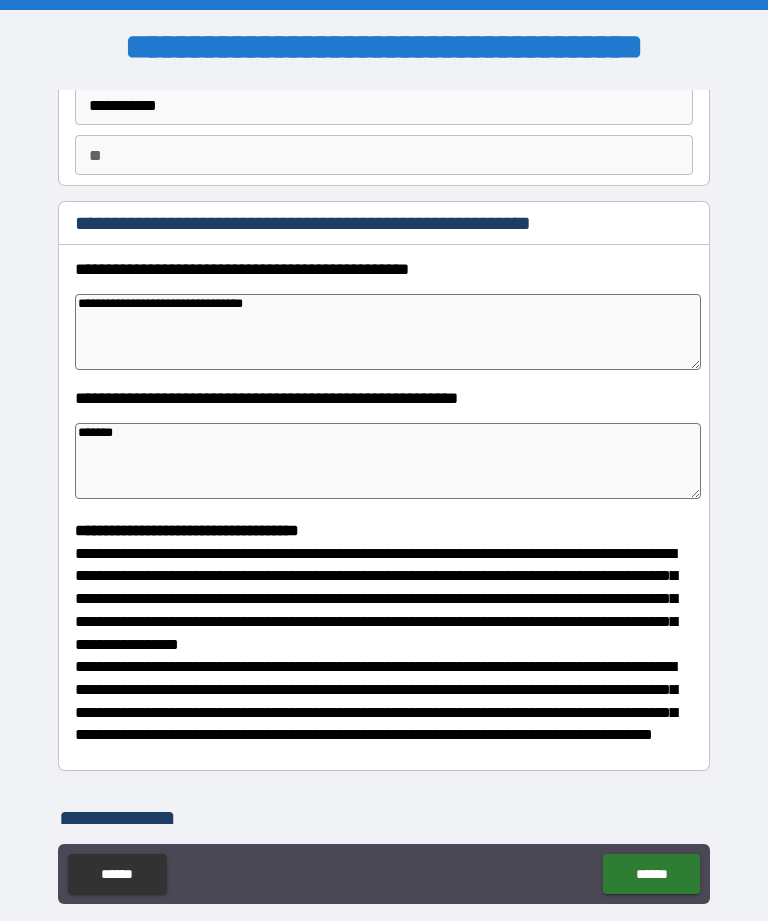 type on "*" 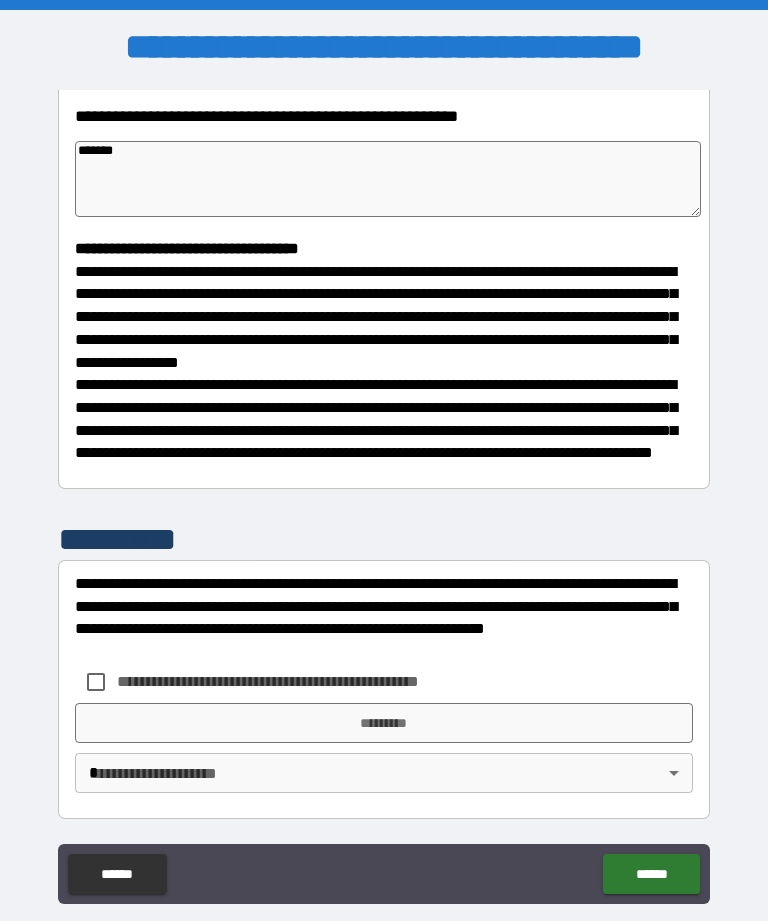 scroll, scrollTop: 444, scrollLeft: 0, axis: vertical 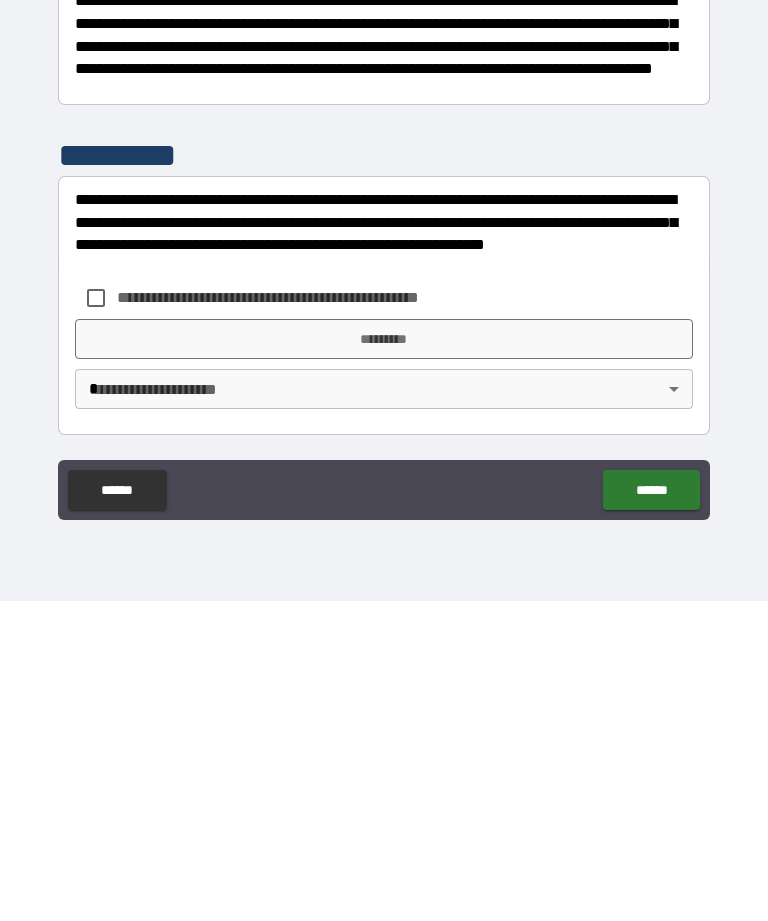 type on "*******" 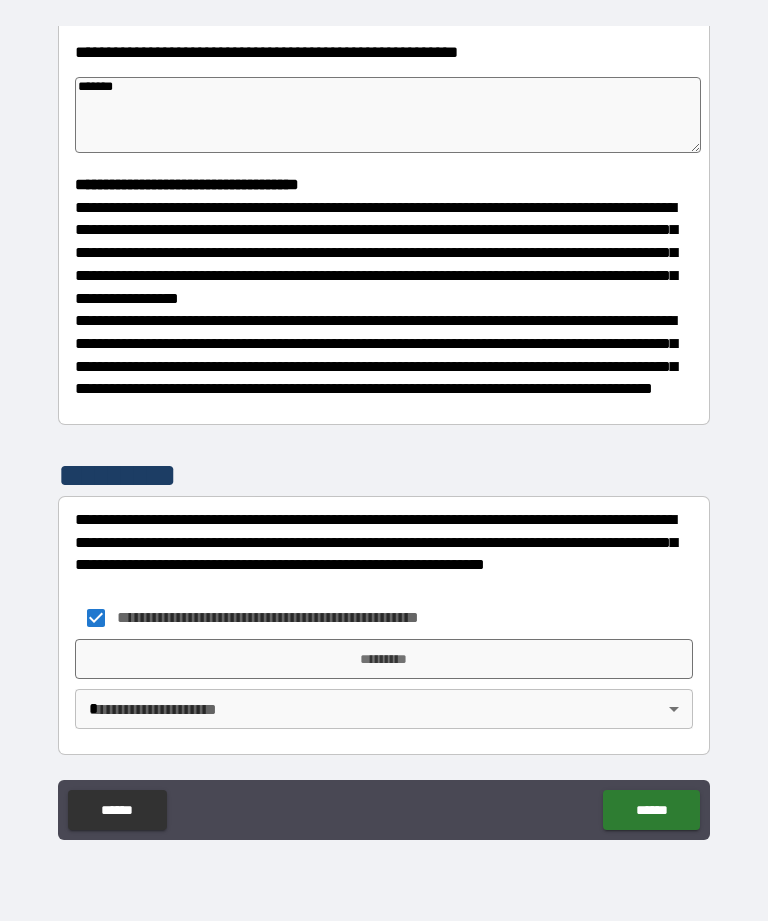 type on "*" 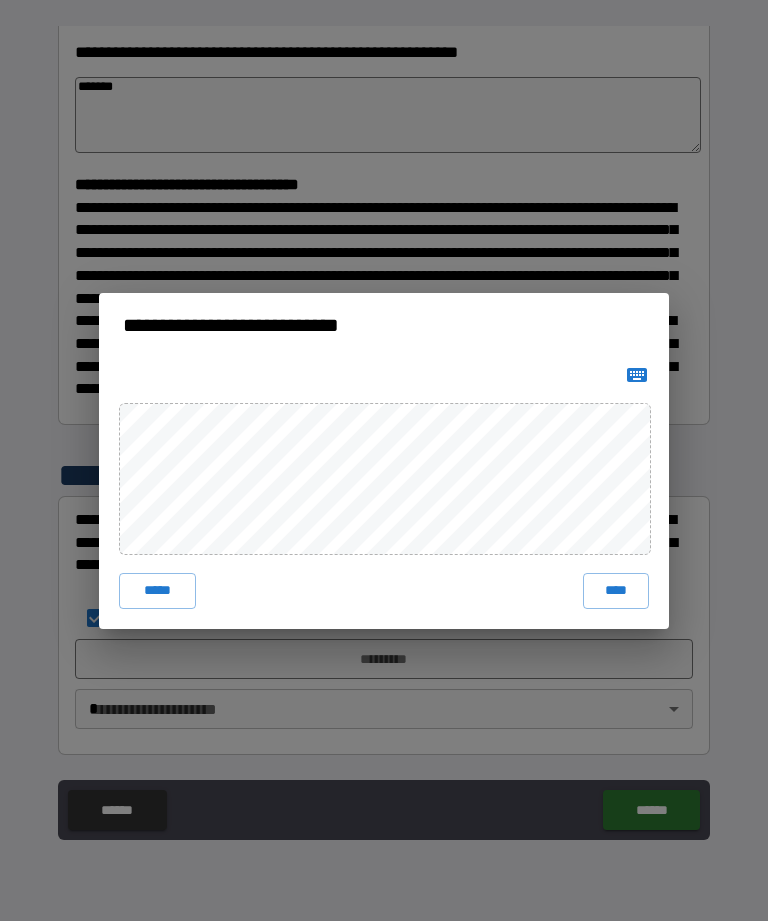 click on "****" at bounding box center [616, 591] 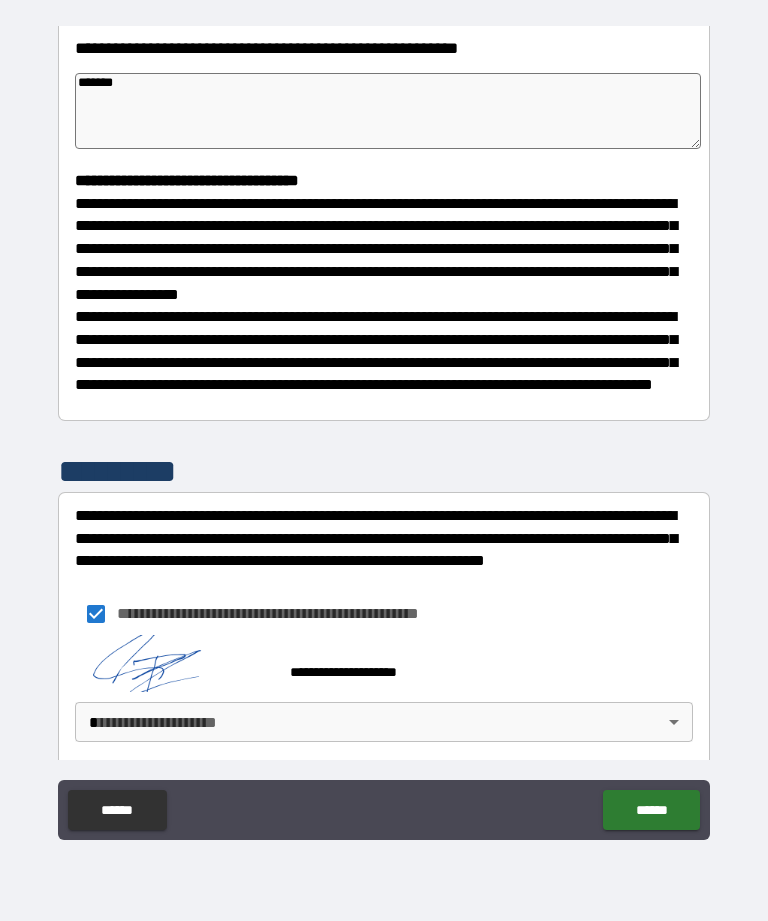 type on "*" 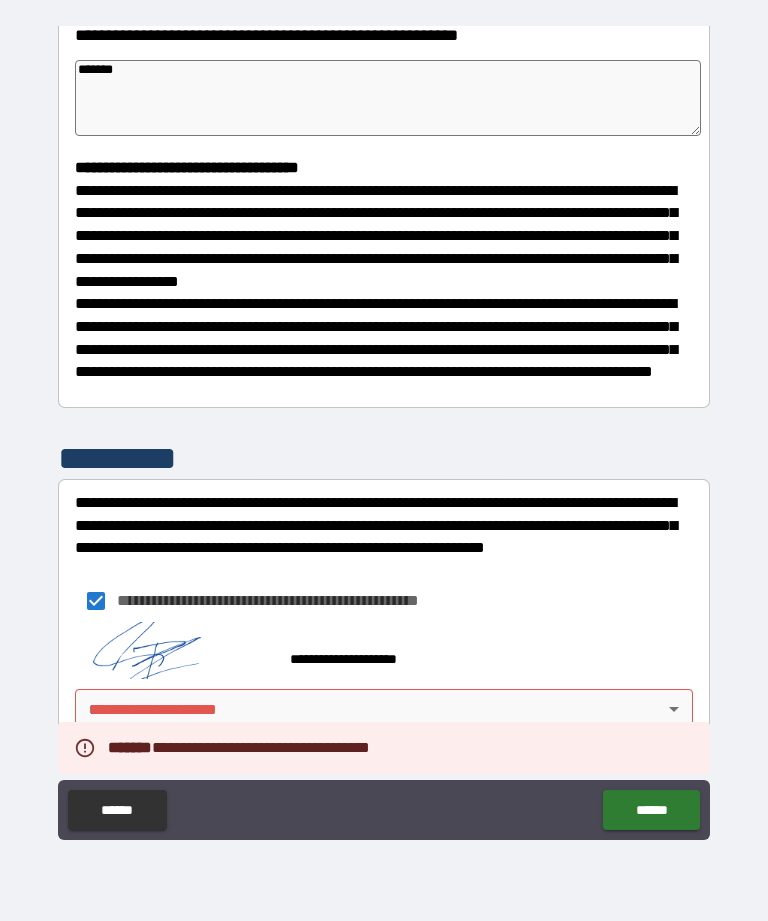 scroll, scrollTop: 461, scrollLeft: 0, axis: vertical 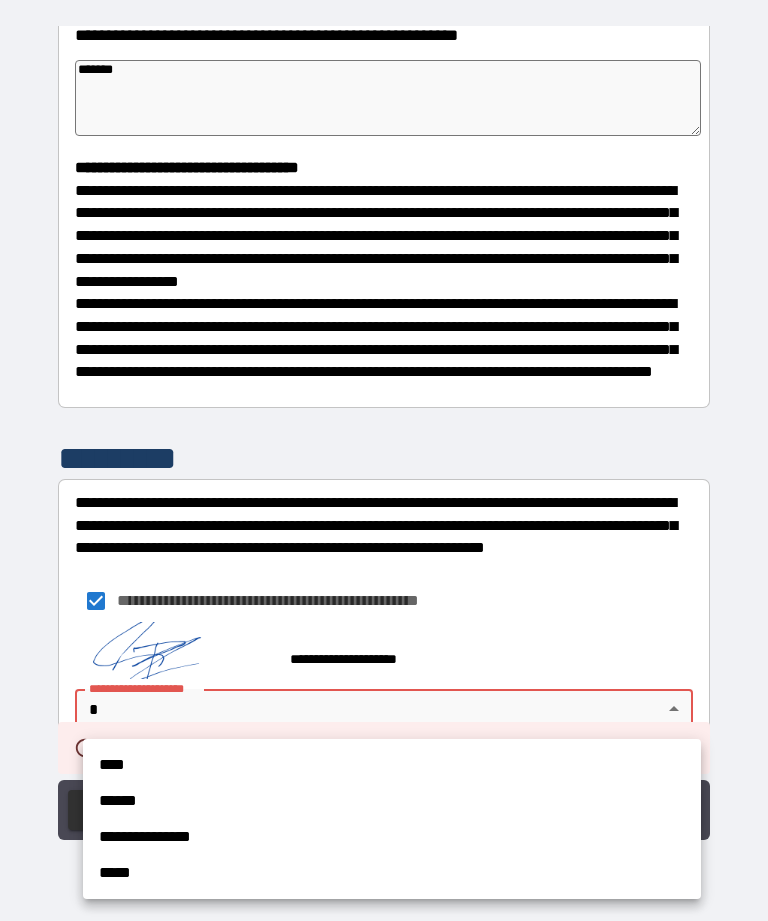 click on "**********" at bounding box center (392, 837) 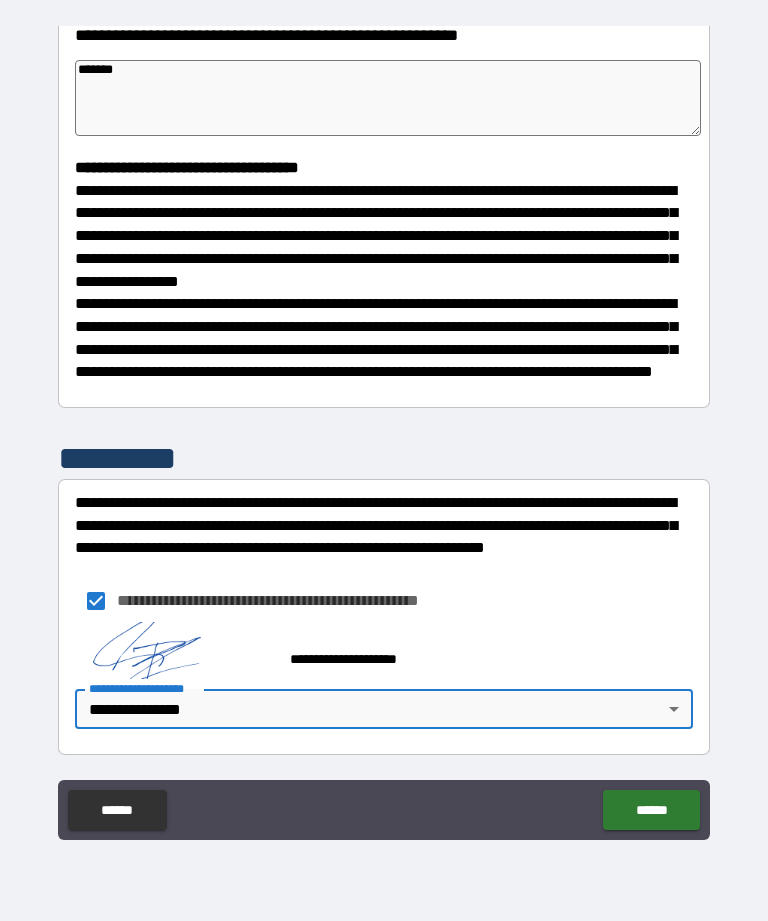 click on "******" at bounding box center [651, 810] 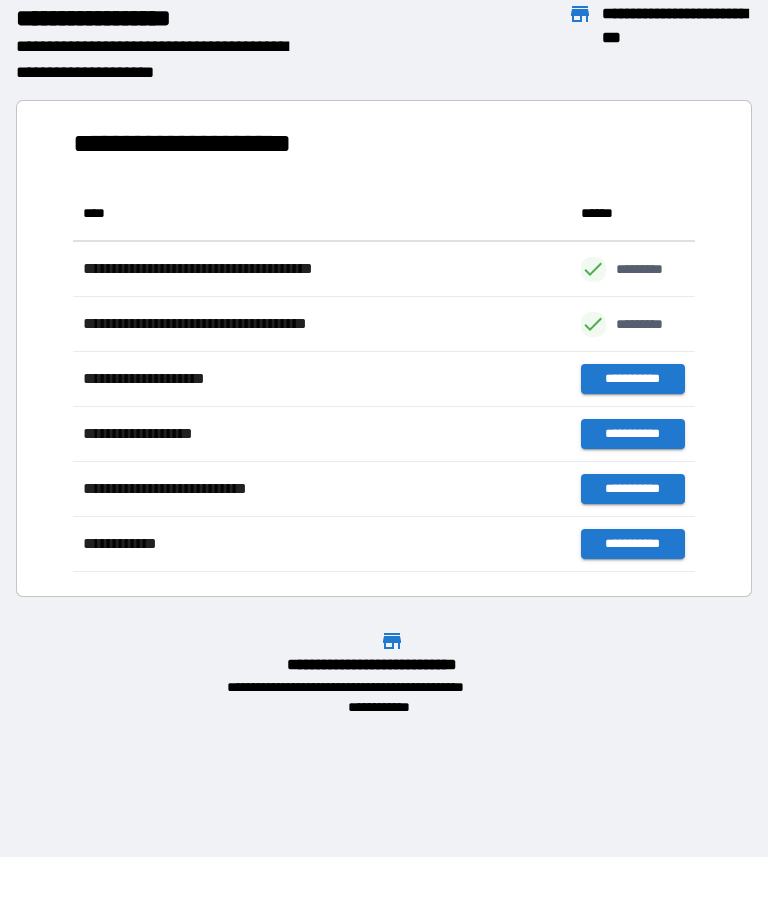scroll, scrollTop: 386, scrollLeft: 622, axis: both 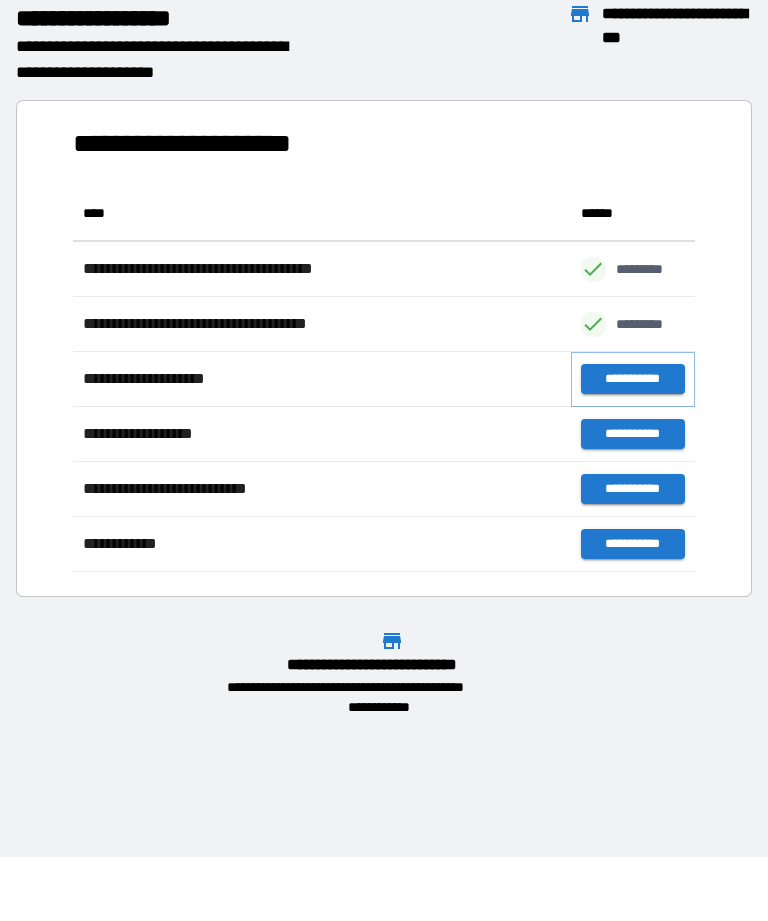 click on "**********" at bounding box center (633, 379) 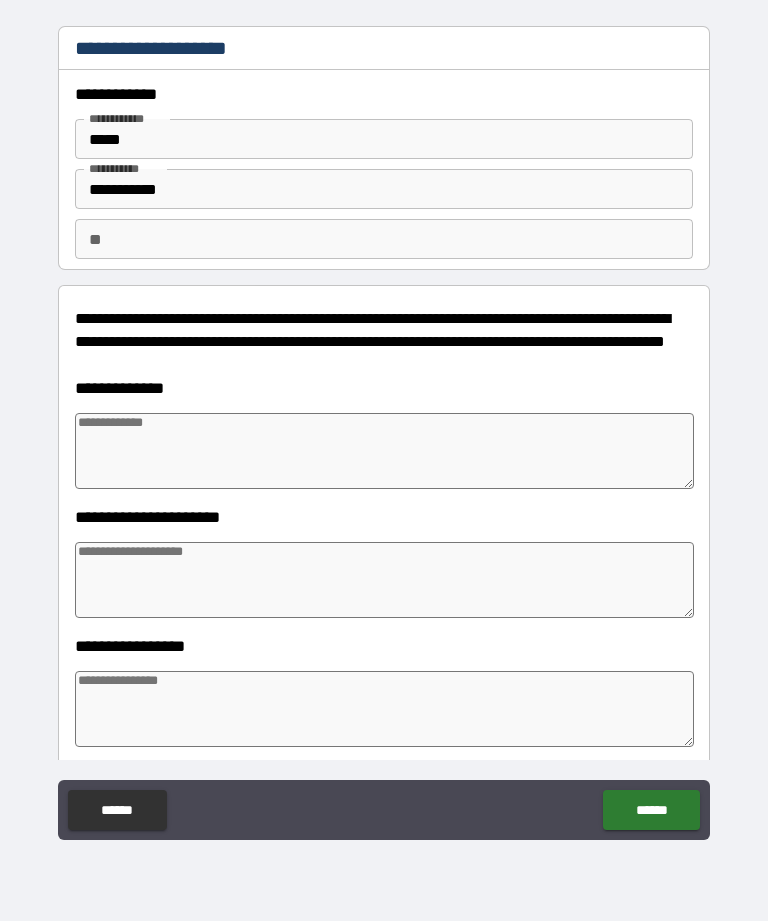 click at bounding box center (384, 451) 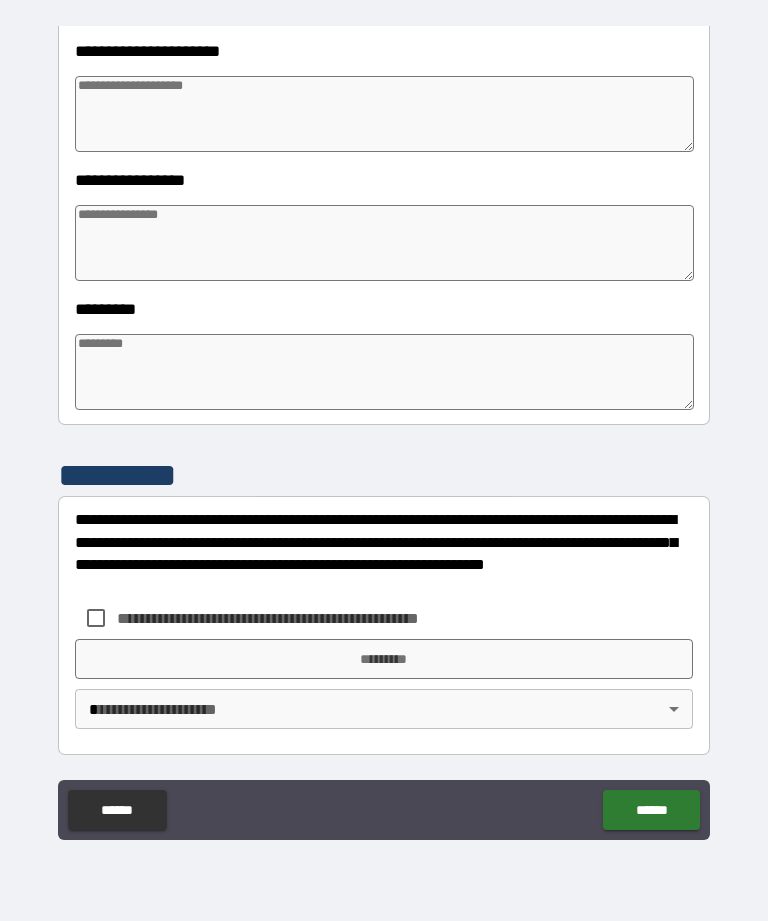 scroll, scrollTop: 466, scrollLeft: 0, axis: vertical 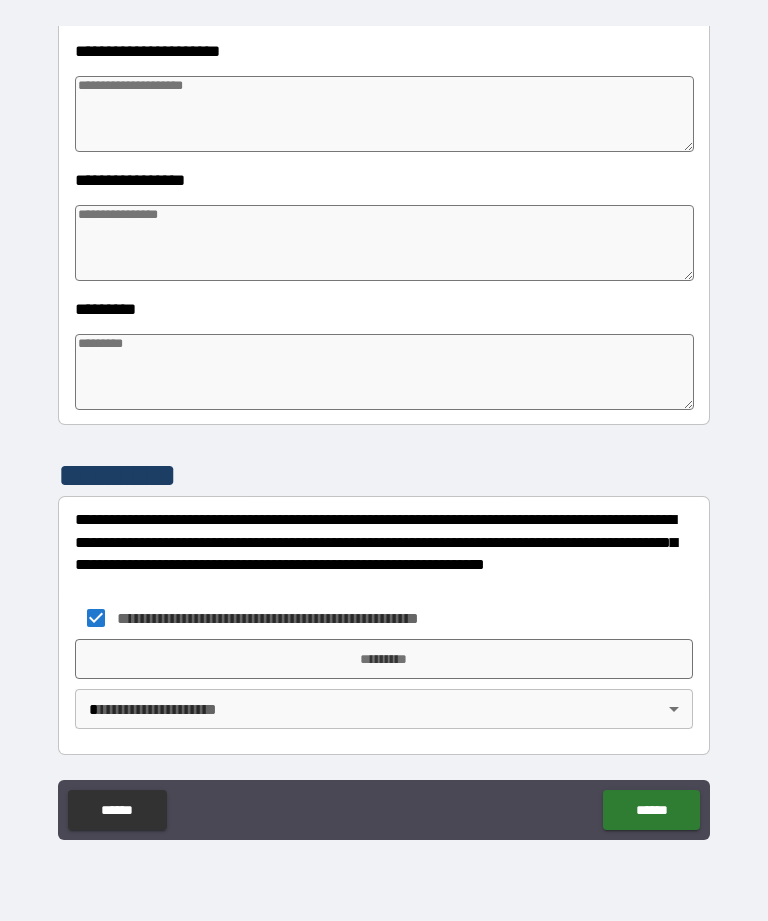 click on "*********" at bounding box center [384, 659] 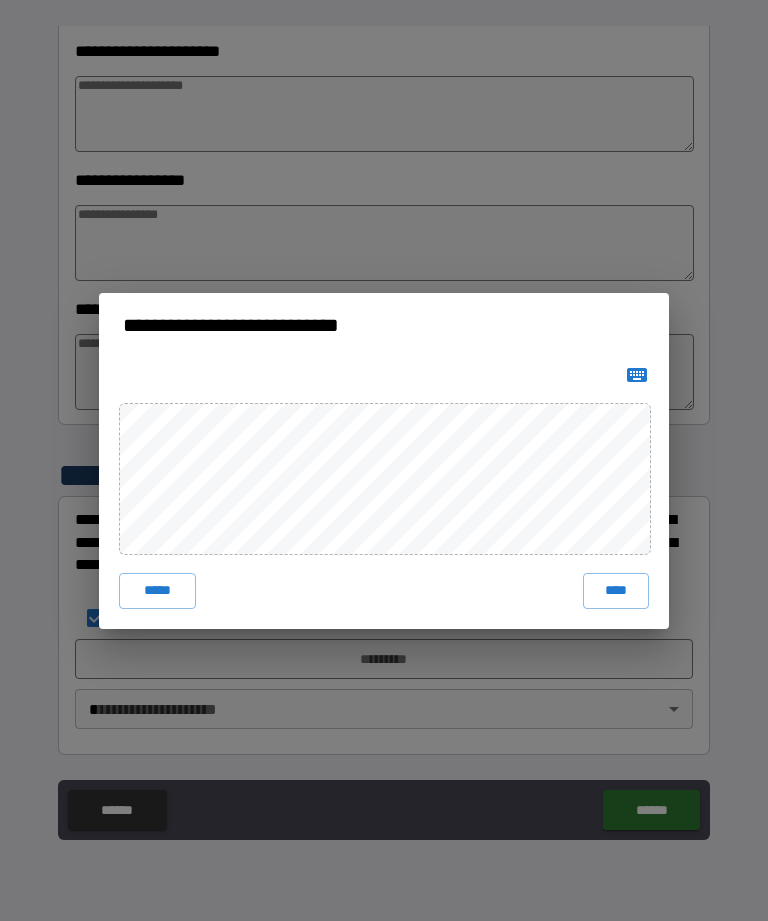 click on "****" at bounding box center [616, 591] 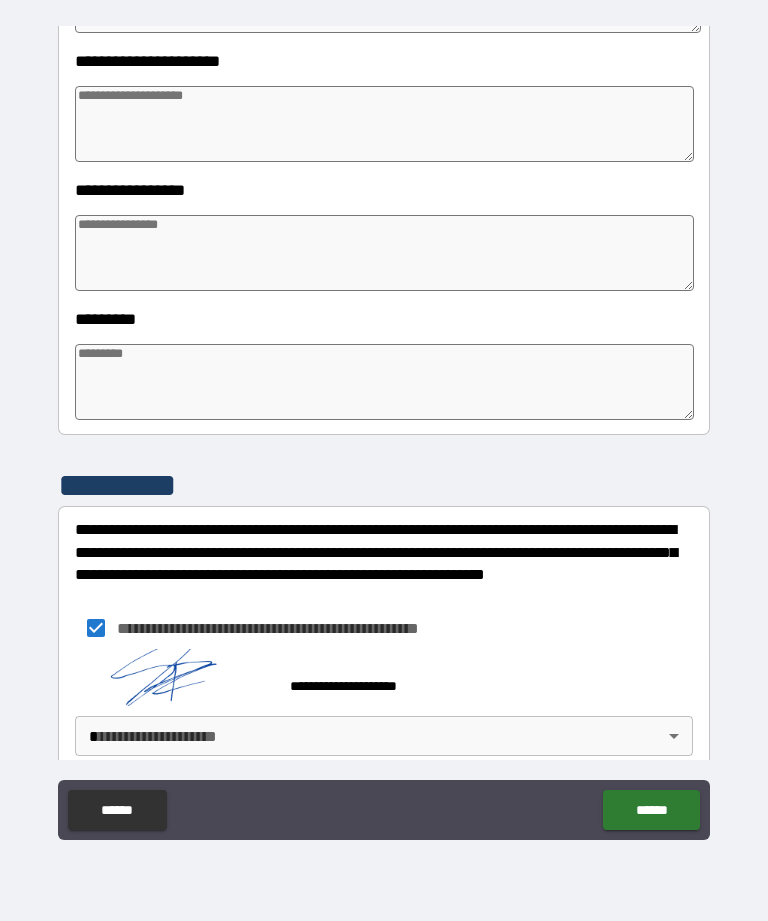 click on "******" at bounding box center [651, 810] 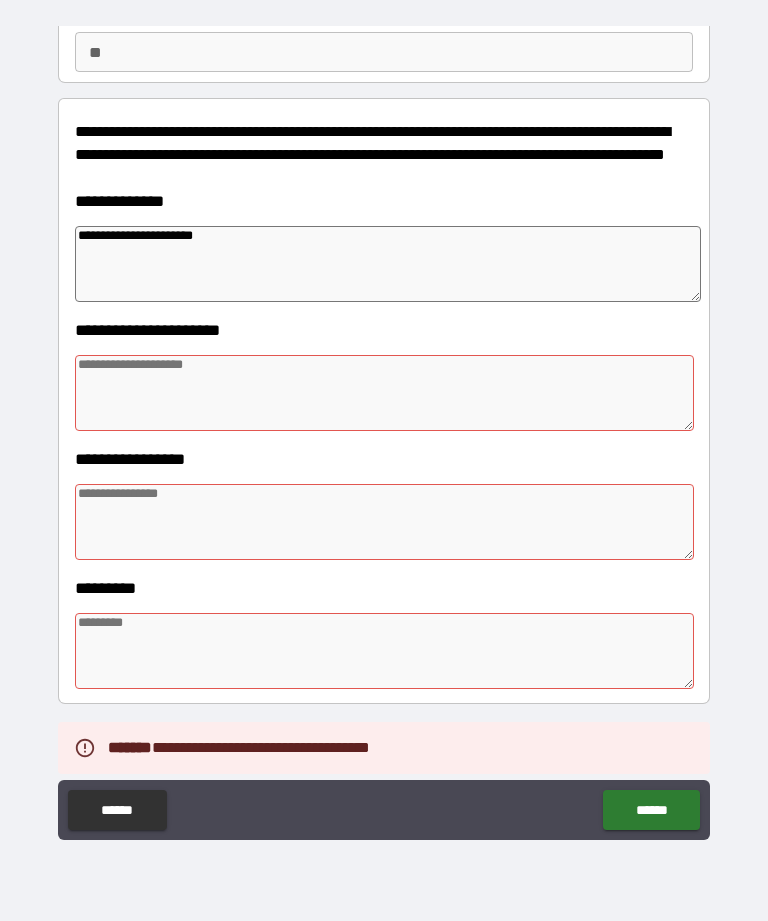 scroll, scrollTop: 182, scrollLeft: 0, axis: vertical 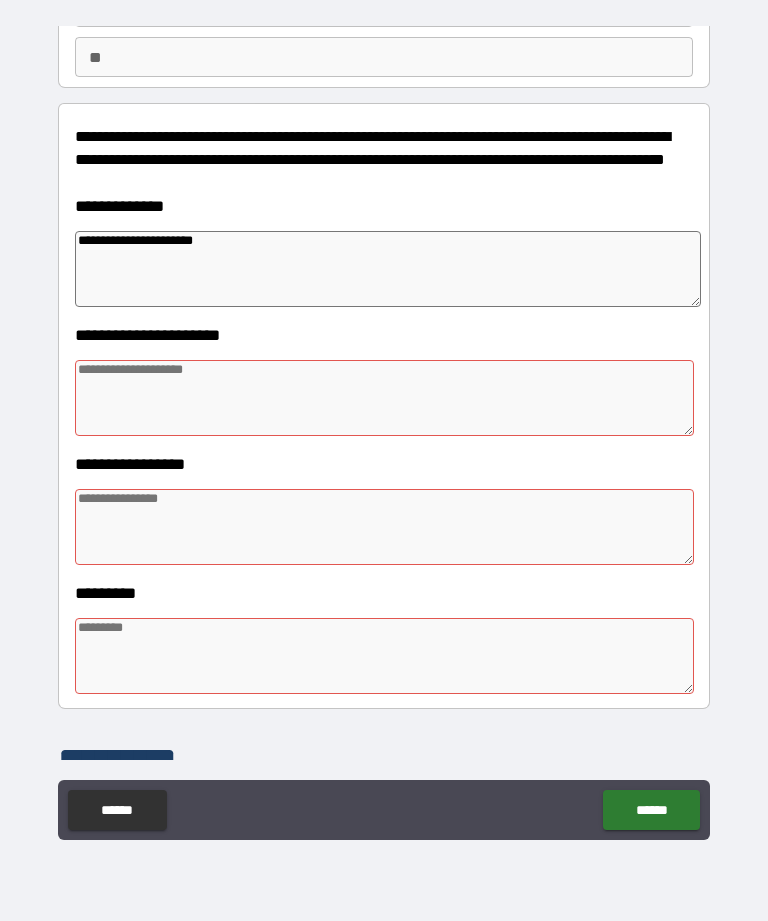 click on "**********" at bounding box center [388, 269] 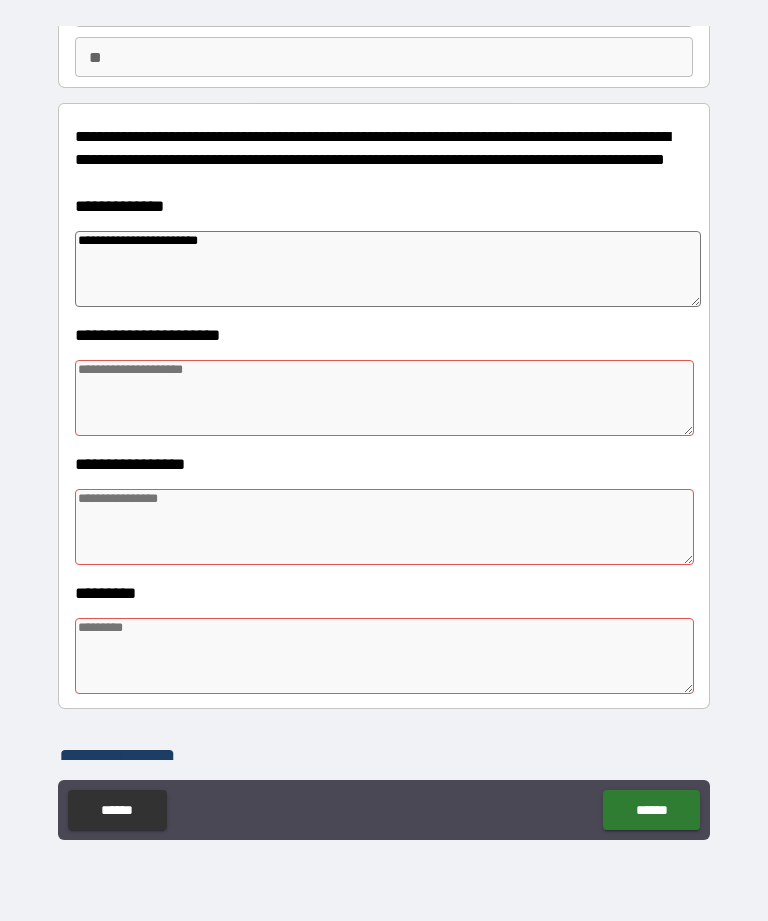 scroll, scrollTop: 12, scrollLeft: 0, axis: vertical 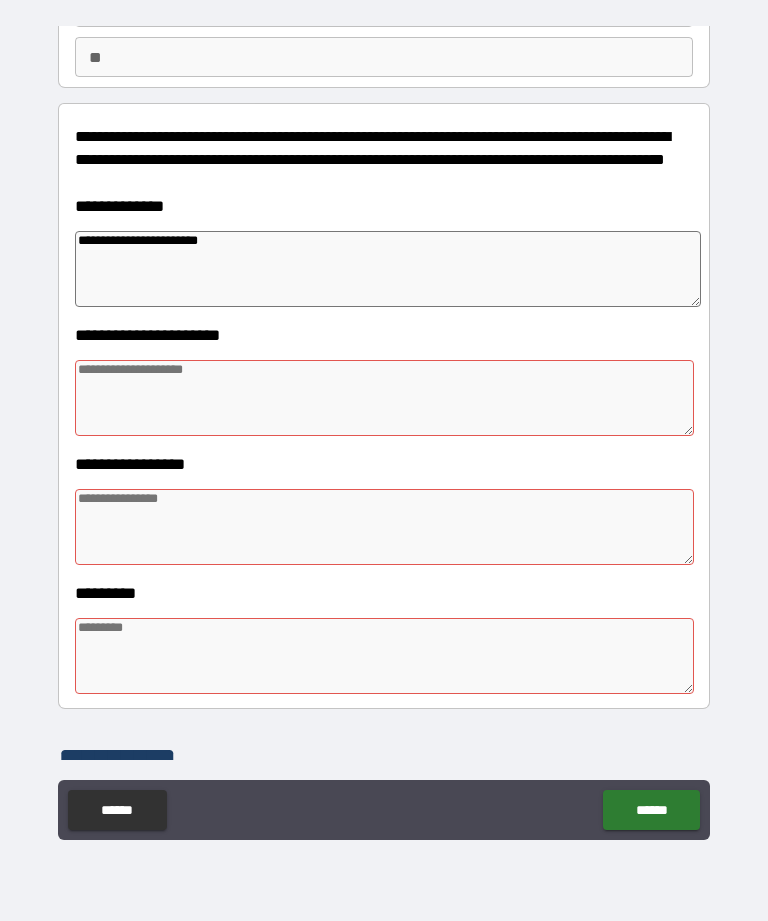 click on "**********" at bounding box center (388, 269) 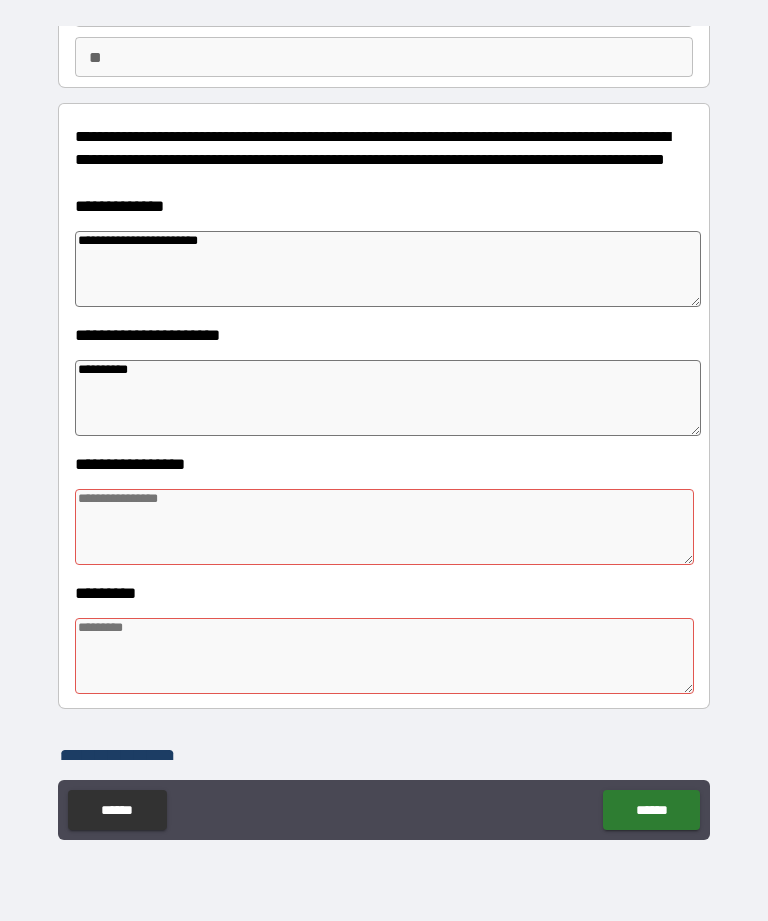 click at bounding box center [384, 527] 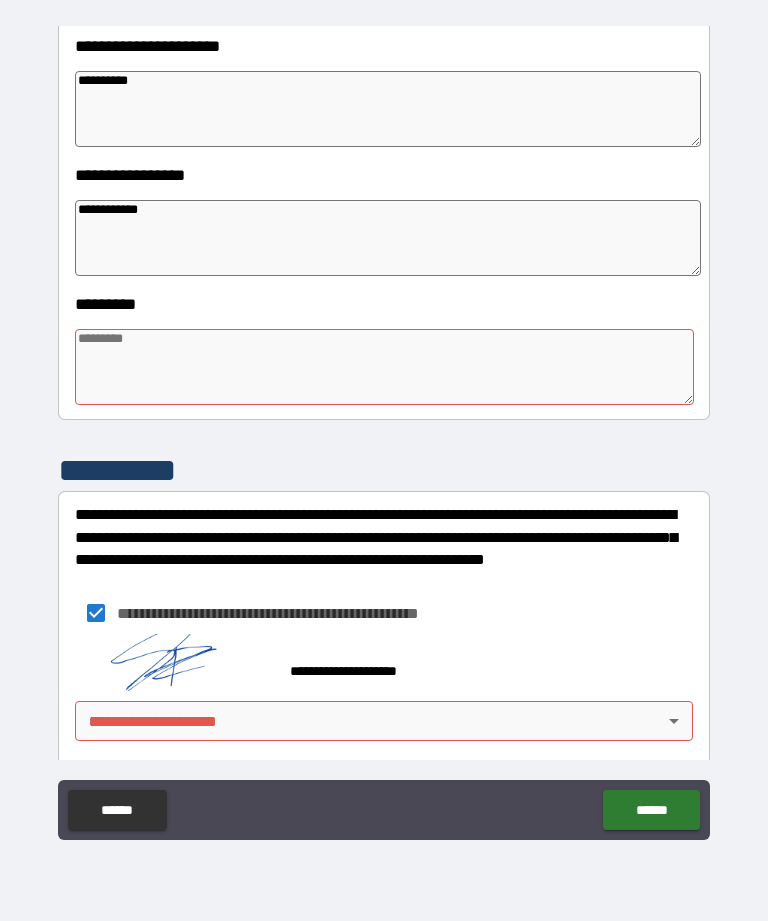 scroll, scrollTop: 470, scrollLeft: 0, axis: vertical 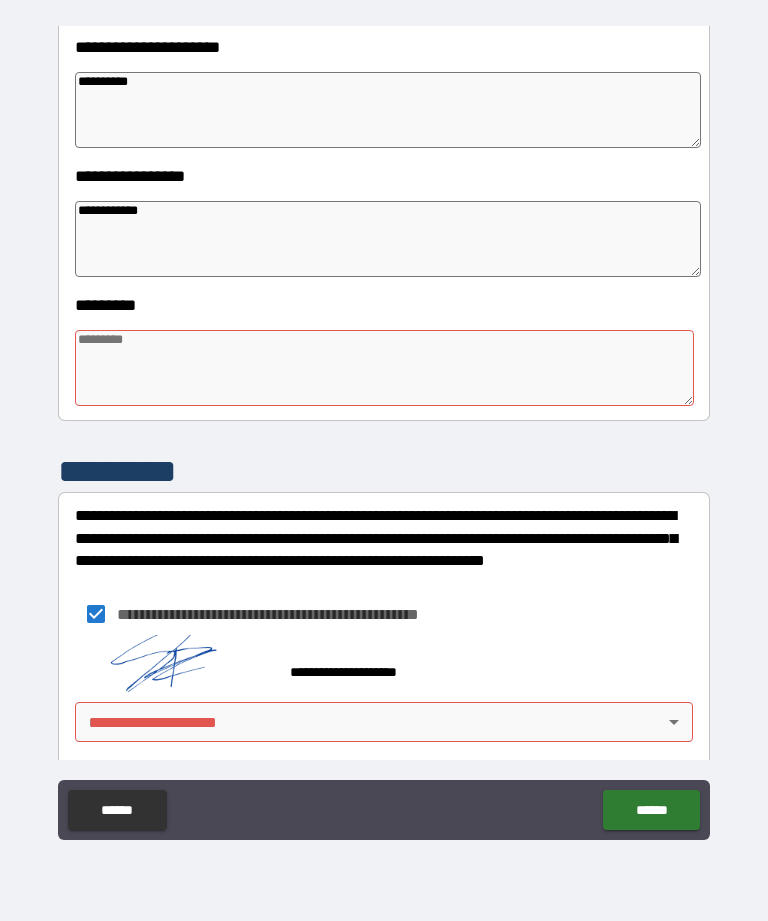 click at bounding box center [384, 368] 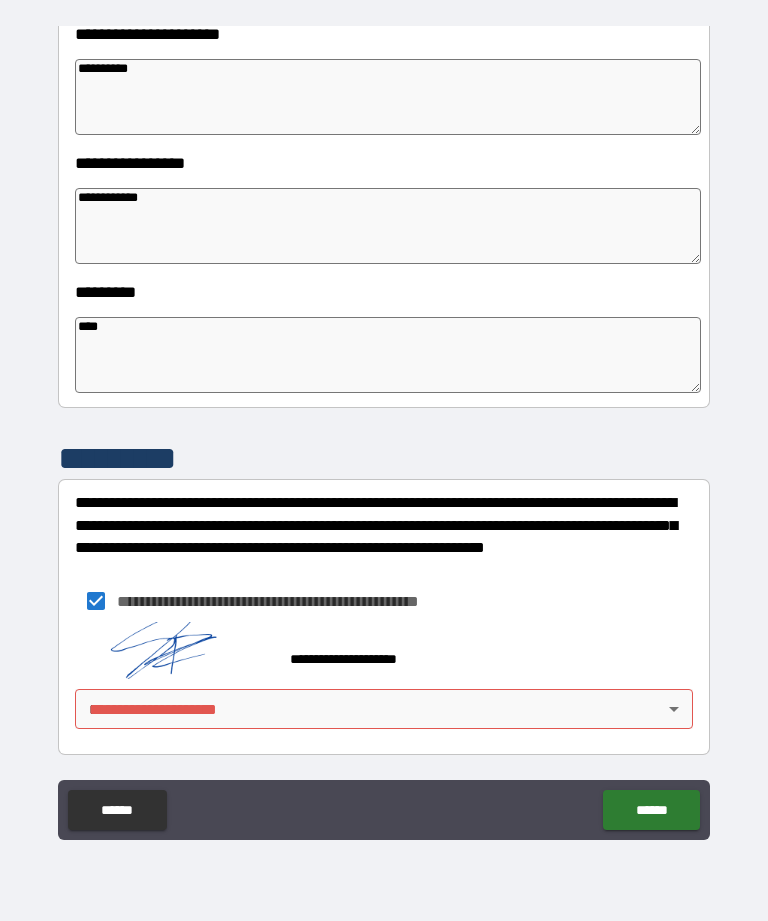 scroll, scrollTop: 483, scrollLeft: 0, axis: vertical 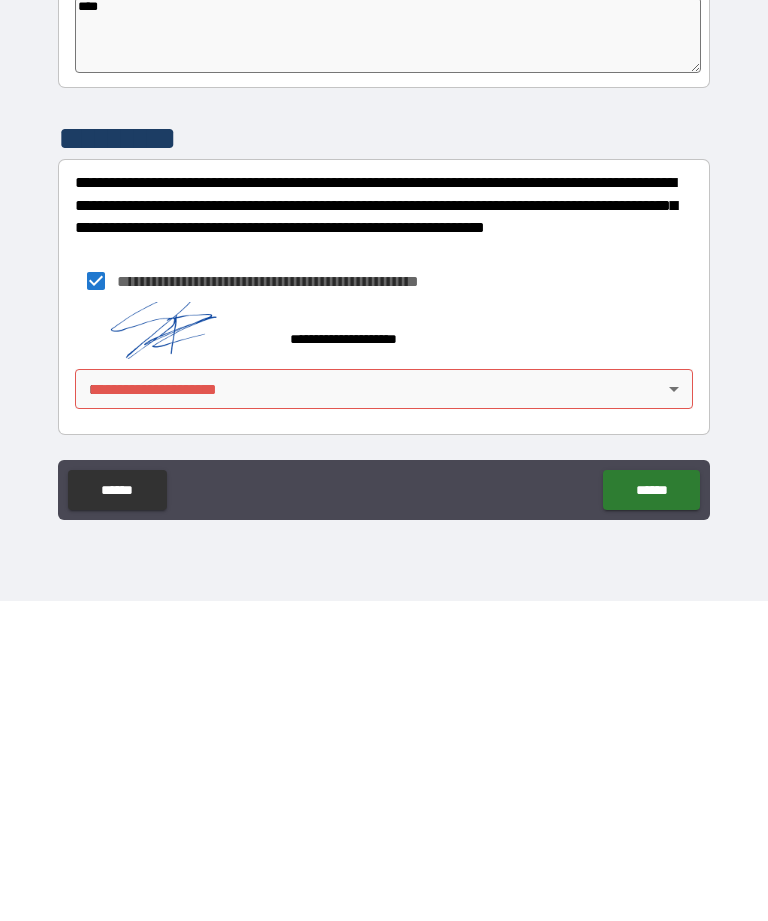 click on "**********" at bounding box center (384, 428) 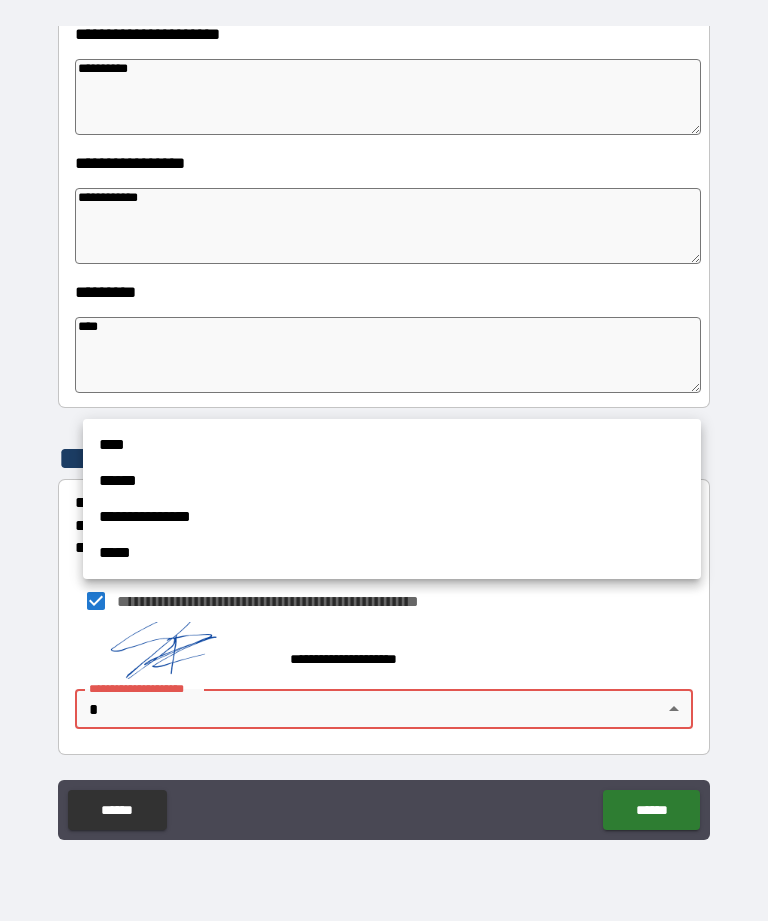 click on "**********" at bounding box center [392, 517] 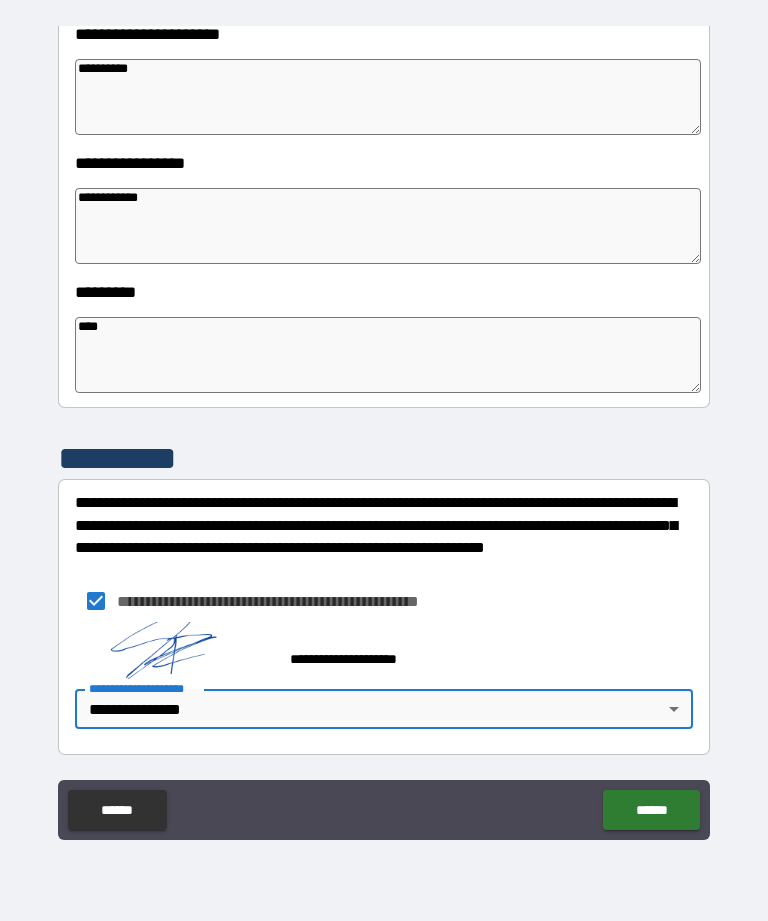 click on "******" at bounding box center [651, 810] 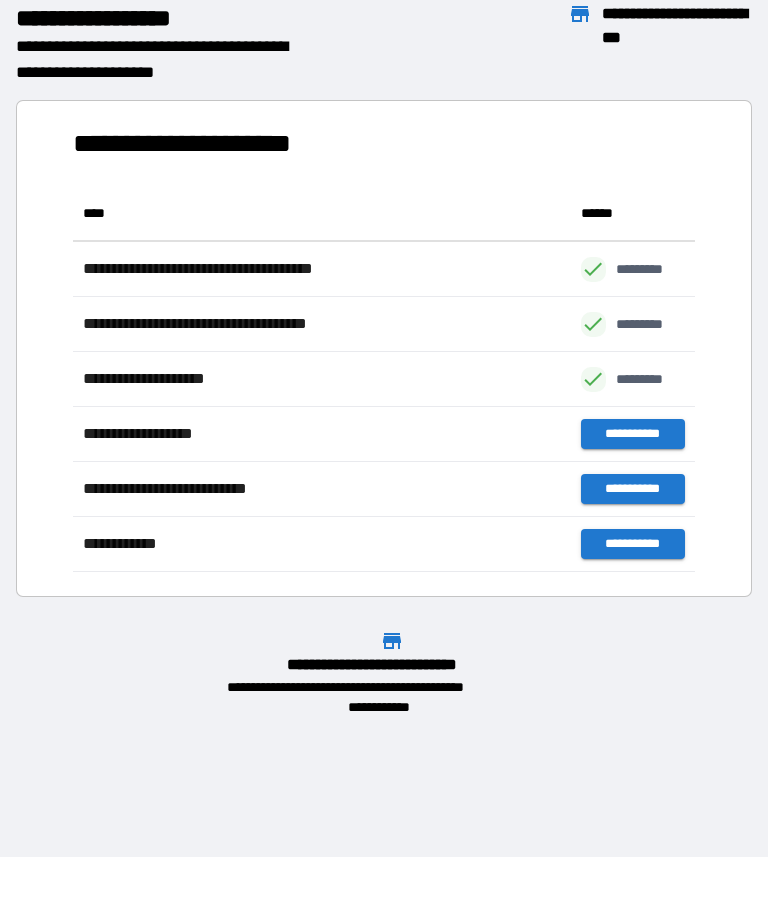 scroll, scrollTop: 1, scrollLeft: 1, axis: both 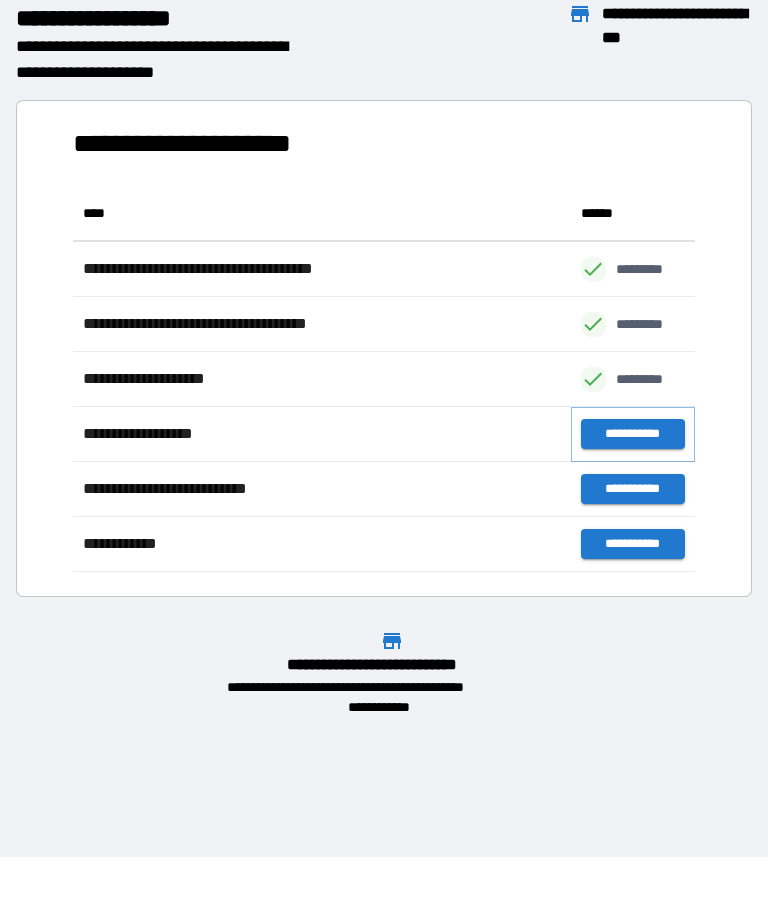 click on "**********" at bounding box center (633, 434) 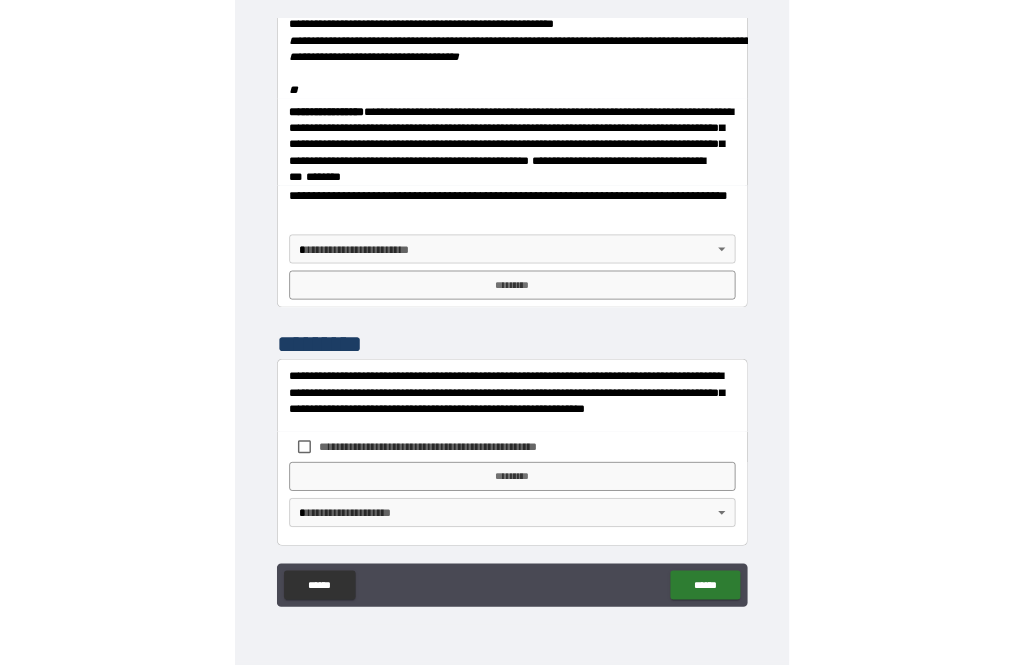 scroll, scrollTop: 2470, scrollLeft: 0, axis: vertical 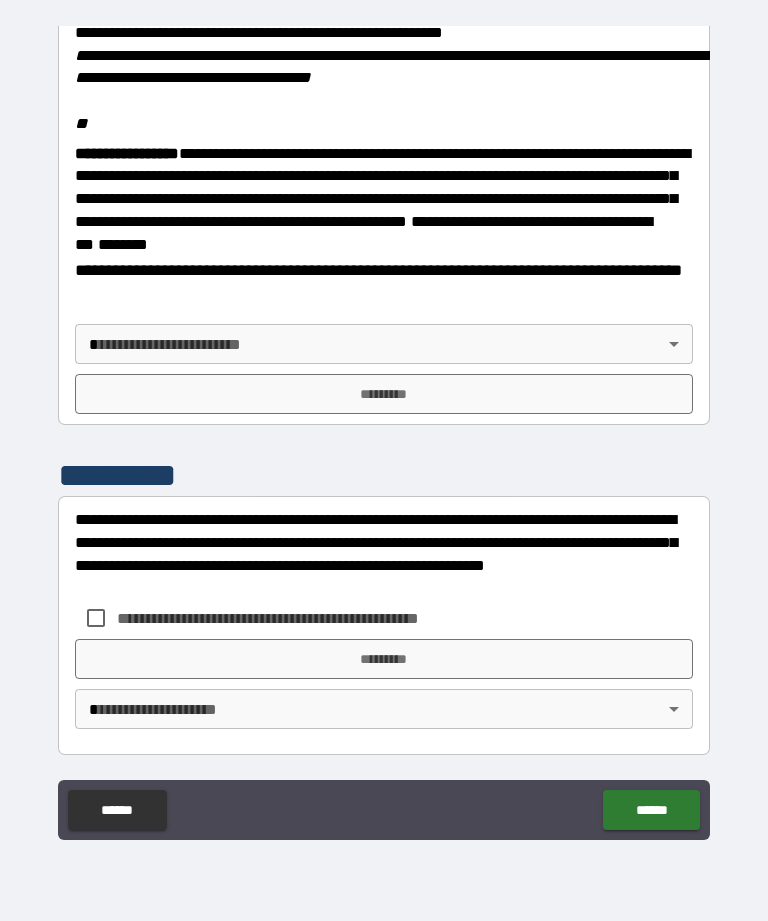 click on "**********" at bounding box center (384, 428) 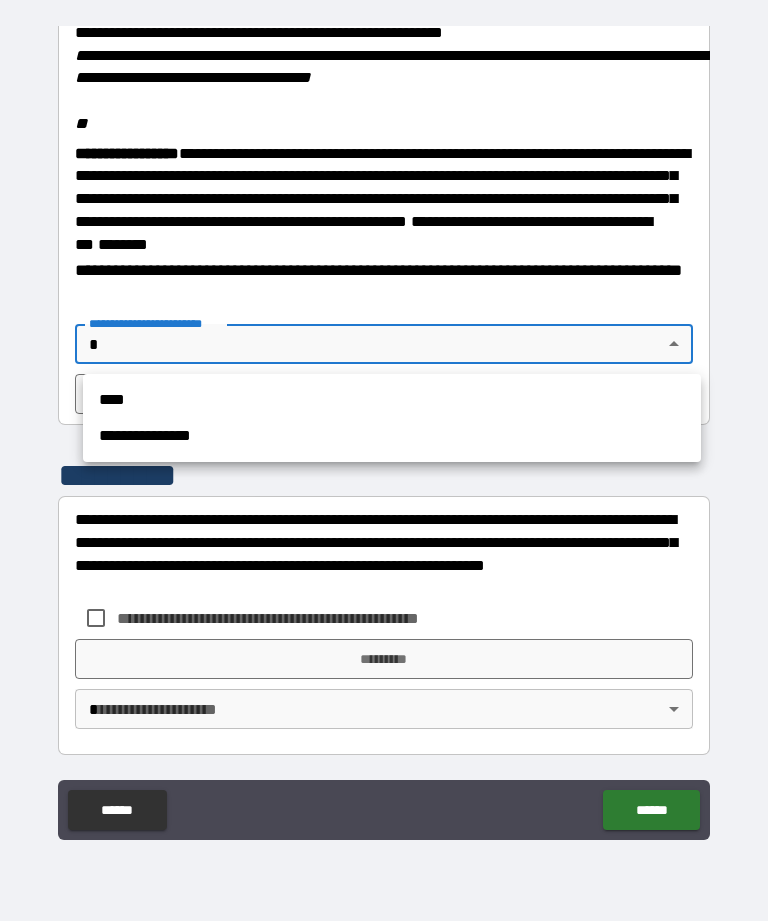 scroll, scrollTop: 2321, scrollLeft: 0, axis: vertical 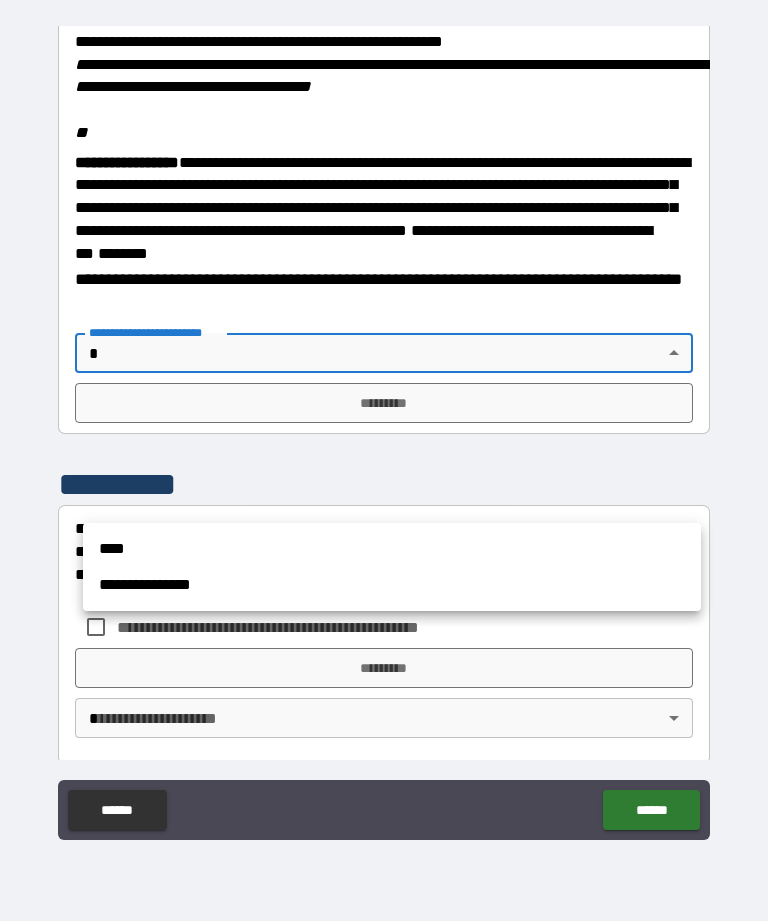 click on "**********" at bounding box center (392, 585) 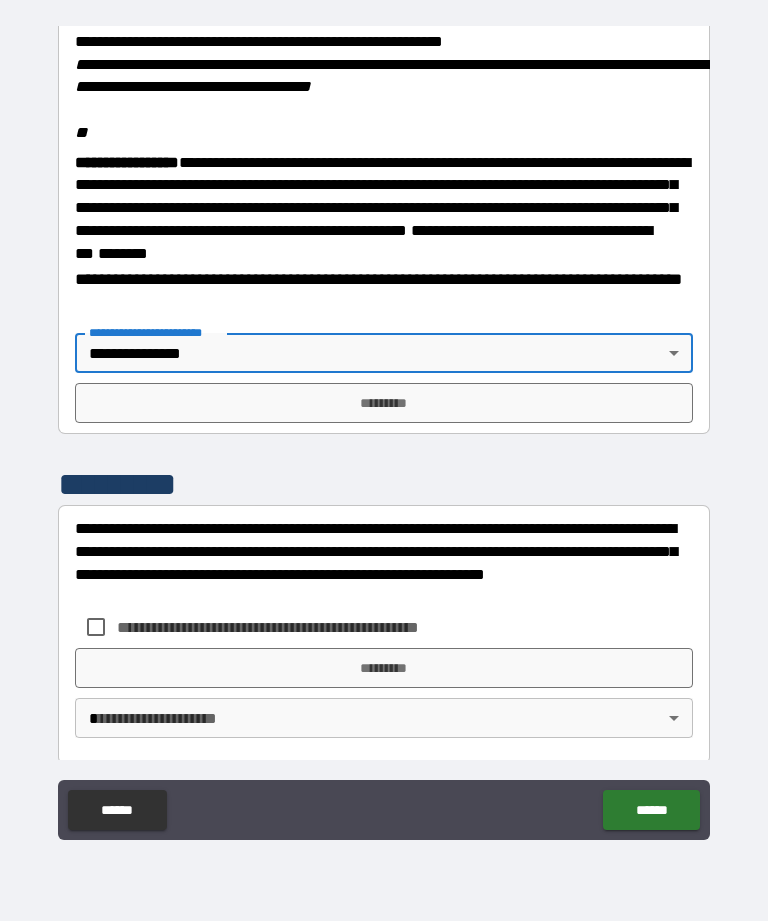 click on "*********" at bounding box center (384, 403) 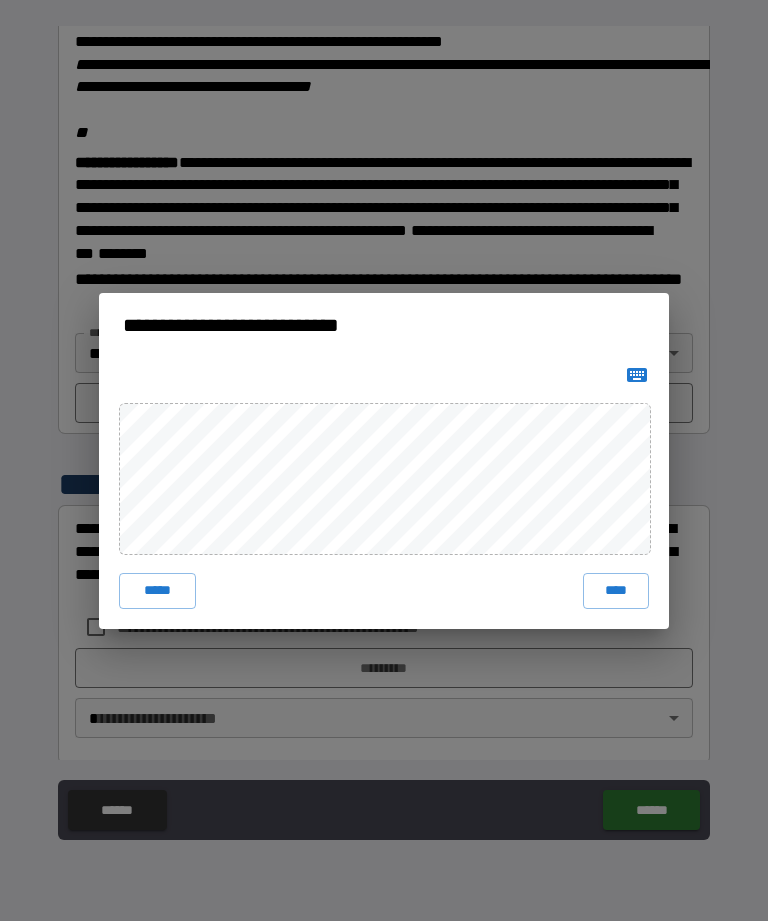 click on "****" at bounding box center [616, 591] 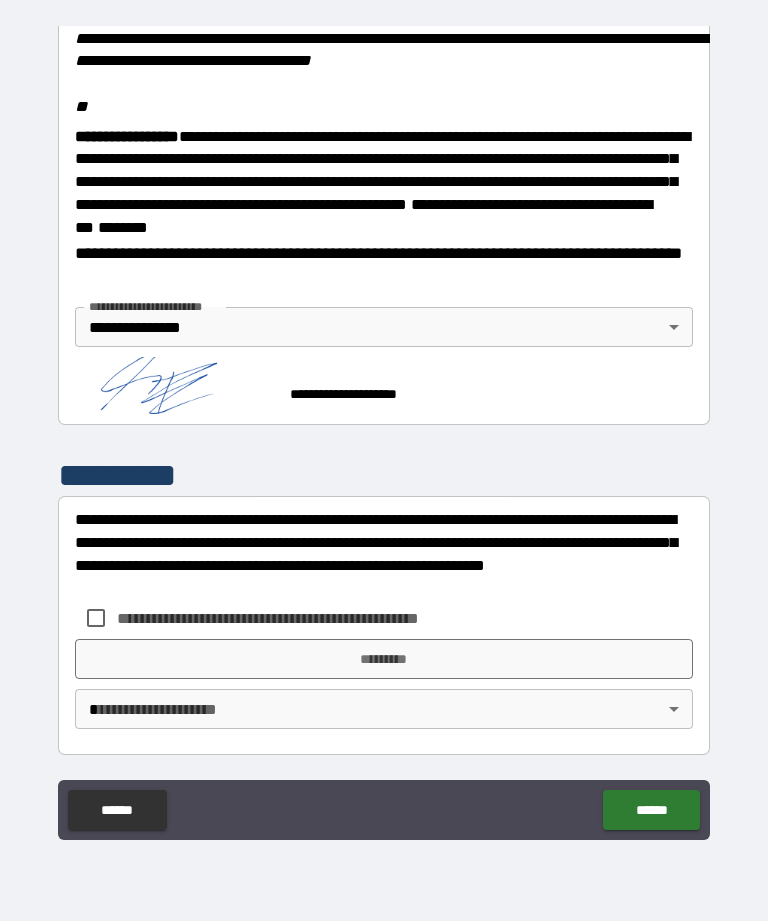 scroll, scrollTop: 2487, scrollLeft: 0, axis: vertical 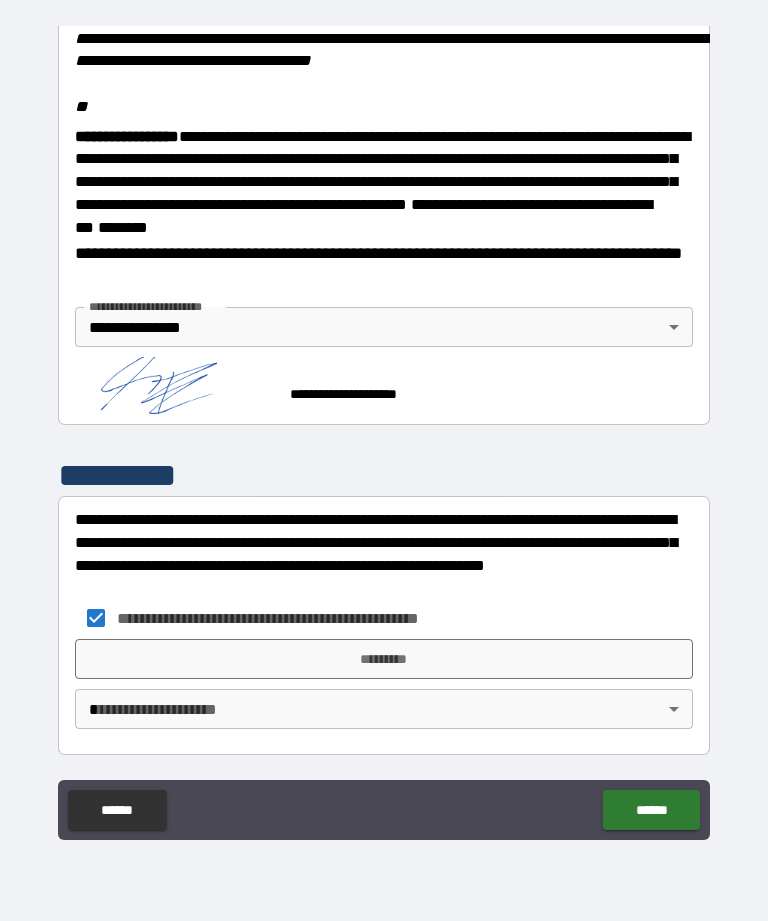 click on "*********" at bounding box center (384, 659) 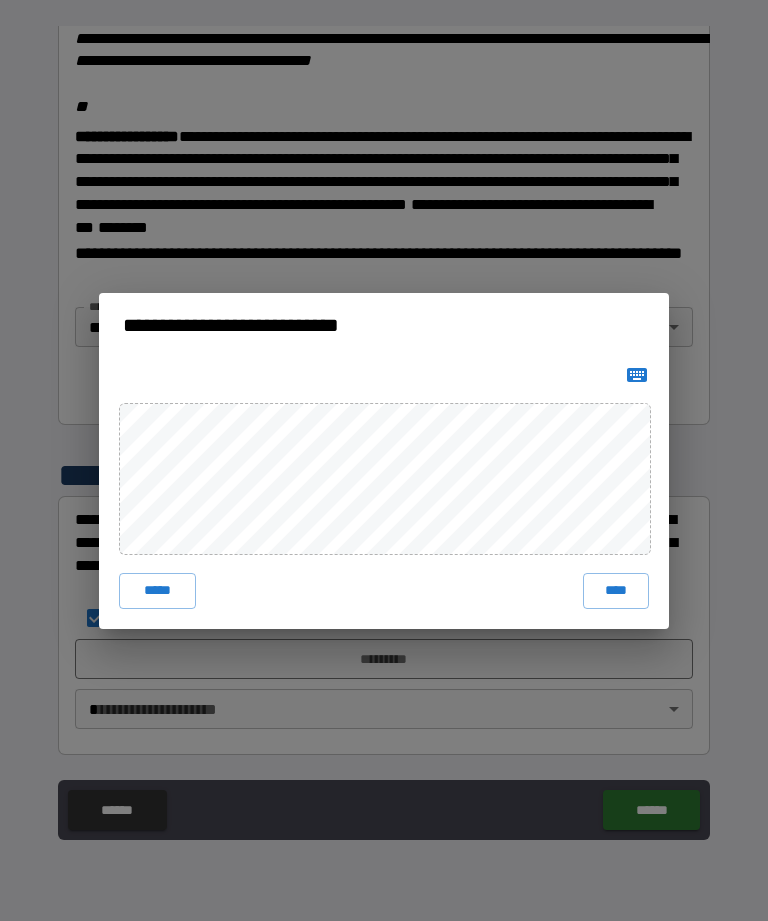 click on "****" at bounding box center (616, 591) 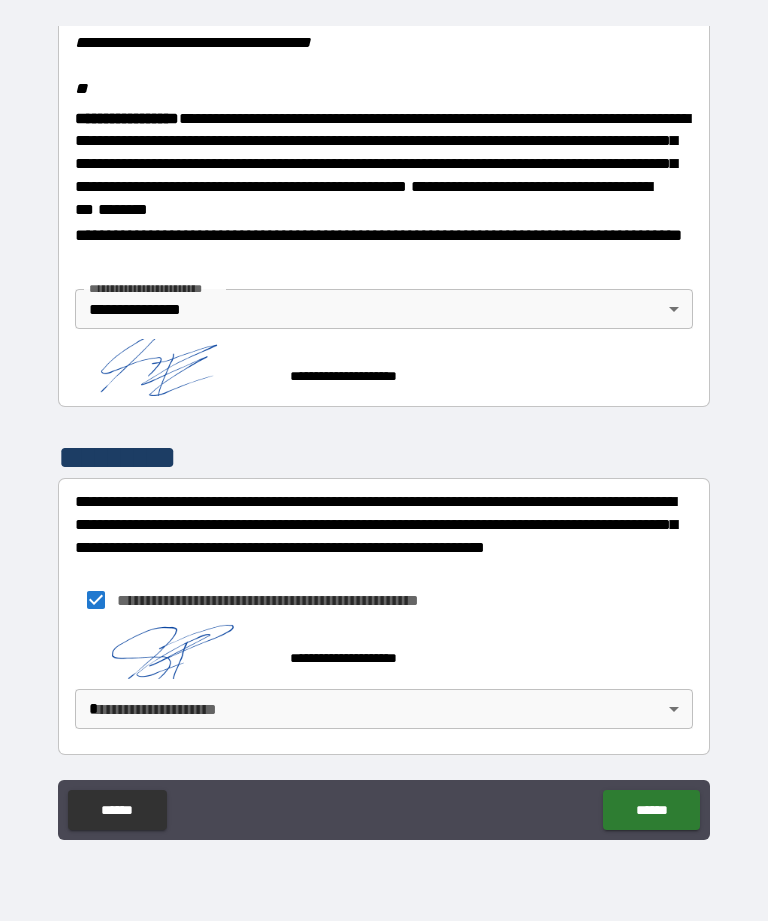 scroll, scrollTop: 2477, scrollLeft: 0, axis: vertical 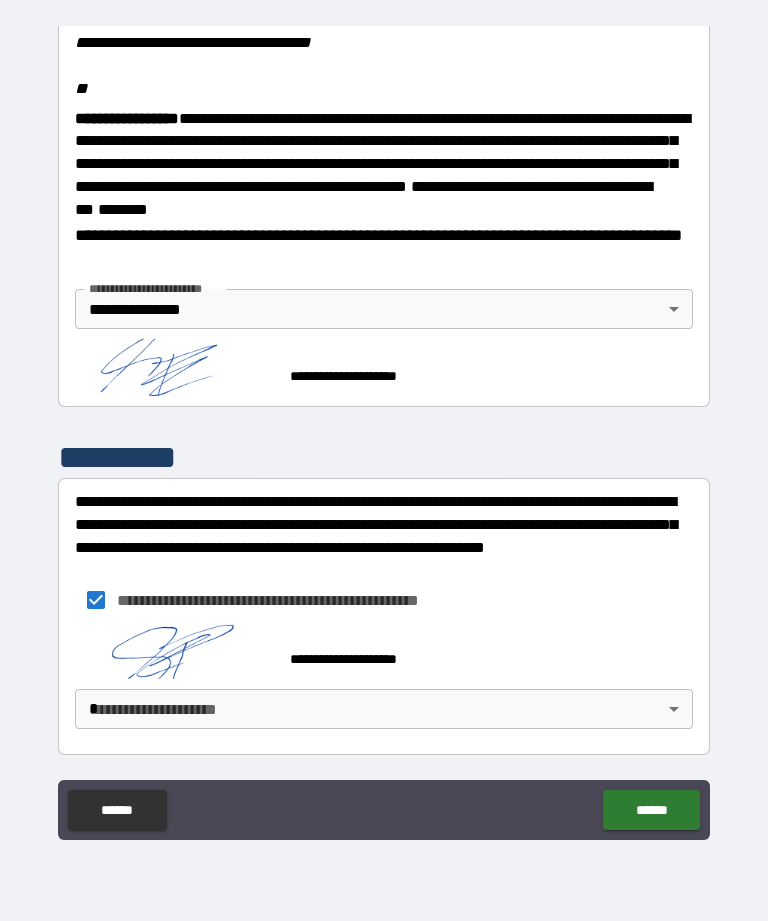 click on "**********" at bounding box center (384, 428) 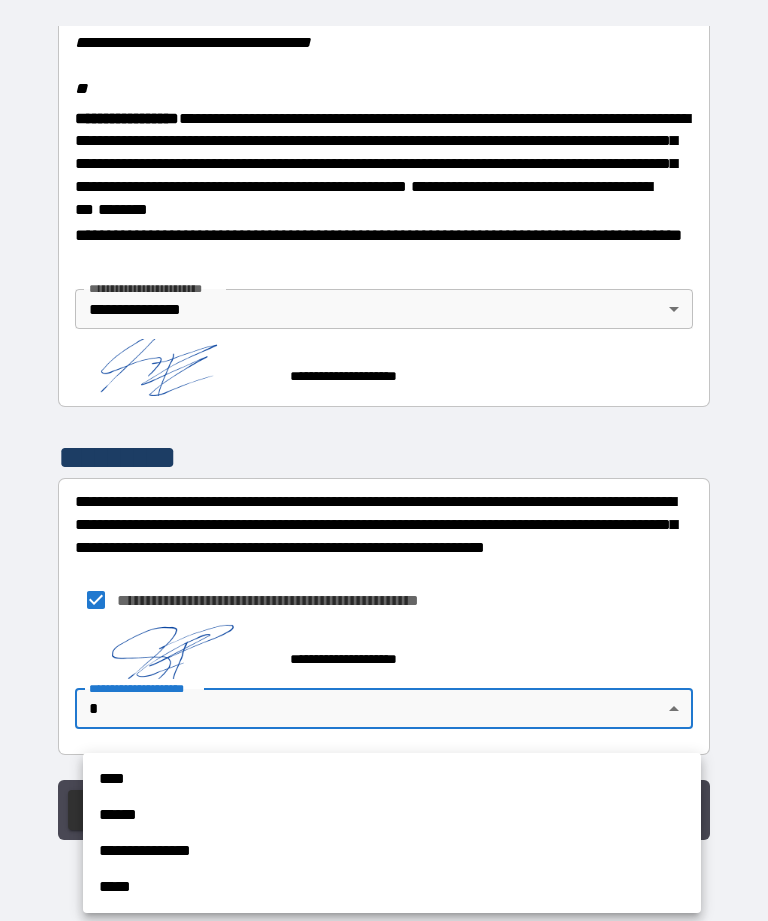 click on "**********" at bounding box center (392, 851) 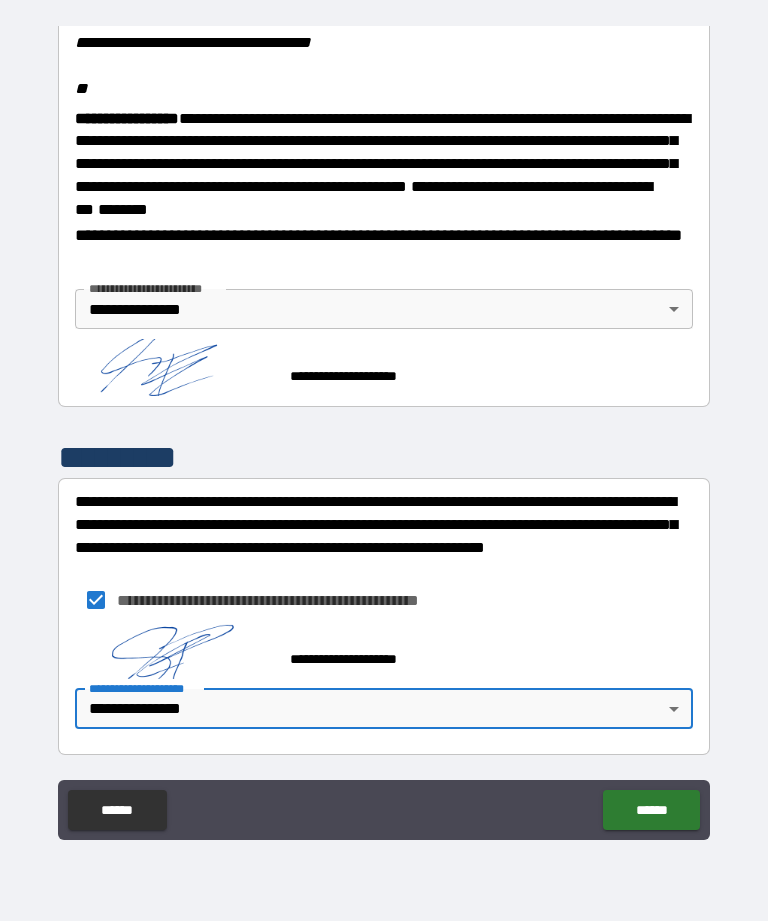 click on "******" at bounding box center [651, 810] 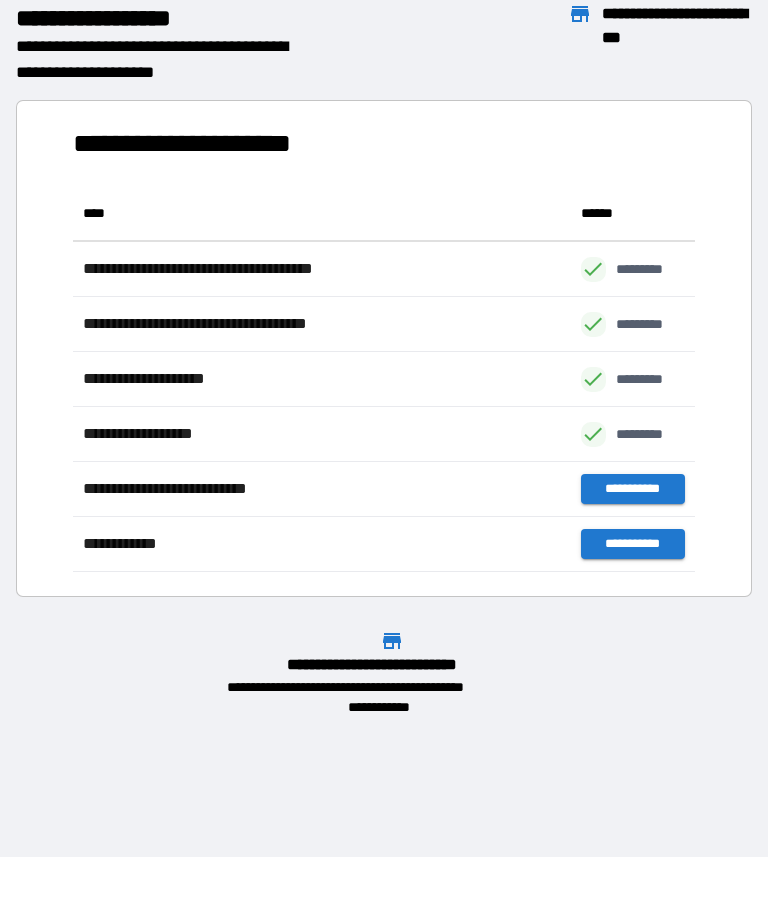 scroll, scrollTop: 1, scrollLeft: 1, axis: both 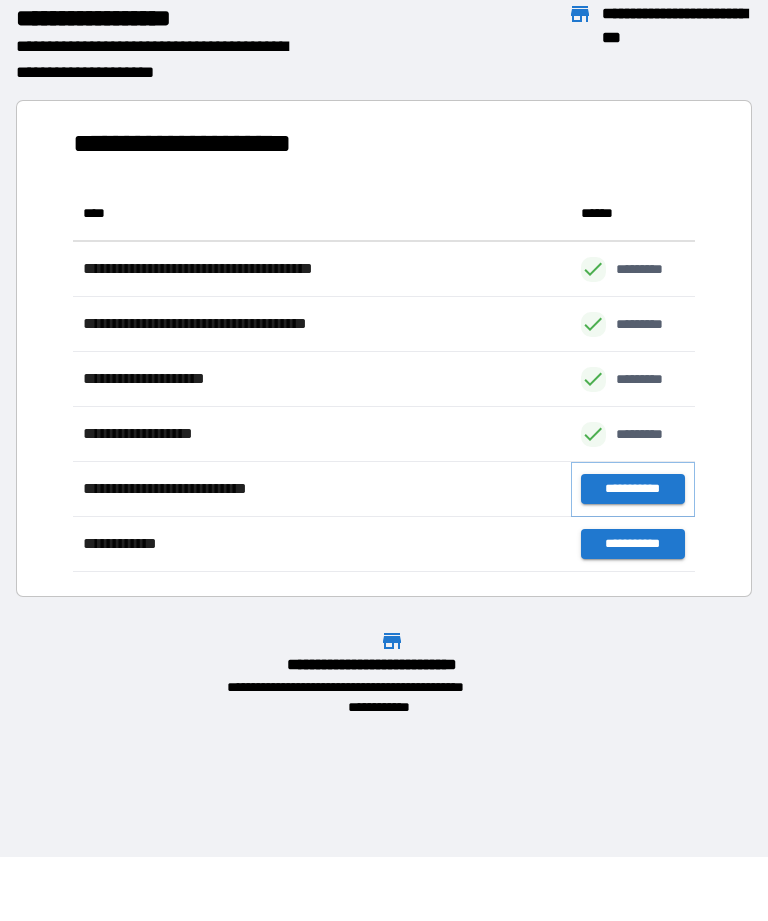 click on "**********" at bounding box center [633, 489] 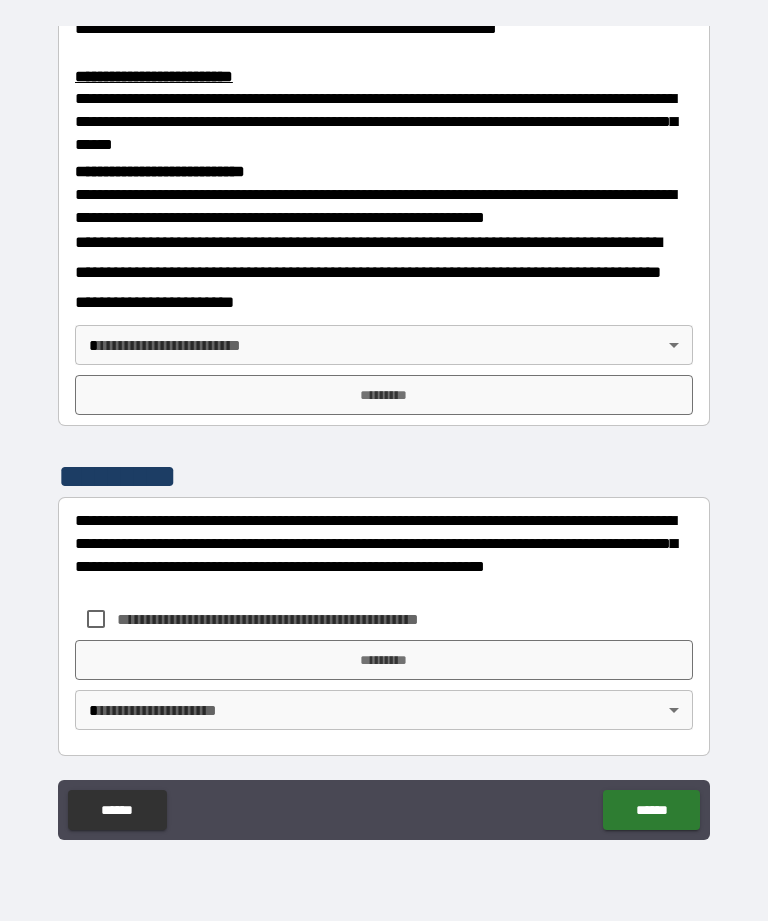 scroll, scrollTop: 668, scrollLeft: 0, axis: vertical 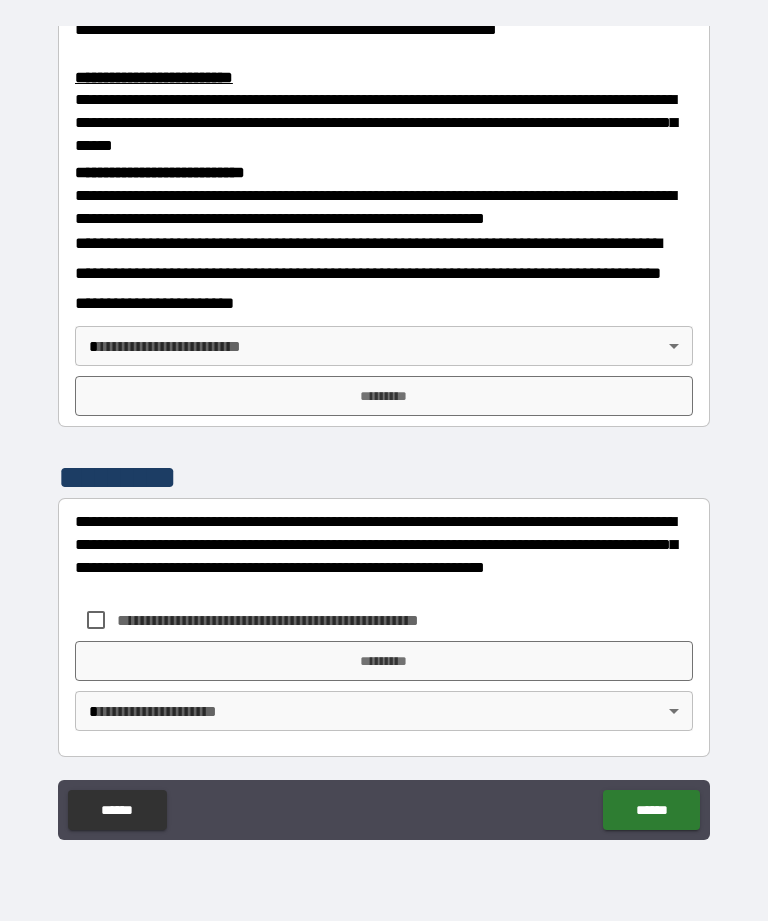 click on "**********" at bounding box center [384, 428] 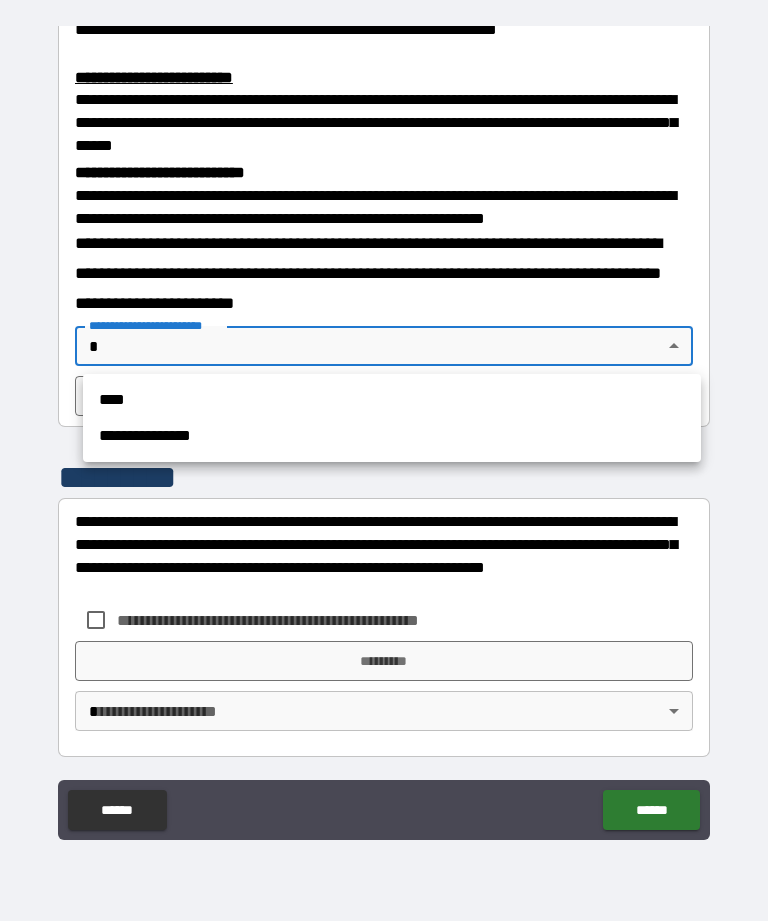 click on "**********" at bounding box center (392, 436) 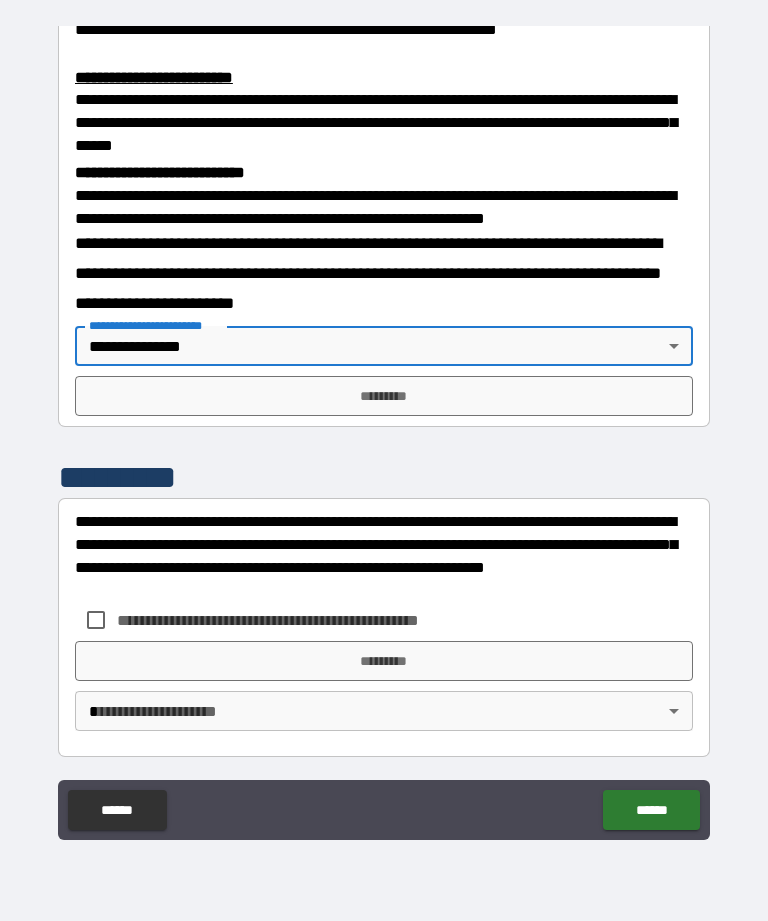 click on "*********" at bounding box center [384, 396] 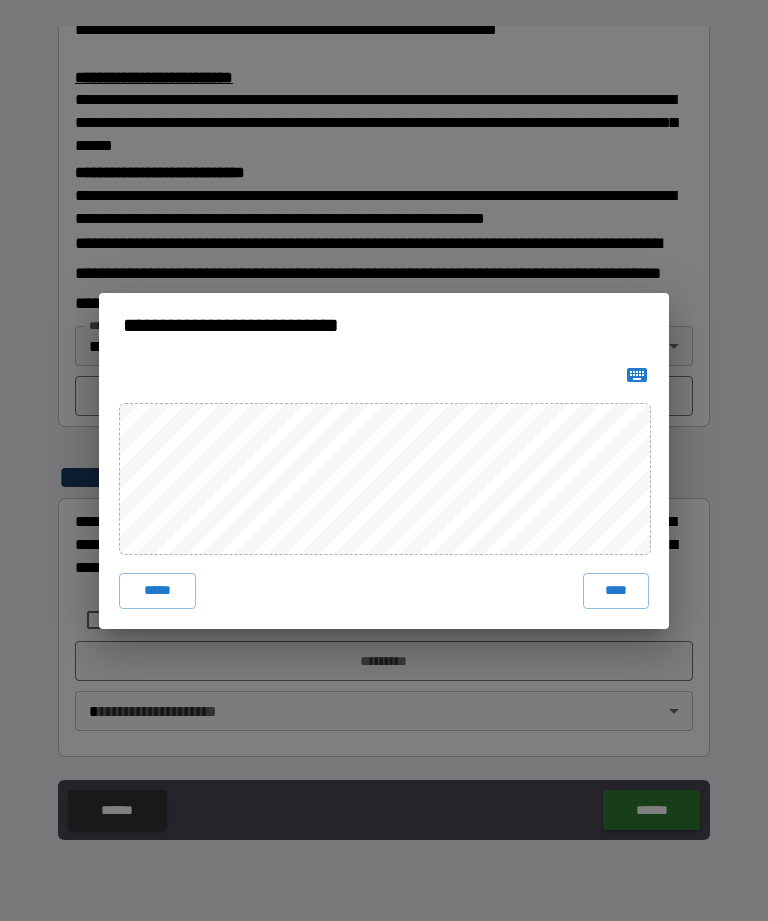 click on "****" at bounding box center (616, 591) 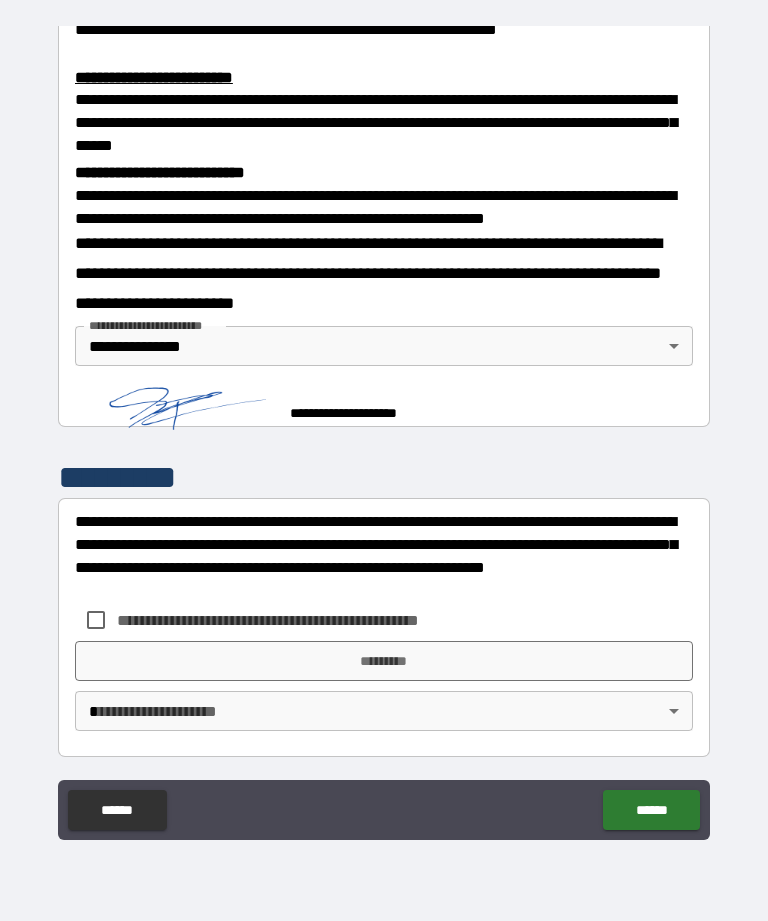 scroll, scrollTop: 658, scrollLeft: 0, axis: vertical 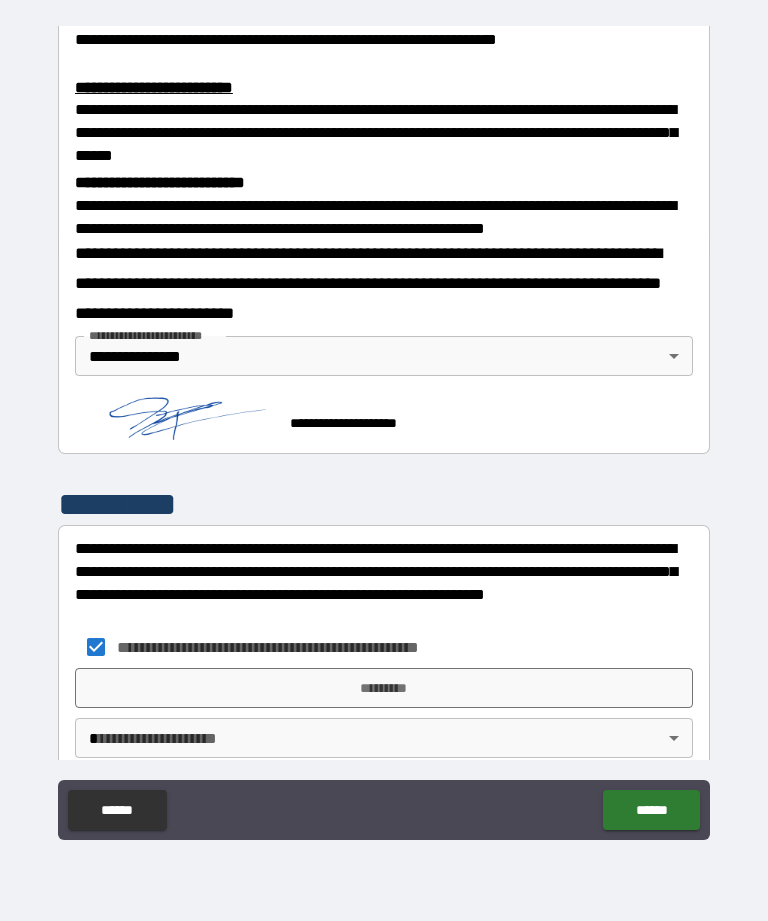 click on "*********" at bounding box center [384, 688] 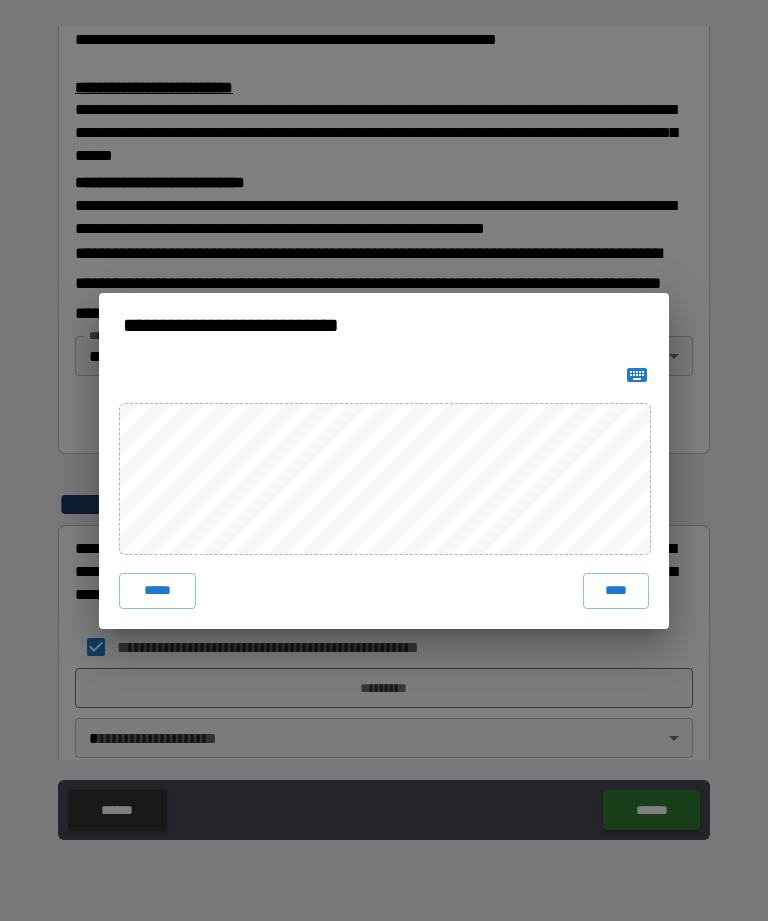 click on "****" at bounding box center (616, 591) 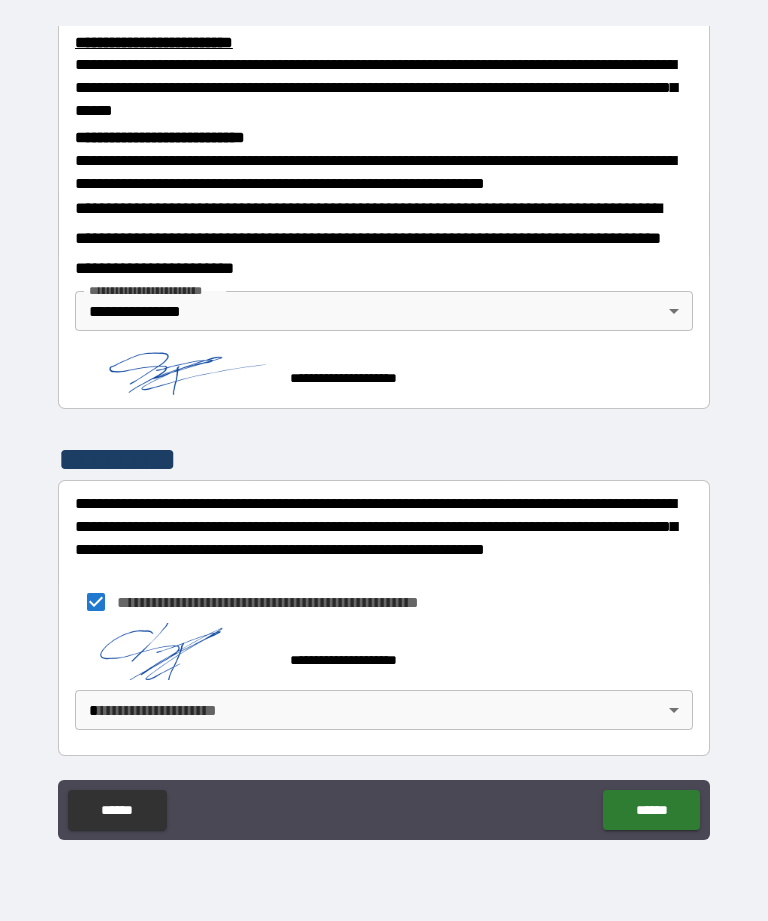 scroll, scrollTop: 702, scrollLeft: 0, axis: vertical 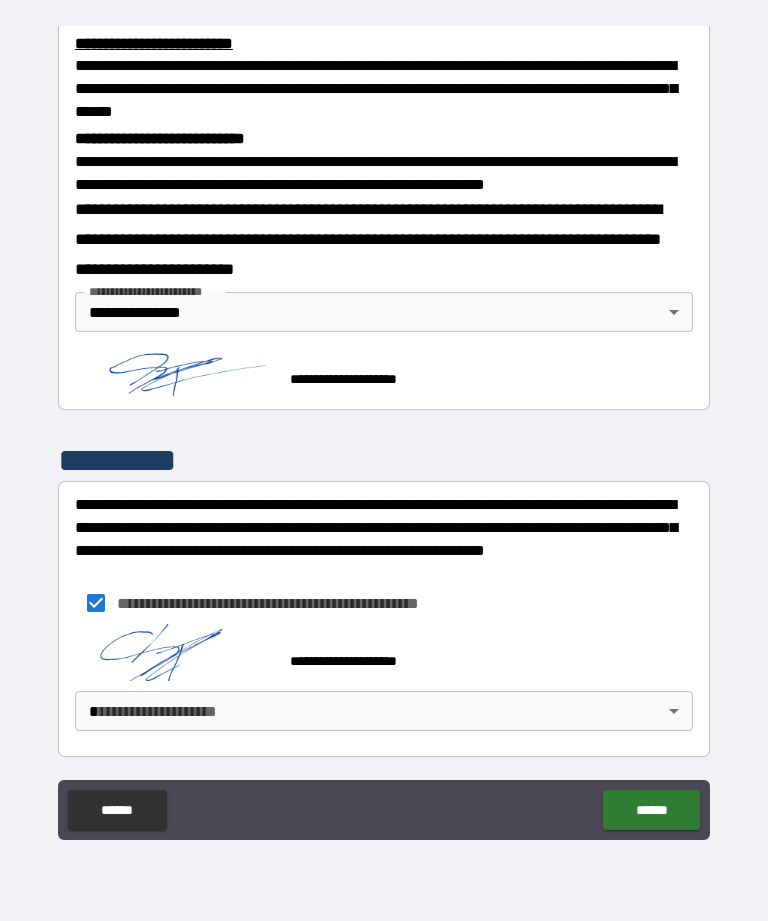 click on "**********" at bounding box center (384, 428) 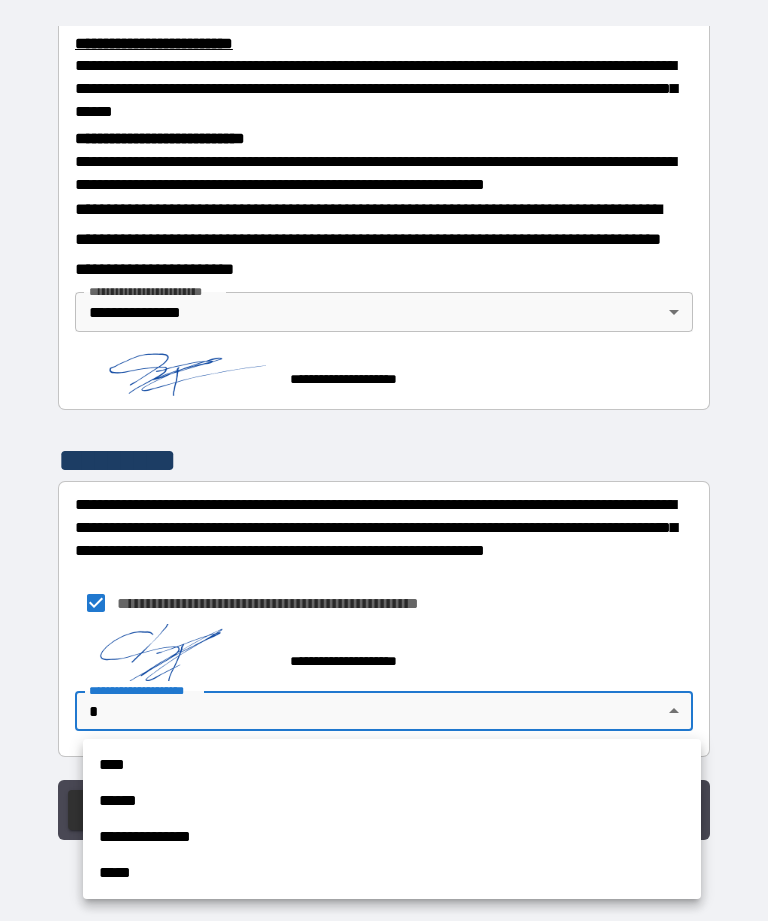 click on "**********" at bounding box center [392, 837] 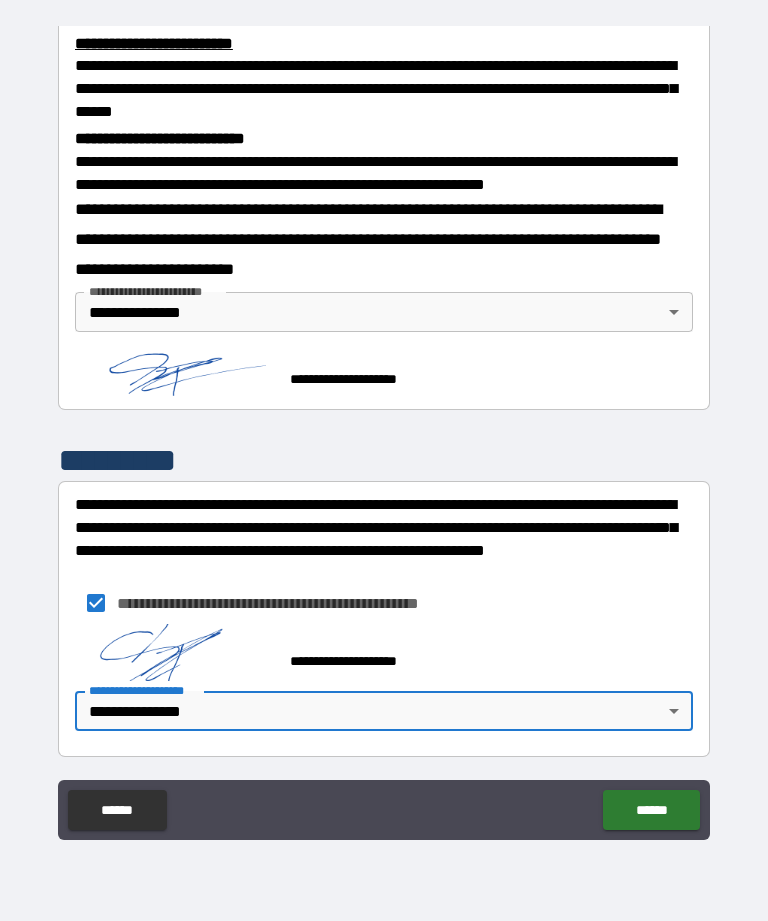 click on "******" at bounding box center (651, 810) 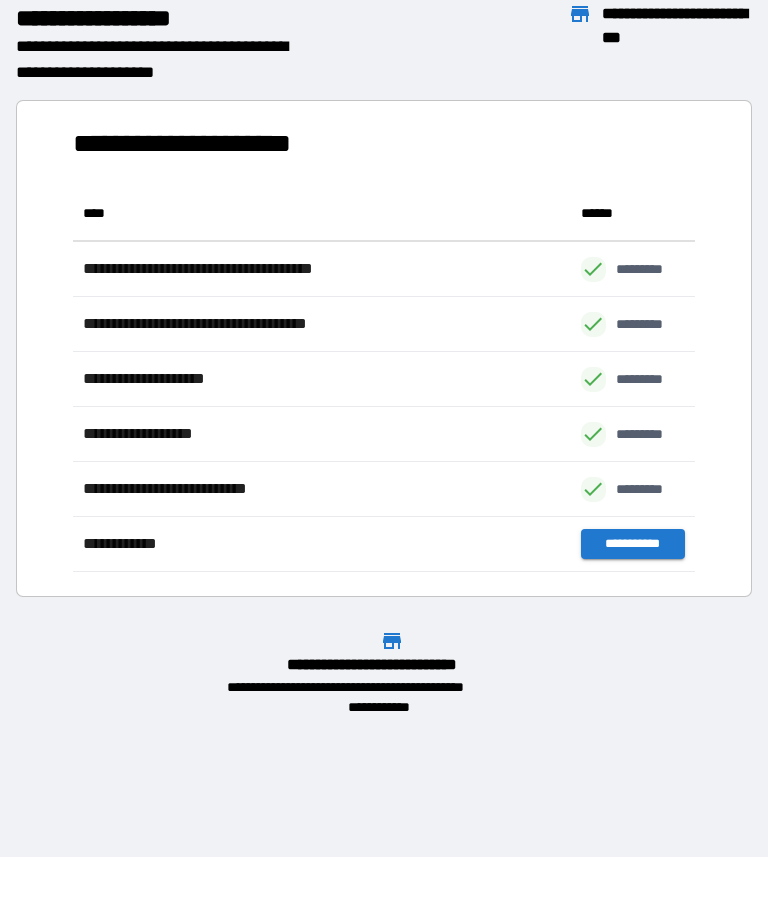 scroll, scrollTop: 386, scrollLeft: 622, axis: both 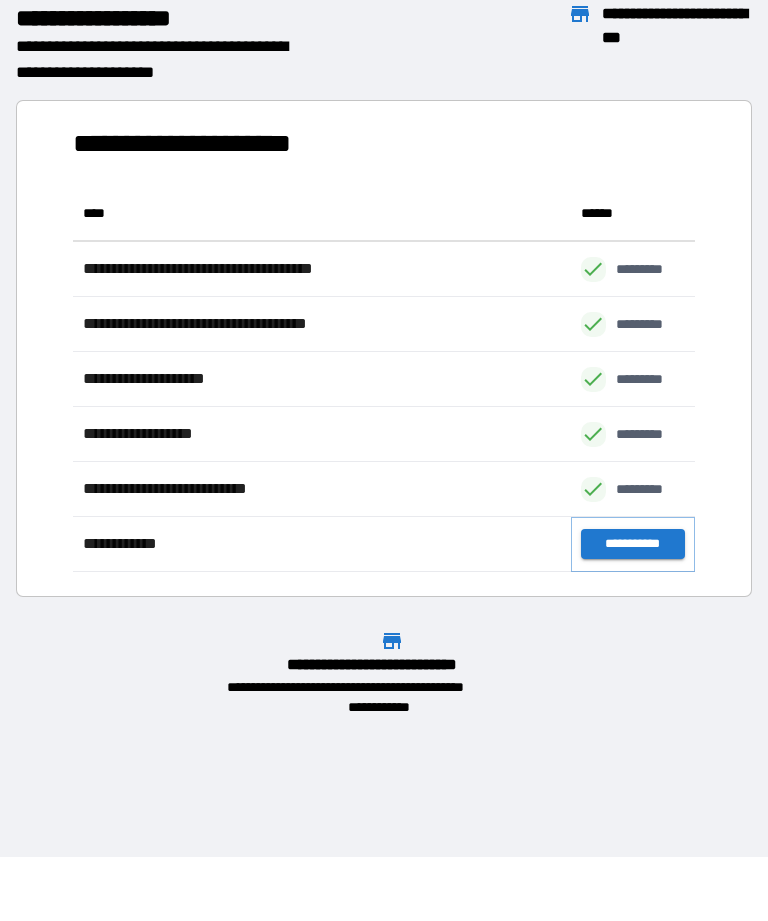 click on "**********" at bounding box center [633, 544] 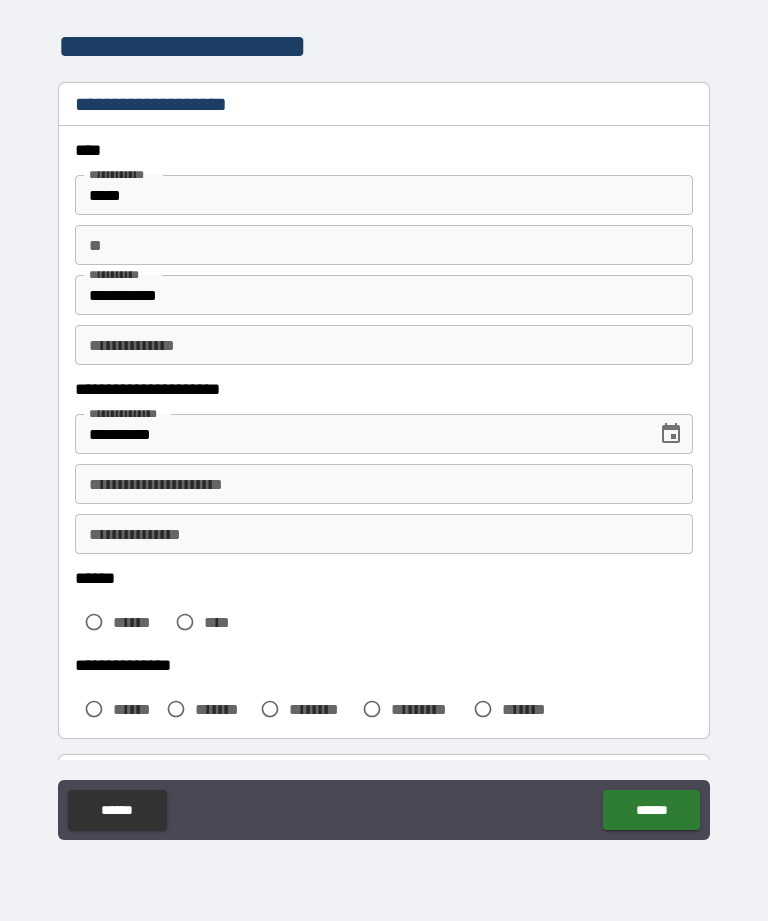 click on "**********" at bounding box center [384, 484] 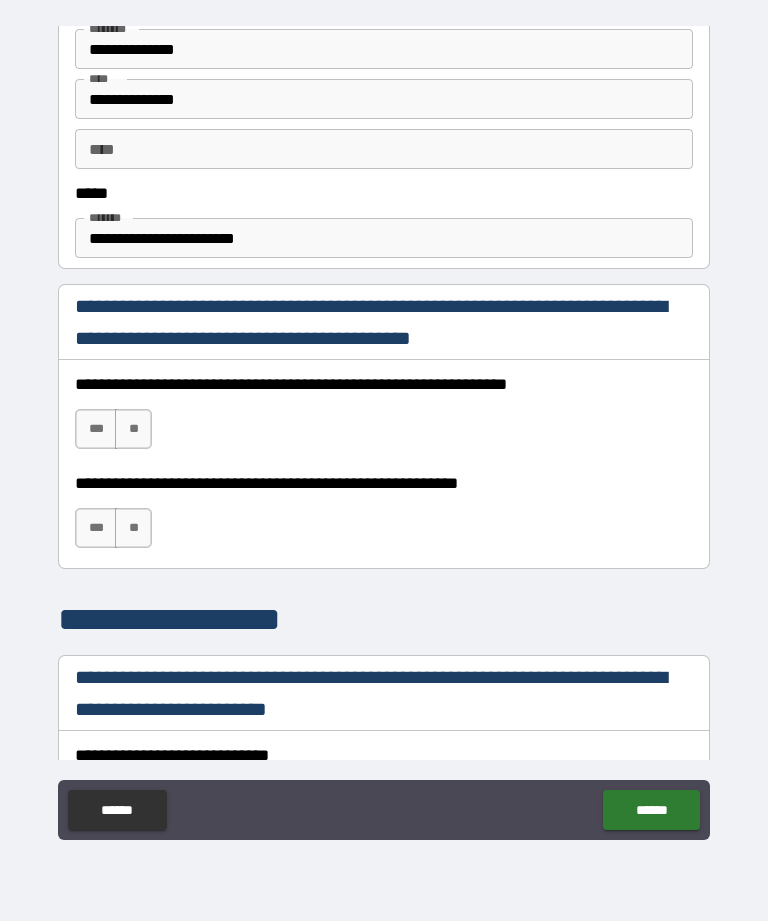 scroll, scrollTop: 1100, scrollLeft: 0, axis: vertical 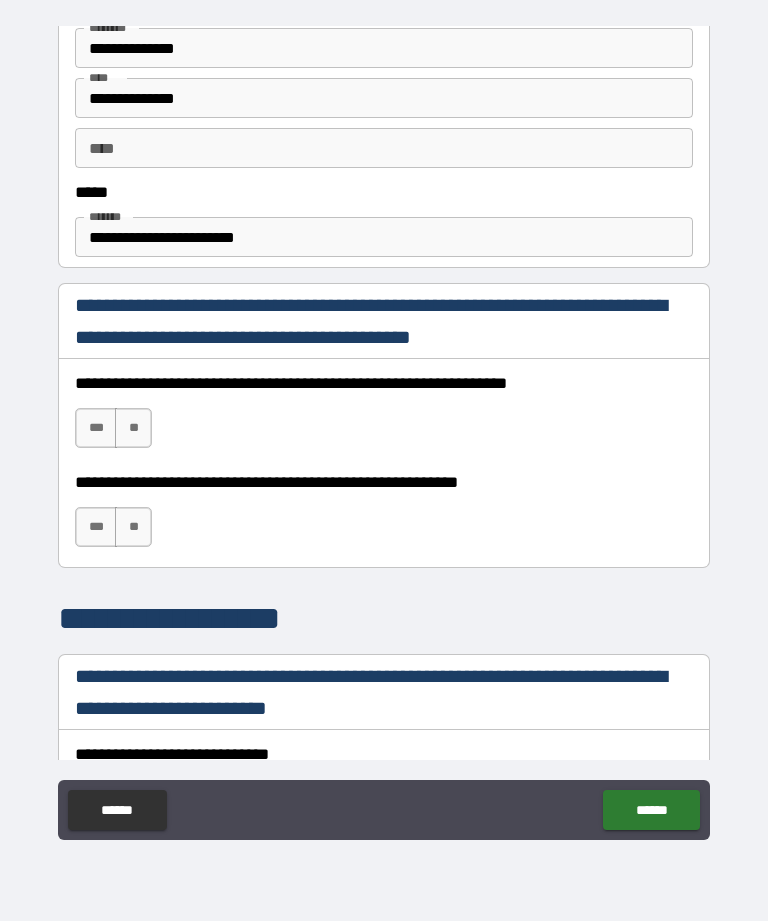 click on "***" at bounding box center (96, 428) 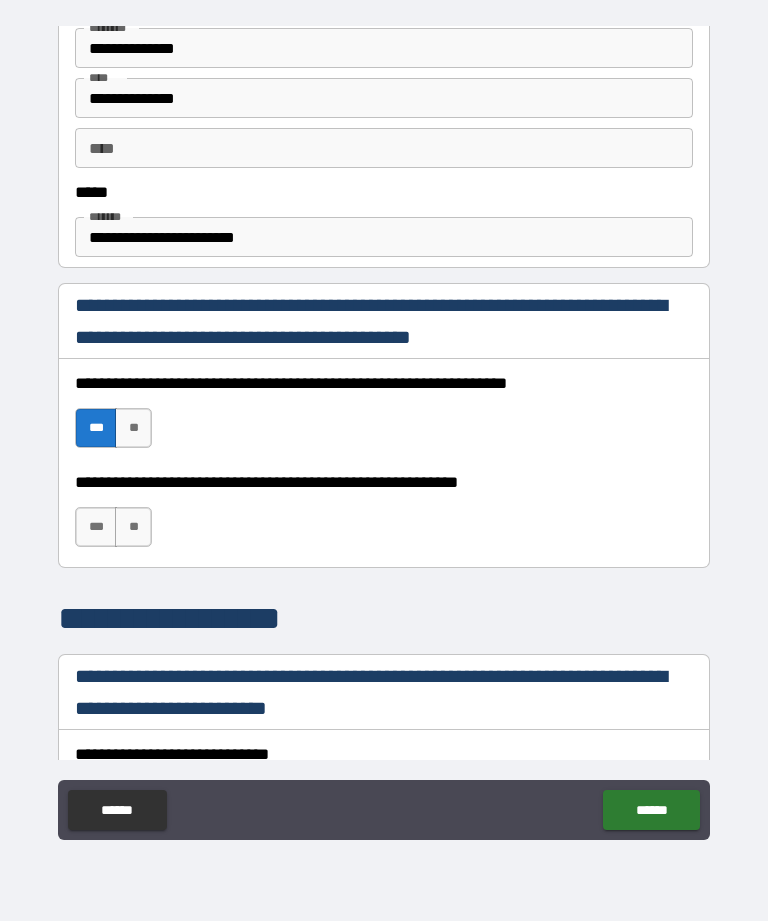 click on "***" at bounding box center [96, 527] 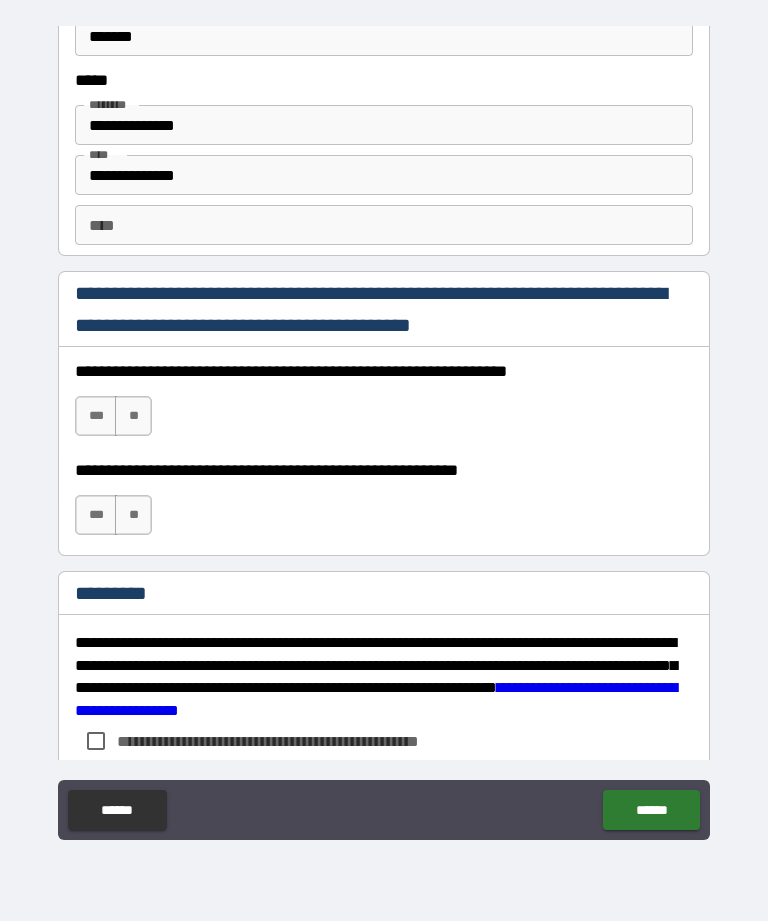 scroll, scrollTop: 2751, scrollLeft: 0, axis: vertical 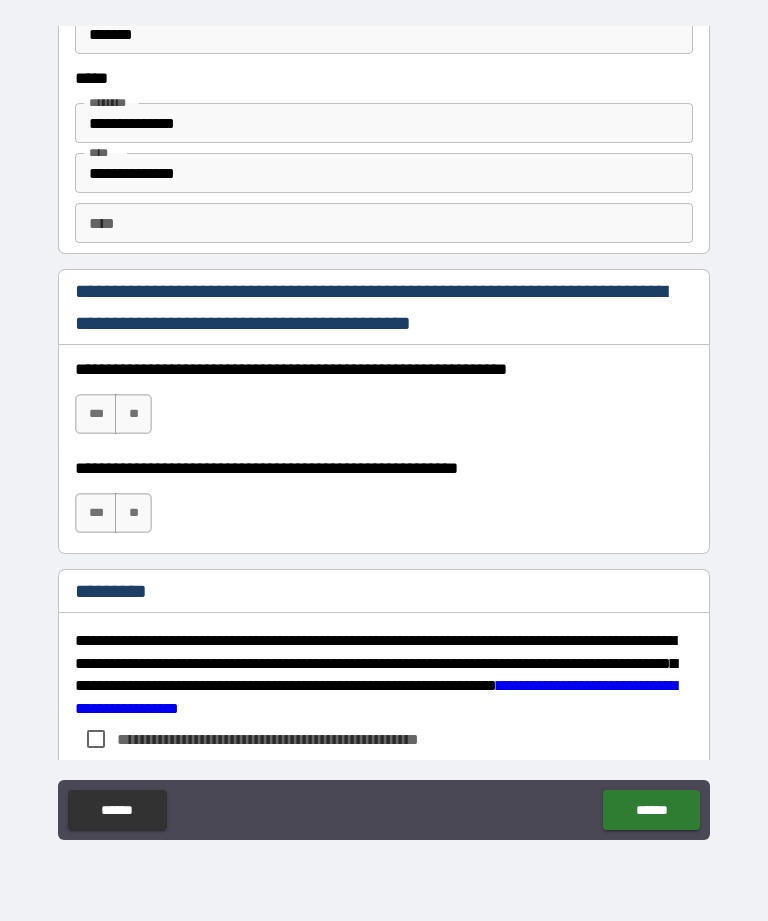 click on "***" at bounding box center [96, 414] 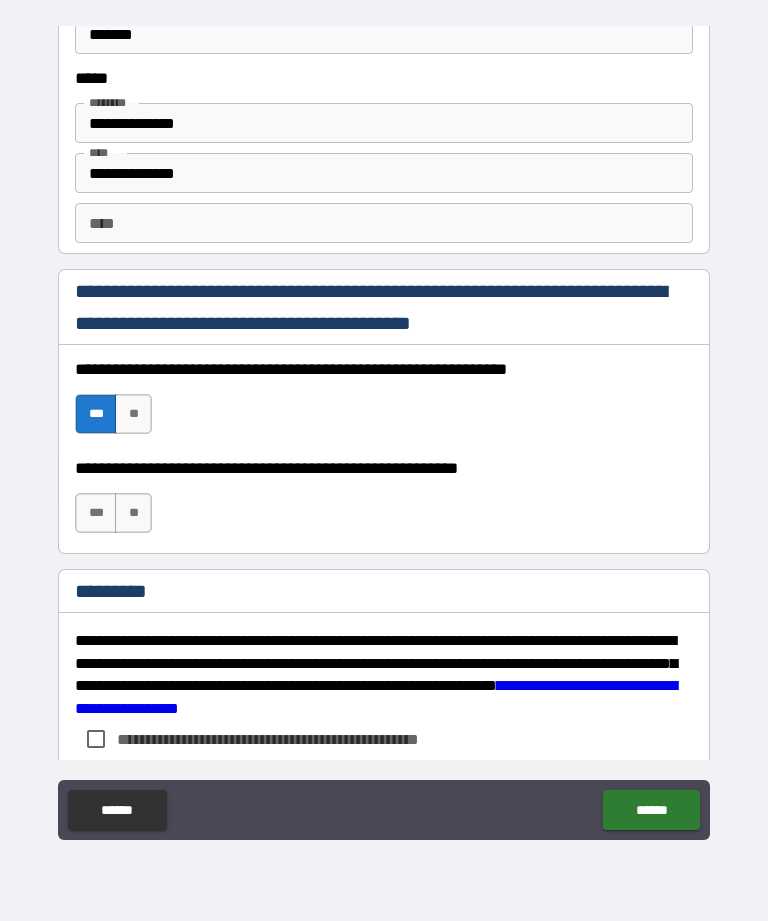 click on "***" at bounding box center (96, 513) 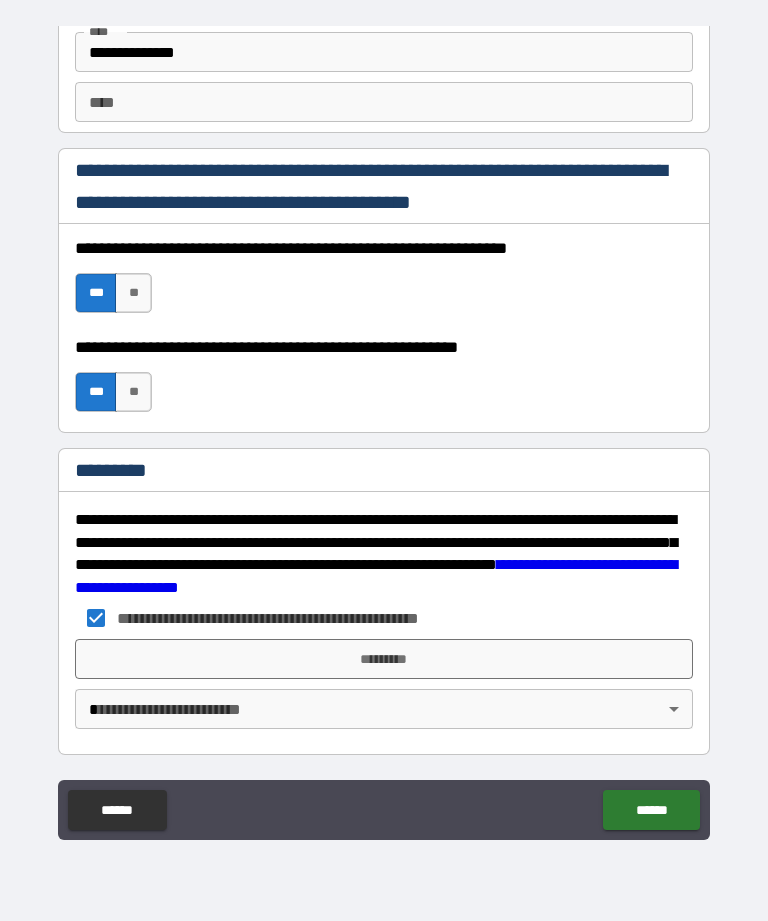scroll, scrollTop: 2872, scrollLeft: 0, axis: vertical 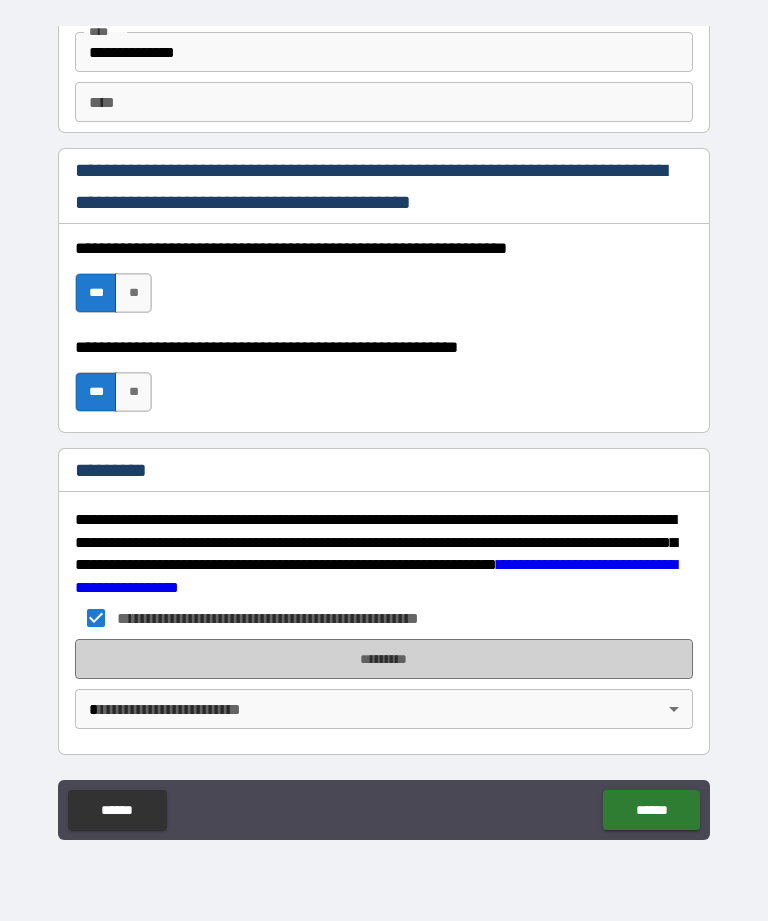 click on "*********" at bounding box center (384, 659) 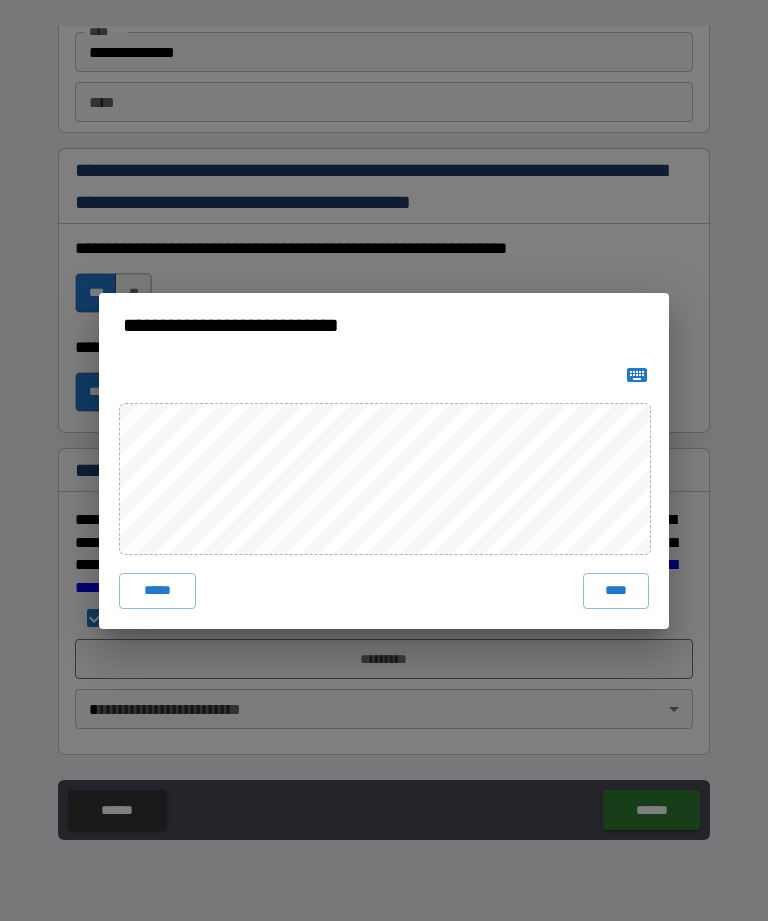 click on "****" at bounding box center (616, 591) 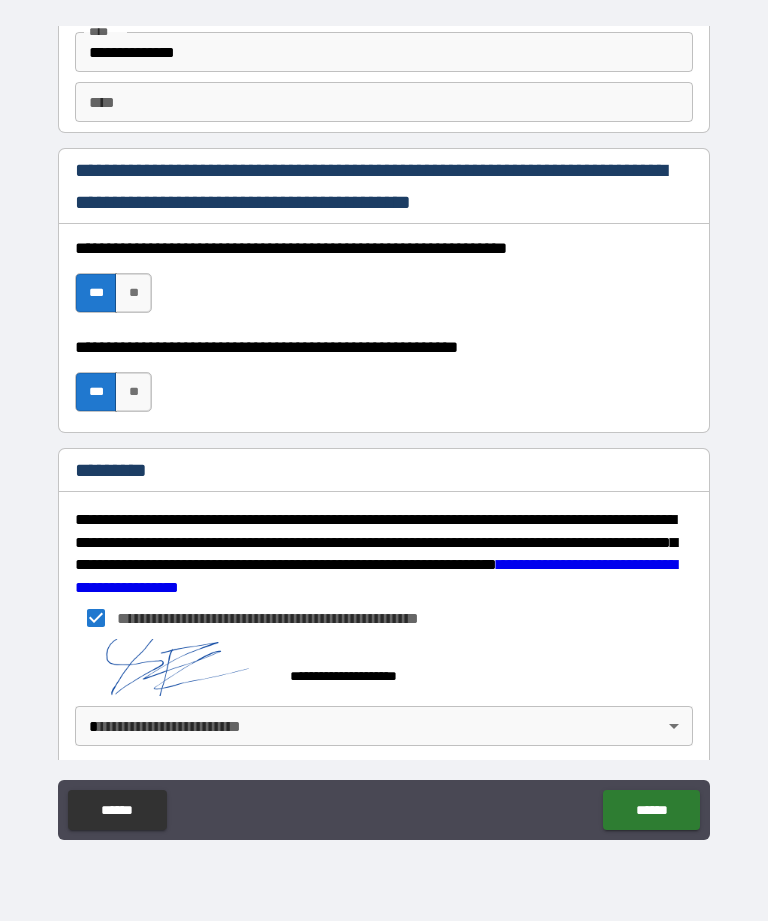 click on "******" at bounding box center [651, 810] 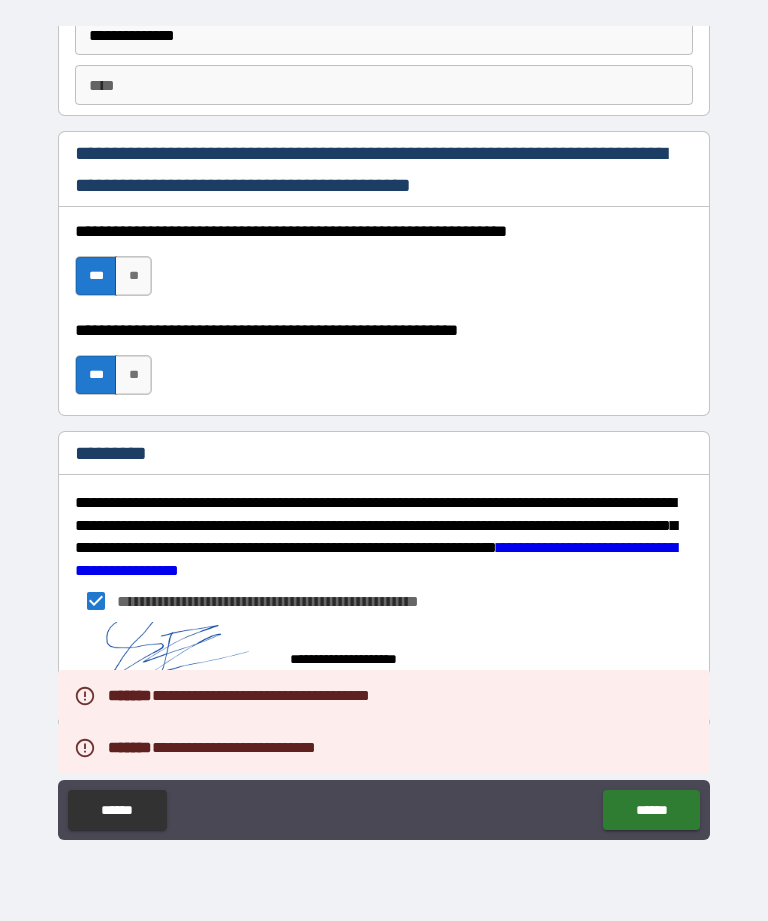 scroll, scrollTop: 2889, scrollLeft: 0, axis: vertical 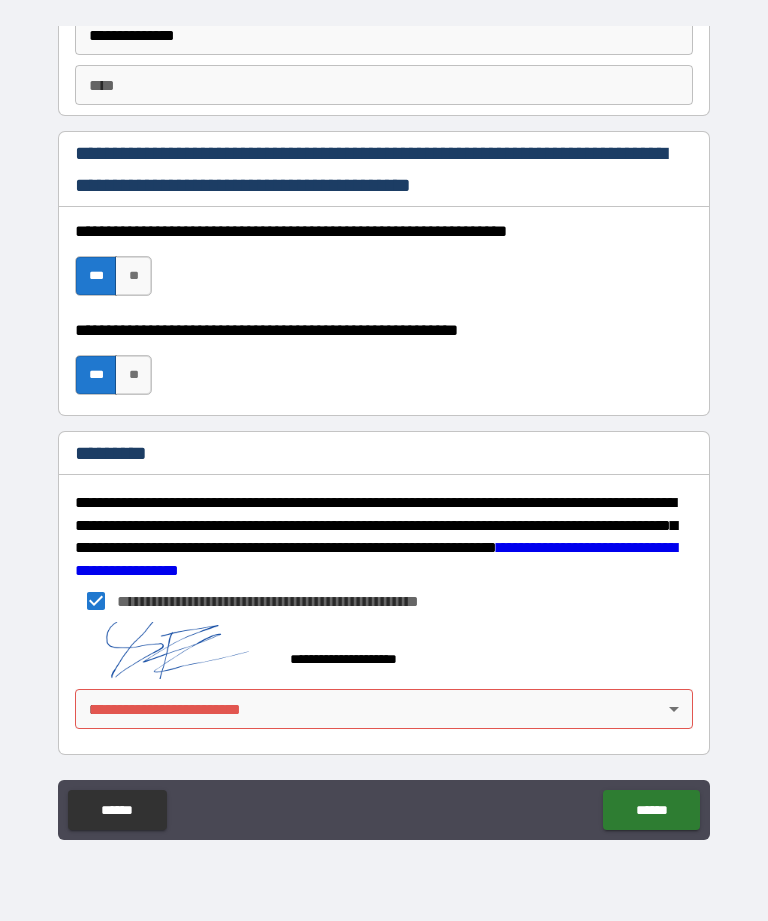 click on "**********" at bounding box center [384, 428] 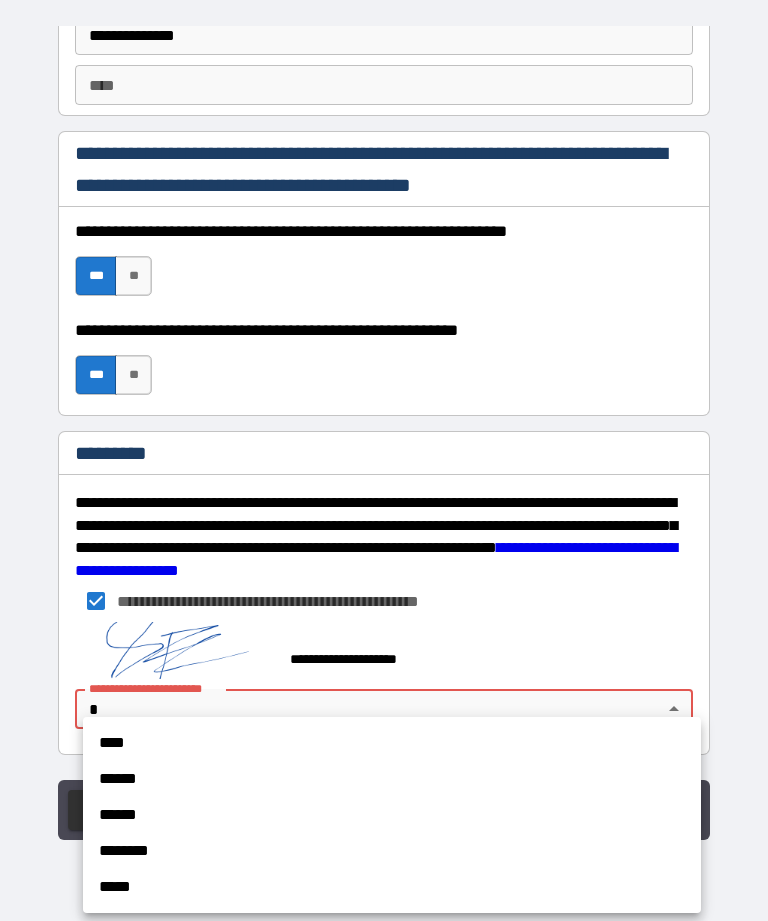 click on "******" at bounding box center [392, 779] 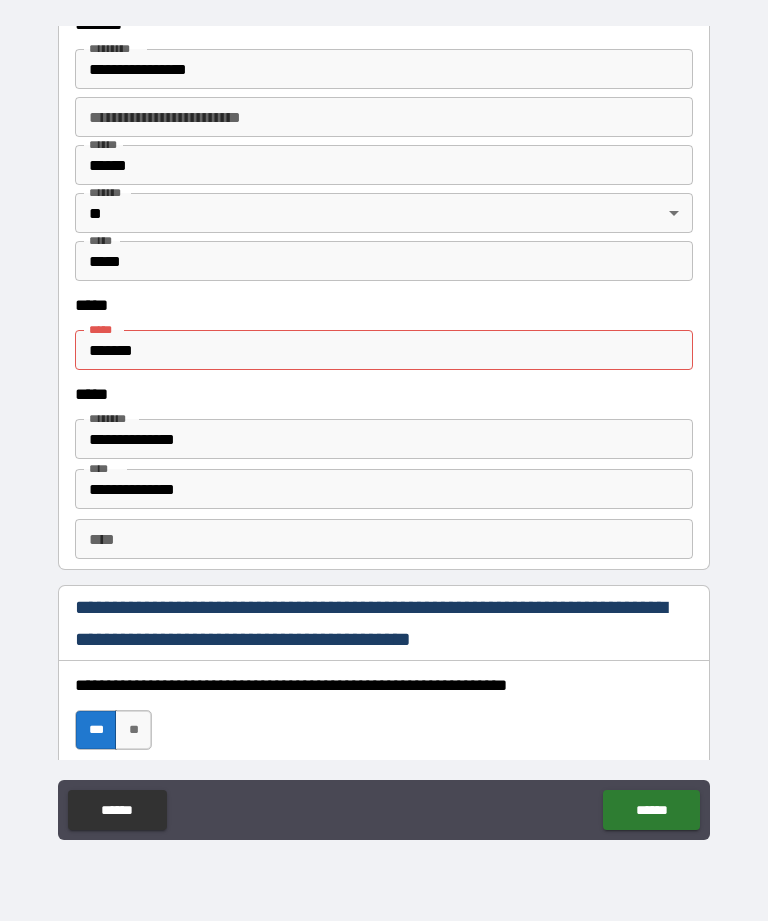scroll, scrollTop: 2402, scrollLeft: 0, axis: vertical 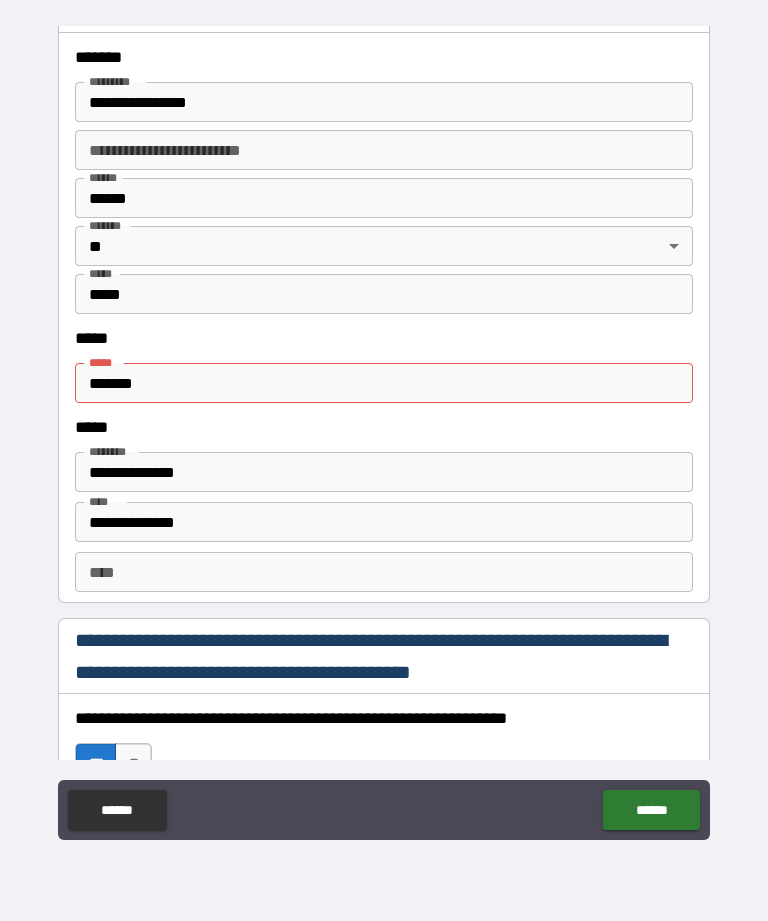 click on "*******" at bounding box center [384, 383] 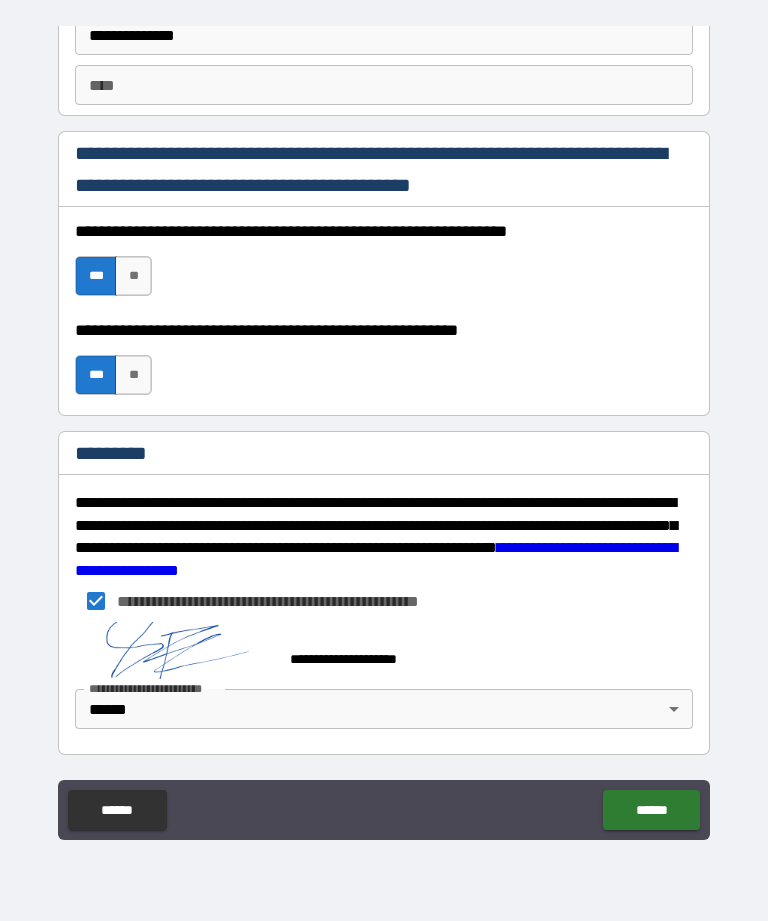 scroll, scrollTop: 2889, scrollLeft: 0, axis: vertical 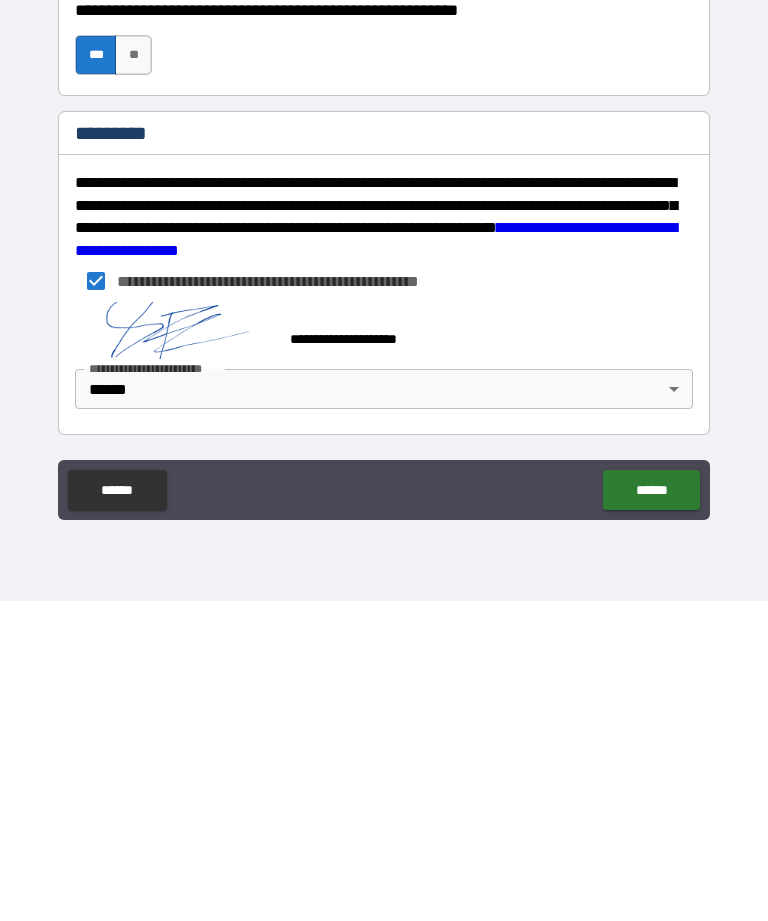click on "******" at bounding box center [651, 810] 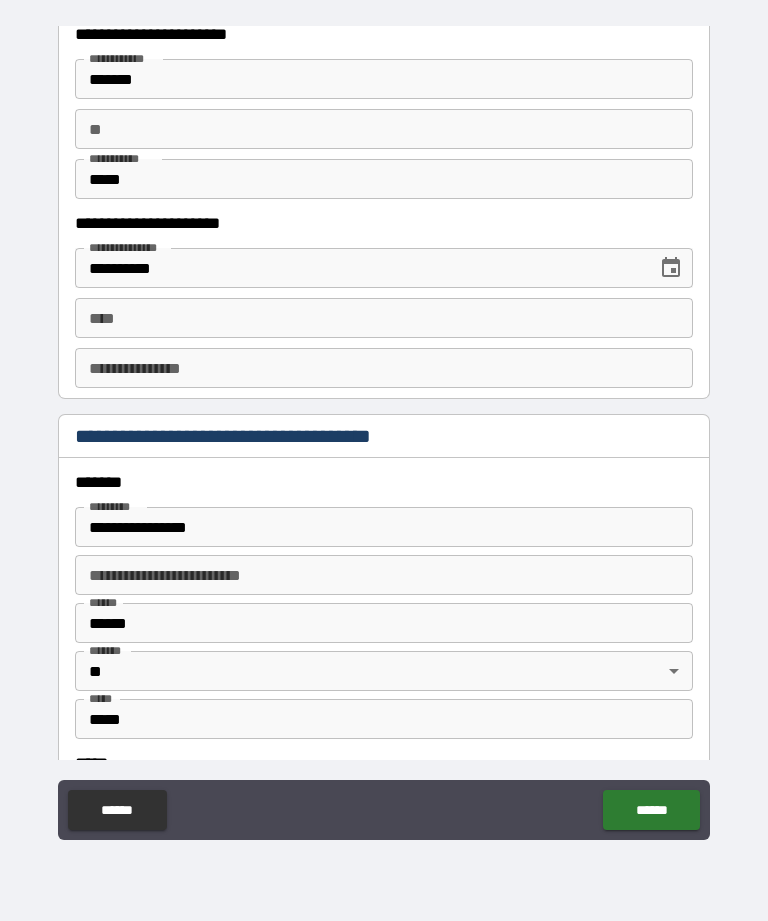scroll, scrollTop: 0, scrollLeft: 0, axis: both 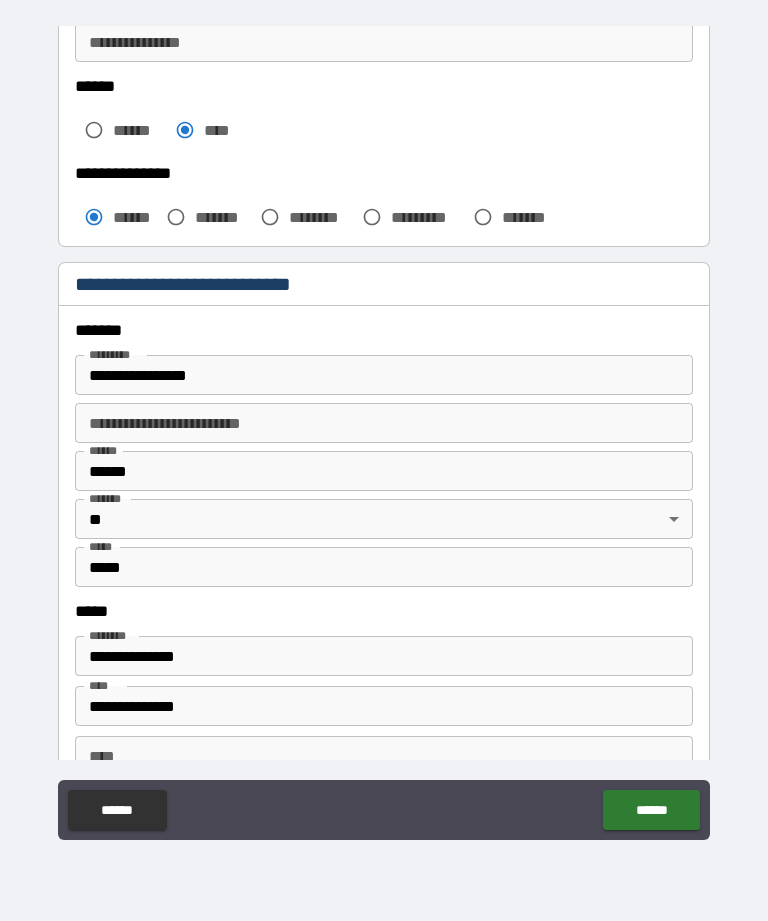 click on "******" at bounding box center (651, 810) 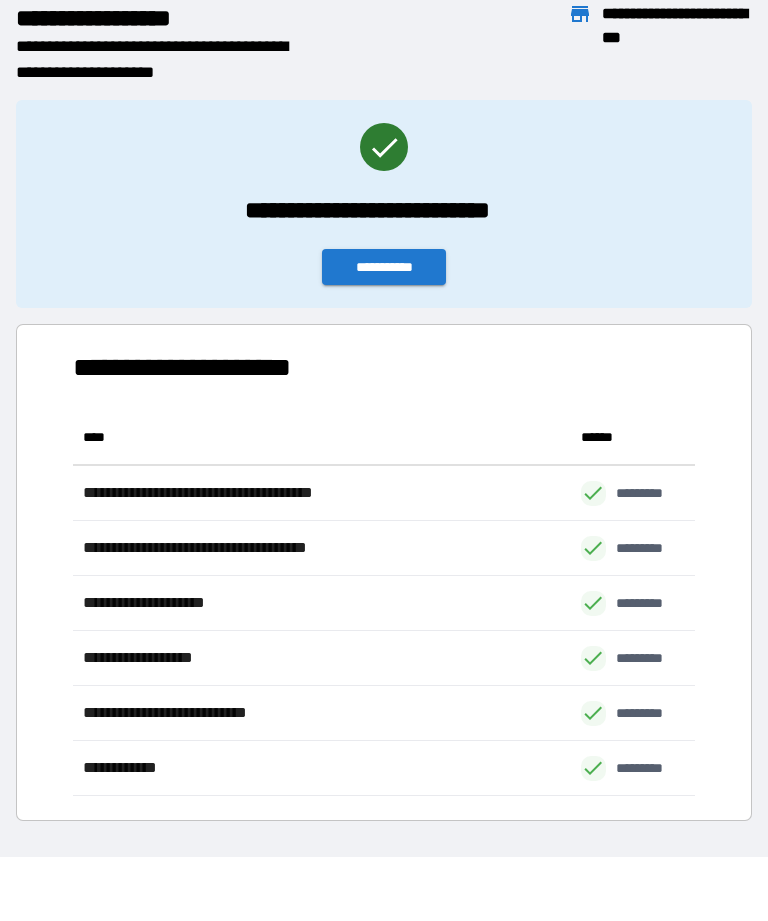 scroll, scrollTop: 1, scrollLeft: 1, axis: both 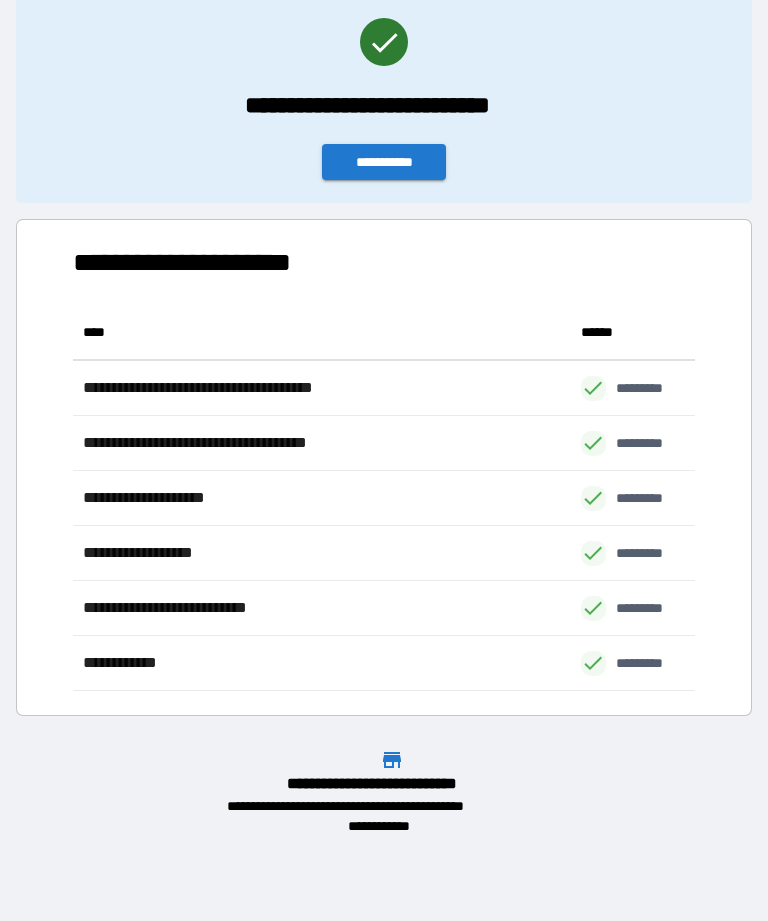 click on "**********" at bounding box center [384, 162] 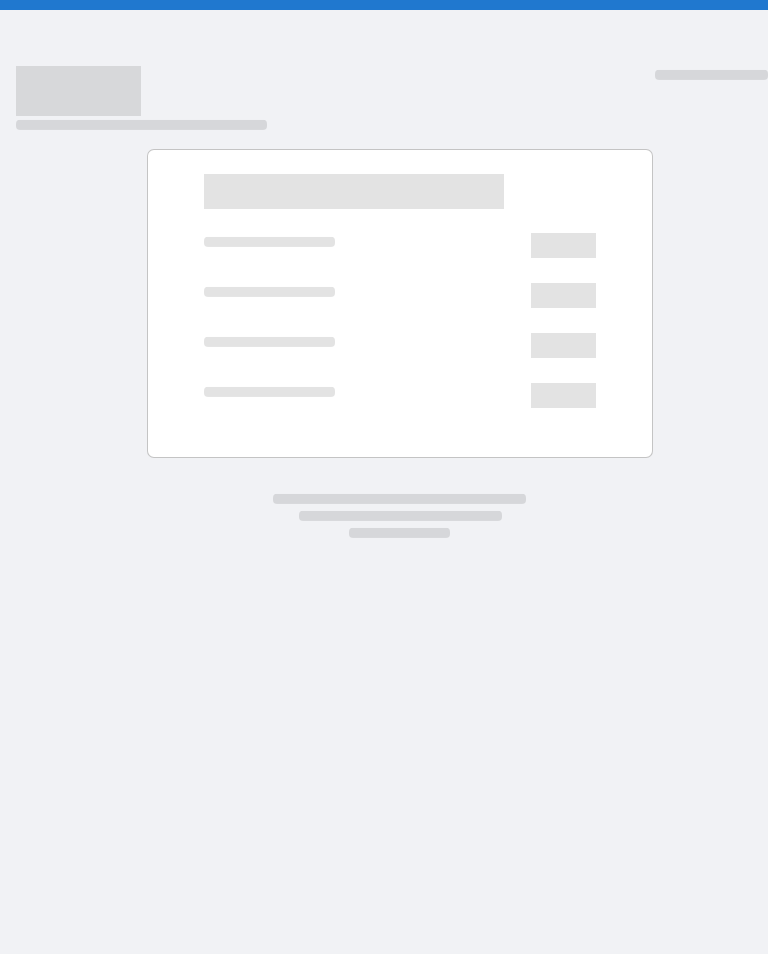 scroll, scrollTop: 0, scrollLeft: 0, axis: both 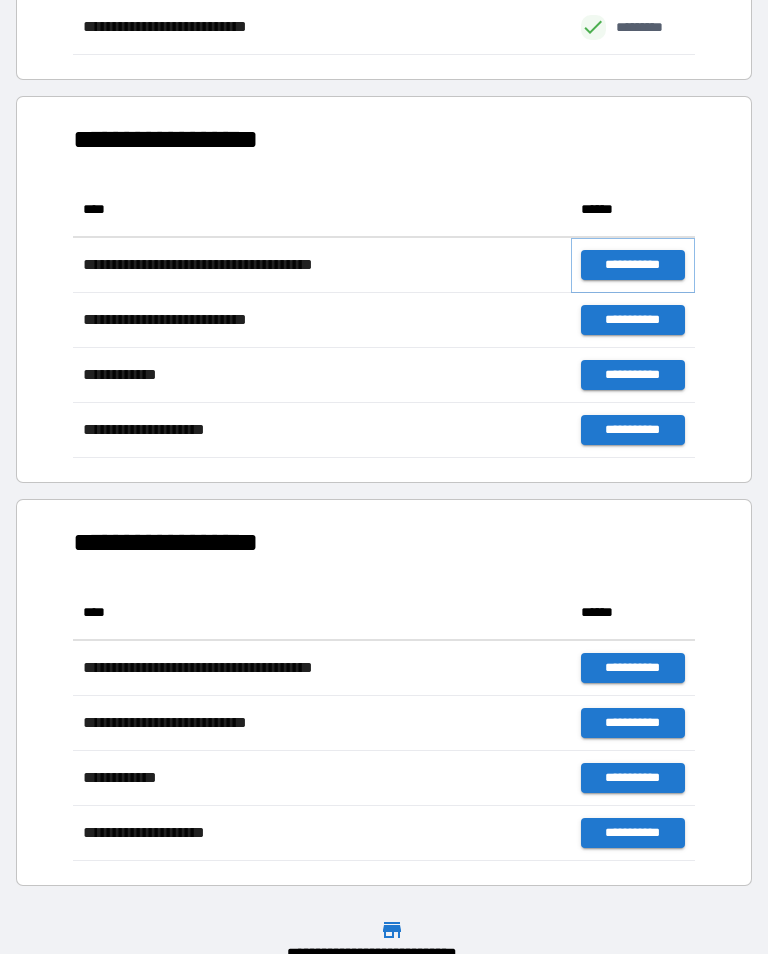 click on "**********" at bounding box center (633, 265) 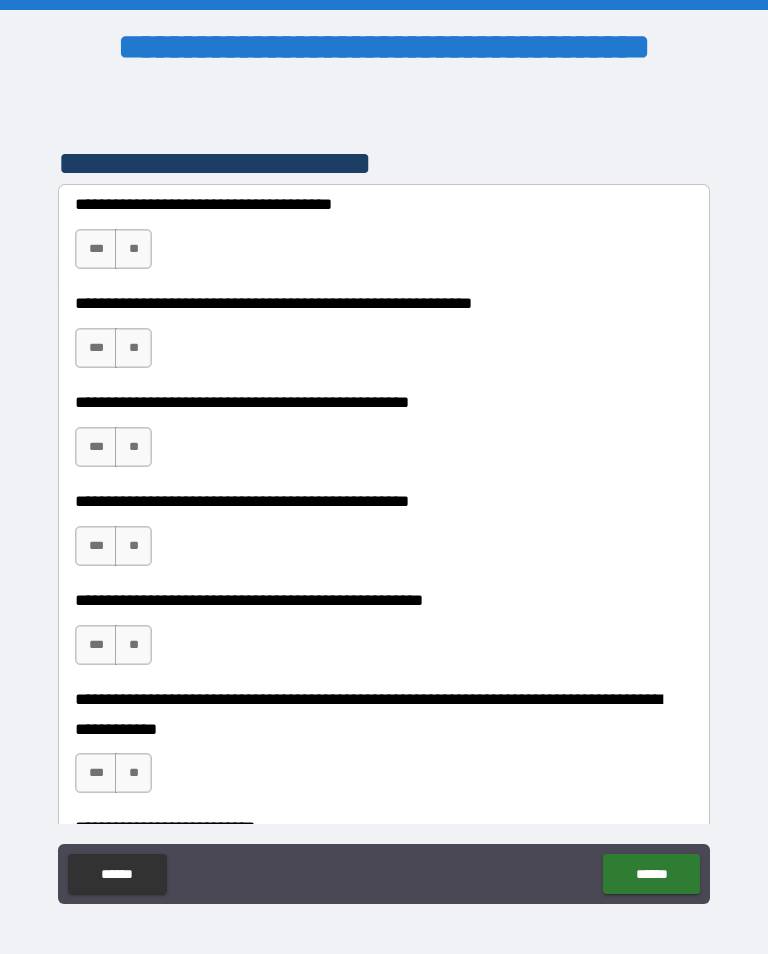 scroll, scrollTop: 450, scrollLeft: 0, axis: vertical 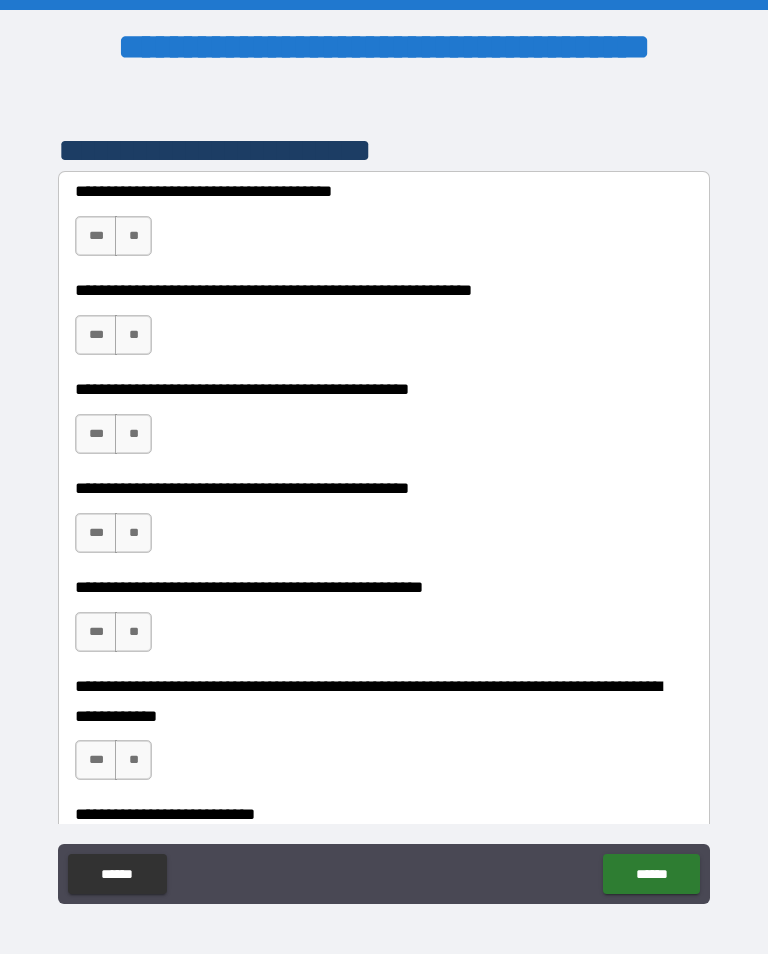 click on "**" at bounding box center (133, 236) 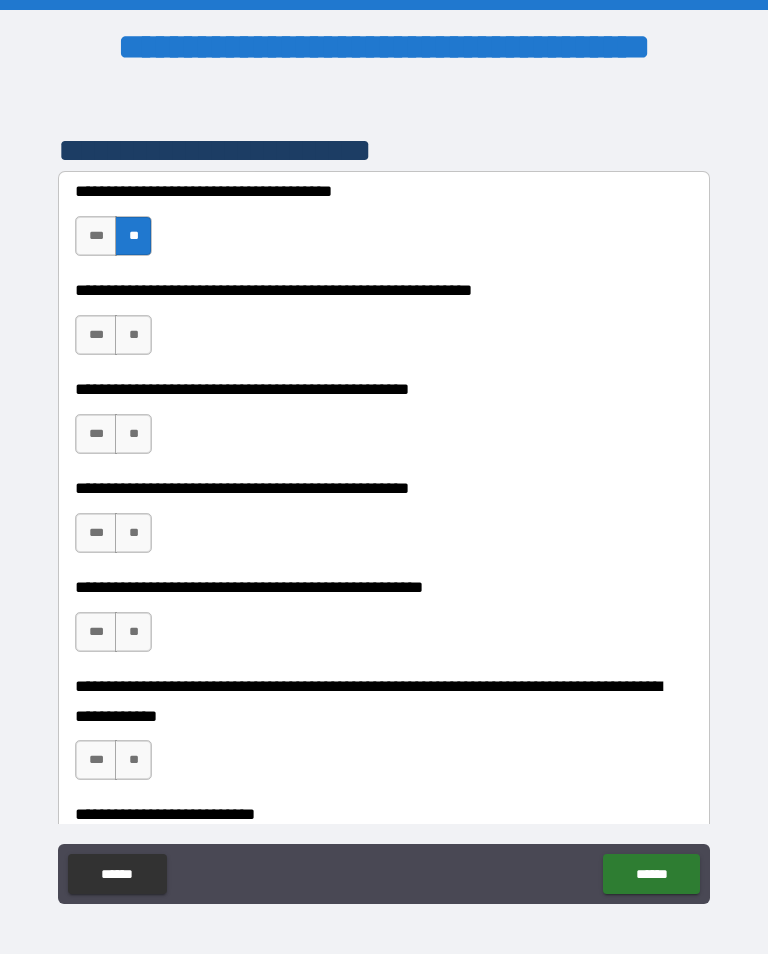 click on "**" at bounding box center [133, 335] 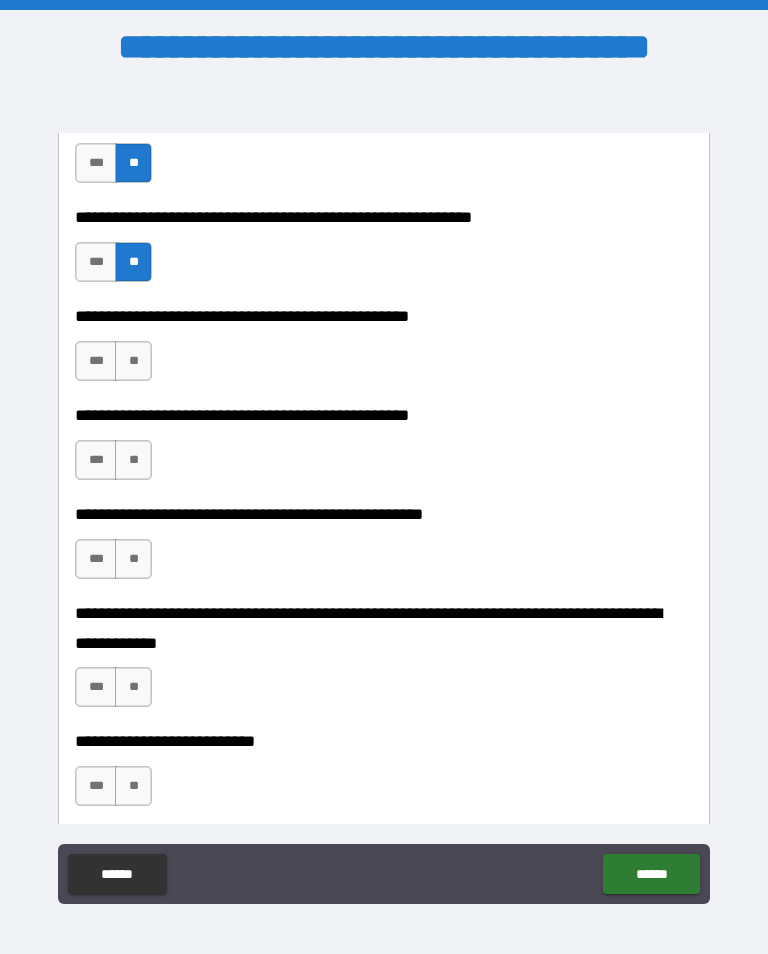 scroll, scrollTop: 524, scrollLeft: 0, axis: vertical 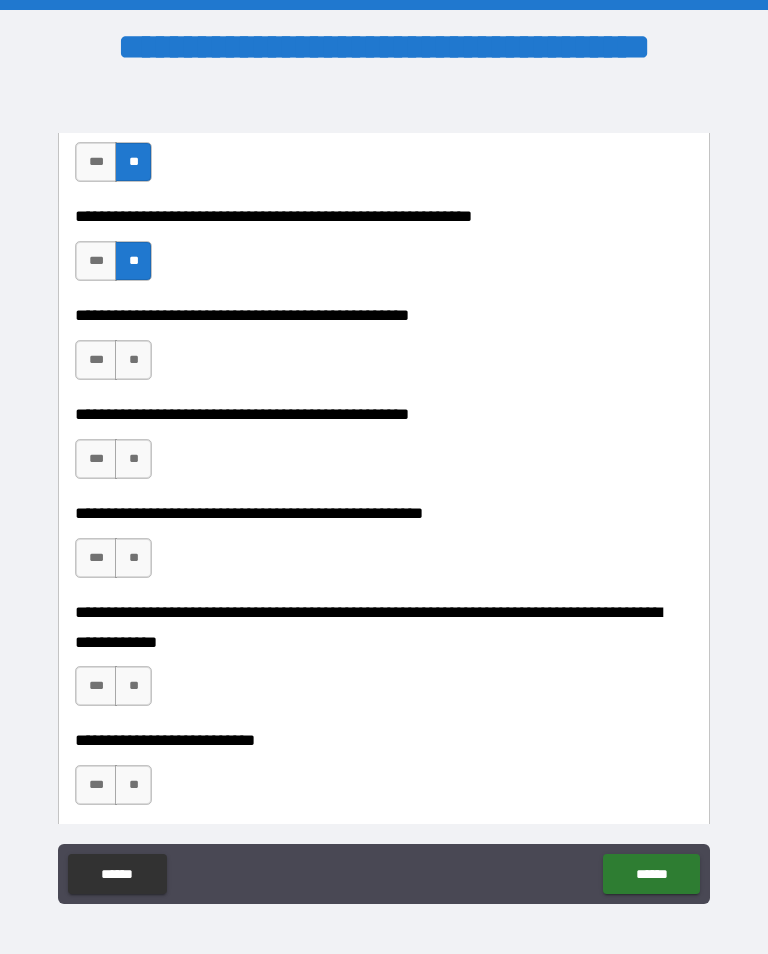 click on "***" at bounding box center [96, 360] 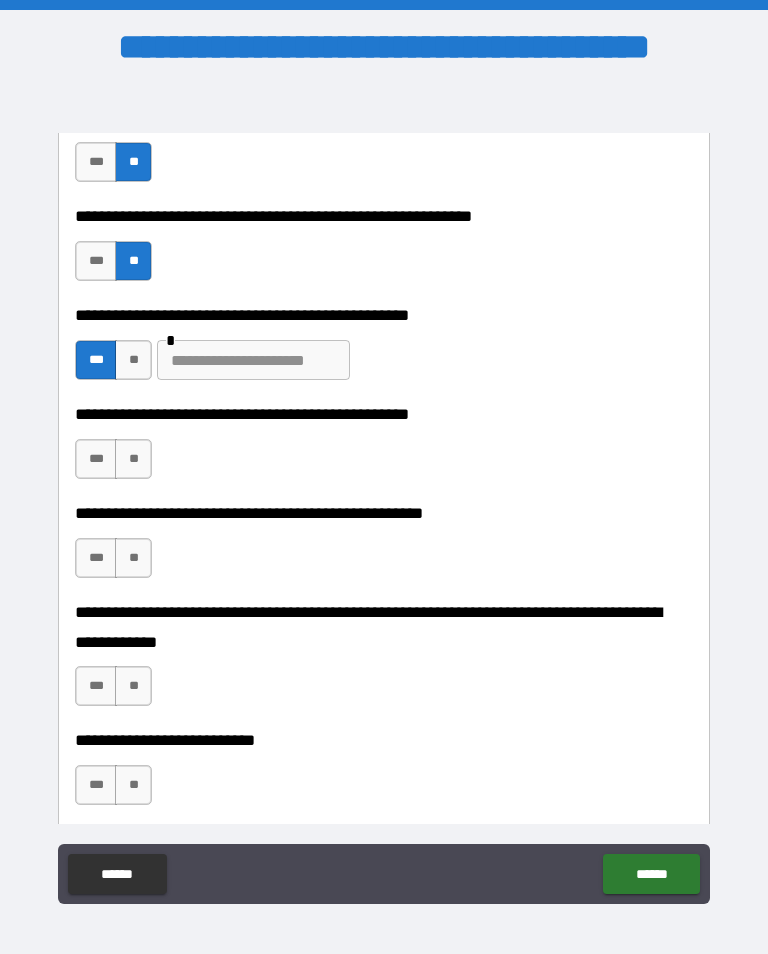 click at bounding box center (253, 360) 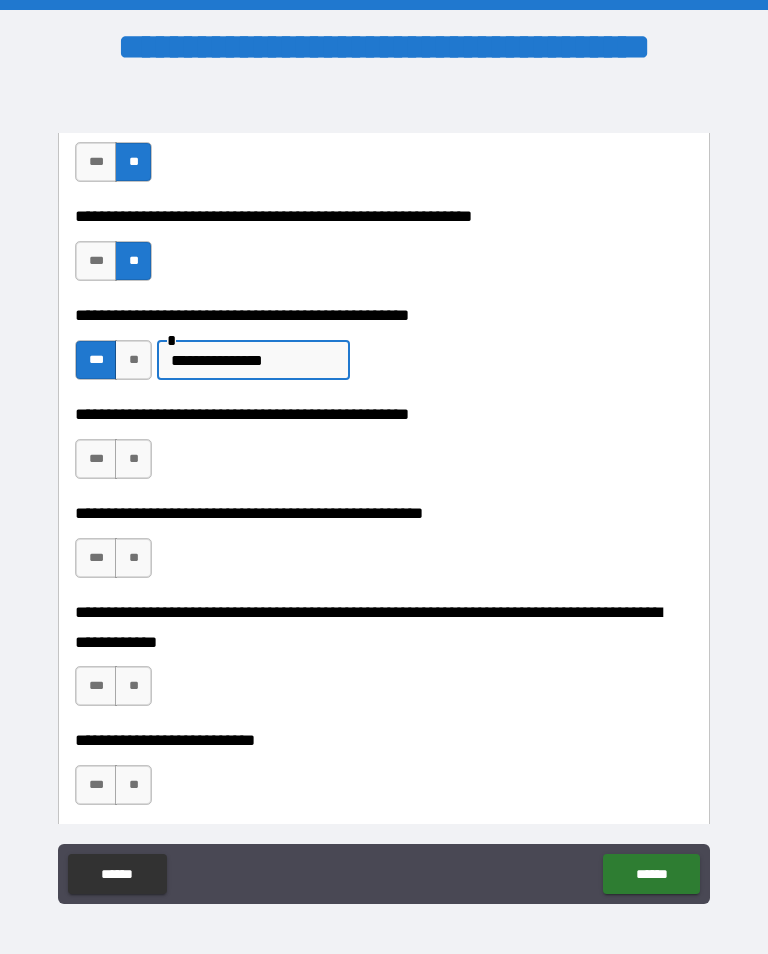 click on "**" at bounding box center [133, 459] 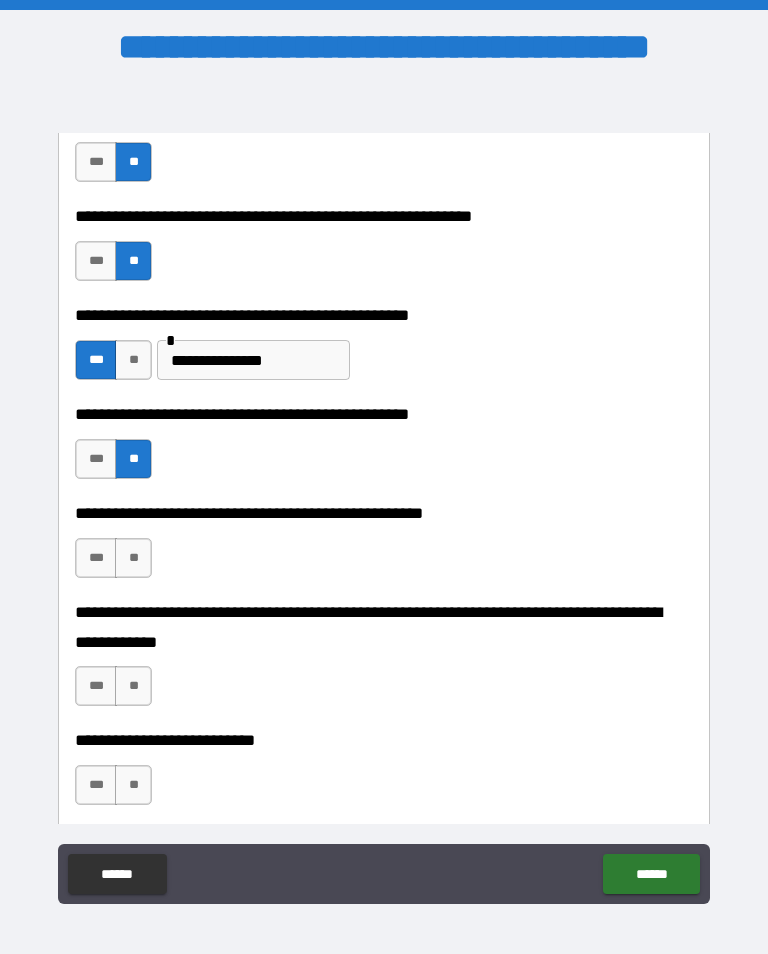 click on "**" at bounding box center (133, 558) 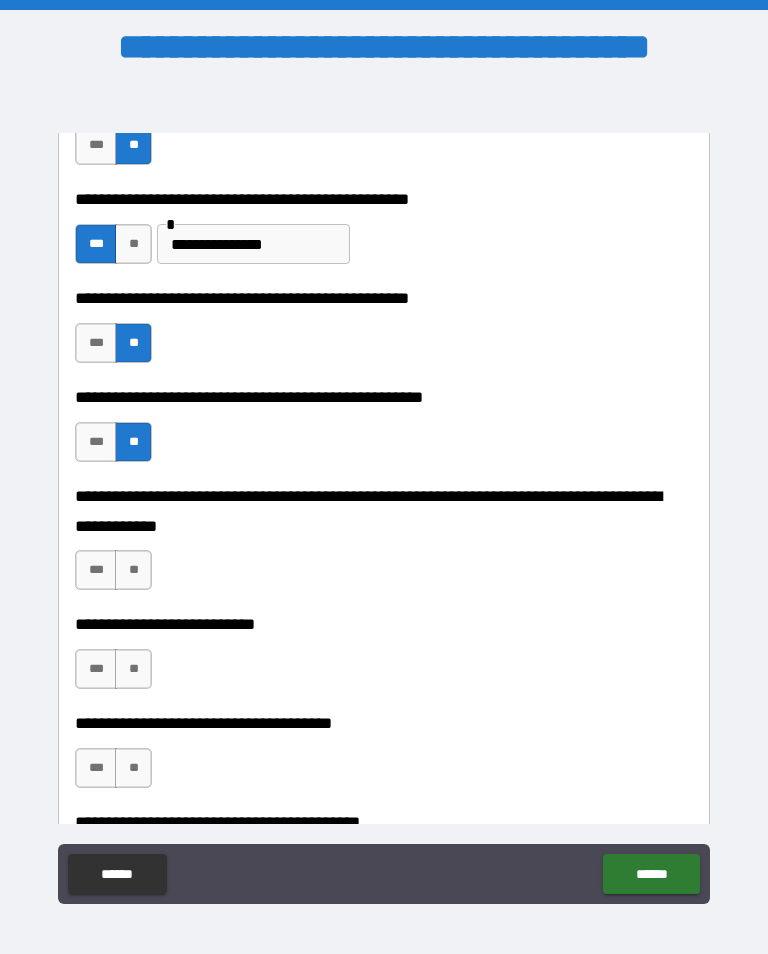 scroll, scrollTop: 677, scrollLeft: 0, axis: vertical 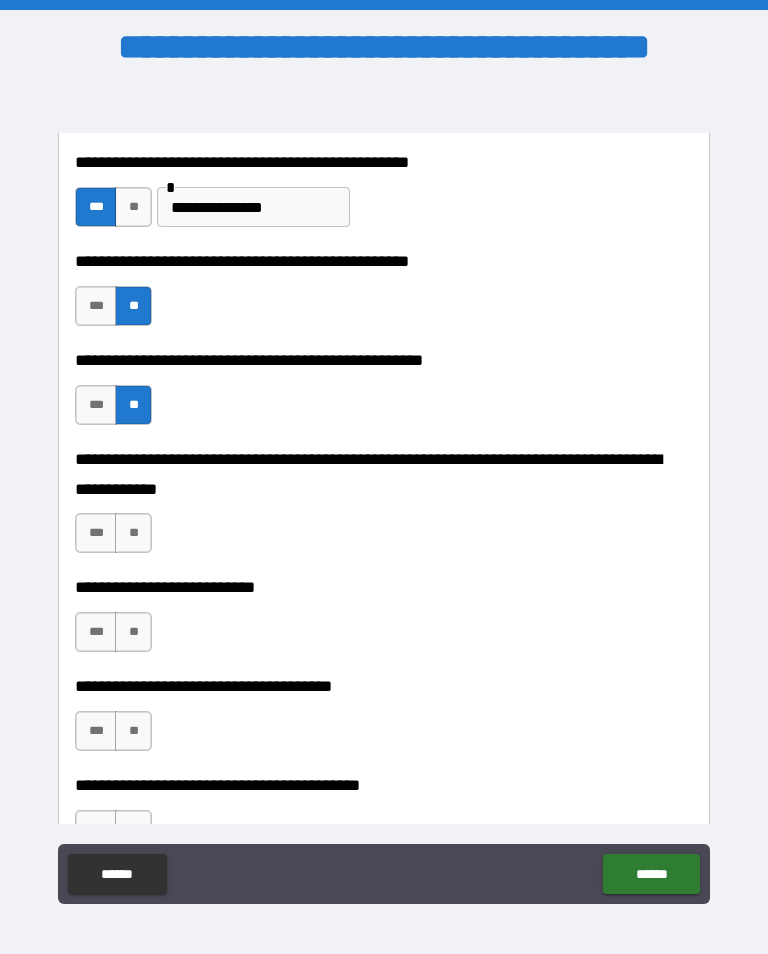 click on "**" at bounding box center (133, 533) 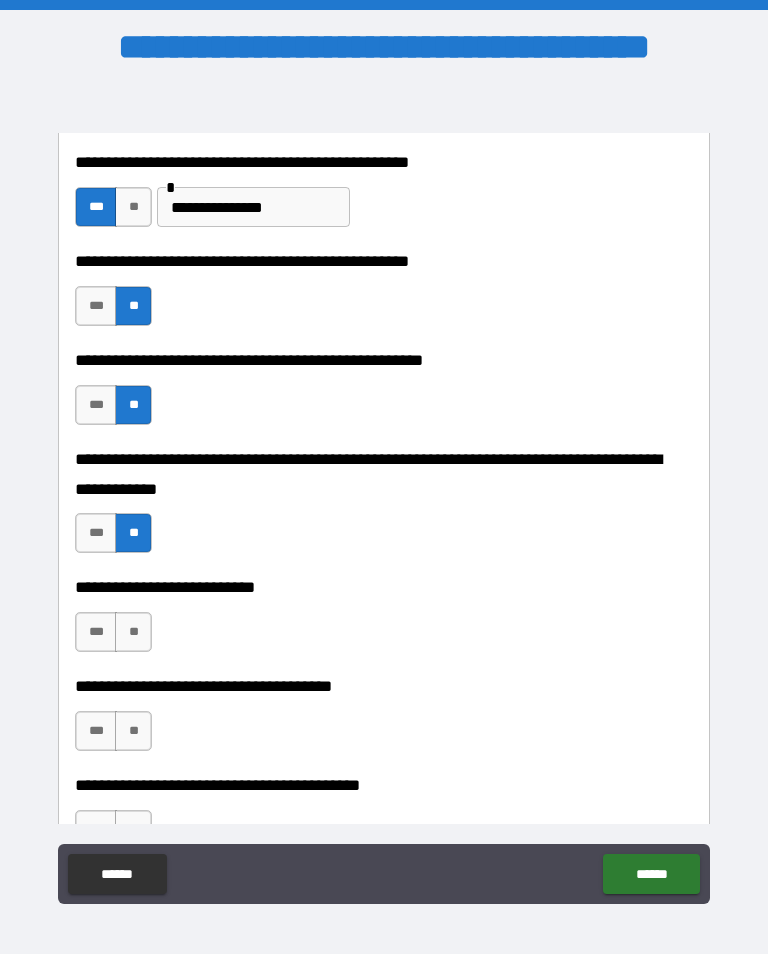 click on "**" at bounding box center [133, 632] 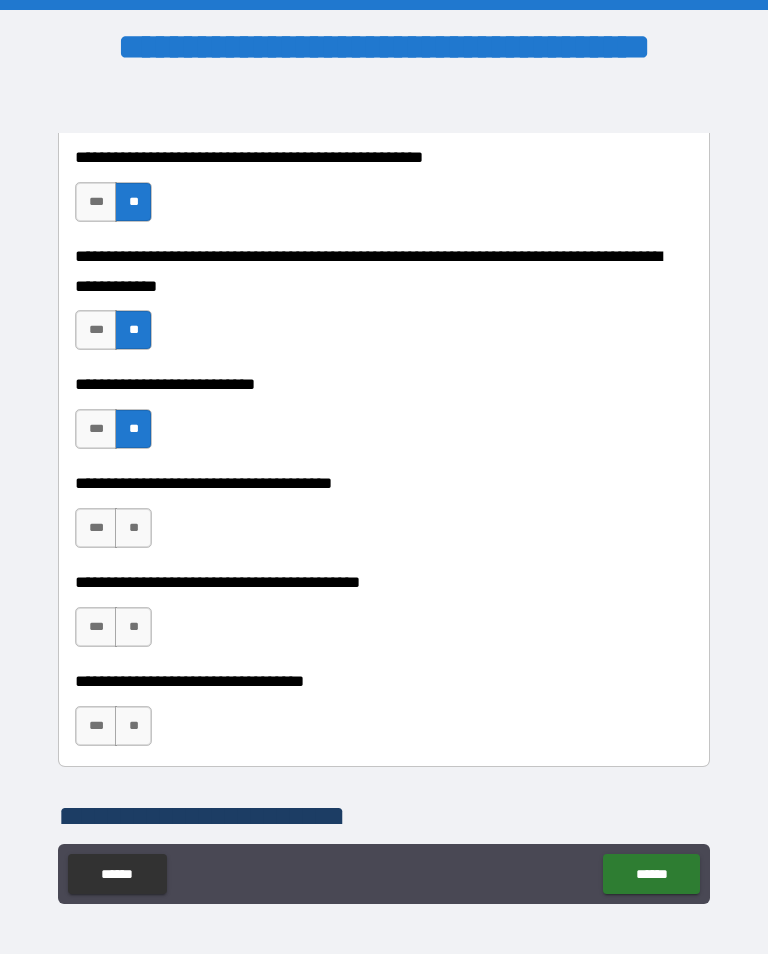 scroll, scrollTop: 885, scrollLeft: 0, axis: vertical 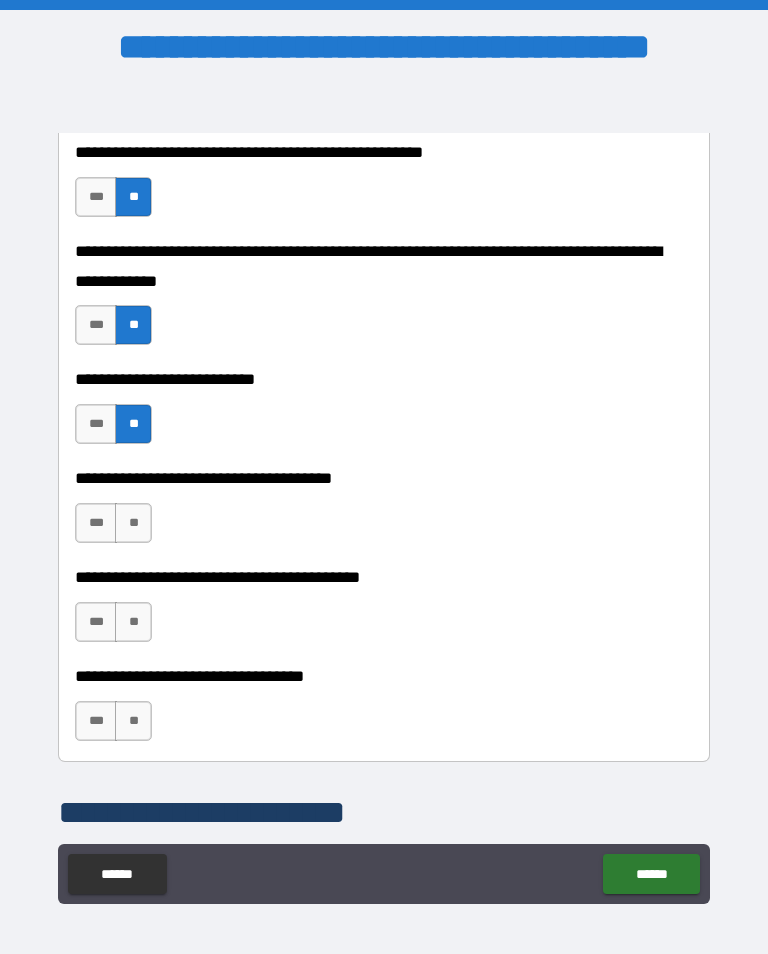 click on "**" at bounding box center (133, 523) 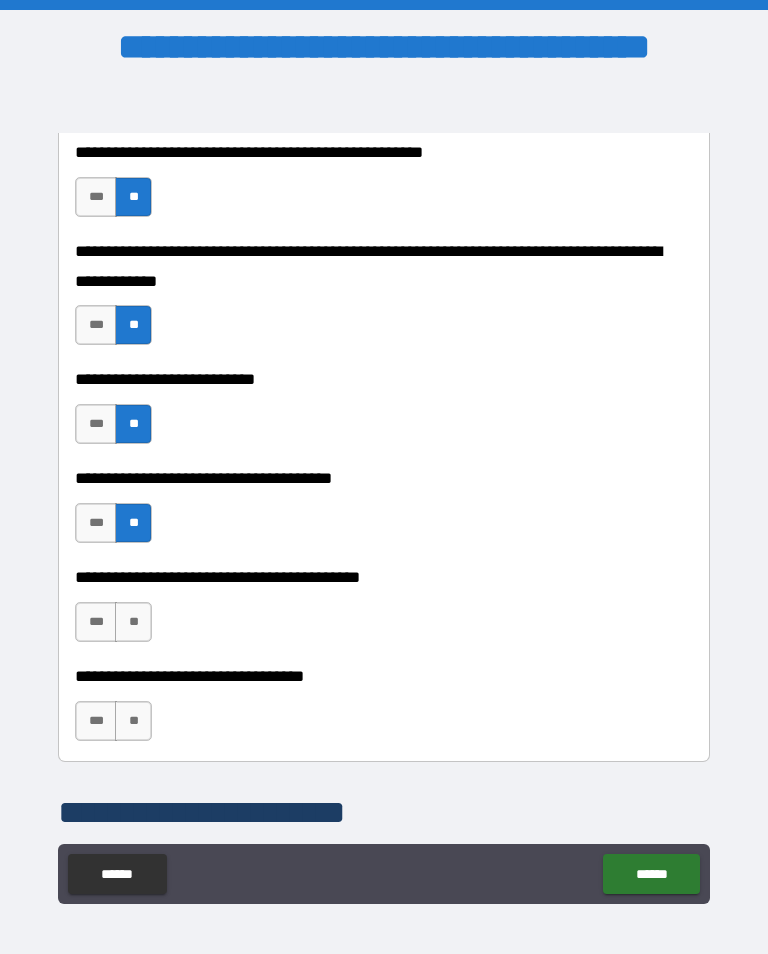 click on "**" at bounding box center (133, 622) 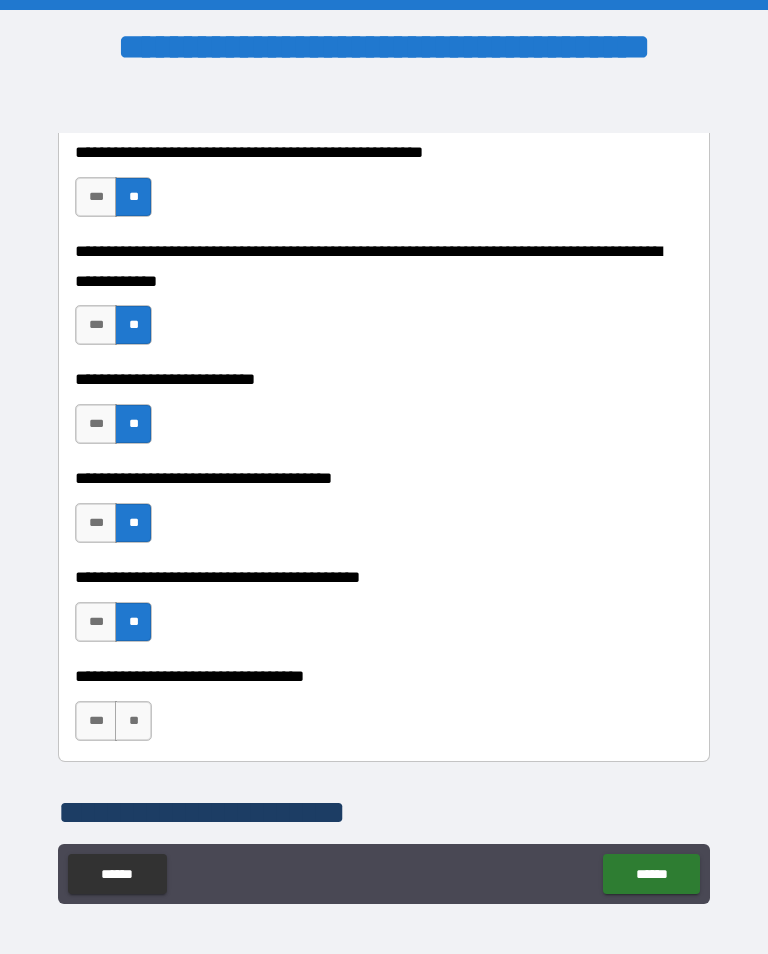 click on "**" at bounding box center [133, 721] 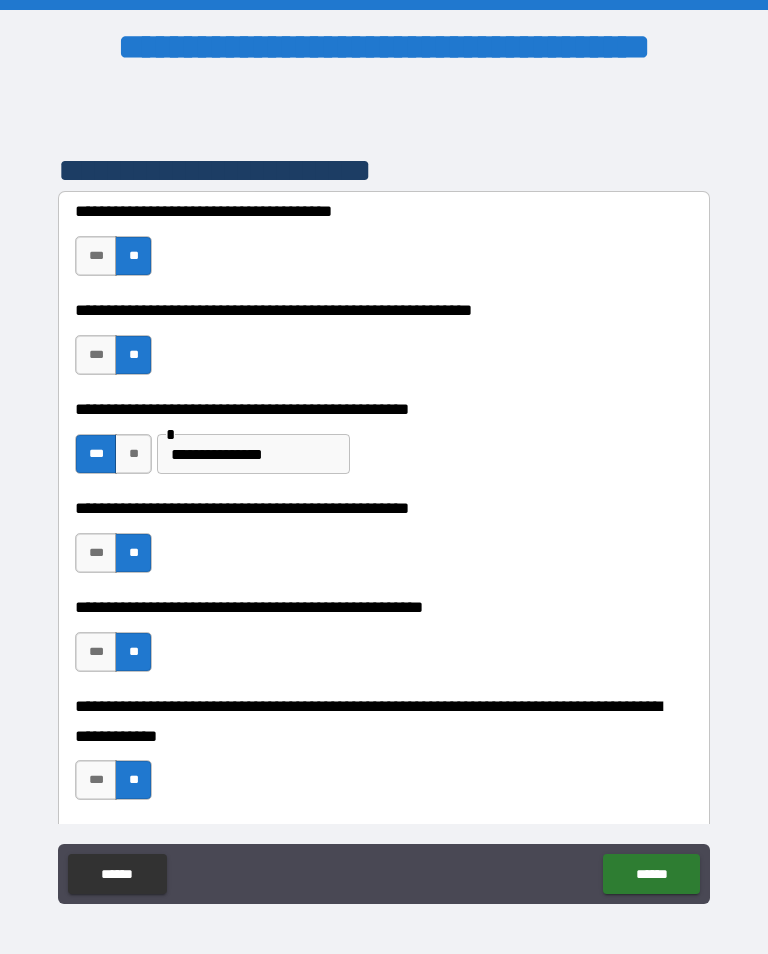 scroll, scrollTop: 430, scrollLeft: 0, axis: vertical 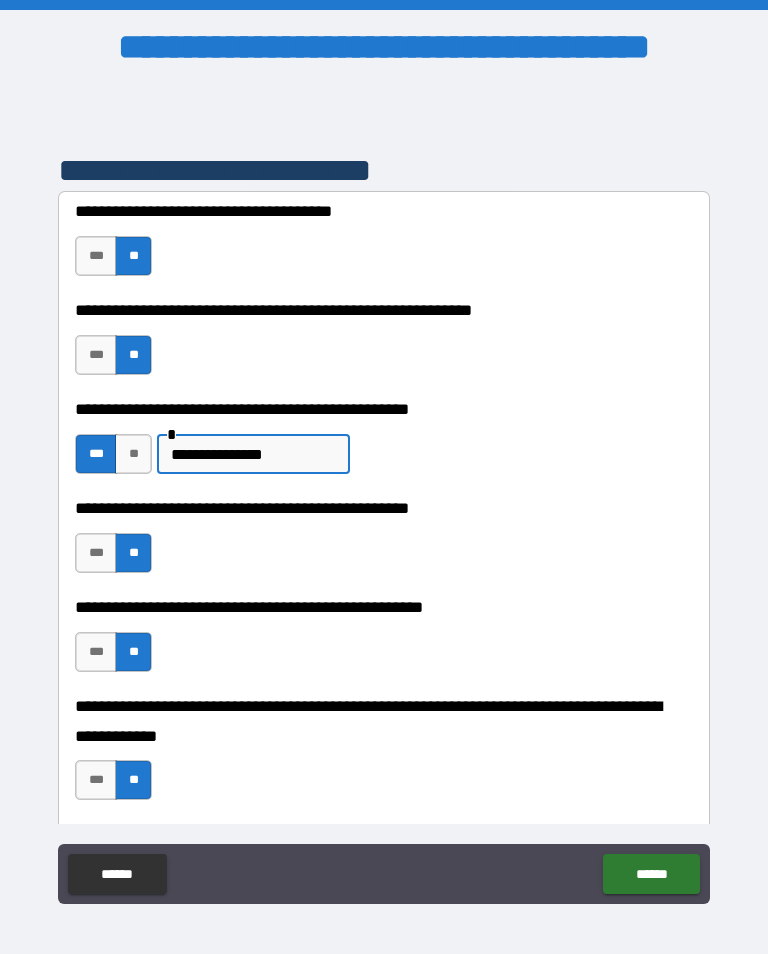 click on "**********" at bounding box center (253, 454) 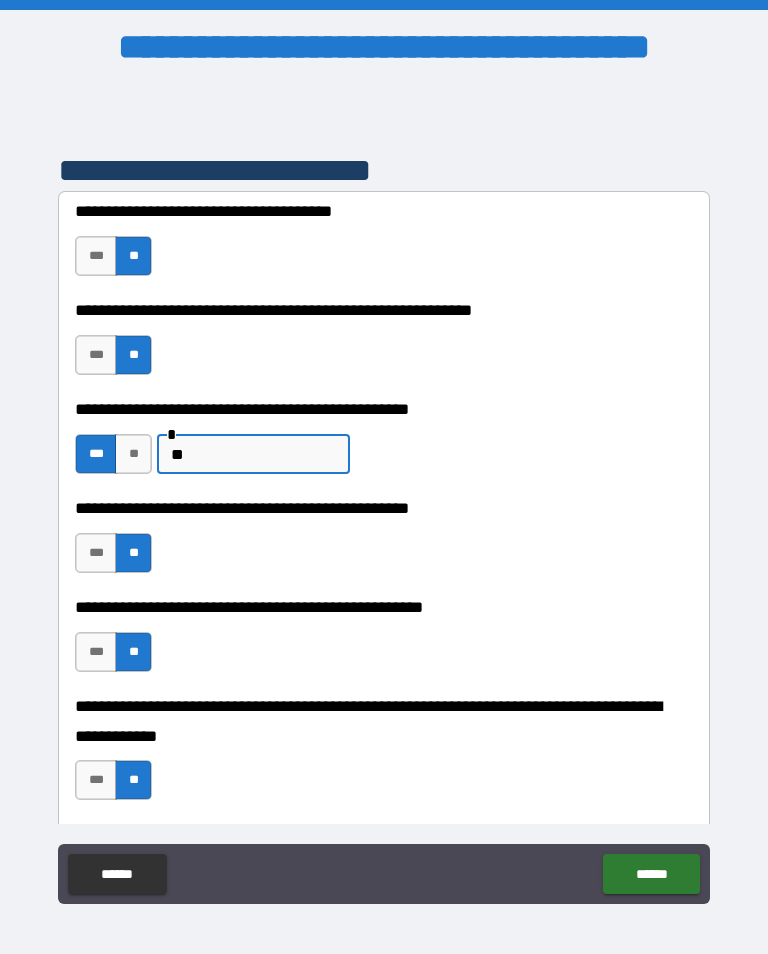 type on "*" 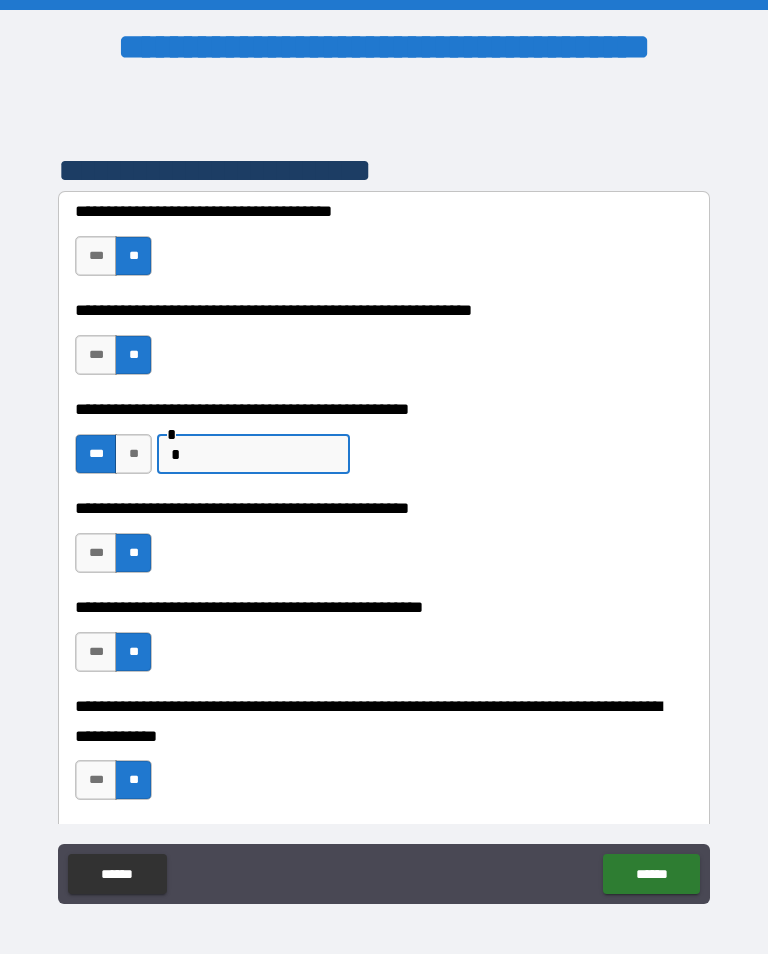 type 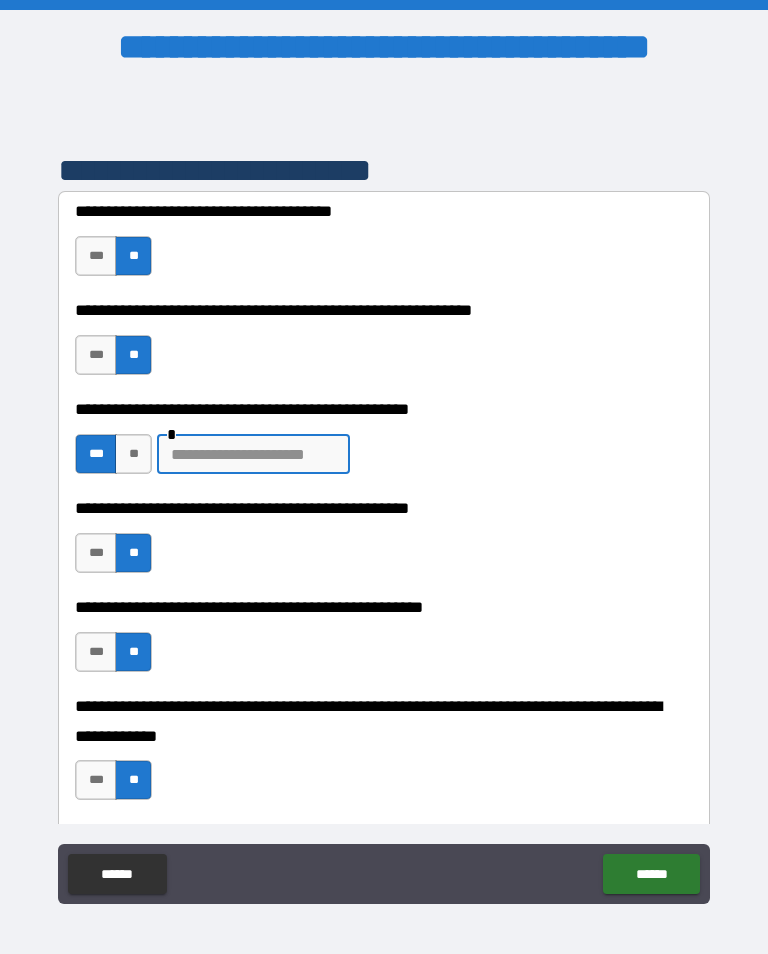 click on "**" at bounding box center (133, 454) 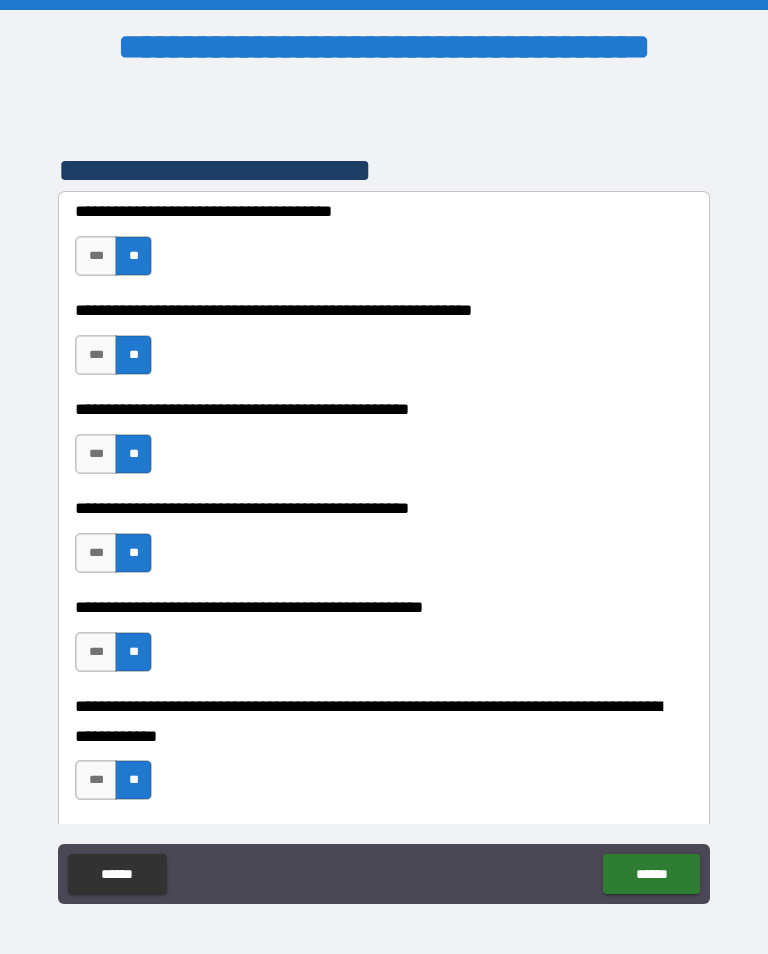 click on "***" at bounding box center (96, 355) 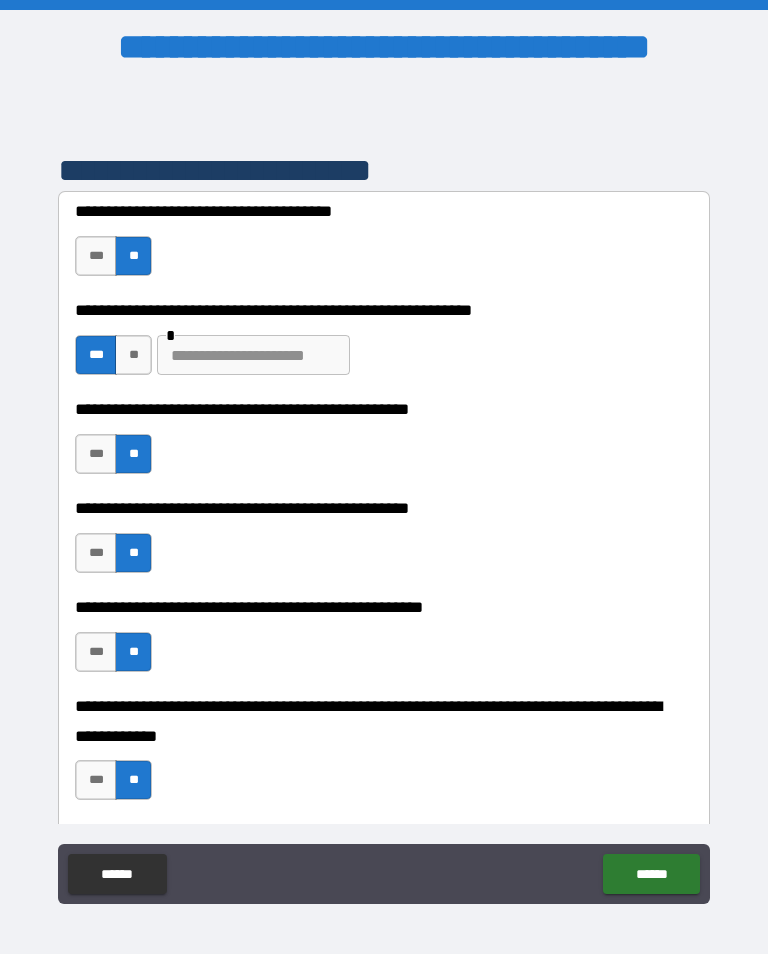 click at bounding box center (253, 355) 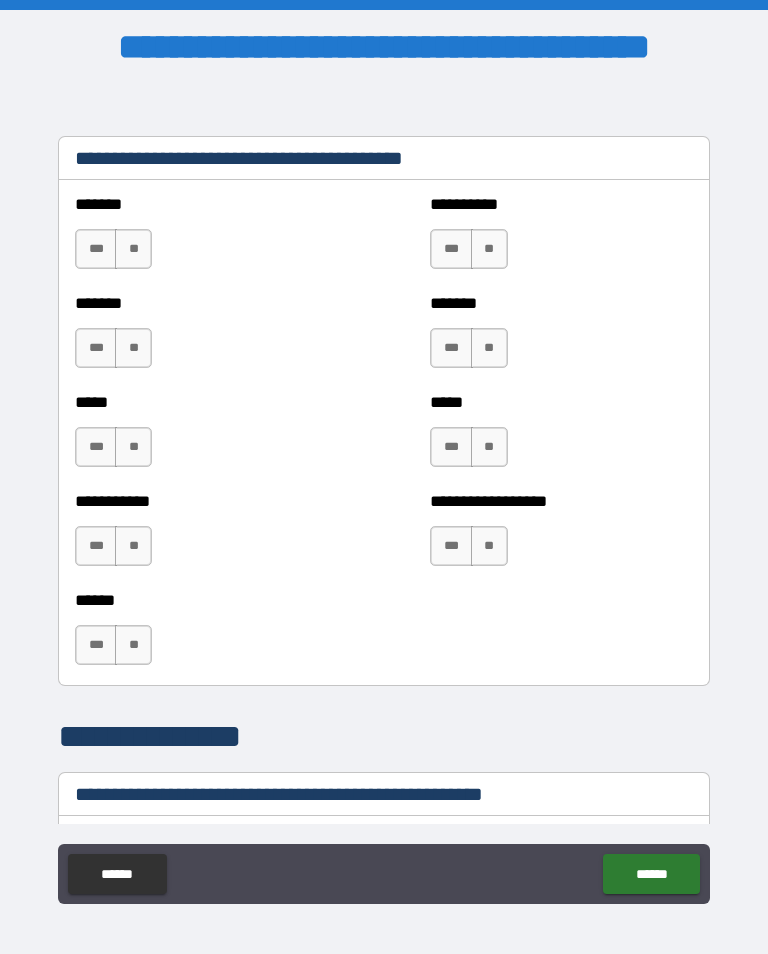 scroll, scrollTop: 1878, scrollLeft: 0, axis: vertical 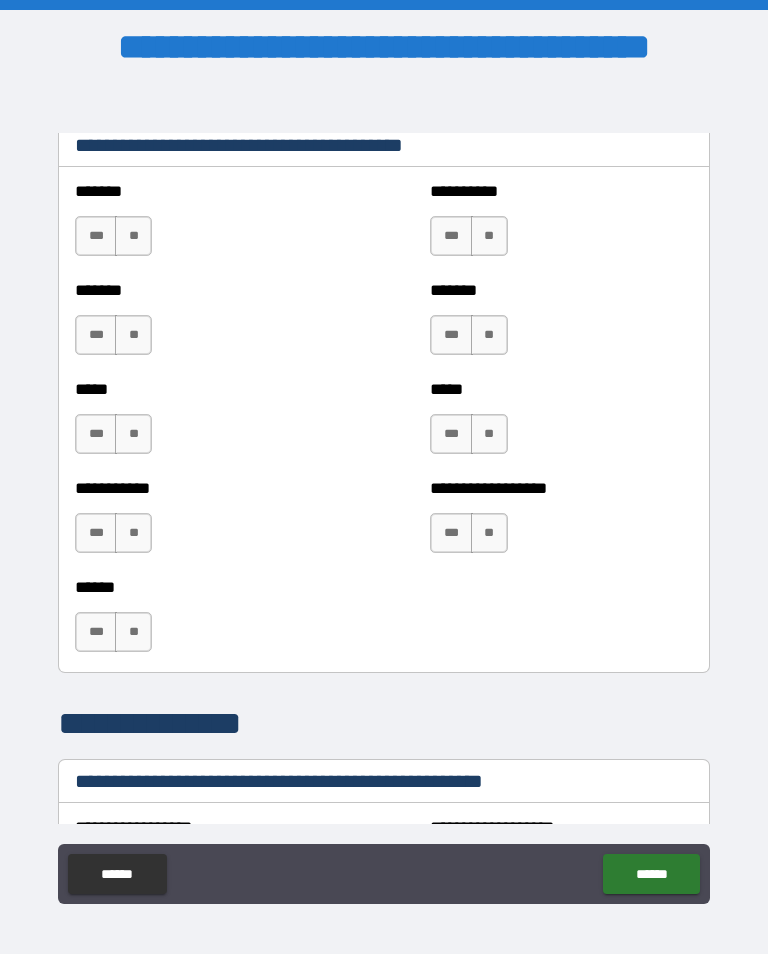 type on "**********" 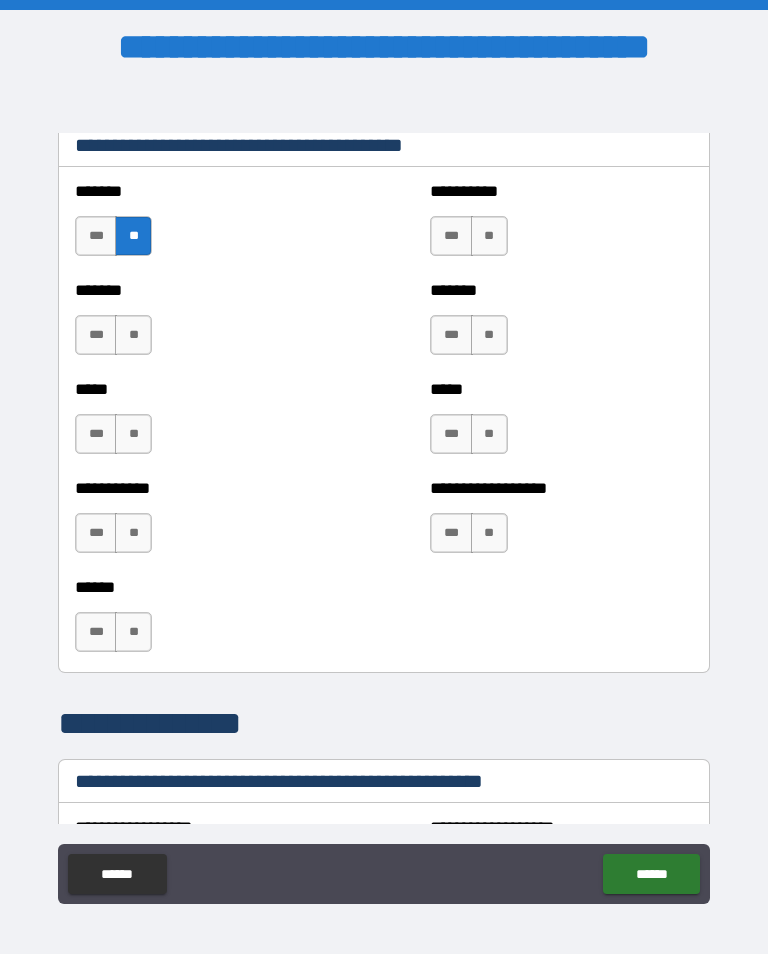 click on "**" at bounding box center [133, 335] 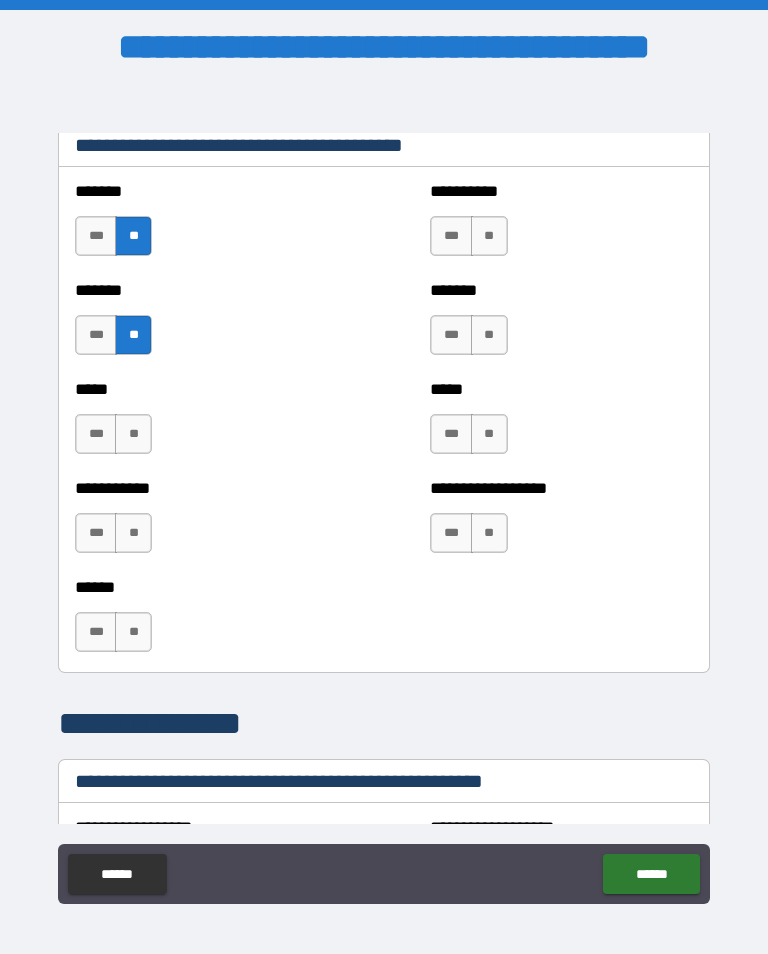 click on "**" at bounding box center [133, 434] 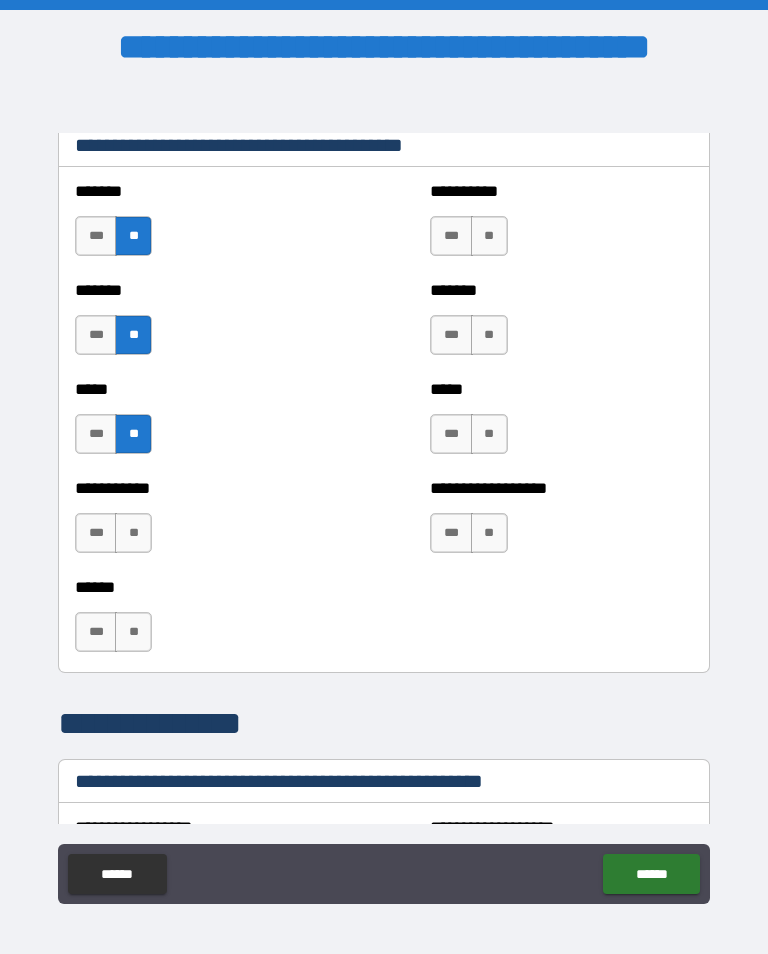 click on "**" at bounding box center (133, 533) 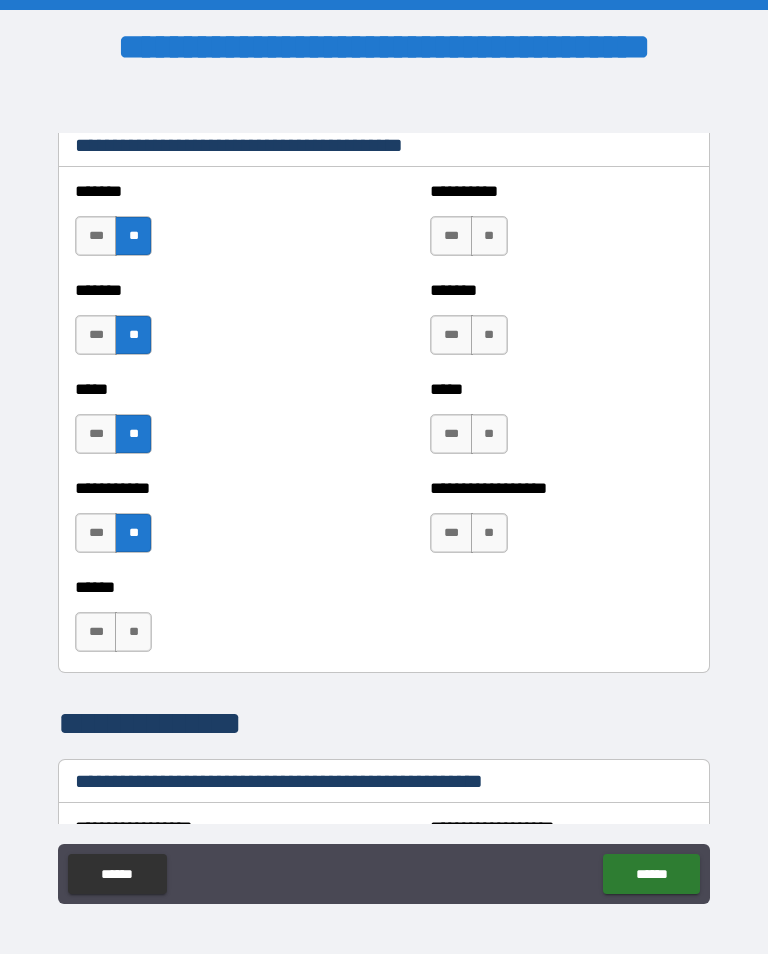 click on "**" at bounding box center [133, 632] 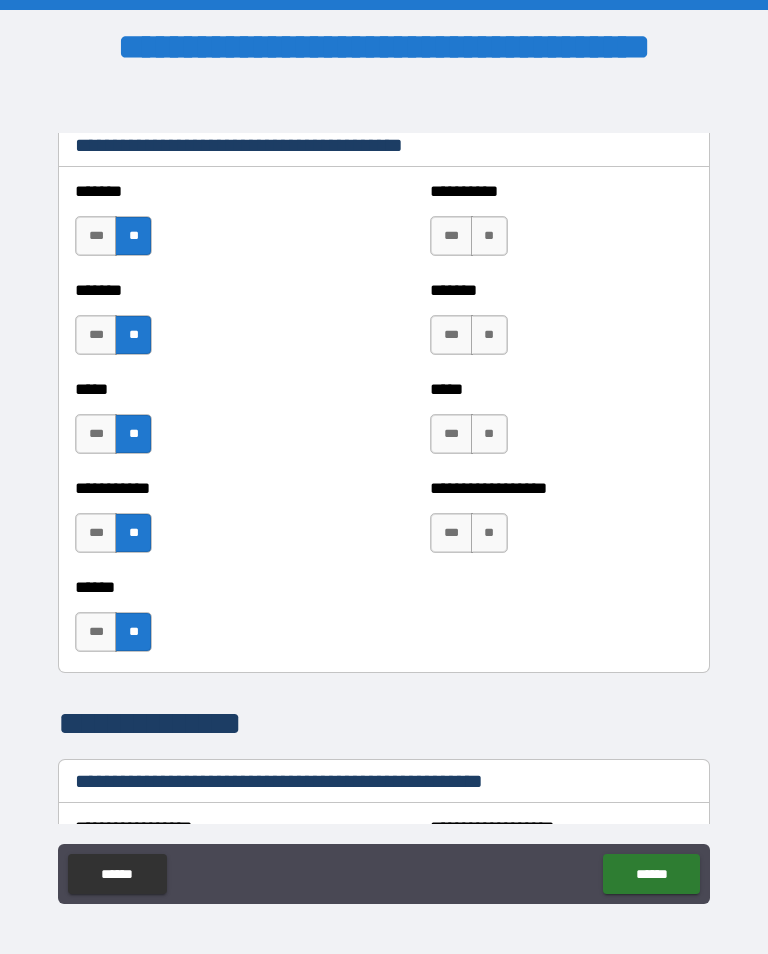 click on "**" at bounding box center (489, 533) 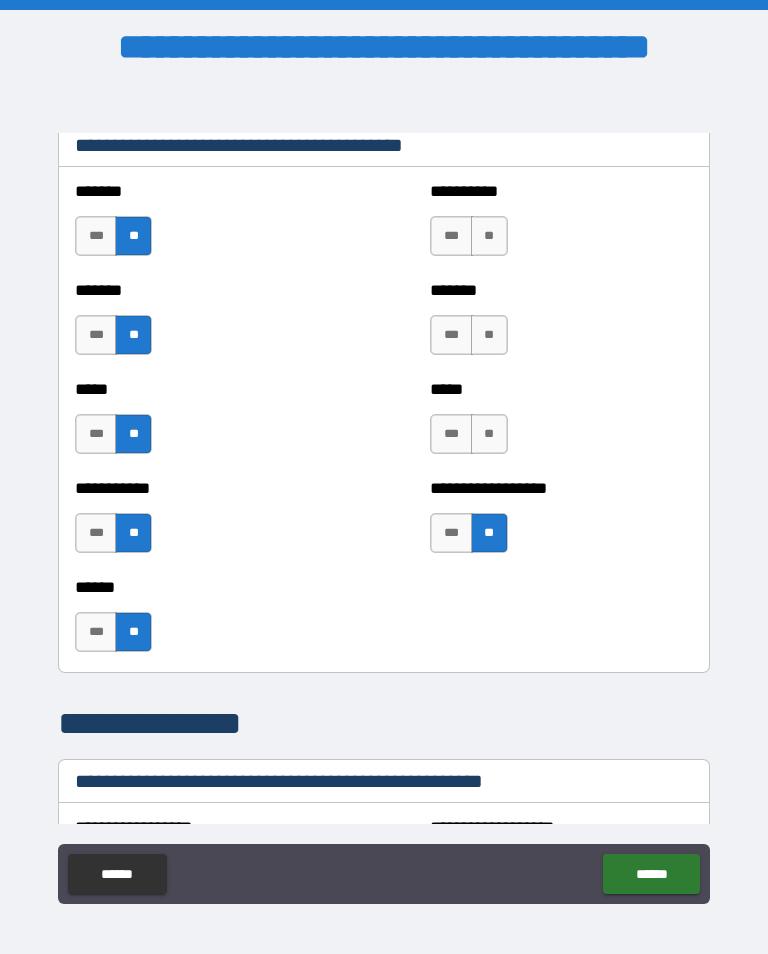 click on "**" at bounding box center (489, 434) 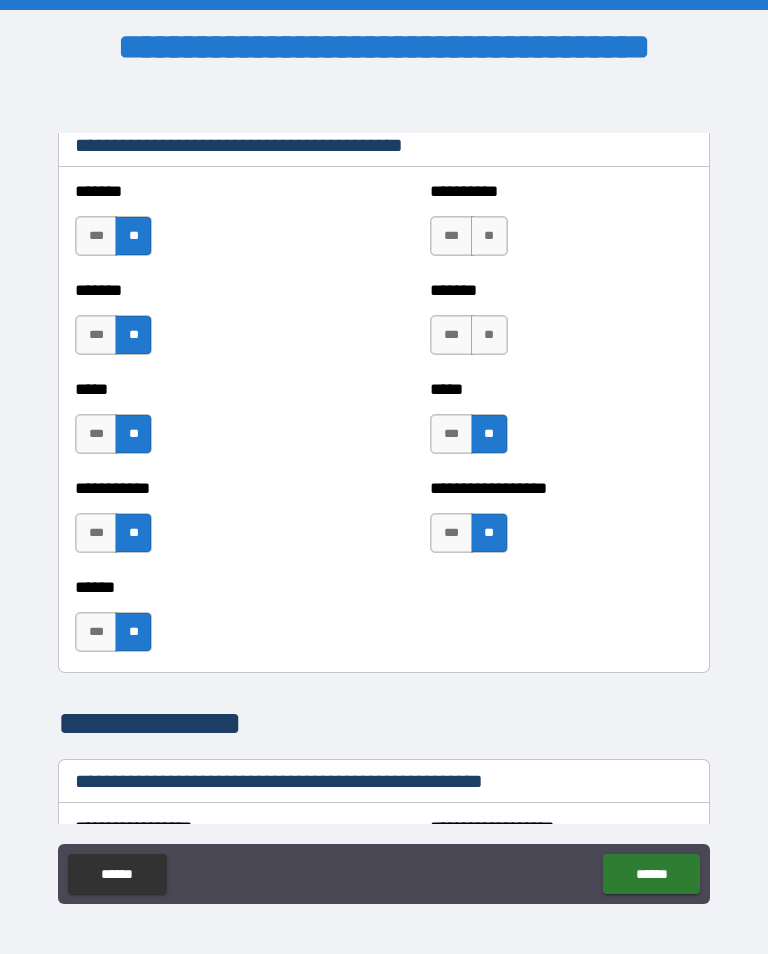 click on "**" at bounding box center [489, 335] 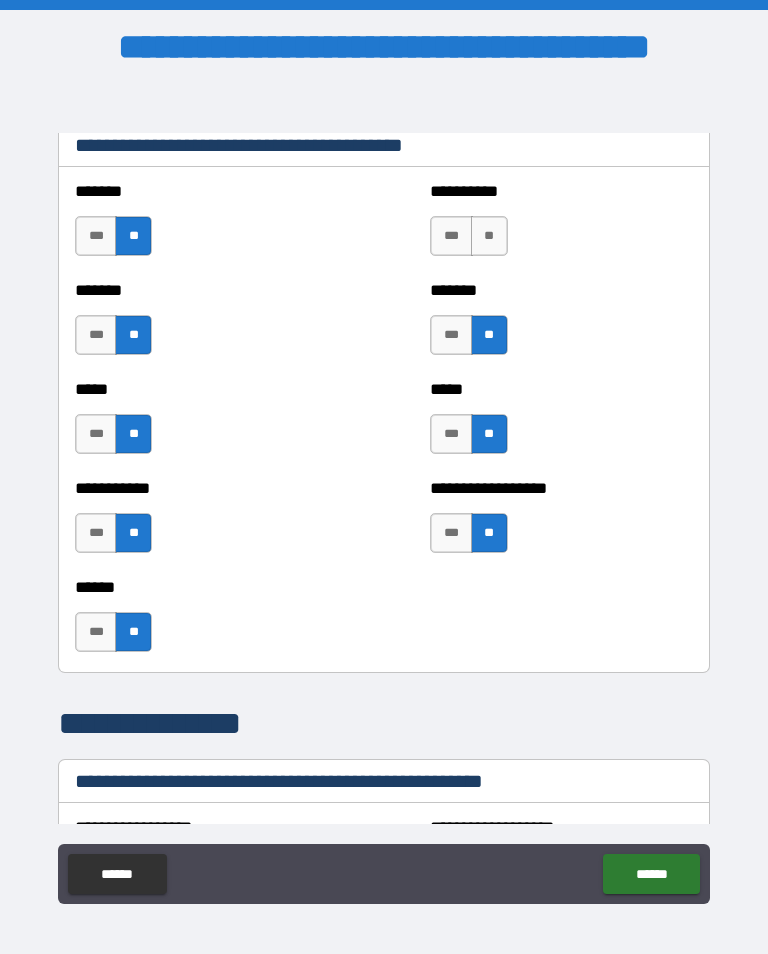 click on "**" at bounding box center (489, 236) 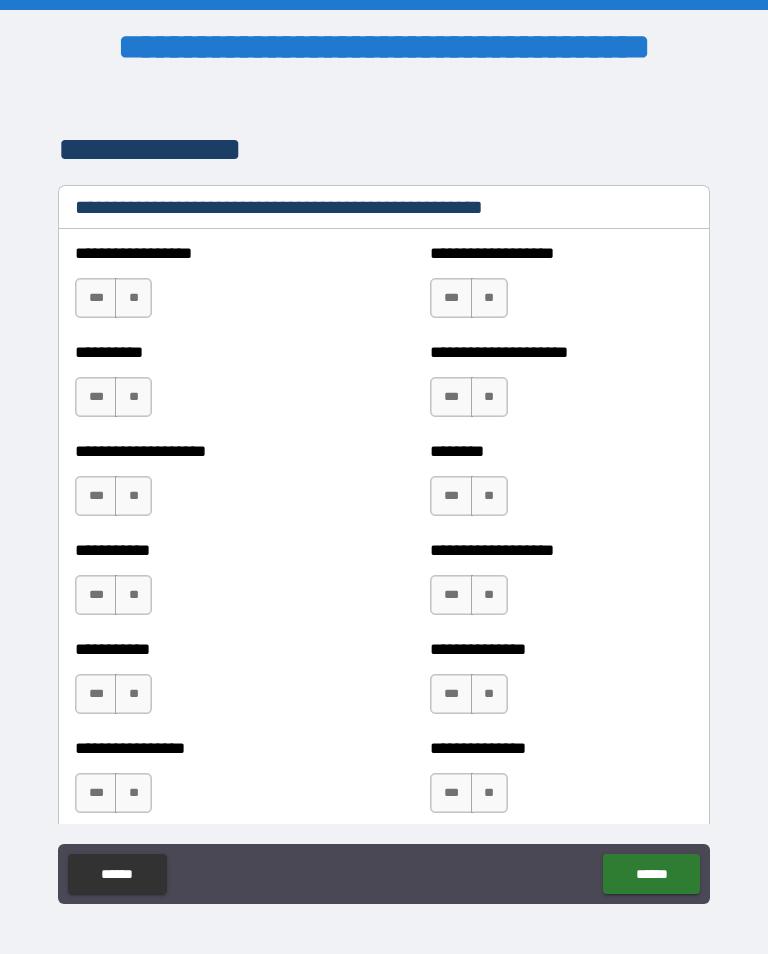 scroll, scrollTop: 2455, scrollLeft: 0, axis: vertical 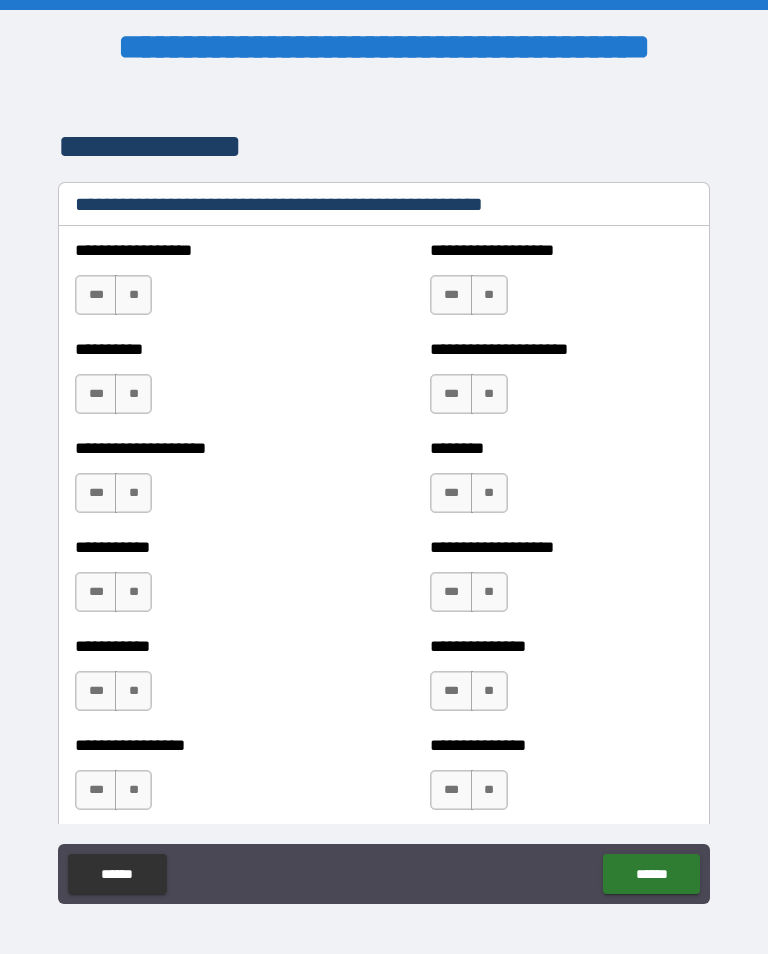 click on "**" at bounding box center [133, 295] 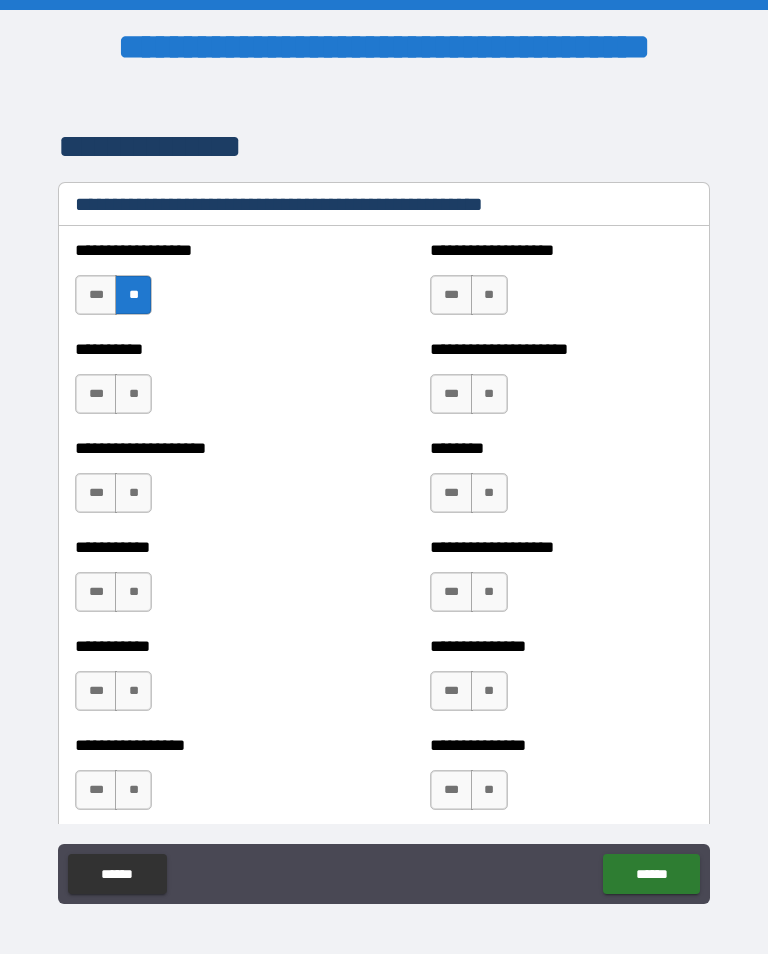 click on "**" at bounding box center [133, 394] 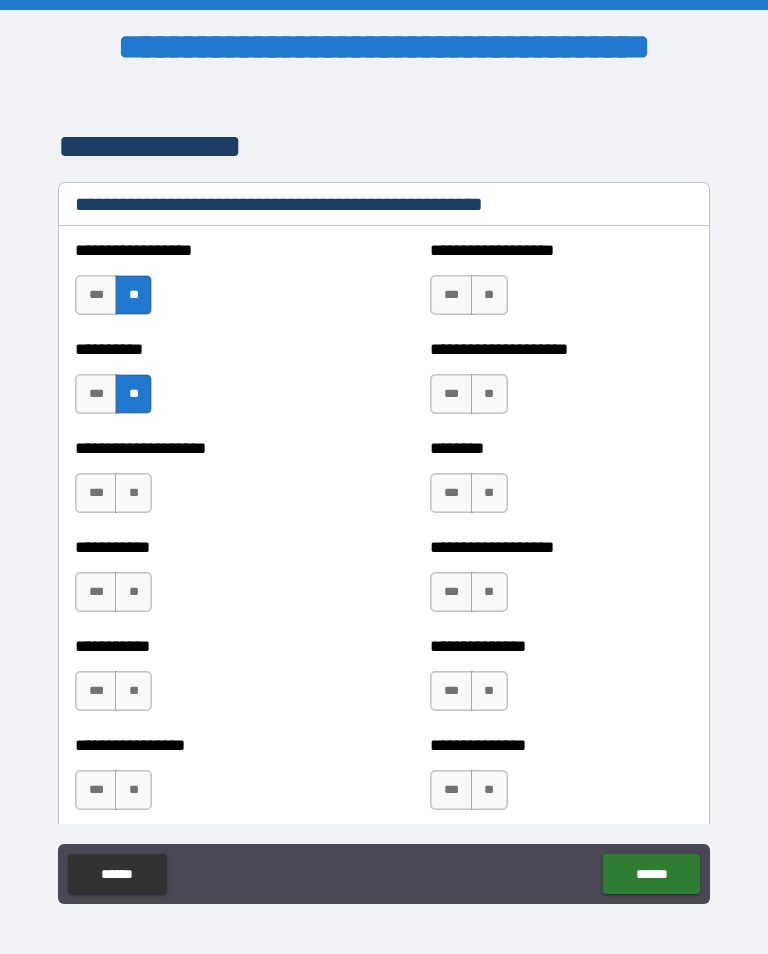click on "**" at bounding box center [133, 493] 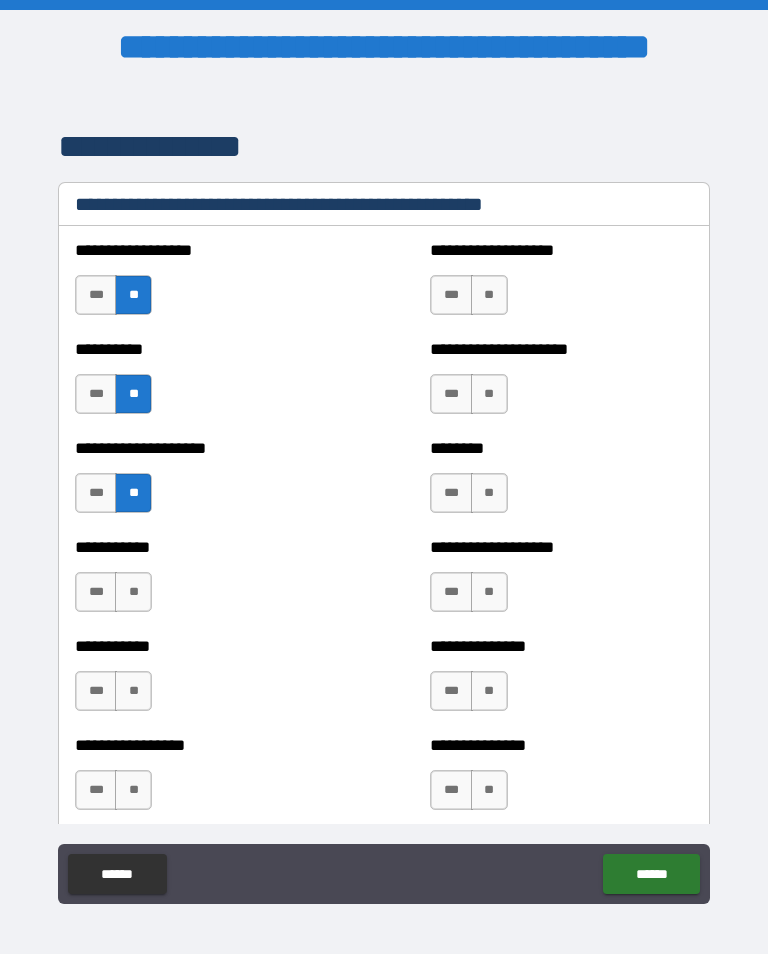 click on "**" at bounding box center (133, 592) 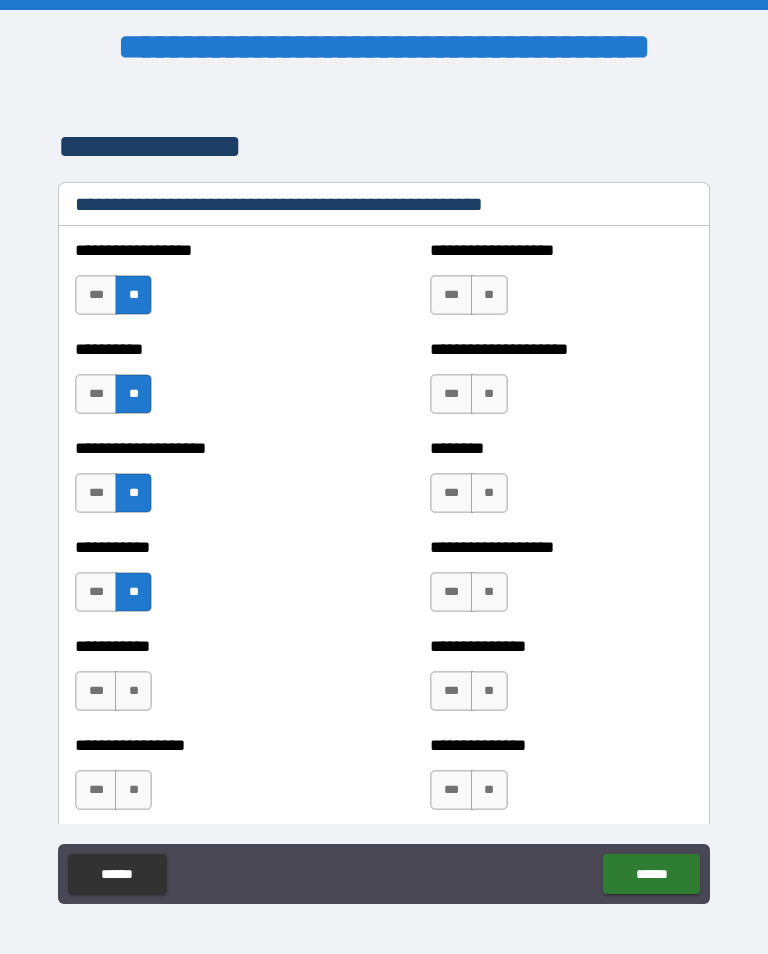 click on "**" at bounding box center (133, 691) 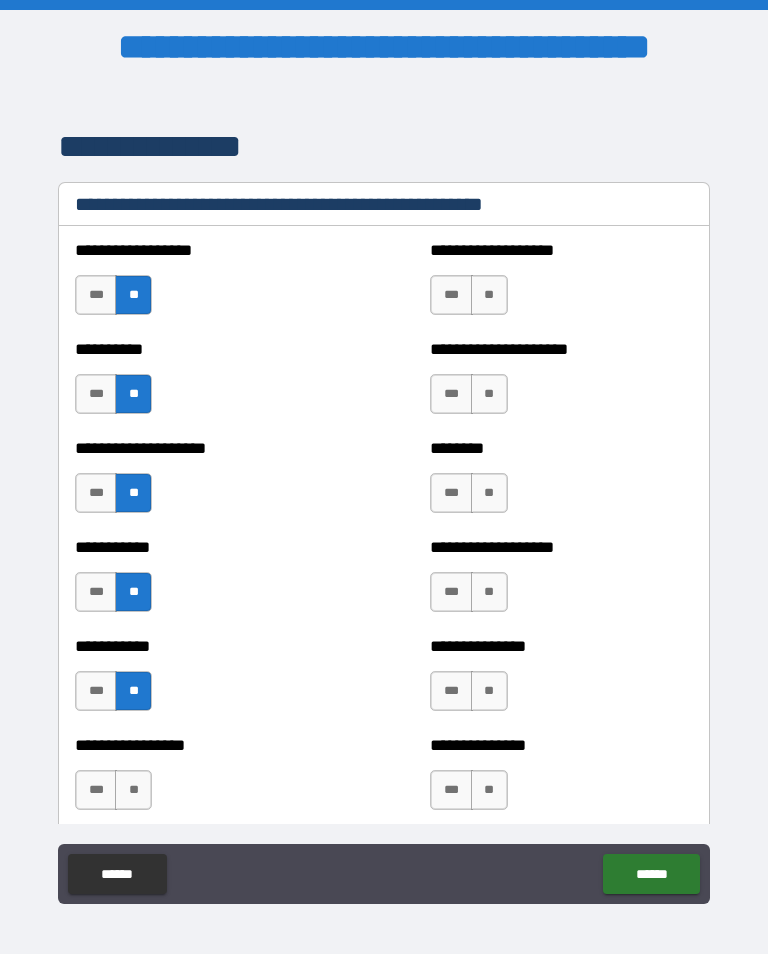 click on "**" at bounding box center (133, 790) 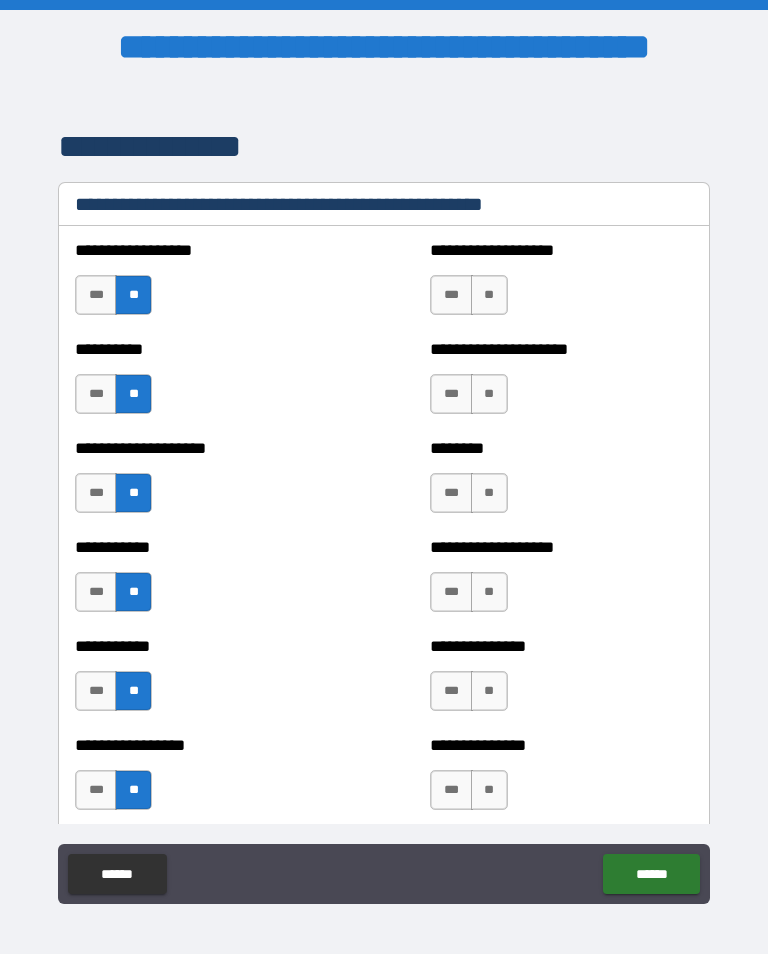 click on "**" at bounding box center [489, 295] 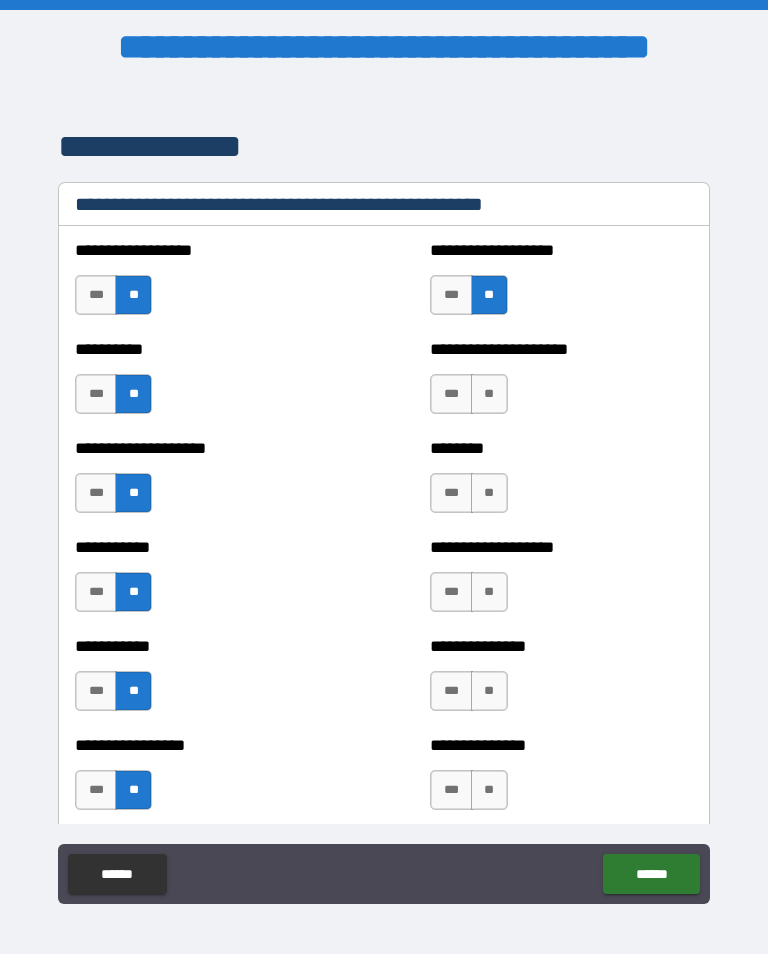 click on "**" at bounding box center [489, 394] 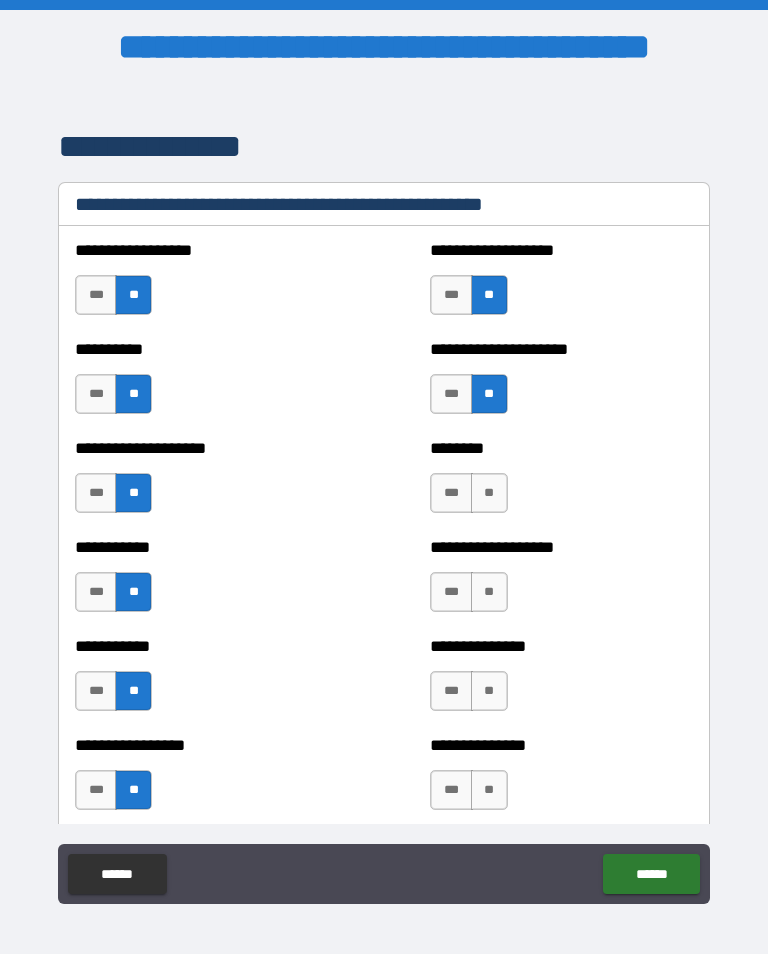 click on "**" at bounding box center [489, 493] 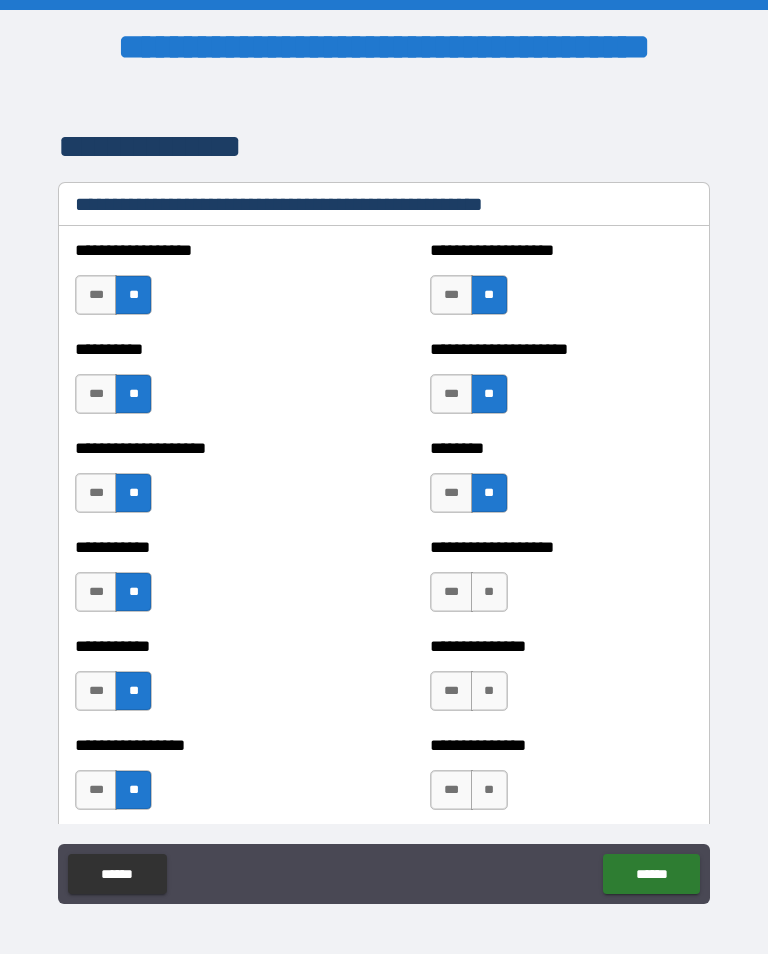 click on "*** **" at bounding box center [468, 592] 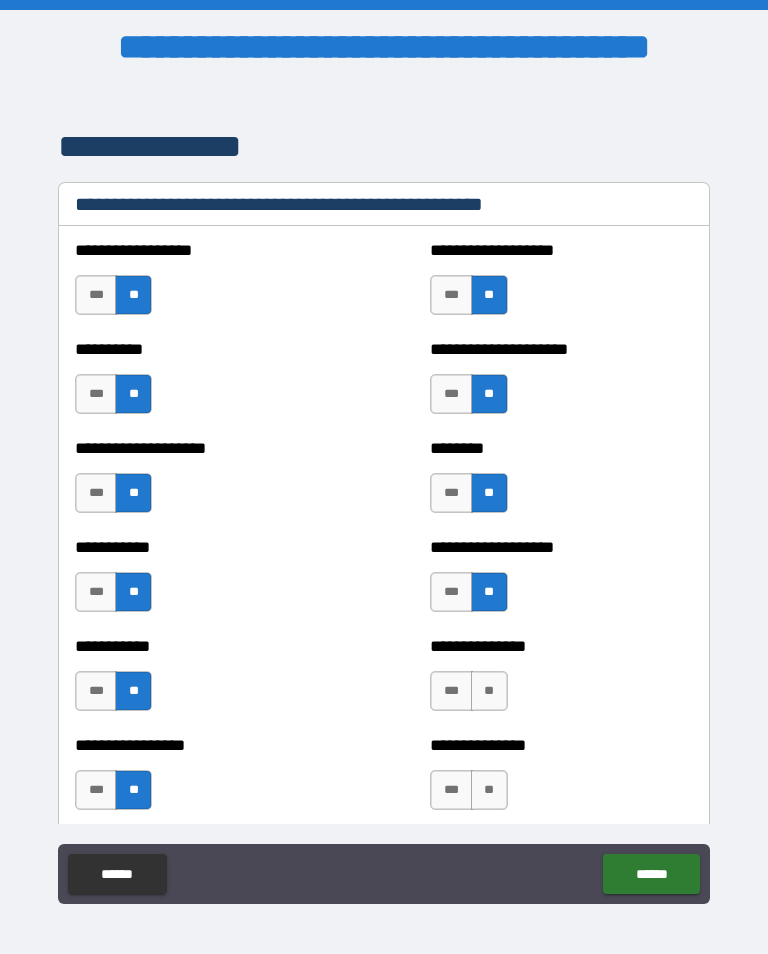 click on "**" at bounding box center [489, 691] 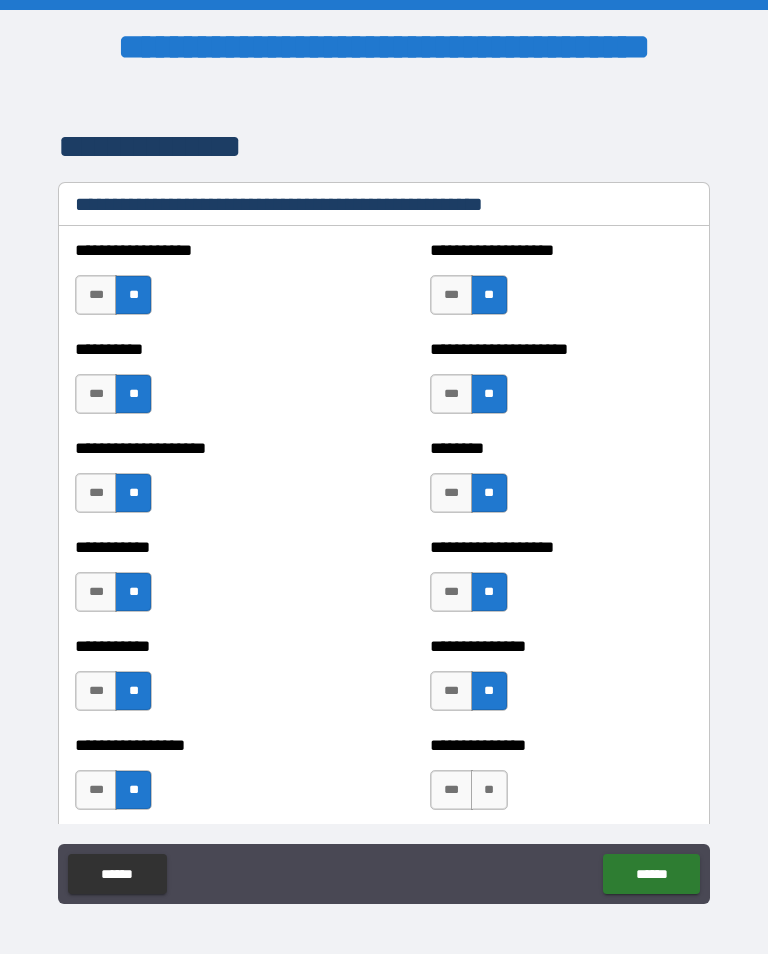 click on "**" at bounding box center [489, 790] 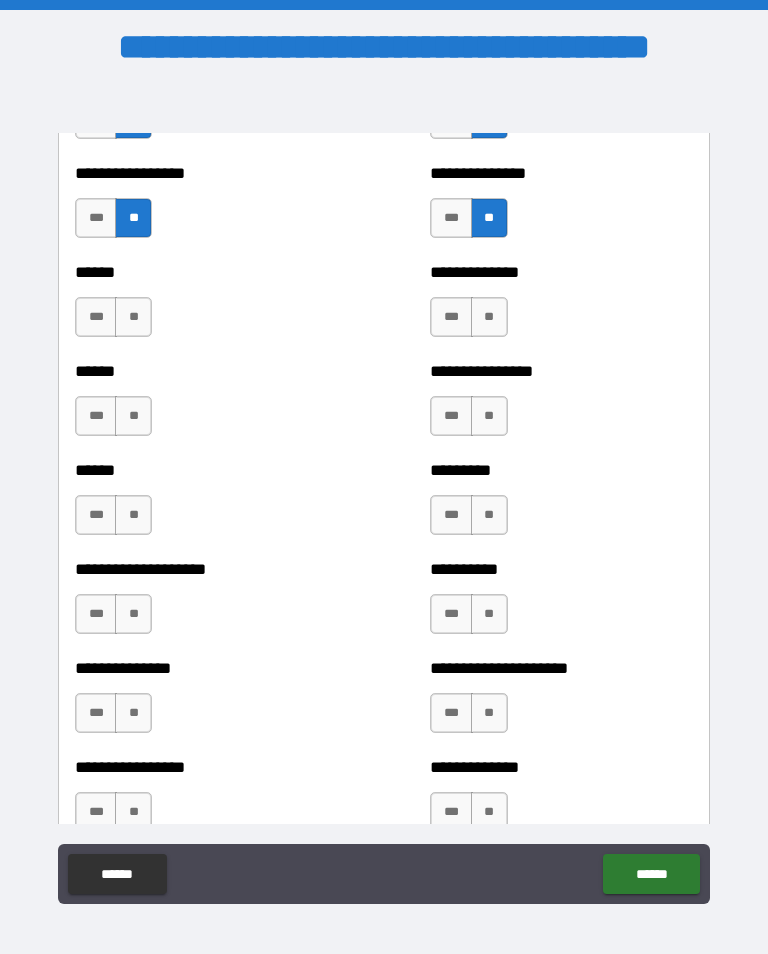 scroll, scrollTop: 3061, scrollLeft: 0, axis: vertical 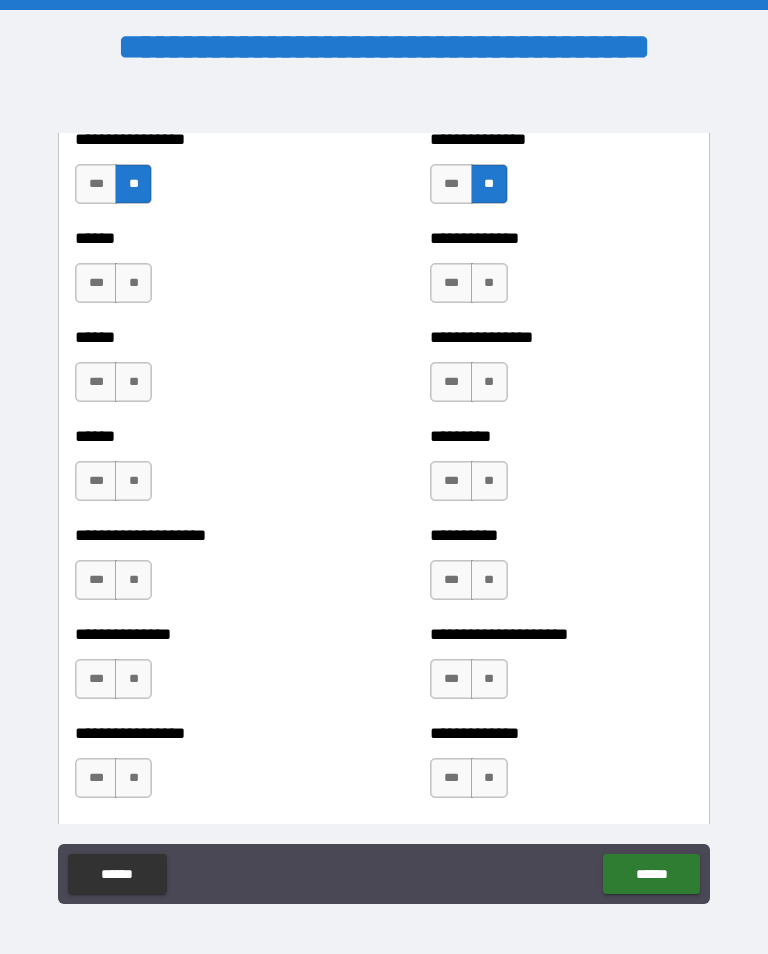 click on "**" at bounding box center (489, 283) 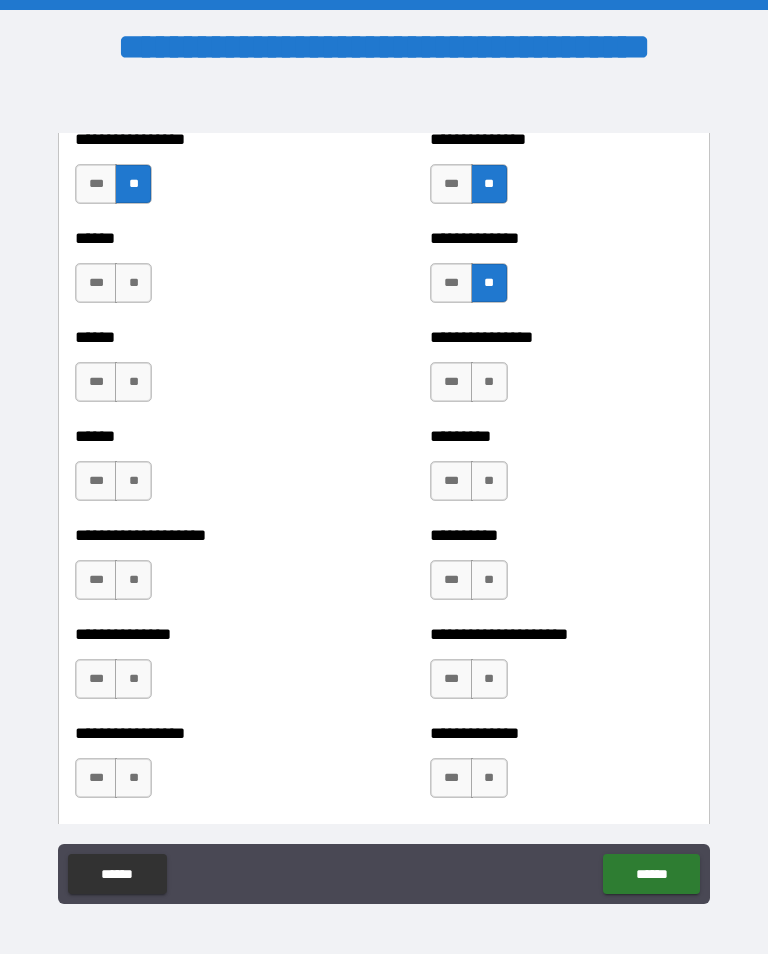 click on "**" at bounding box center (489, 382) 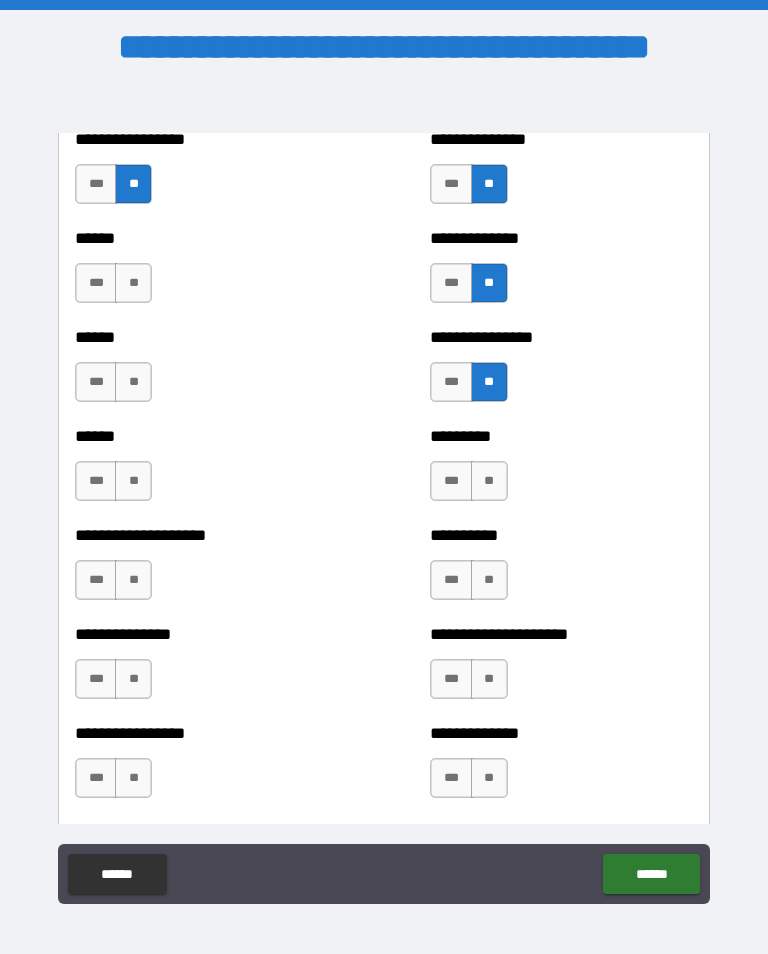click on "**" at bounding box center [489, 481] 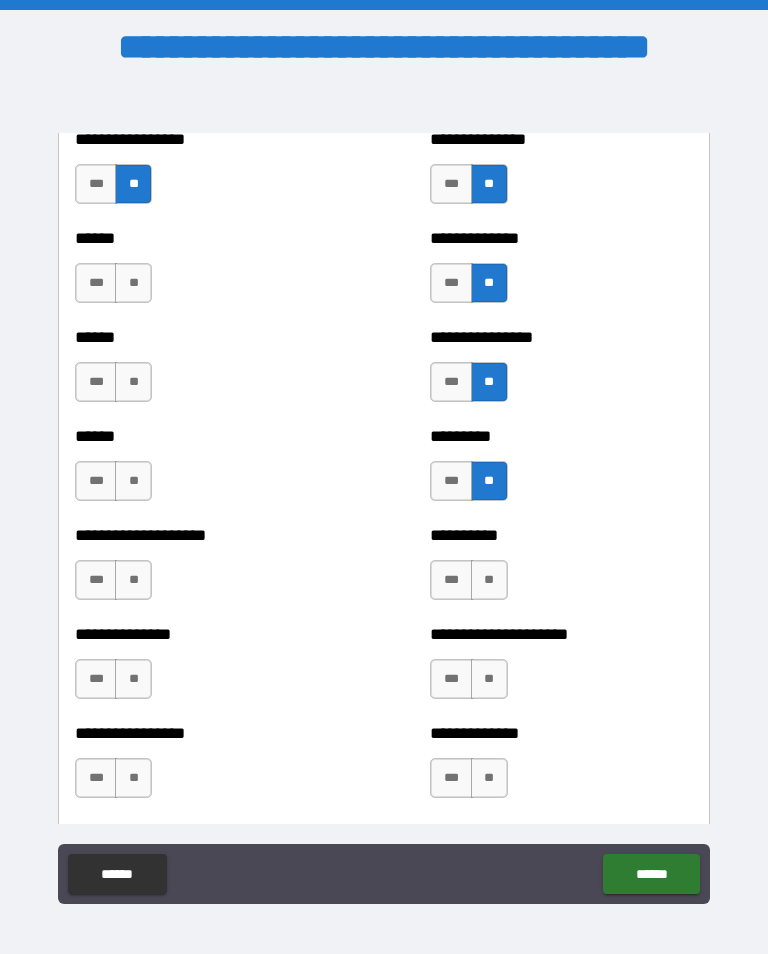 click on "**" at bounding box center (489, 580) 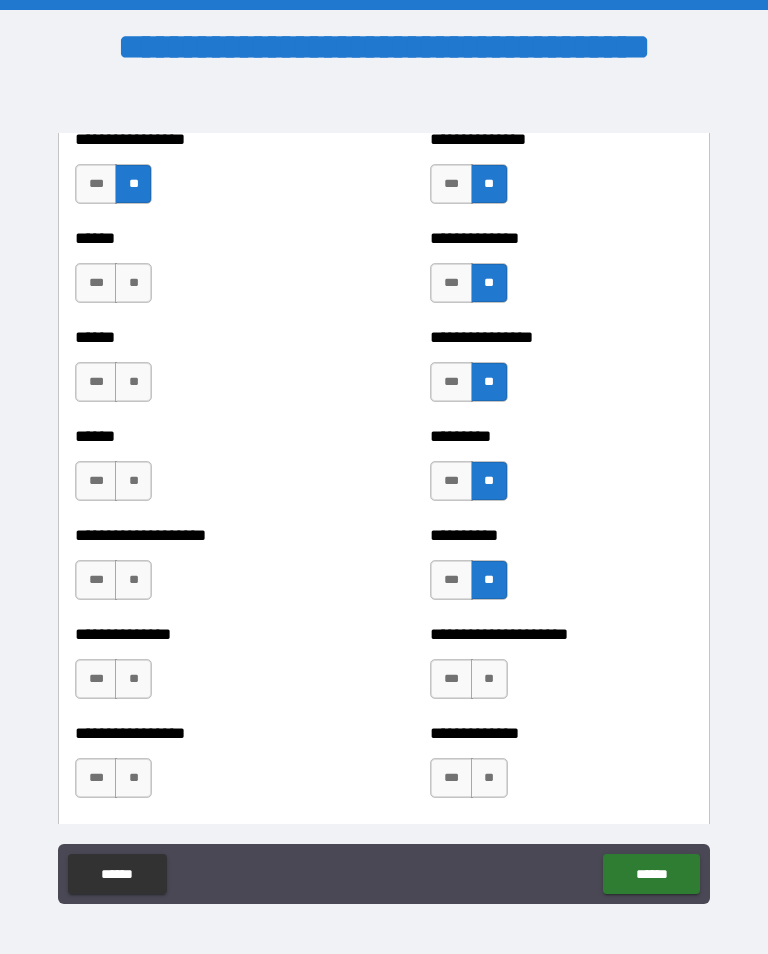 click on "**" at bounding box center (489, 679) 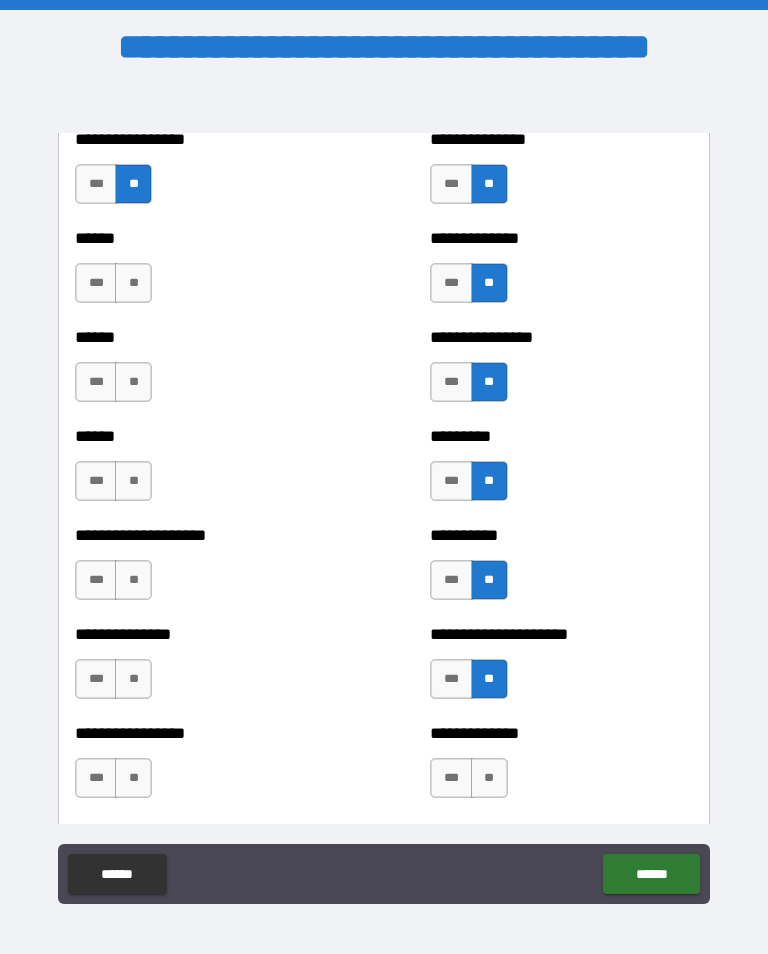 click on "**" at bounding box center (489, 778) 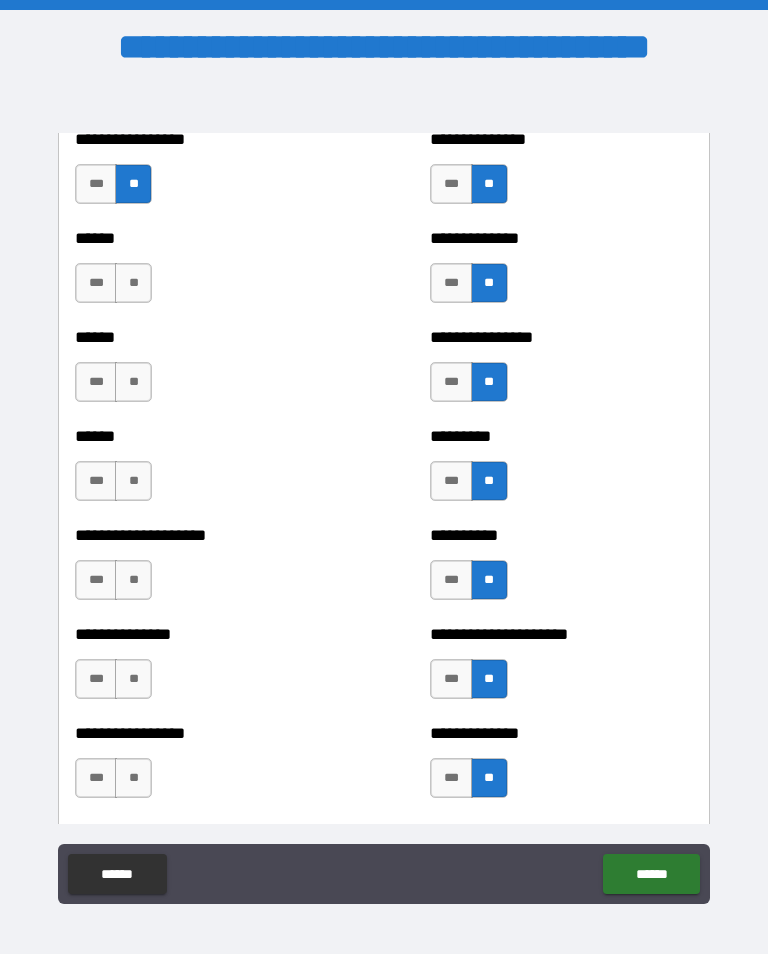 click on "**" at bounding box center [133, 778] 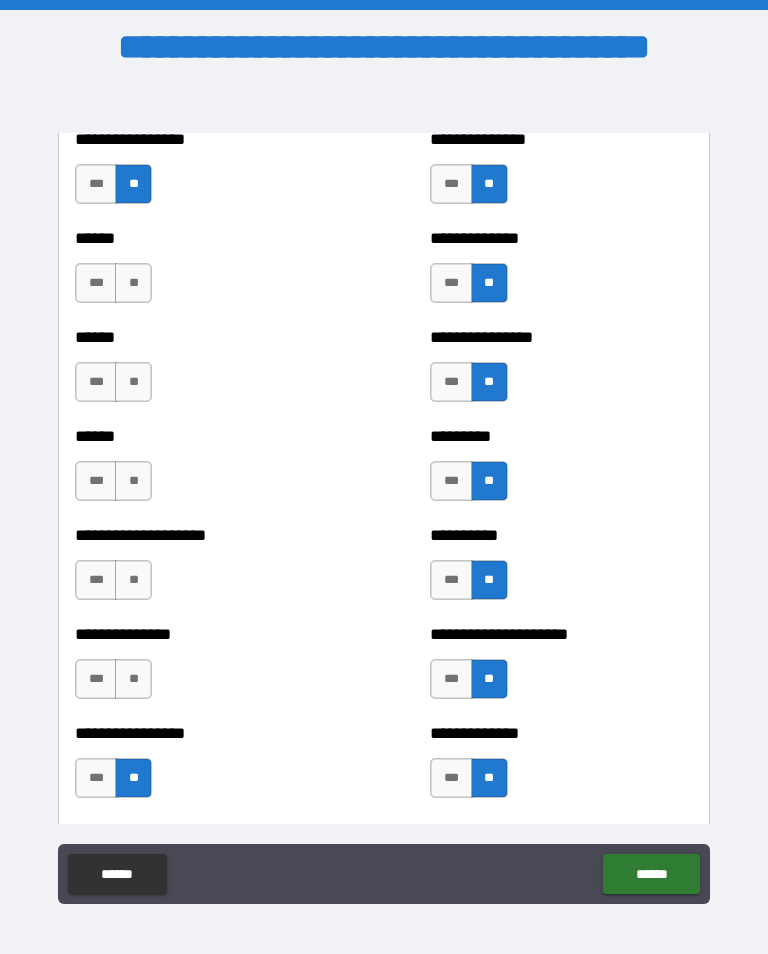 click on "**" at bounding box center (133, 679) 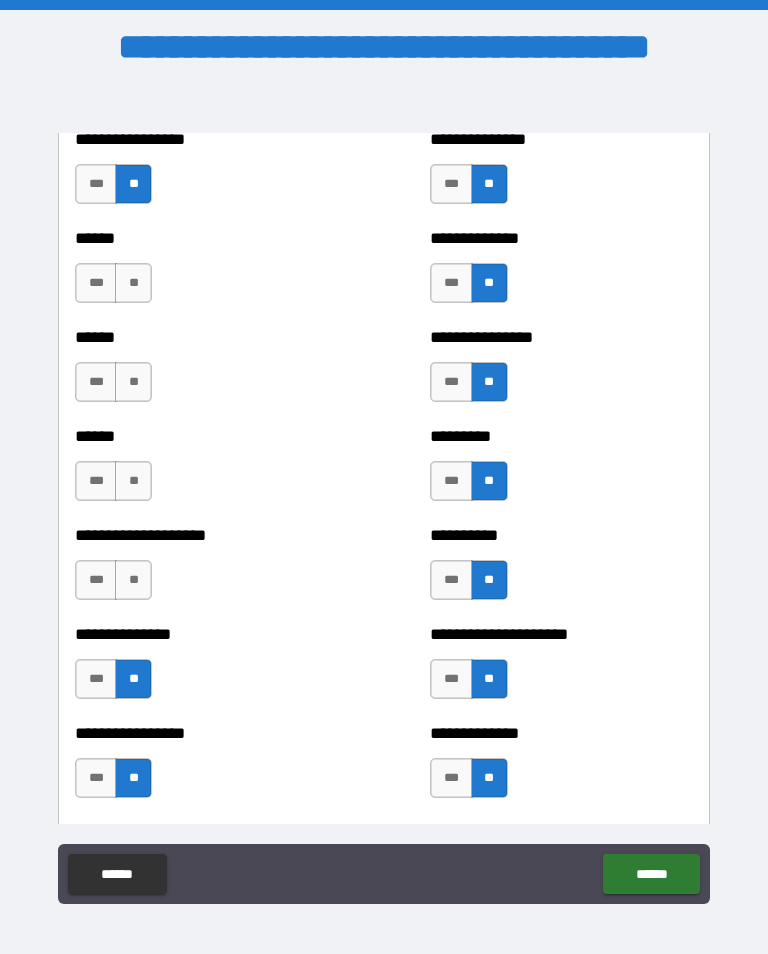 click on "**" at bounding box center (133, 580) 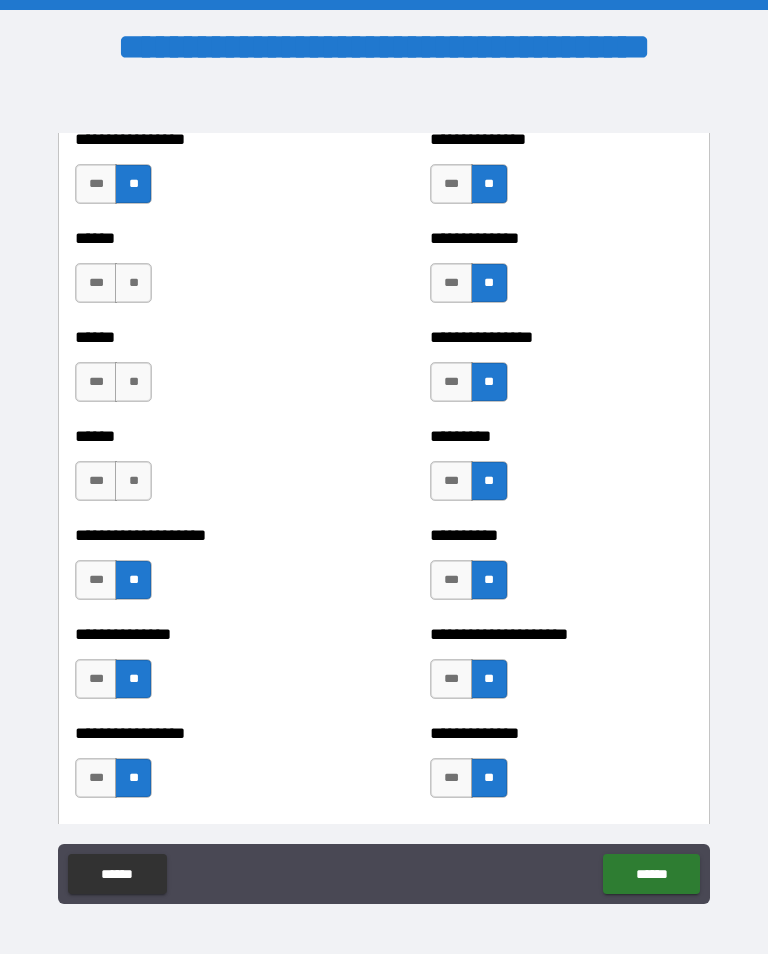 click on "**" at bounding box center [133, 481] 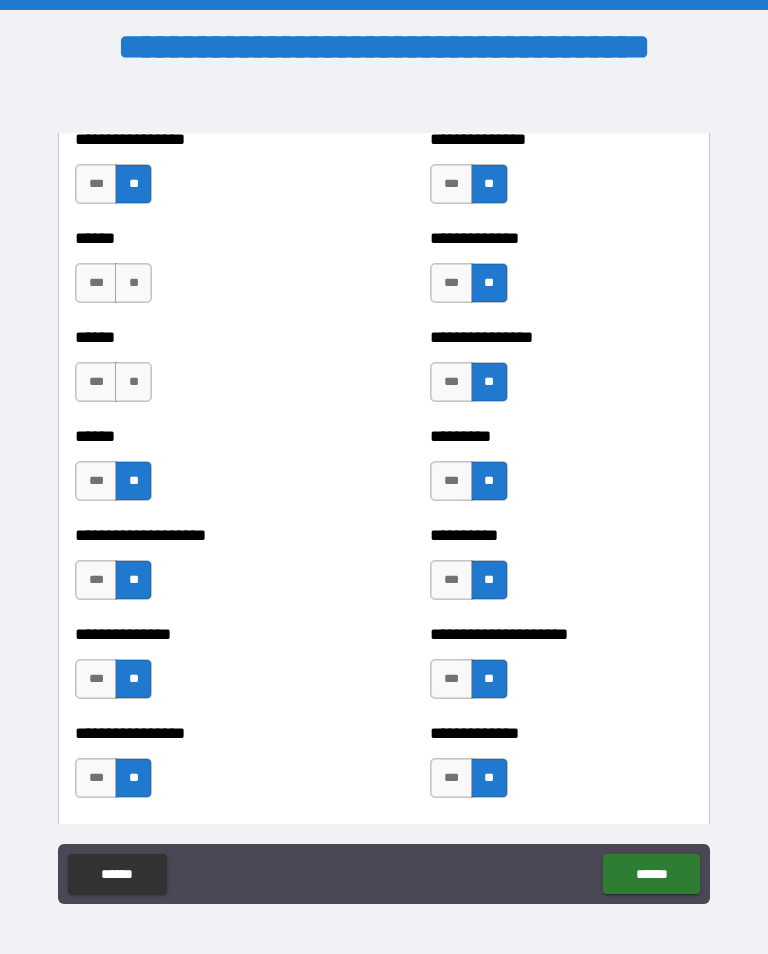 click on "**" at bounding box center [133, 382] 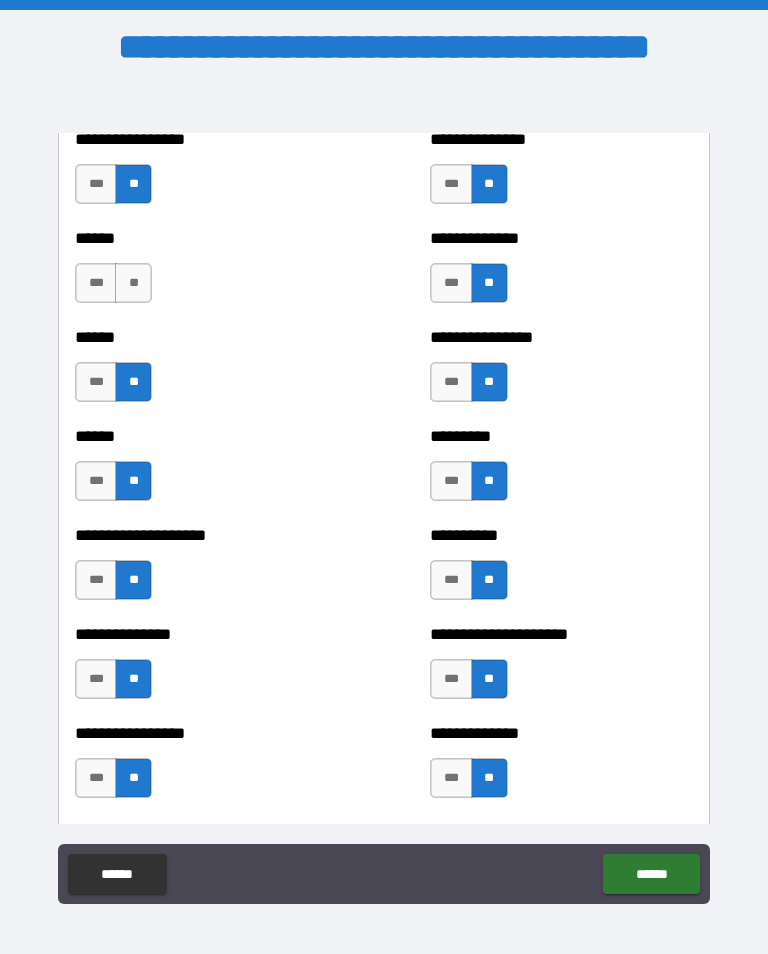click on "**" at bounding box center (133, 283) 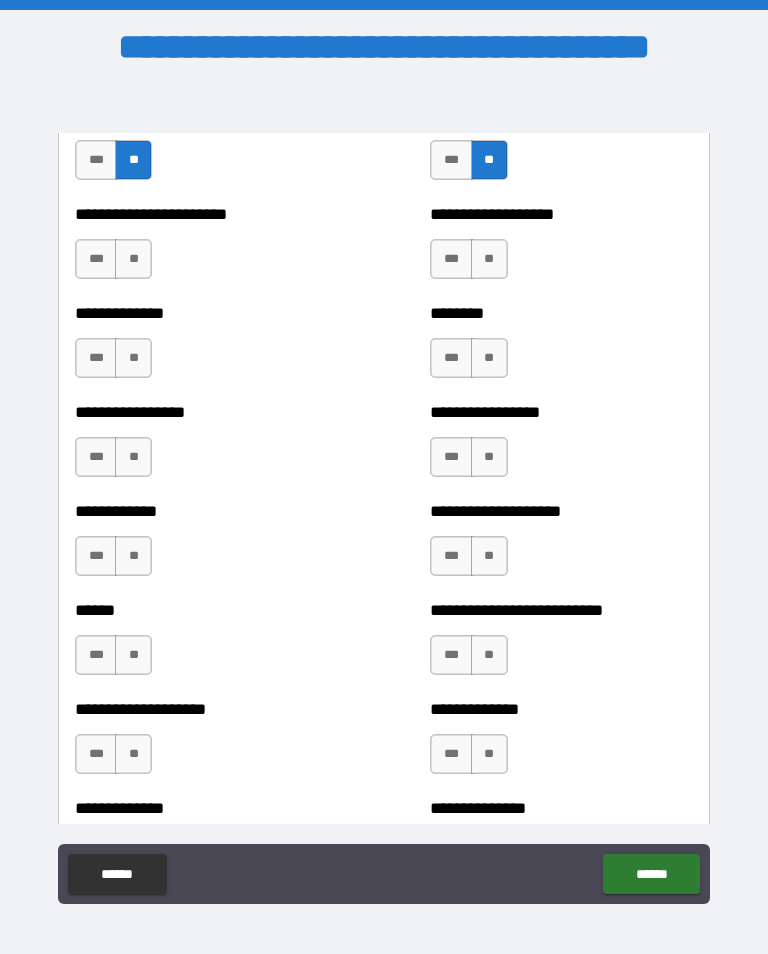 scroll, scrollTop: 3703, scrollLeft: 0, axis: vertical 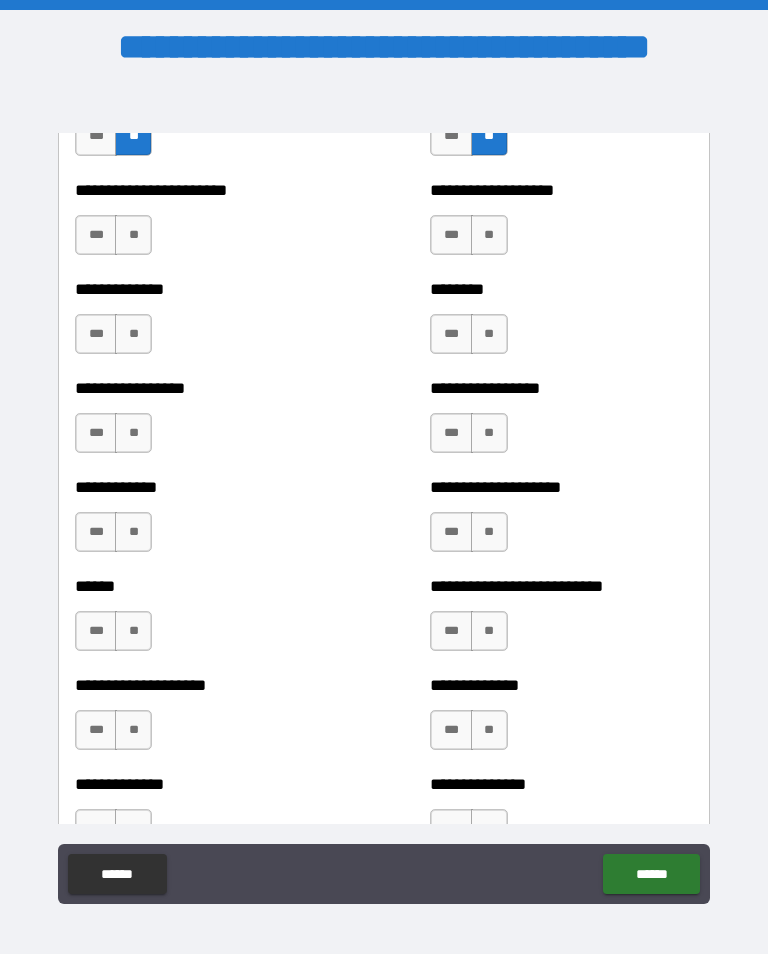 click on "**" at bounding box center [489, 235] 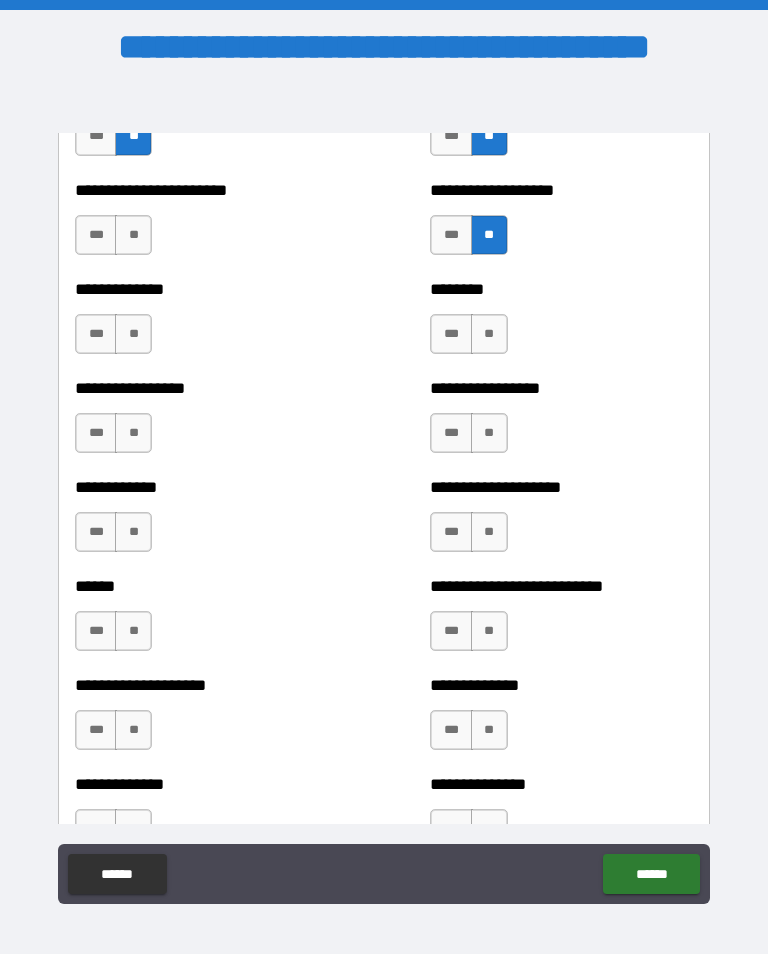 click on "**" at bounding box center (489, 334) 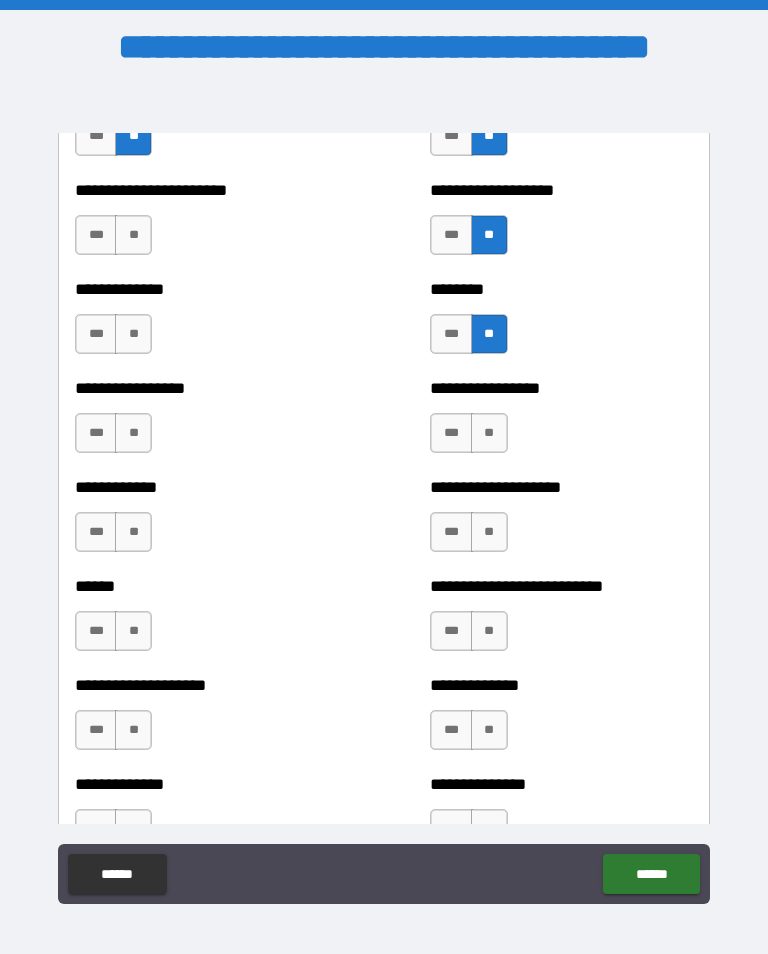 click on "**" at bounding box center (489, 433) 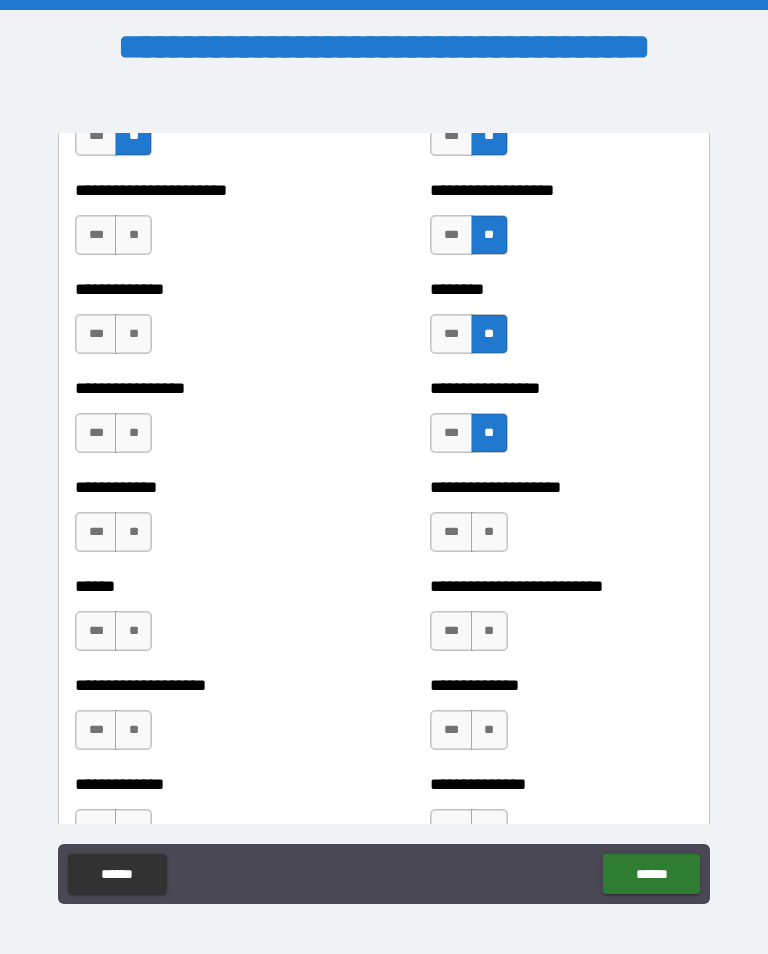 click on "**" at bounding box center [489, 532] 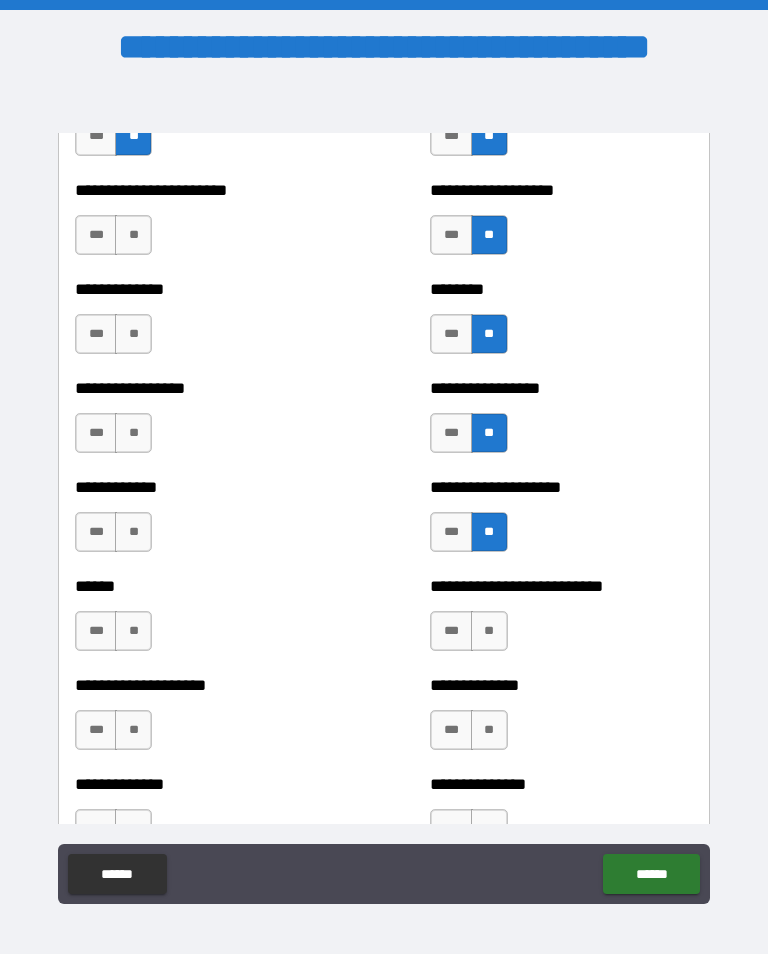 click on "**" at bounding box center (489, 631) 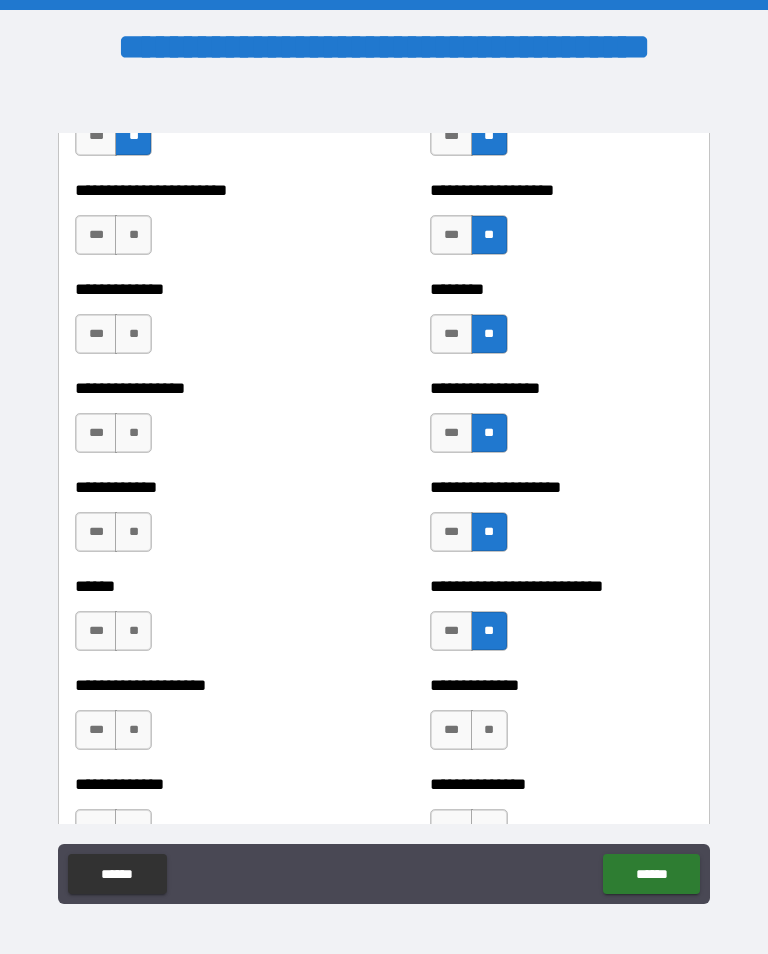 click on "**" at bounding box center [489, 730] 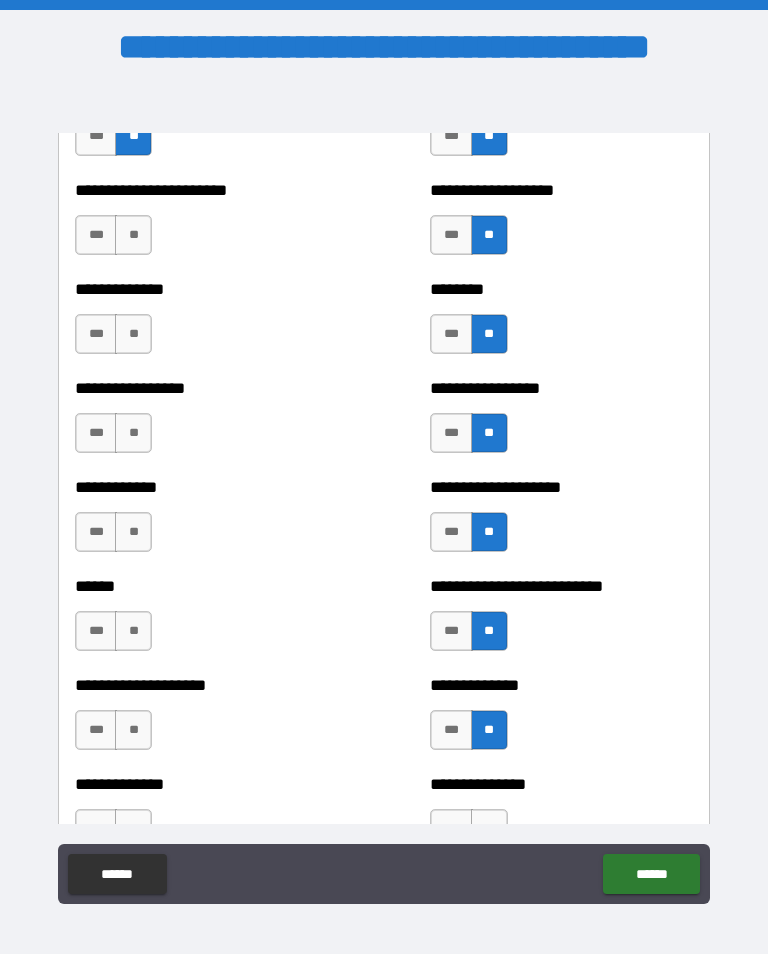 click on "**" at bounding box center [133, 730] 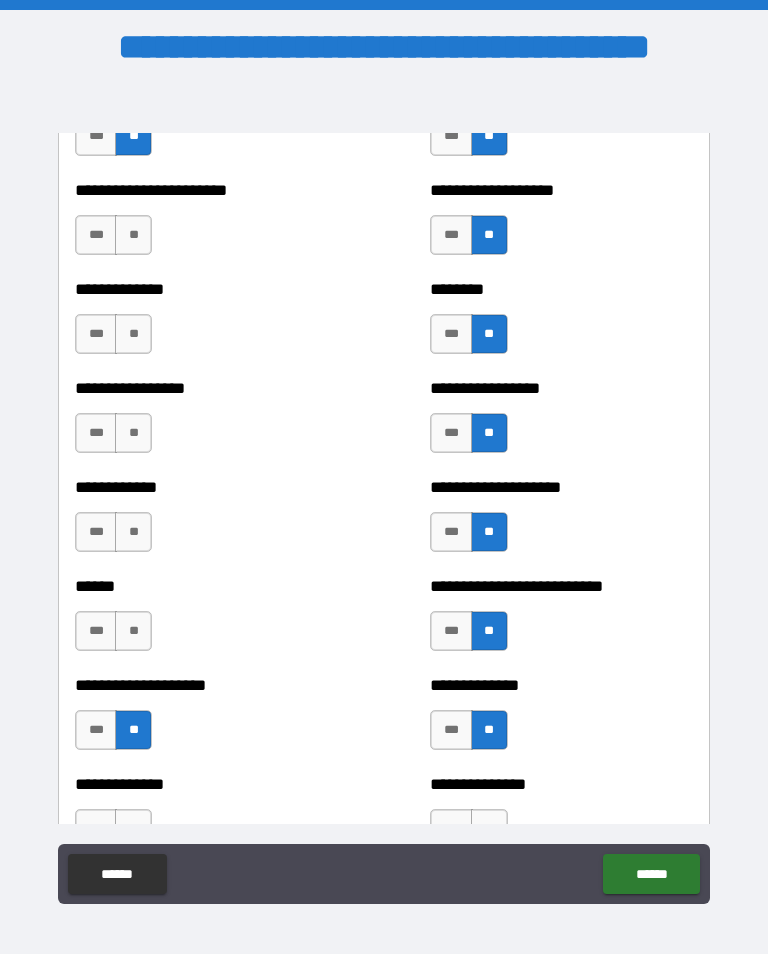 click on "**" at bounding box center (133, 631) 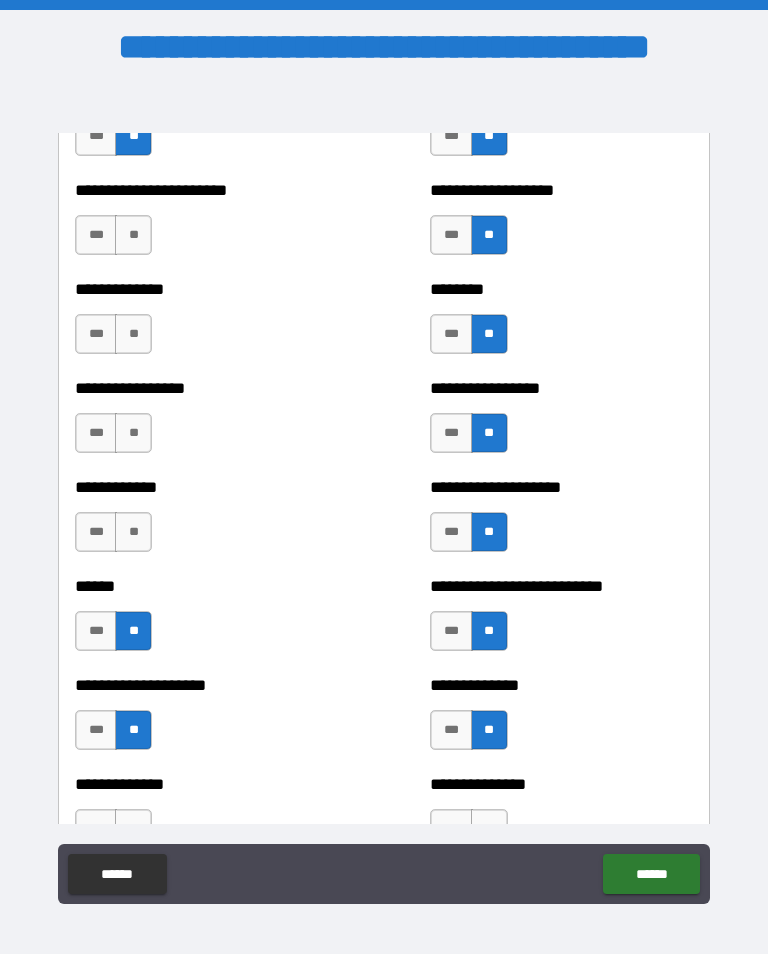 click on "**" at bounding box center (133, 532) 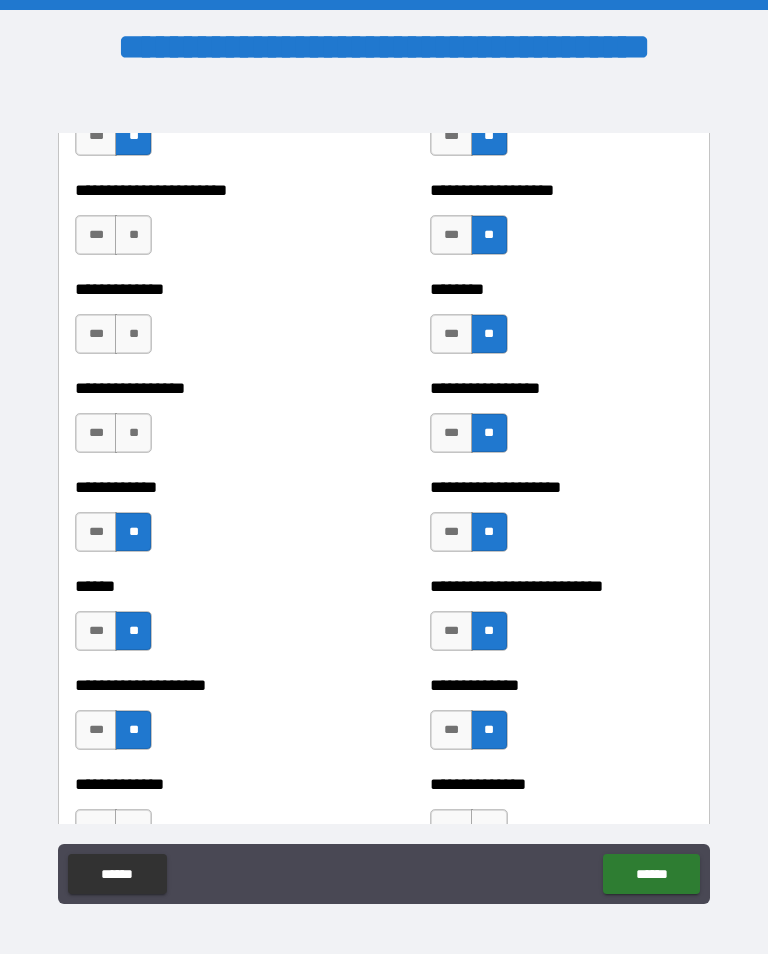 click on "**" at bounding box center [133, 433] 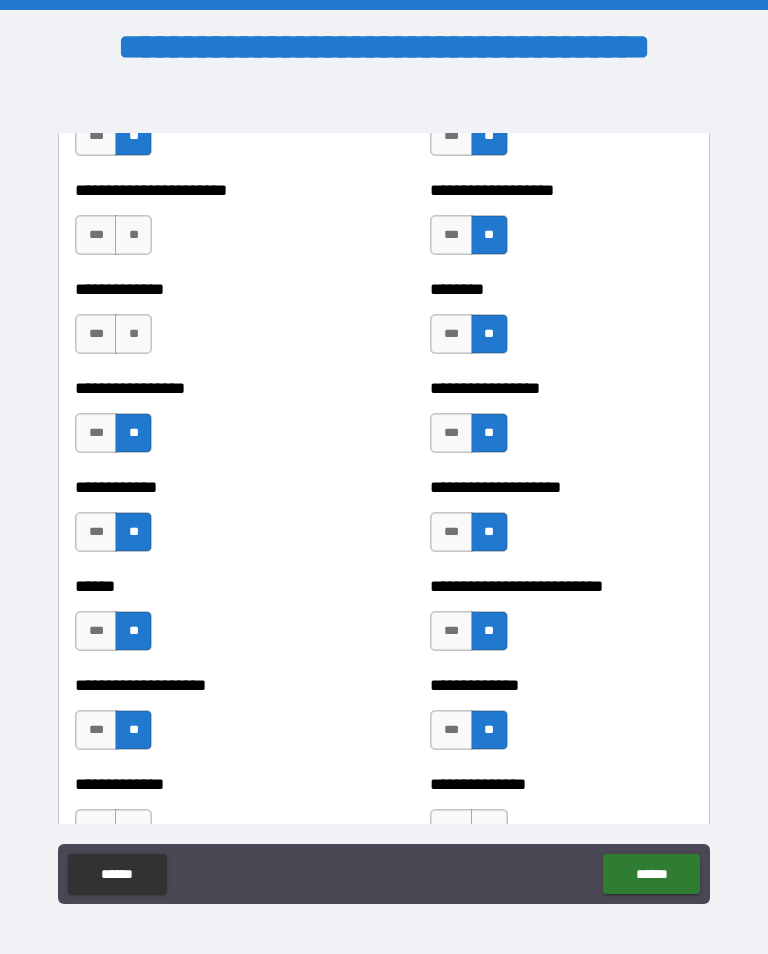 click on "**" at bounding box center (133, 334) 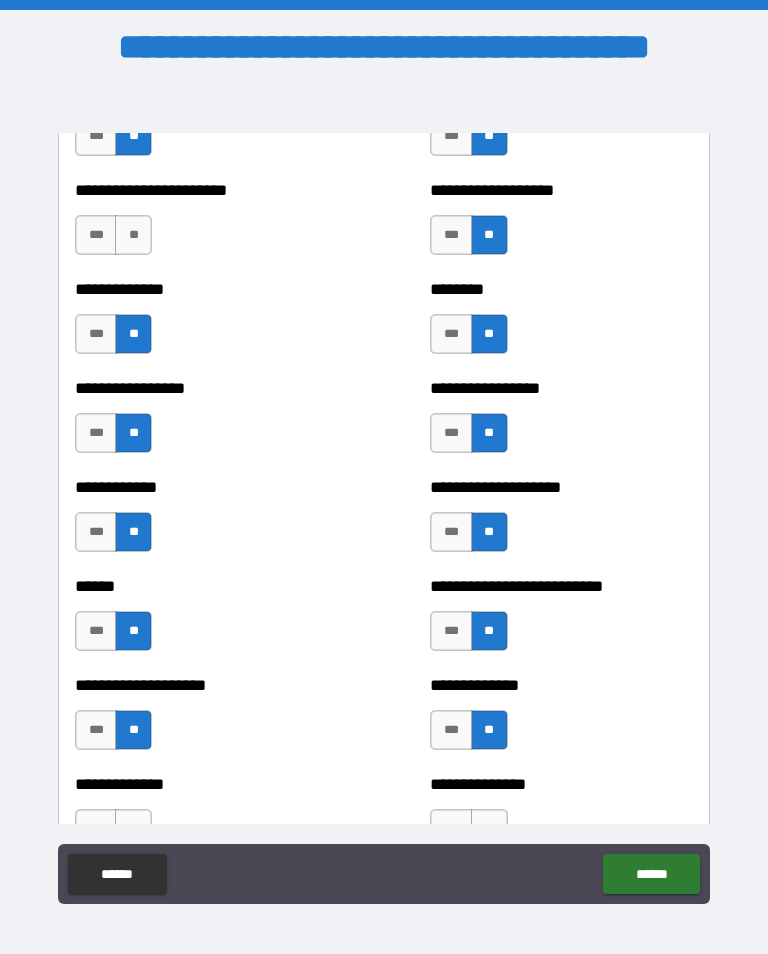 click on "**" at bounding box center (133, 235) 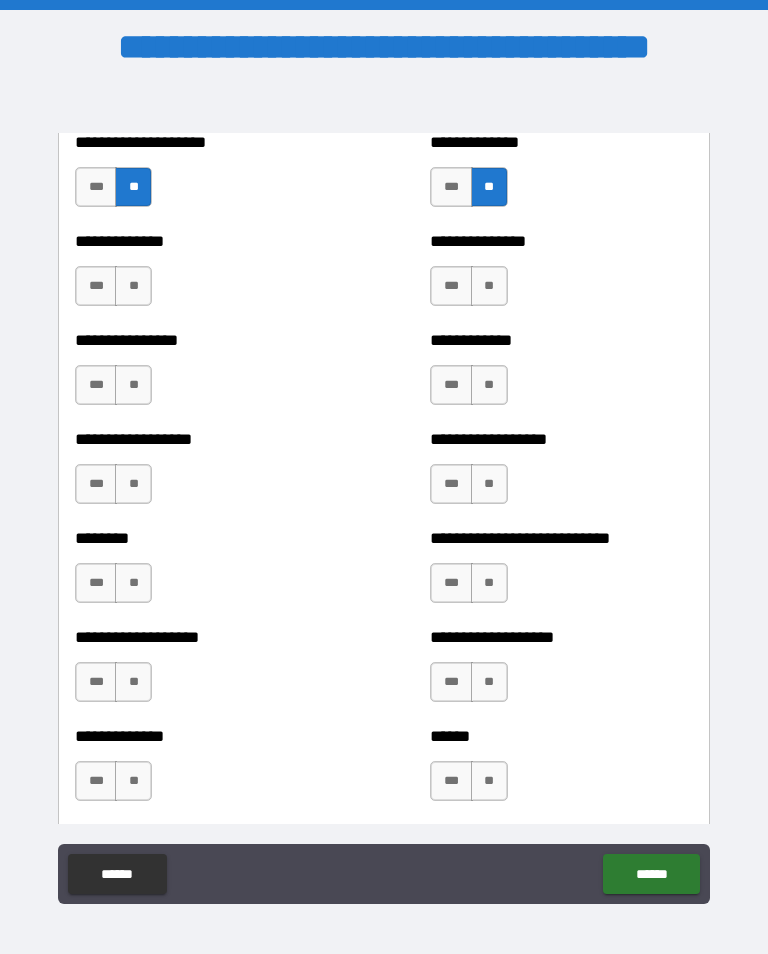 scroll, scrollTop: 4255, scrollLeft: 0, axis: vertical 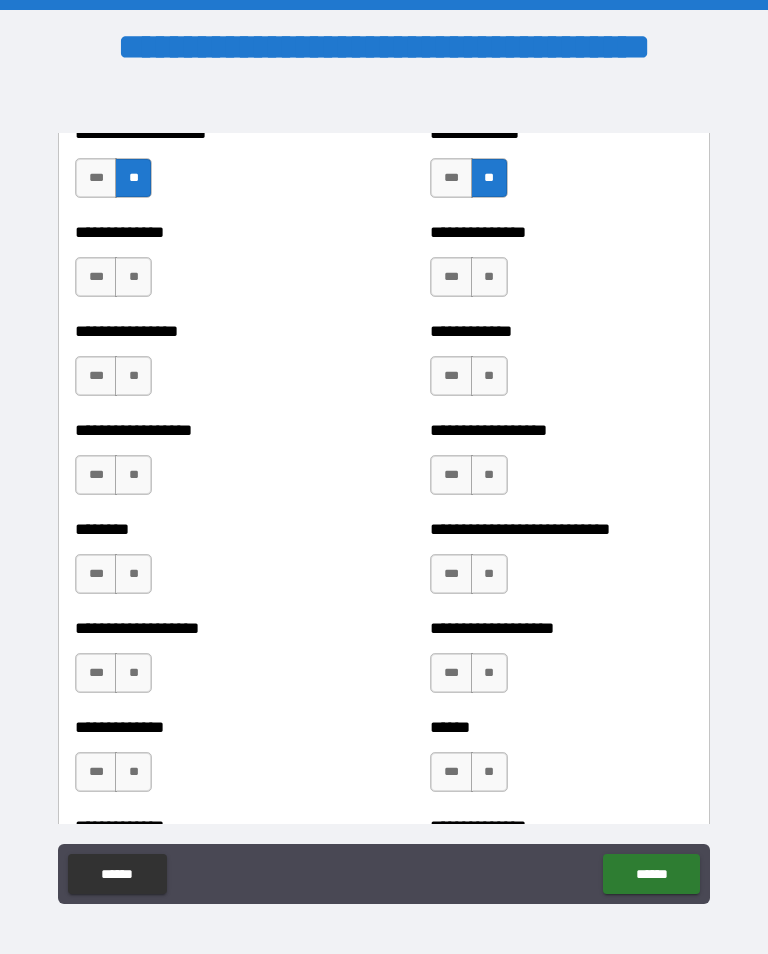 click on "**" at bounding box center (489, 277) 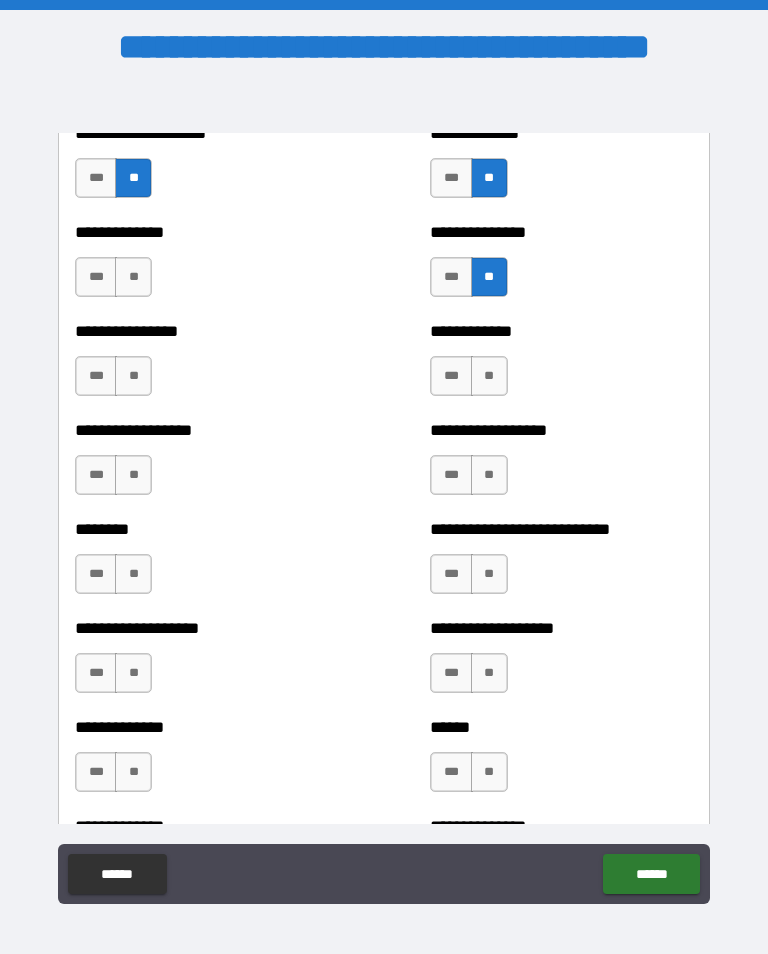 click on "**" at bounding box center (489, 376) 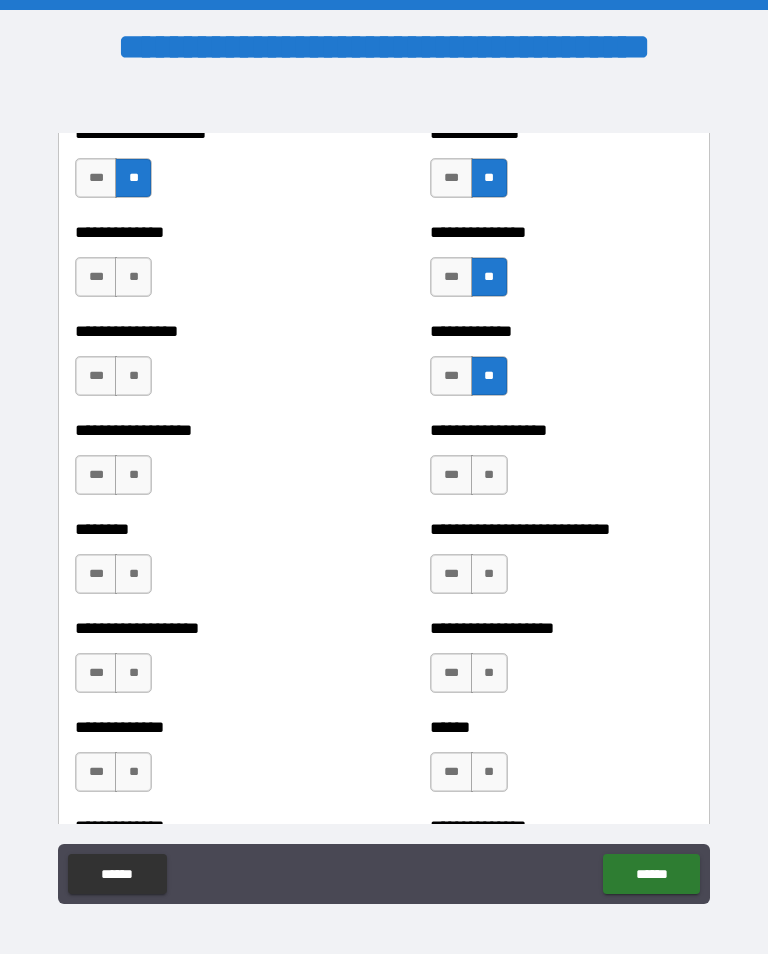 click on "**" at bounding box center [489, 475] 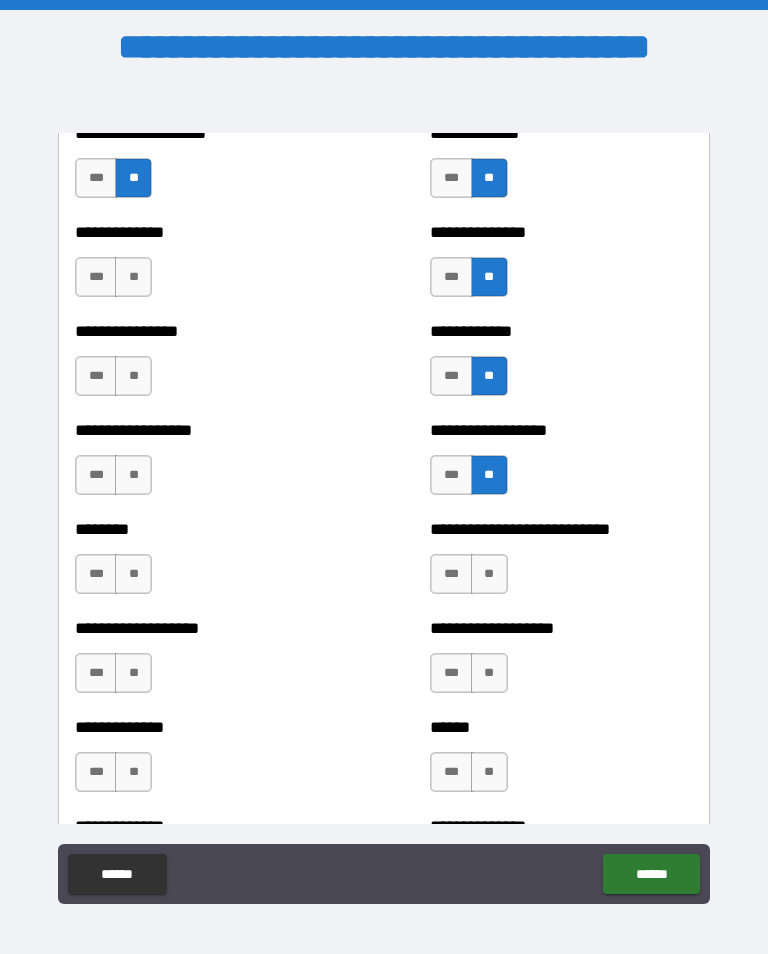 click on "**" at bounding box center [489, 574] 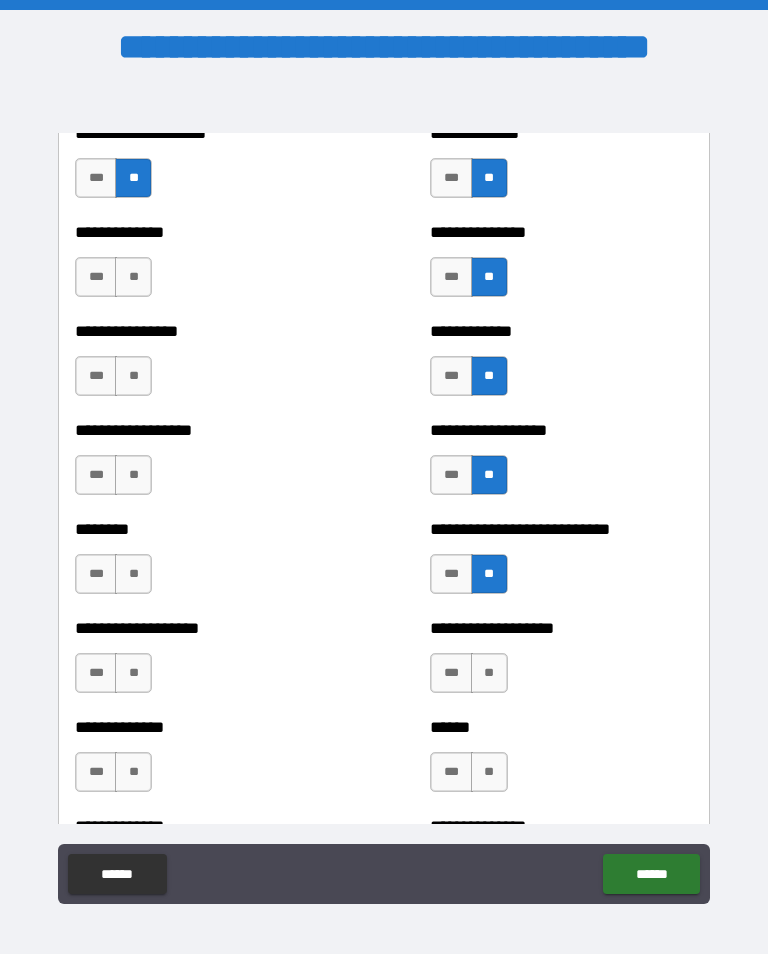 click on "**" at bounding box center (489, 673) 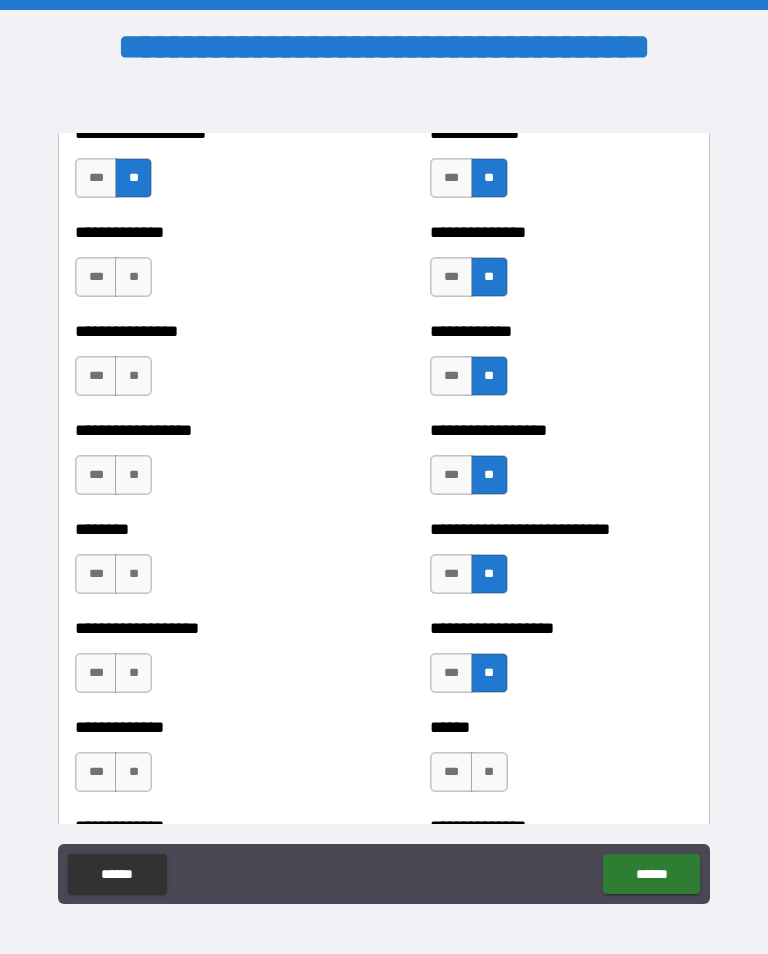 click on "**" at bounding box center [489, 772] 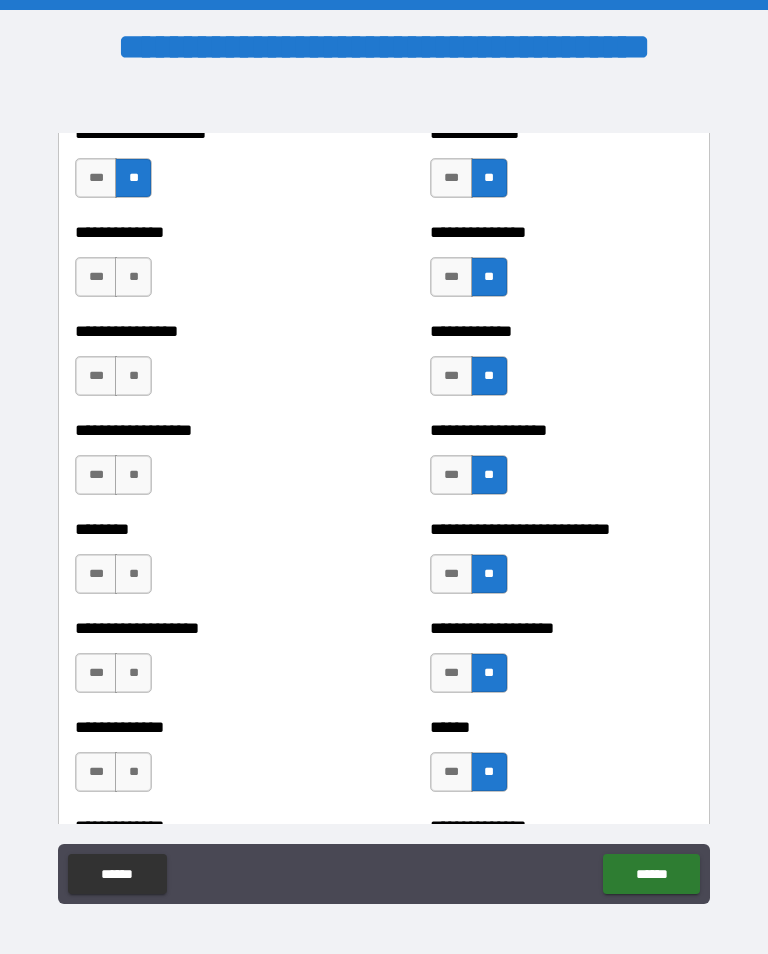 click on "**" at bounding box center [133, 772] 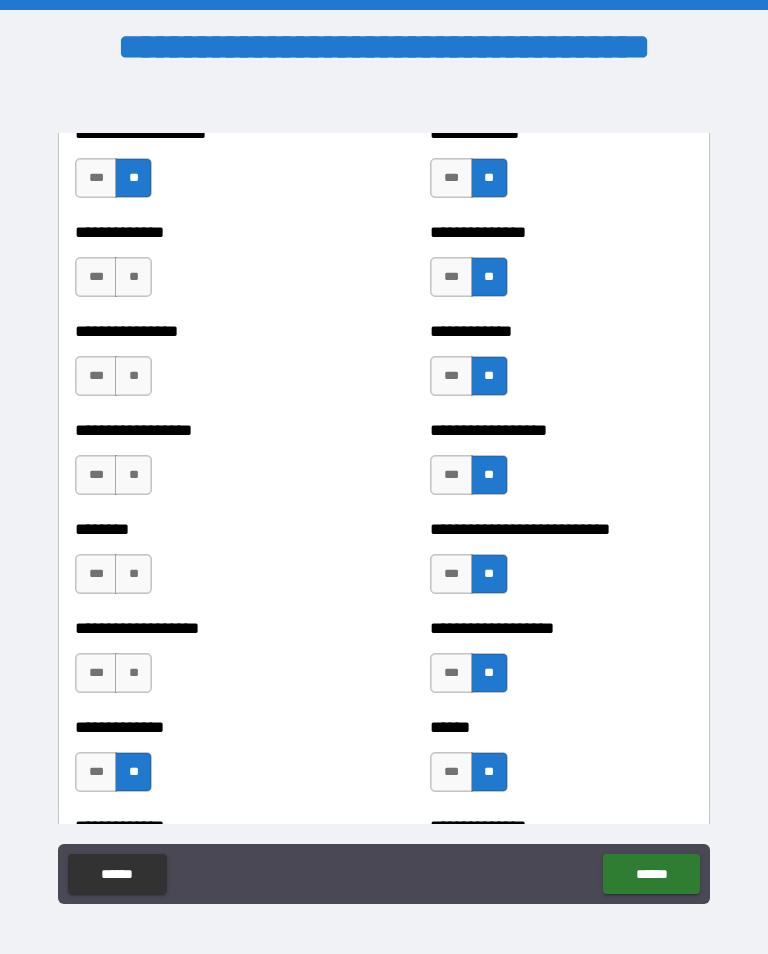 click on "**" at bounding box center [133, 673] 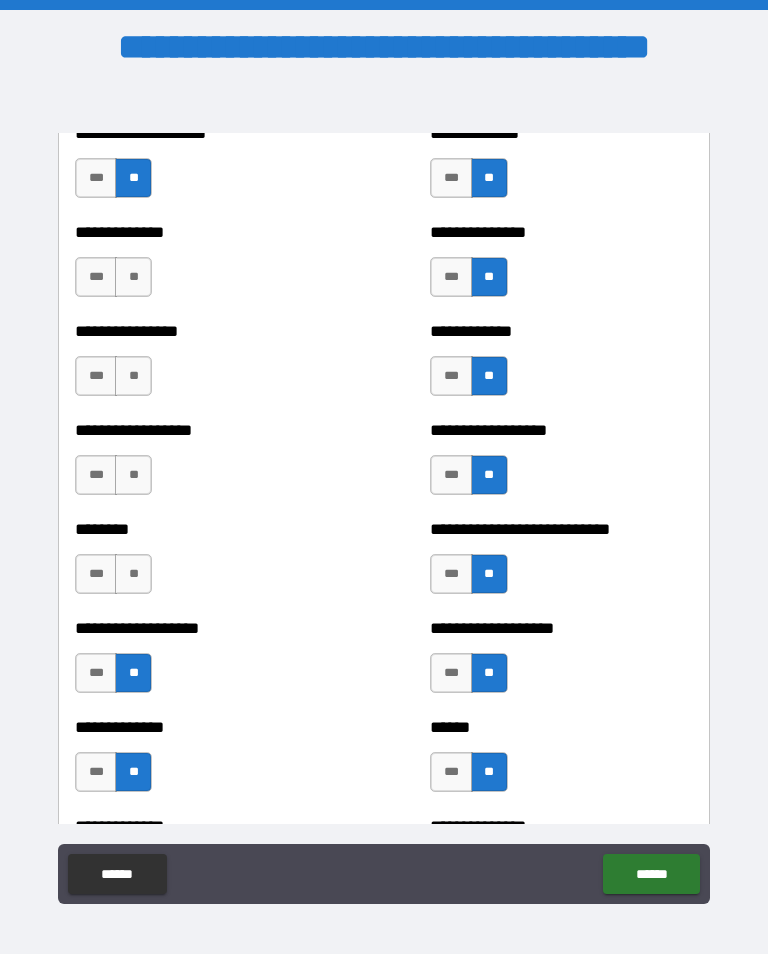 click on "**" at bounding box center [133, 574] 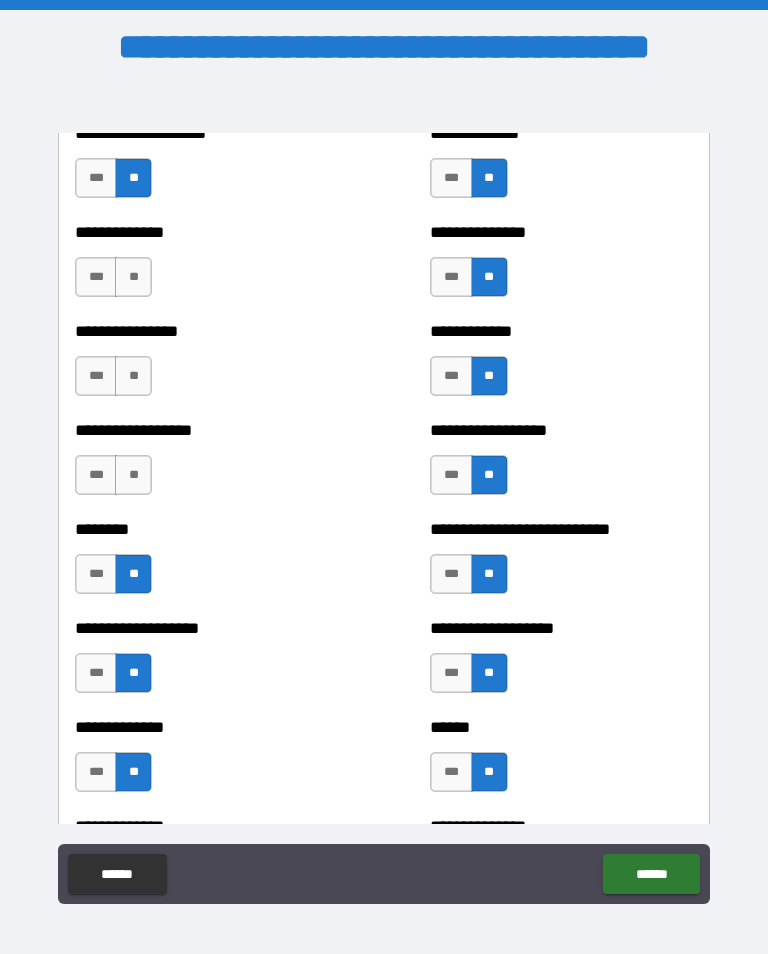 click on "**" at bounding box center [133, 475] 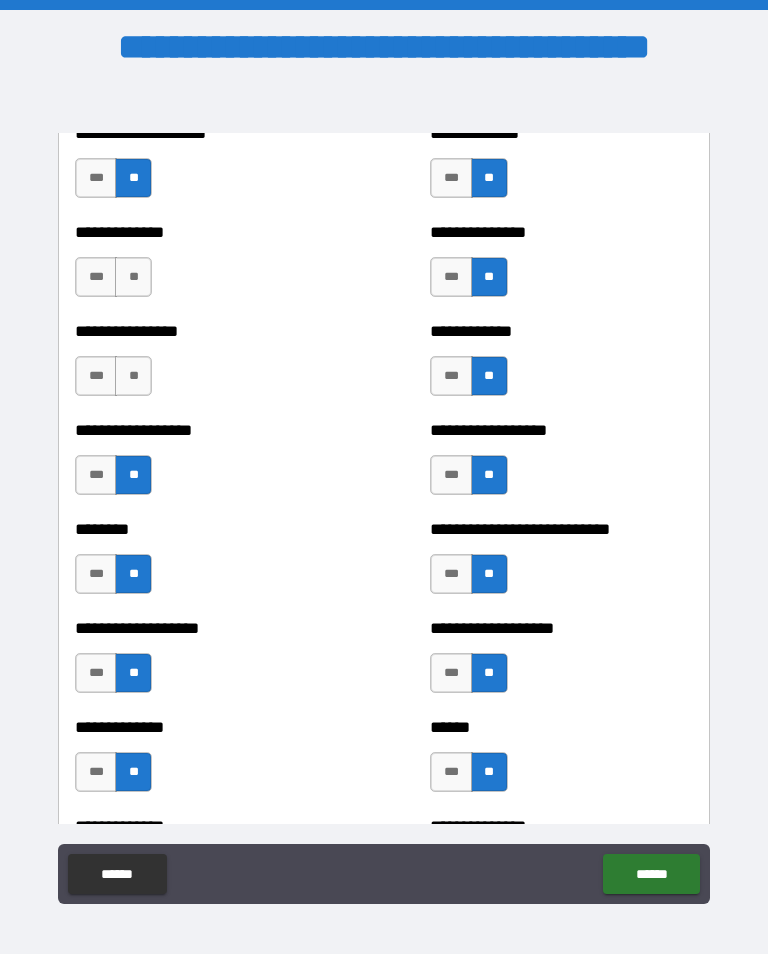 click on "**" at bounding box center (133, 376) 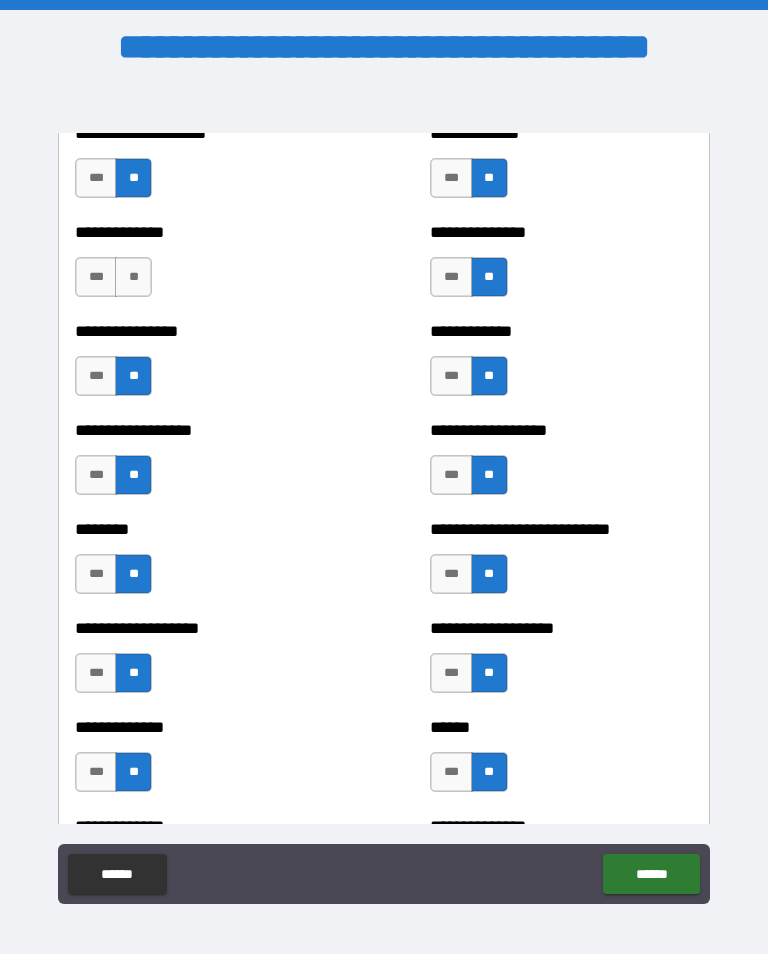 click on "**" at bounding box center (133, 277) 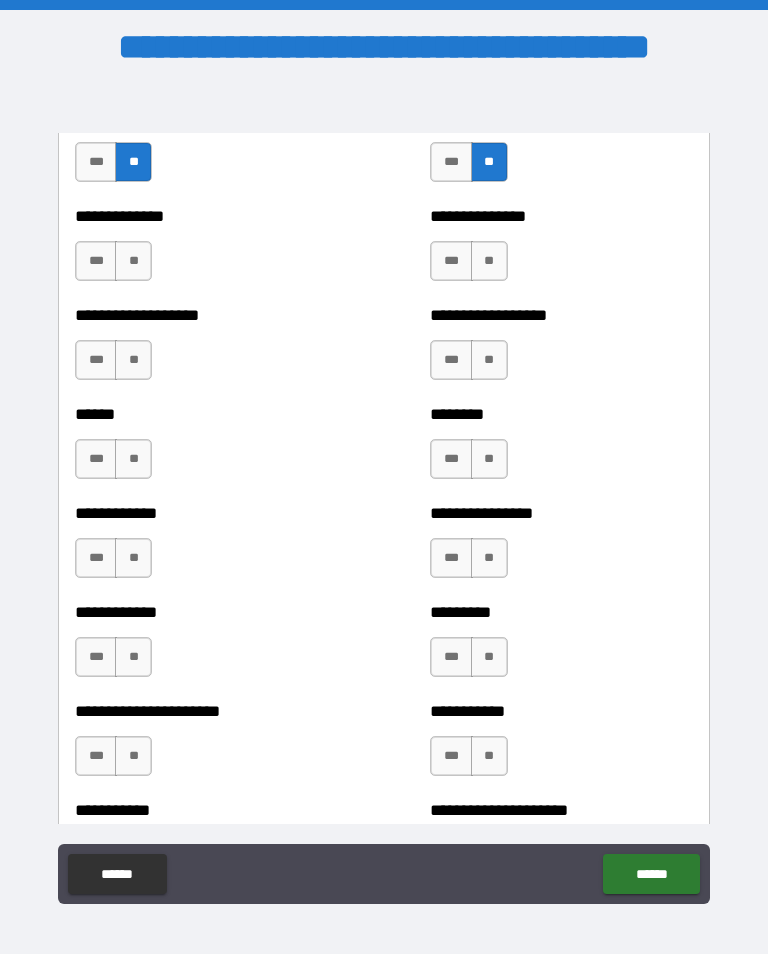 scroll, scrollTop: 4875, scrollLeft: 0, axis: vertical 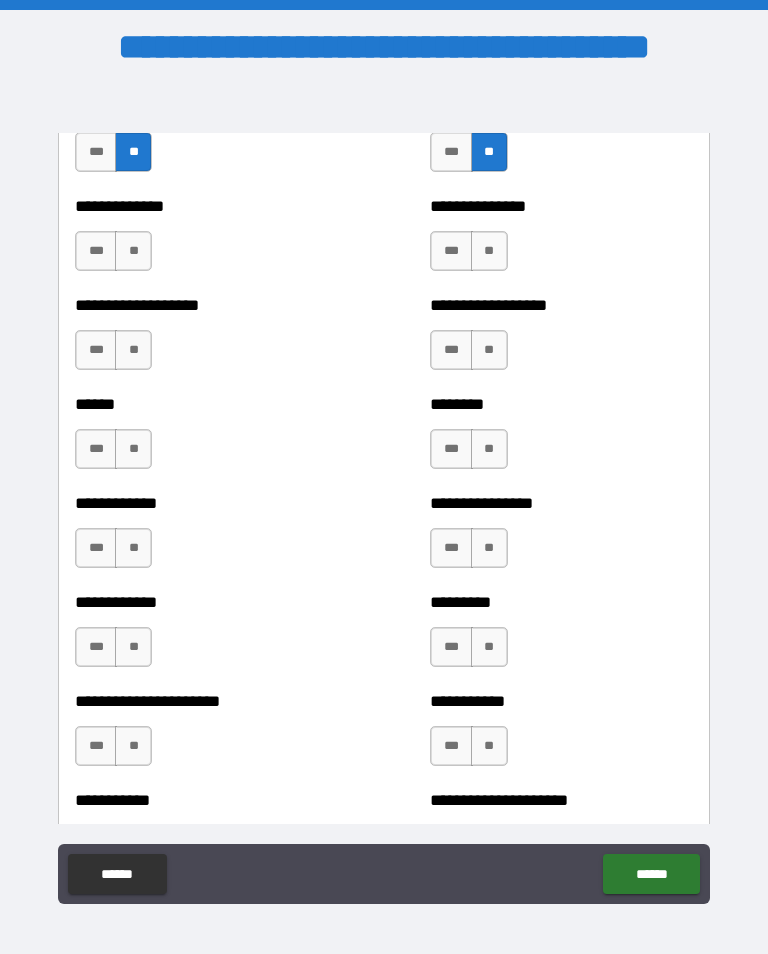 click on "**" at bounding box center (133, 251) 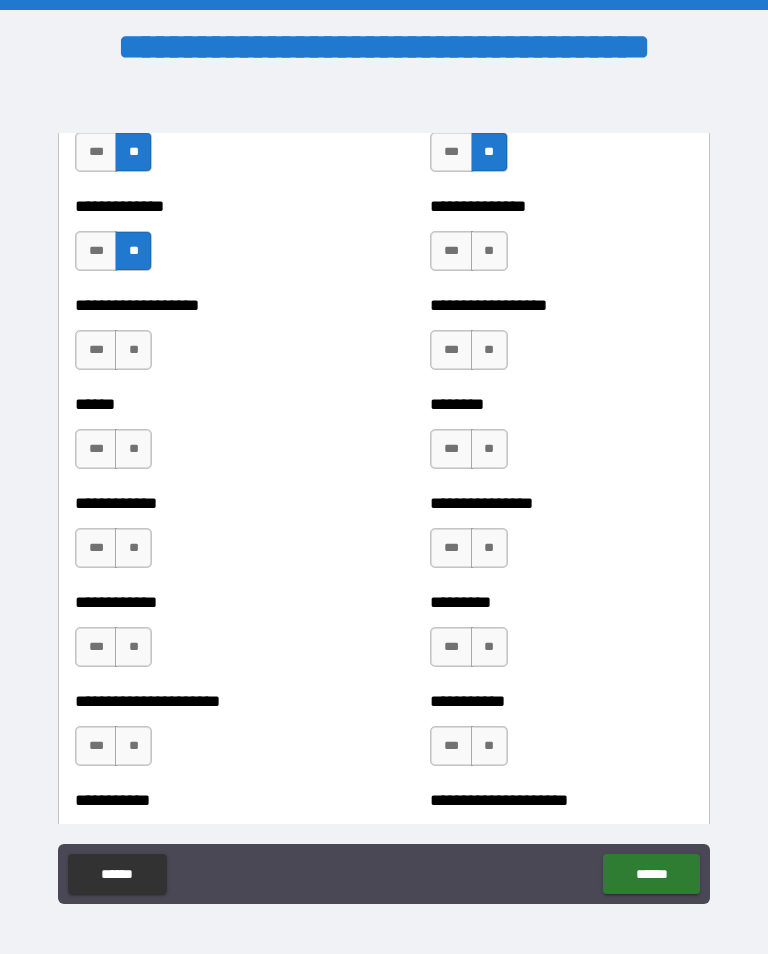 click on "**" at bounding box center (133, 350) 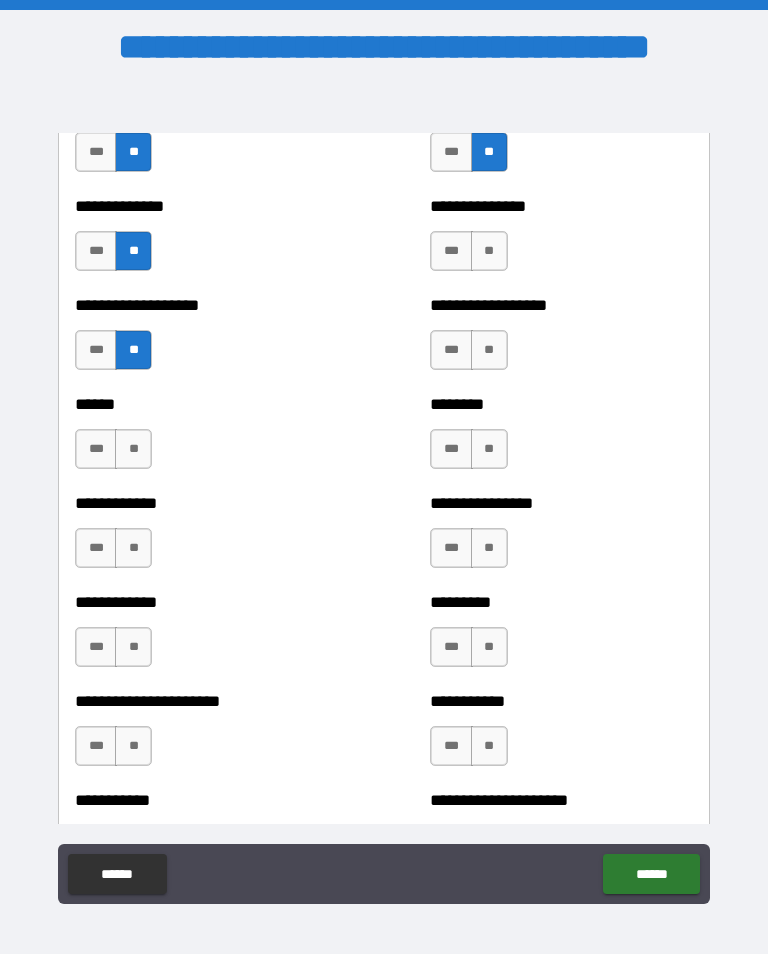 click on "**" at bounding box center (133, 449) 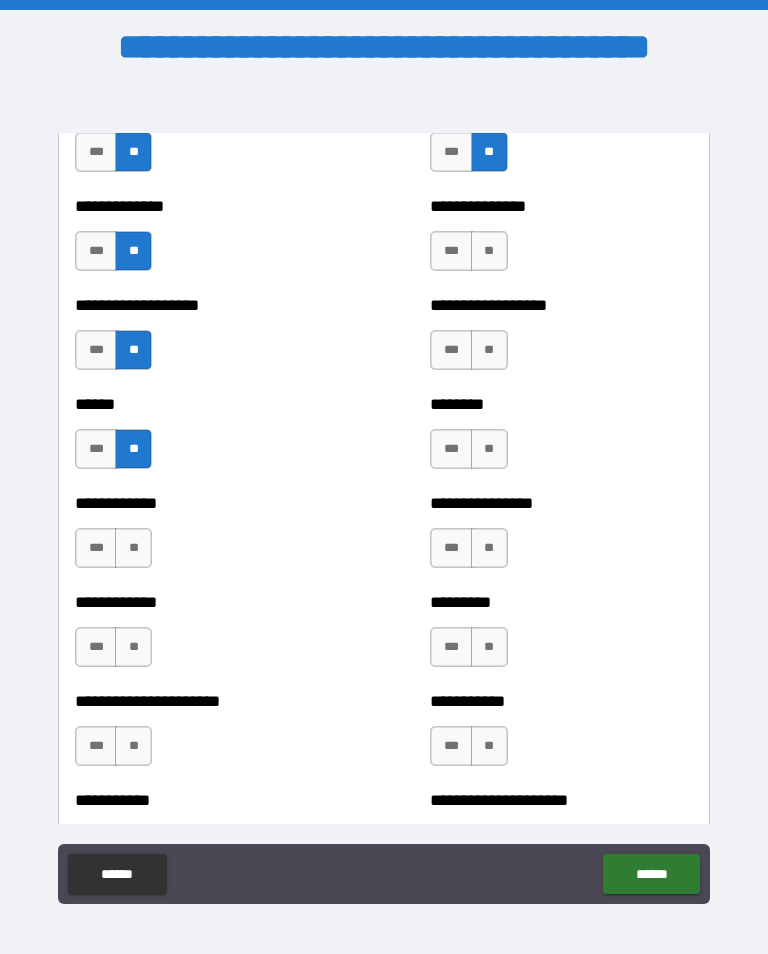 click on "**" at bounding box center [133, 548] 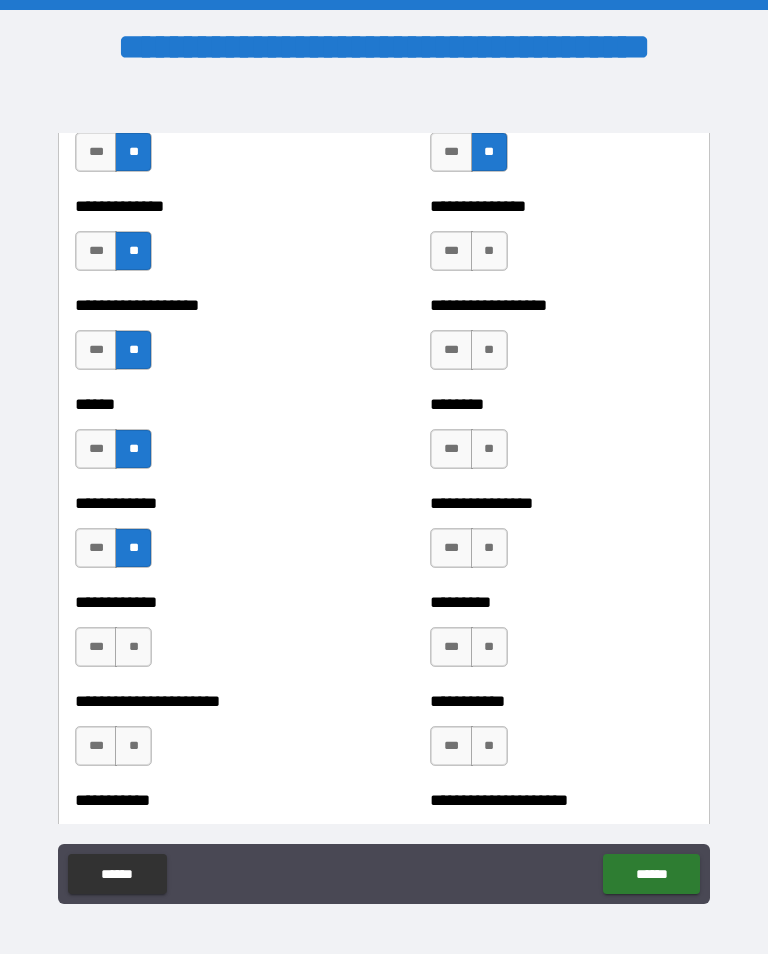 click on "**" at bounding box center (133, 647) 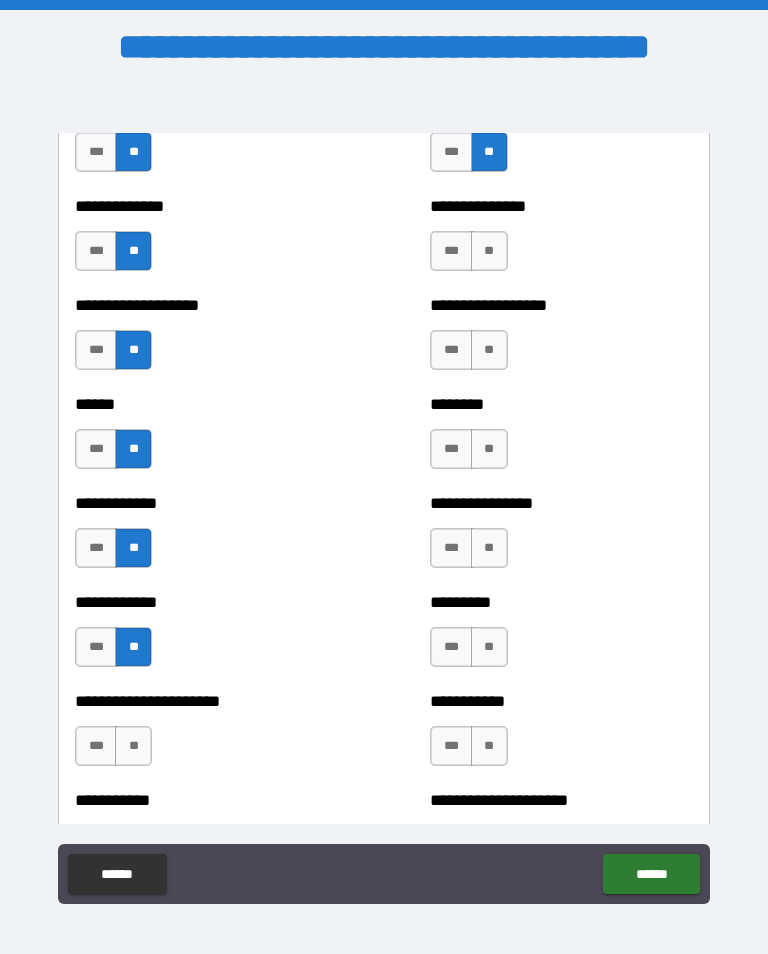click on "**" at bounding box center (133, 746) 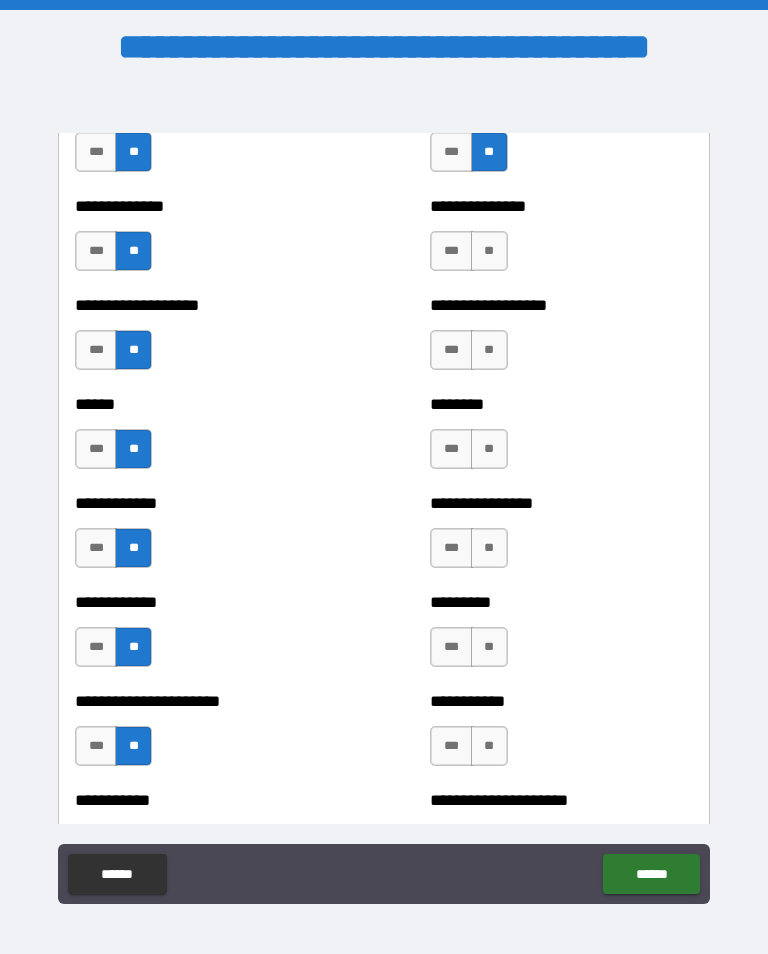 click on "**" at bounding box center [489, 746] 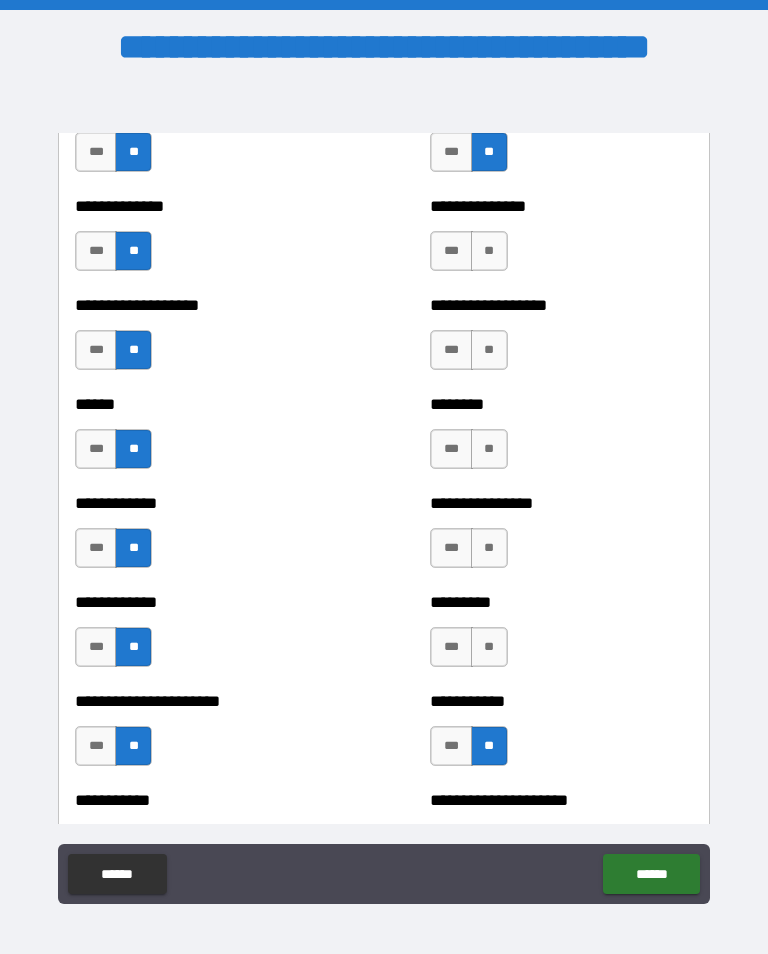 click on "**" at bounding box center [489, 647] 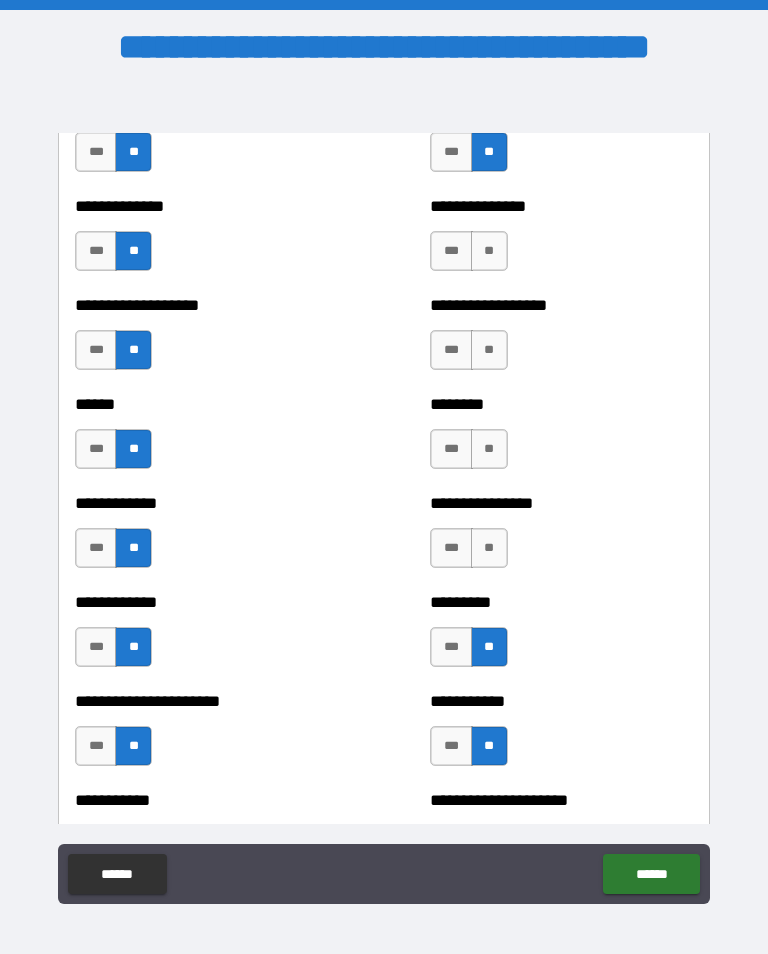 click on "**" at bounding box center [489, 548] 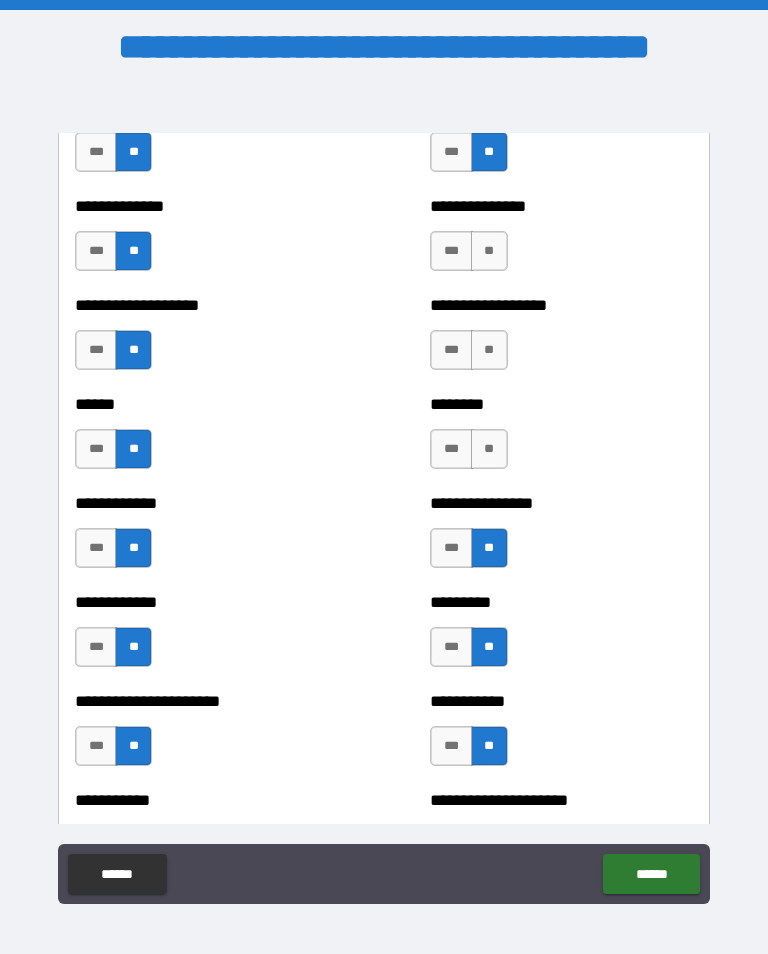 click on "**" at bounding box center [489, 449] 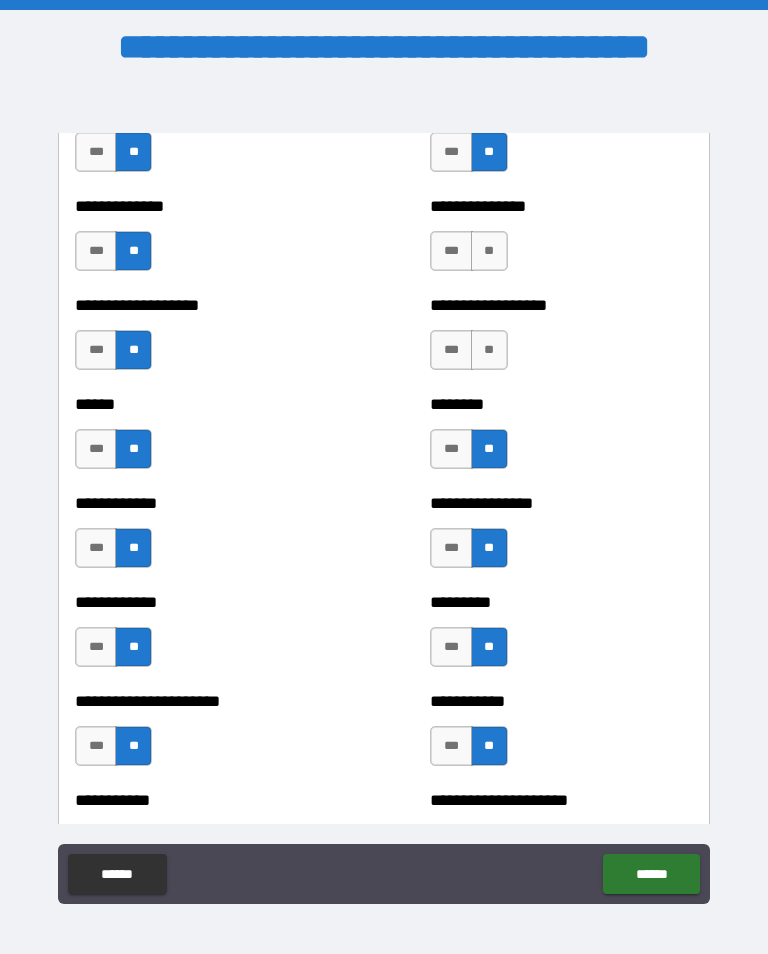click on "**" at bounding box center (489, 350) 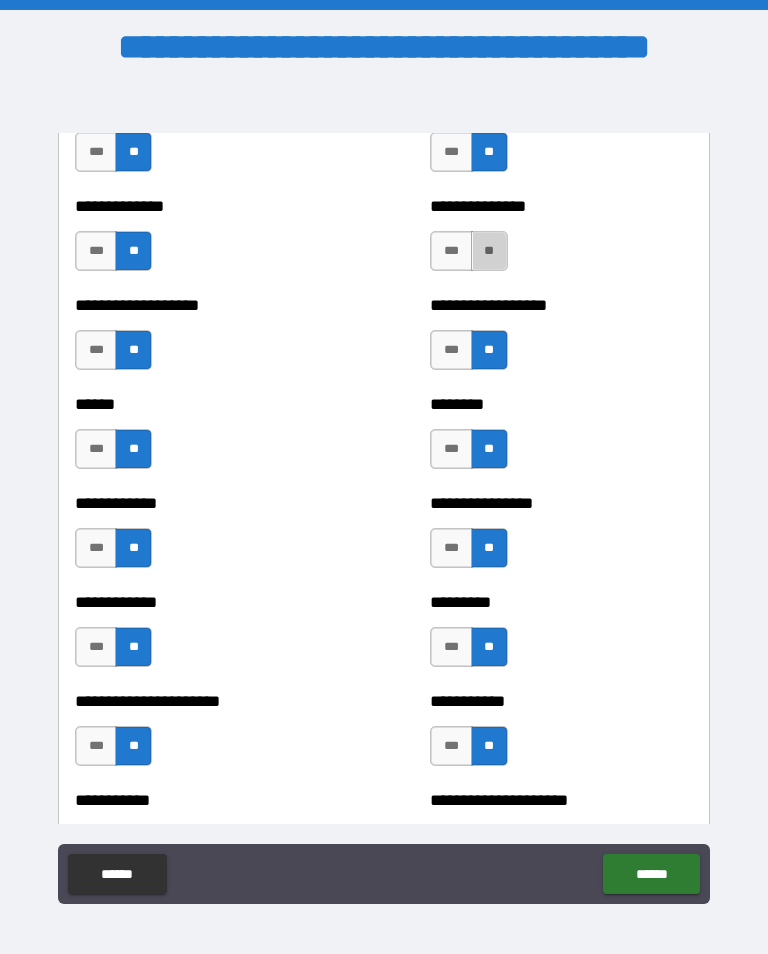 click on "**" at bounding box center [489, 251] 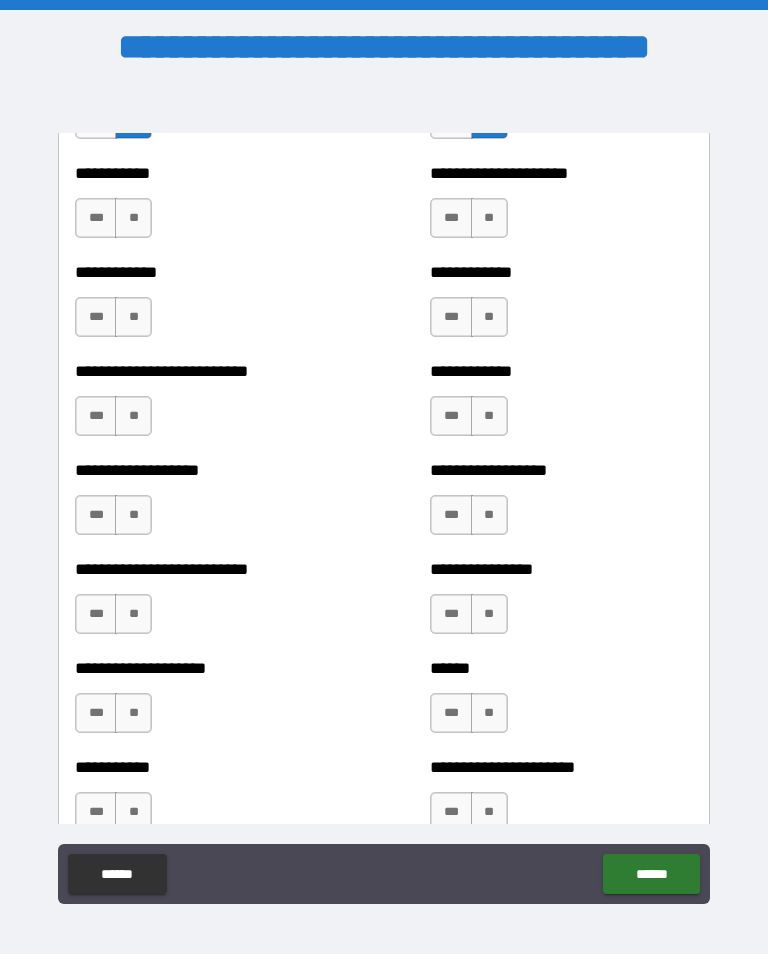 scroll, scrollTop: 5550, scrollLeft: 0, axis: vertical 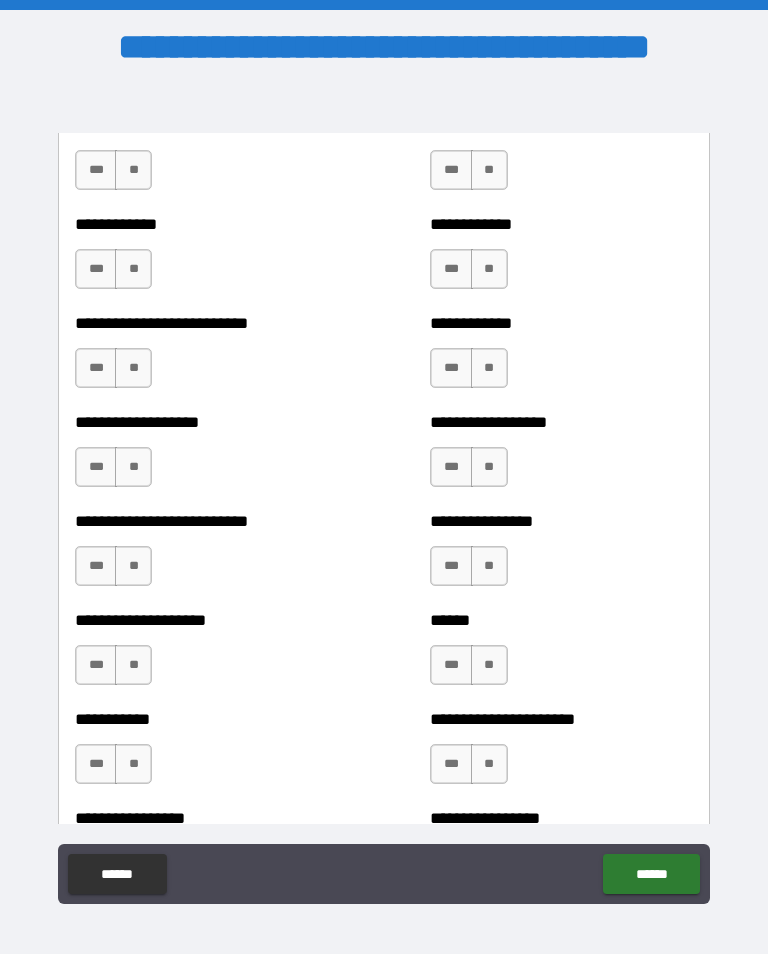 click on "**" at bounding box center [133, 170] 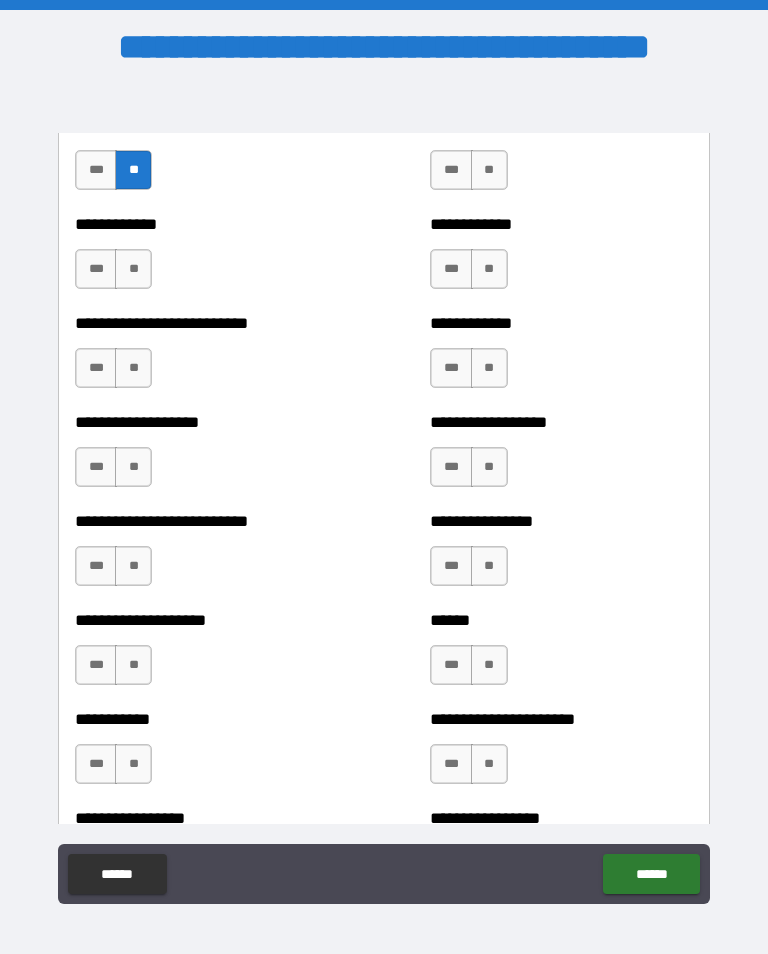 click on "**" at bounding box center [133, 269] 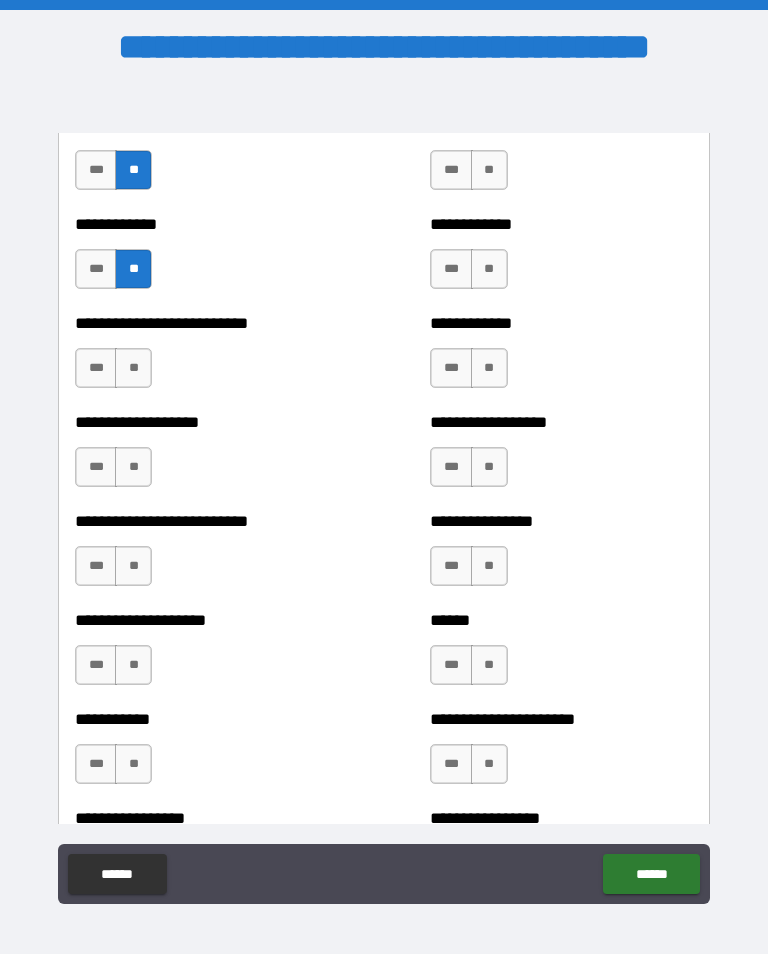 click on "**" at bounding box center [133, 368] 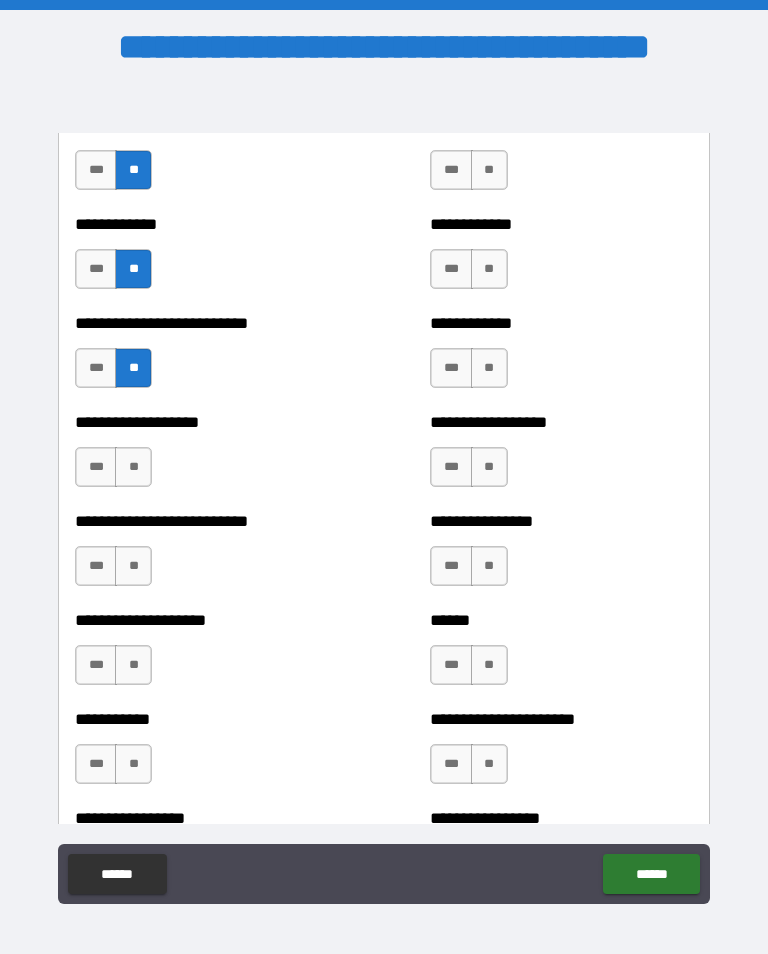 click on "**" at bounding box center (133, 467) 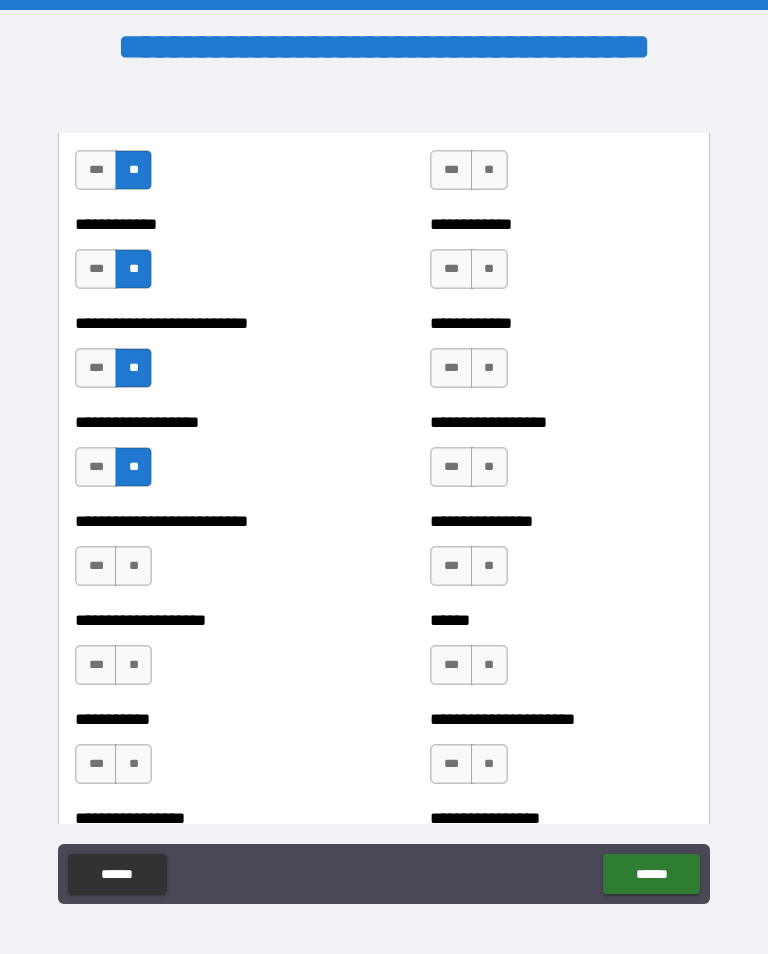 click on "**" at bounding box center (133, 566) 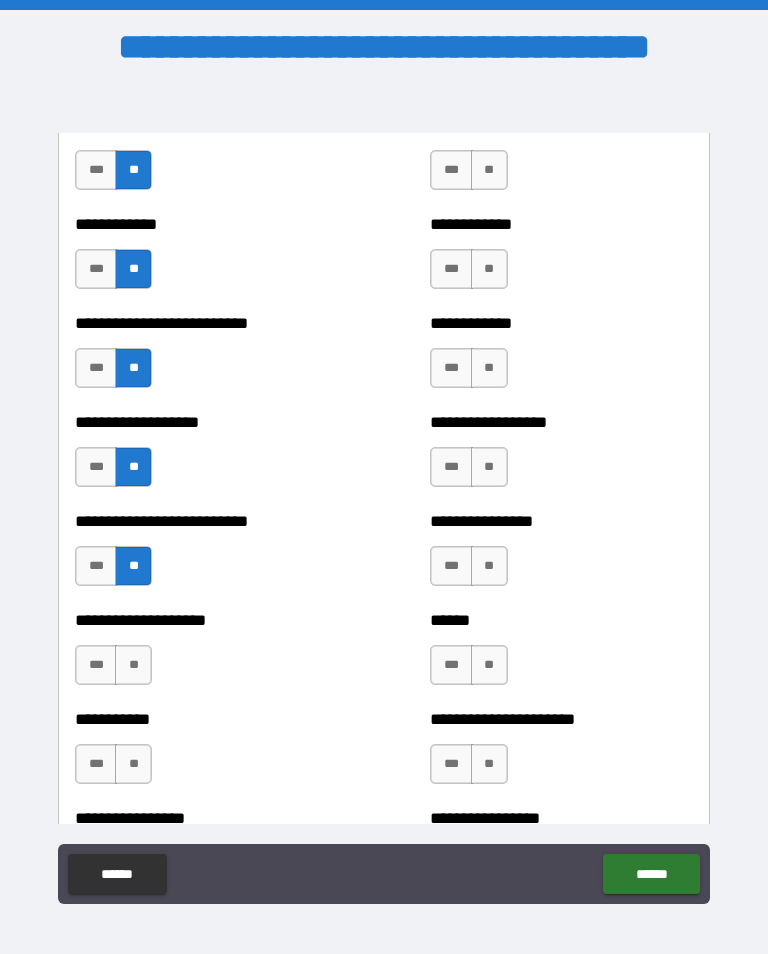 click on "**" at bounding box center [133, 665] 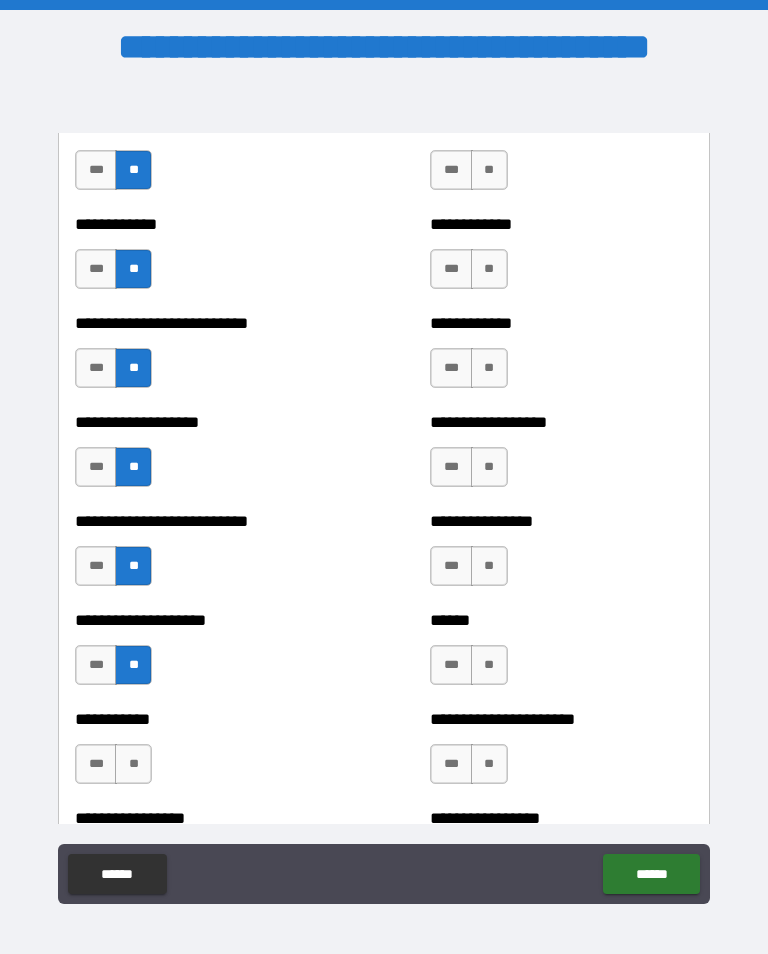 click on "**" at bounding box center [133, 764] 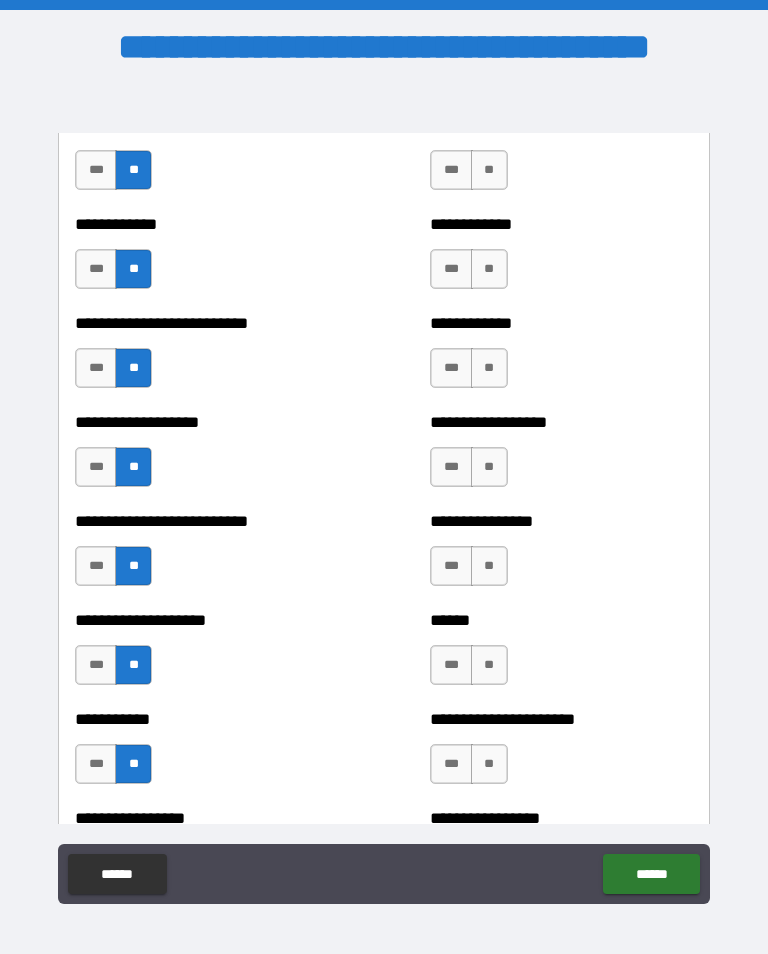 click on "**" at bounding box center [489, 764] 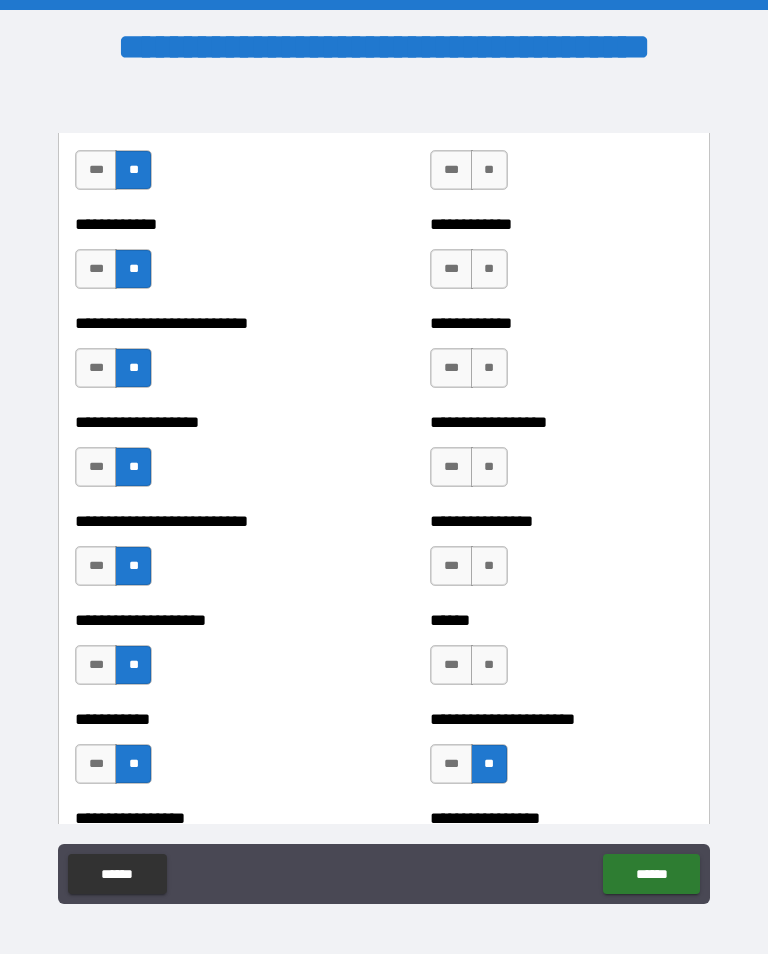 click on "**" at bounding box center [489, 665] 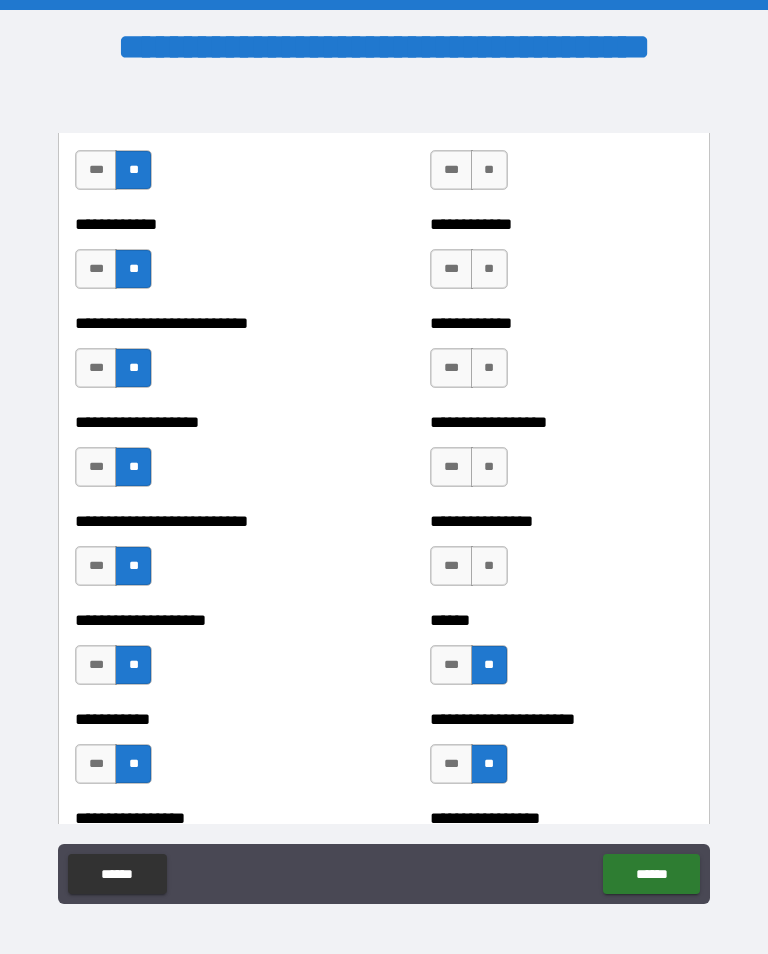 click on "**" at bounding box center (489, 566) 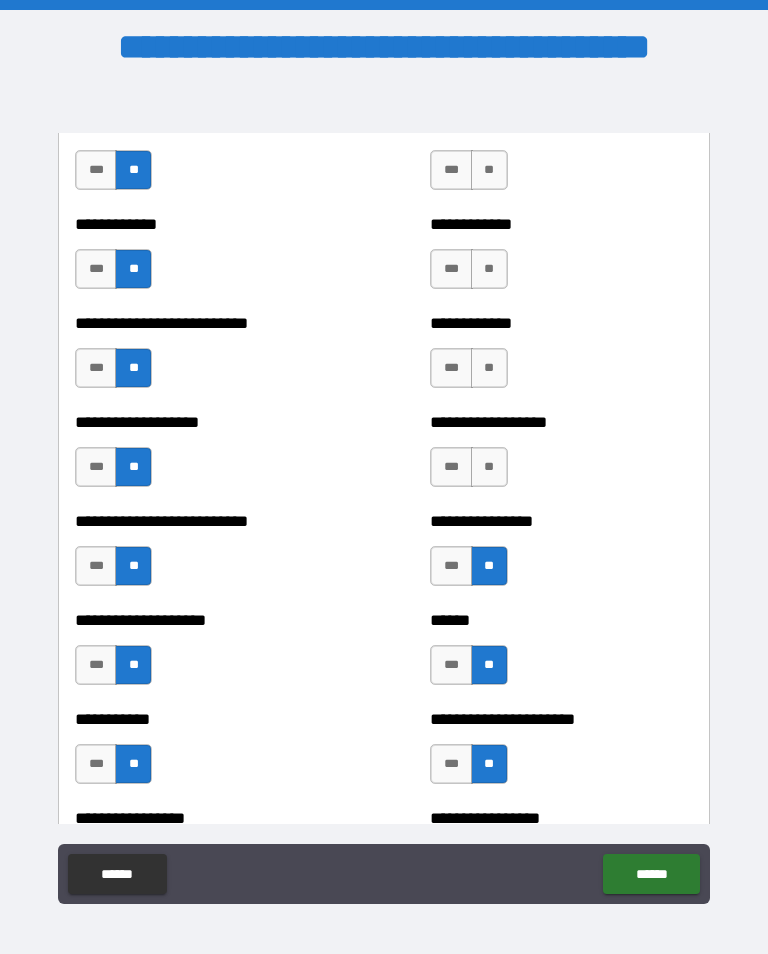 click on "**" at bounding box center (489, 467) 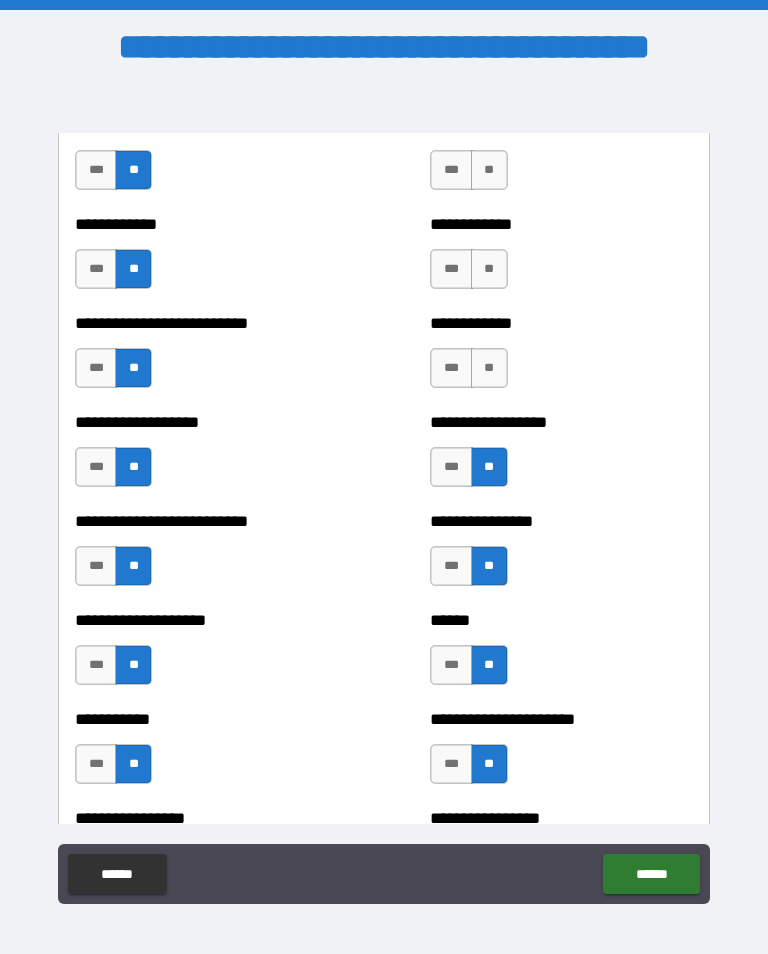 click on "**" at bounding box center [489, 368] 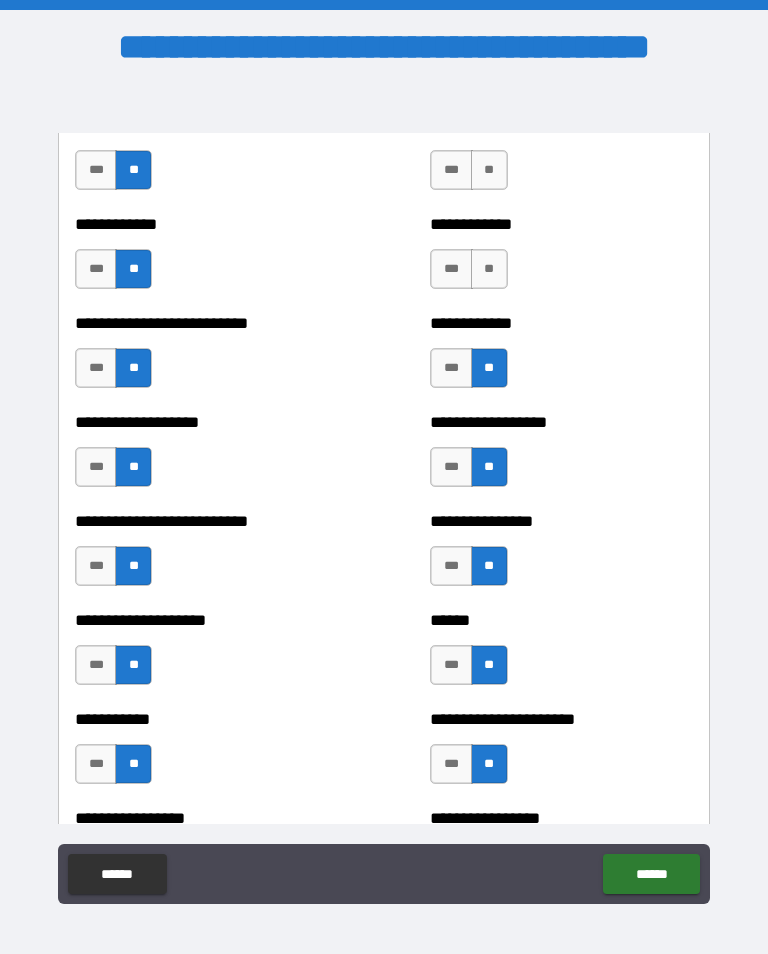 click on "**" at bounding box center [489, 269] 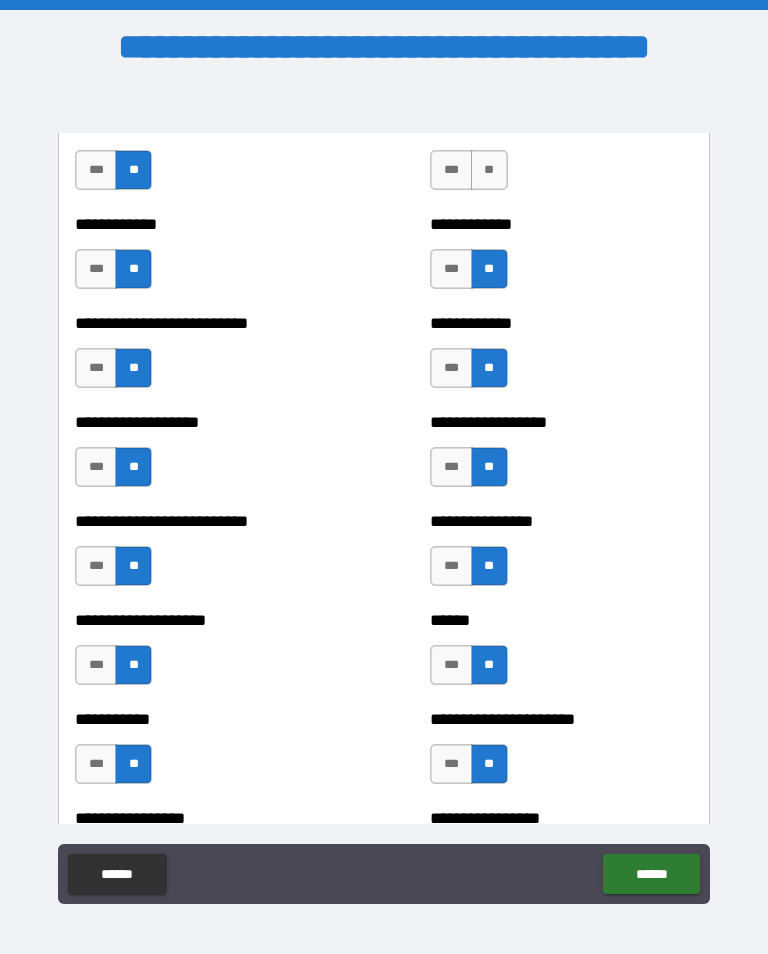 click on "**" at bounding box center [489, 170] 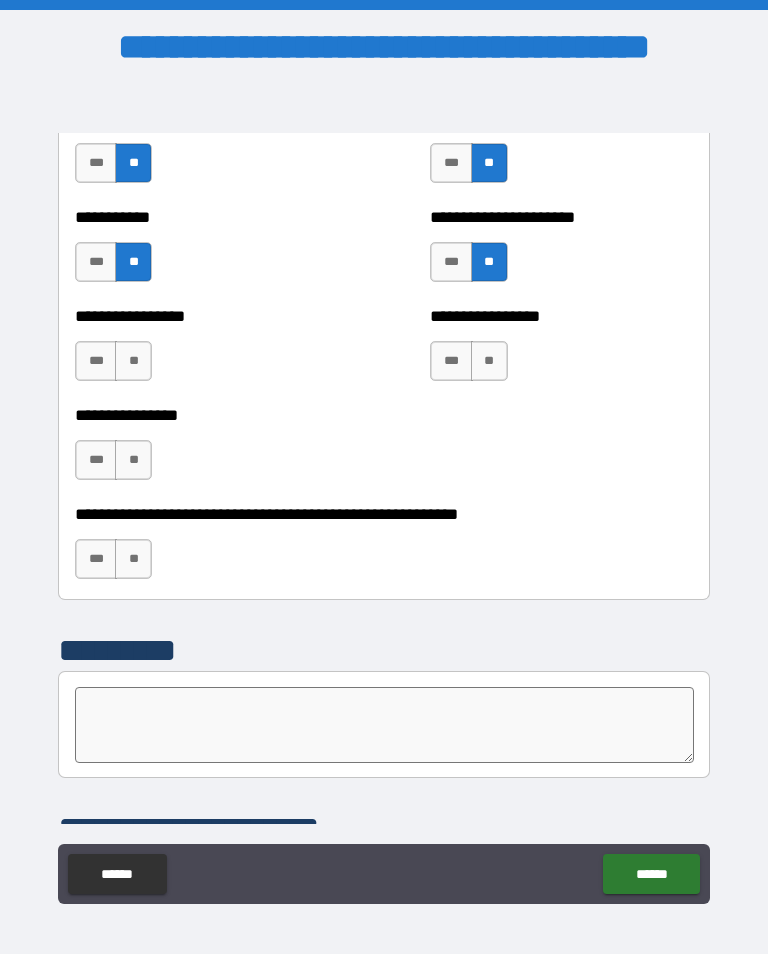 scroll, scrollTop: 6136, scrollLeft: 0, axis: vertical 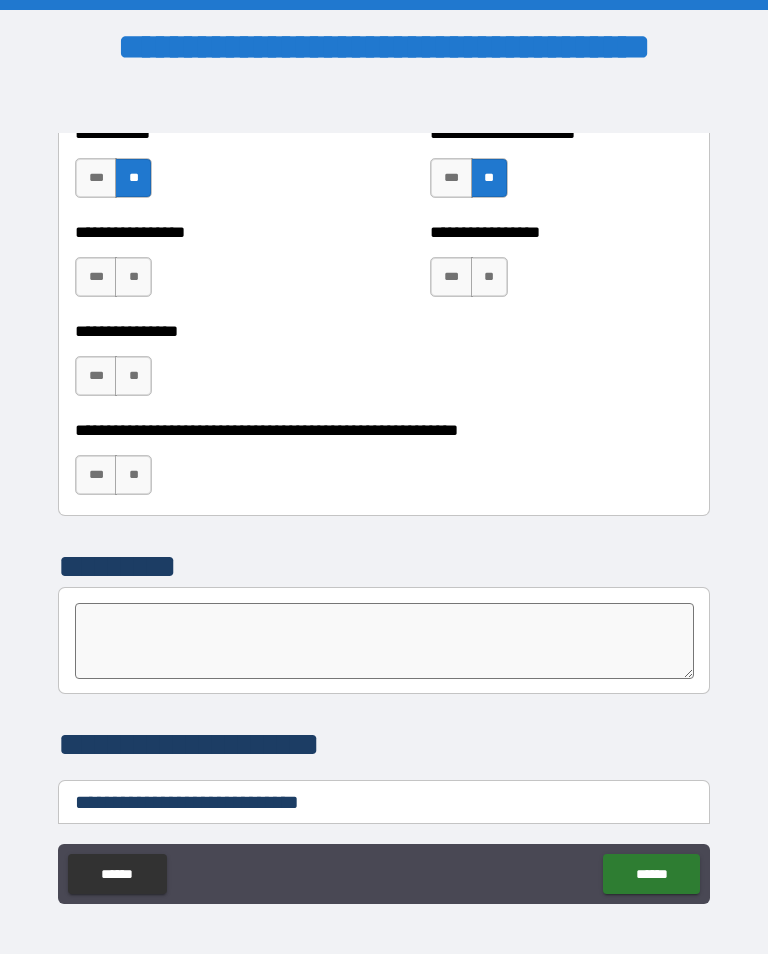 click on "**" at bounding box center [133, 277] 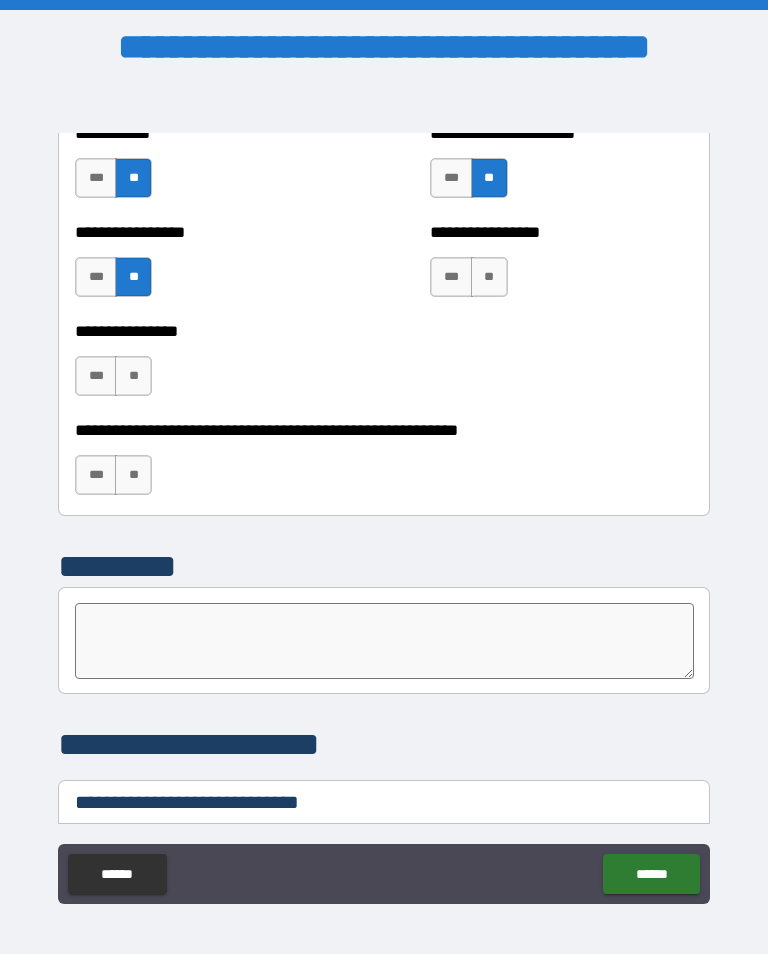 click on "**" at bounding box center [133, 376] 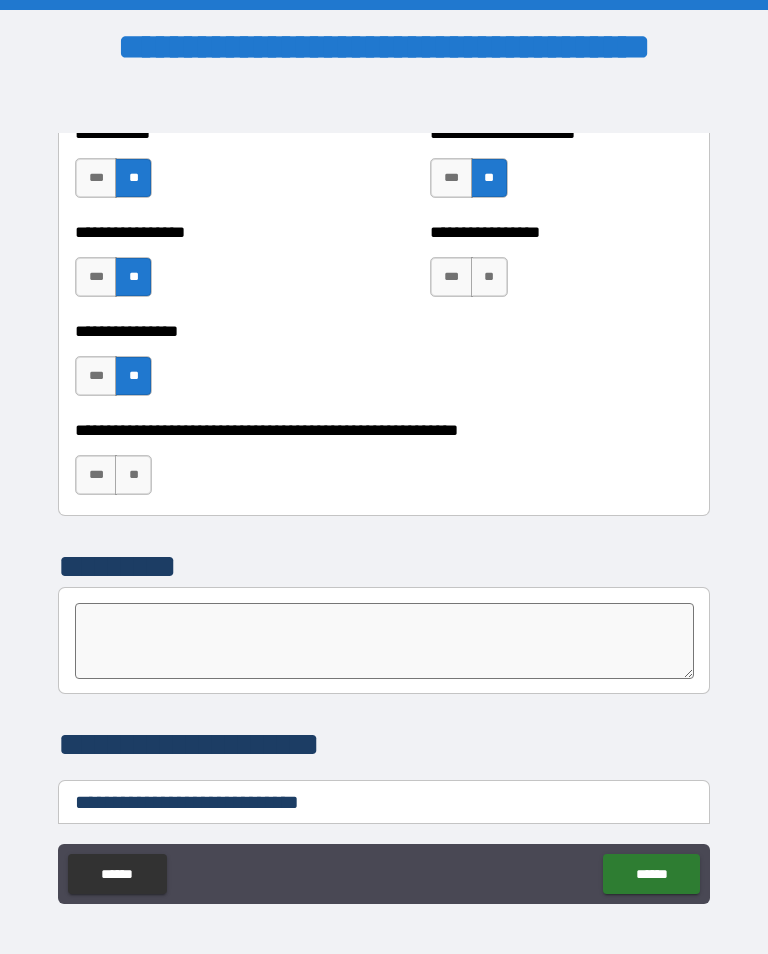 click on "**" at bounding box center [133, 475] 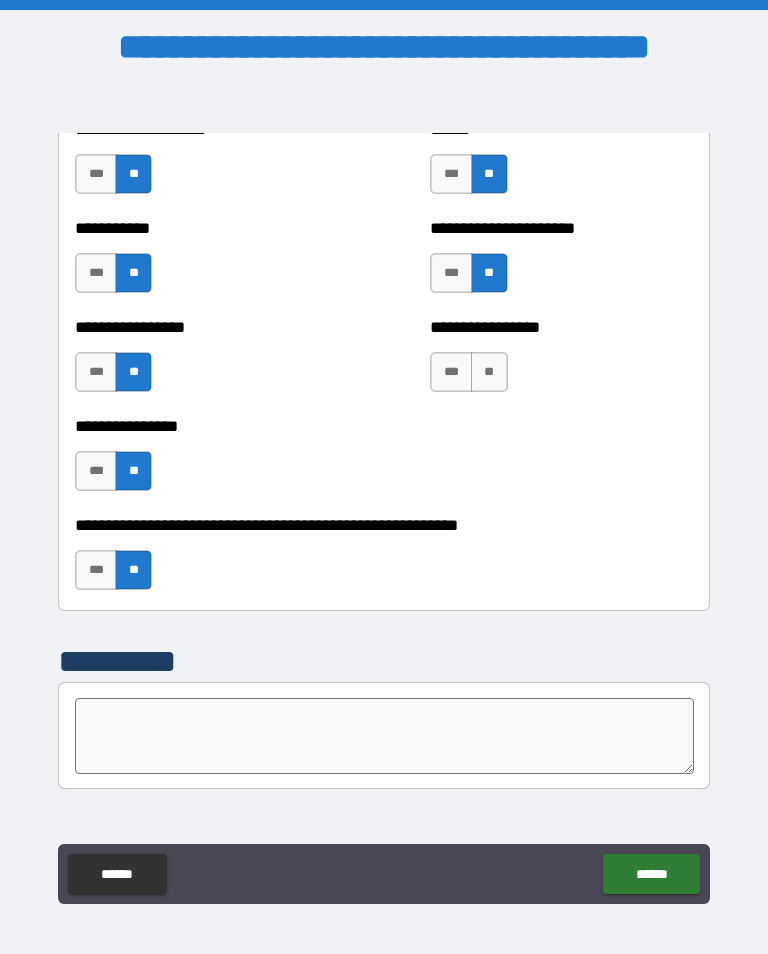 scroll, scrollTop: 6036, scrollLeft: 0, axis: vertical 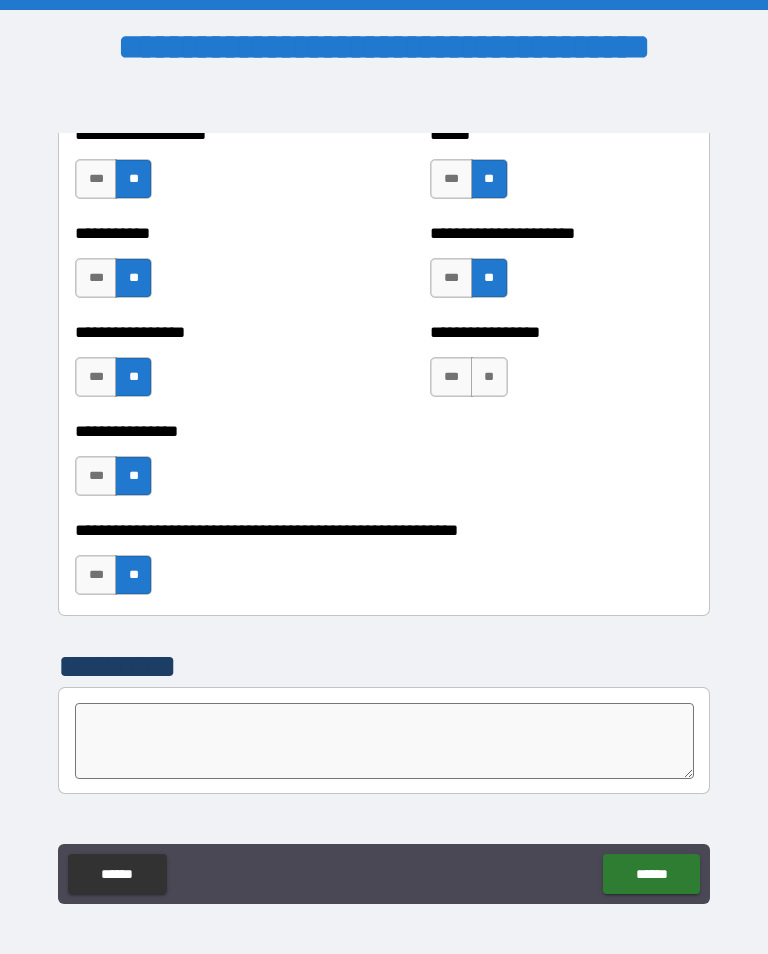 click on "**" at bounding box center [489, 377] 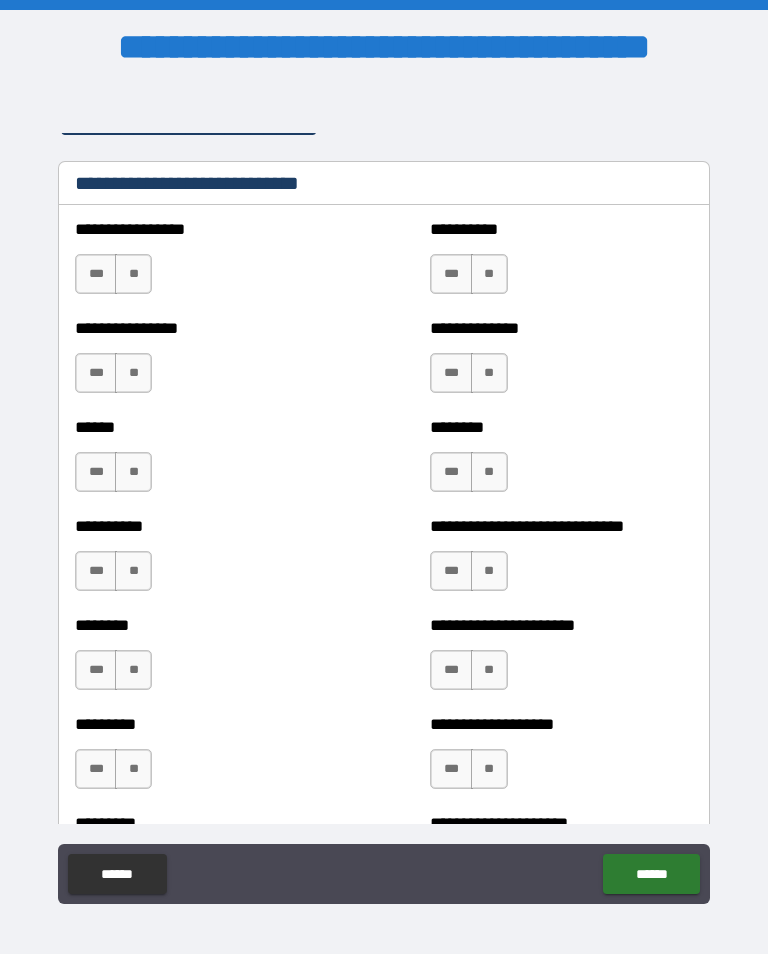 scroll, scrollTop: 6782, scrollLeft: 0, axis: vertical 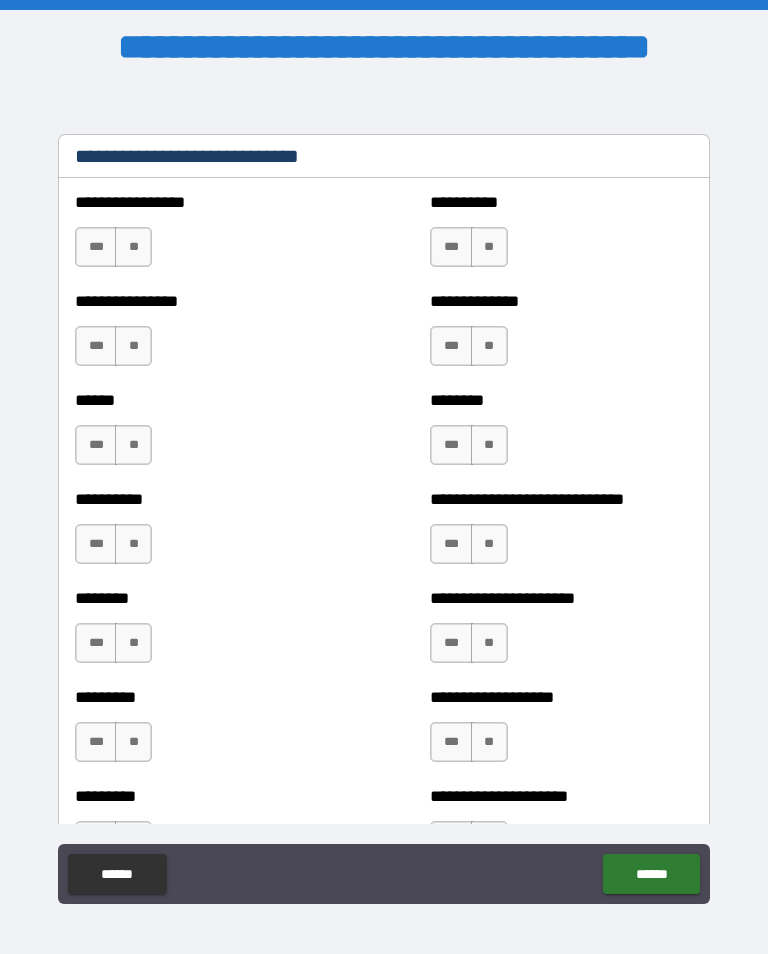 click on "**" at bounding box center [133, 247] 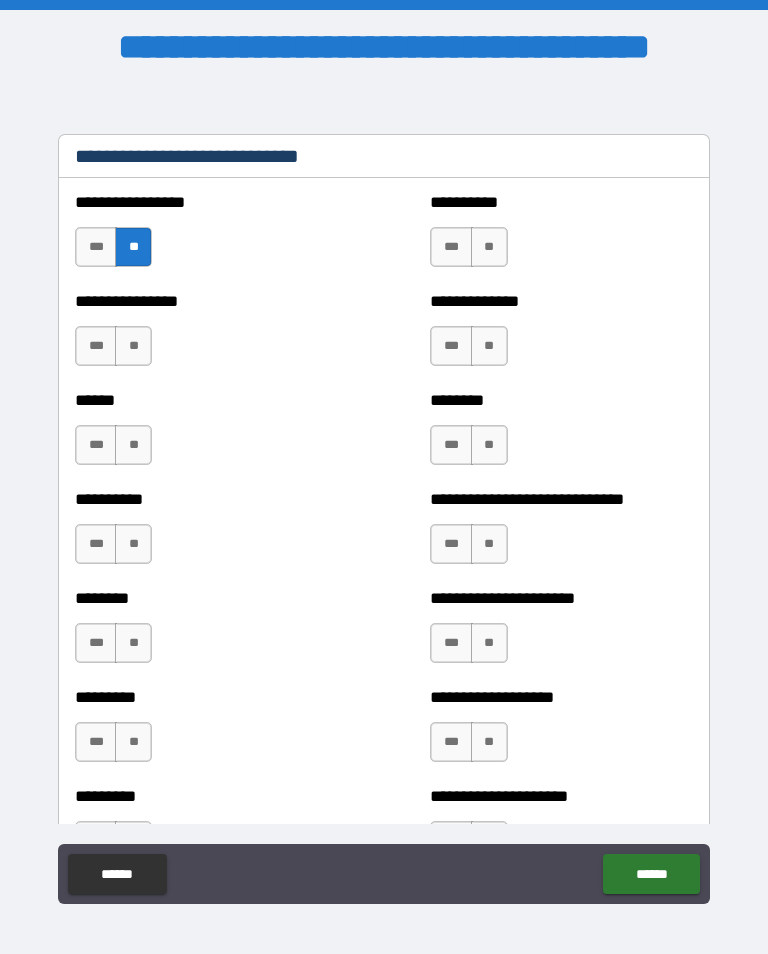 click on "**" at bounding box center (133, 346) 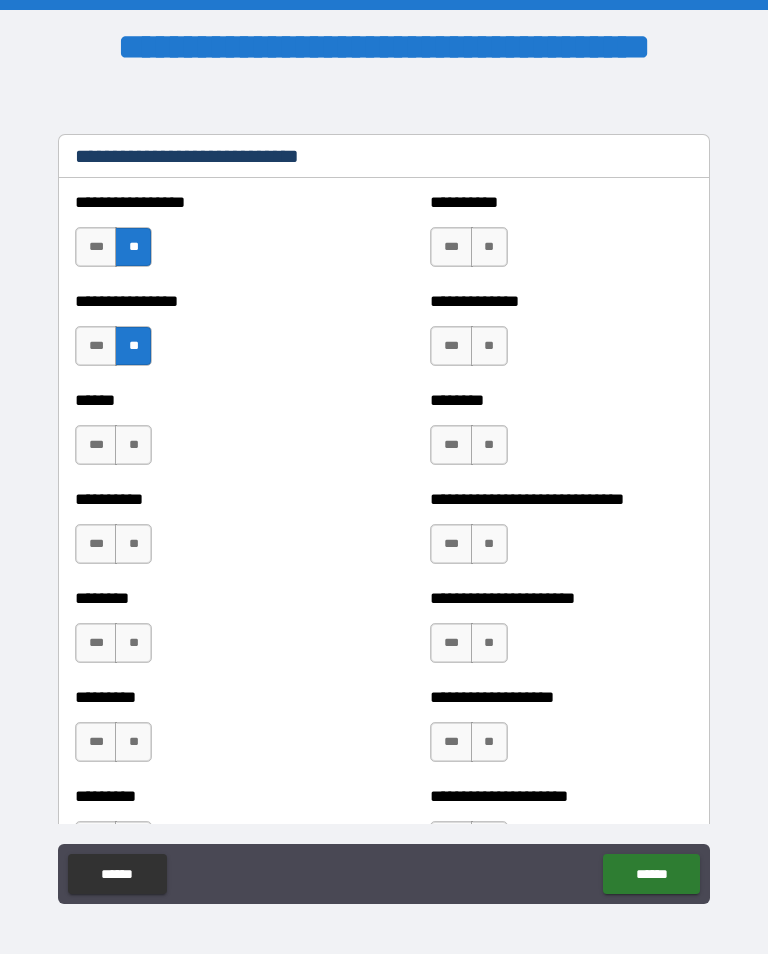 click on "**" at bounding box center (133, 445) 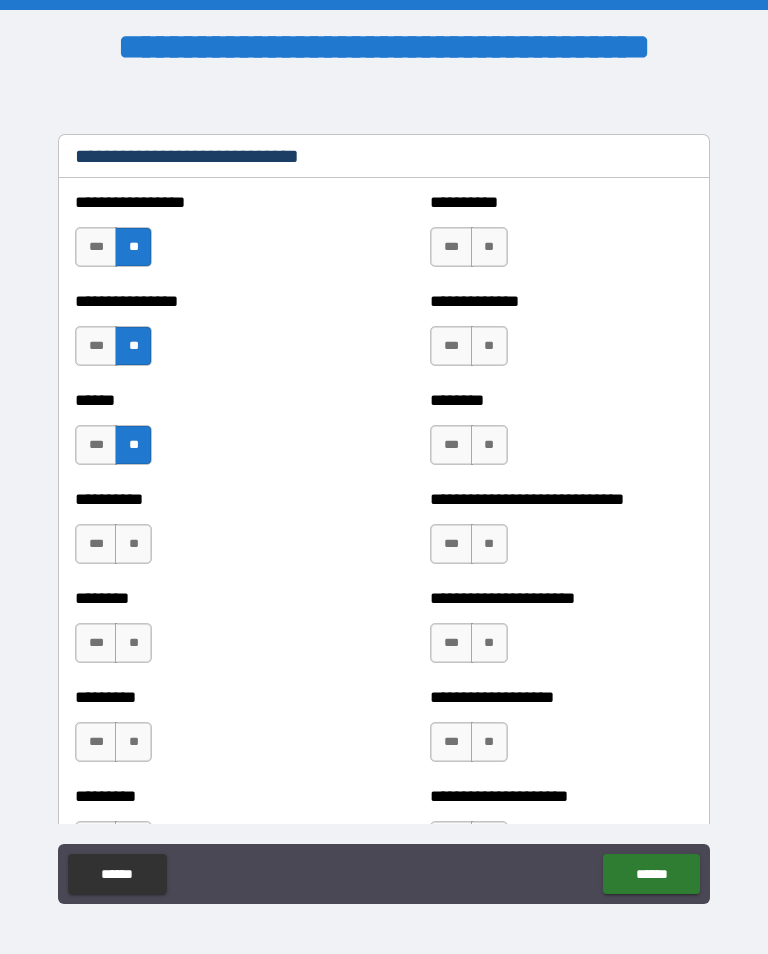 click on "**" at bounding box center [133, 544] 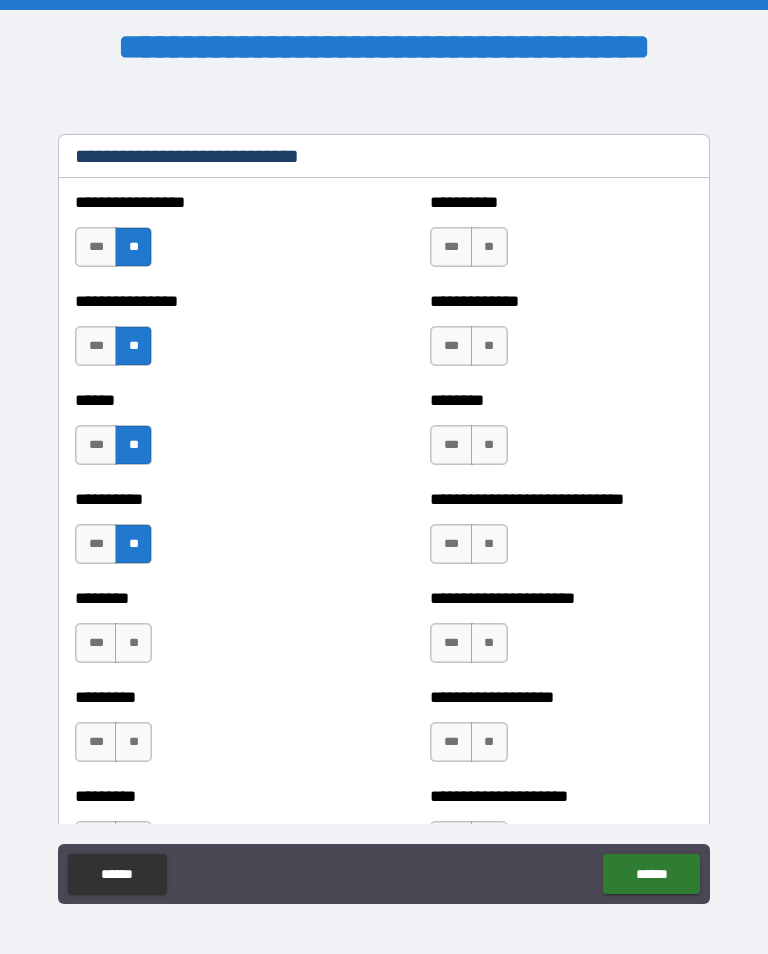 click on "**" at bounding box center [133, 643] 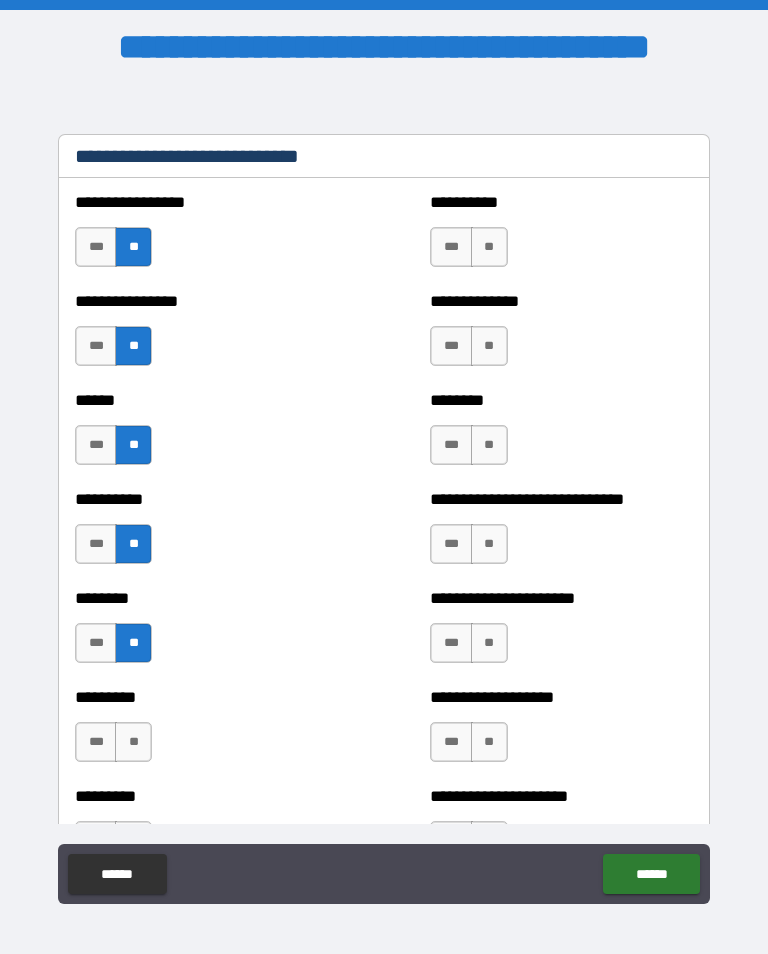 click on "**" at bounding box center (133, 742) 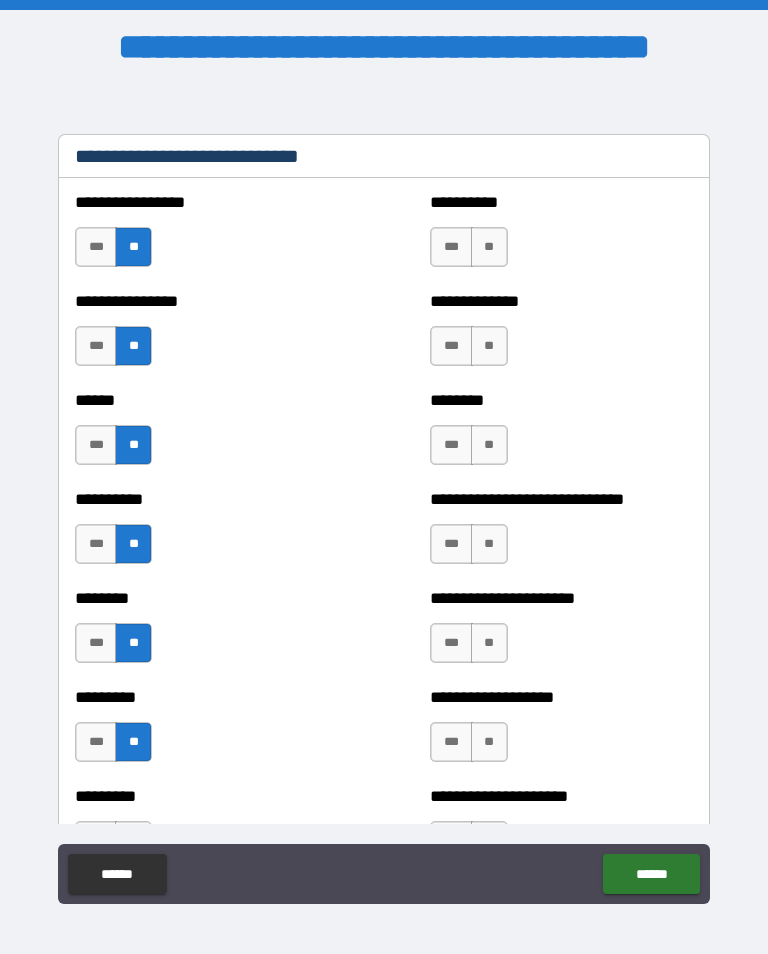 click on "**" at bounding box center [489, 643] 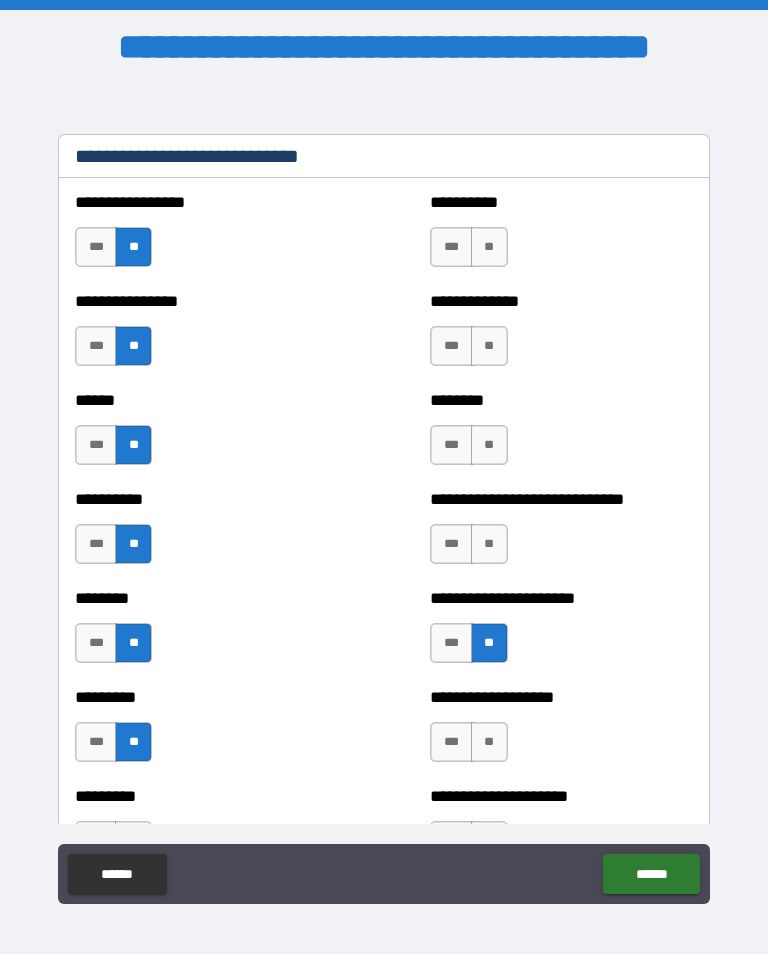 click on "**" at bounding box center (489, 544) 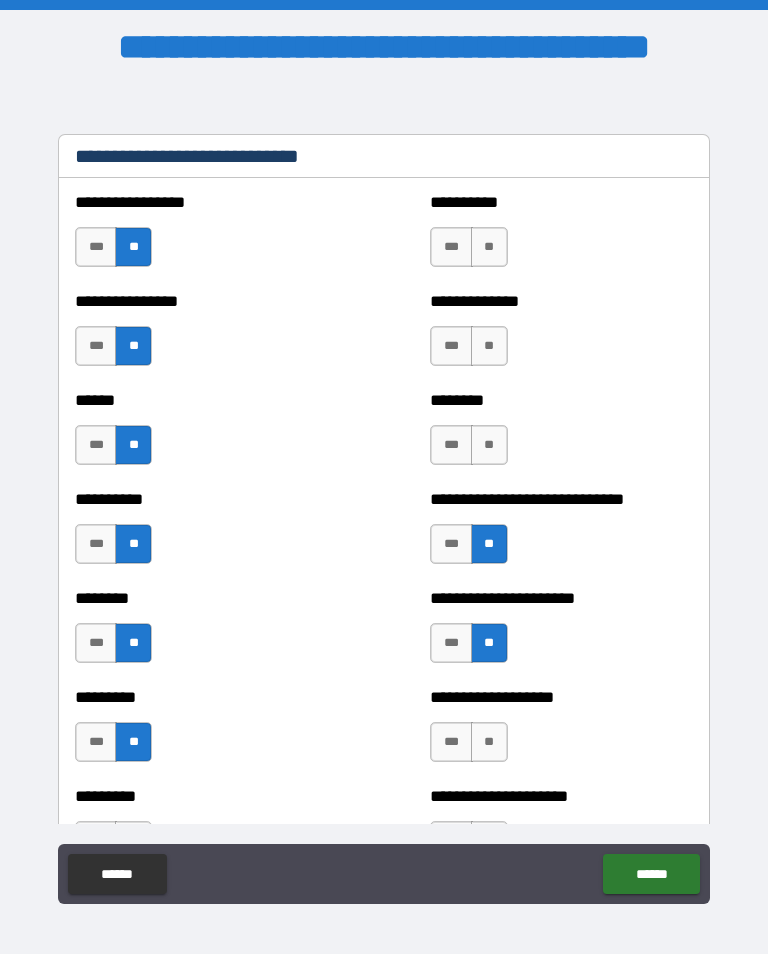 click on "**" at bounding box center (489, 445) 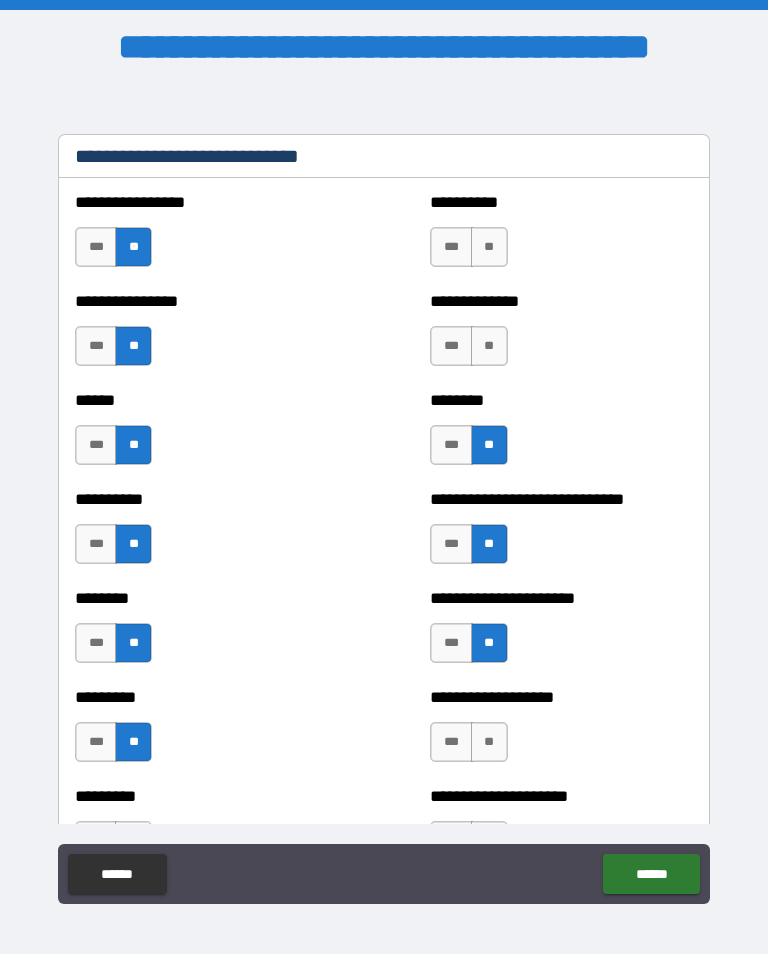click on "***" at bounding box center [451, 445] 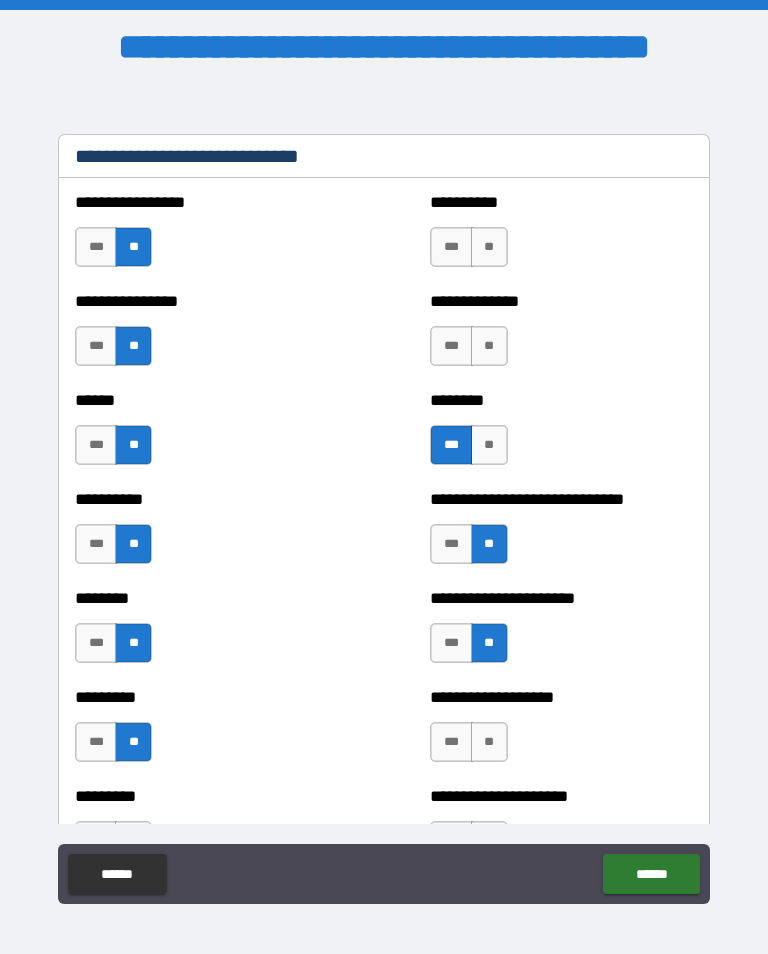 click on "**" at bounding box center [489, 346] 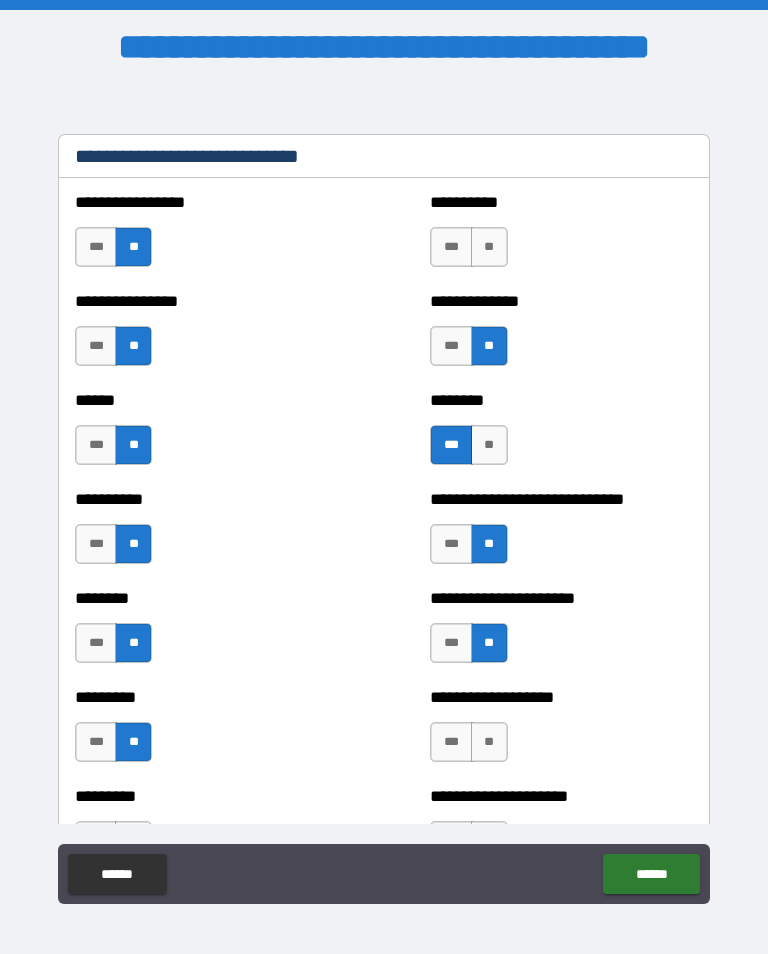 click on "**********" at bounding box center (561, 237) 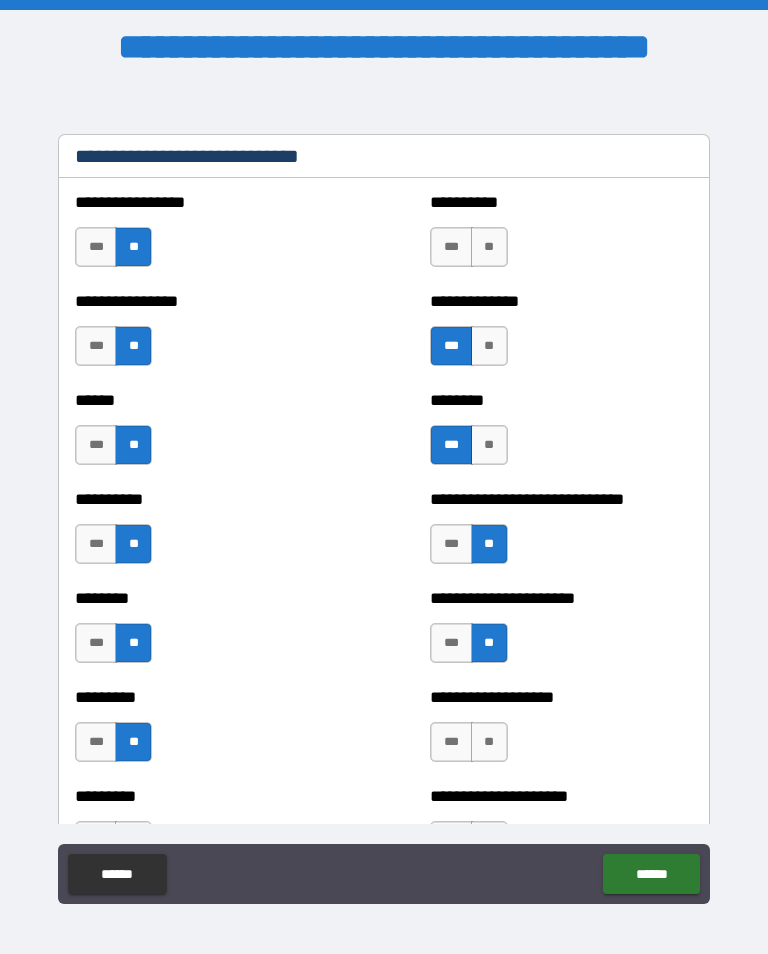 click on "**" at bounding box center (489, 247) 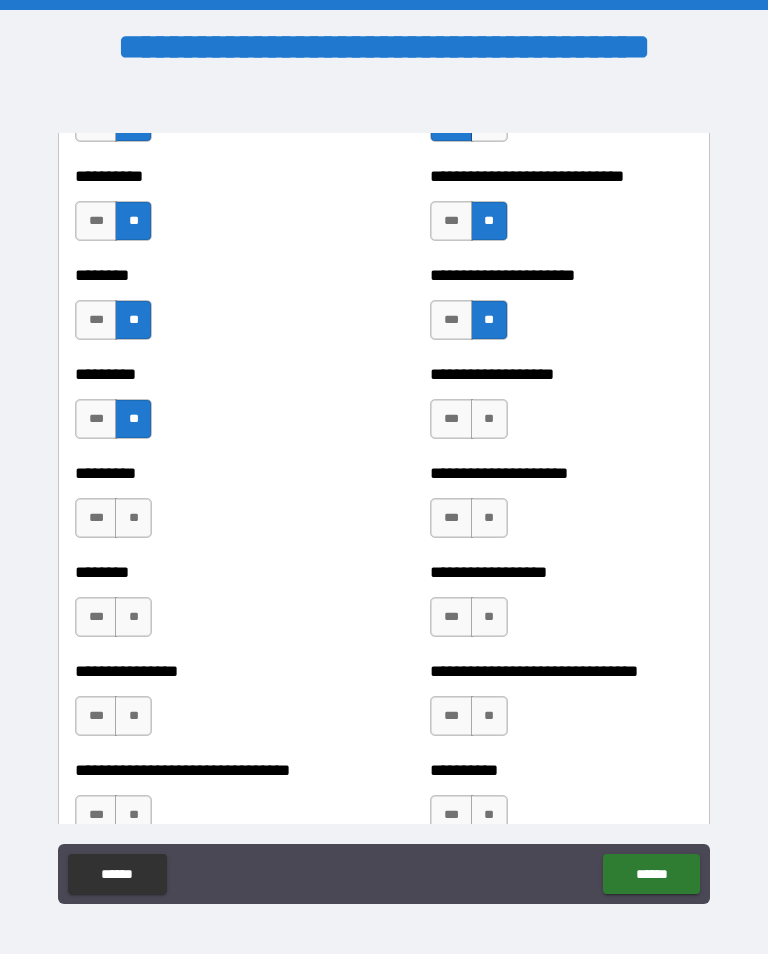 scroll, scrollTop: 7127, scrollLeft: 0, axis: vertical 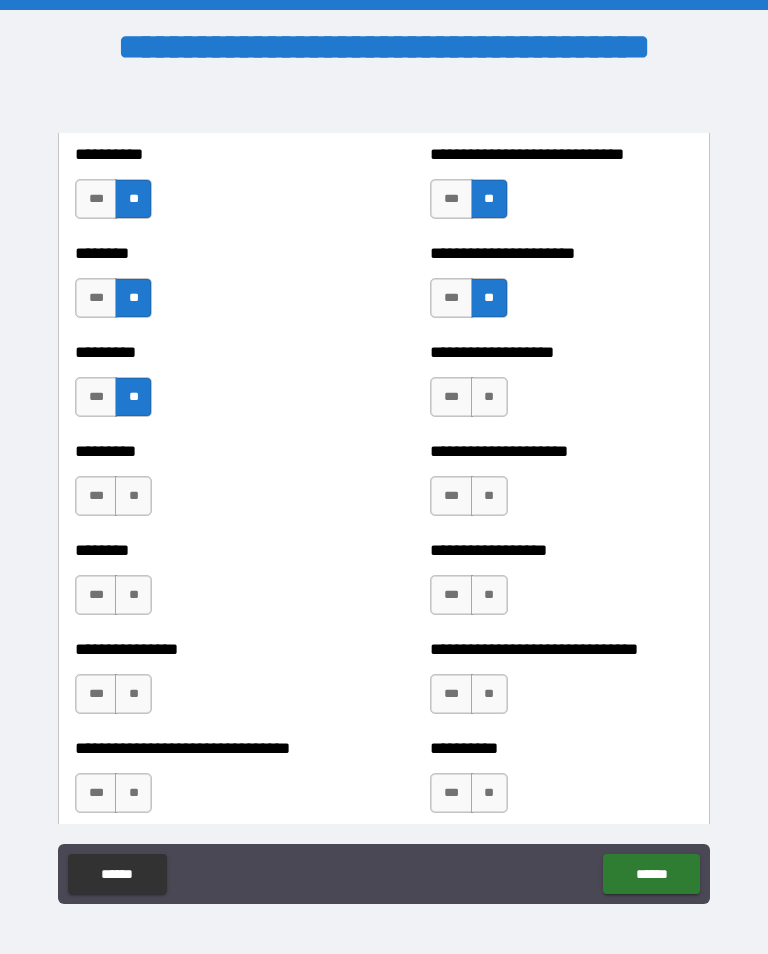 click on "**" at bounding box center [489, 397] 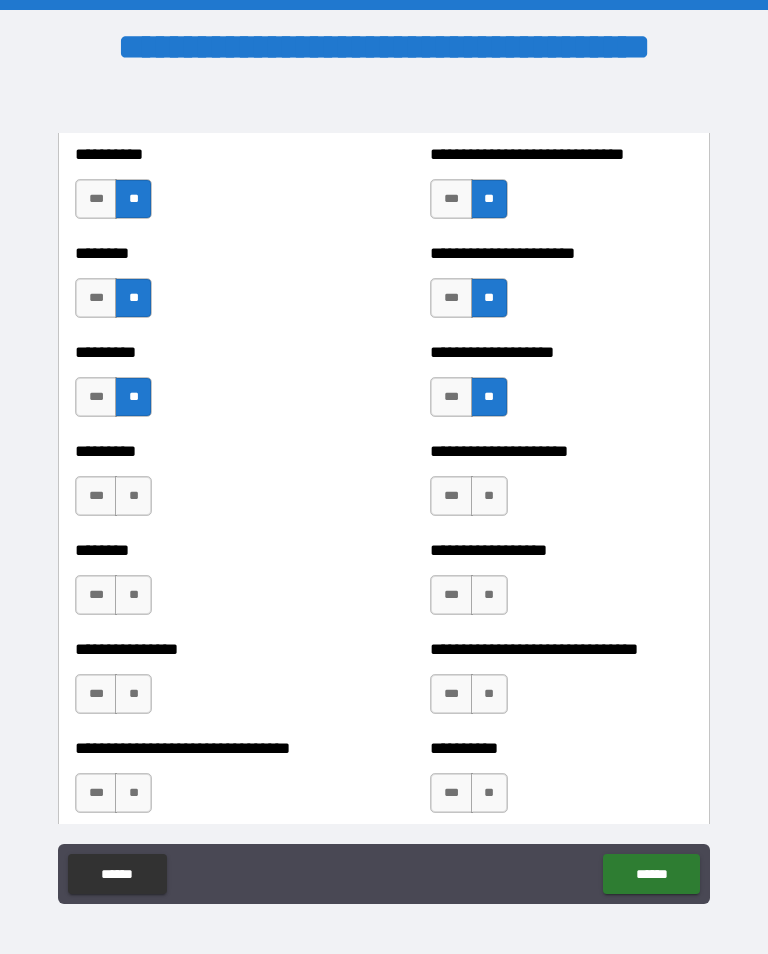 click on "**" at bounding box center (489, 496) 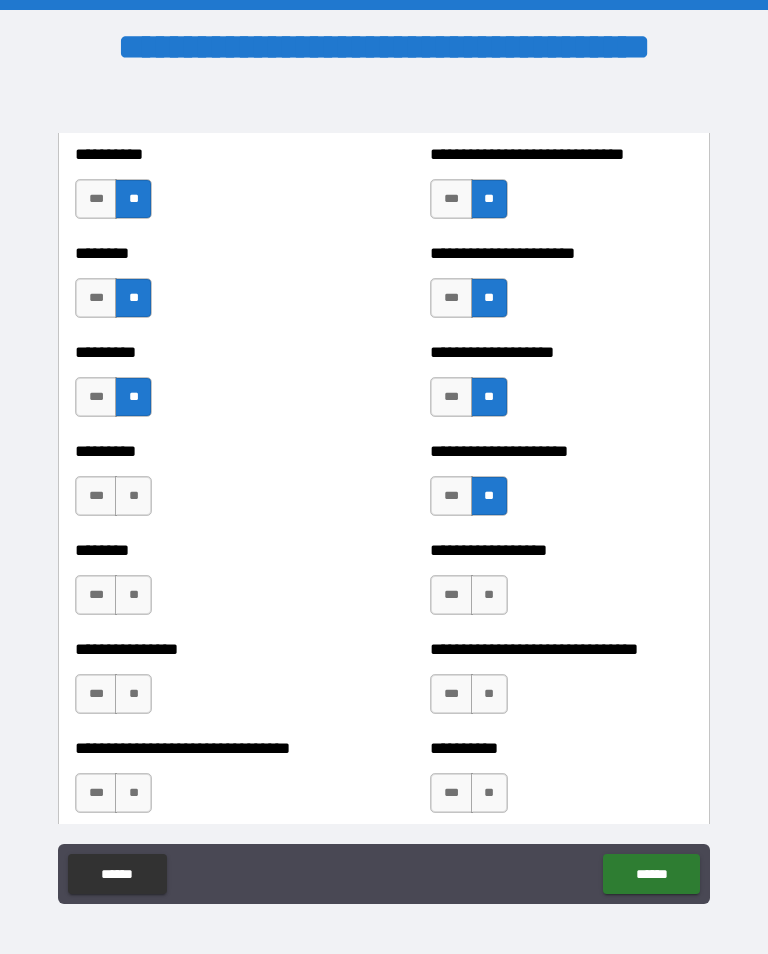 click on "**" at bounding box center [489, 595] 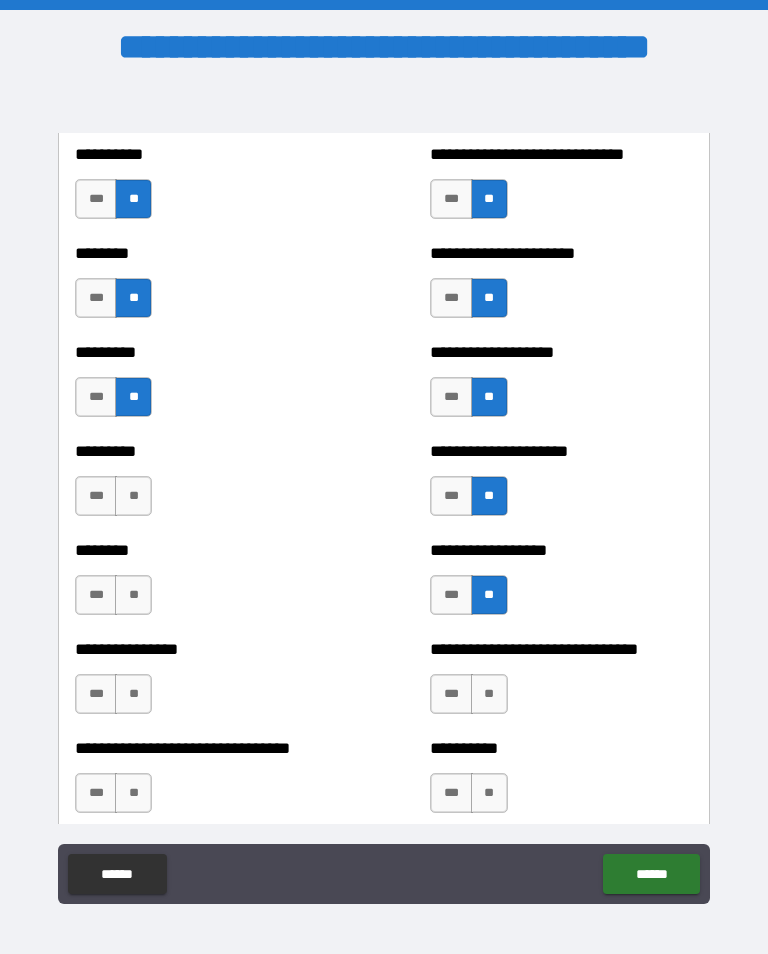 click on "**" at bounding box center (489, 694) 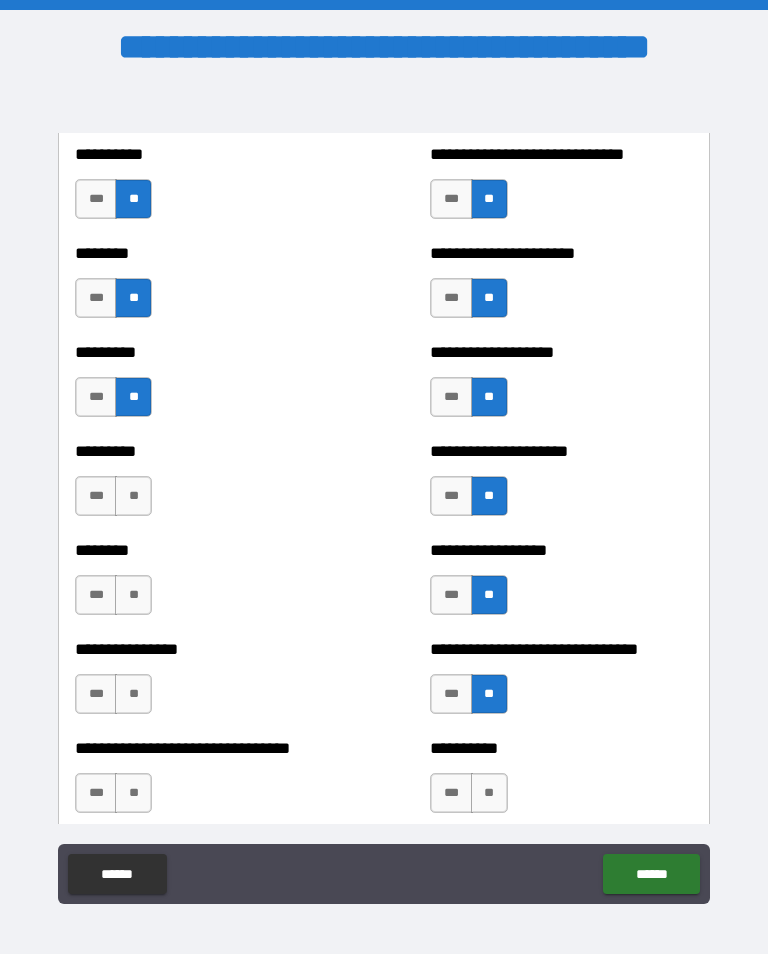 click on "**" at bounding box center [489, 793] 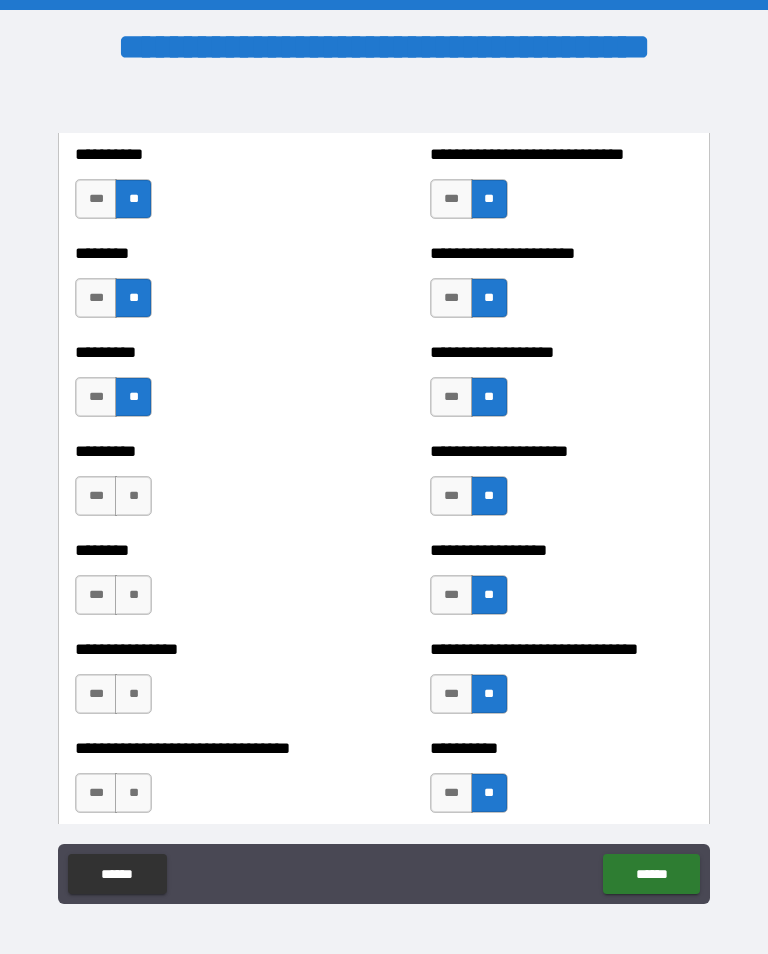 click on "**" at bounding box center (133, 694) 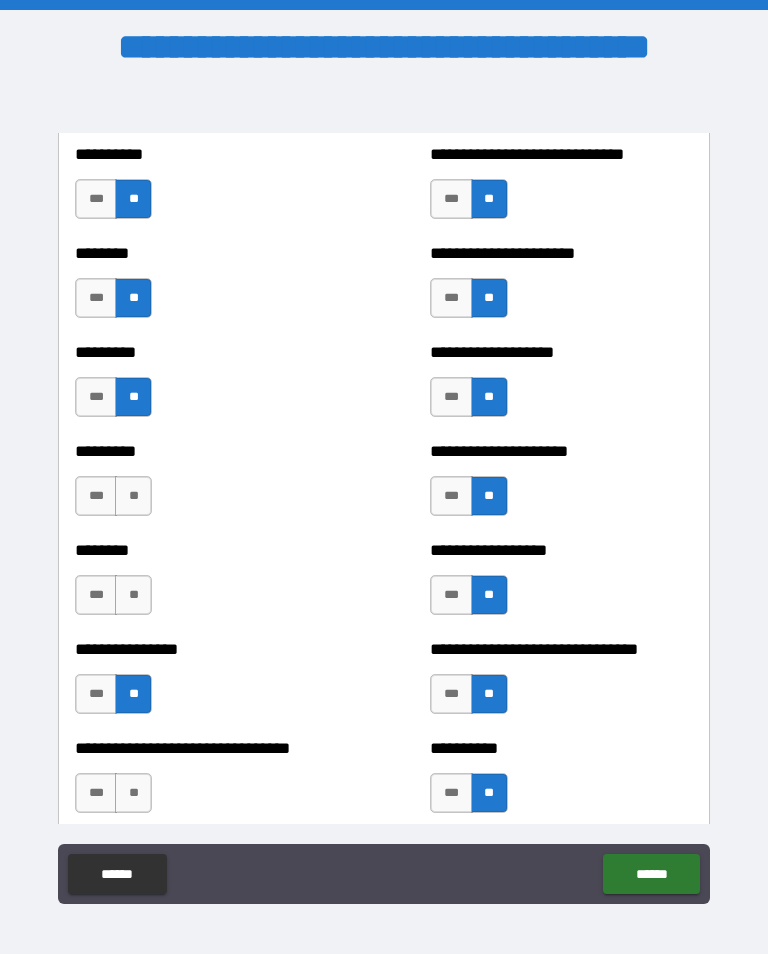 click on "**" at bounding box center (133, 595) 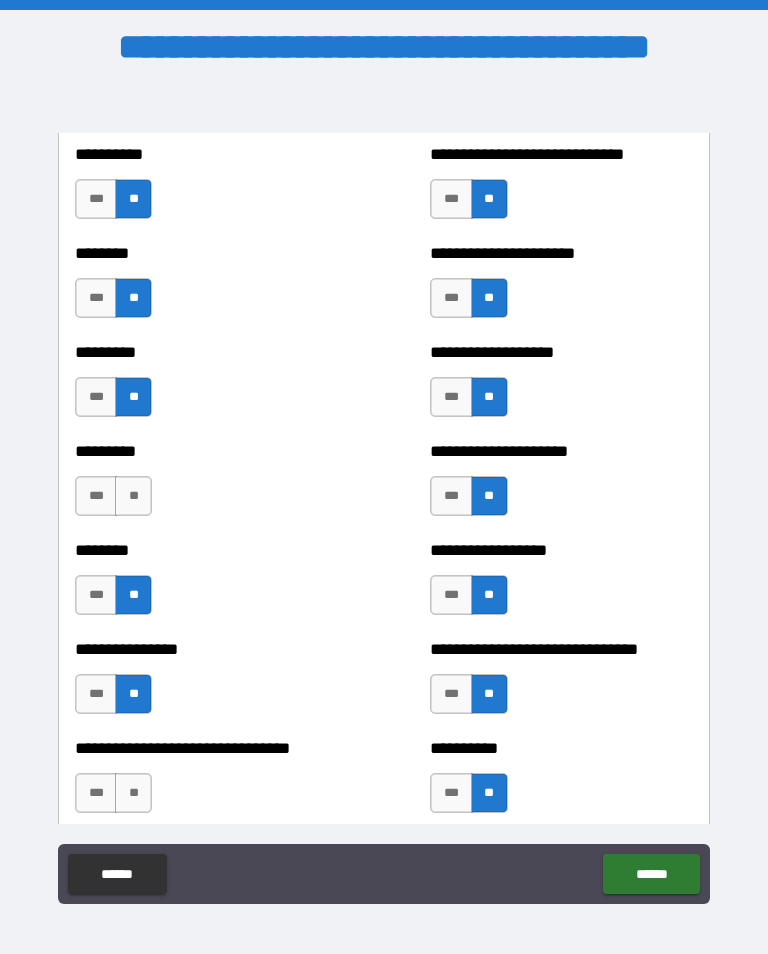 click on "********* *** **" at bounding box center (206, 486) 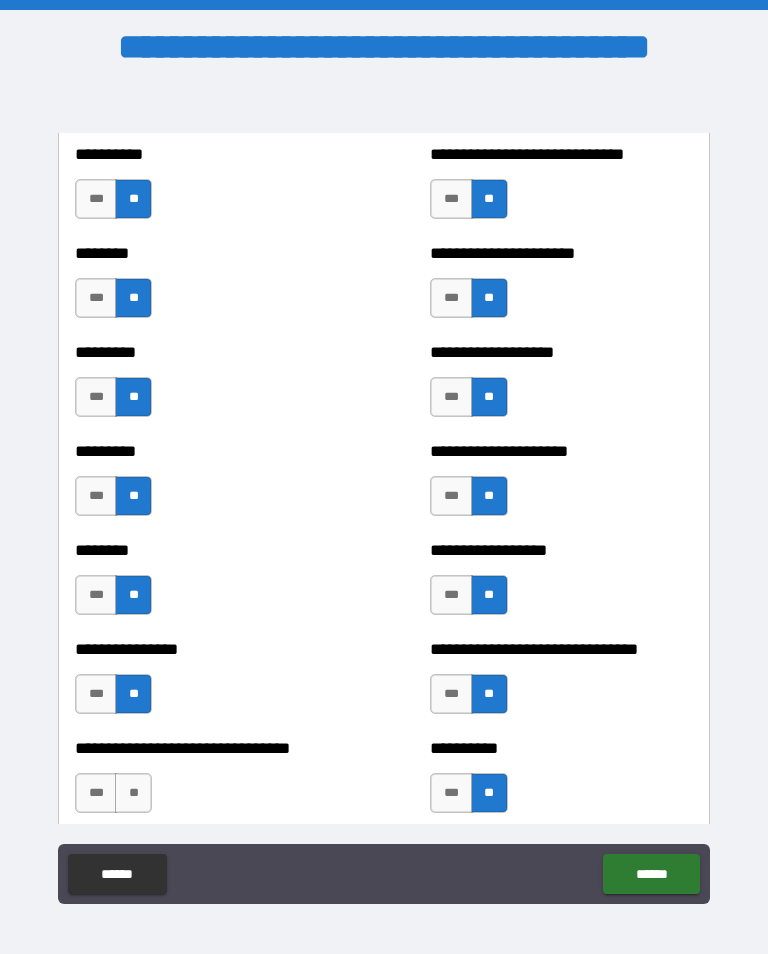 click on "**" at bounding box center [133, 793] 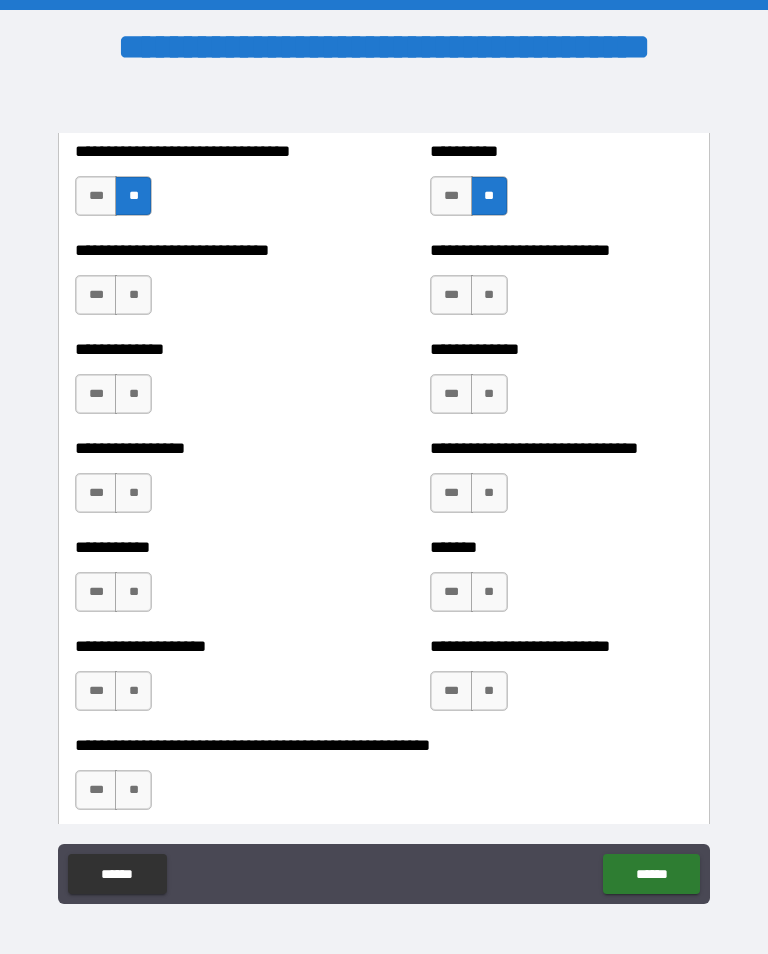 scroll, scrollTop: 7753, scrollLeft: 0, axis: vertical 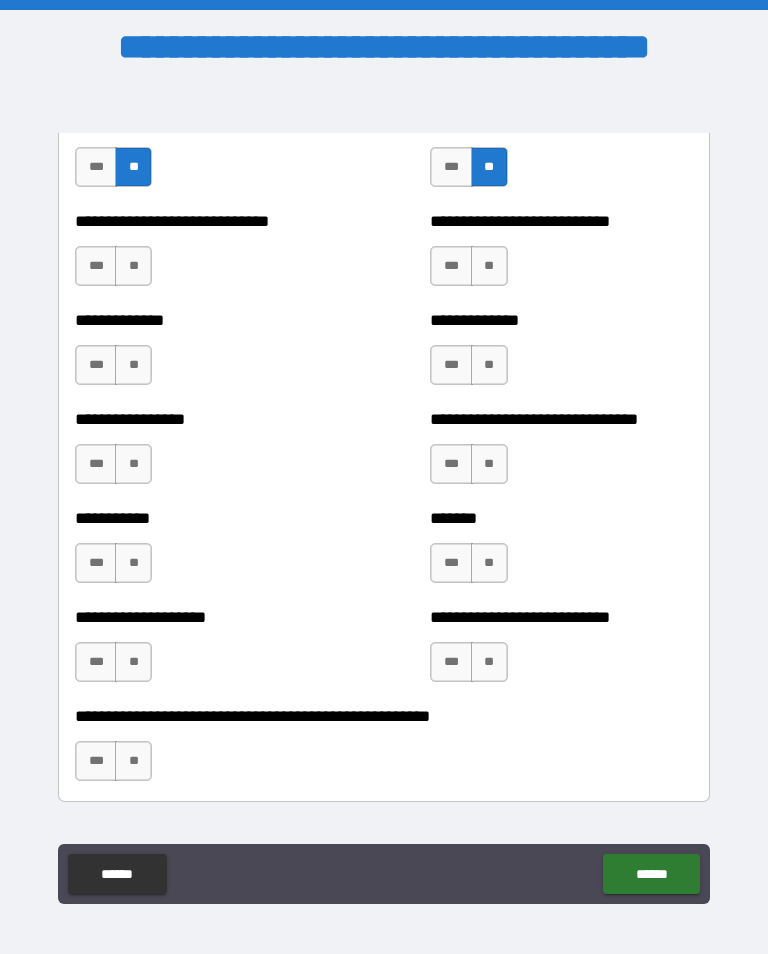 click on "**" at bounding box center (133, 266) 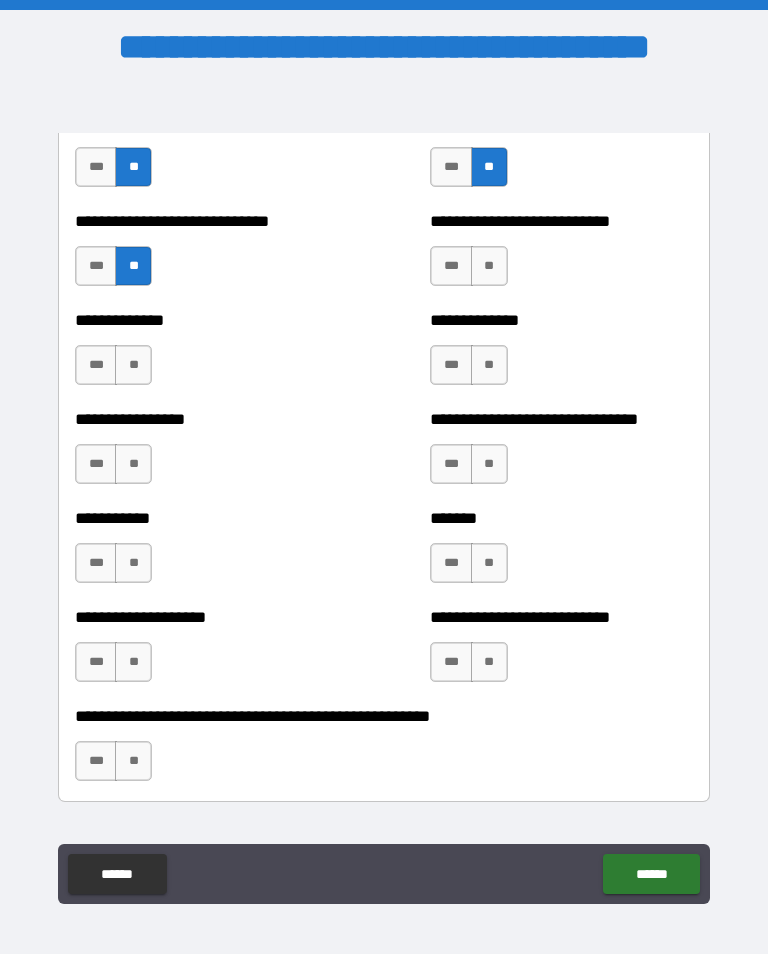 click on "***" at bounding box center (96, 365) 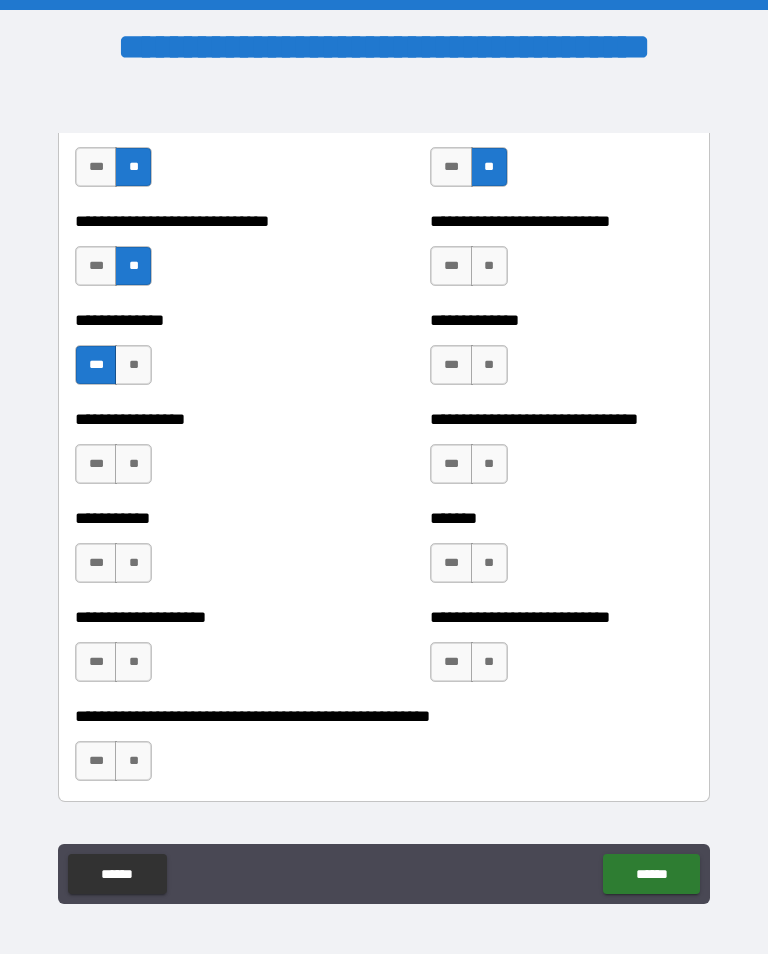 click on "**" at bounding box center [133, 464] 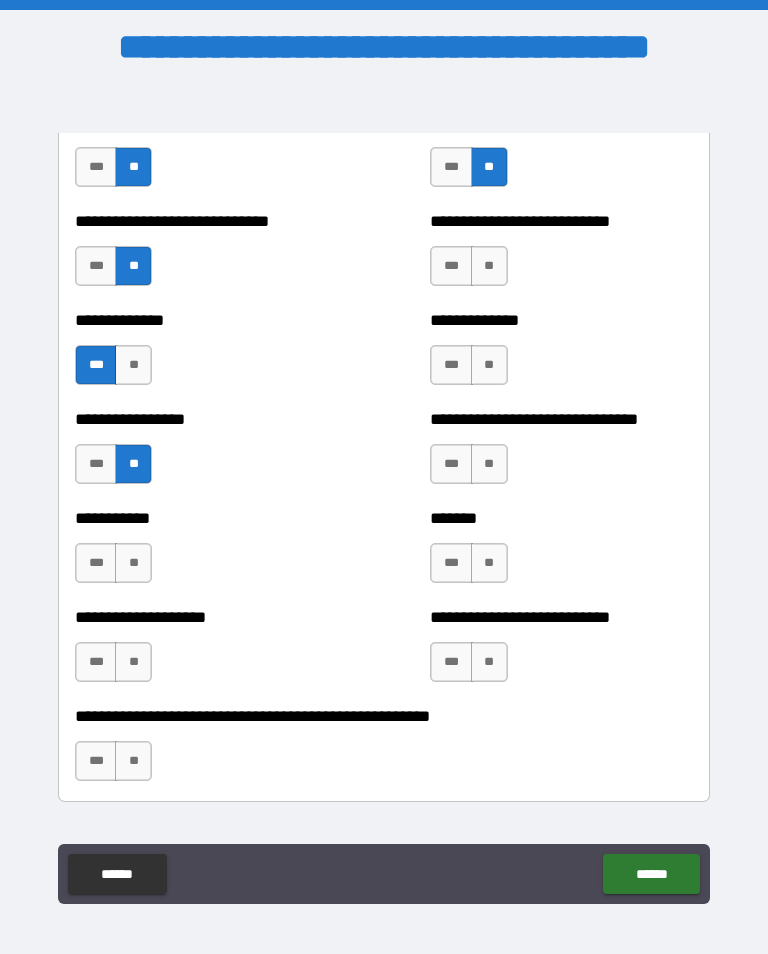 click on "**" at bounding box center (133, 563) 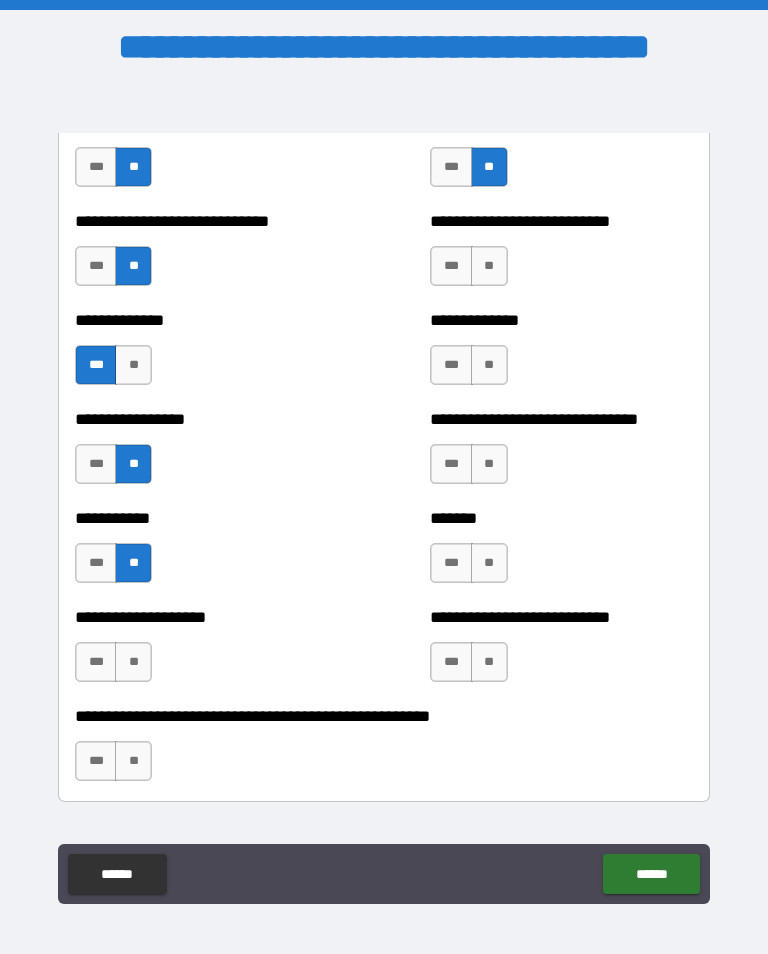 click on "**" at bounding box center (133, 662) 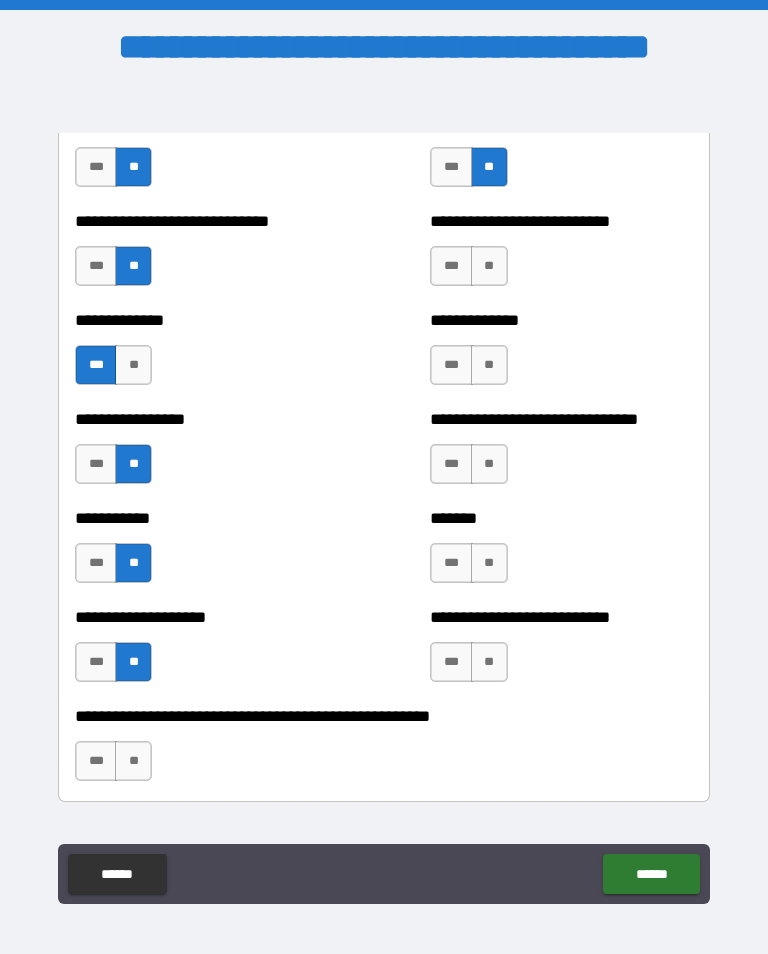 click on "**" at bounding box center (133, 761) 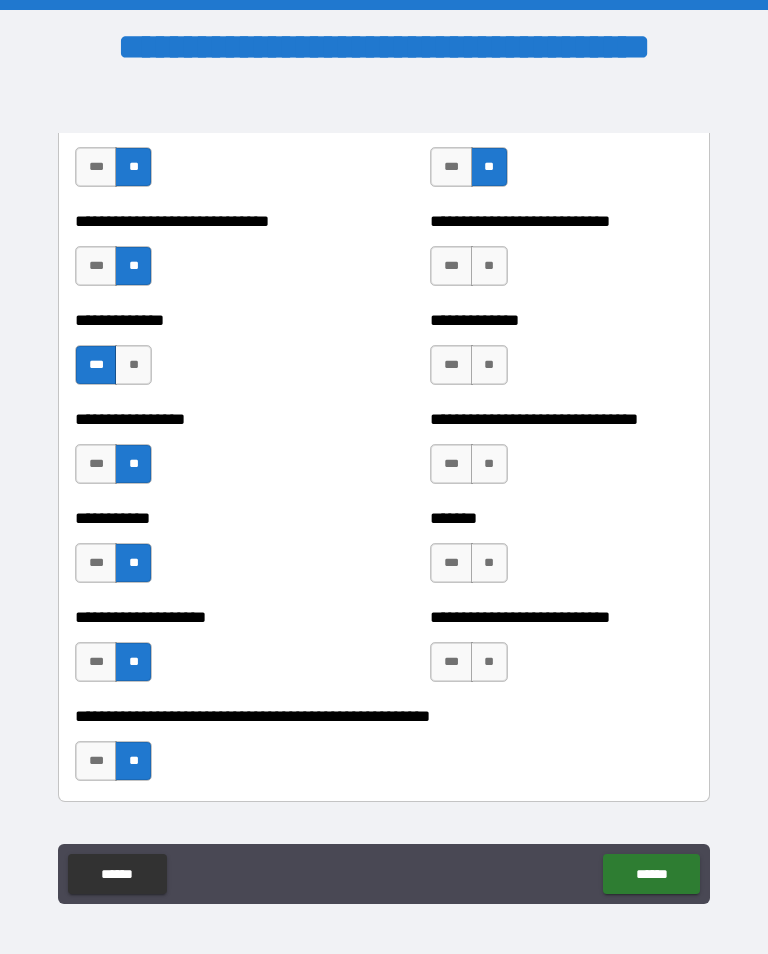 click on "**" at bounding box center (489, 662) 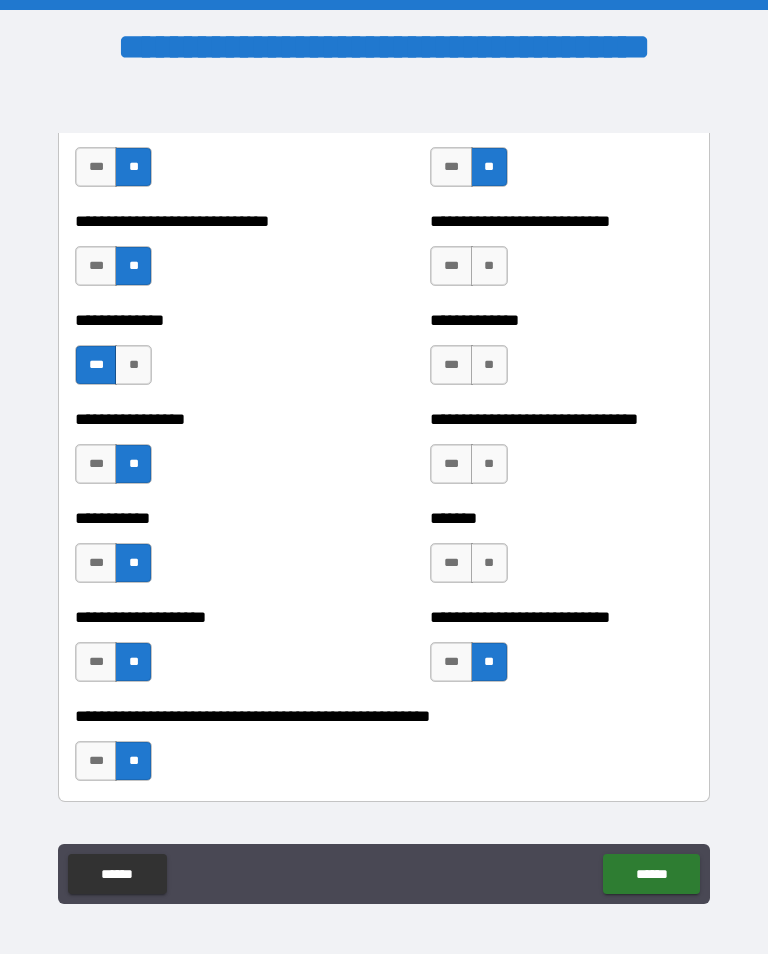 click on "**" at bounding box center [489, 563] 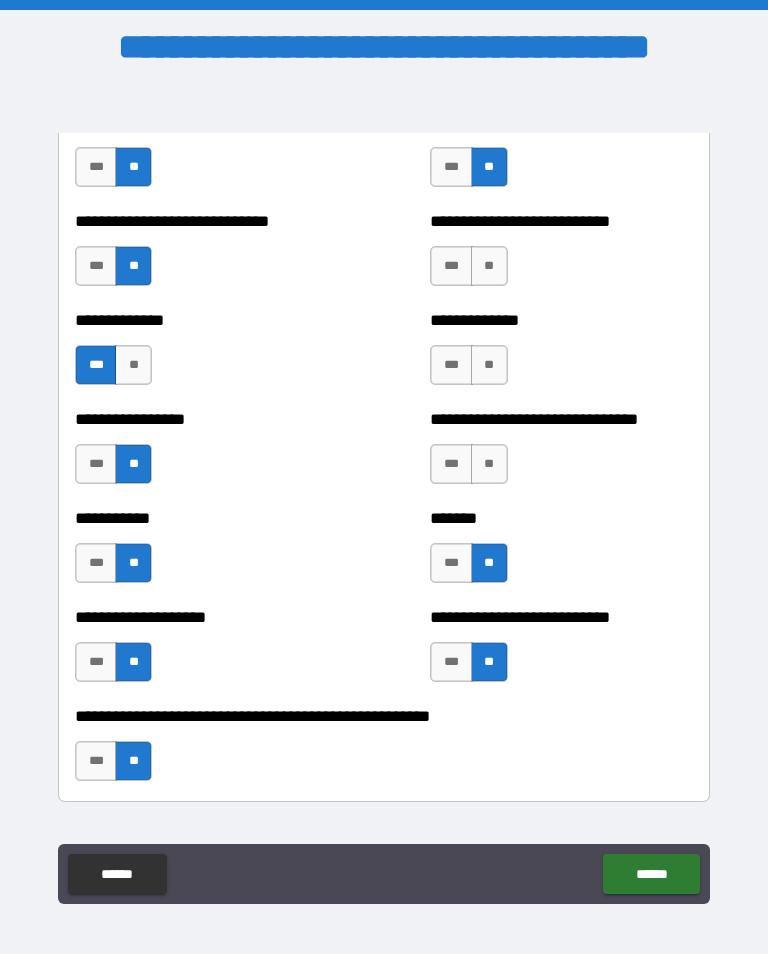 click on "**" at bounding box center [489, 464] 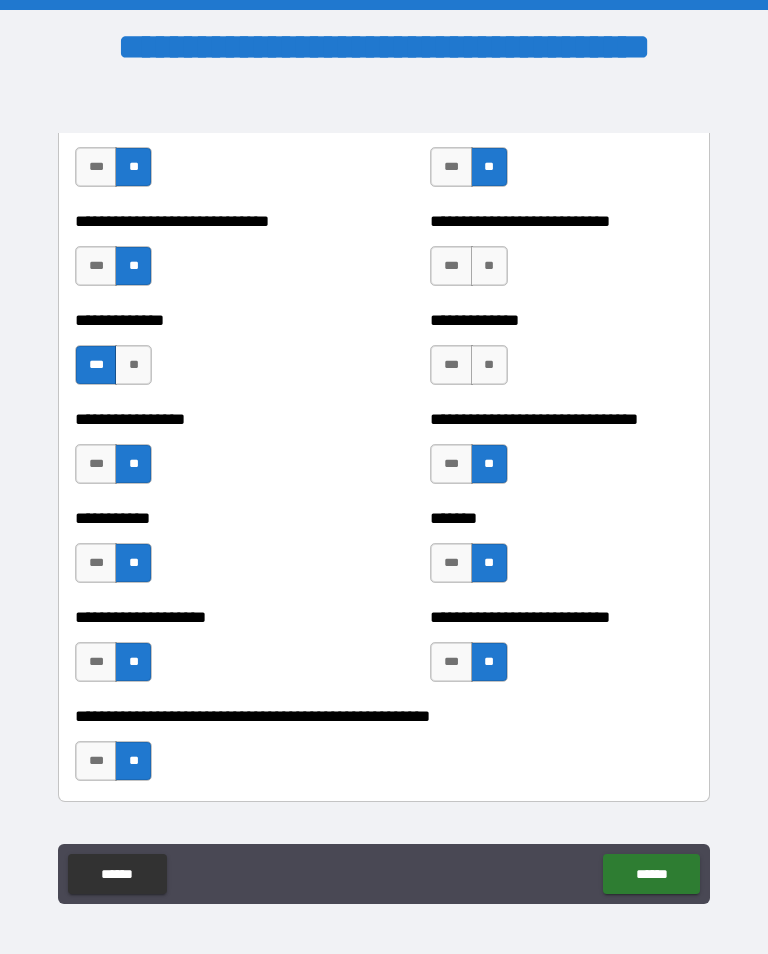 click on "**" at bounding box center [489, 365] 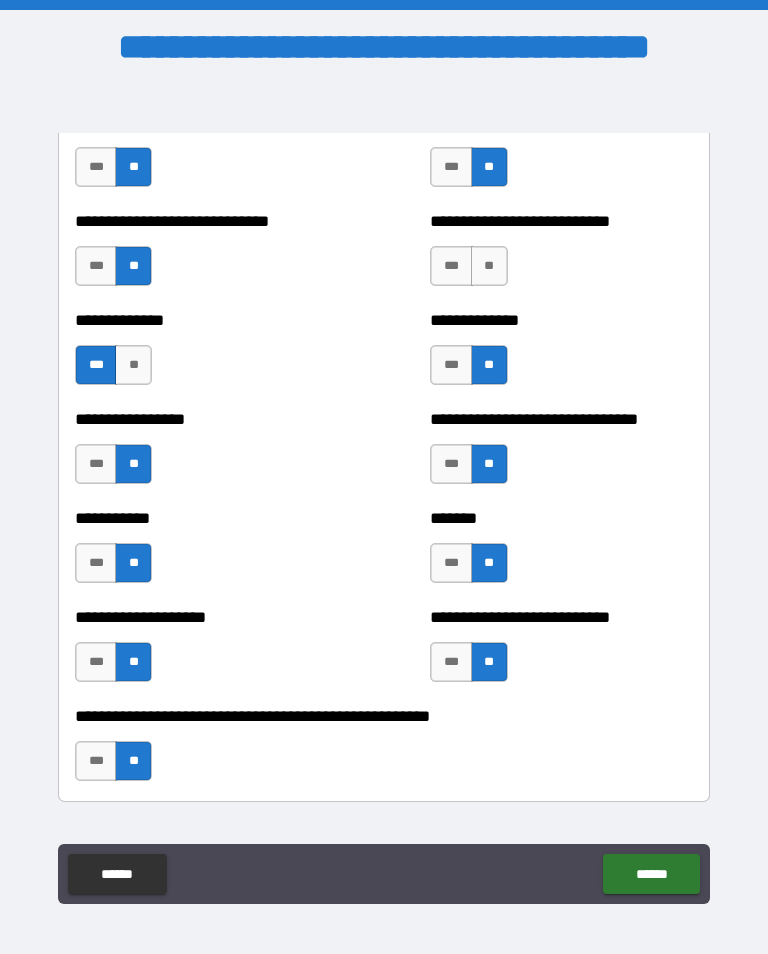 click on "**" at bounding box center [489, 266] 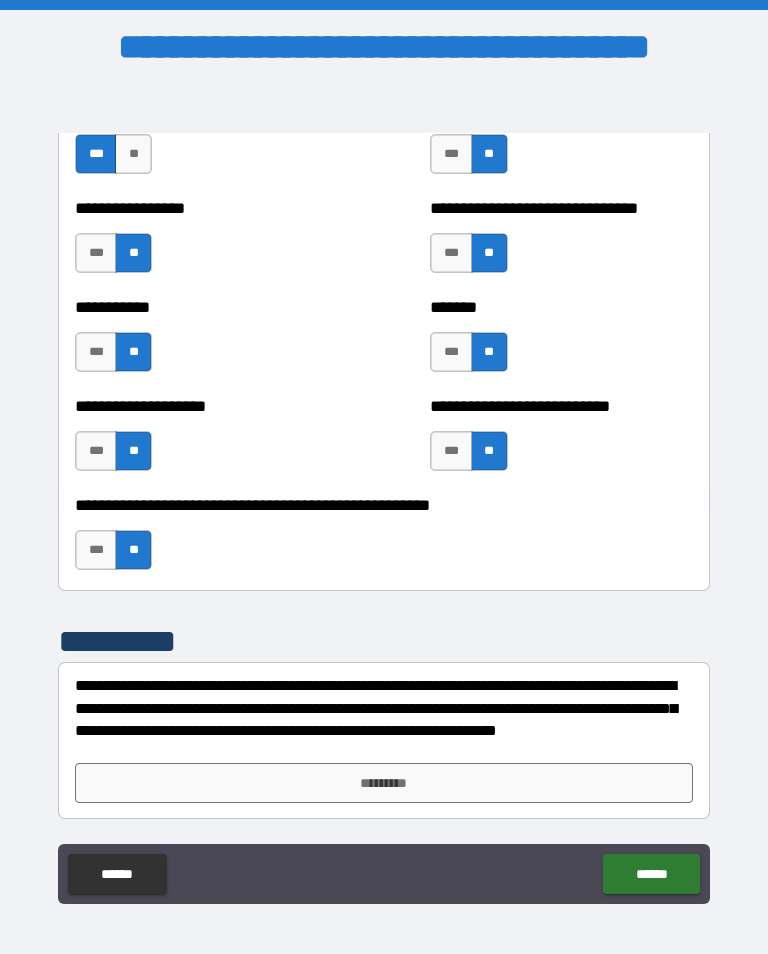 scroll, scrollTop: 7964, scrollLeft: 0, axis: vertical 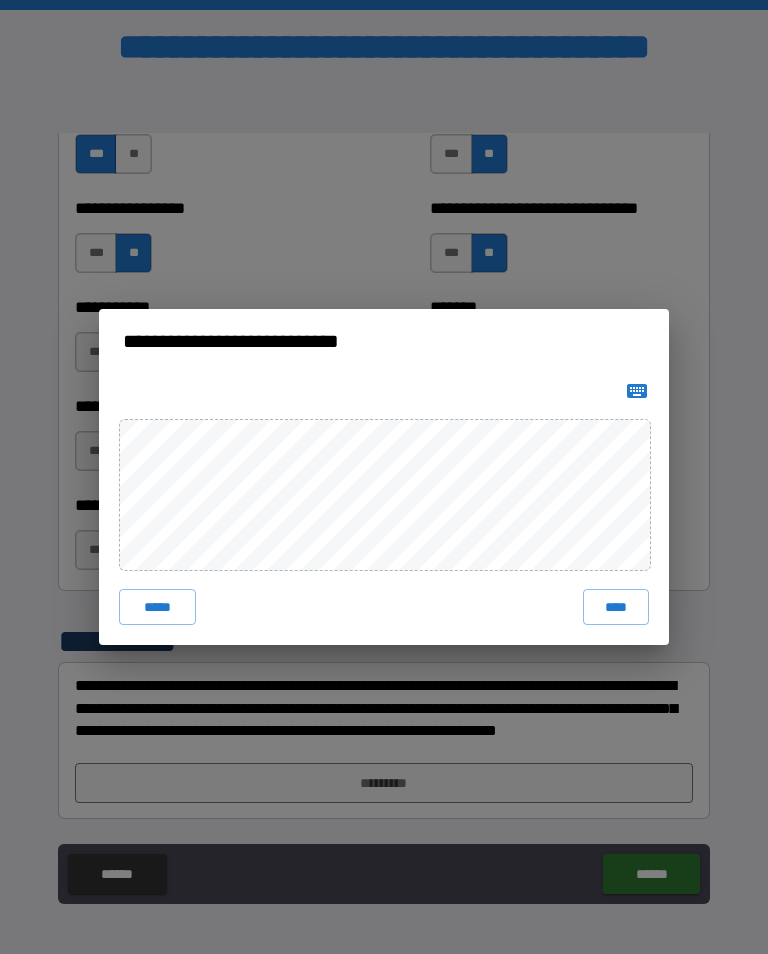 click on "****" at bounding box center (616, 607) 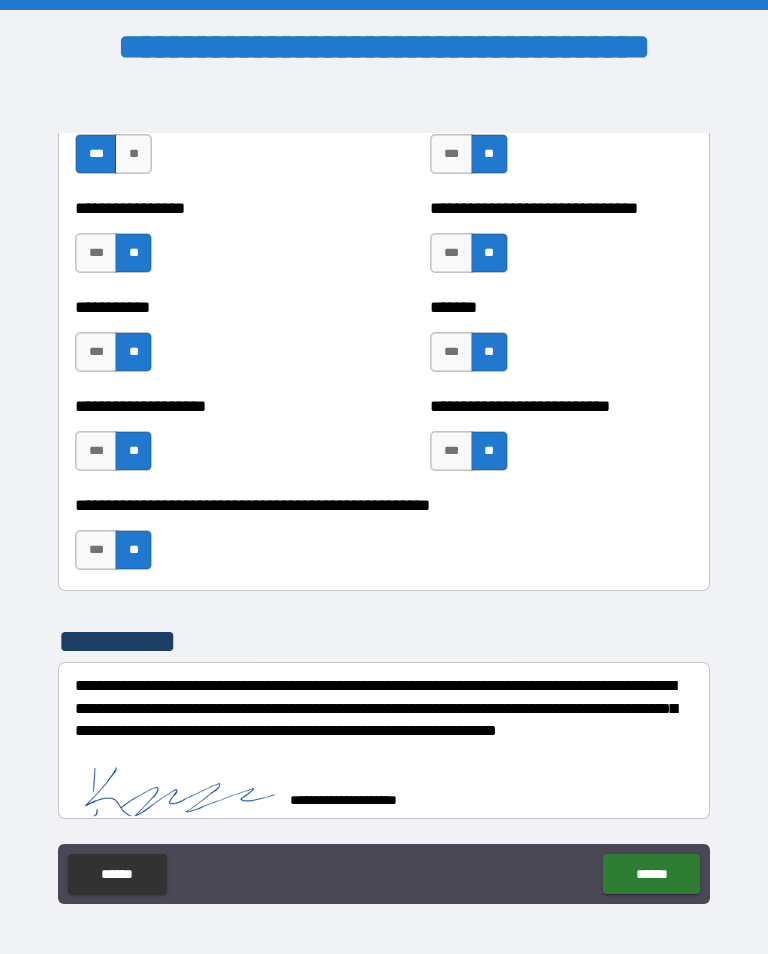 scroll, scrollTop: 7954, scrollLeft: 0, axis: vertical 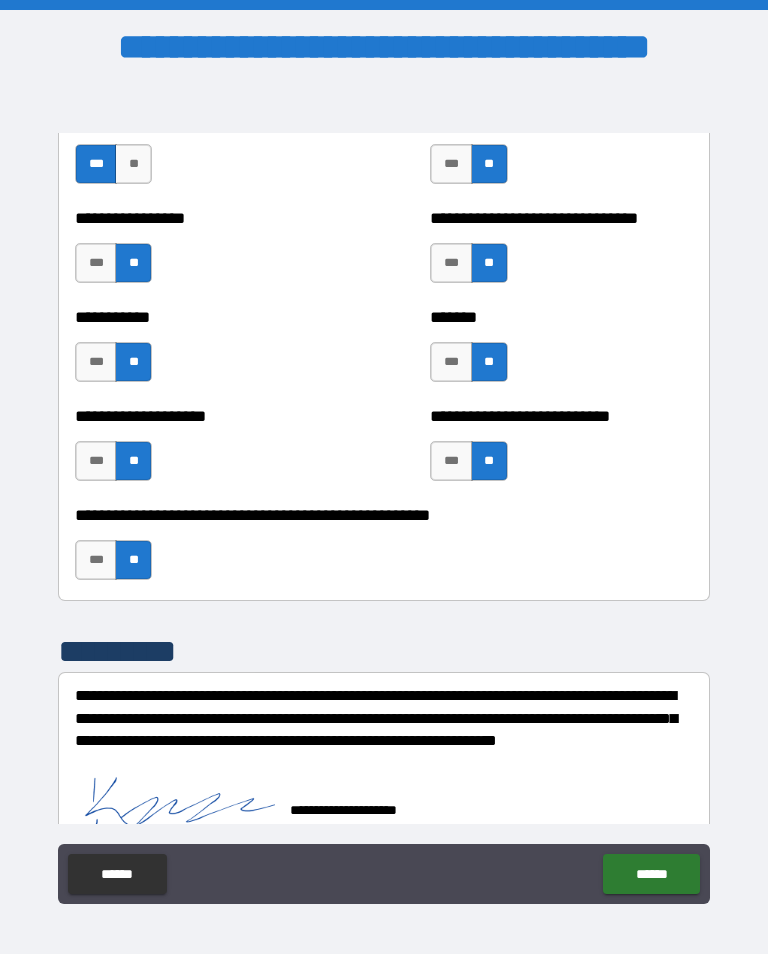 click on "******" at bounding box center [651, 874] 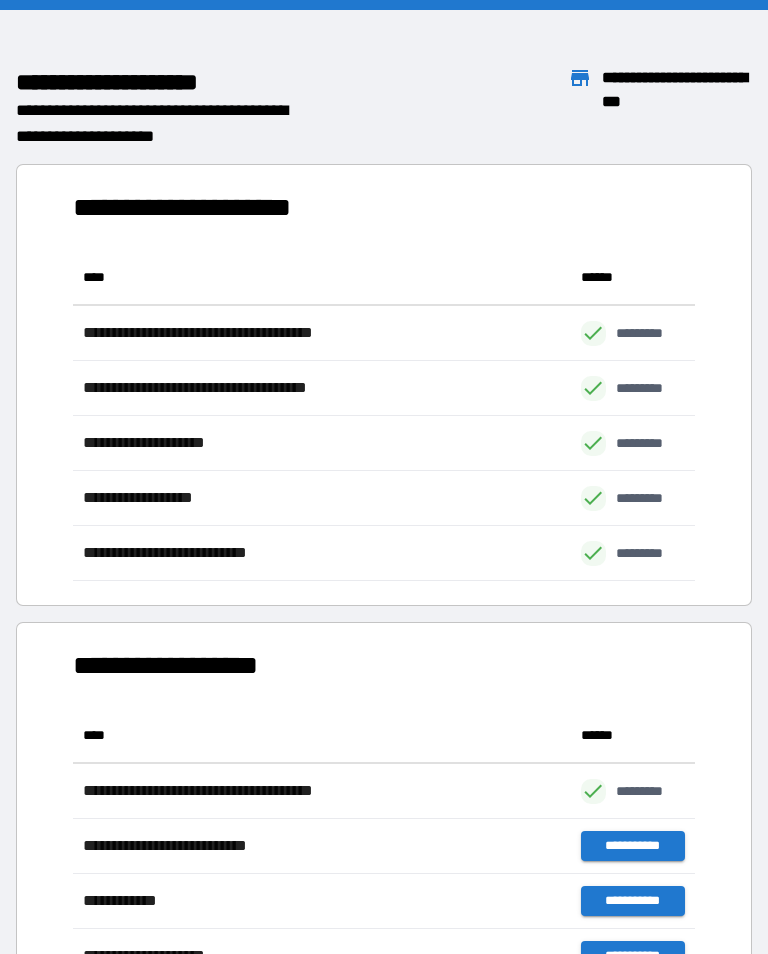 scroll, scrollTop: 331, scrollLeft: 622, axis: both 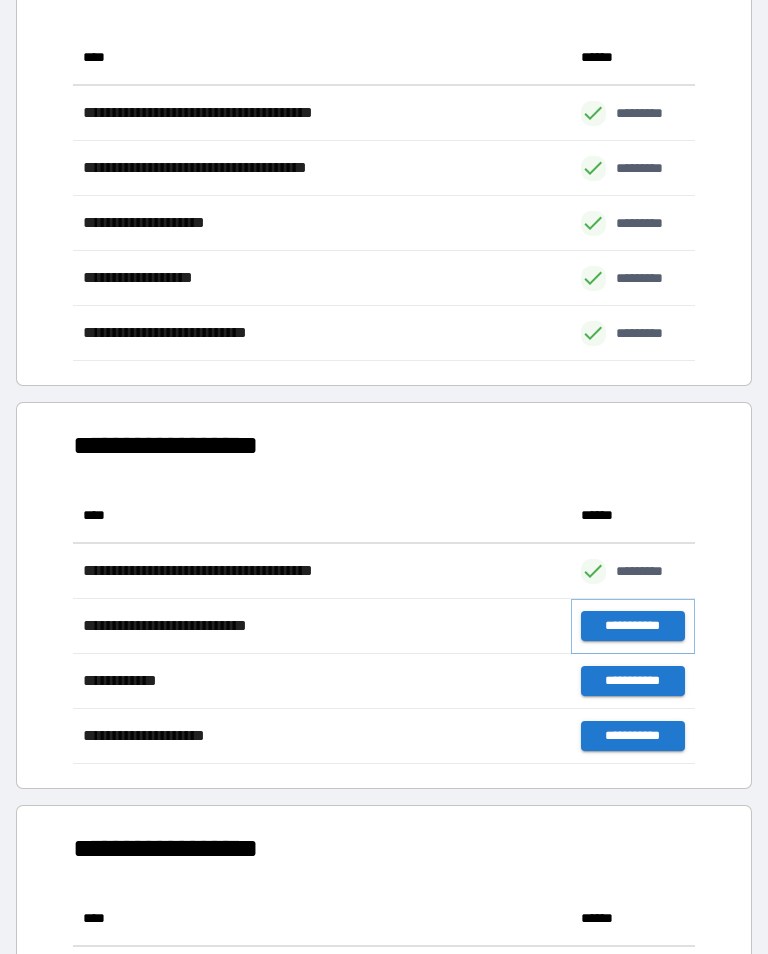 click on "**********" at bounding box center (633, 626) 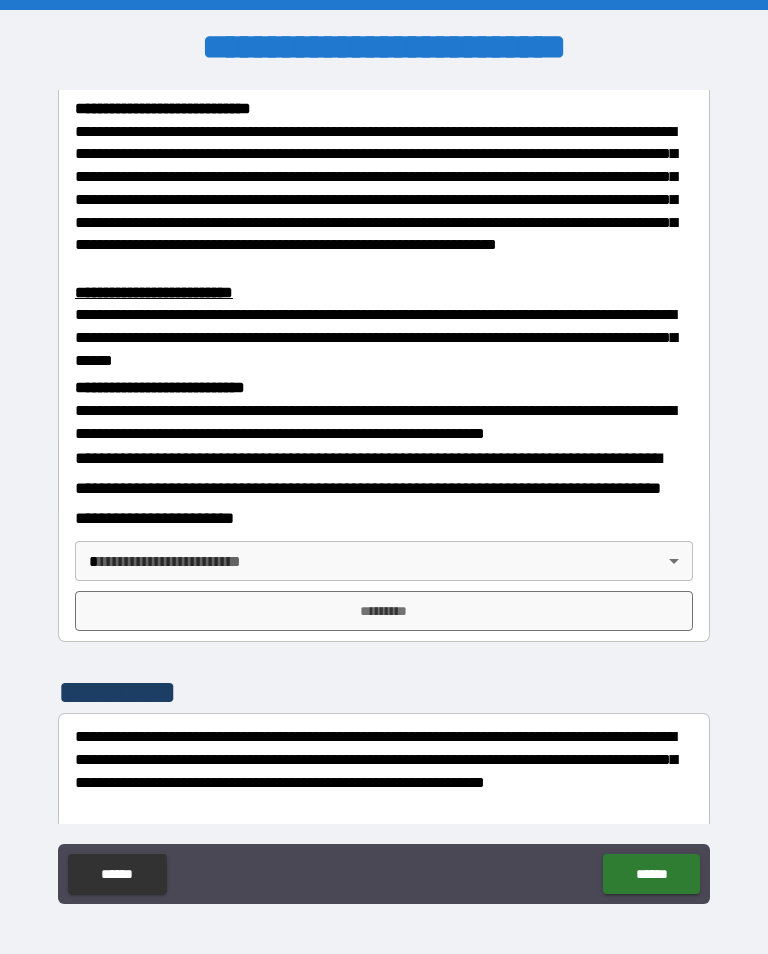 scroll, scrollTop: 519, scrollLeft: 0, axis: vertical 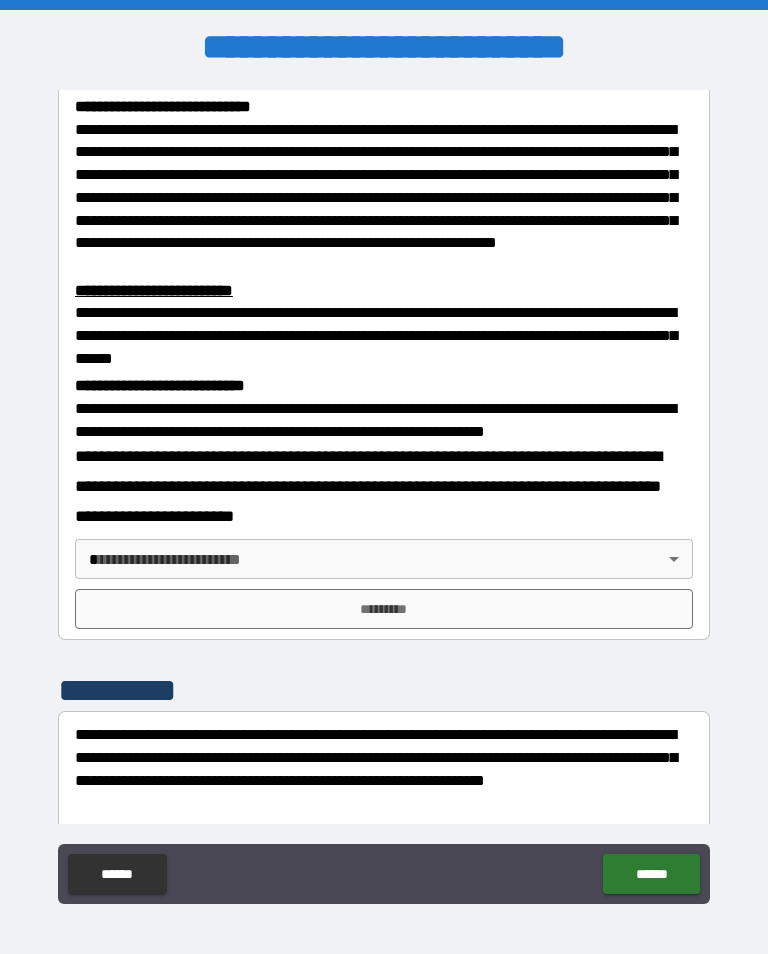 click on "**********" at bounding box center [384, 492] 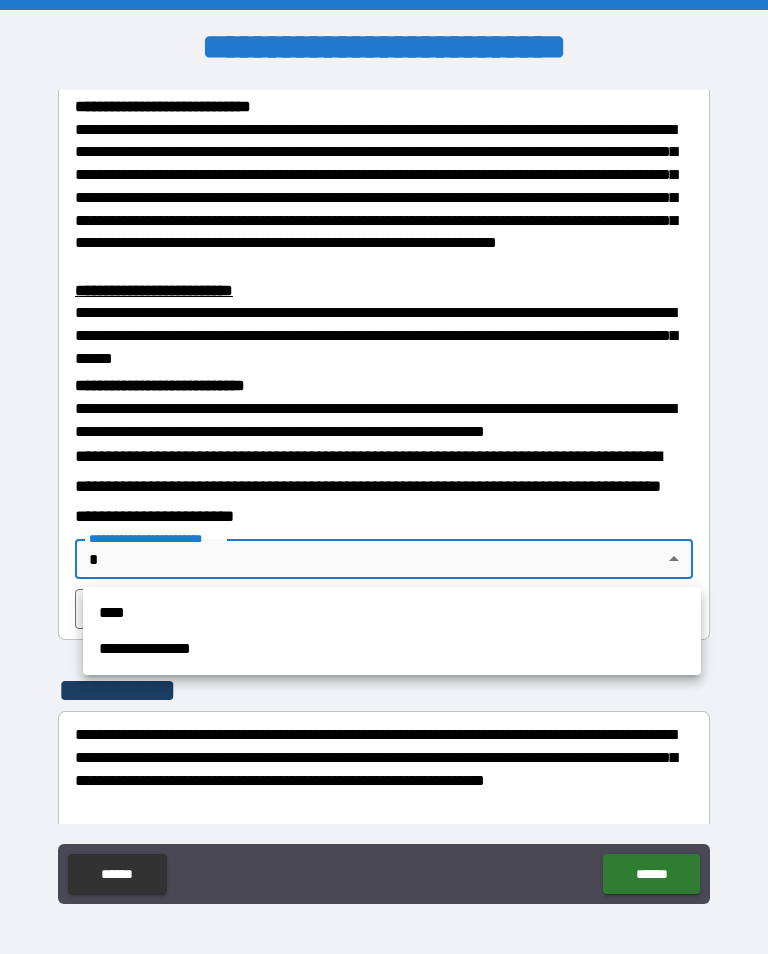 click on "**********" at bounding box center [392, 649] 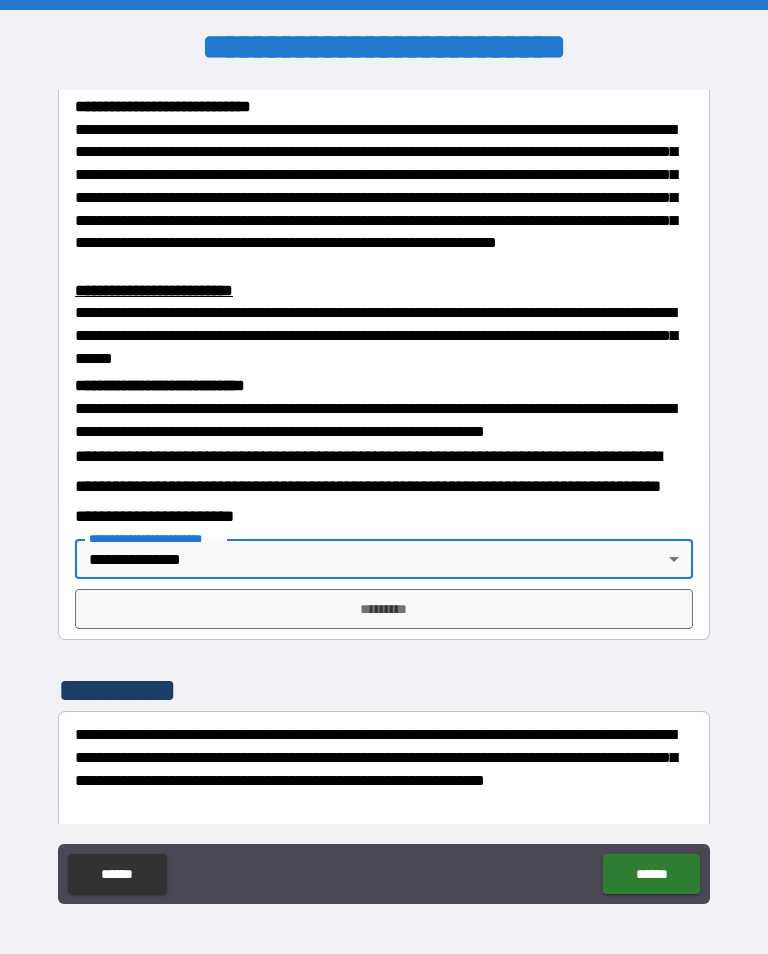 click on "*********" at bounding box center (384, 609) 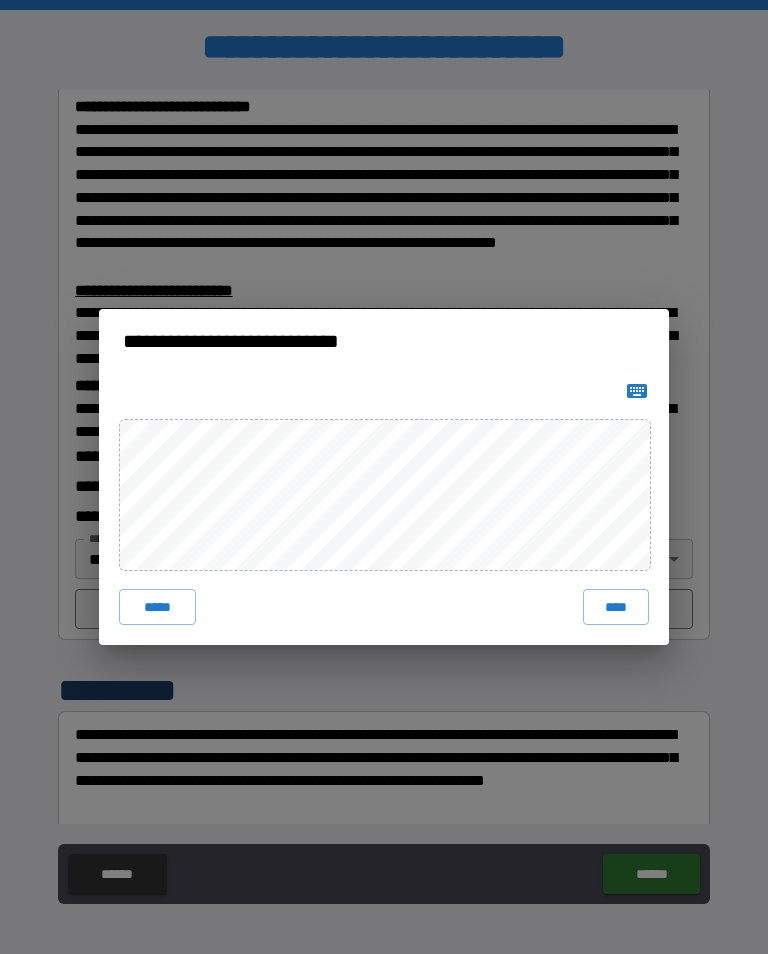 click on "****" at bounding box center (616, 607) 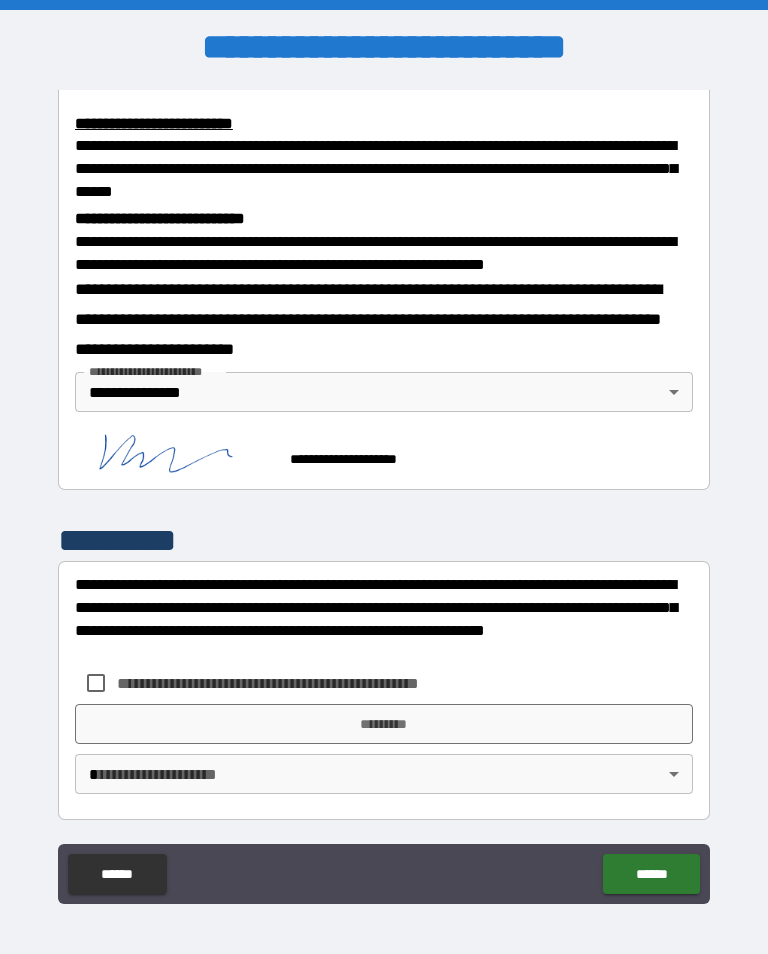 scroll, scrollTop: 685, scrollLeft: 0, axis: vertical 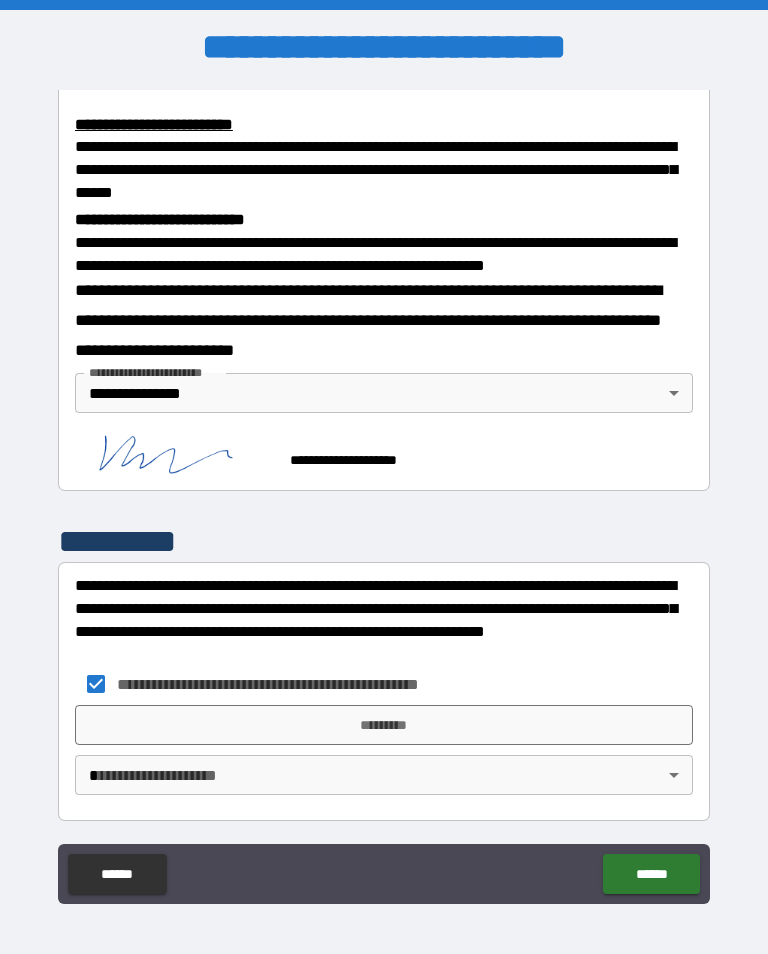 click on "*********" at bounding box center (384, 725) 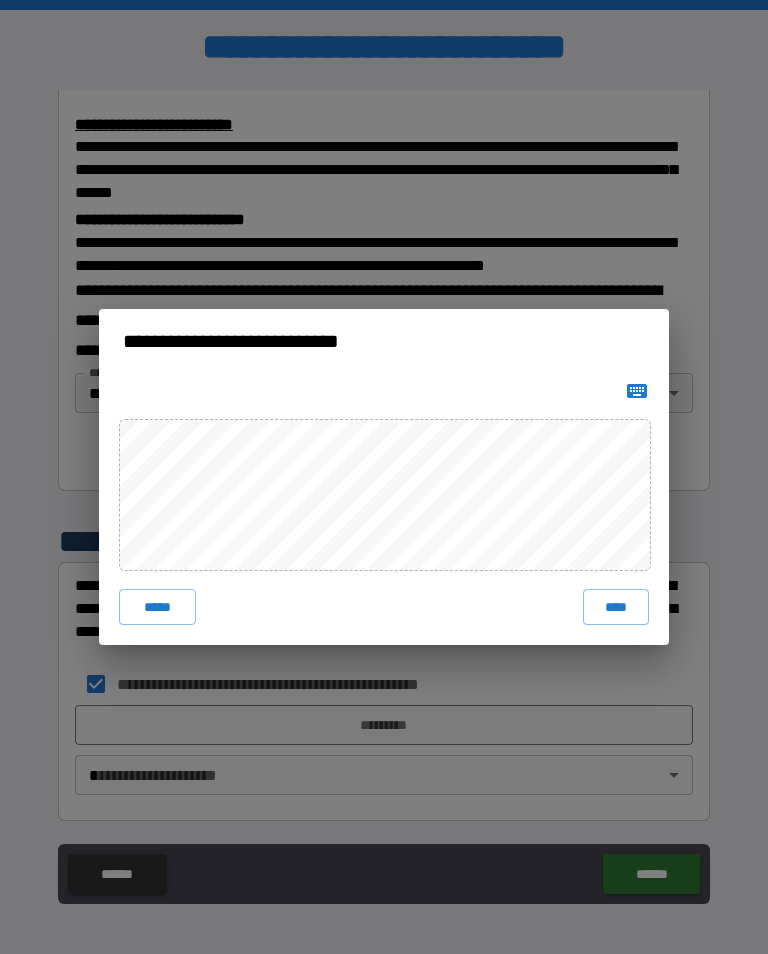 click on "****" at bounding box center [616, 607] 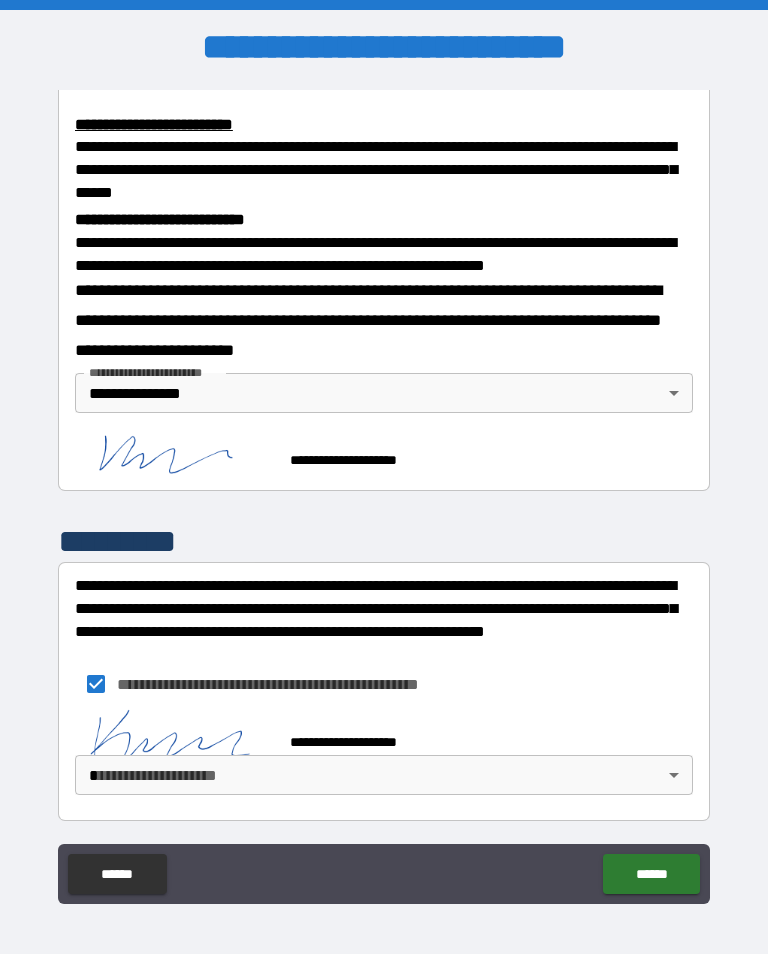 scroll, scrollTop: 675, scrollLeft: 0, axis: vertical 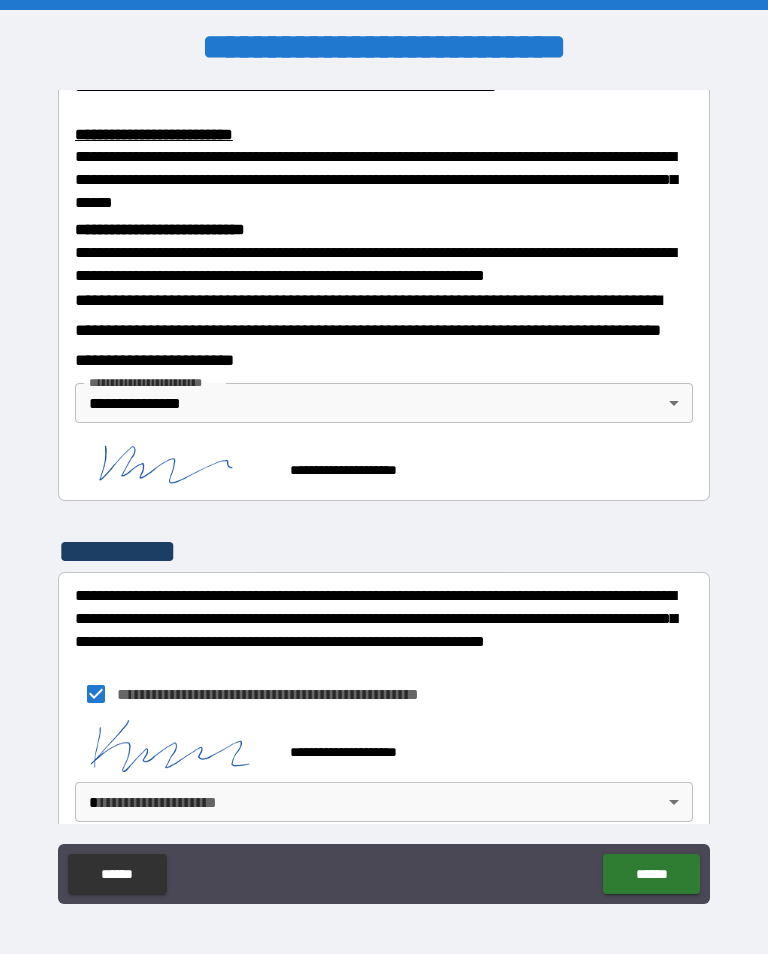 click on "******" at bounding box center (651, 874) 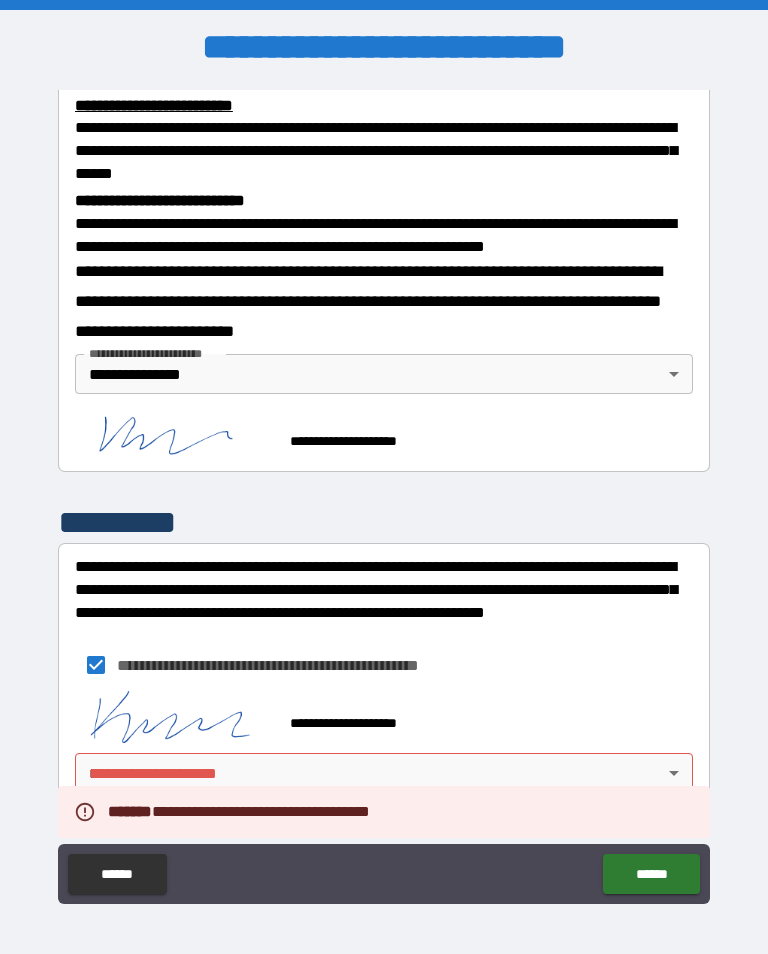 scroll, scrollTop: 702, scrollLeft: 0, axis: vertical 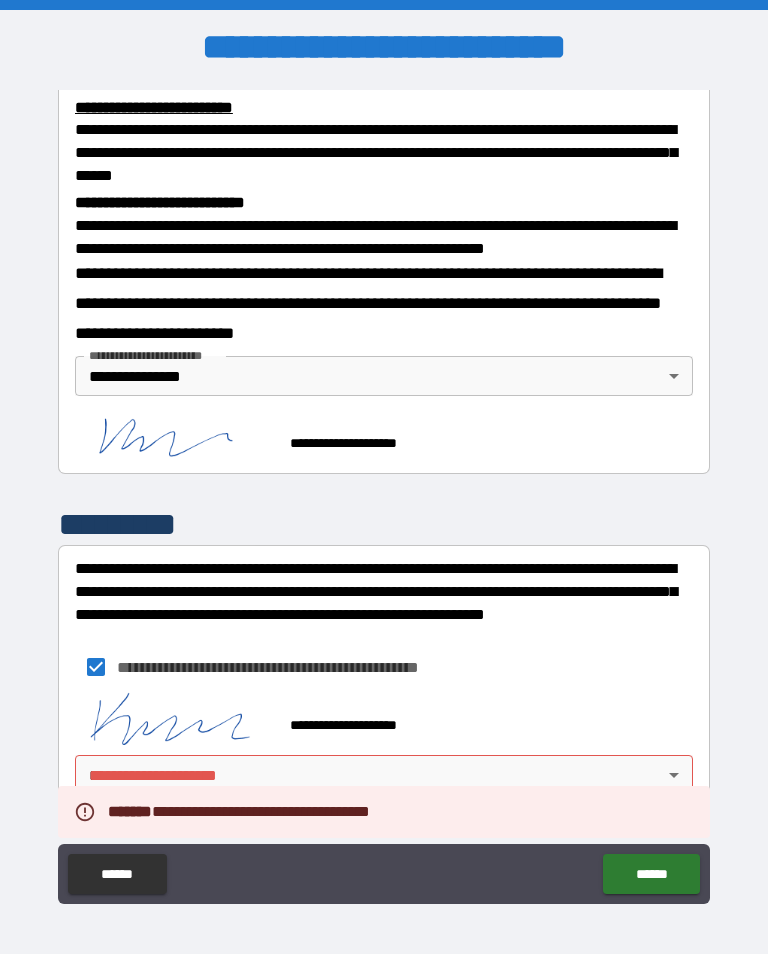 click on "**********" at bounding box center [384, 492] 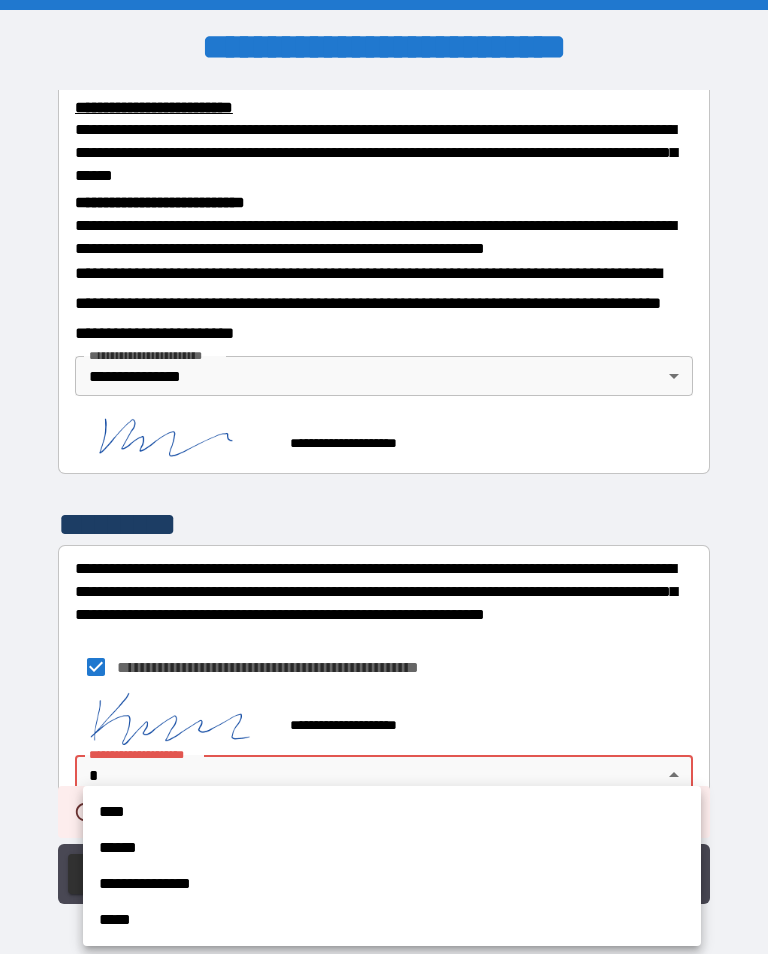 click on "**********" at bounding box center (392, 884) 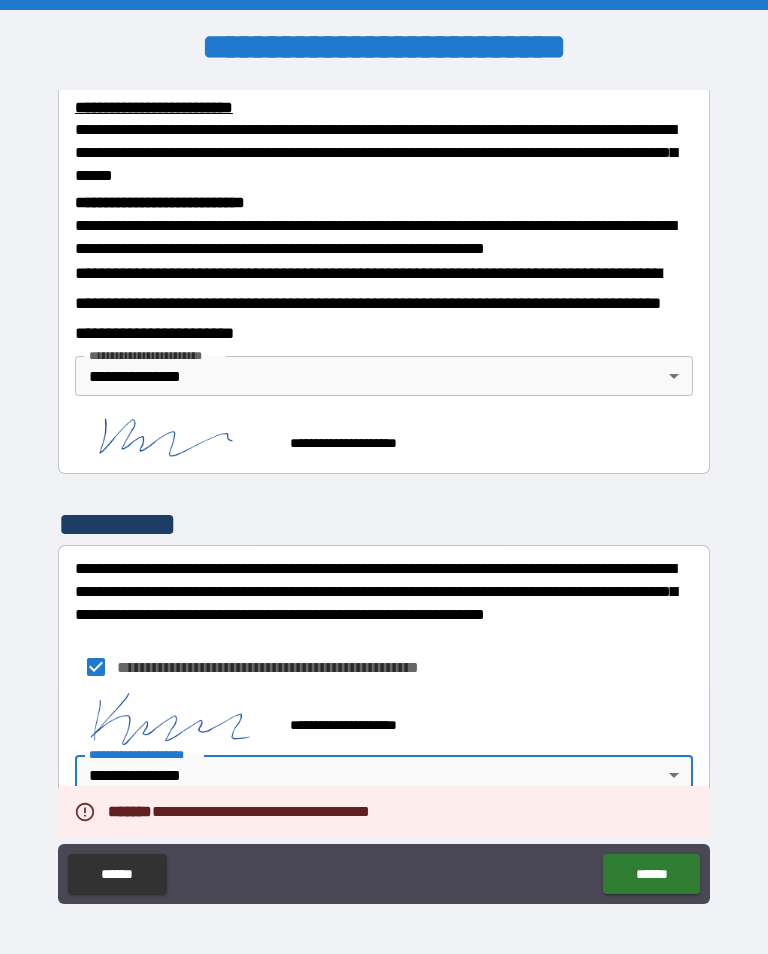 type on "**********" 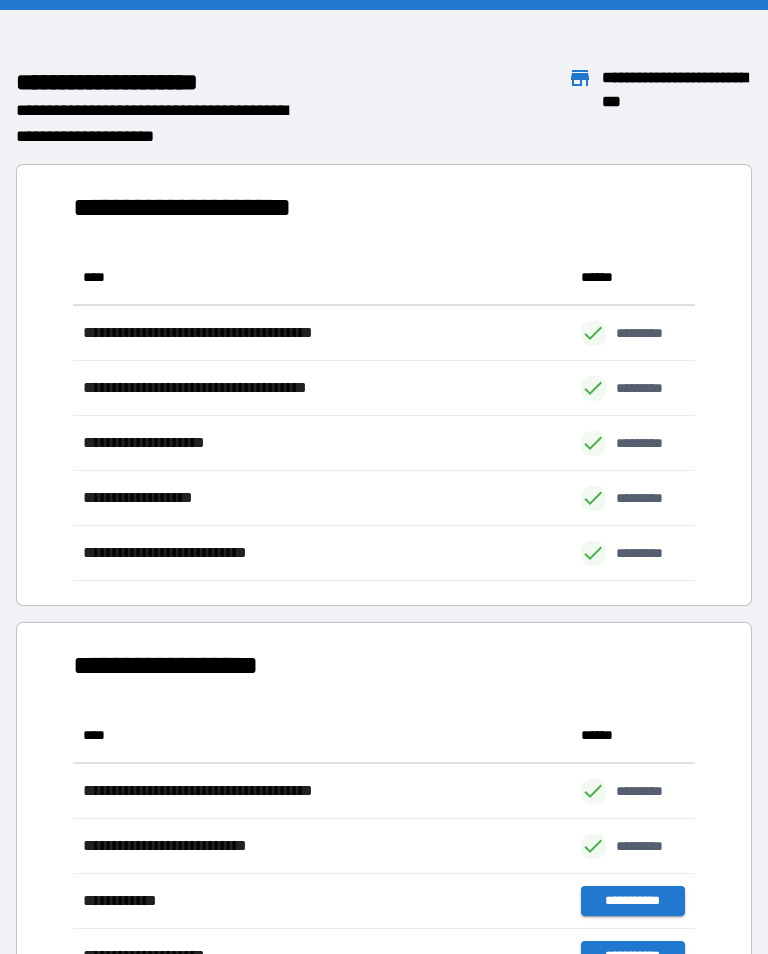 scroll, scrollTop: 1, scrollLeft: 1, axis: both 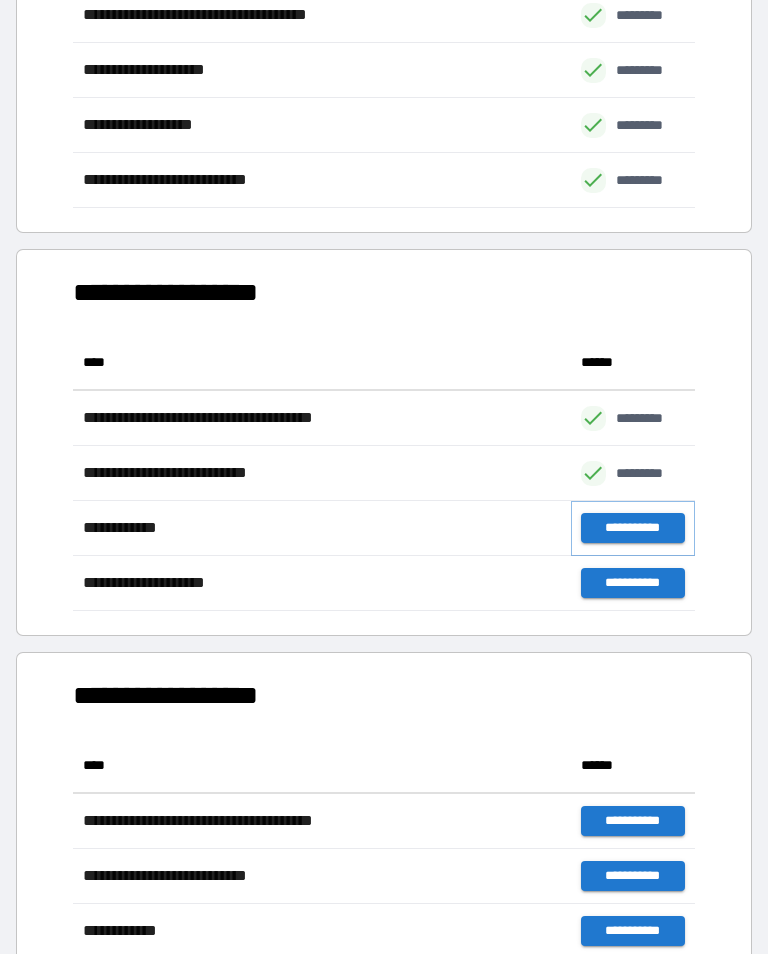 click on "**********" at bounding box center [633, 528] 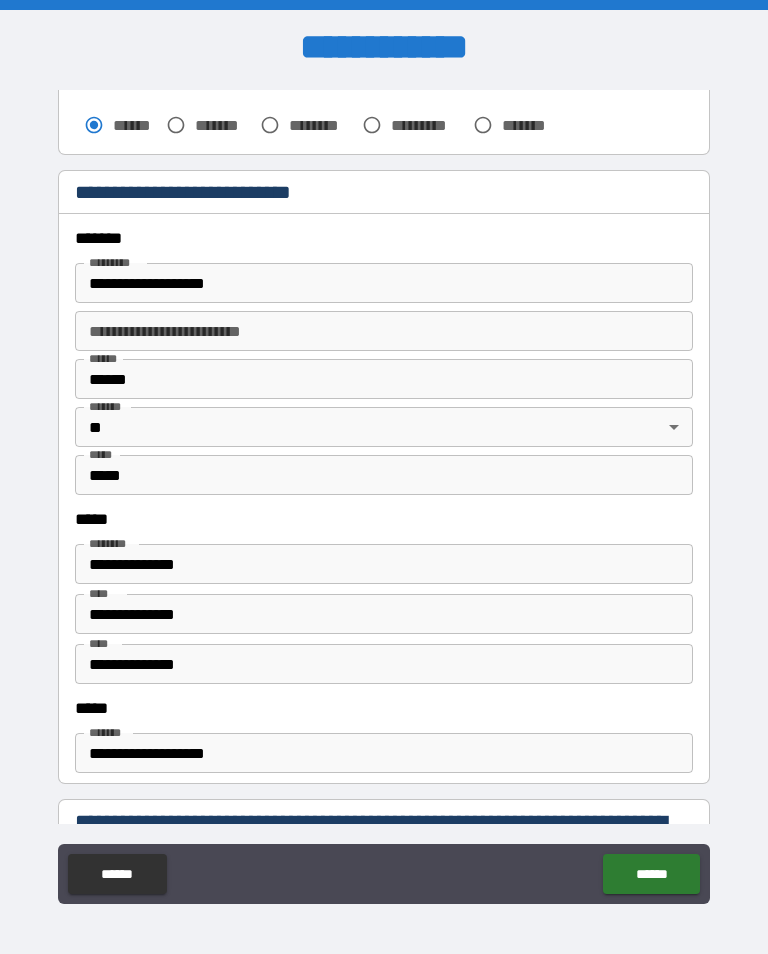 scroll, scrollTop: 652, scrollLeft: 0, axis: vertical 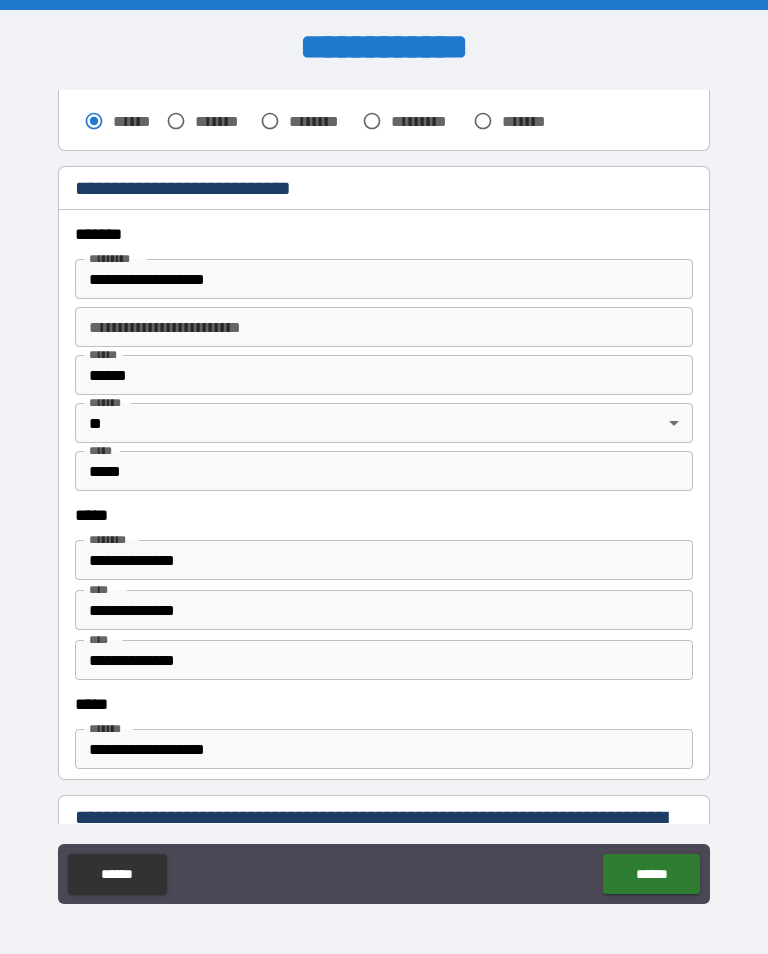 click on "**********" at bounding box center [384, 279] 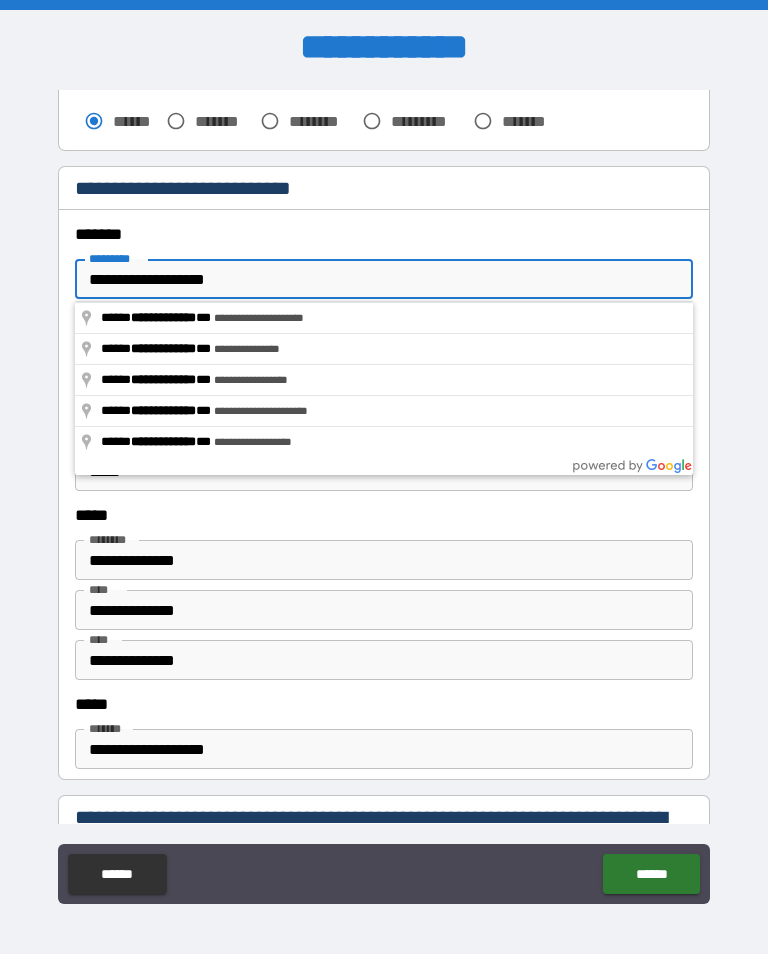 click on "**********" at bounding box center [384, 279] 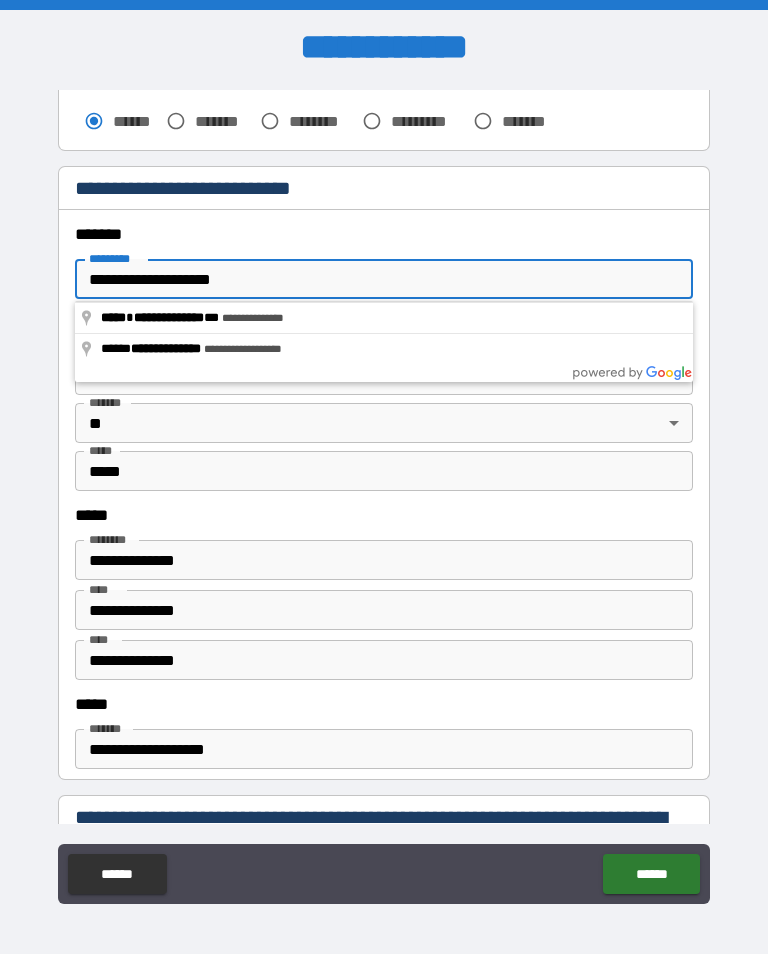 type on "**********" 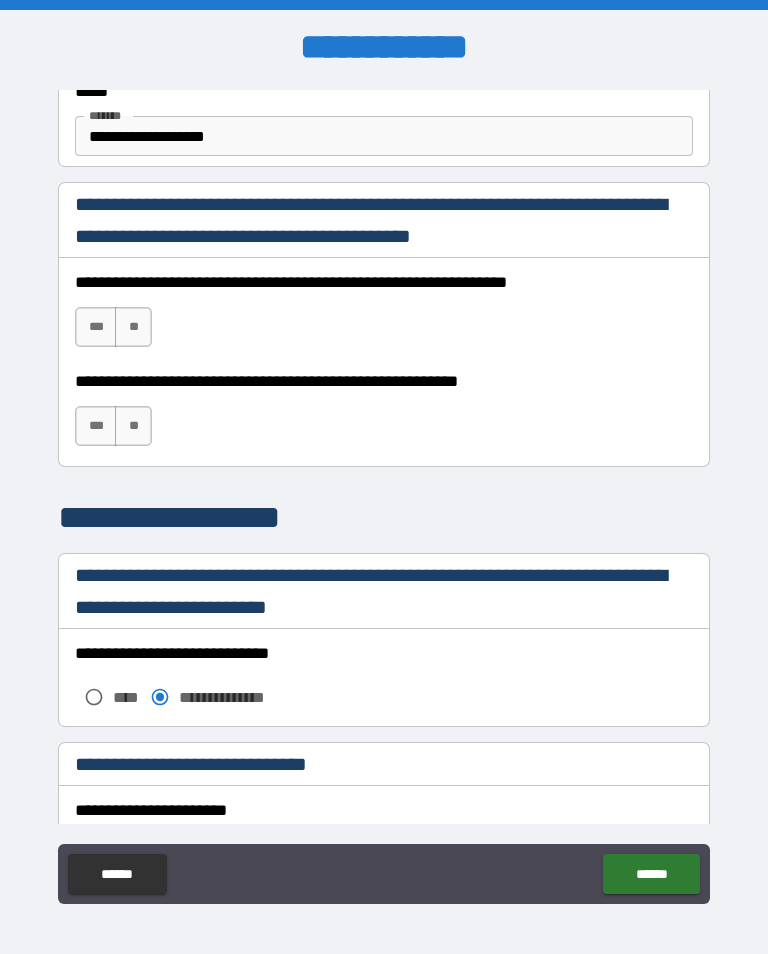 scroll, scrollTop: 1264, scrollLeft: 0, axis: vertical 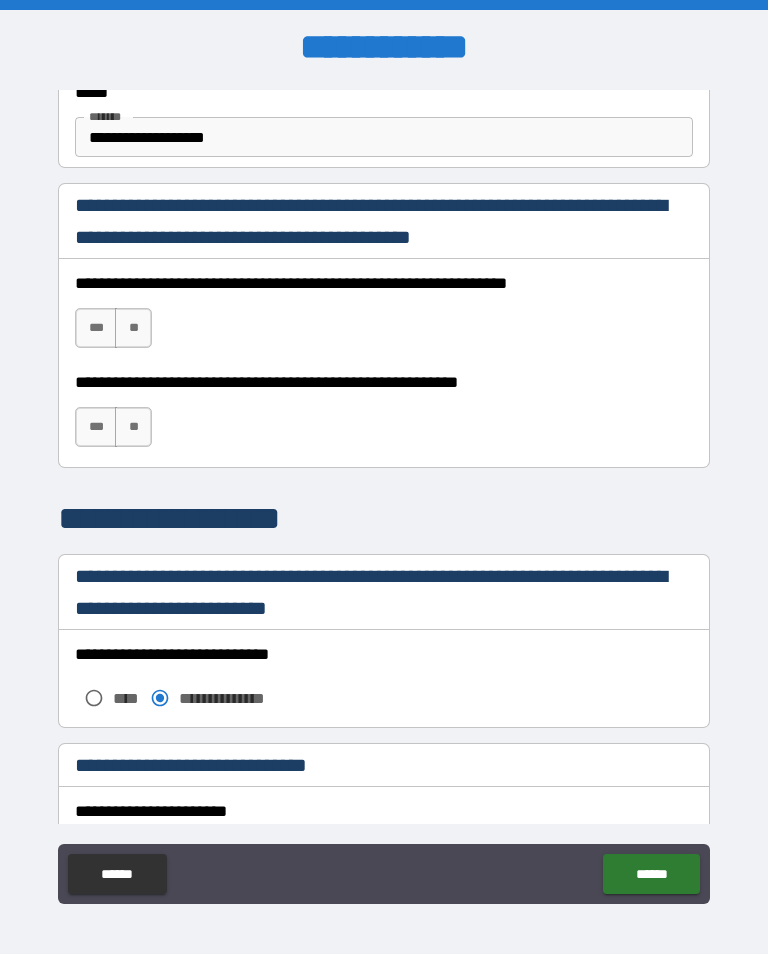 click on "***" at bounding box center (96, 328) 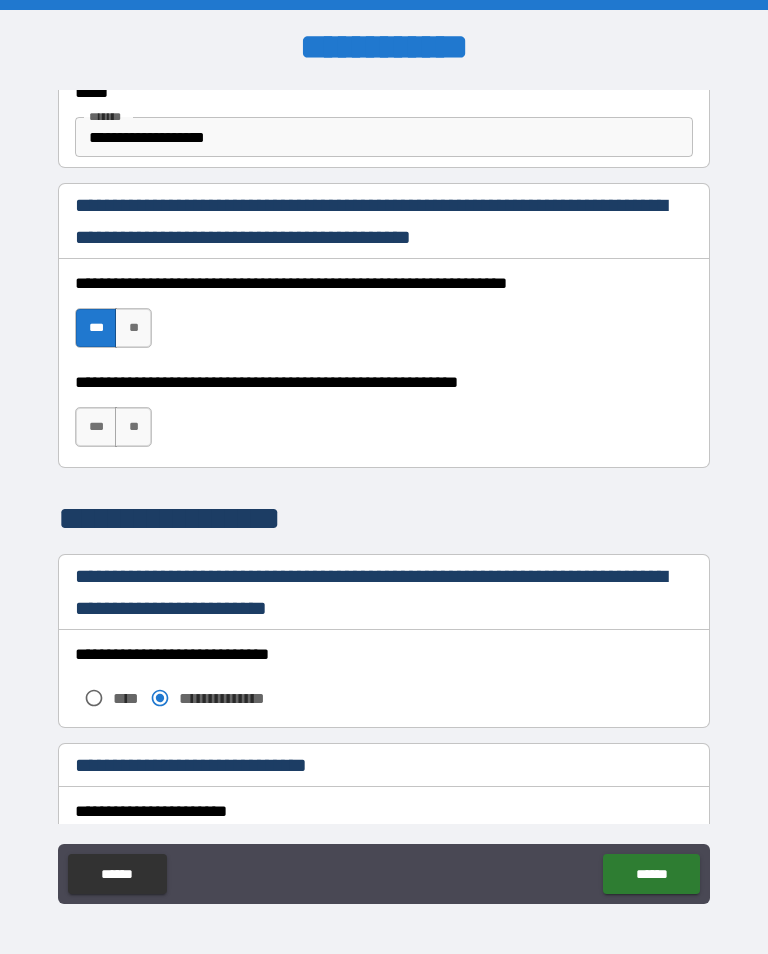 click on "***" at bounding box center [96, 427] 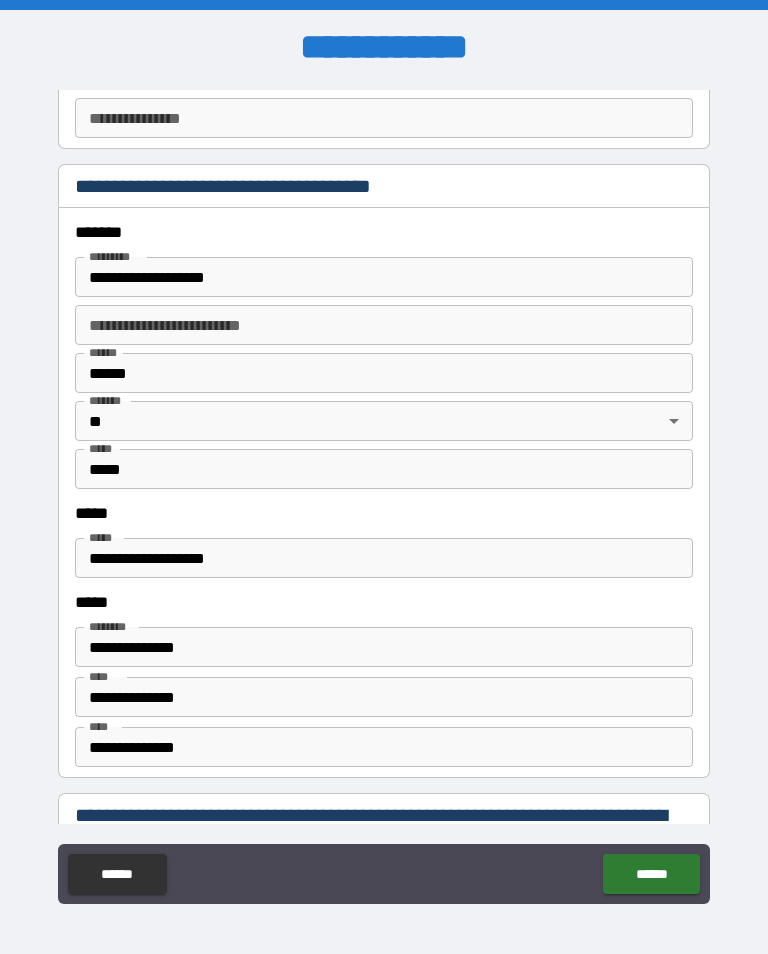 scroll, scrollTop: 2294, scrollLeft: 0, axis: vertical 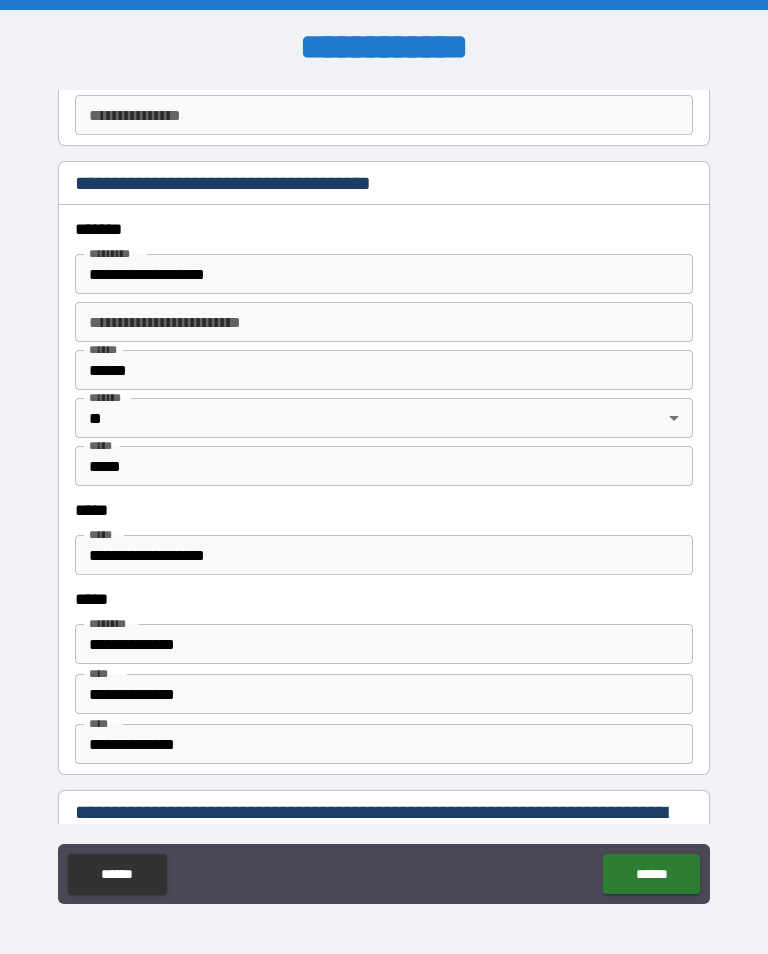 click on "**********" at bounding box center [384, 274] 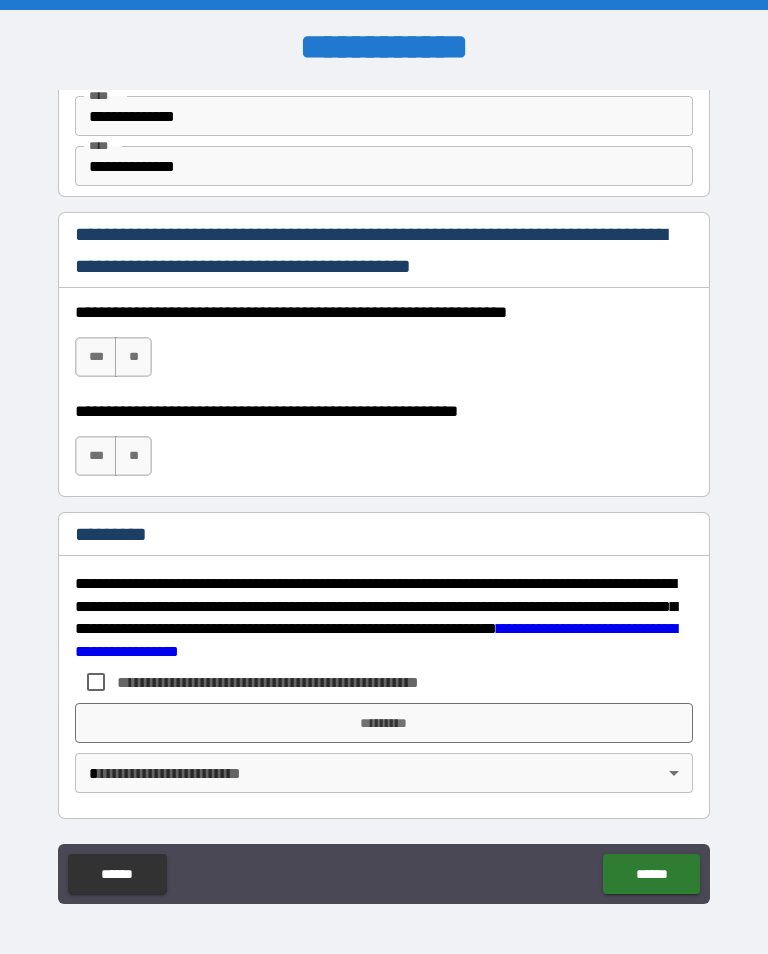 scroll, scrollTop: 2872, scrollLeft: 0, axis: vertical 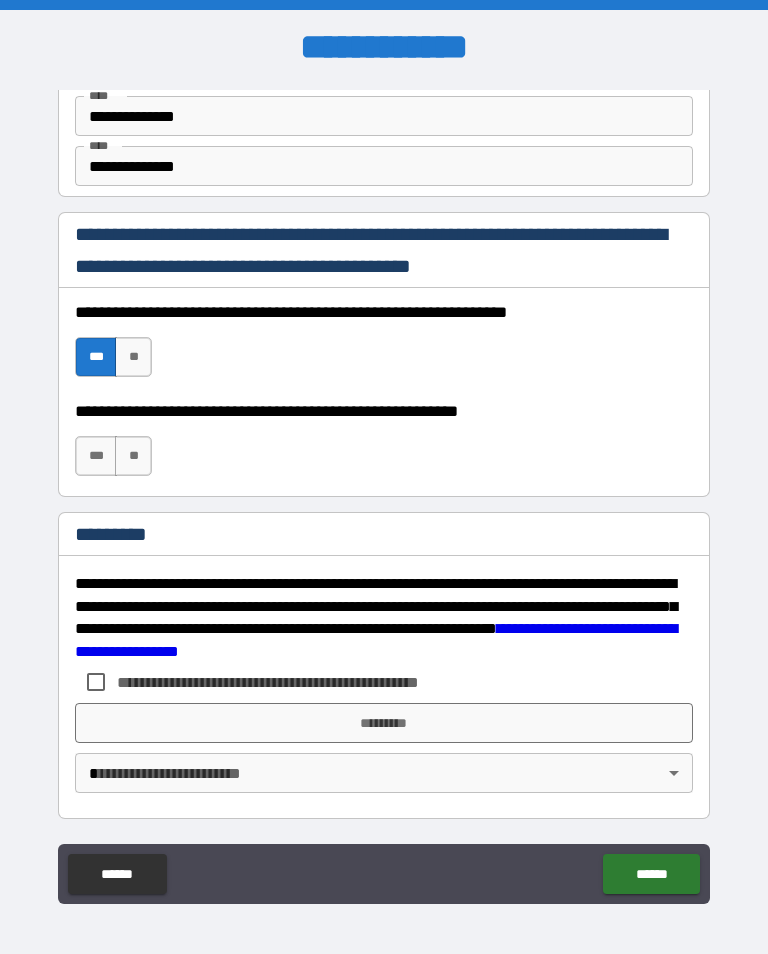 click on "***" at bounding box center (96, 456) 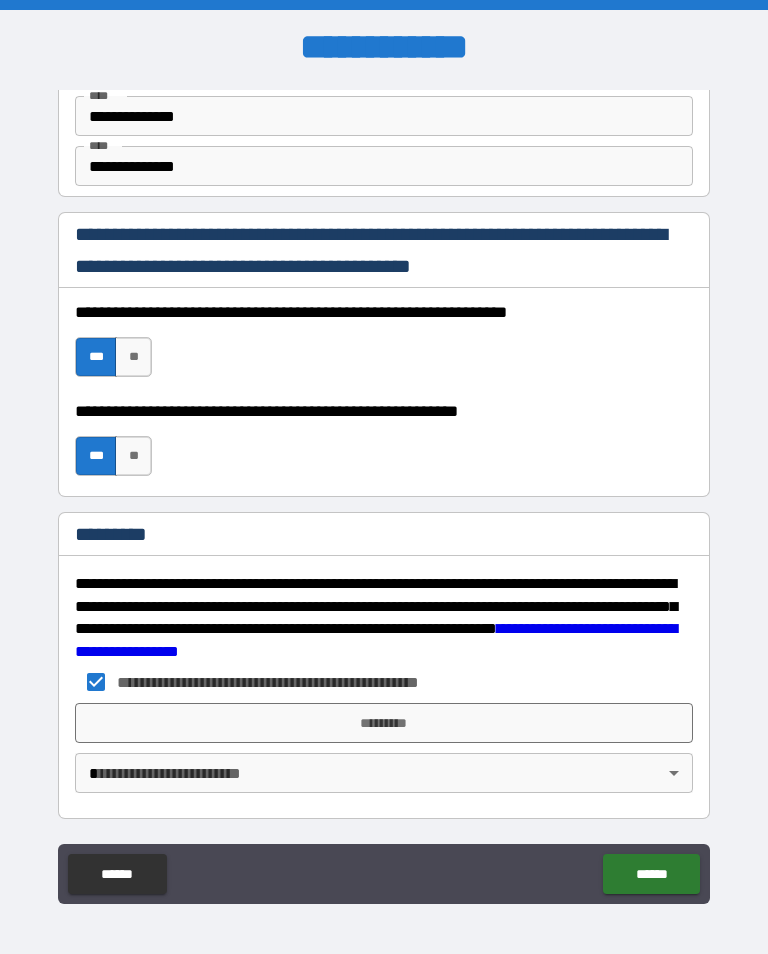 click on "*********" at bounding box center [384, 723] 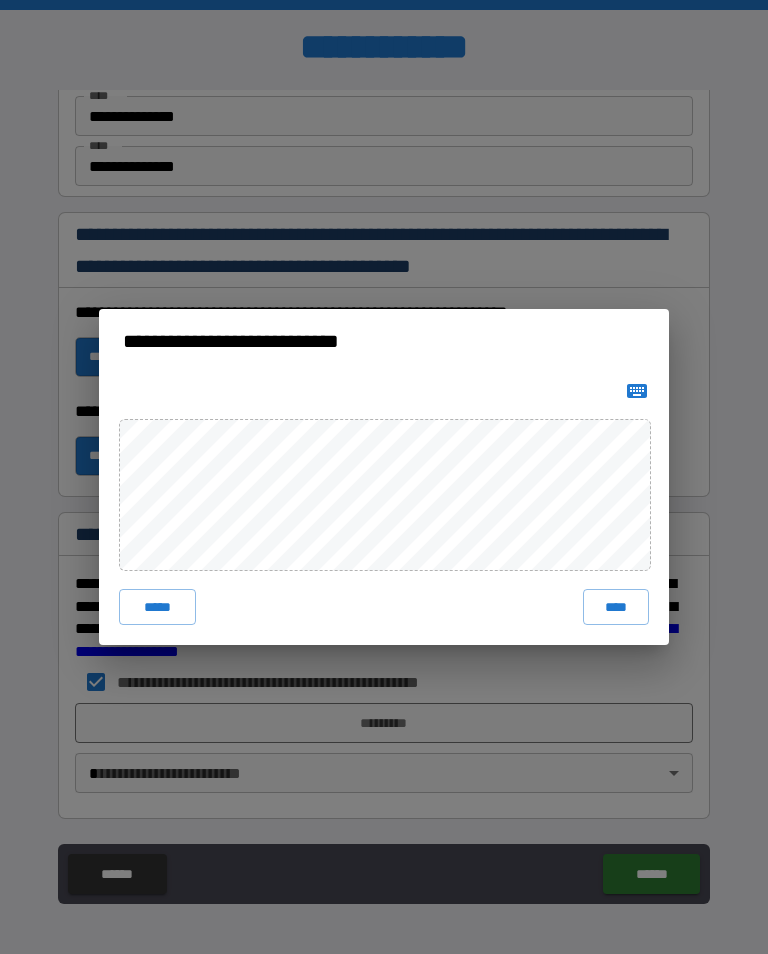click on "****" at bounding box center [616, 607] 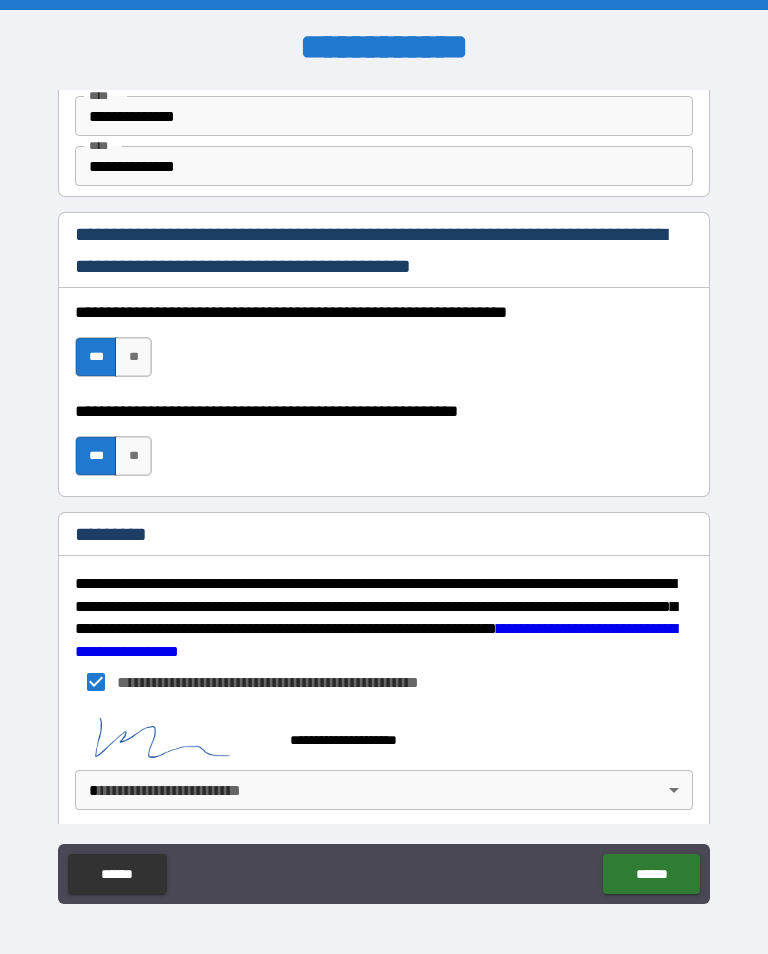 click on "**********" at bounding box center (384, 492) 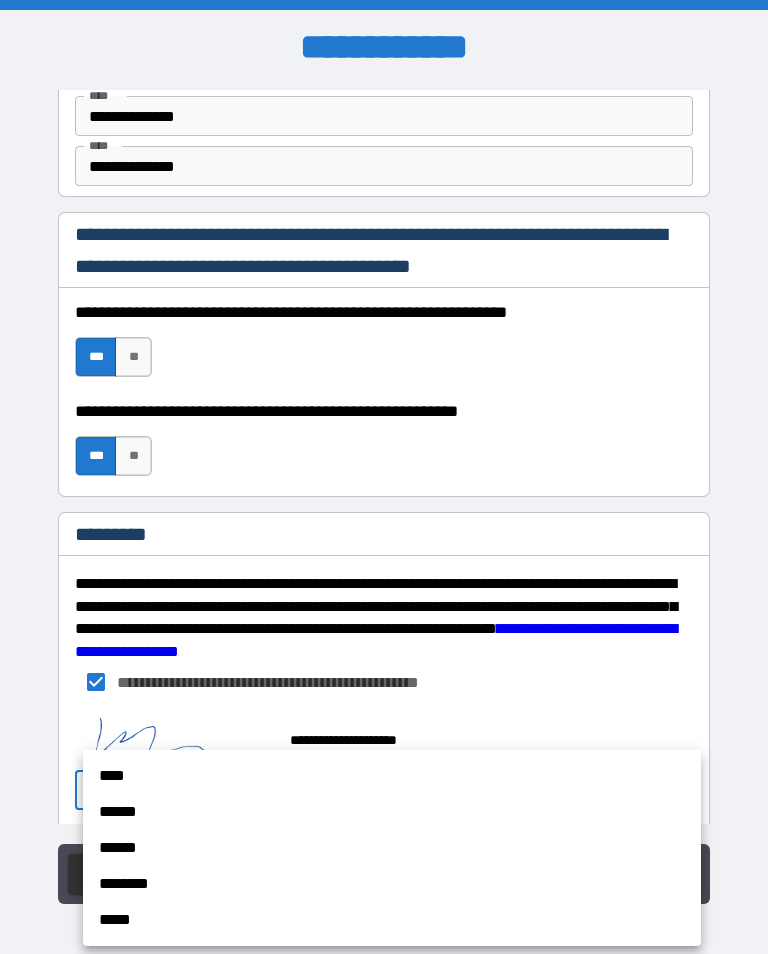 click on "******" at bounding box center (392, 812) 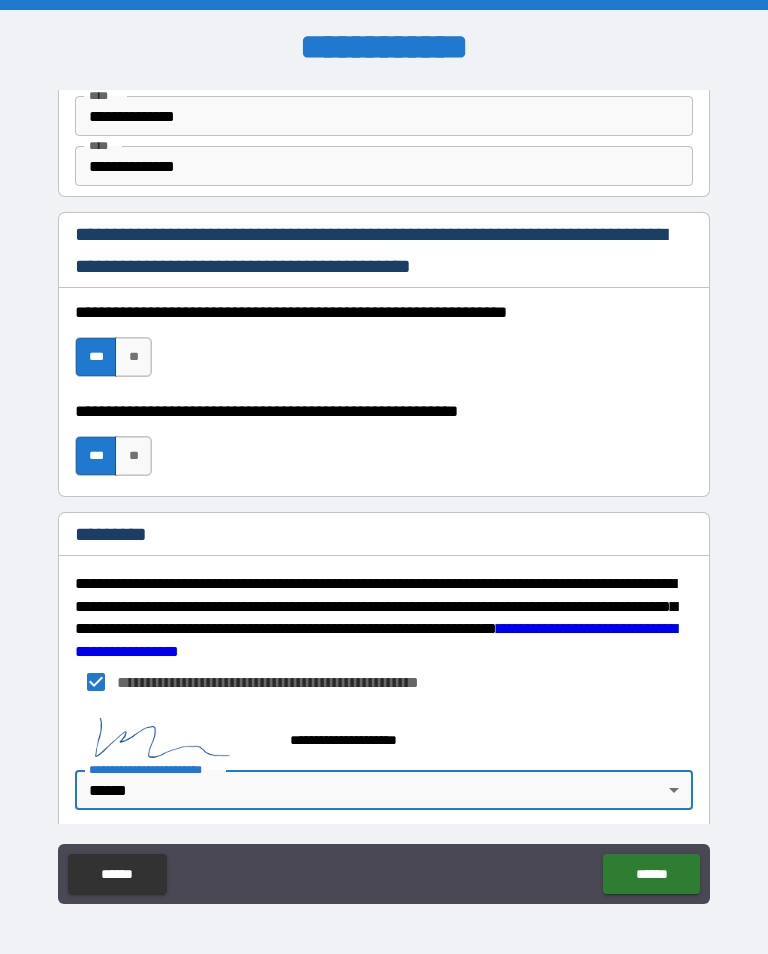 type on "*" 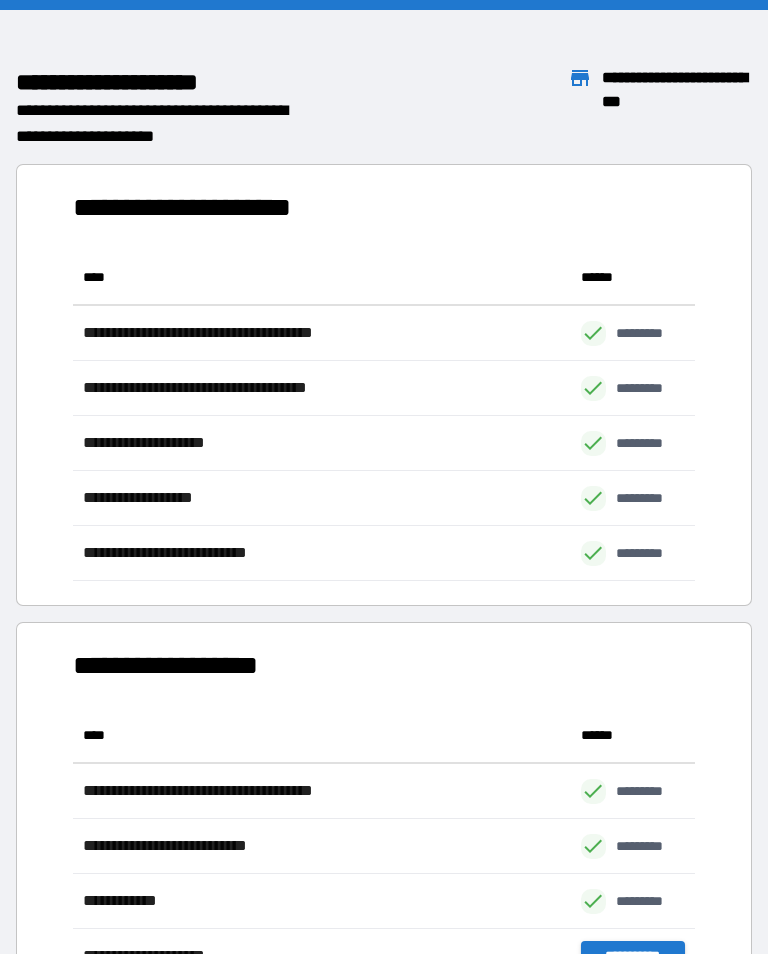 scroll, scrollTop: 331, scrollLeft: 622, axis: both 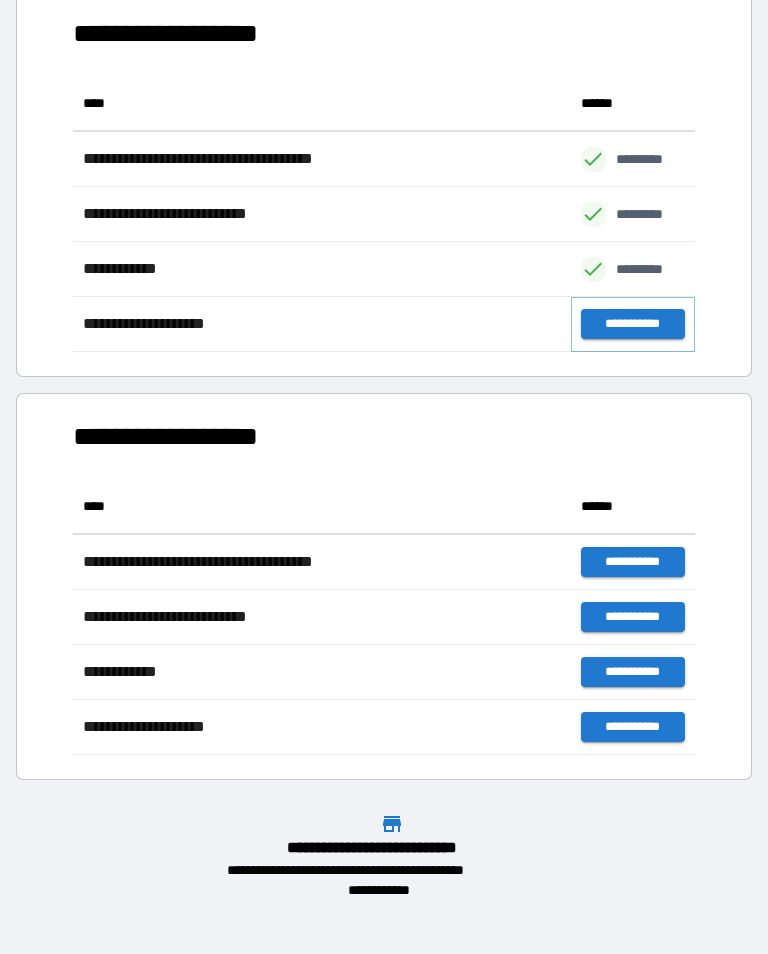 click on "**********" at bounding box center [633, 324] 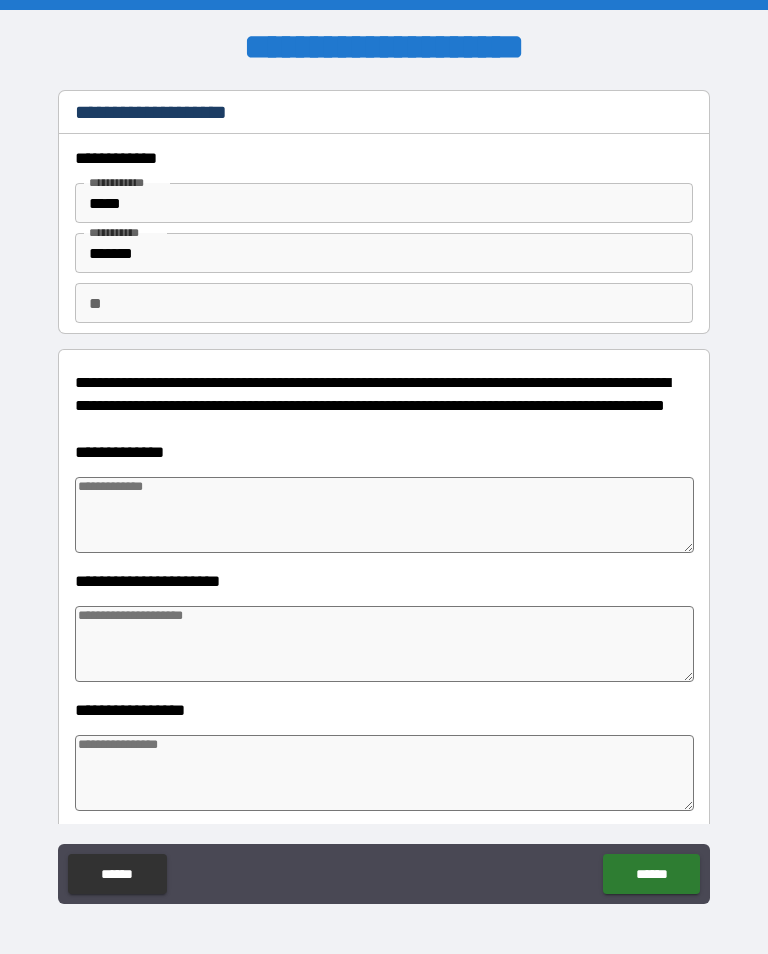 type on "*" 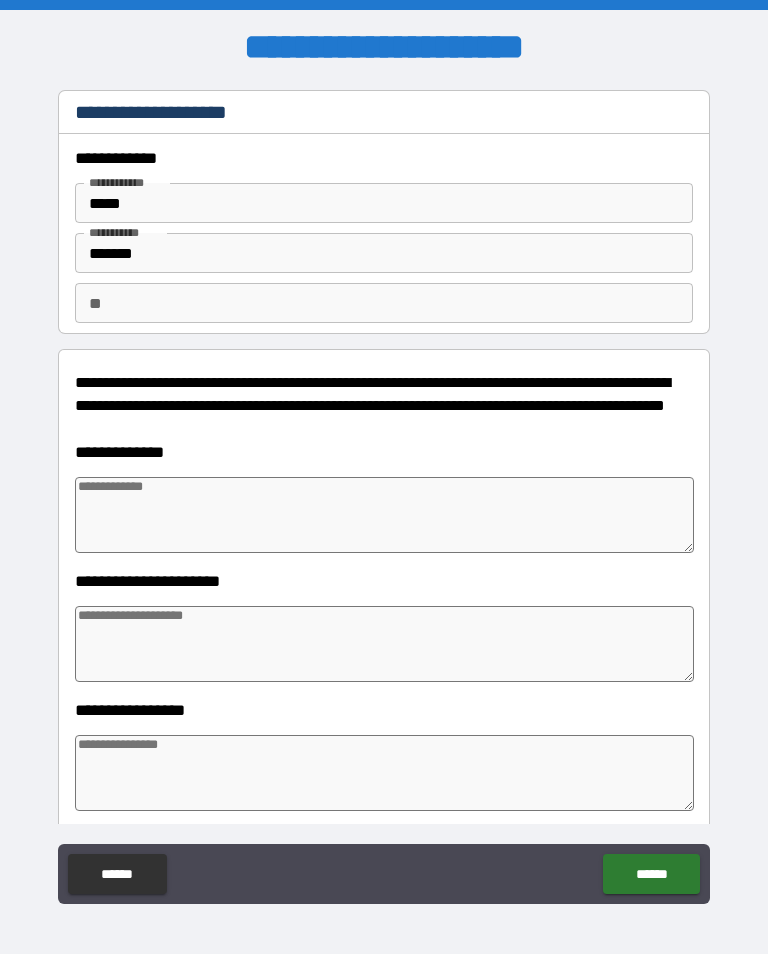 type on "*" 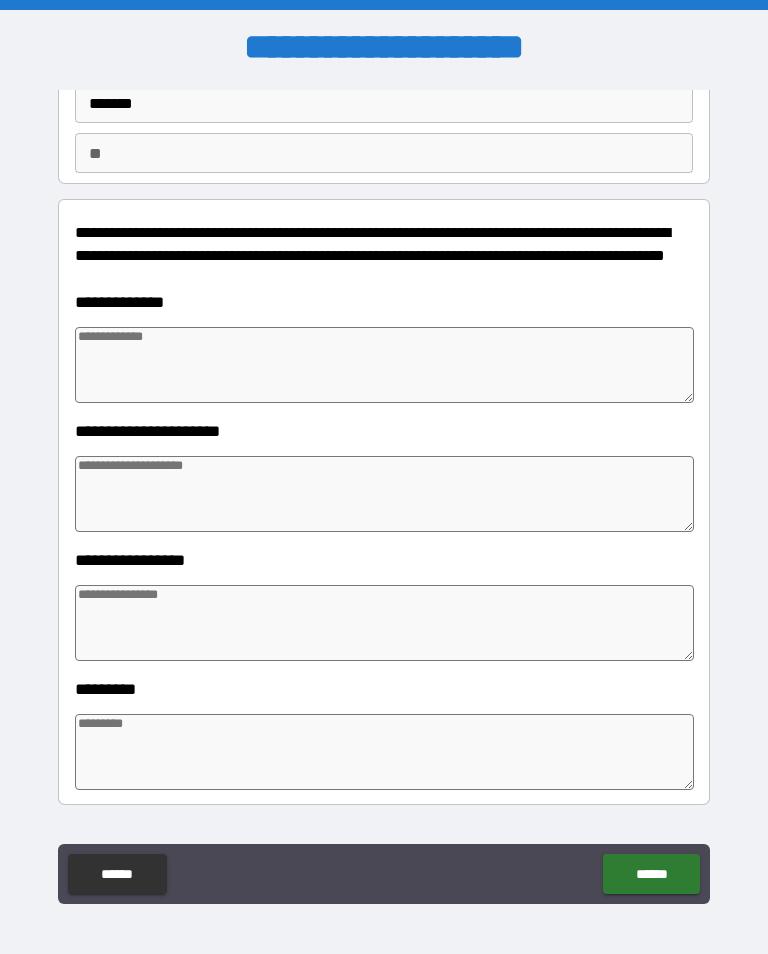 scroll, scrollTop: 151, scrollLeft: 0, axis: vertical 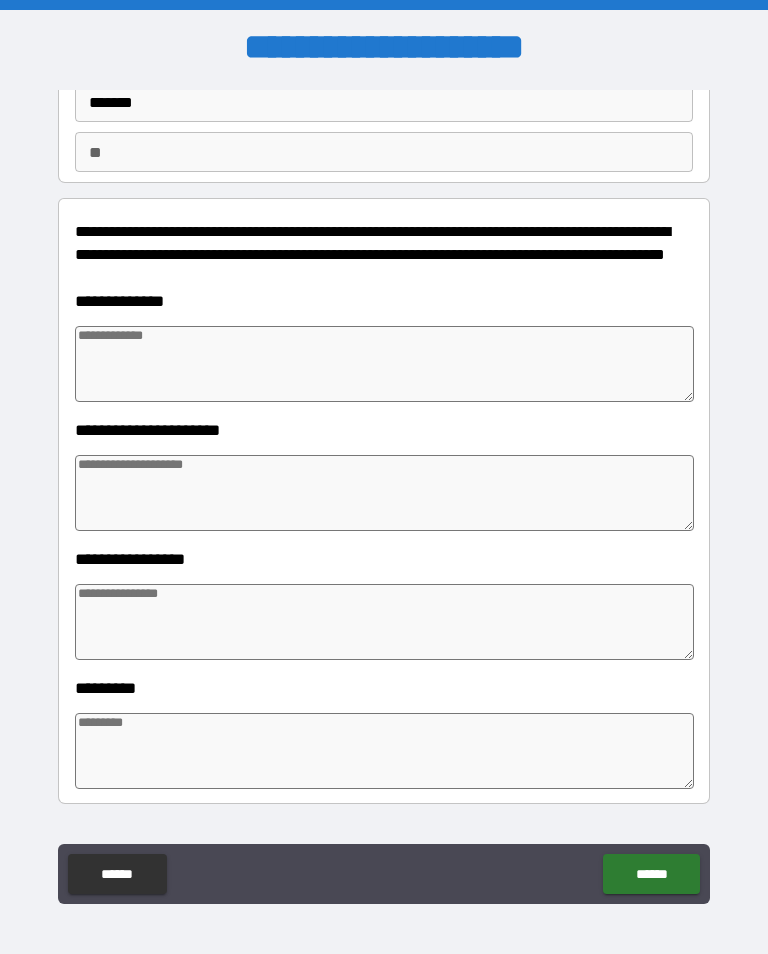 click at bounding box center [384, 364] 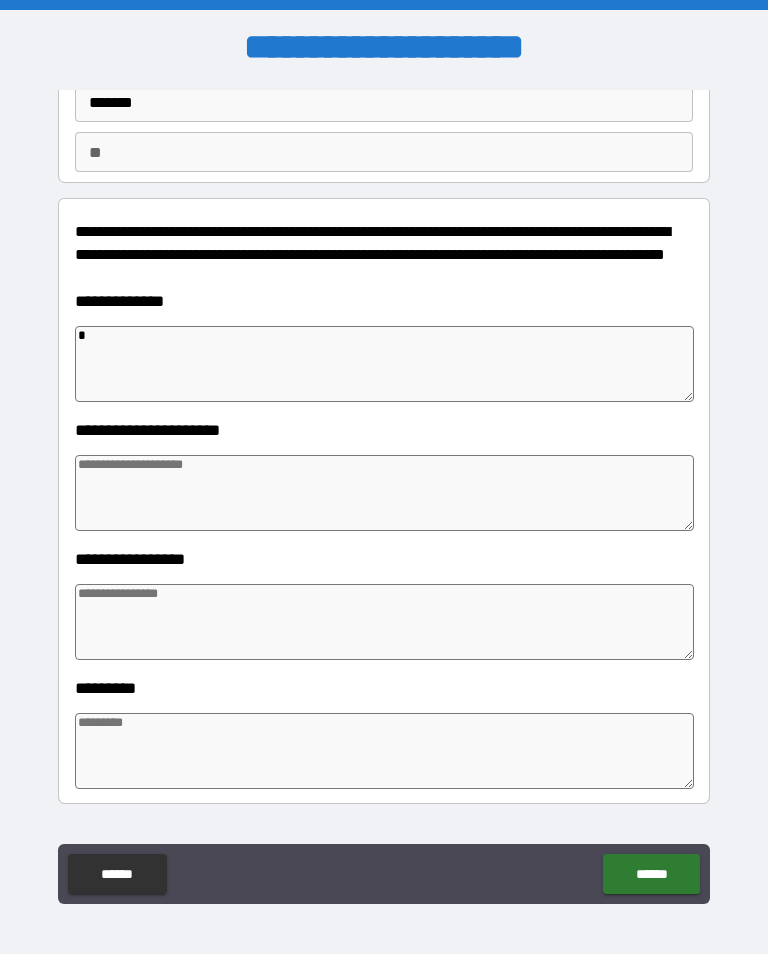 type on "*" 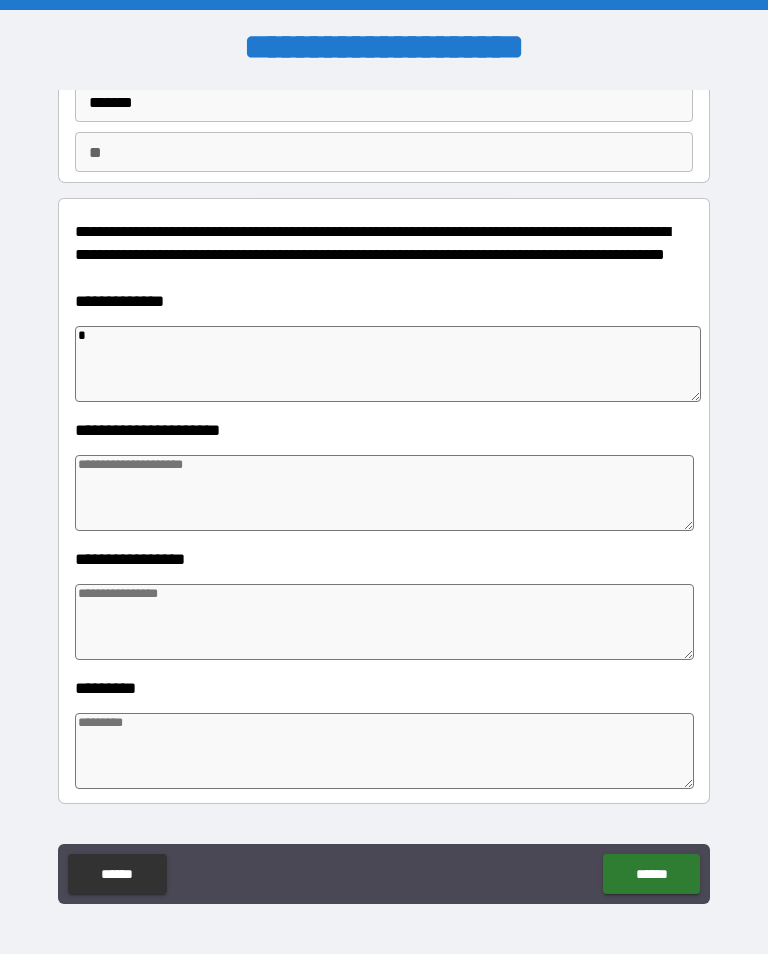 type on "**" 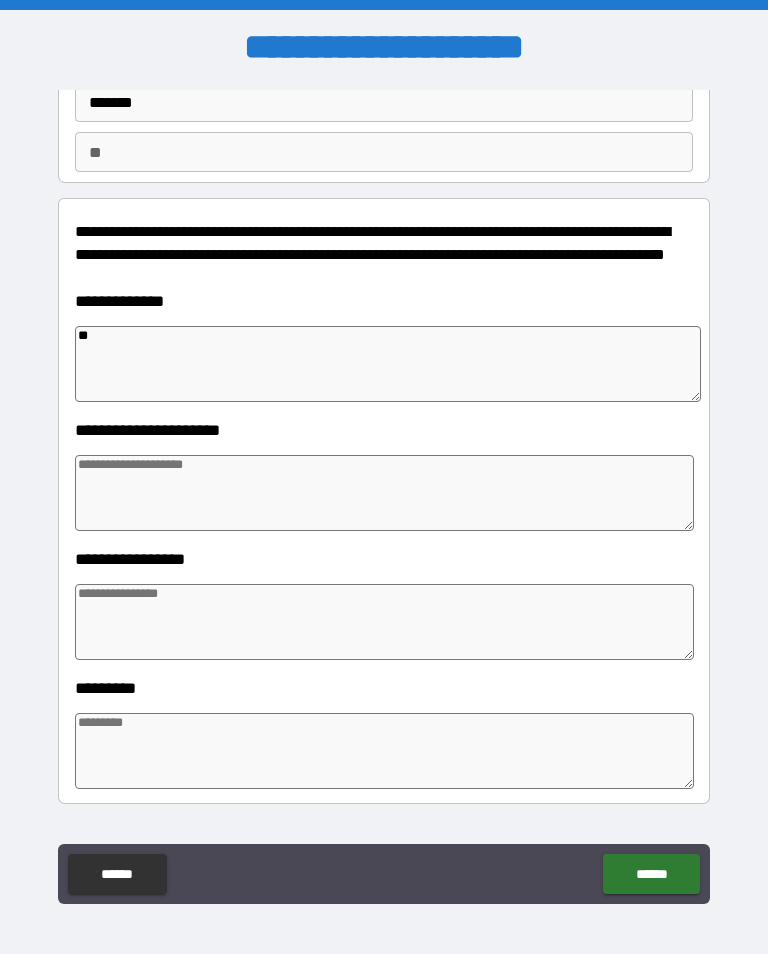 type on "*" 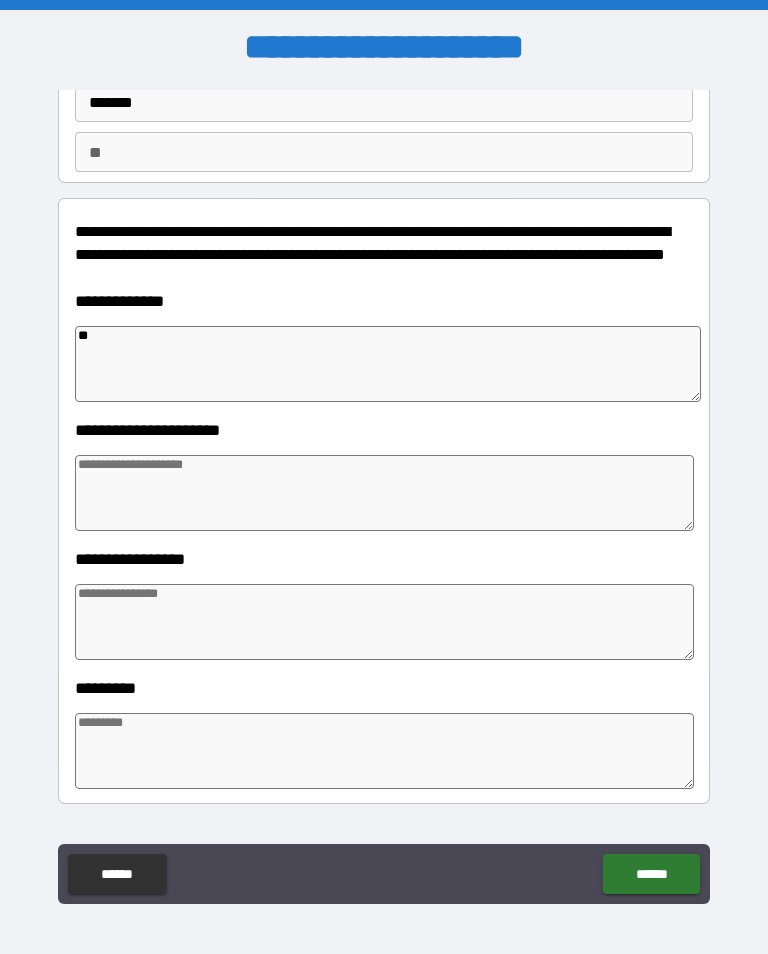 type on "*" 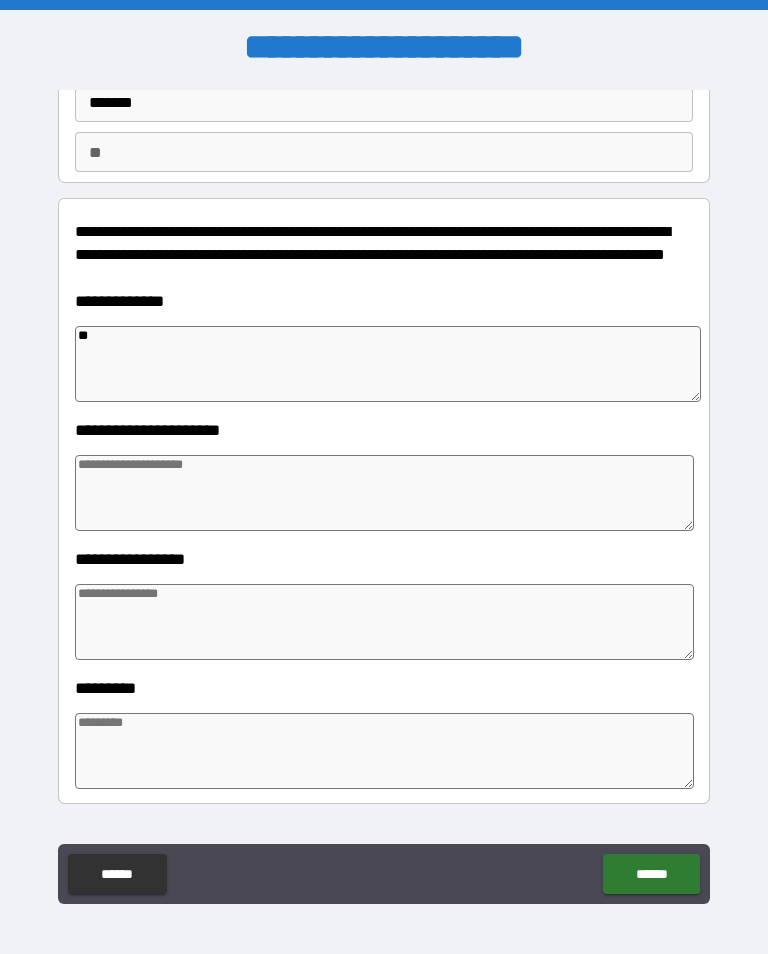 type on "*" 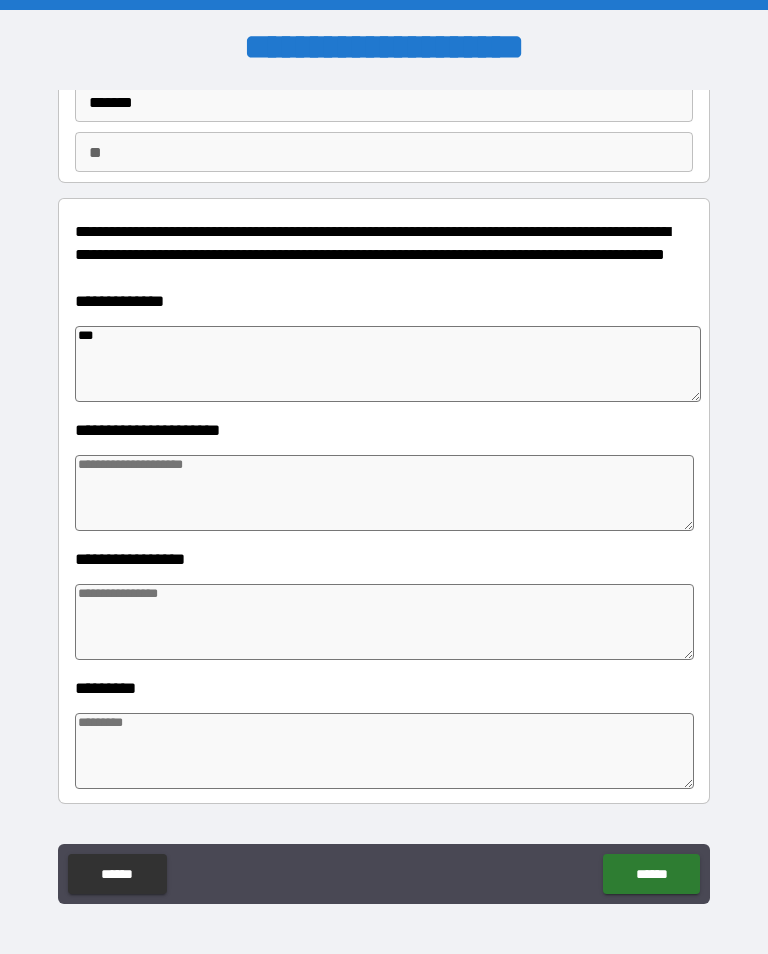 type on "*" 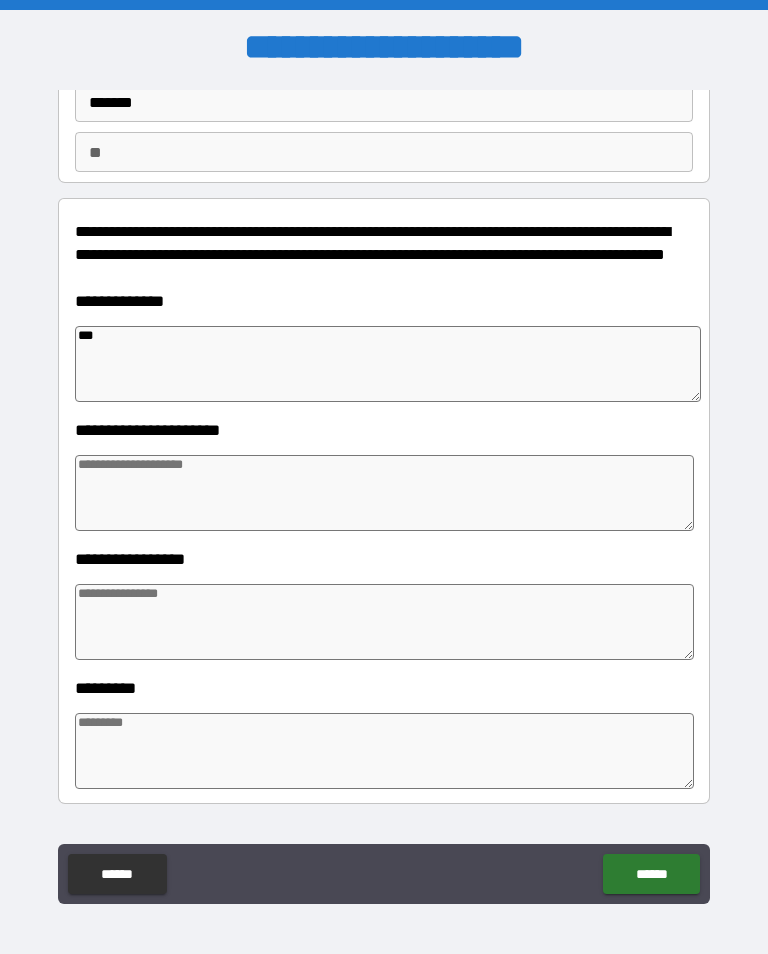 type on "****" 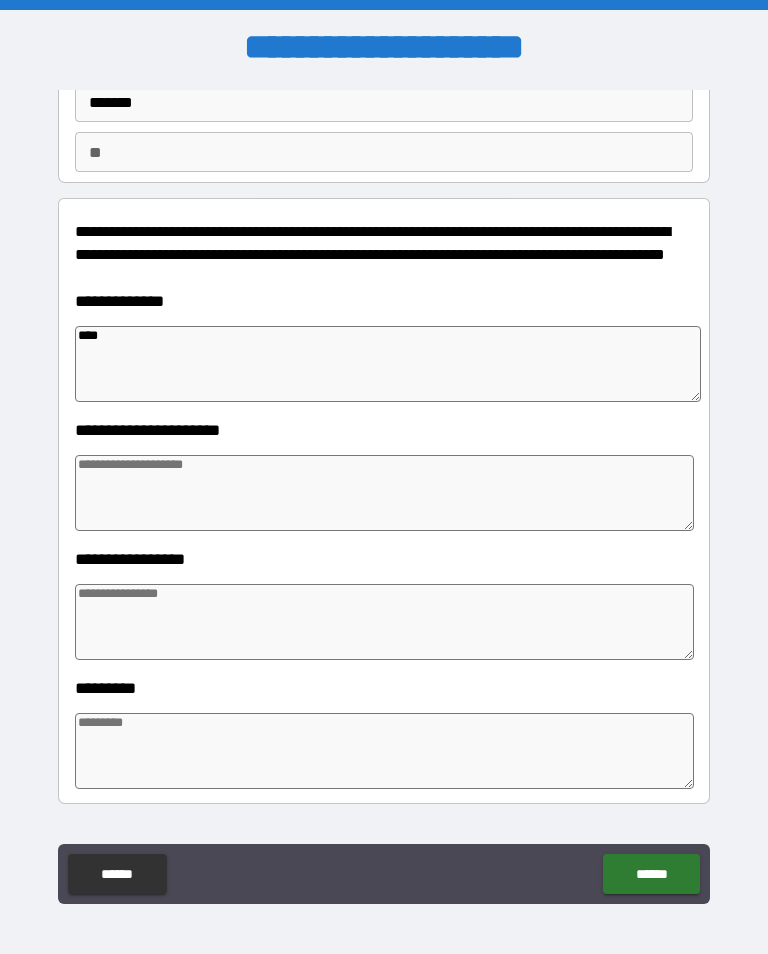 type on "*" 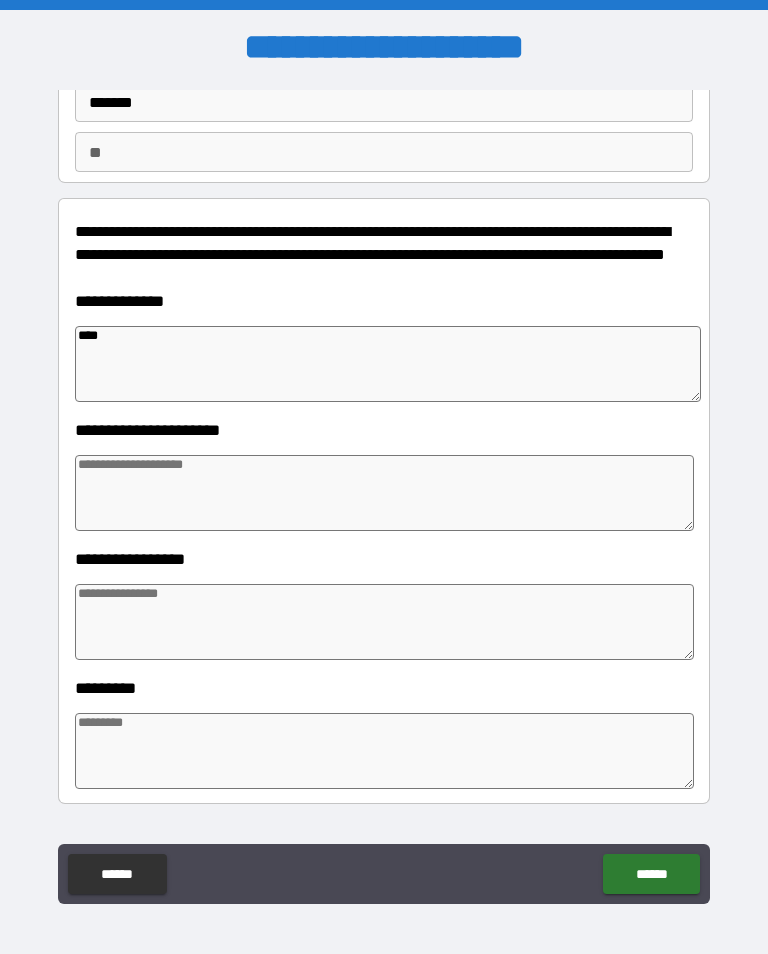 type on "*" 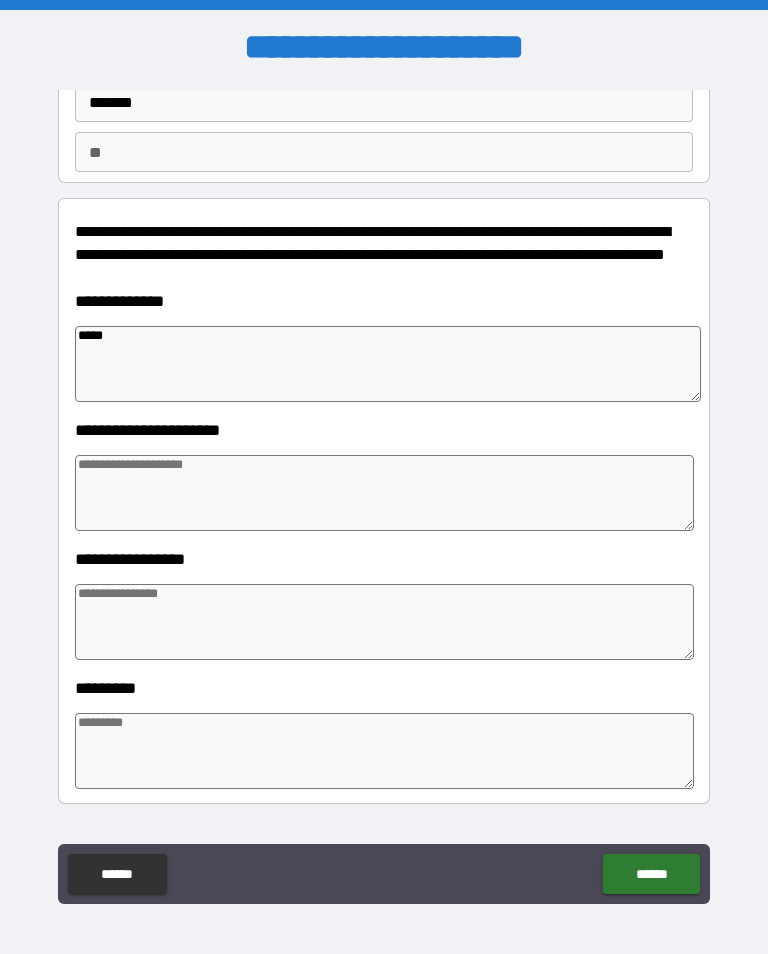 type on "*" 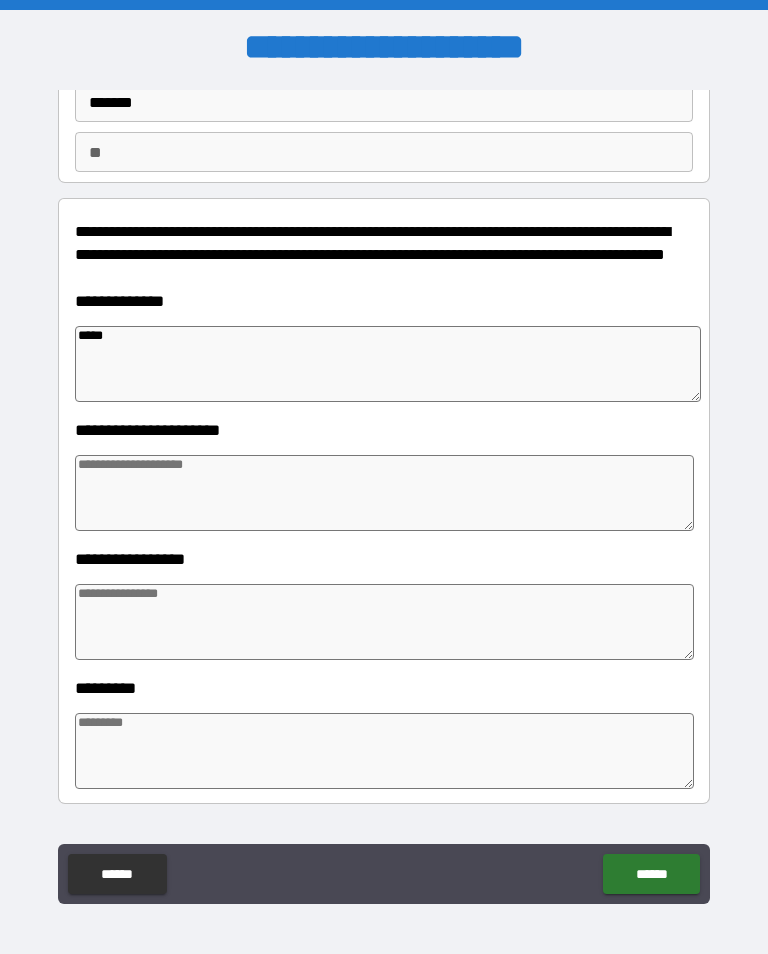 type on "******" 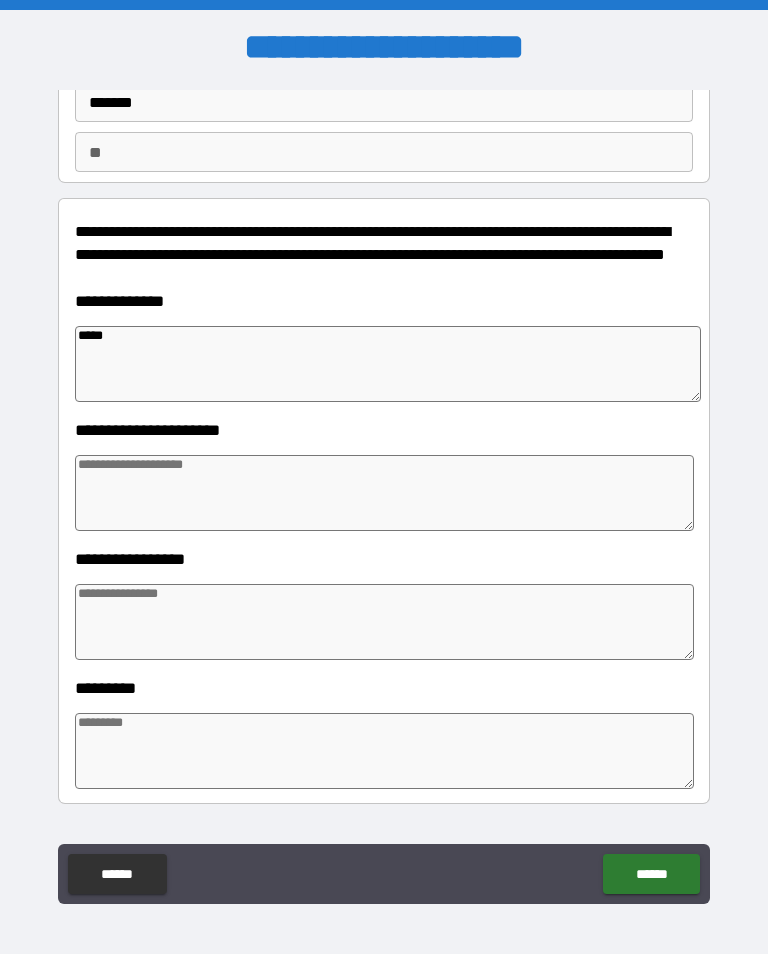 type on "*" 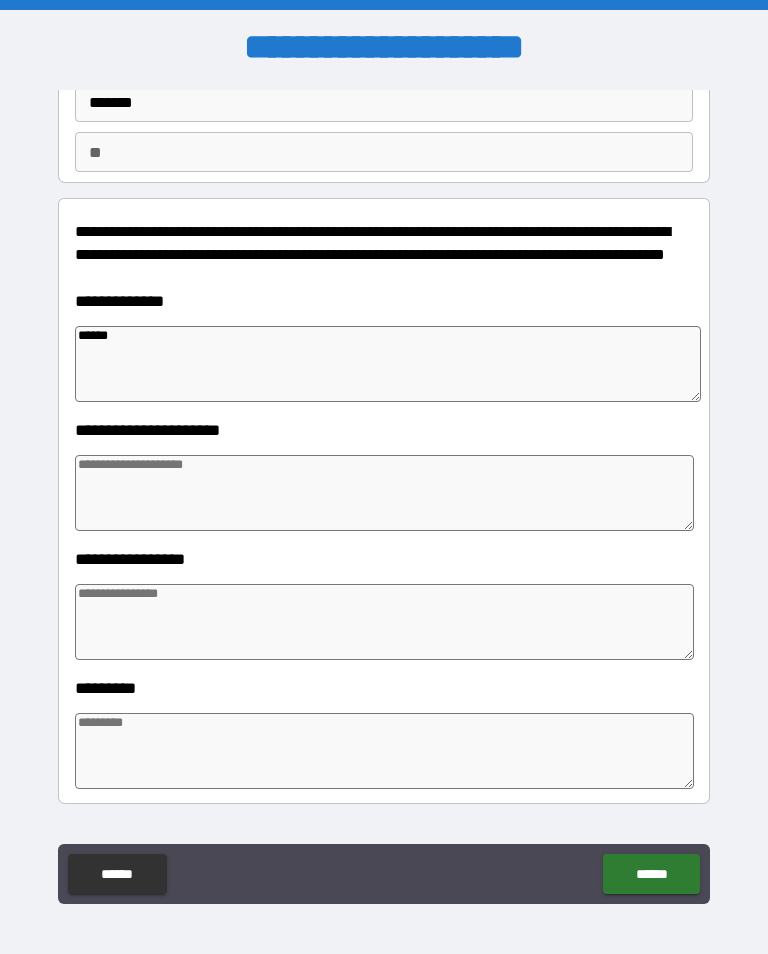 type on "*******" 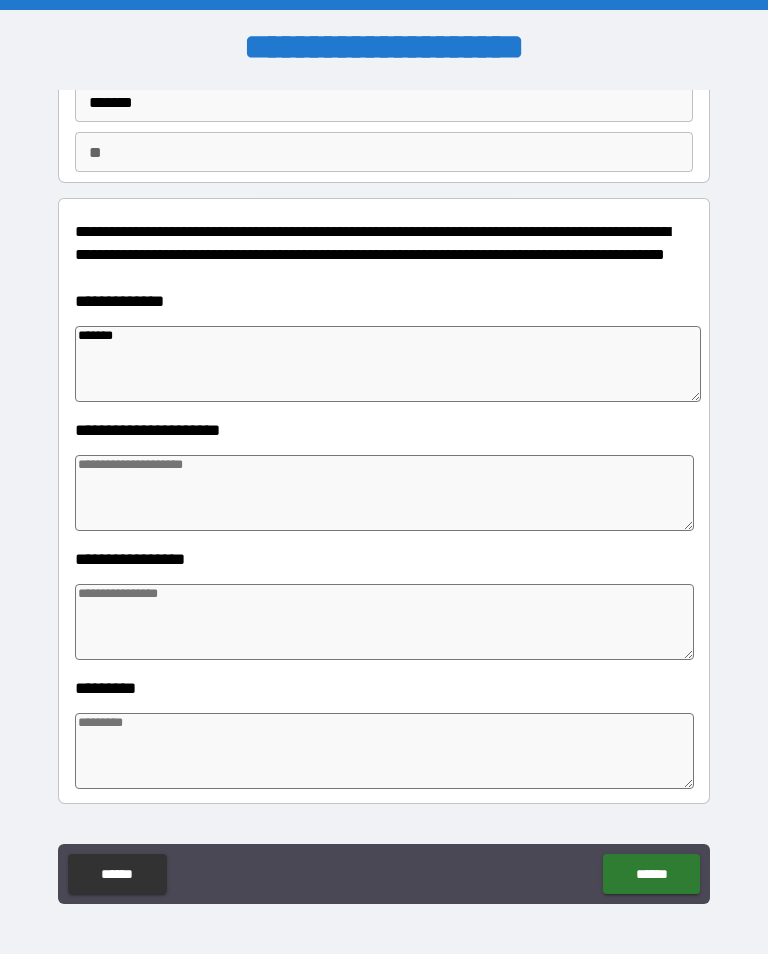 type on "*" 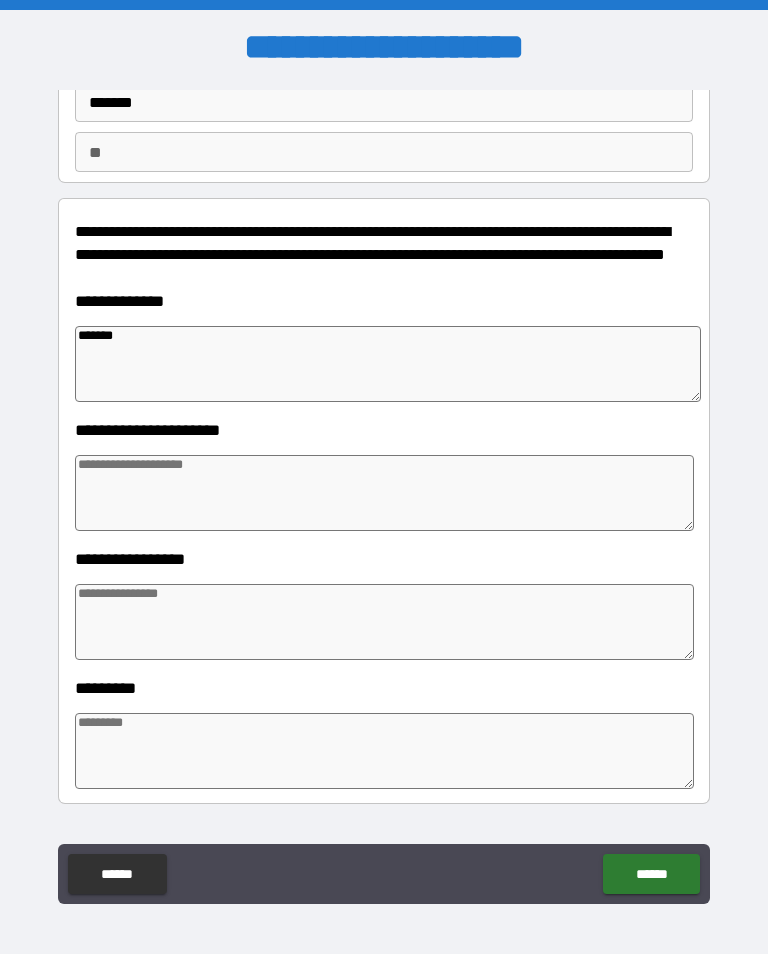type on "*" 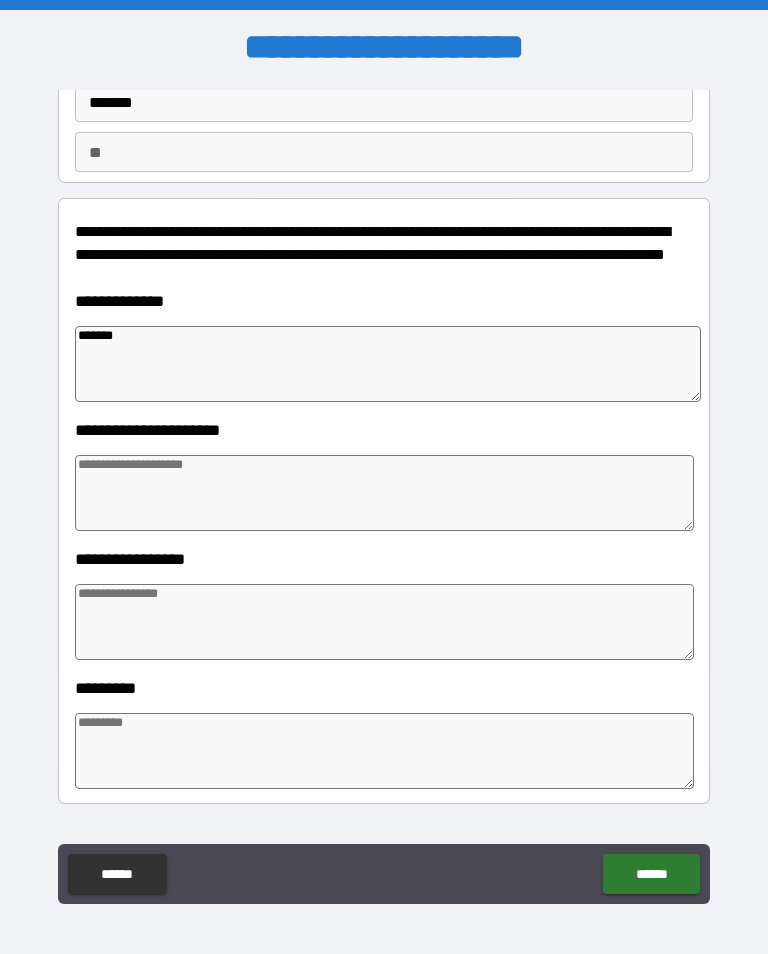 type on "*" 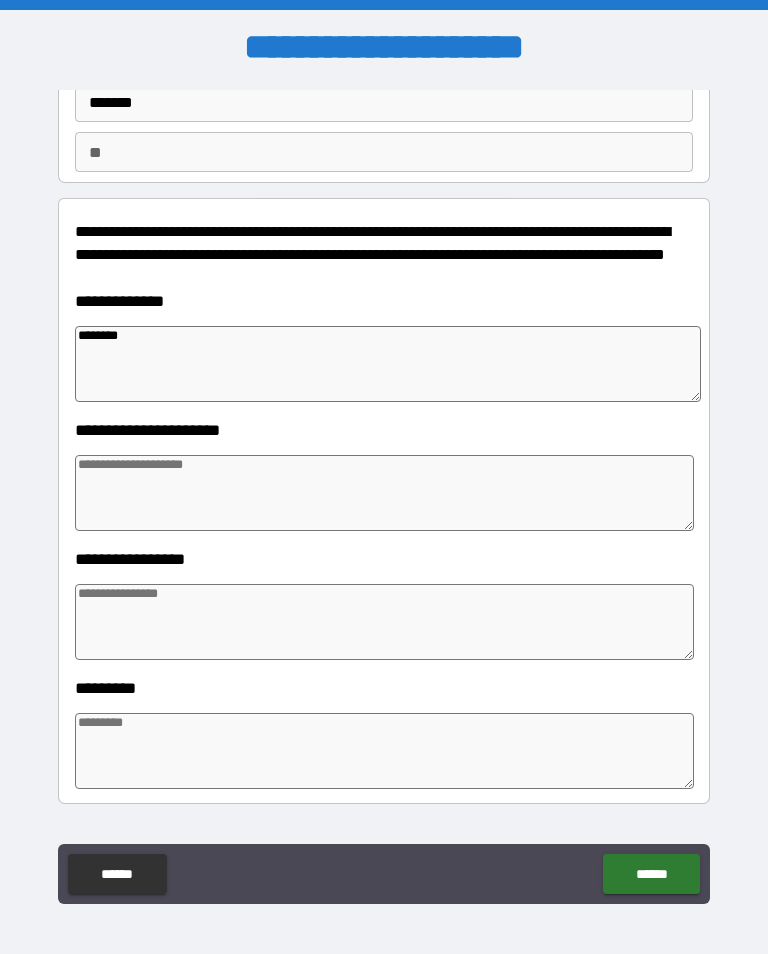 type on "*" 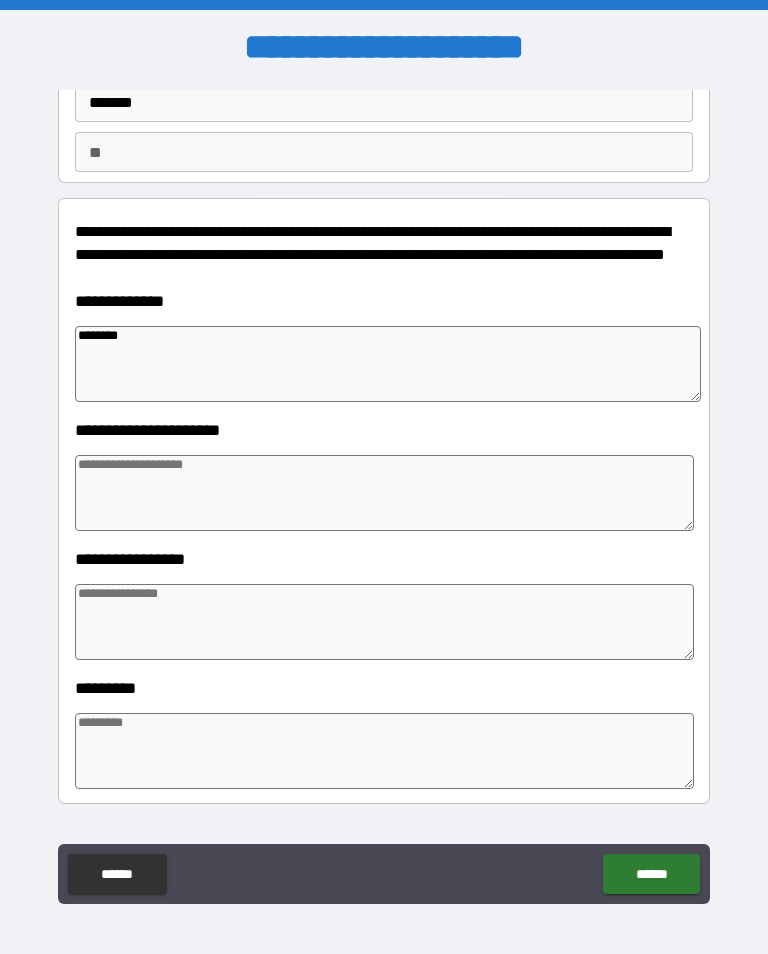 type on "*" 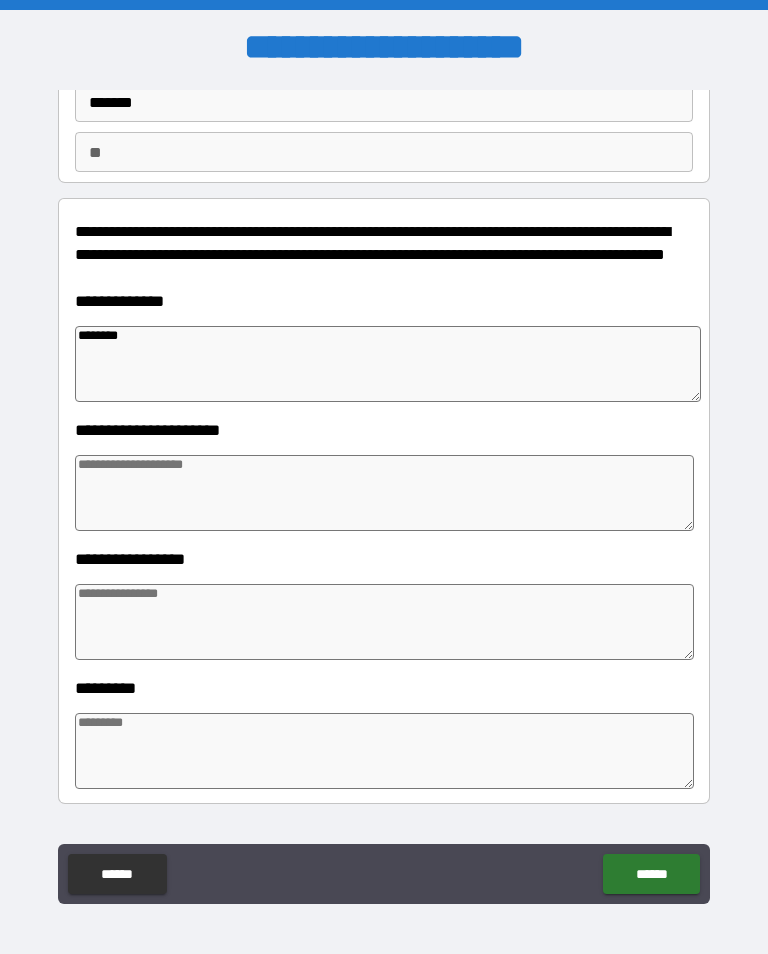 type on "*" 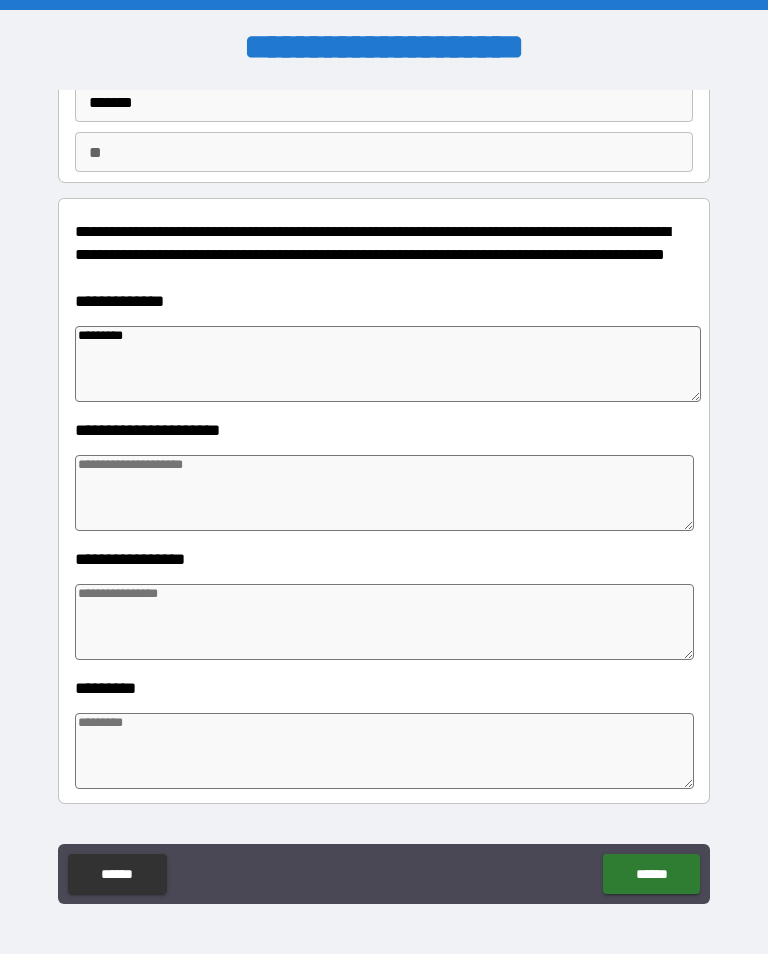 type on "*" 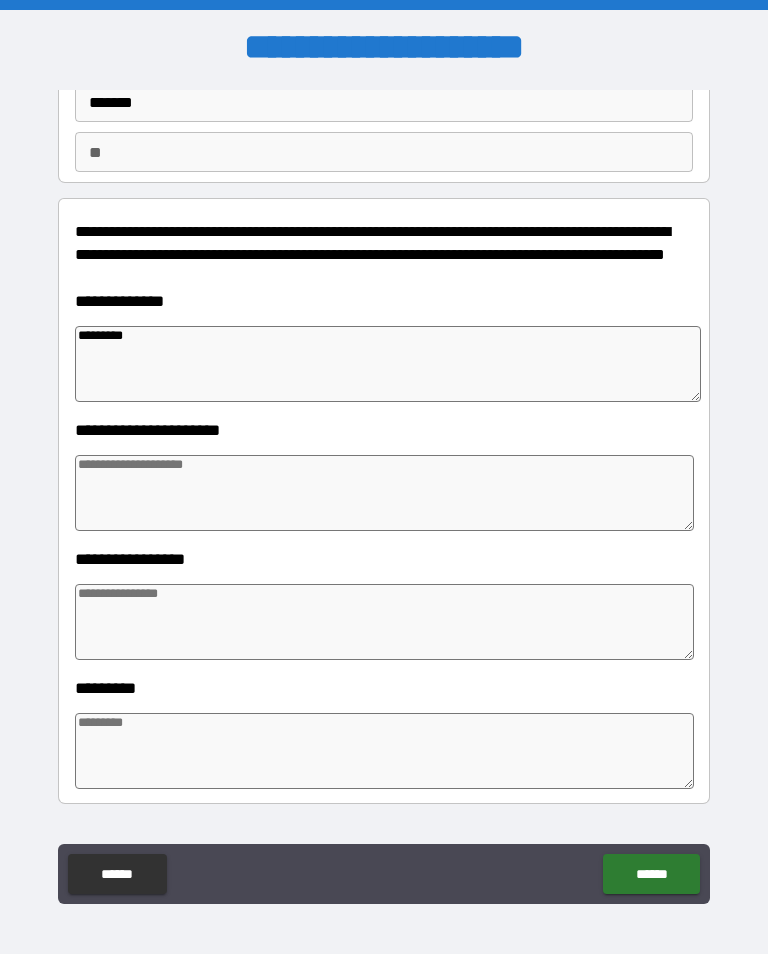 type on "*" 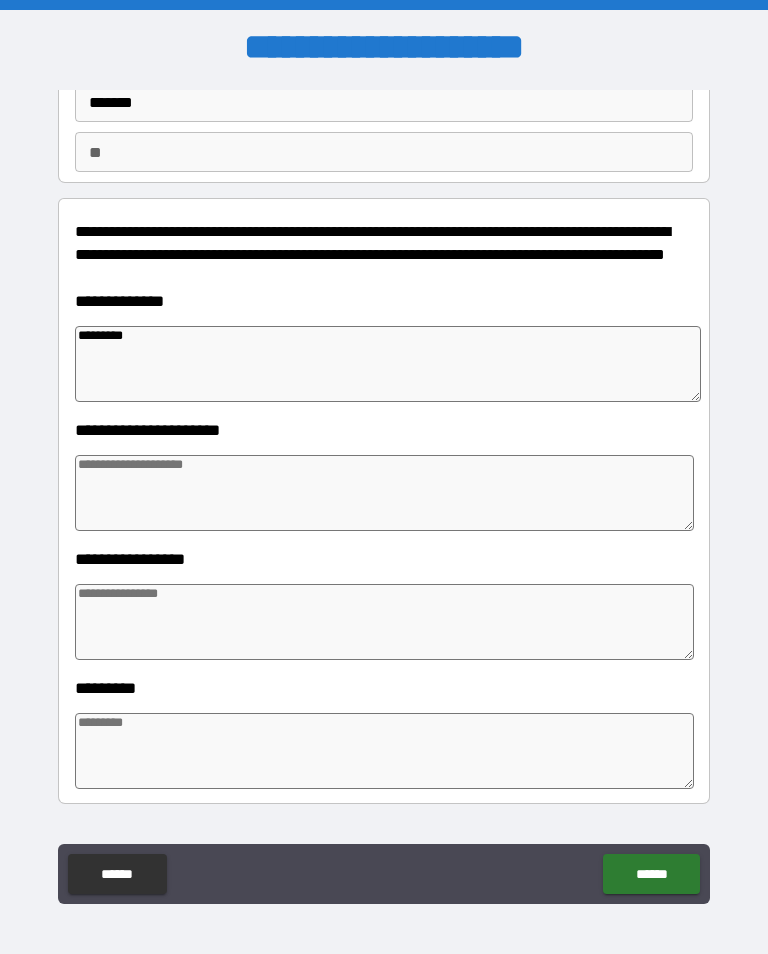 type on "*" 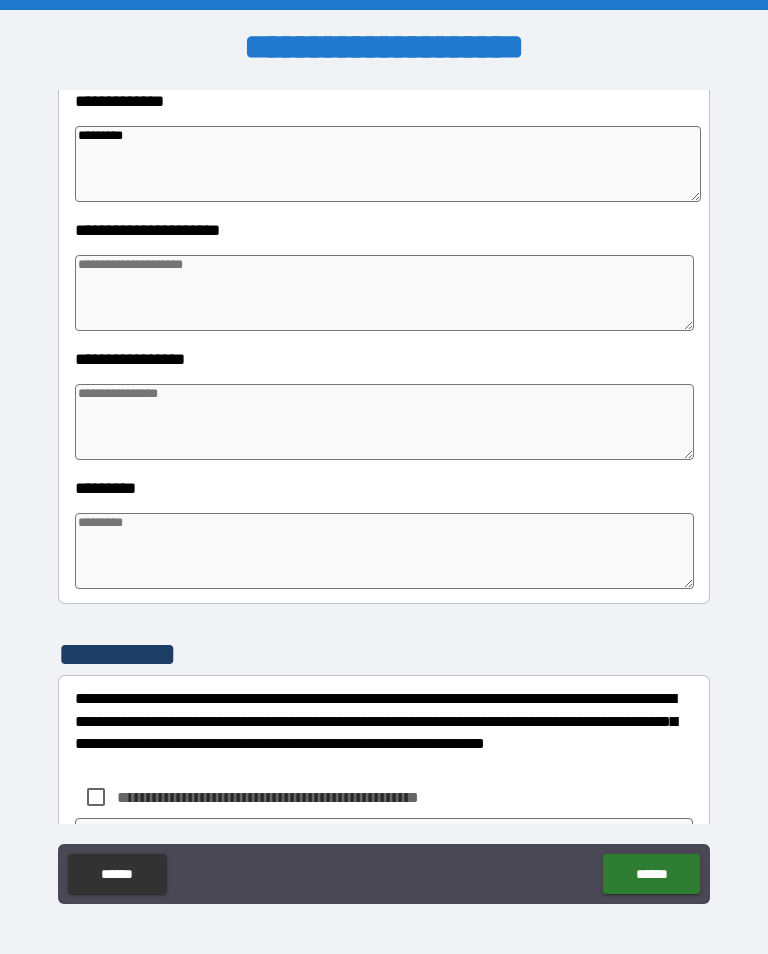 scroll, scrollTop: 363, scrollLeft: 0, axis: vertical 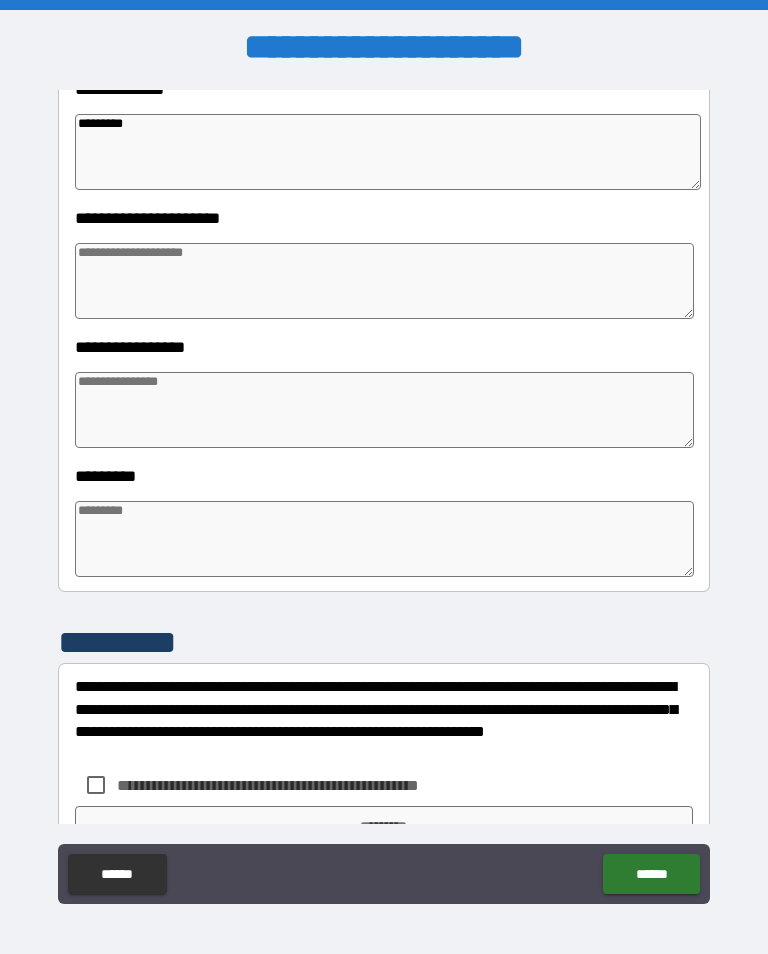 type on "*********" 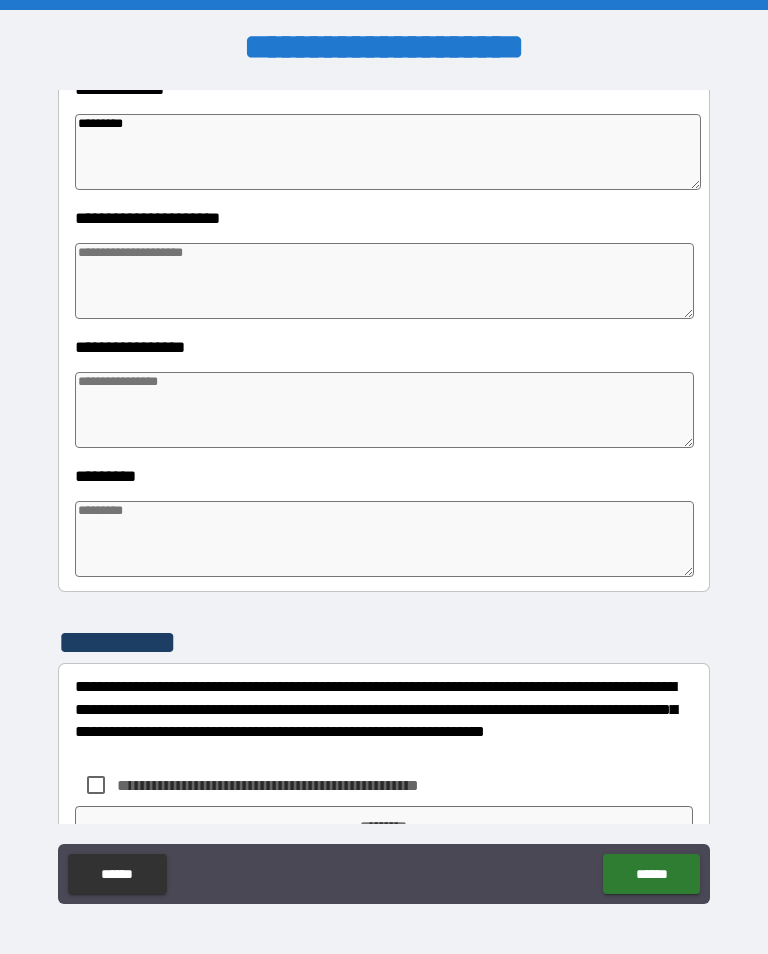 click at bounding box center [384, 410] 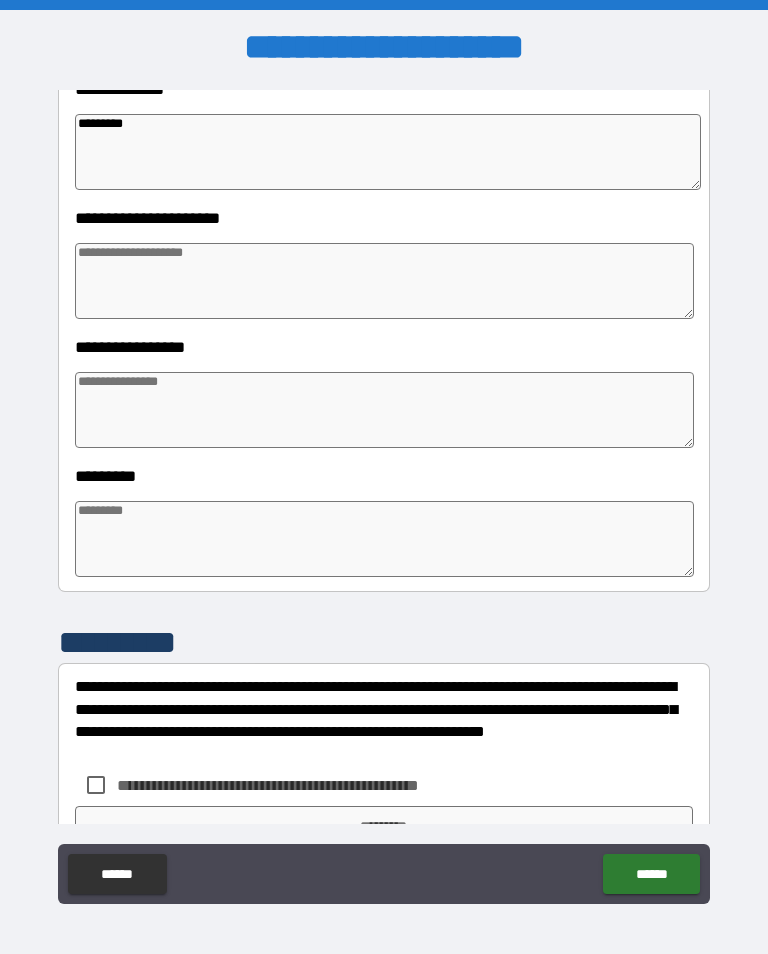 type on "*" 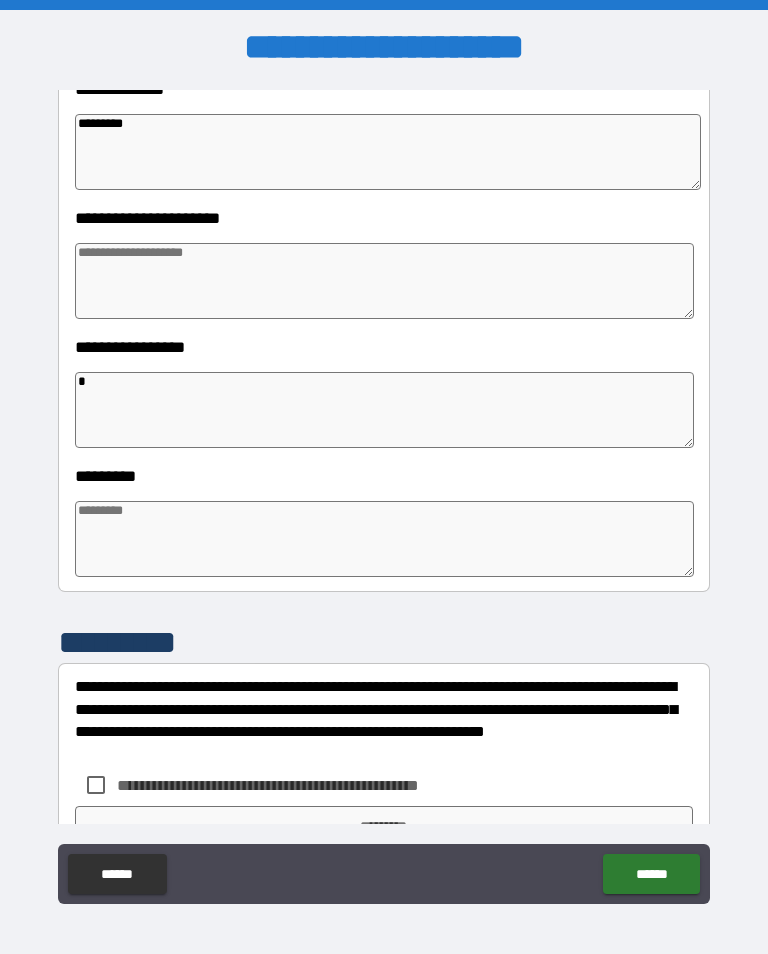 type on "*" 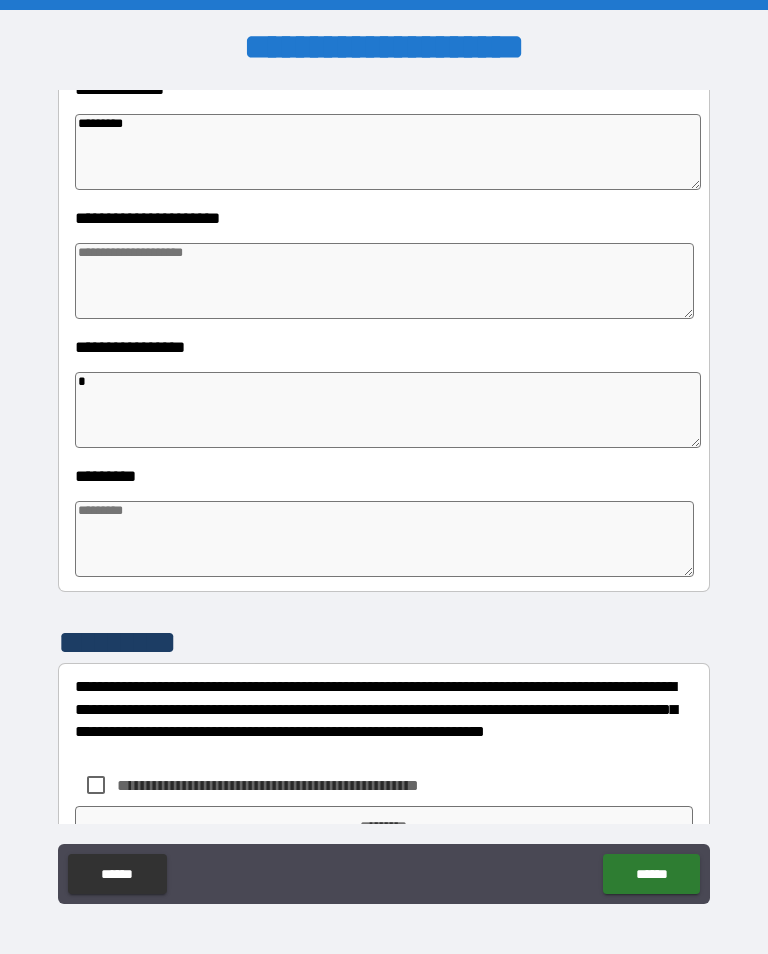 type on "*" 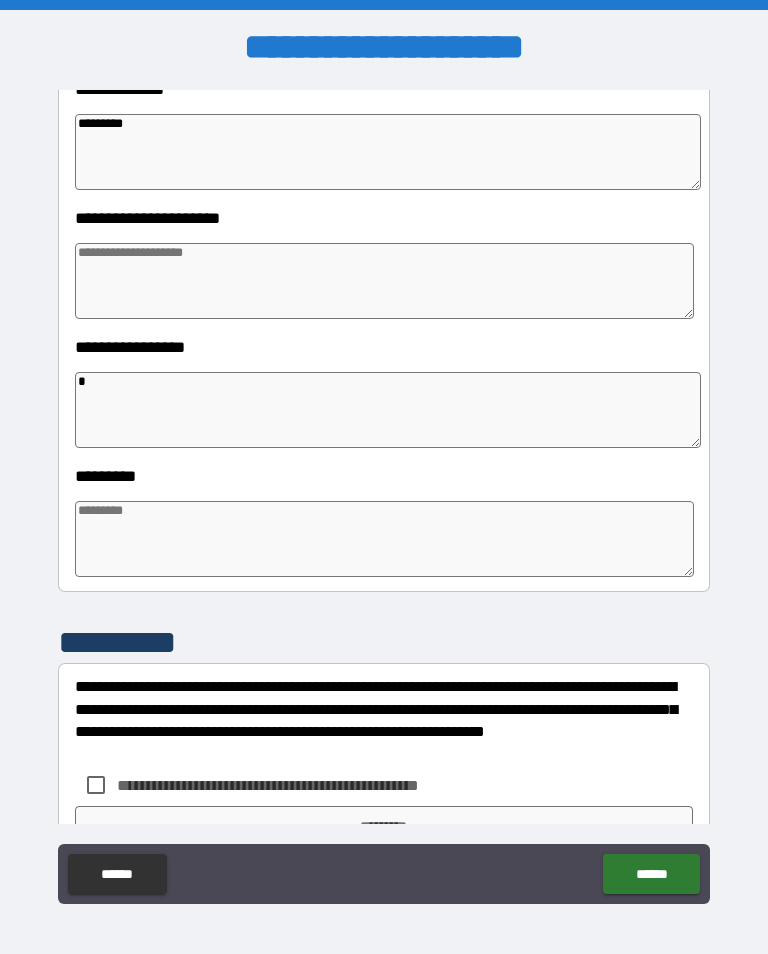 type on "*" 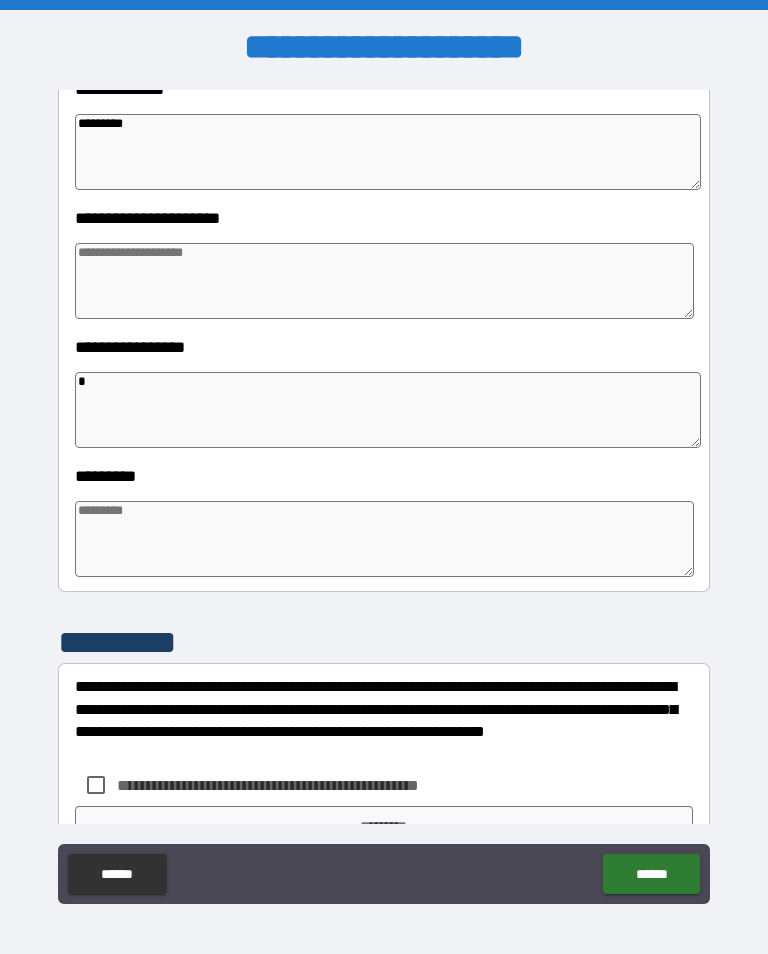 type on "**" 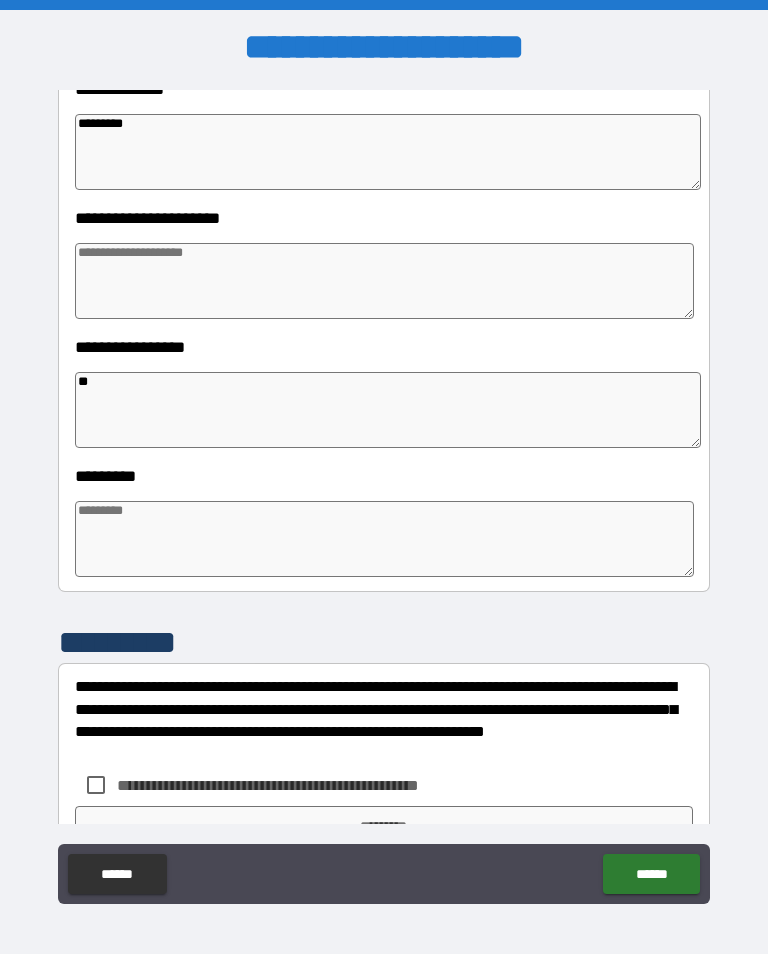 type on "*" 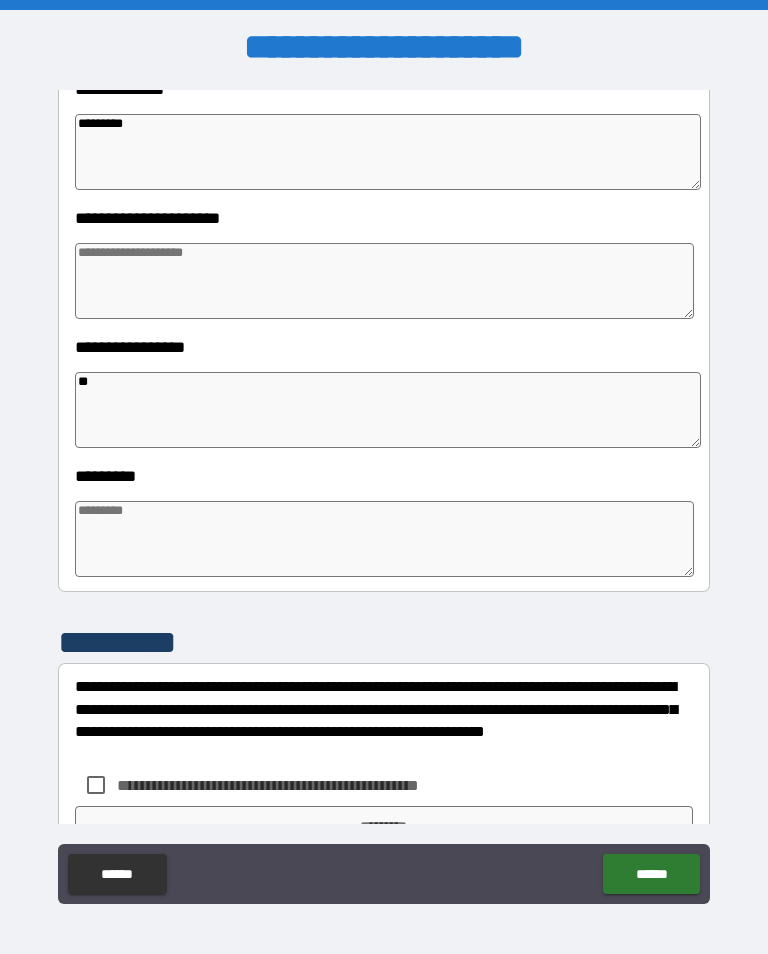 type on "*" 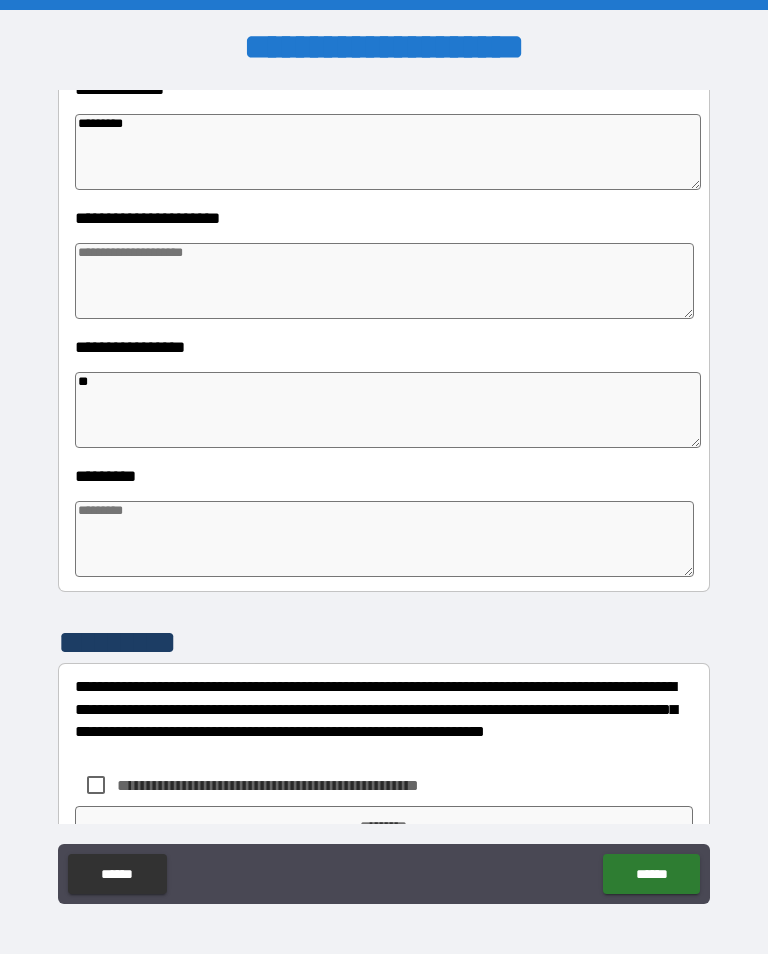 type on "*" 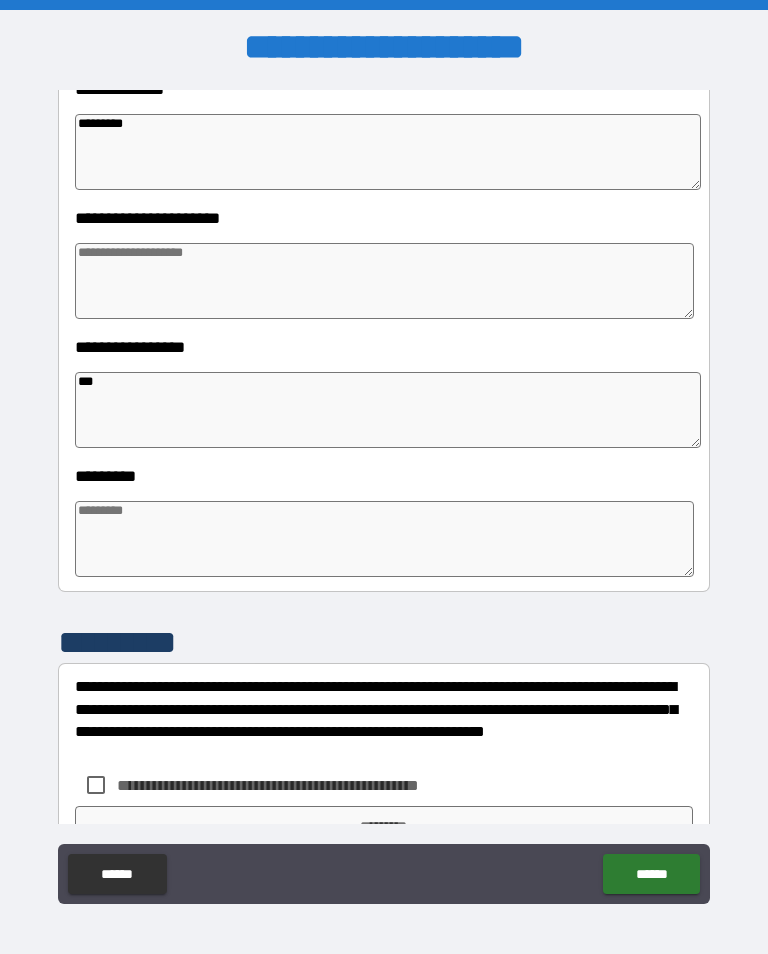 type on "*" 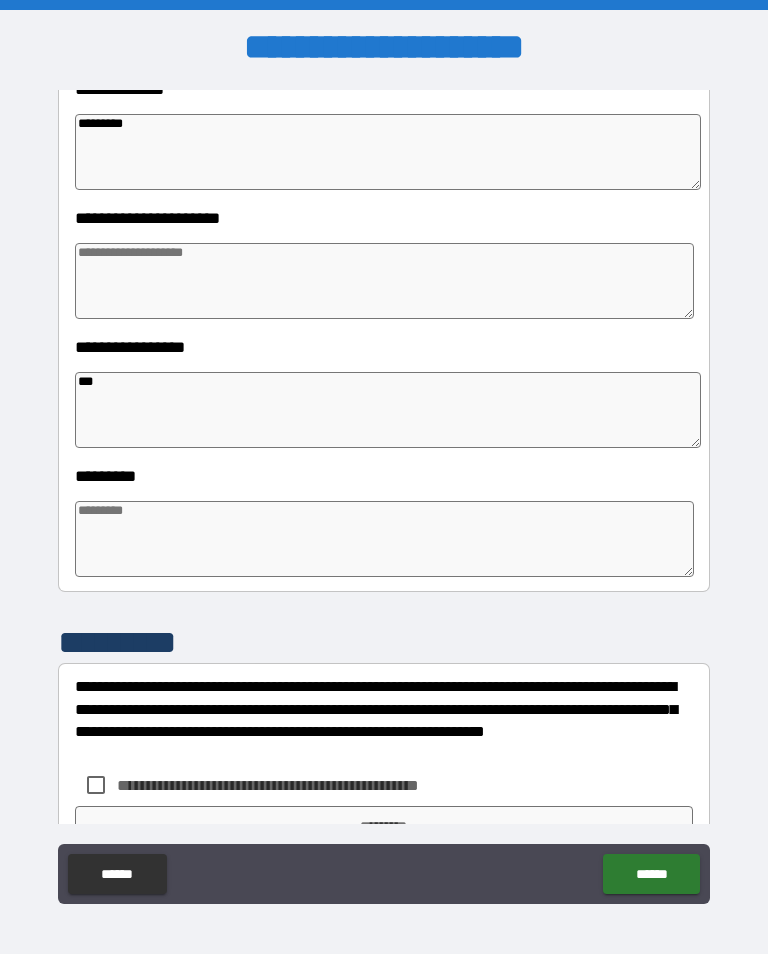 type on "*" 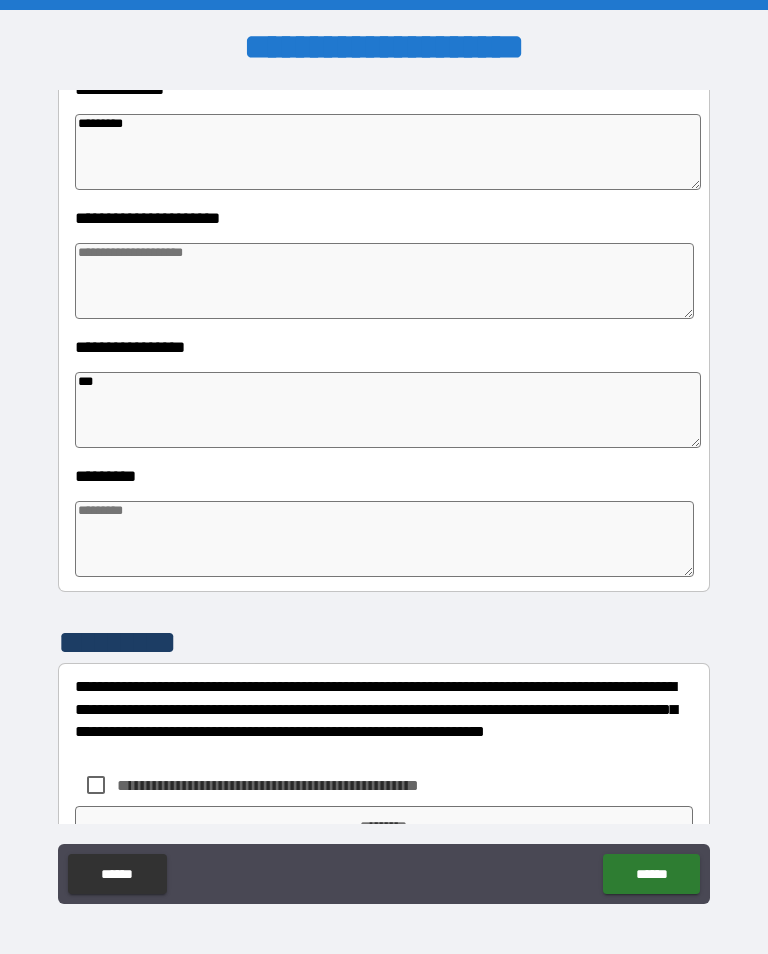 type on "*" 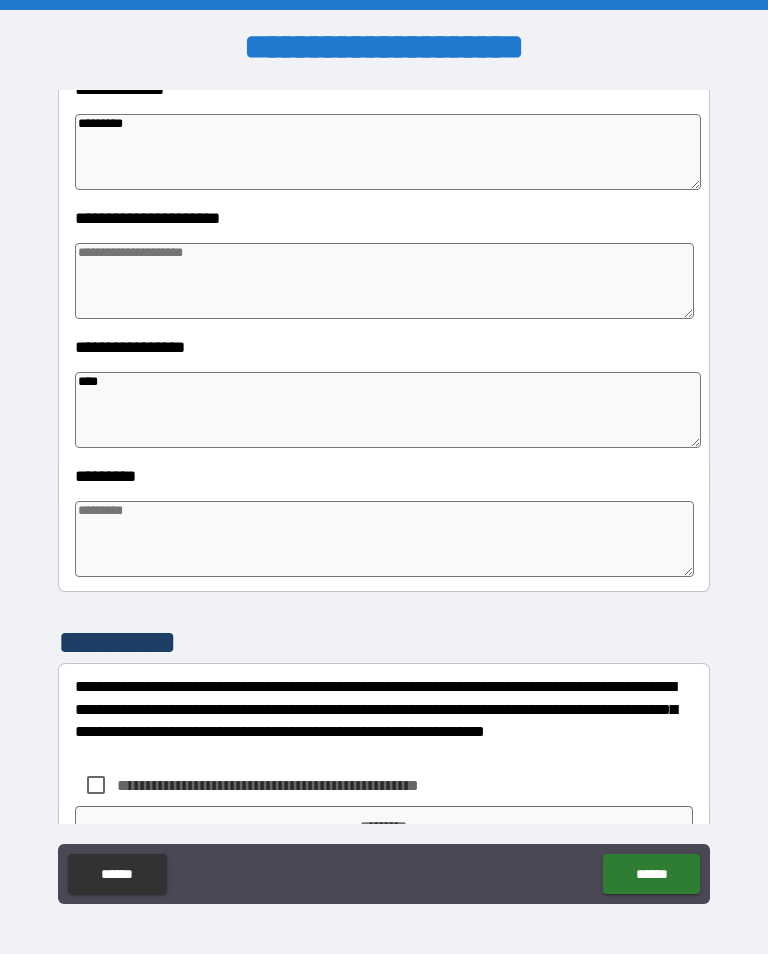 type on "*" 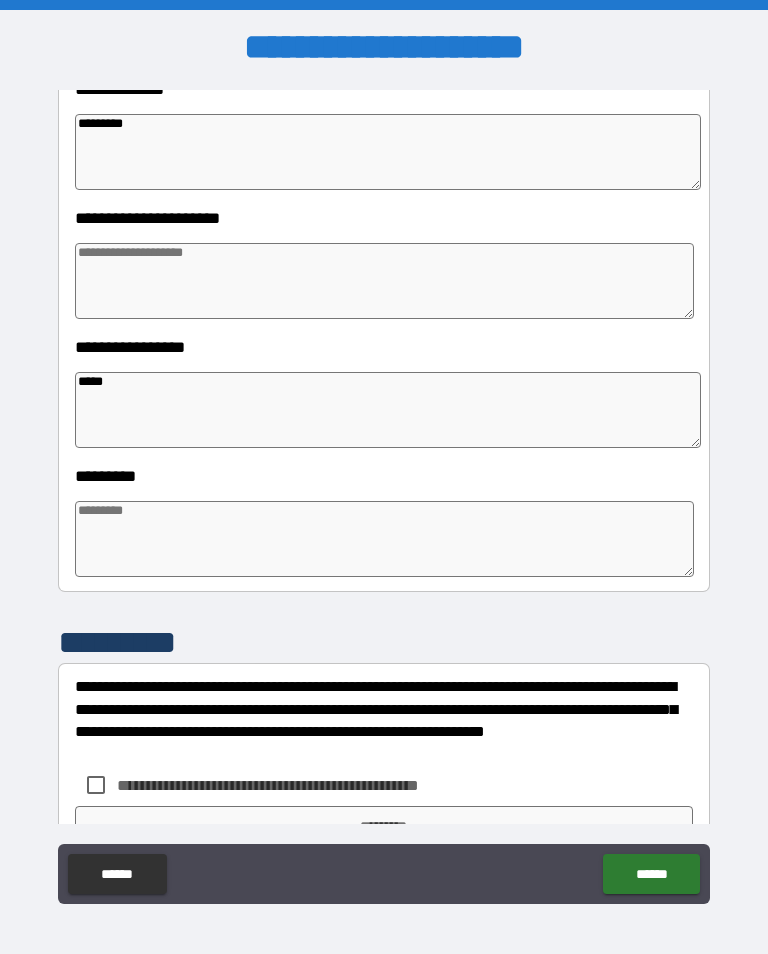 type on "*" 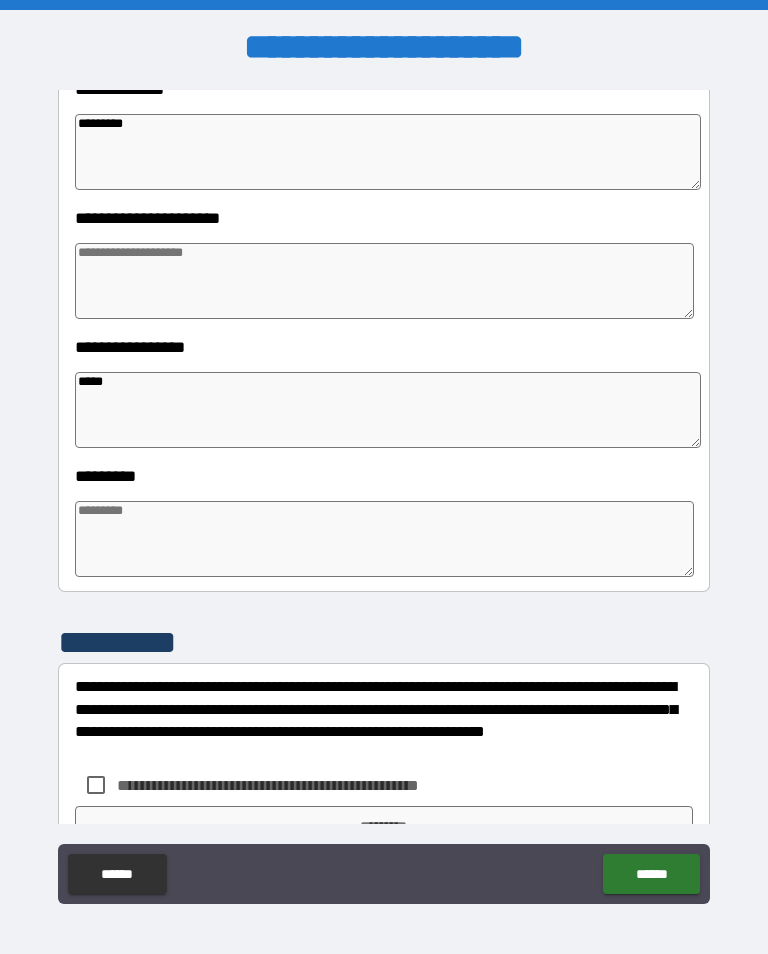 type on "*" 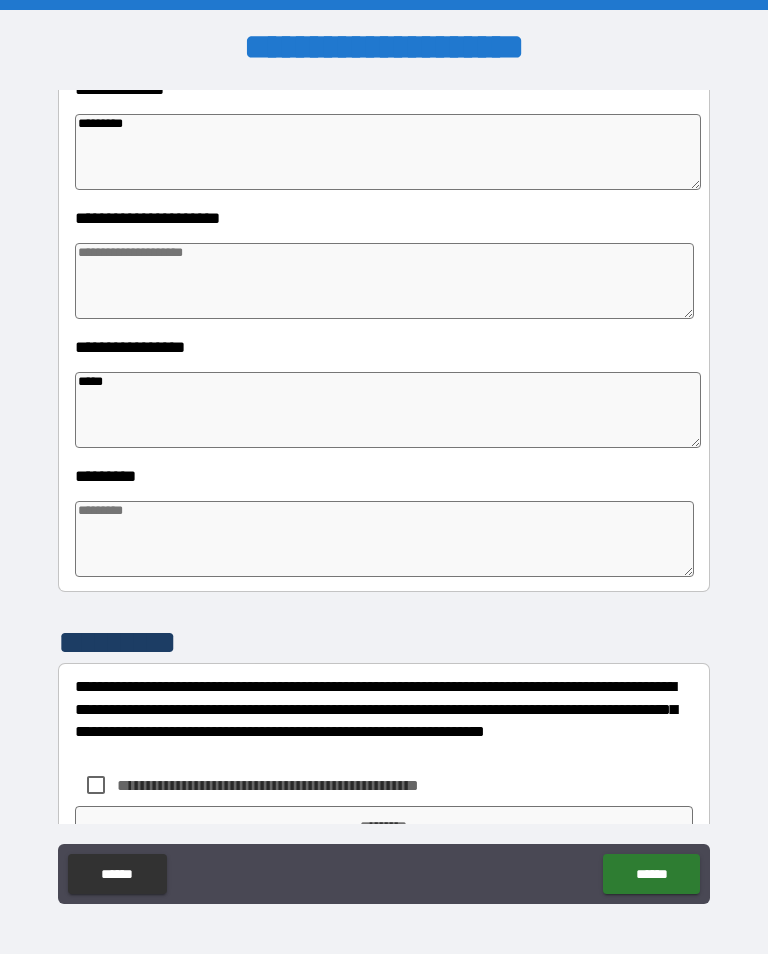 type on "*" 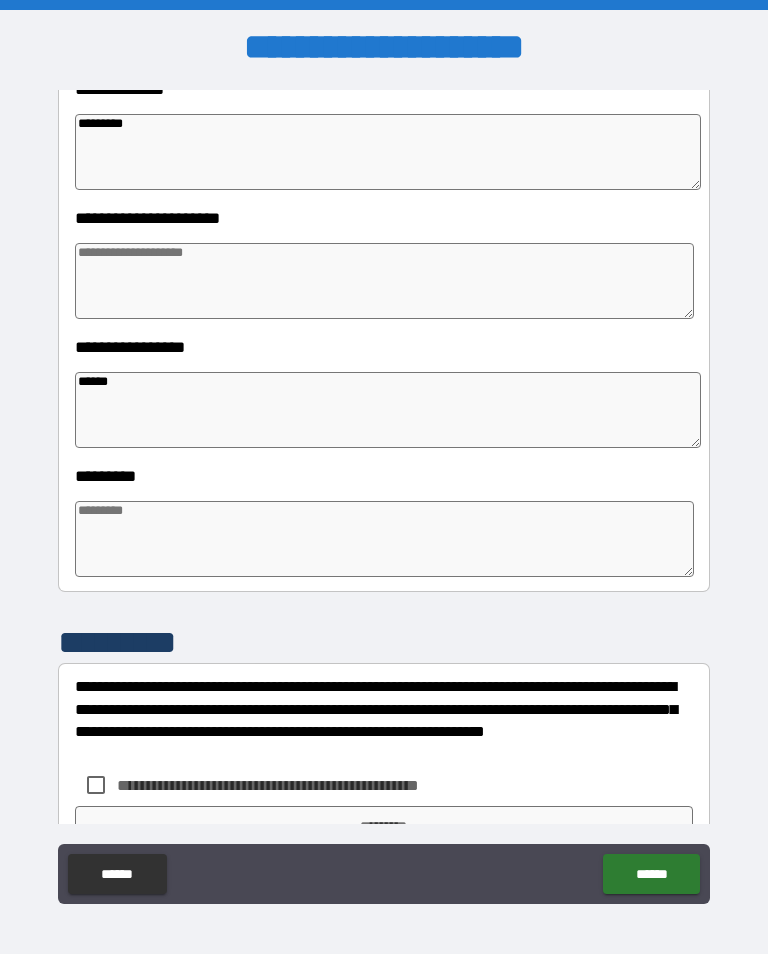 type on "*" 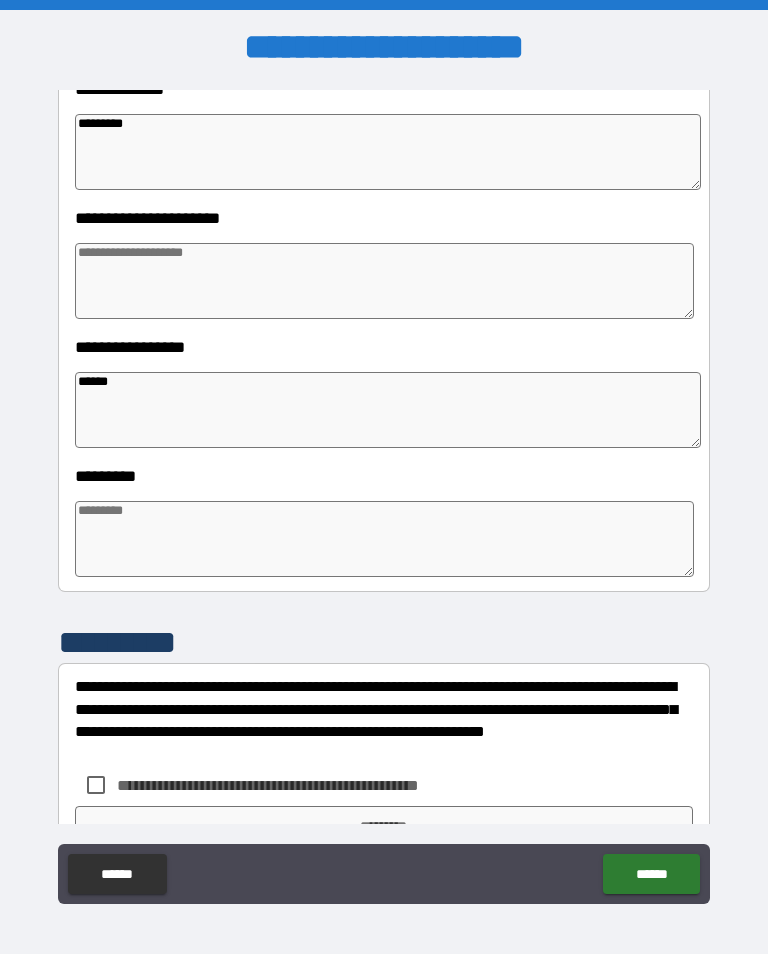 type on "*" 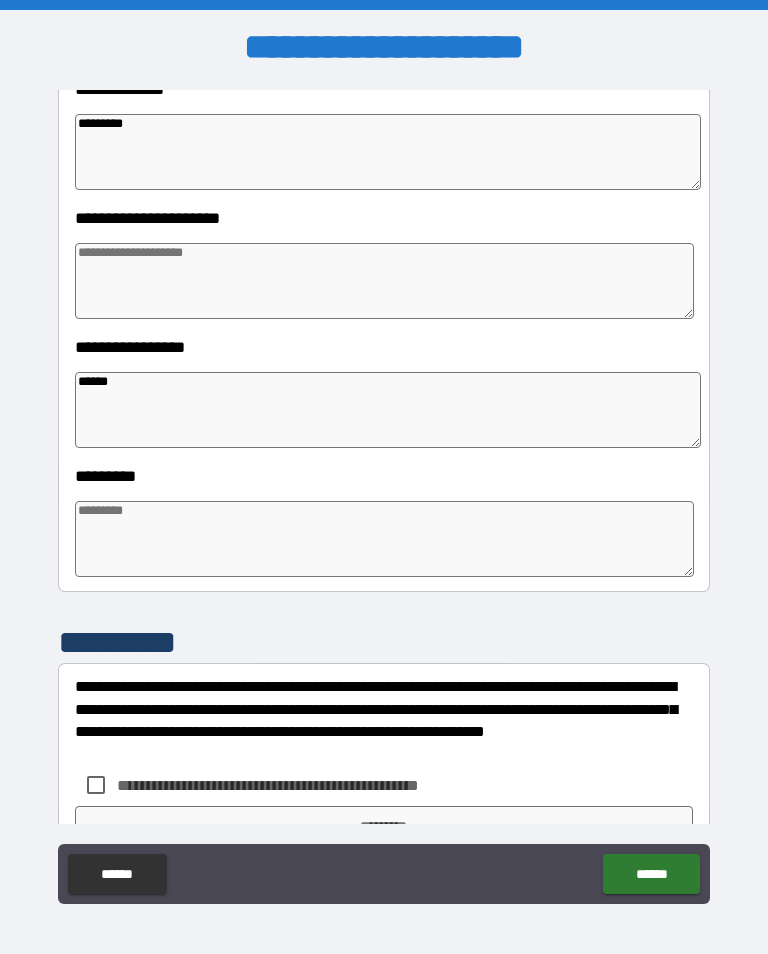 type on "*" 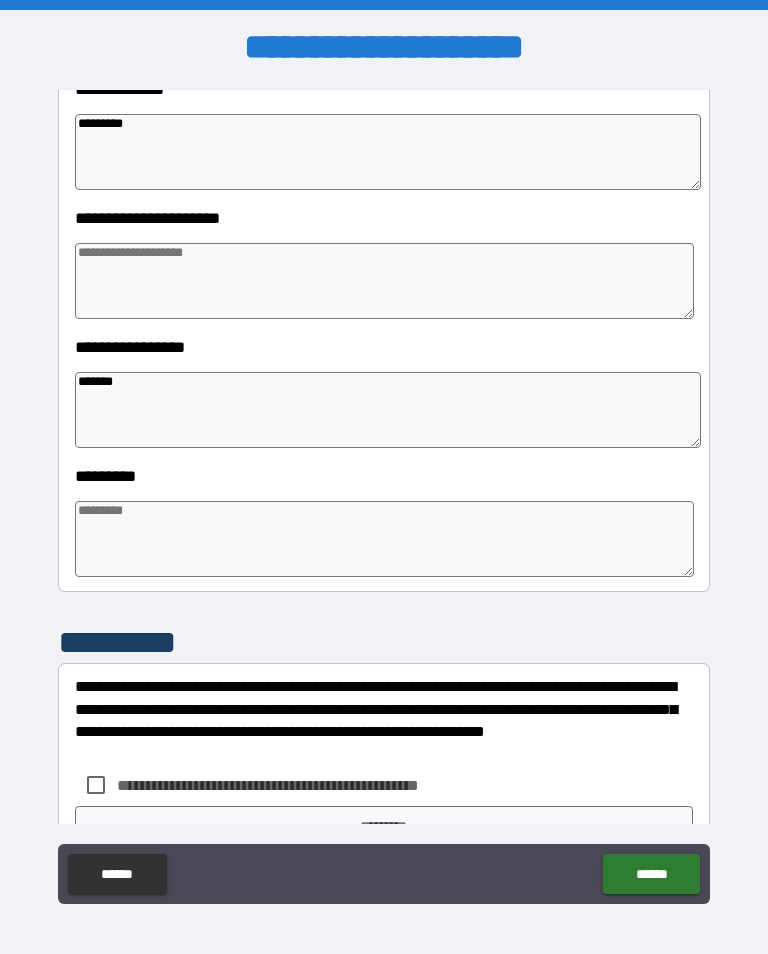 type on "********" 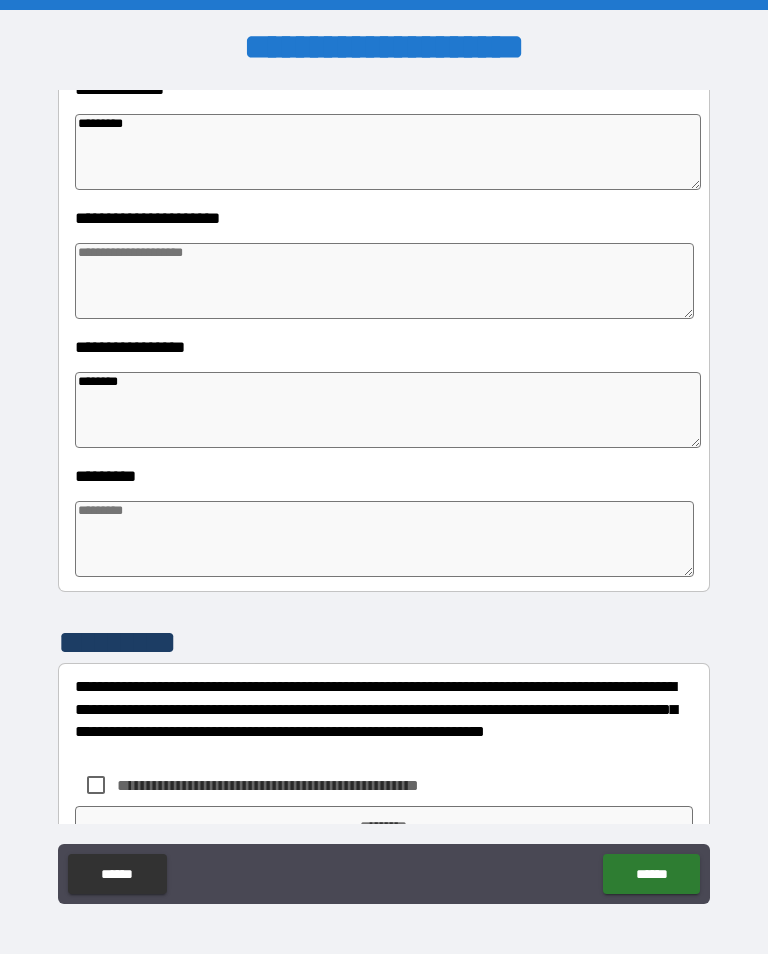 type on "*" 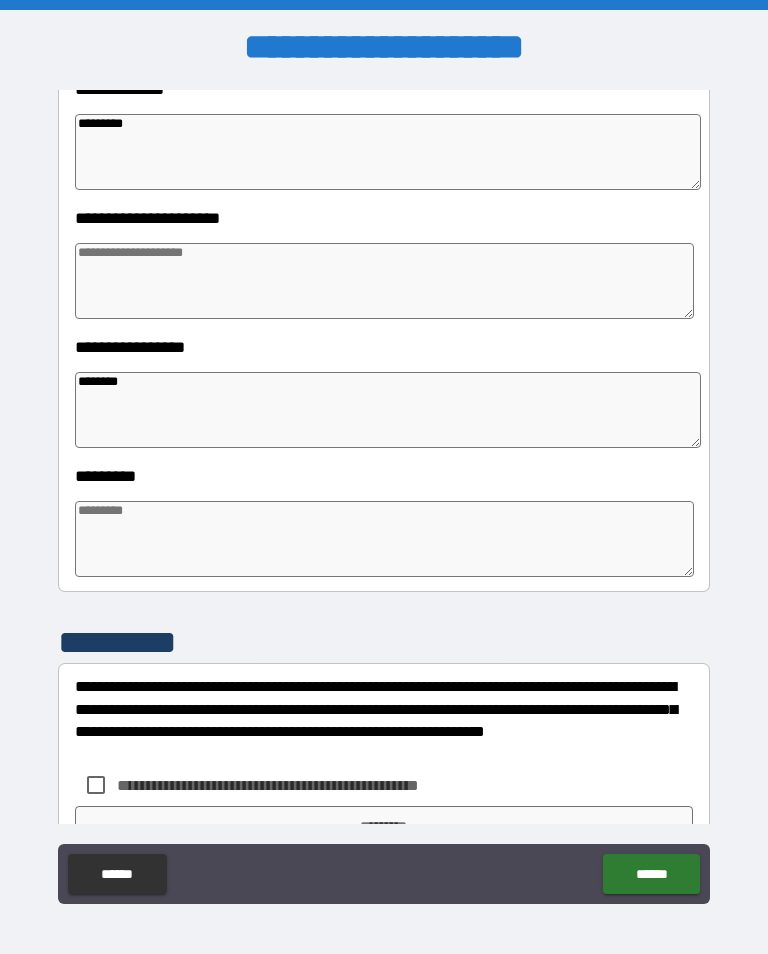 type on "*" 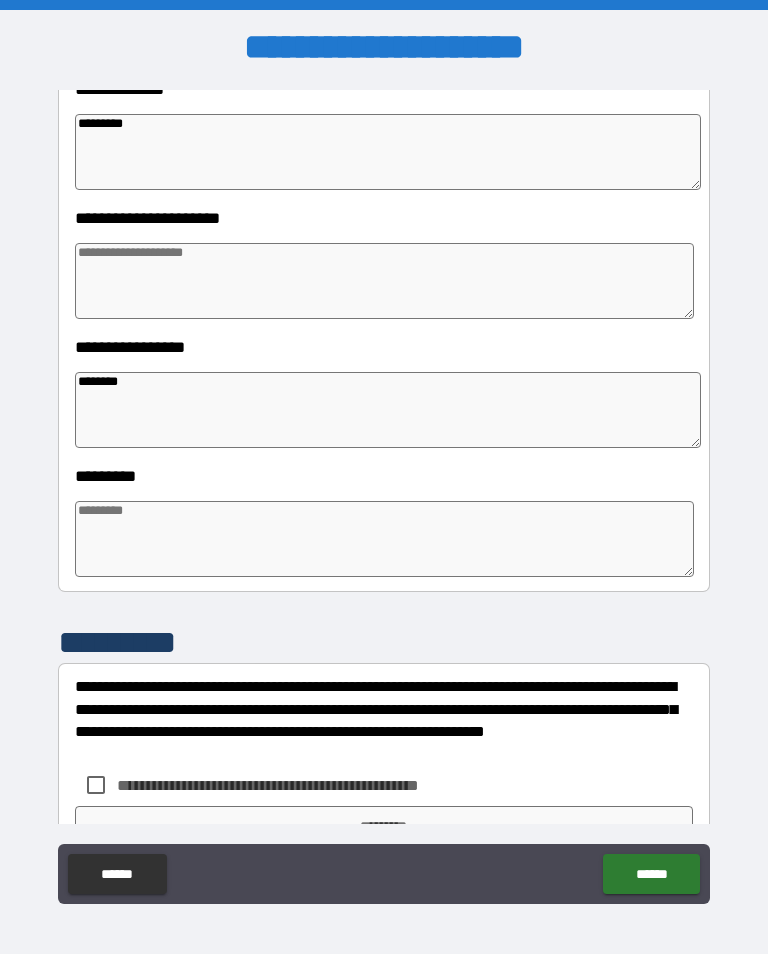 type on "*" 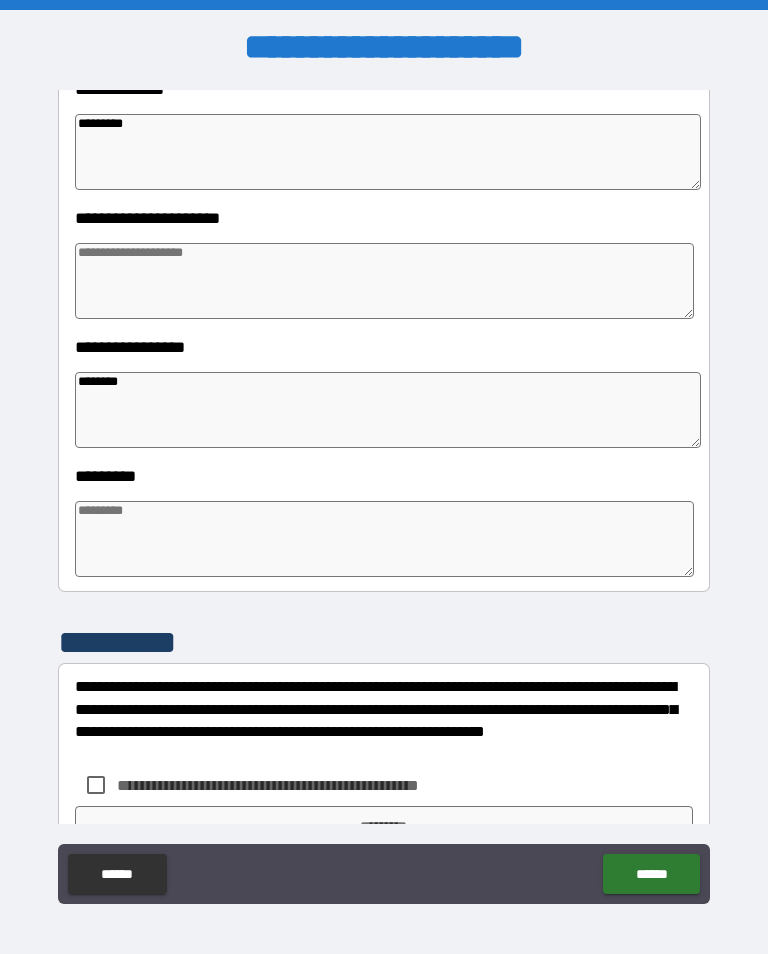 type on "*" 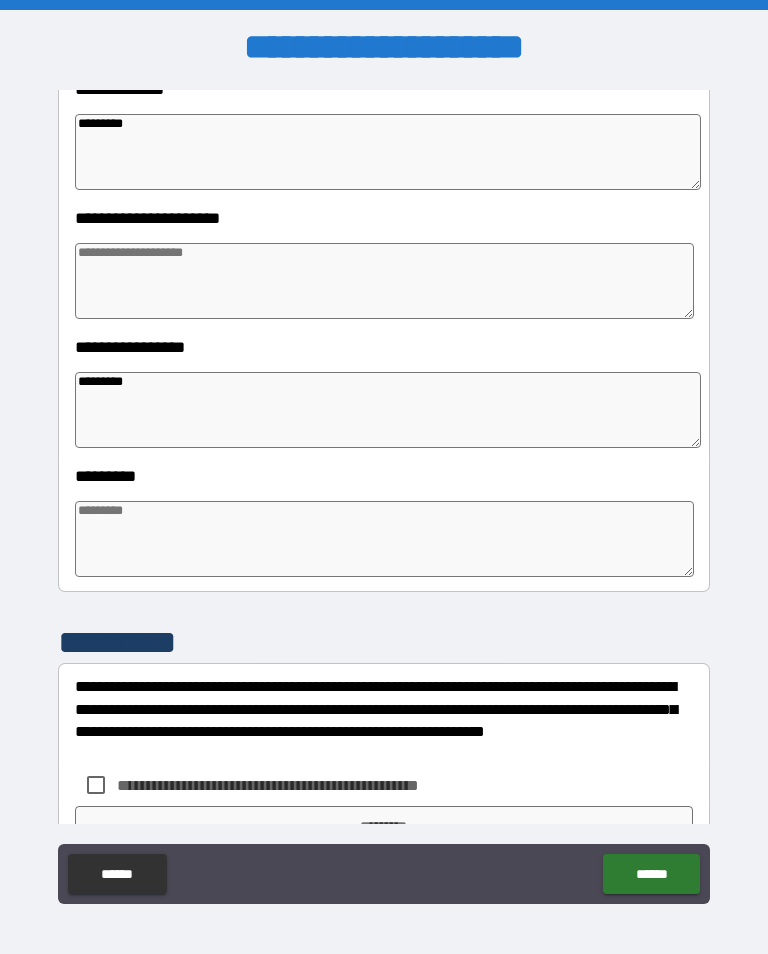 type on "*" 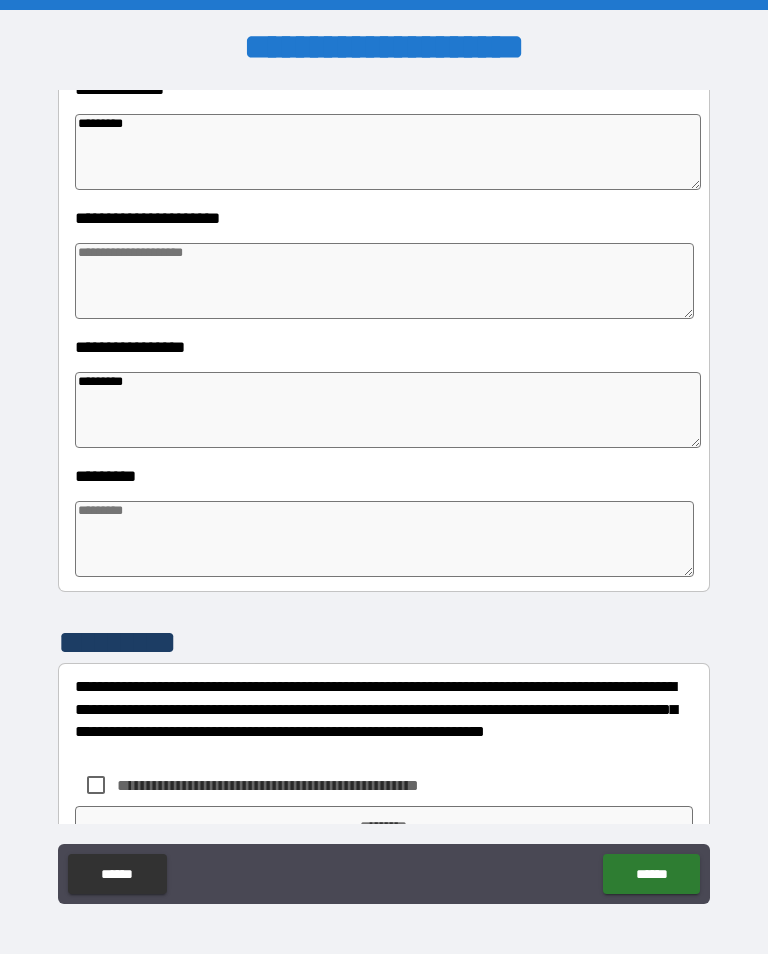 type on "*" 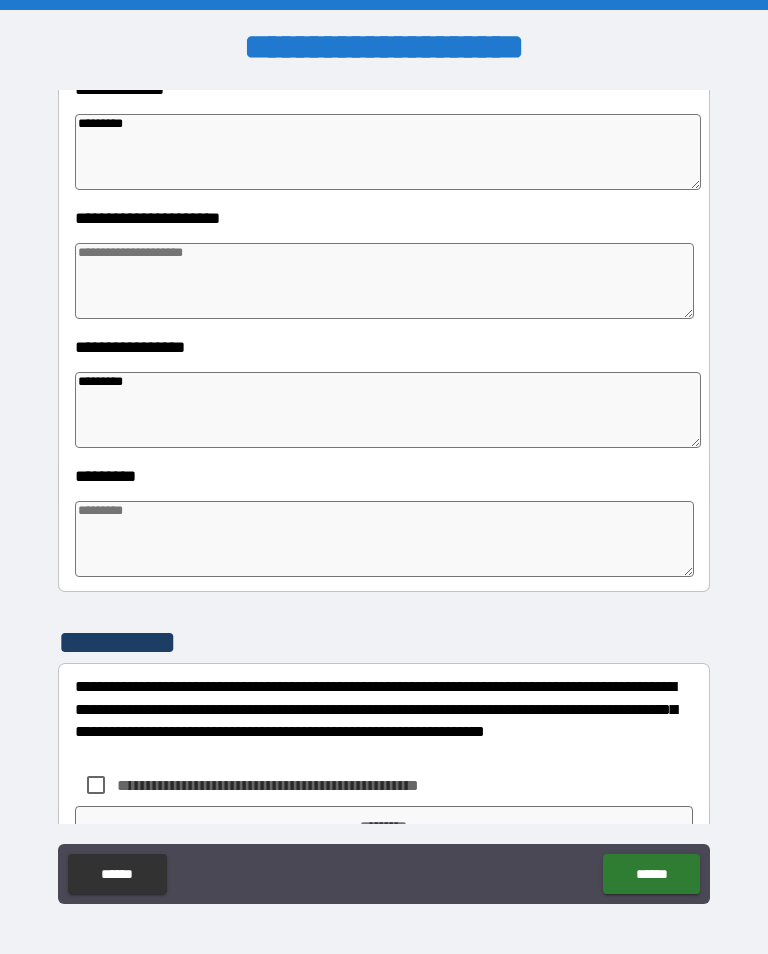 type on "*" 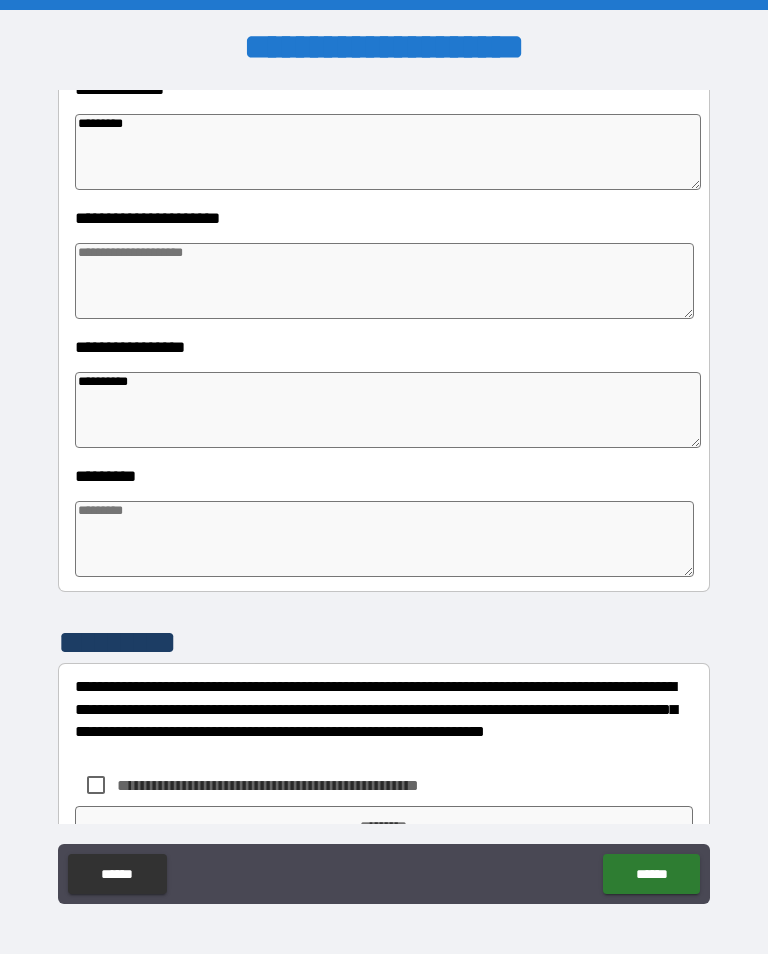 type on "*" 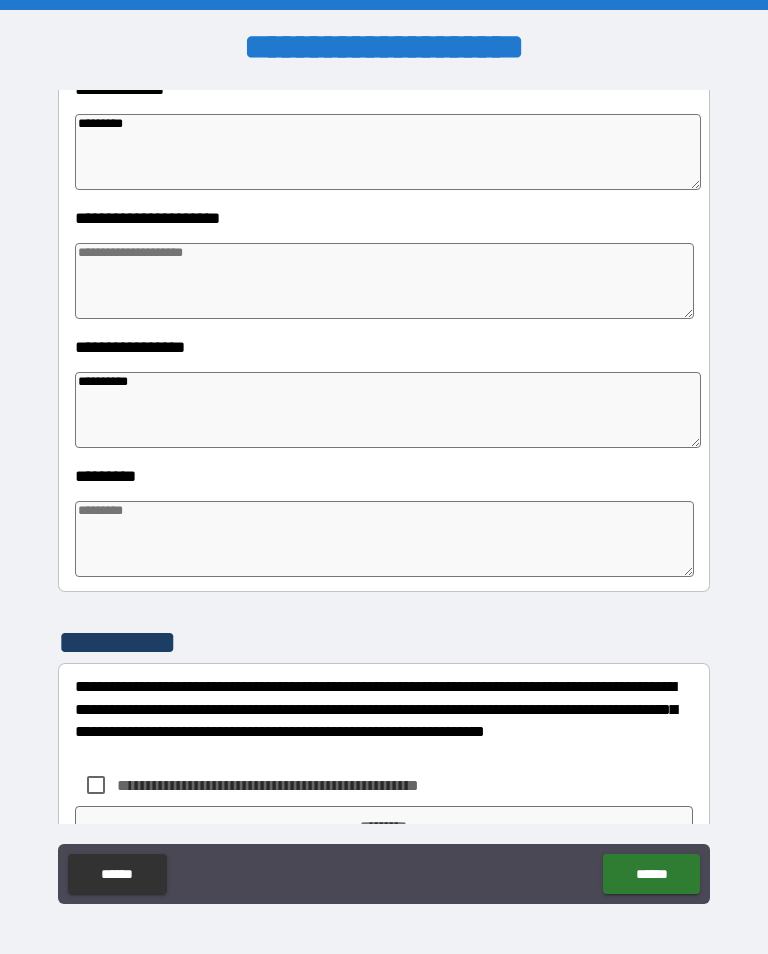 type on "*" 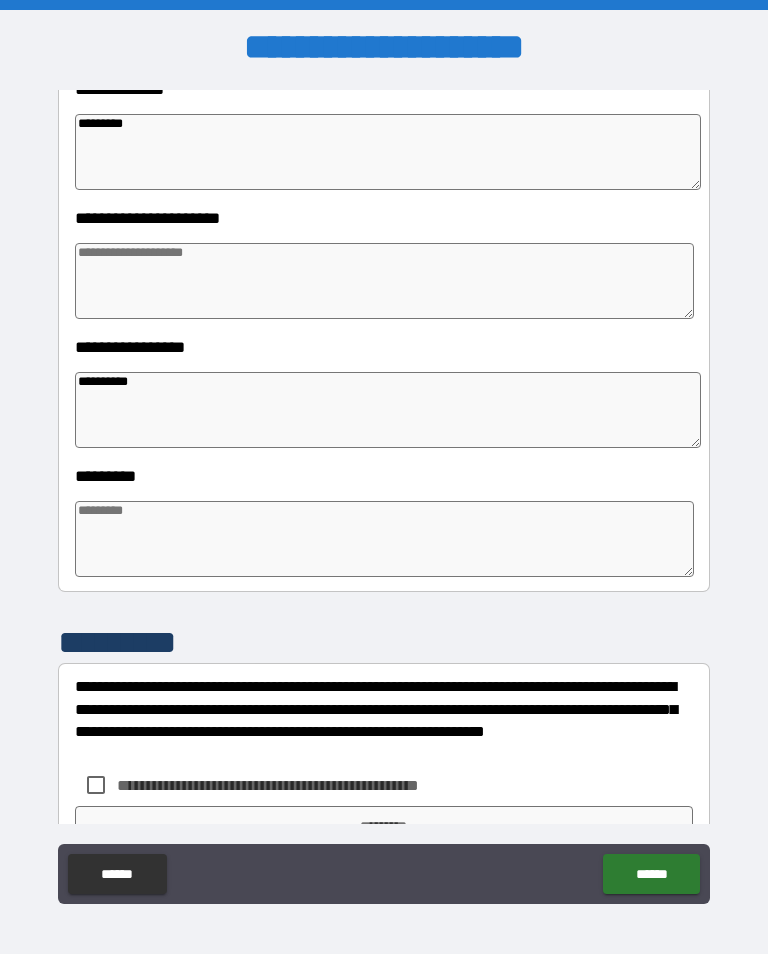 type on "*" 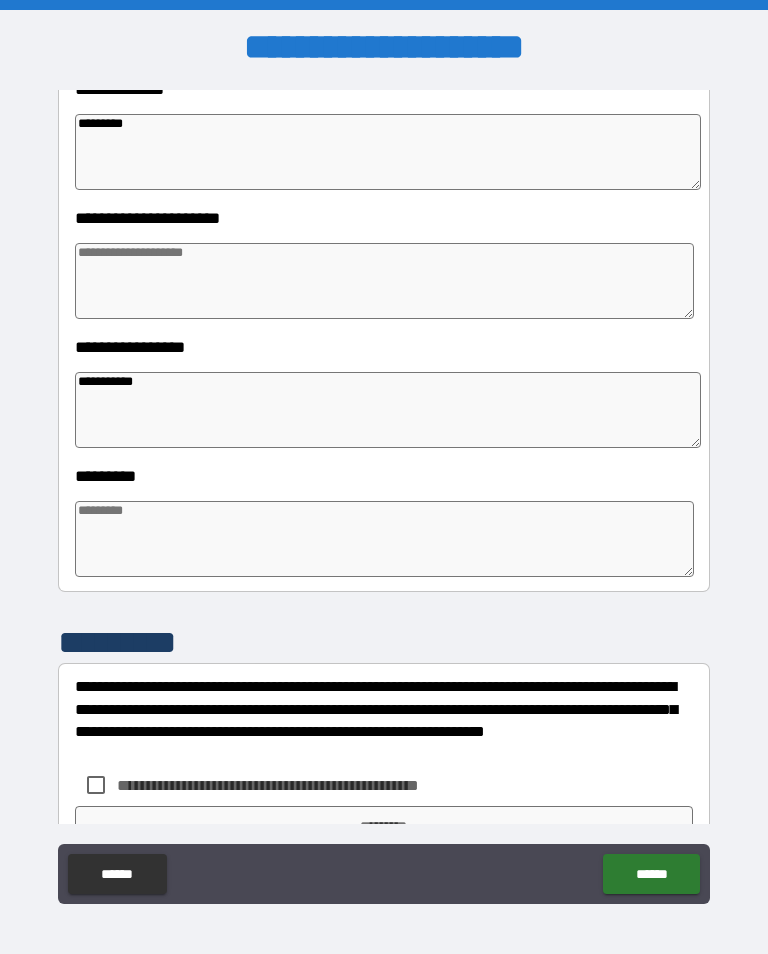 type on "*" 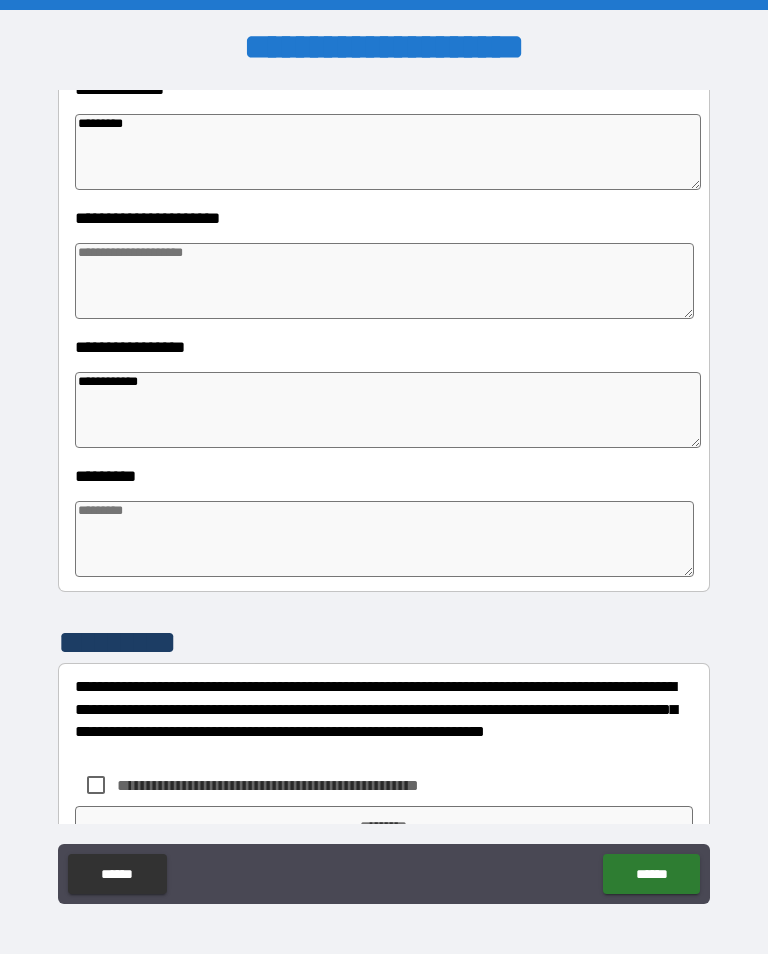 type on "*" 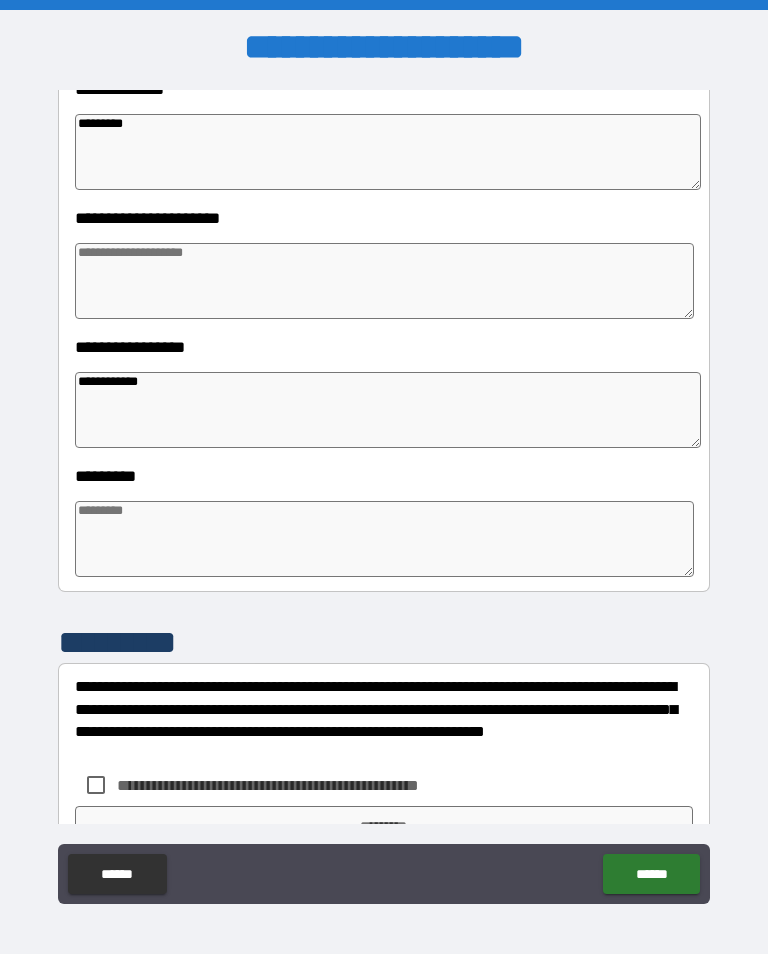 type on "*" 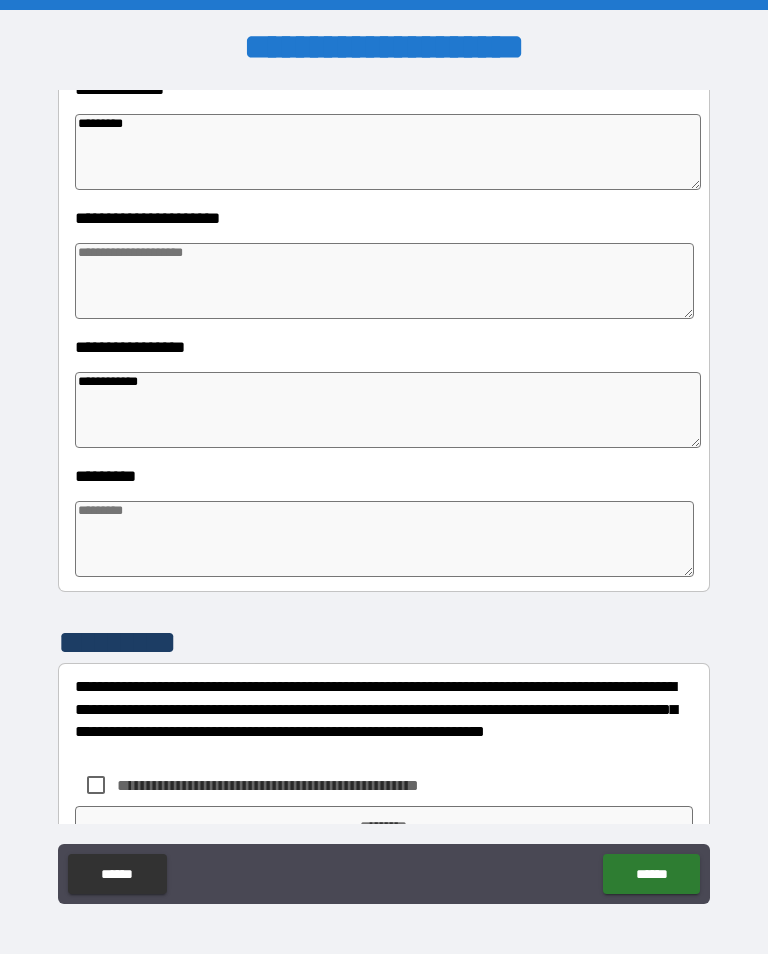 type on "*" 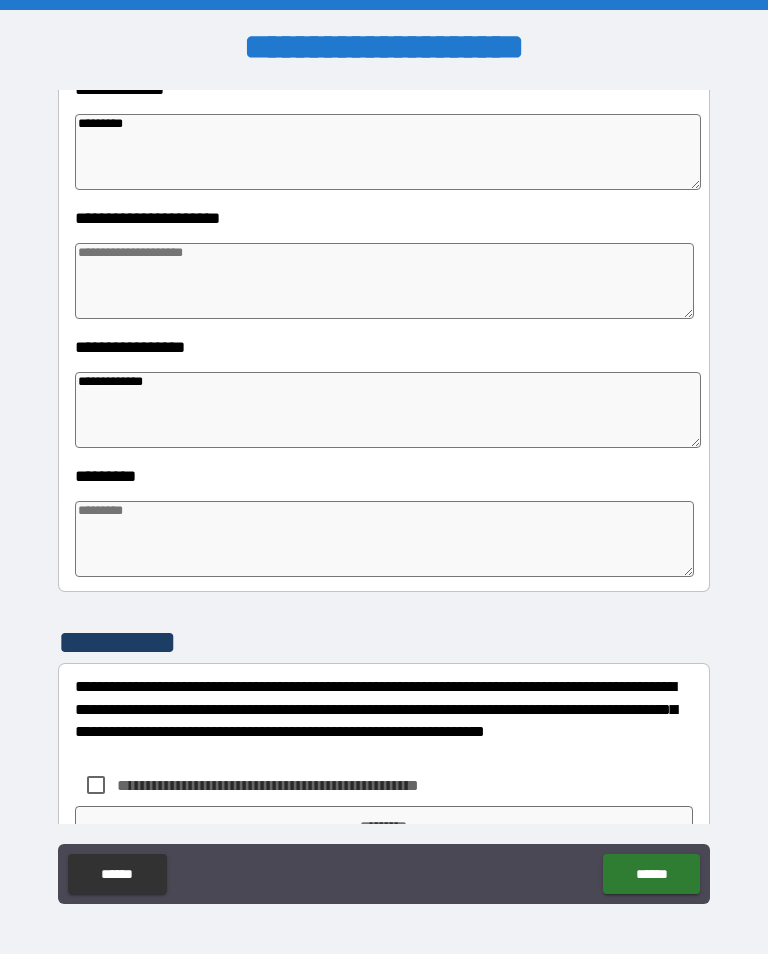type on "*" 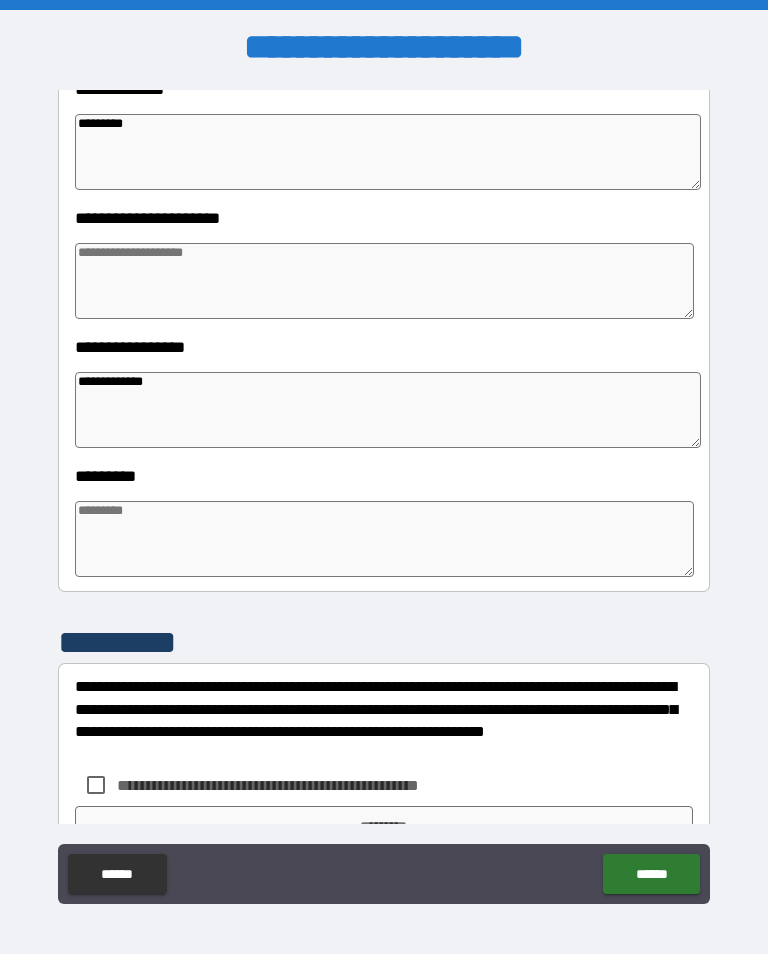 type on "*" 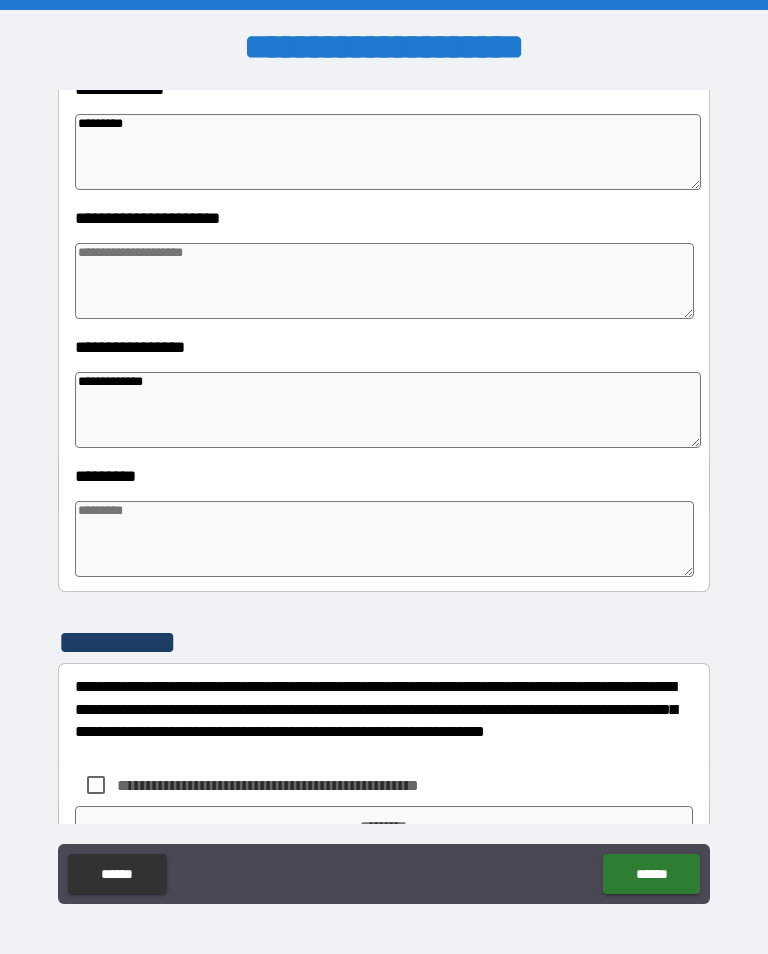 type on "*" 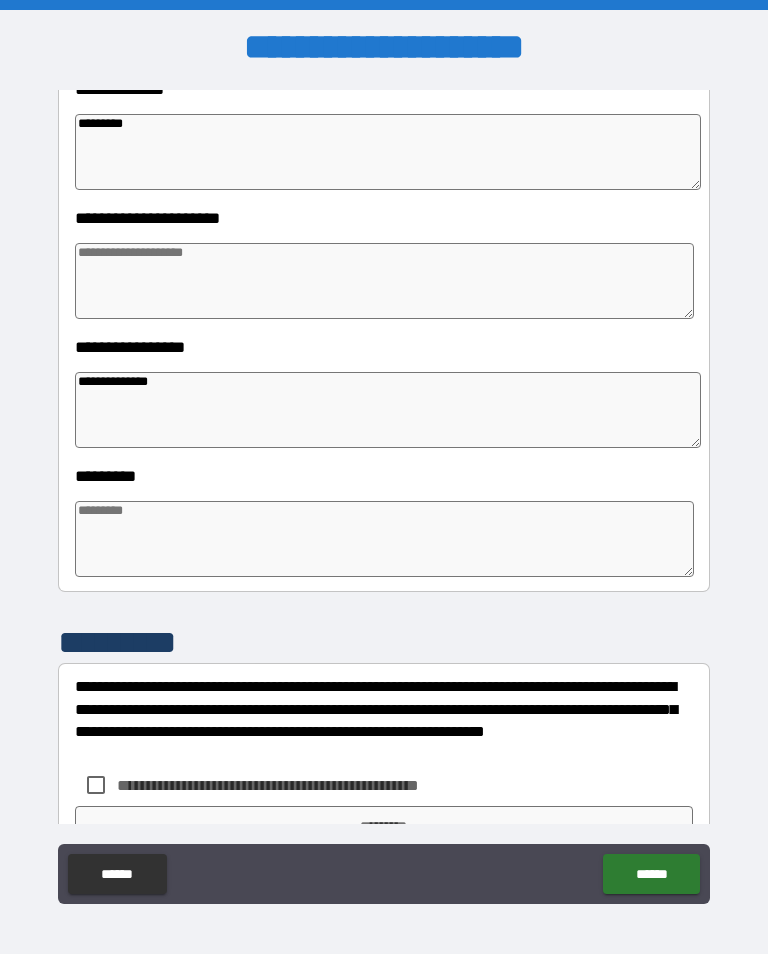 type on "*" 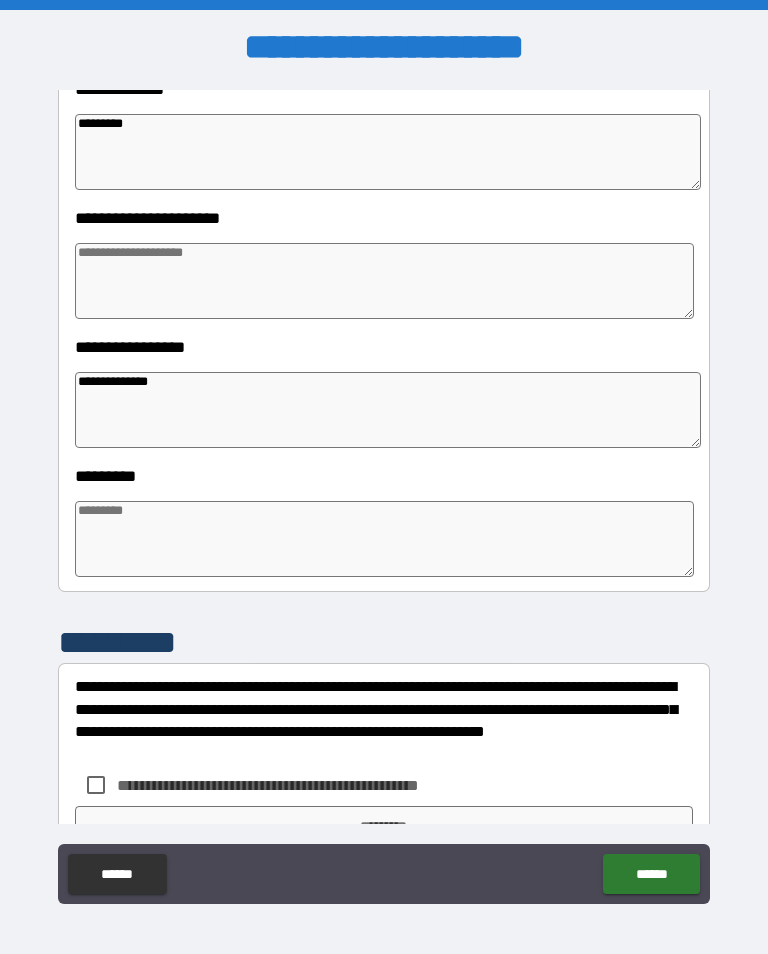 type on "*" 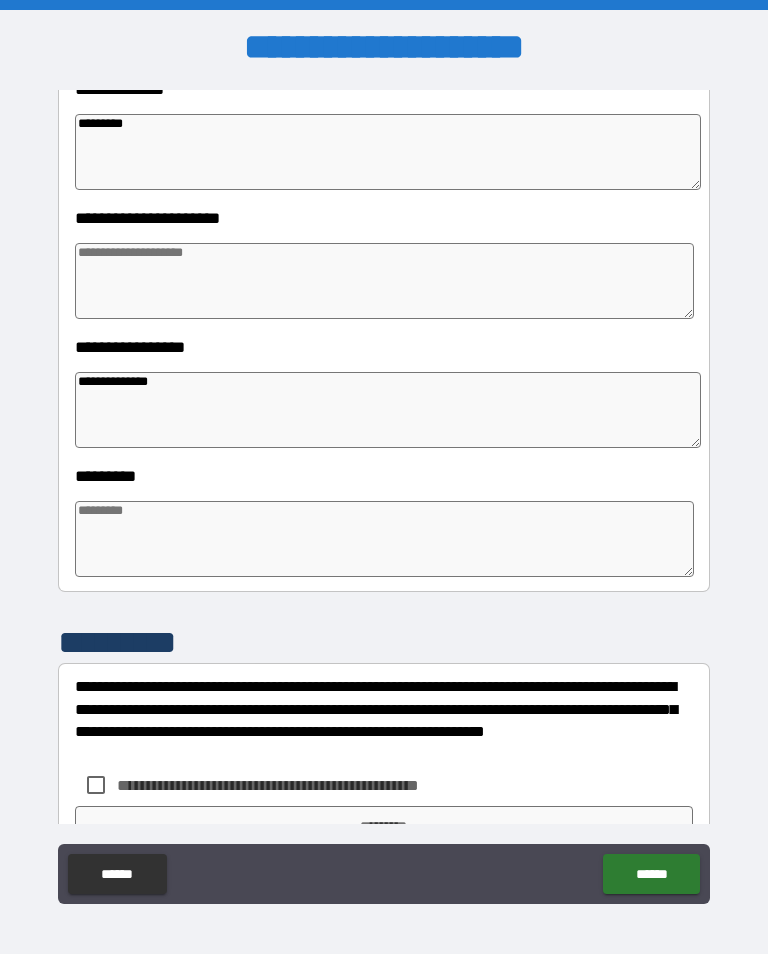 type on "*" 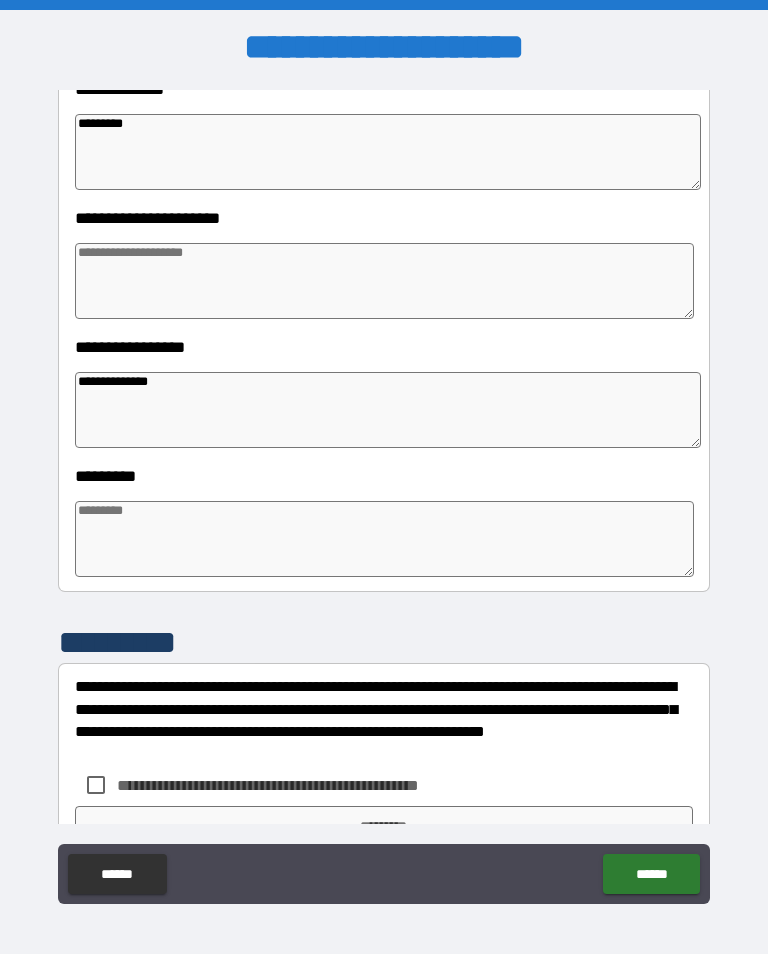 type 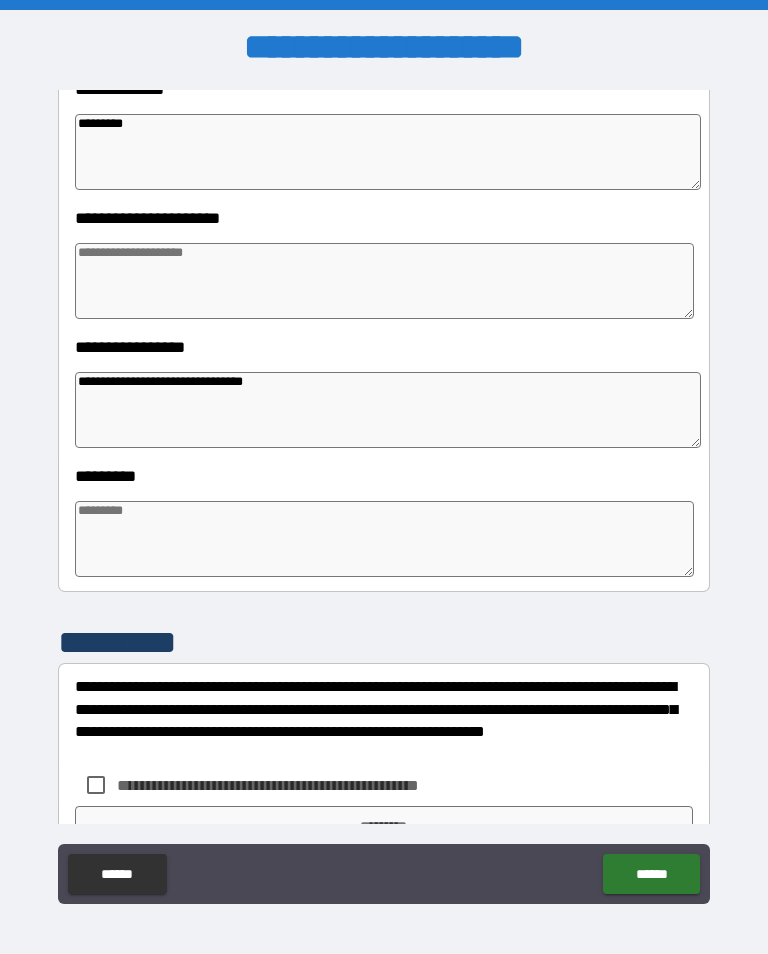 click at bounding box center [384, 281] 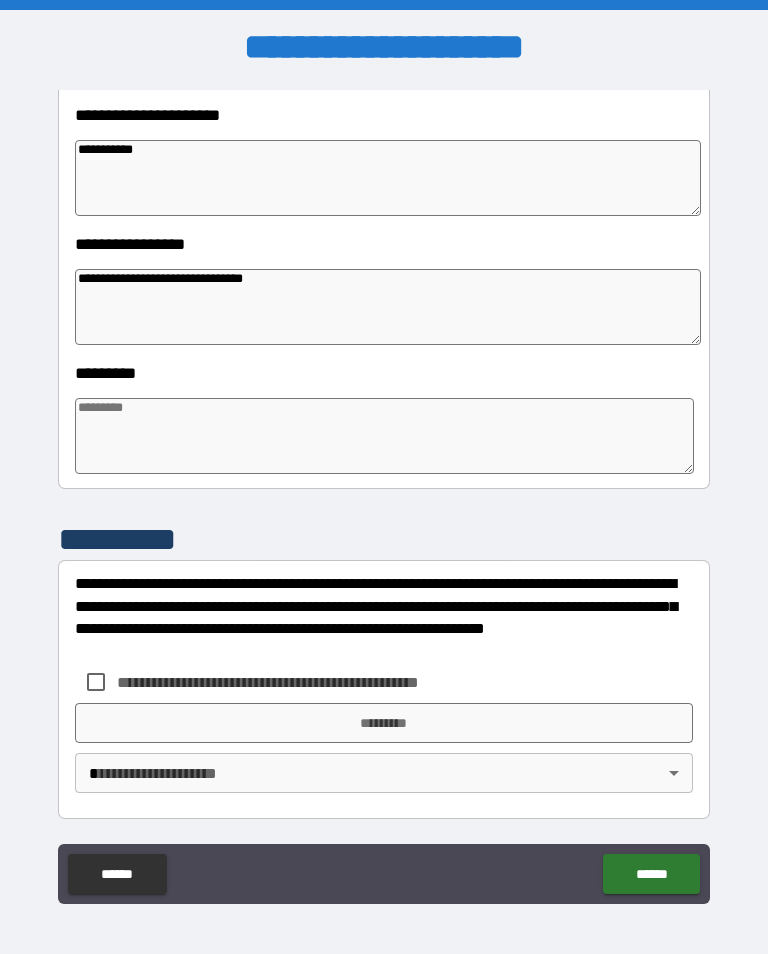 scroll, scrollTop: 466, scrollLeft: 0, axis: vertical 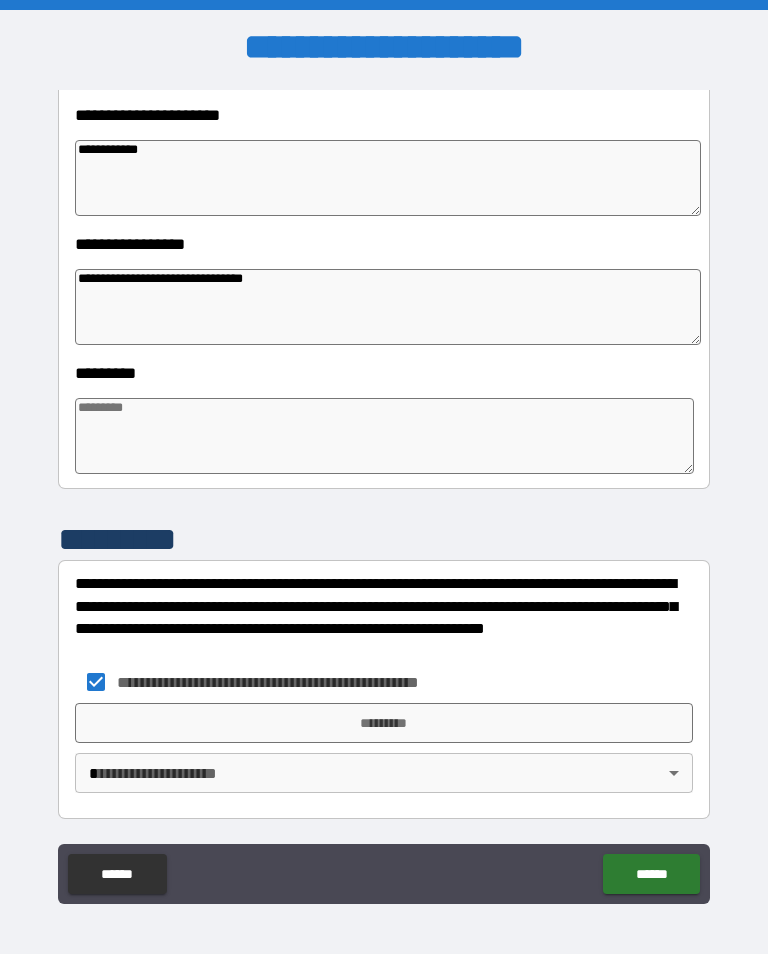 click on "*********" at bounding box center [384, 723] 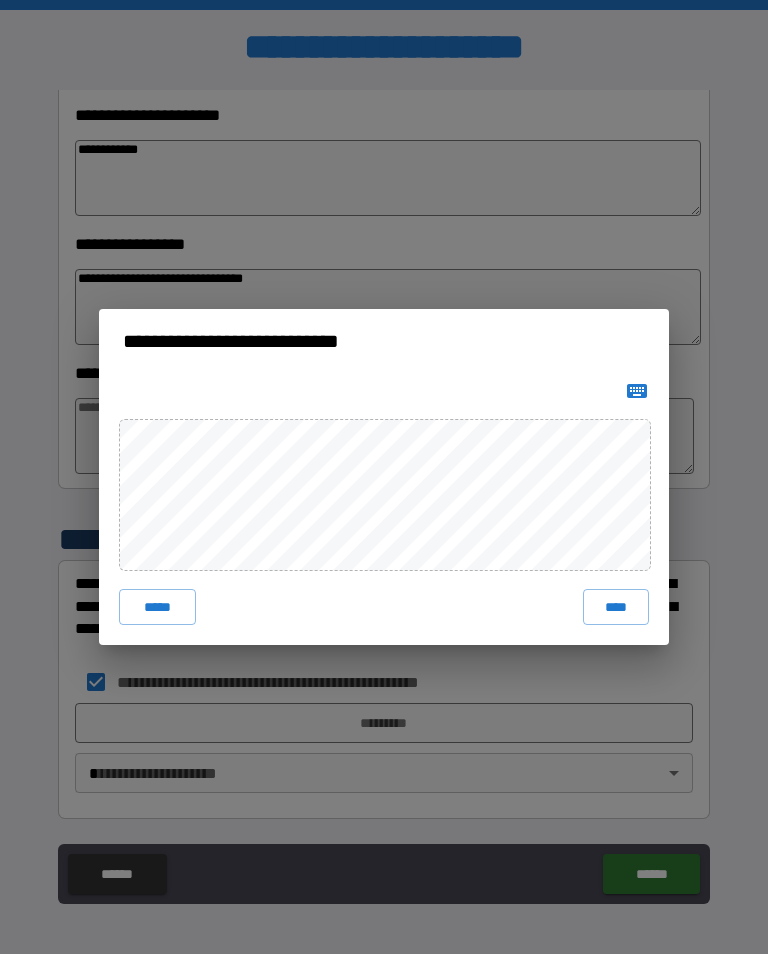 click on "****" at bounding box center (616, 607) 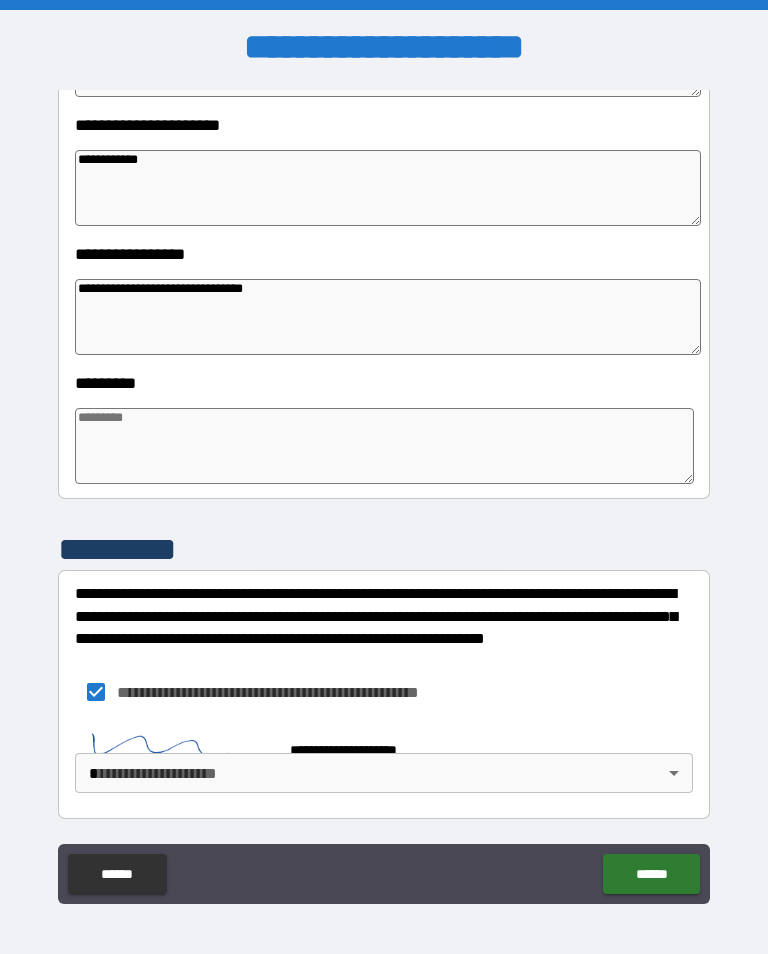 scroll, scrollTop: 456, scrollLeft: 0, axis: vertical 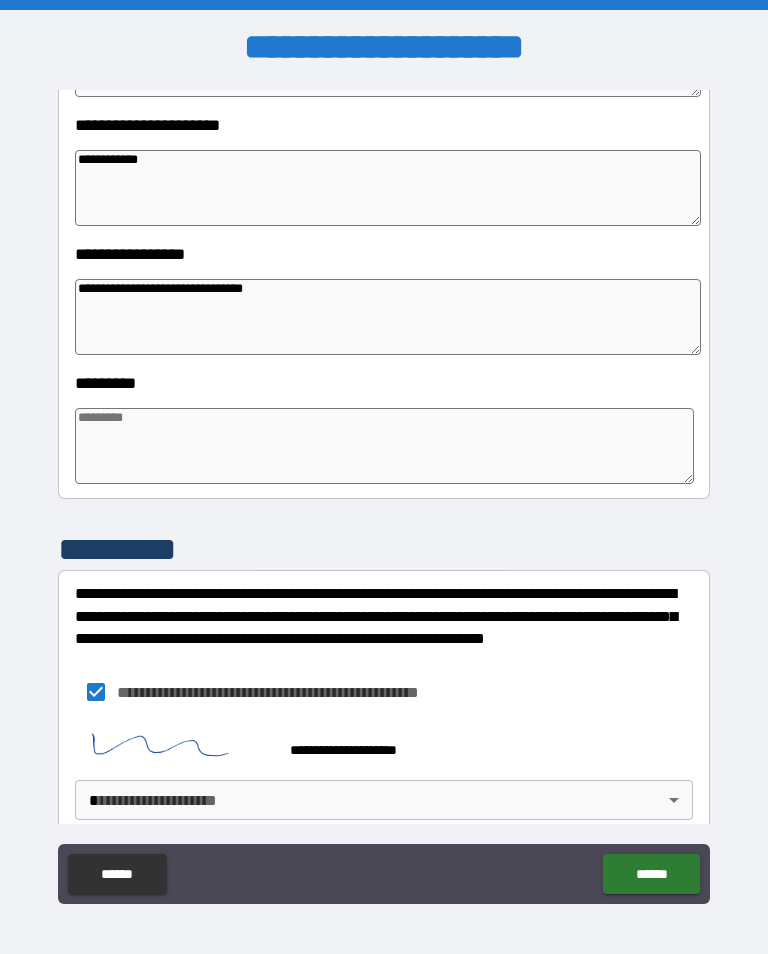 click on "**********" at bounding box center (384, 492) 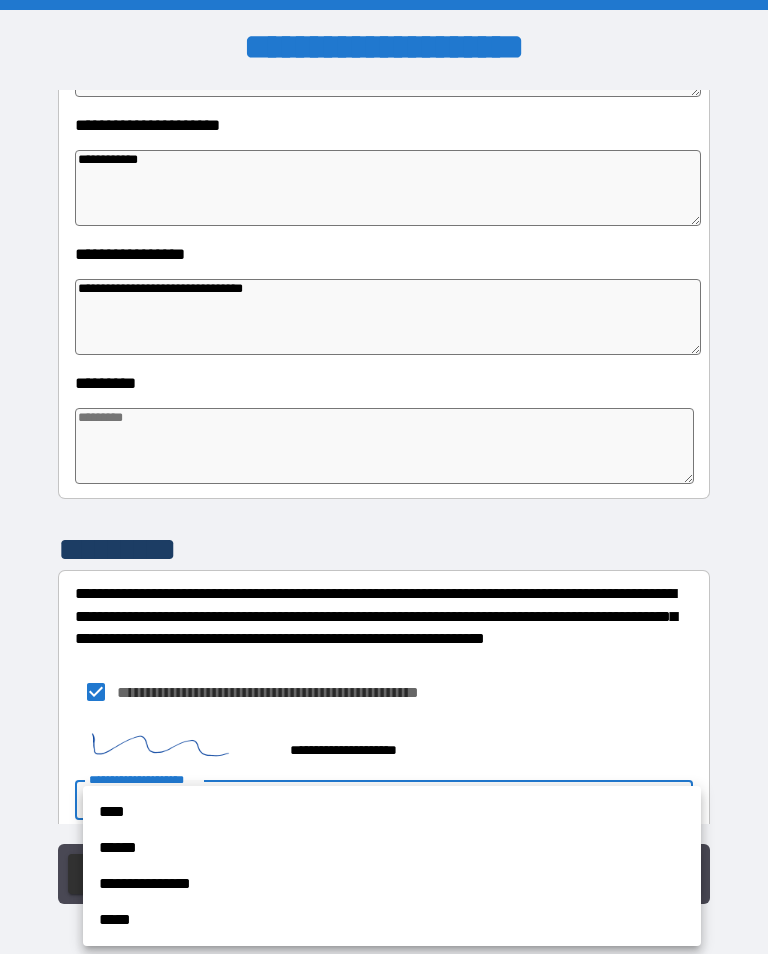 click on "**********" at bounding box center (392, 884) 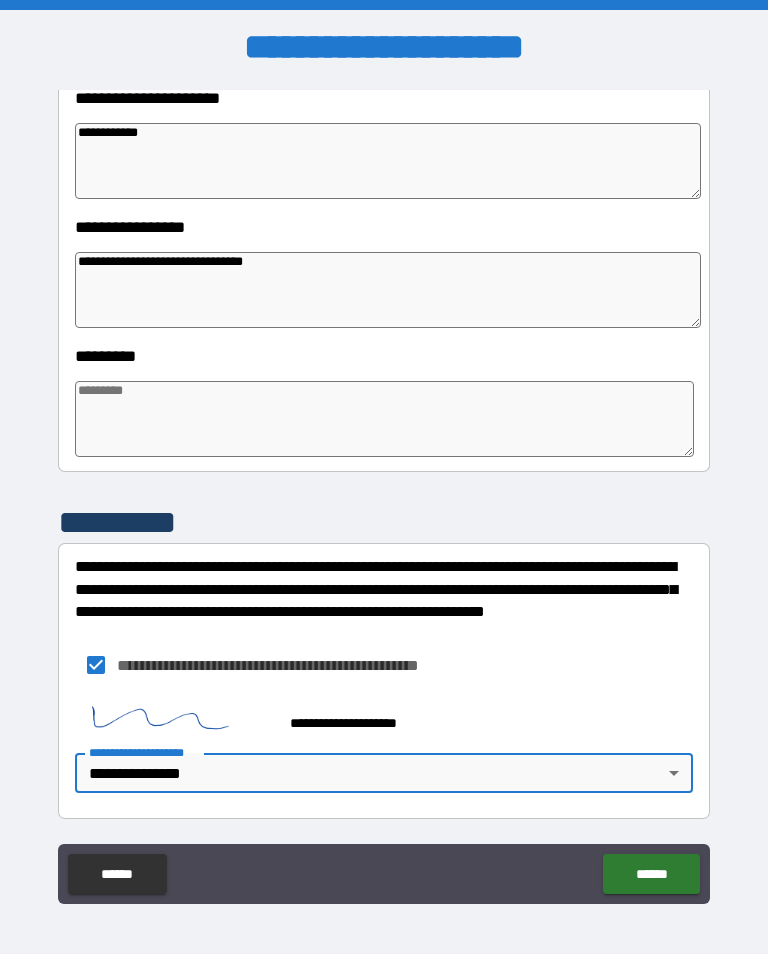 scroll, scrollTop: 483, scrollLeft: 0, axis: vertical 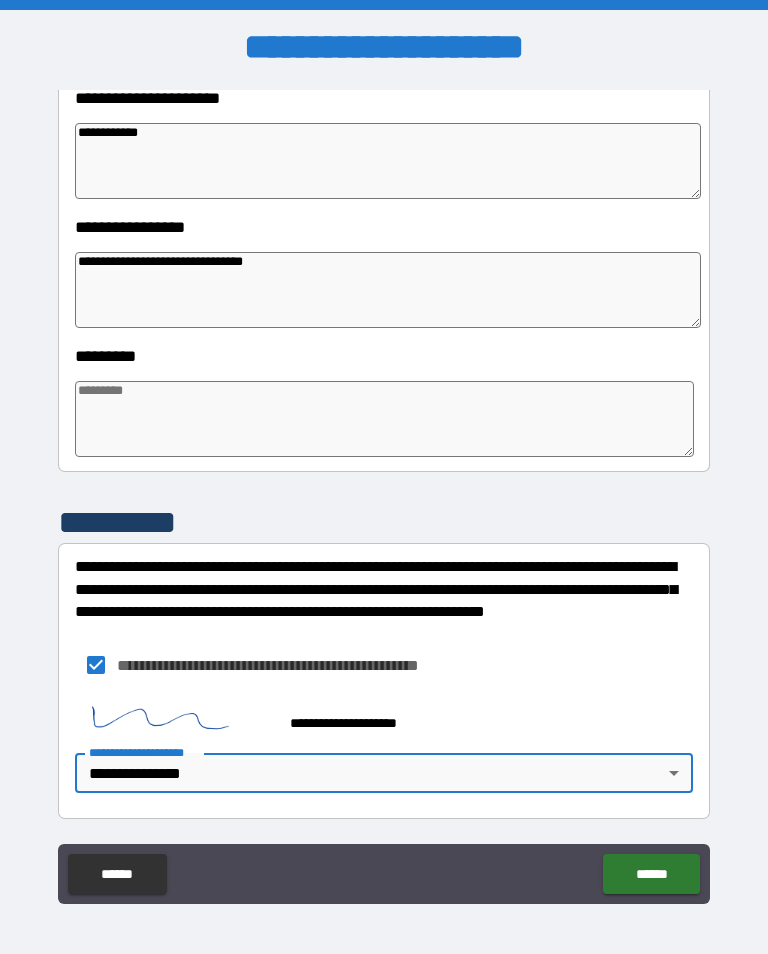 click on "******" at bounding box center [651, 874] 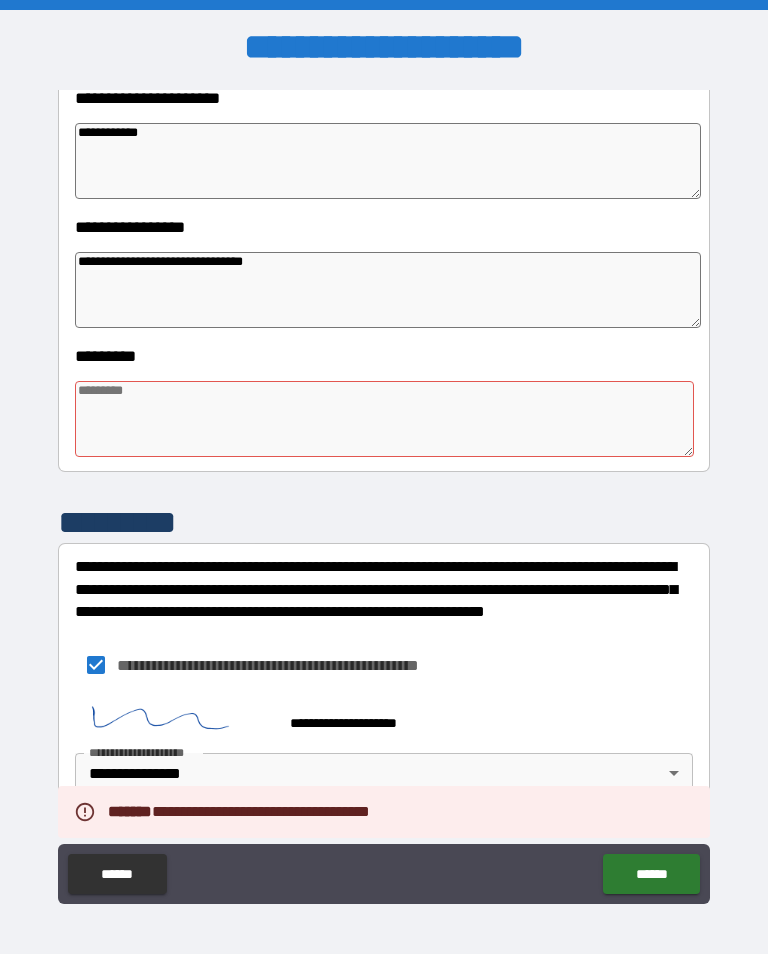 click at bounding box center [384, 419] 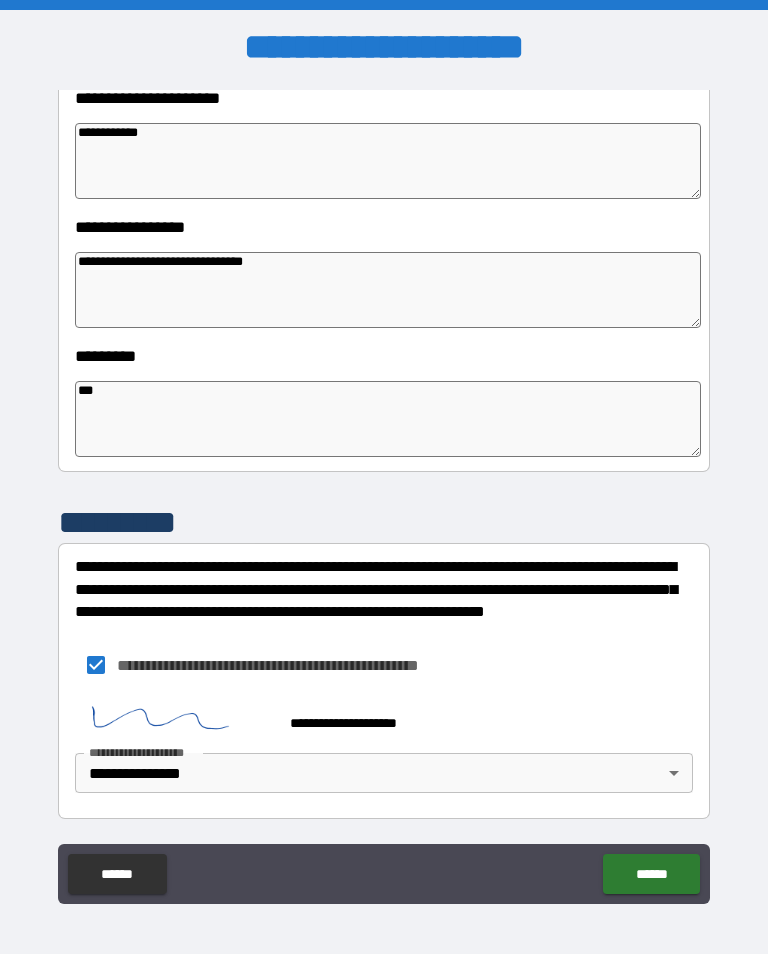 click on "**********" at bounding box center [388, 161] 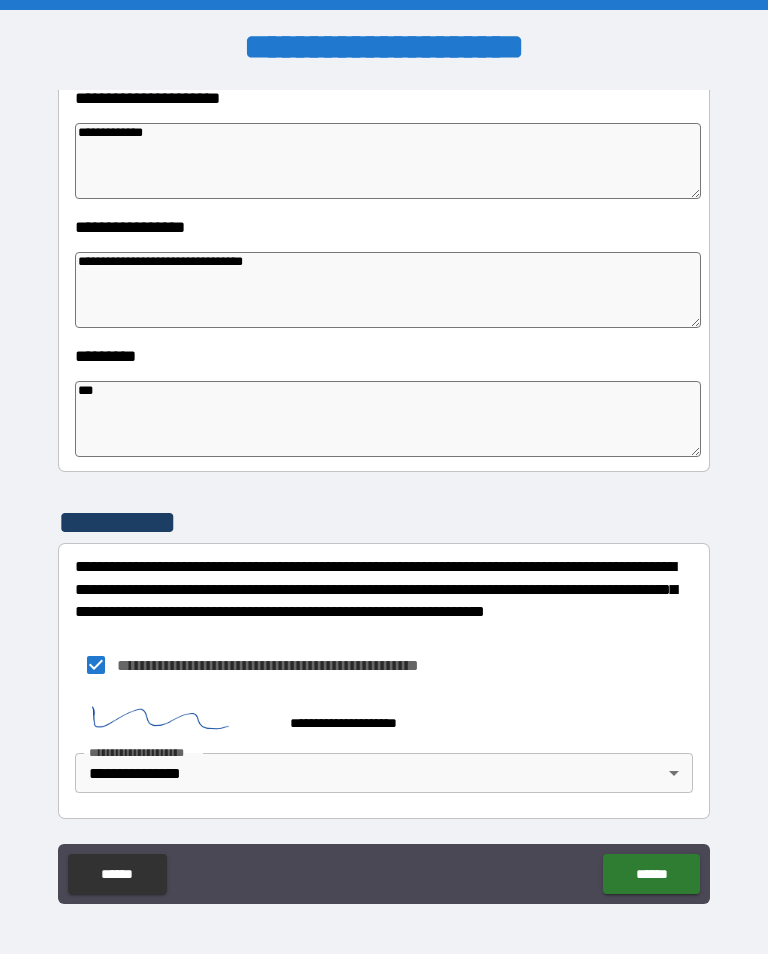 click on "******" at bounding box center [651, 874] 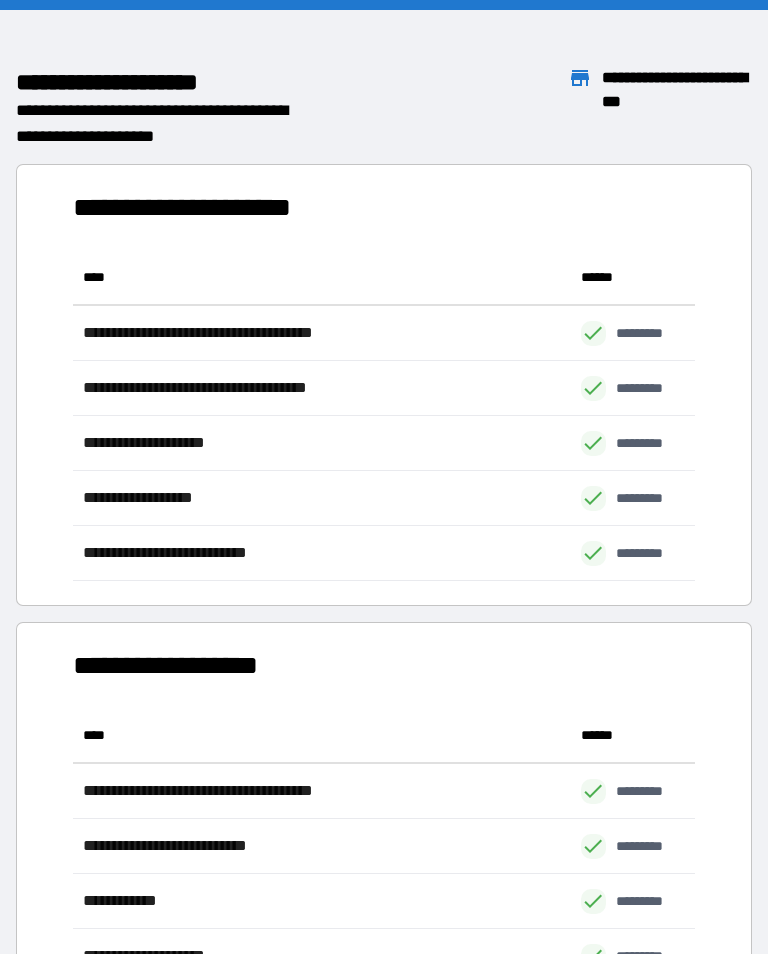 scroll, scrollTop: 1, scrollLeft: 1, axis: both 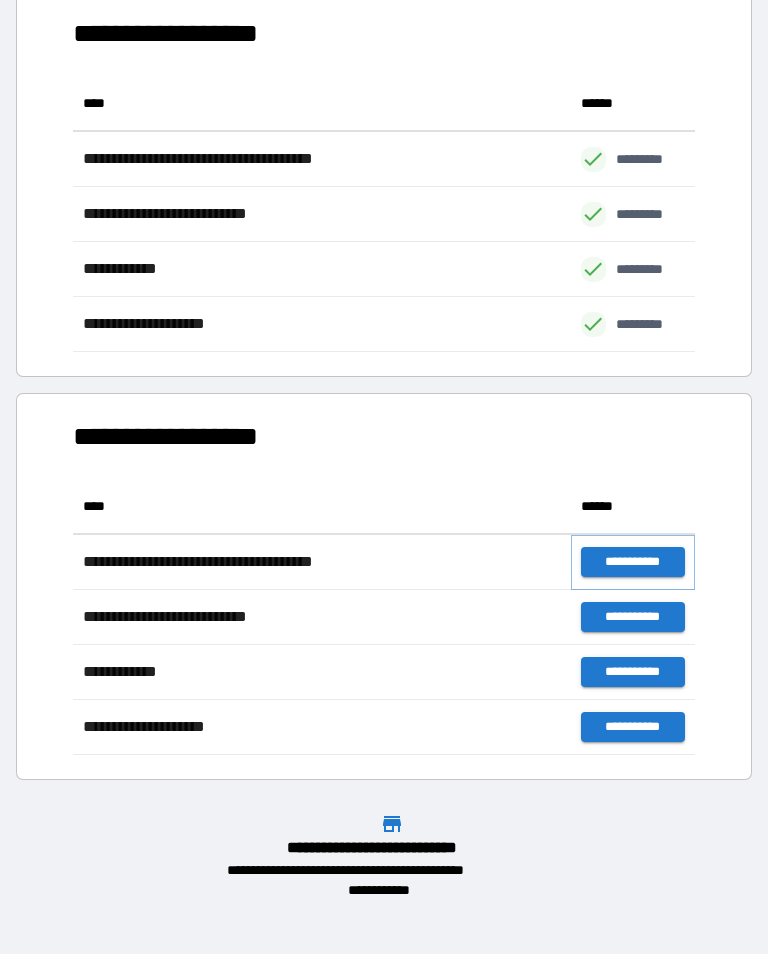 click on "**********" at bounding box center (633, 562) 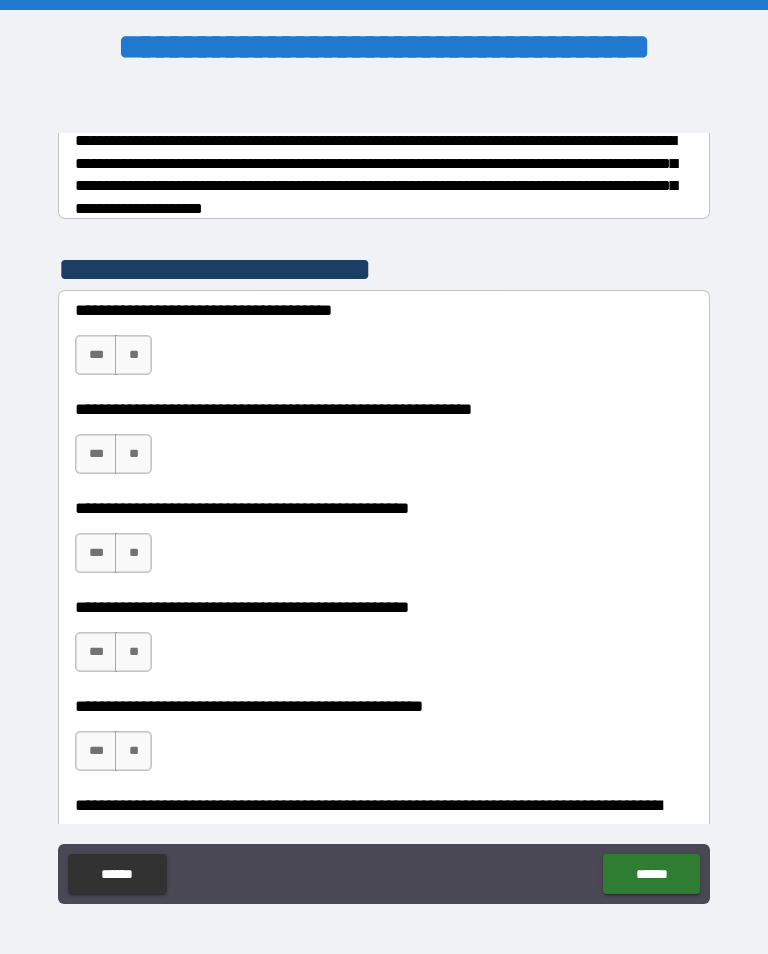 scroll, scrollTop: 405, scrollLeft: 0, axis: vertical 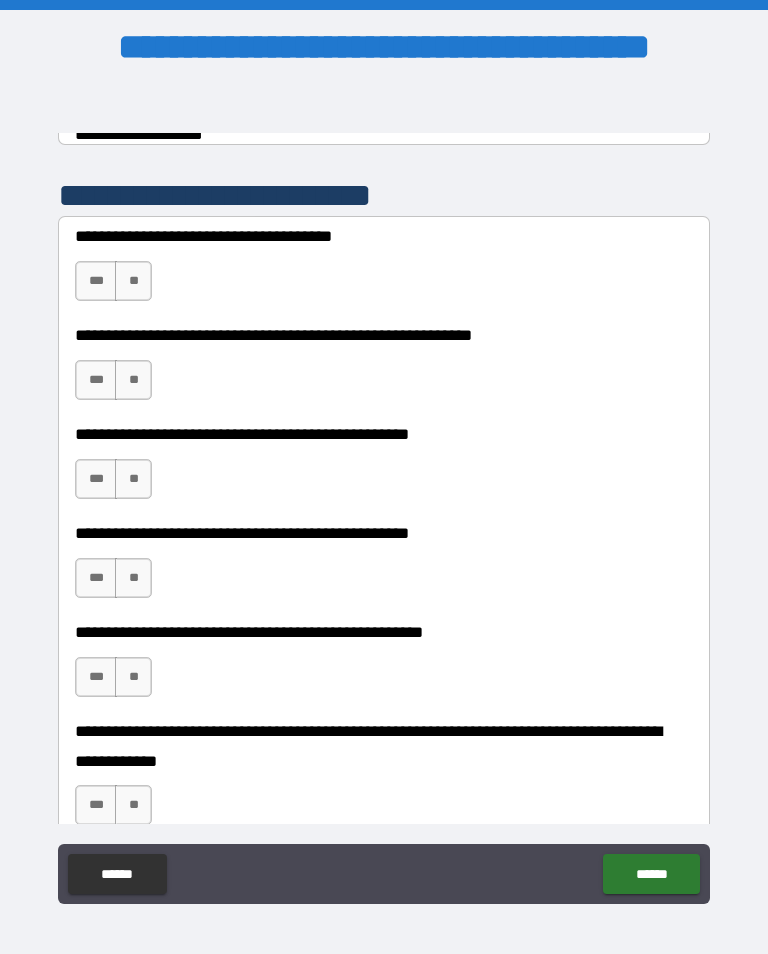 click on "**" at bounding box center (133, 281) 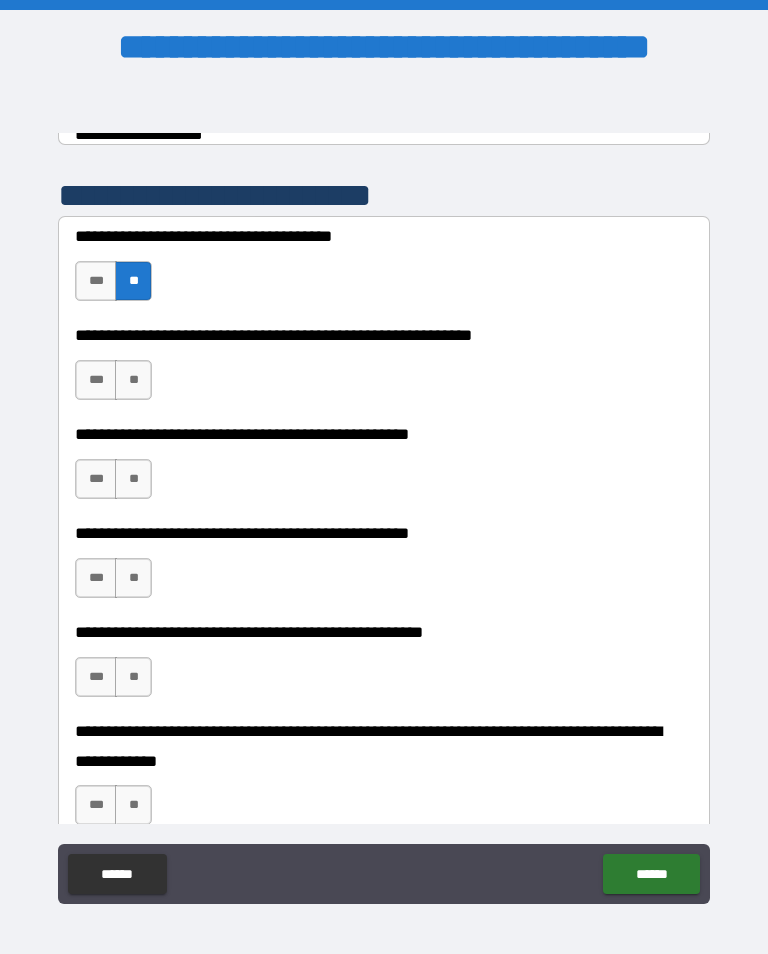 click on "**" at bounding box center (133, 380) 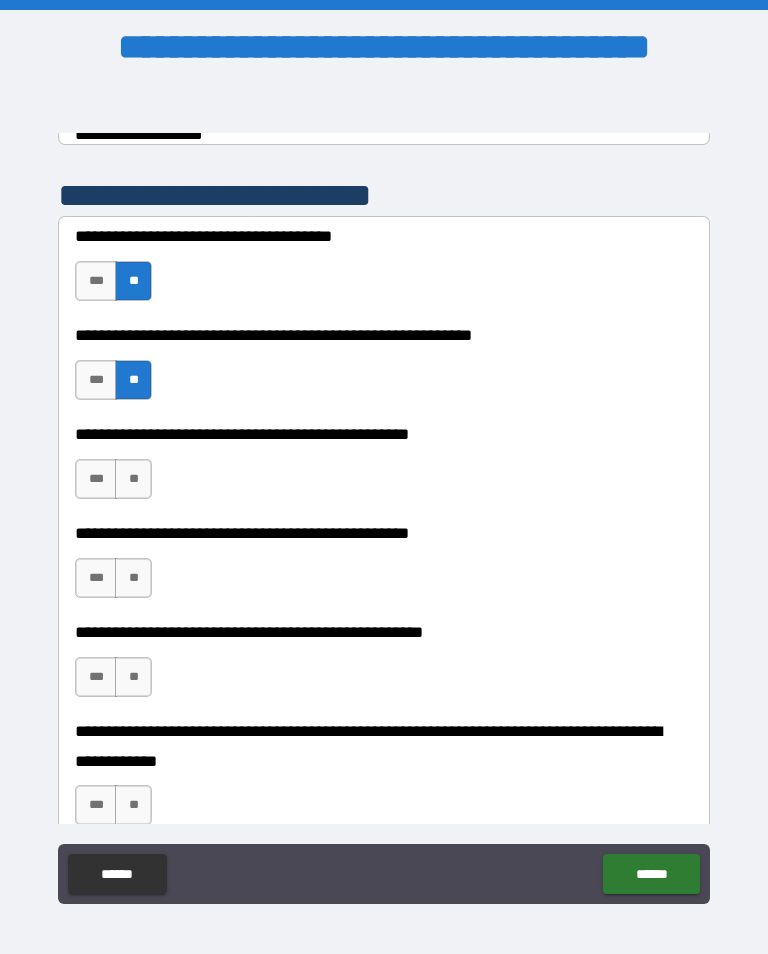 click on "***" at bounding box center (96, 380) 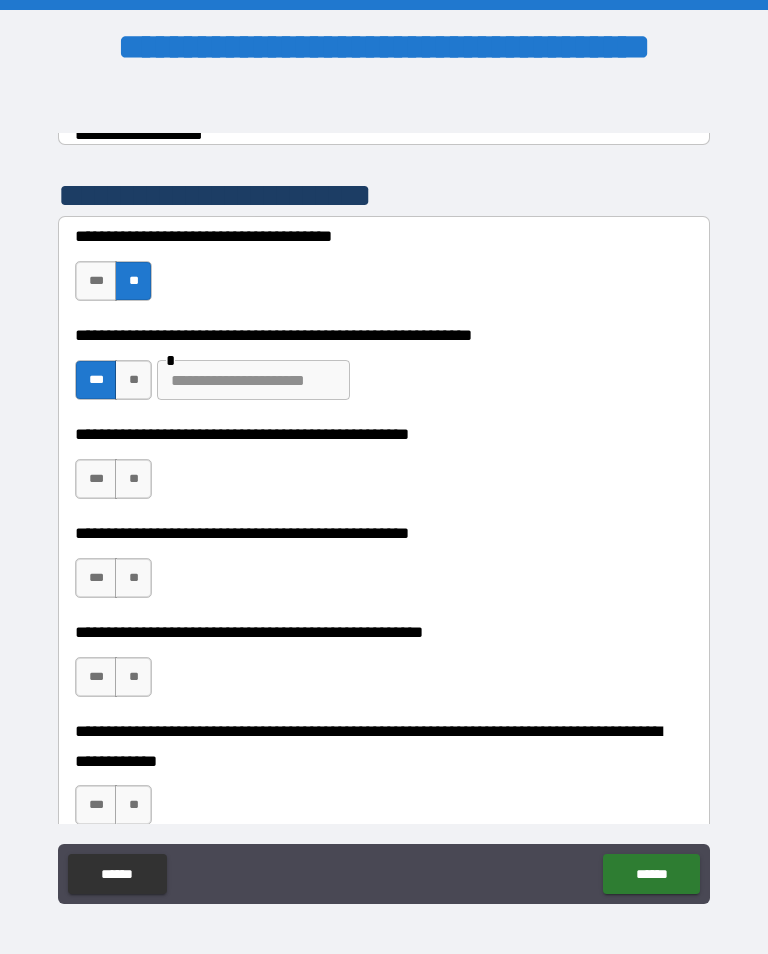 click on "**" at bounding box center (133, 479) 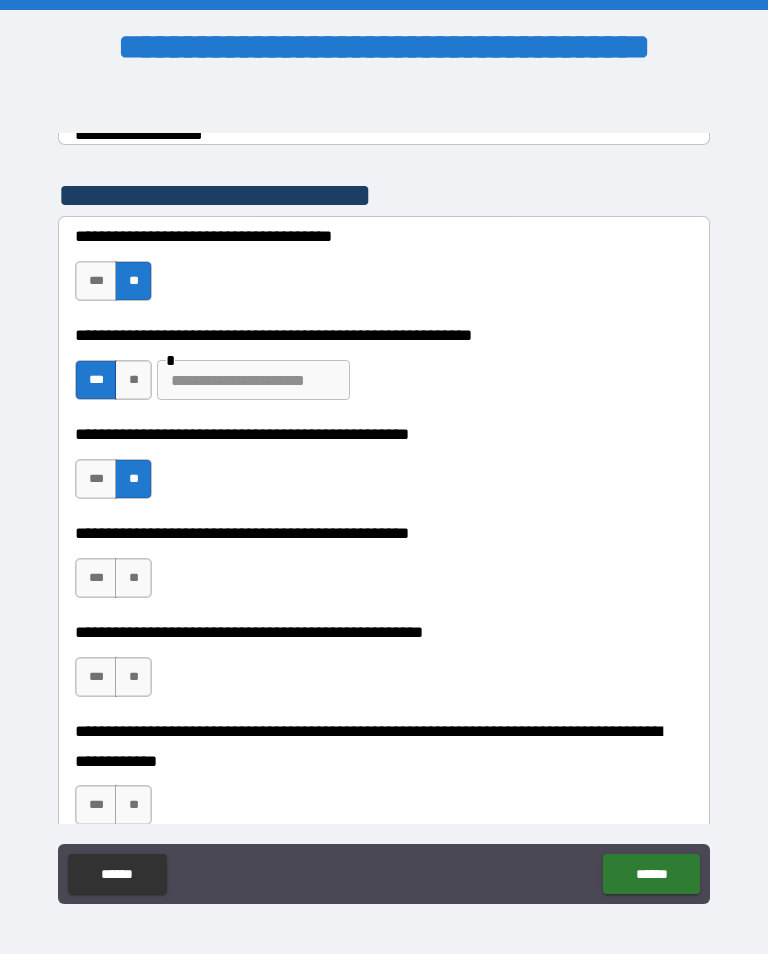 click at bounding box center (253, 380) 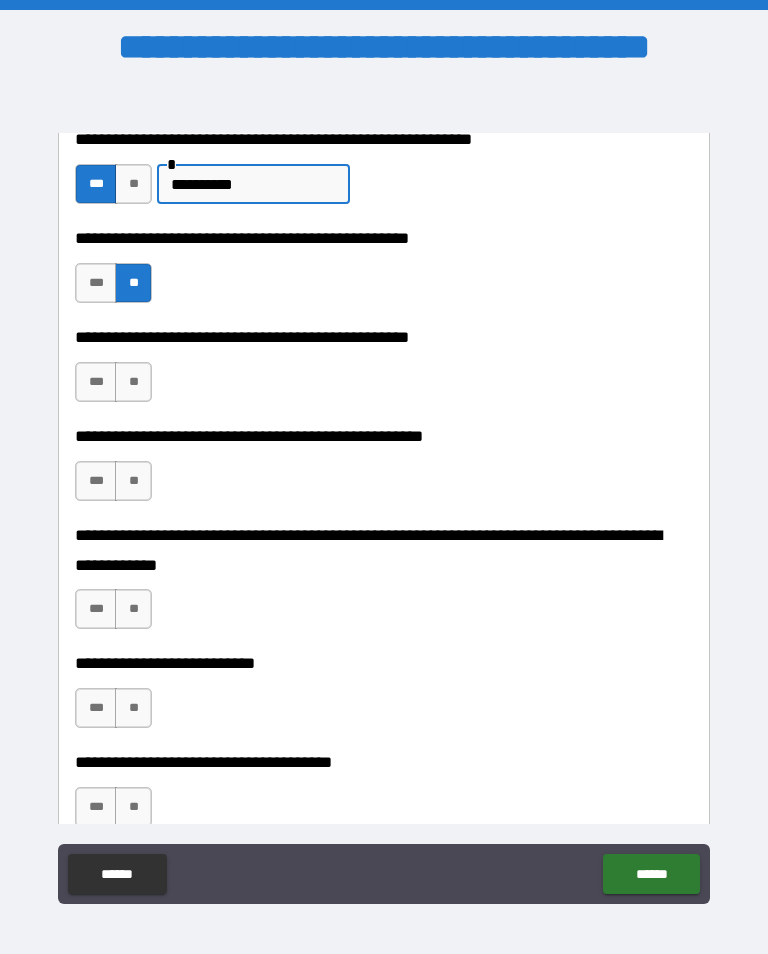 scroll, scrollTop: 606, scrollLeft: 0, axis: vertical 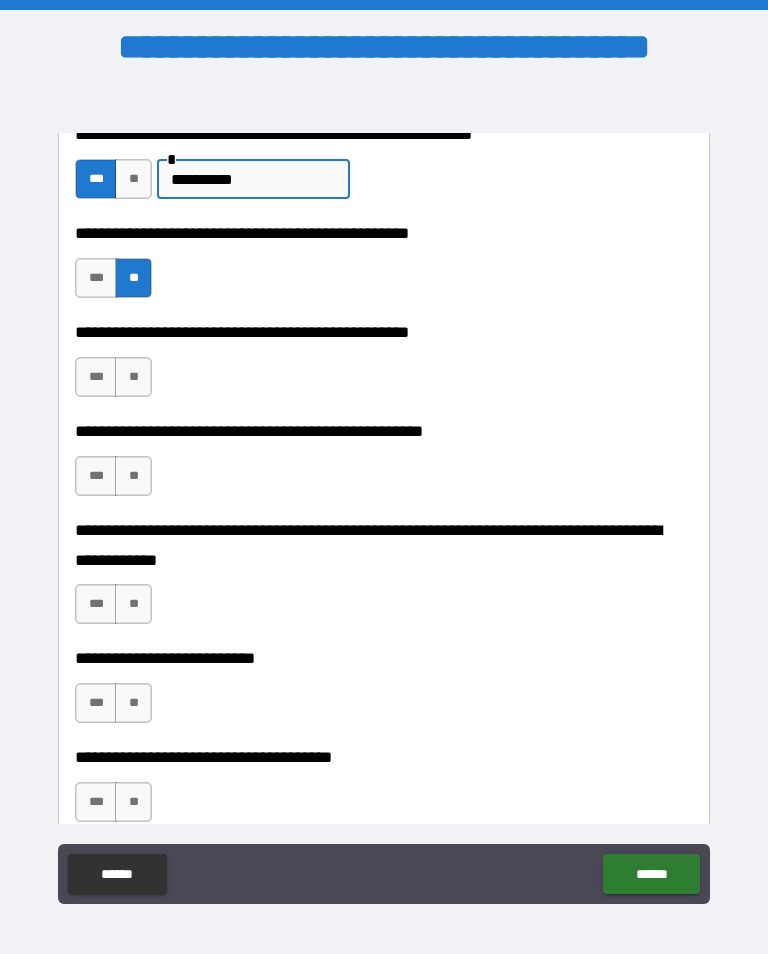 click on "***" at bounding box center [96, 278] 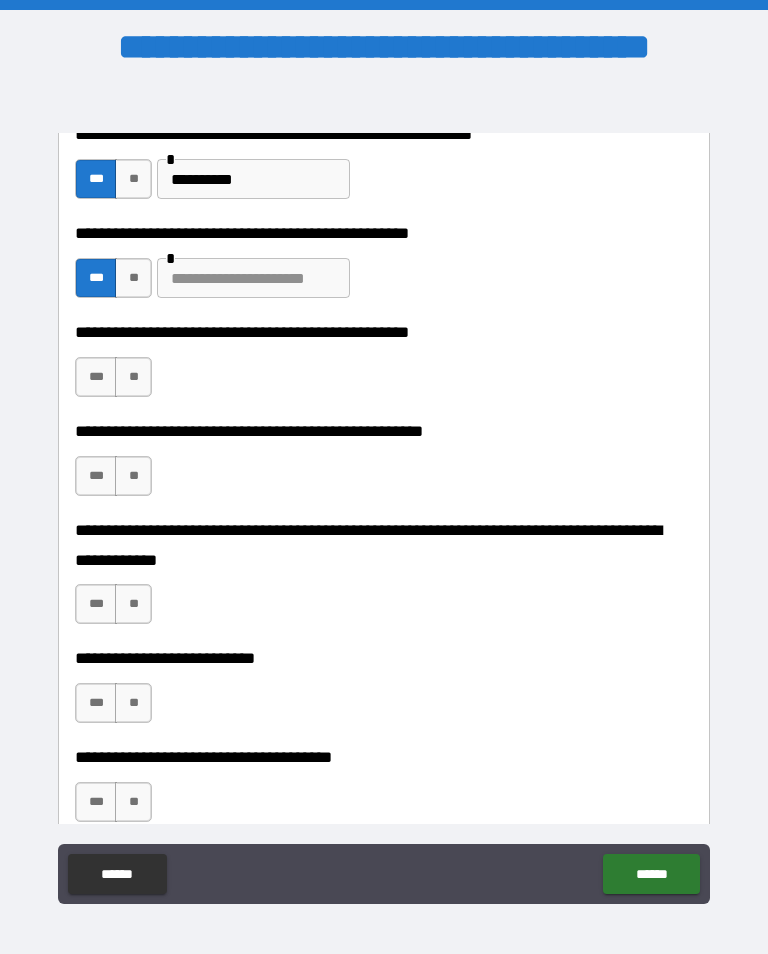 click at bounding box center (253, 278) 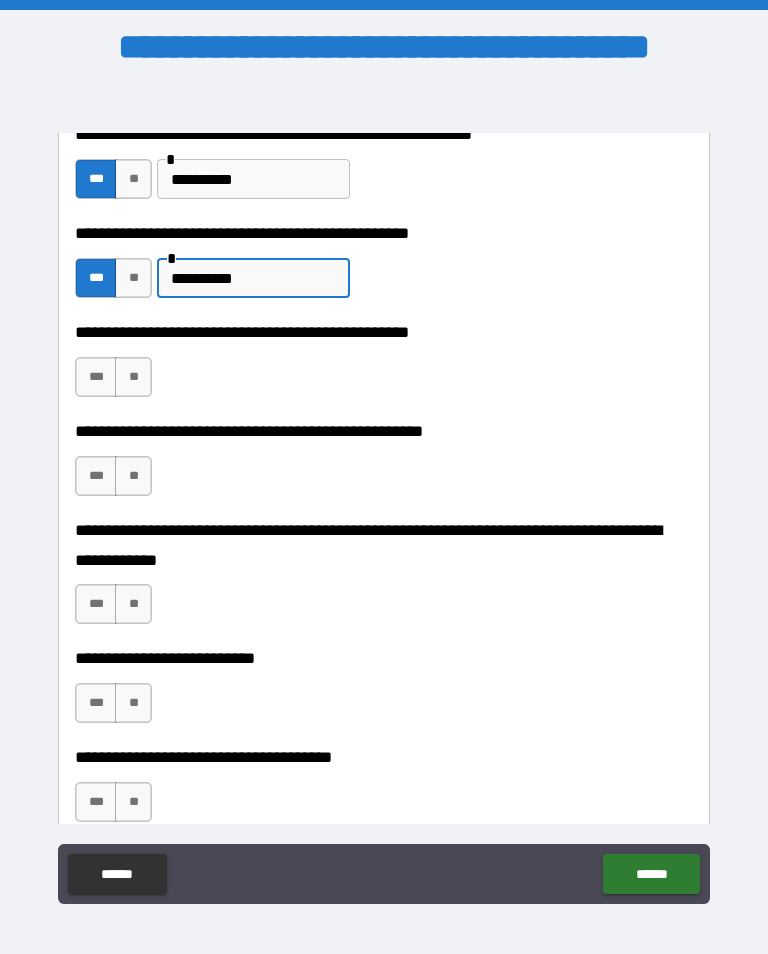 click on "**" at bounding box center (133, 377) 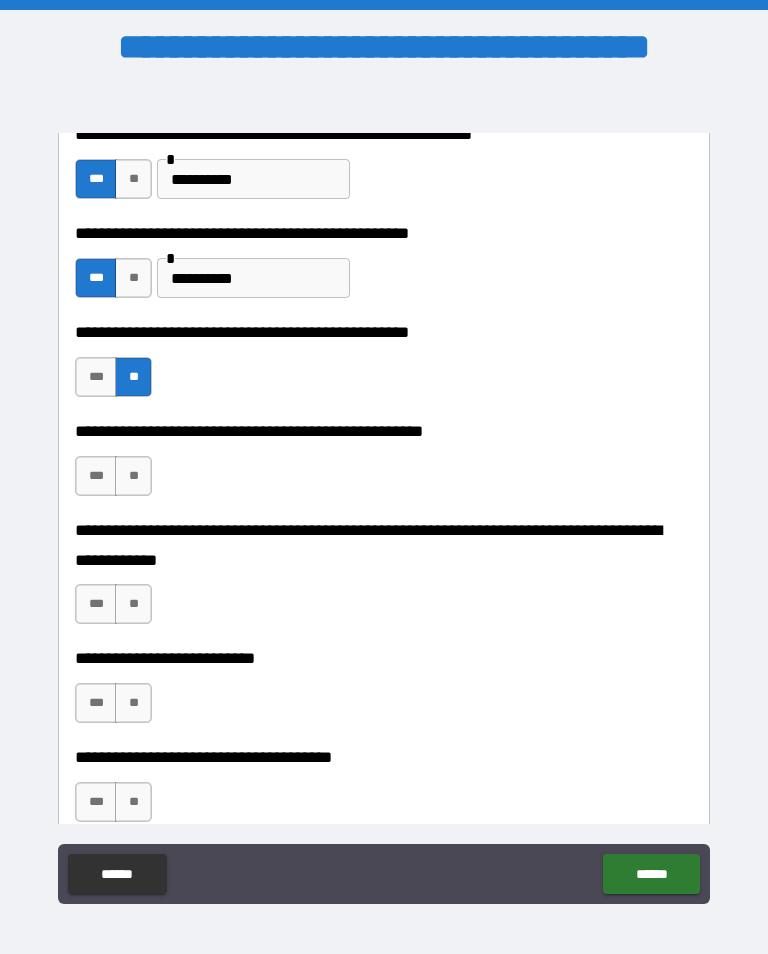 click on "**" at bounding box center (133, 476) 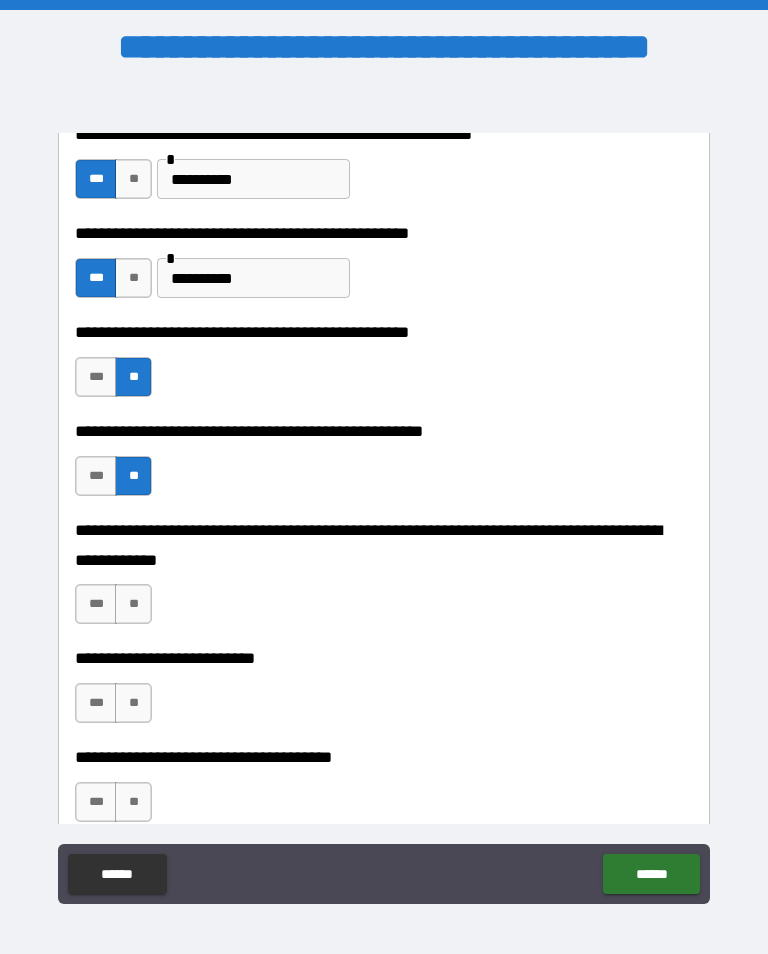 click on "**" at bounding box center [133, 604] 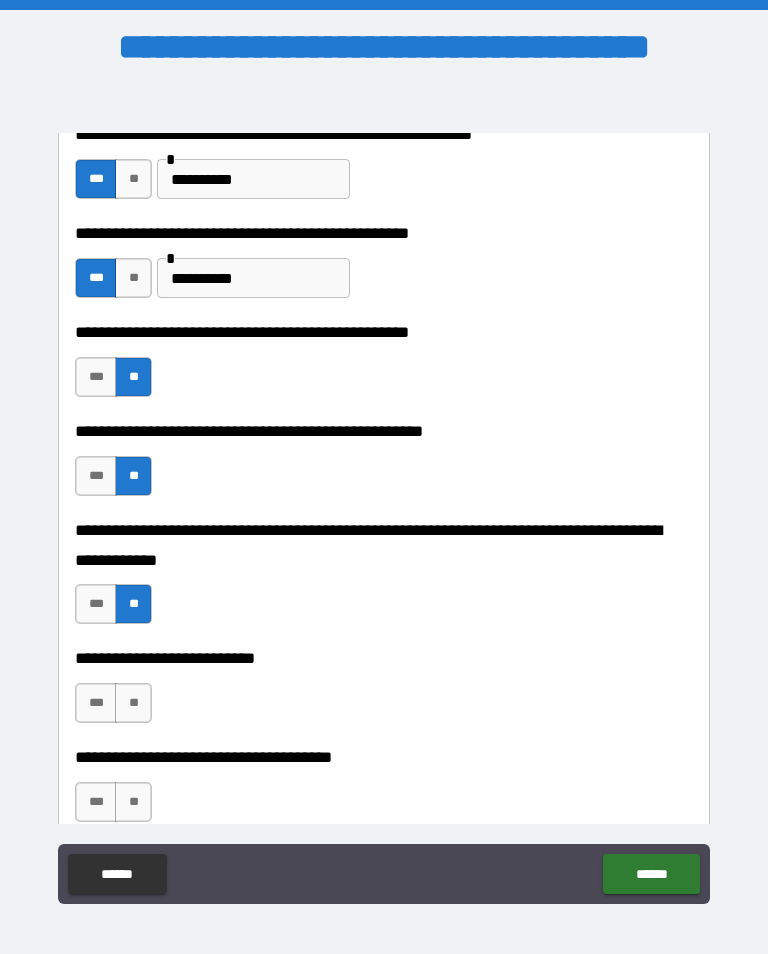 click on "**" at bounding box center [133, 703] 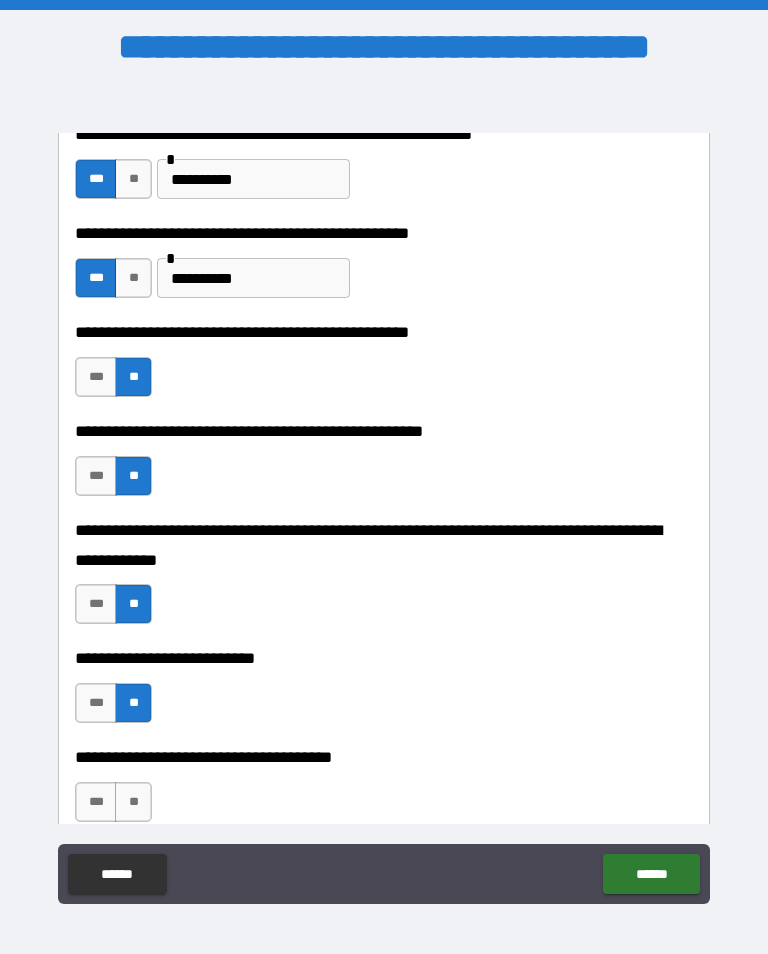 click on "**" at bounding box center [133, 802] 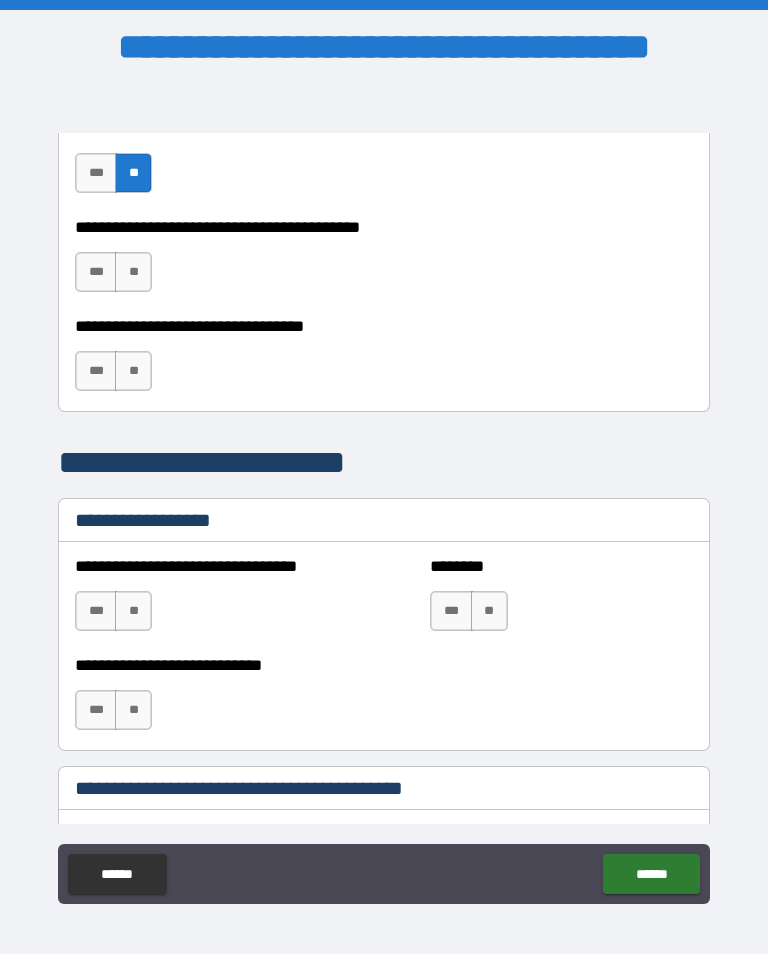 scroll, scrollTop: 1280, scrollLeft: 0, axis: vertical 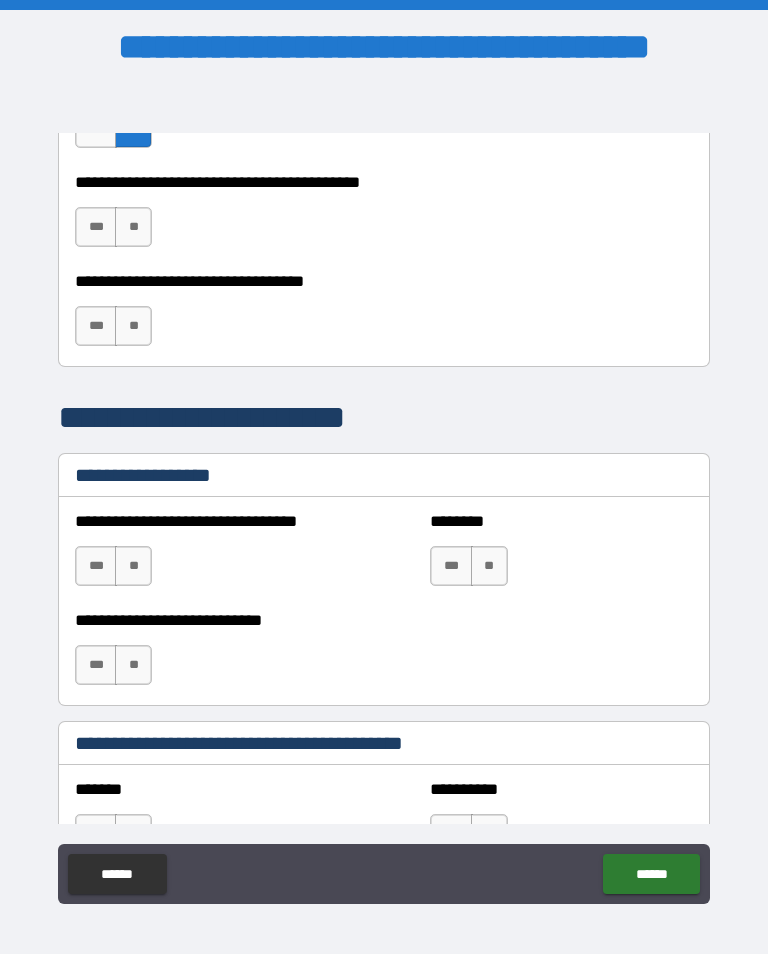 click on "**" at bounding box center [133, 227] 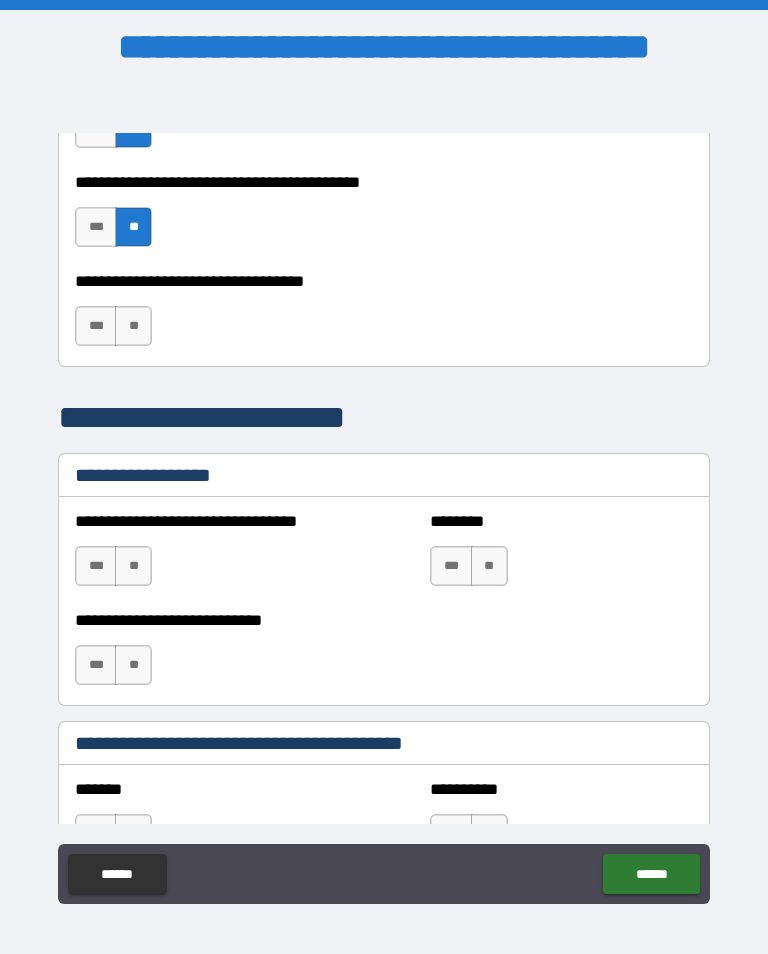 click on "**" at bounding box center (133, 326) 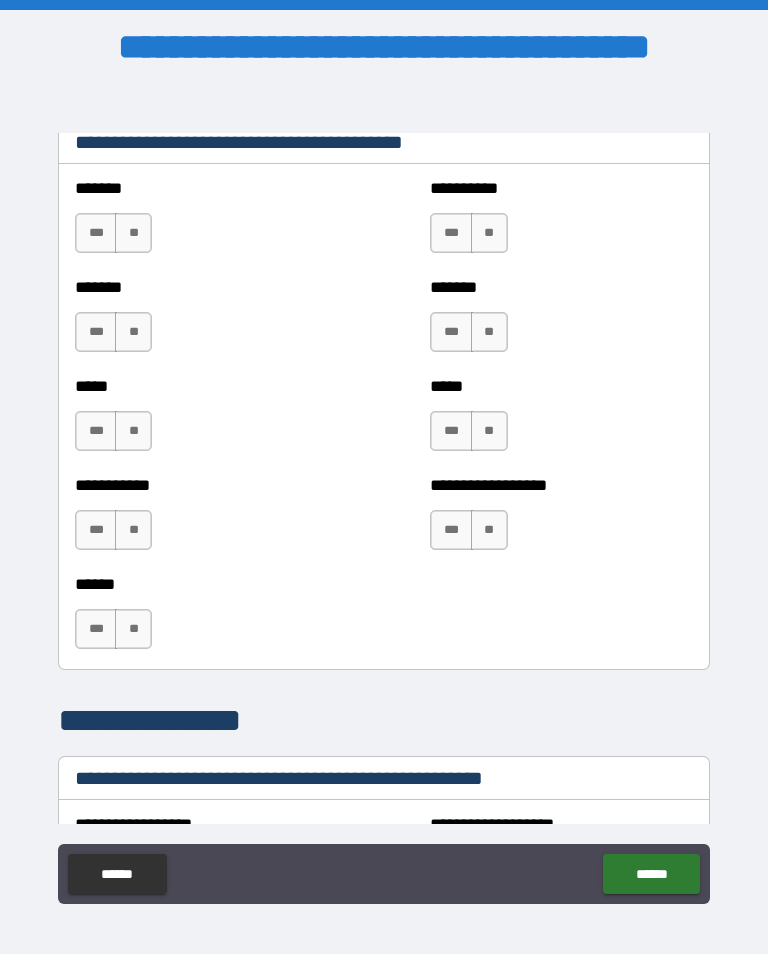 scroll, scrollTop: 1883, scrollLeft: 0, axis: vertical 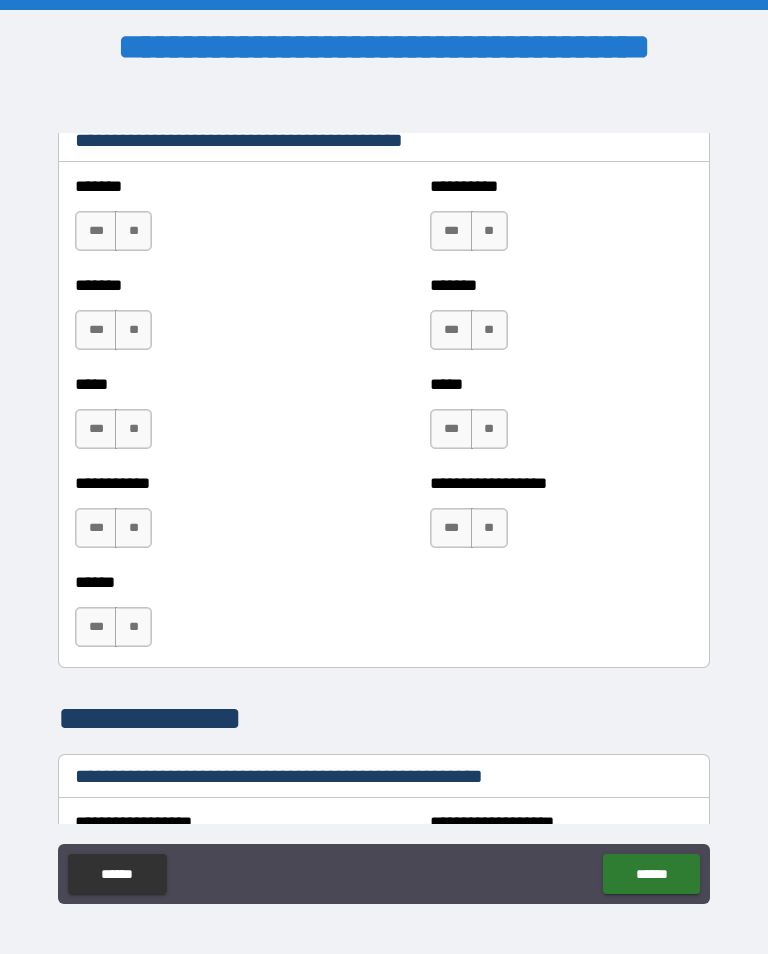 click on "**" at bounding box center [133, 231] 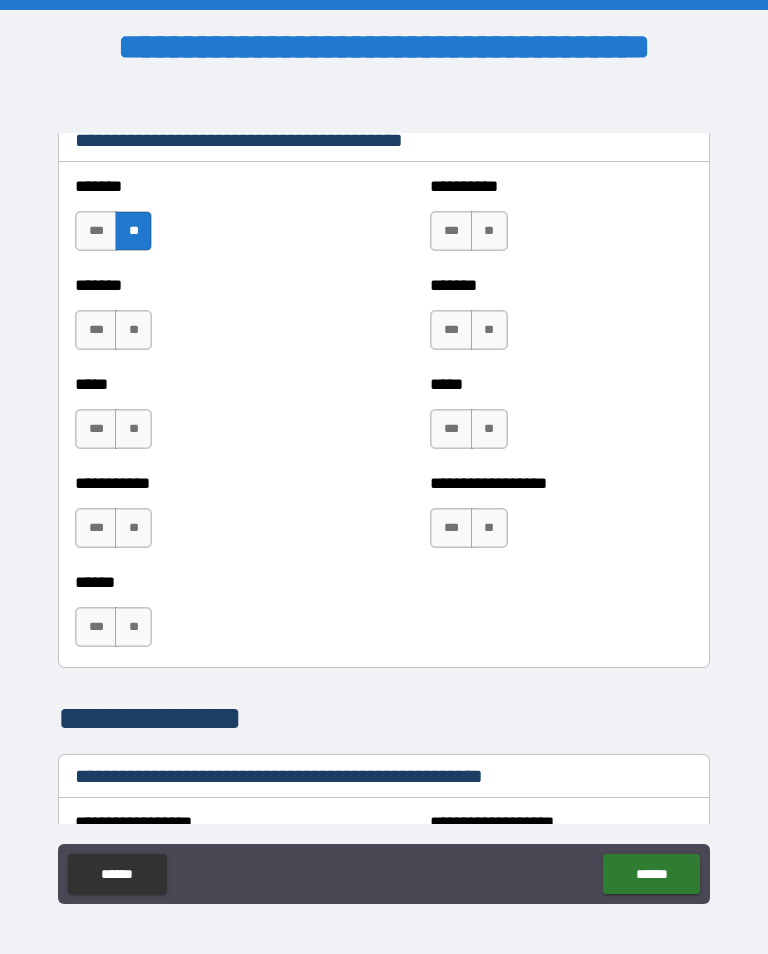 click on "**" at bounding box center (133, 330) 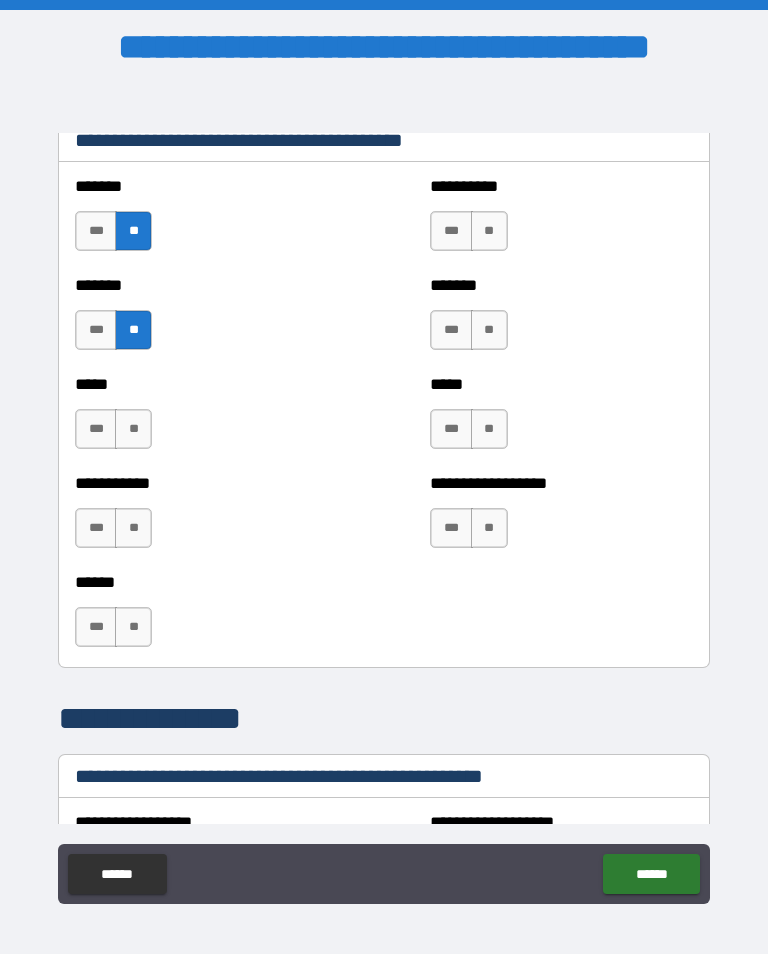 click on "**" at bounding box center (133, 429) 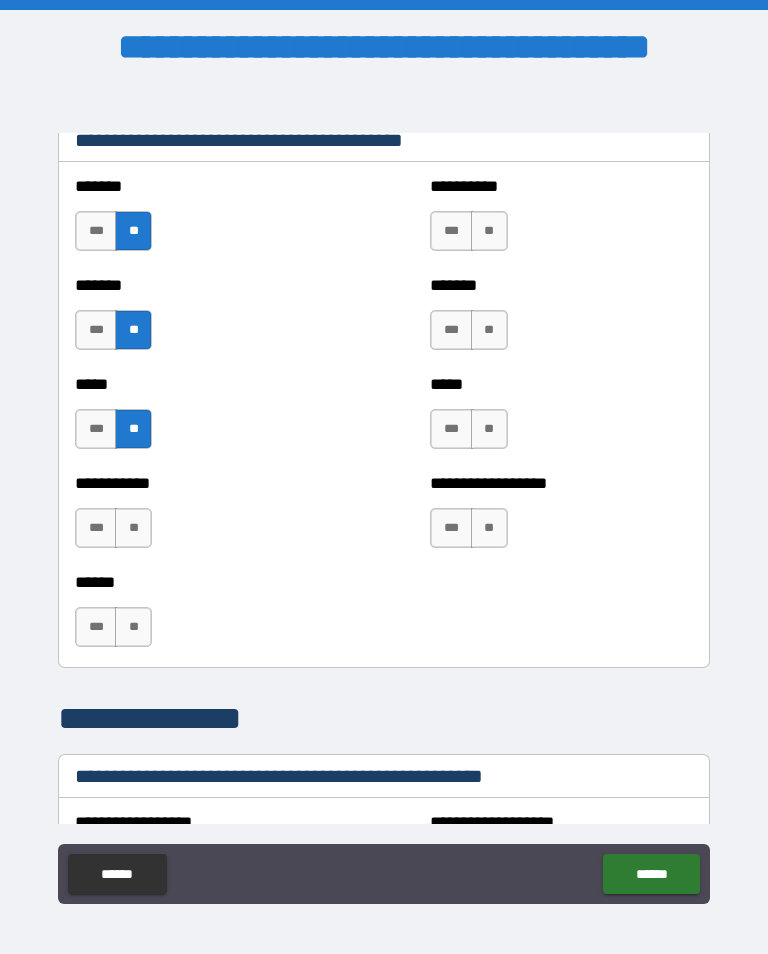 click on "**" at bounding box center (133, 528) 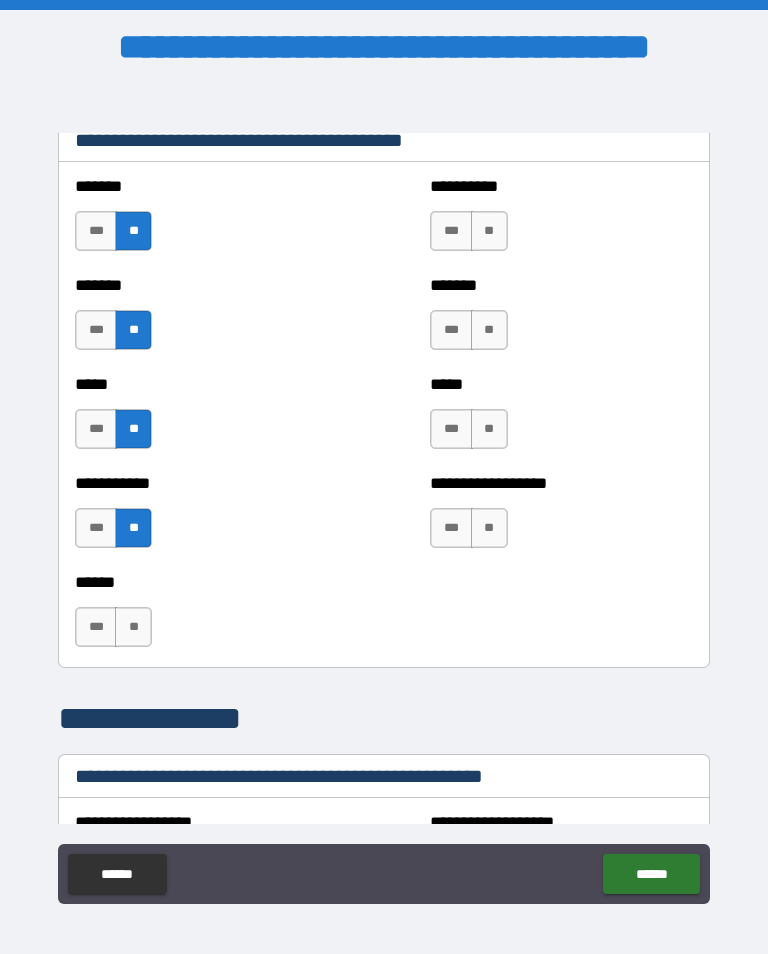 click on "**" at bounding box center (133, 627) 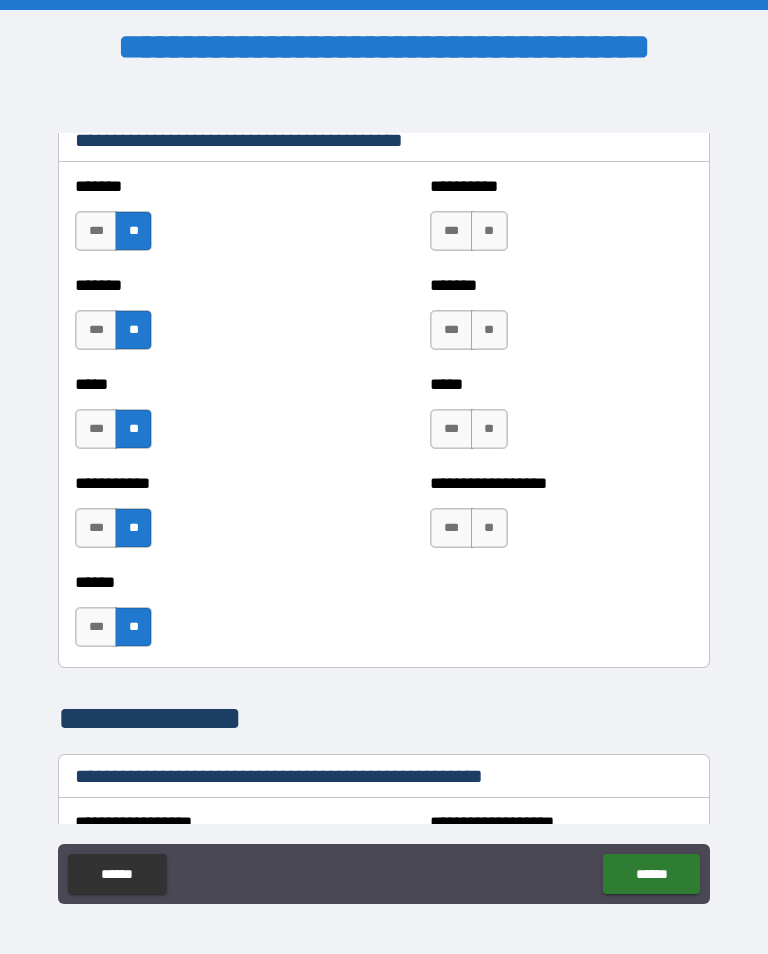click on "**" at bounding box center [489, 231] 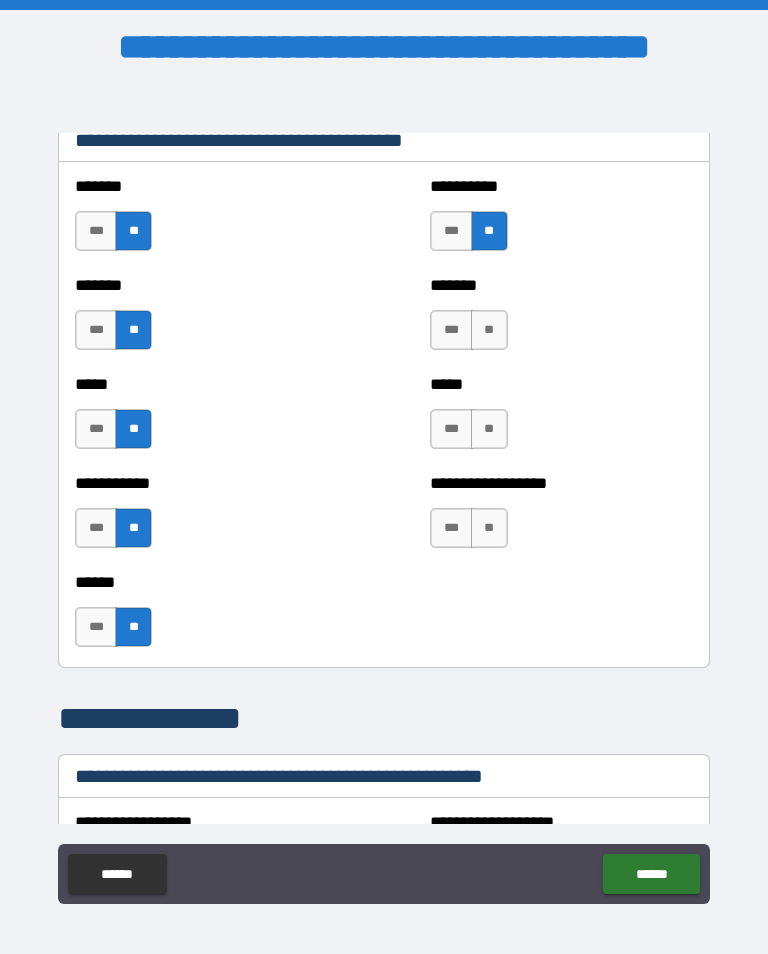 click on "**" at bounding box center (489, 330) 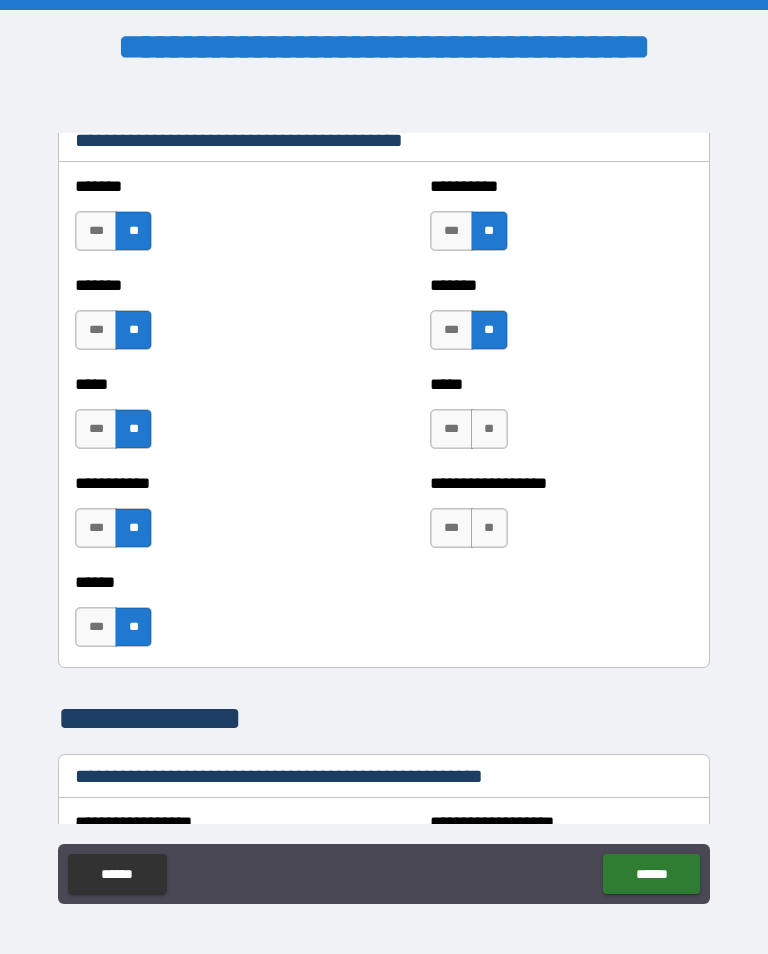 click on "**" at bounding box center (489, 429) 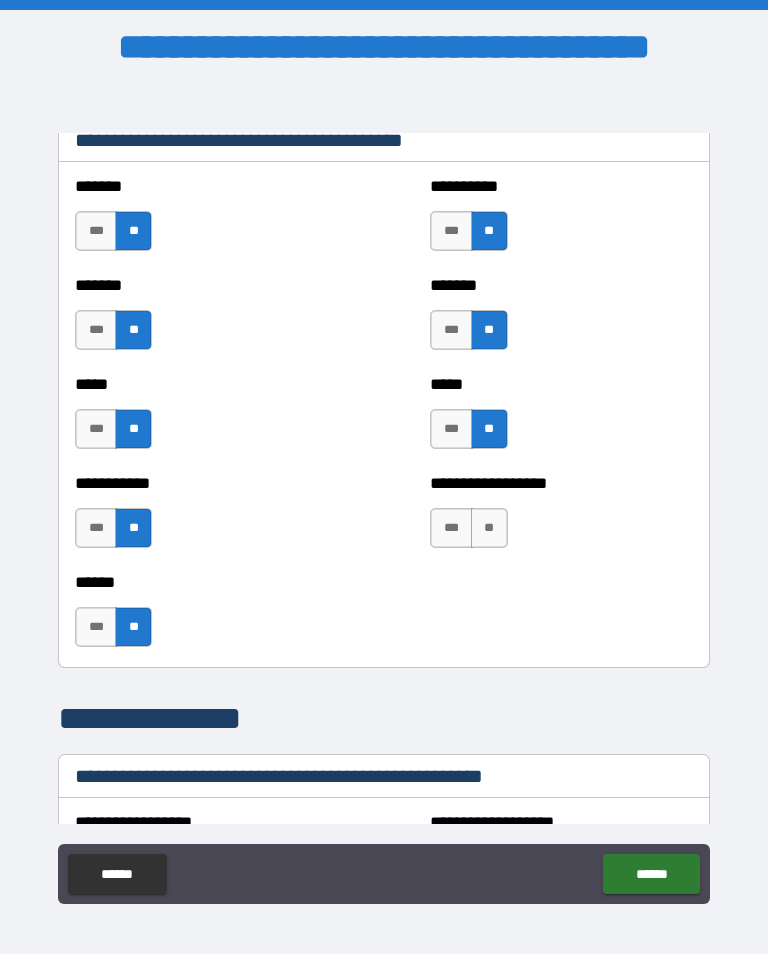 click on "**" at bounding box center (489, 528) 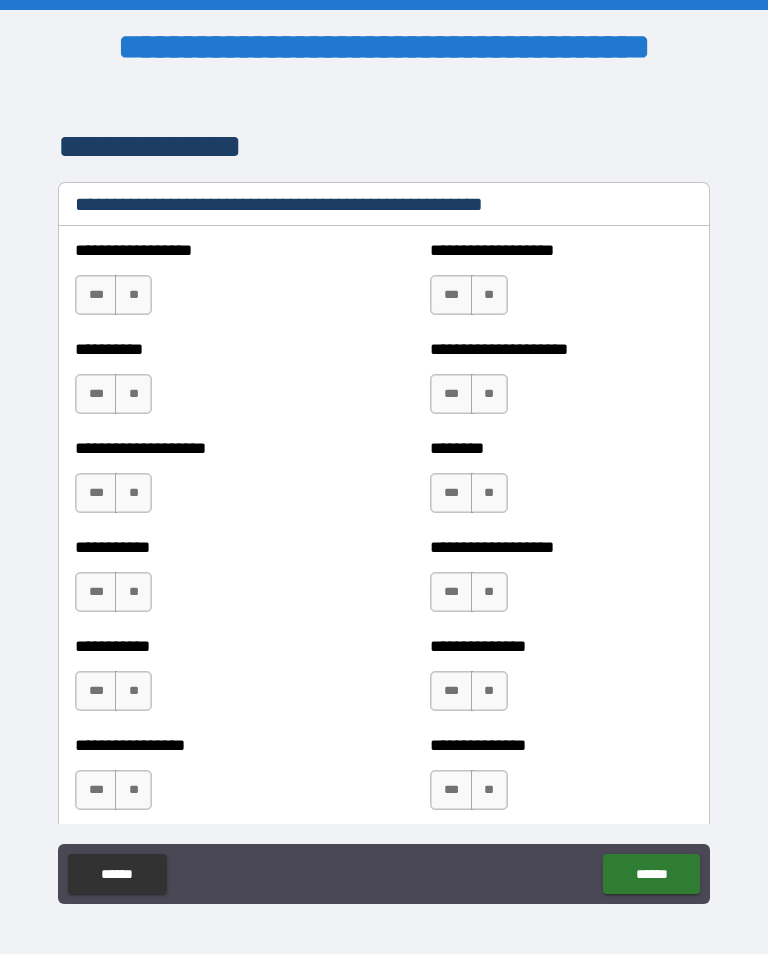 scroll, scrollTop: 2497, scrollLeft: 0, axis: vertical 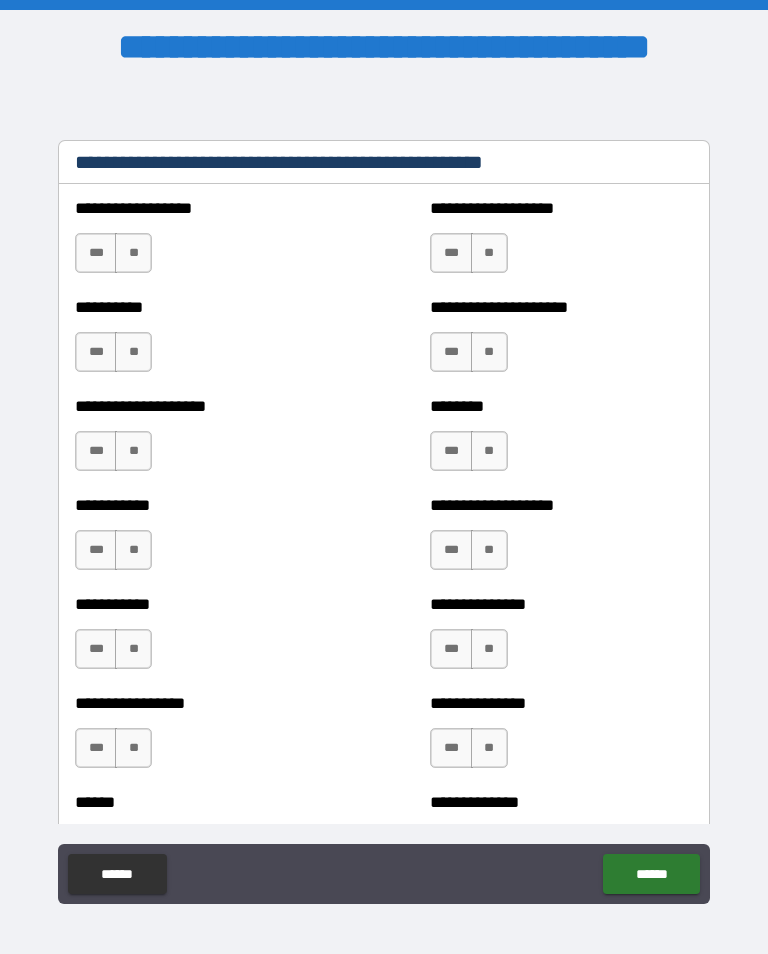 click on "**" at bounding box center (133, 253) 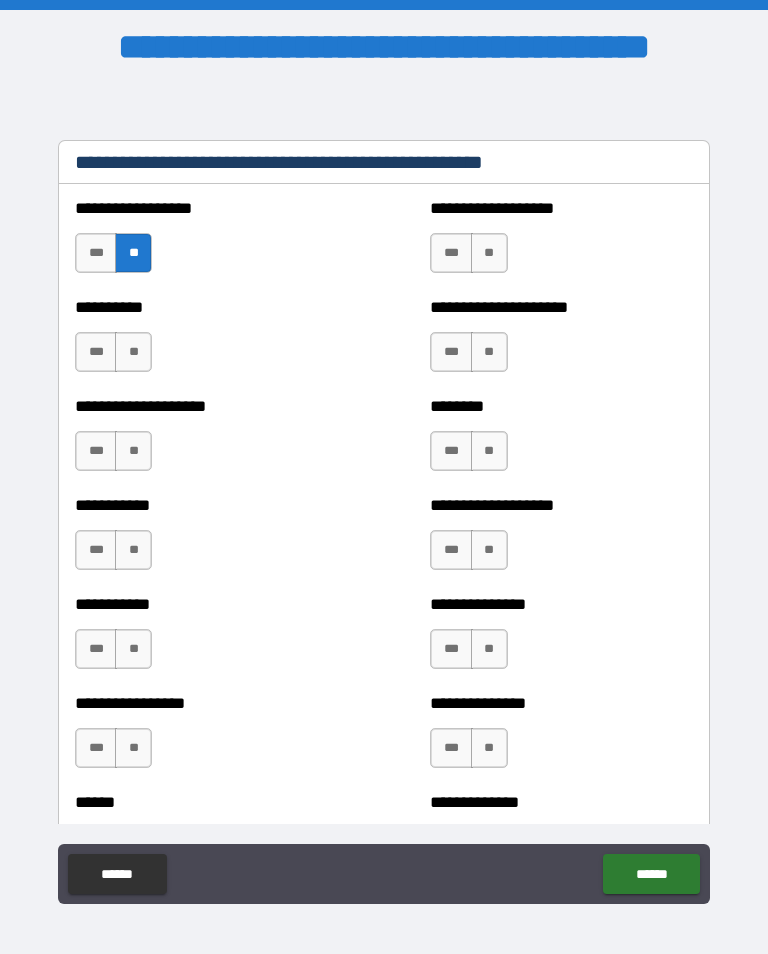 click on "**" at bounding box center (133, 352) 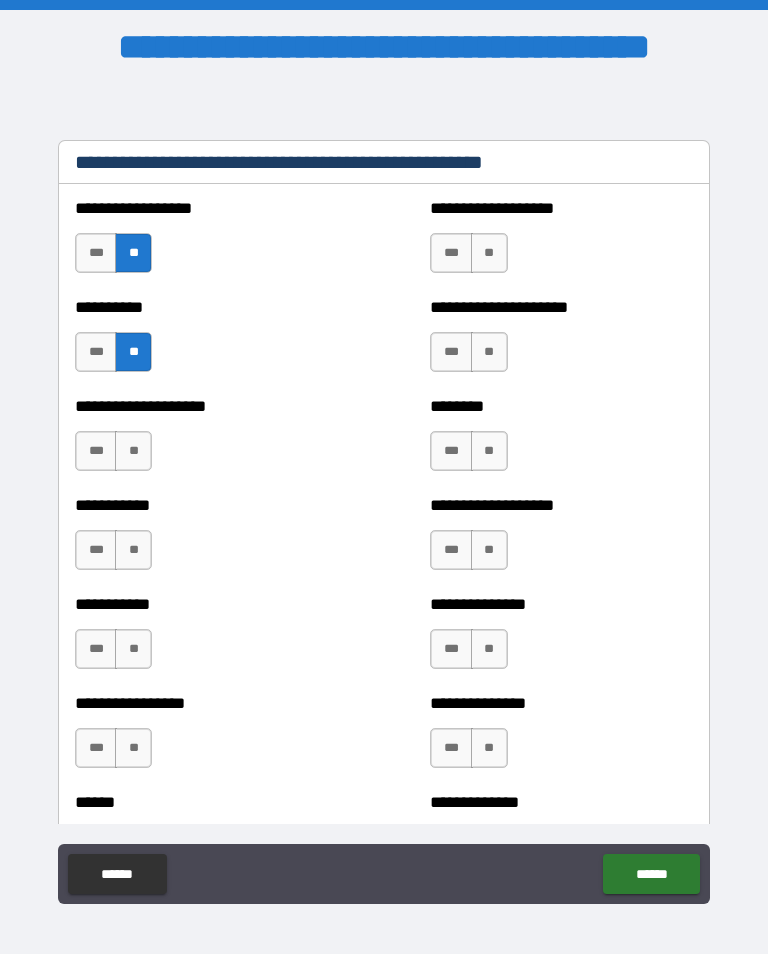 click on "**" at bounding box center (133, 451) 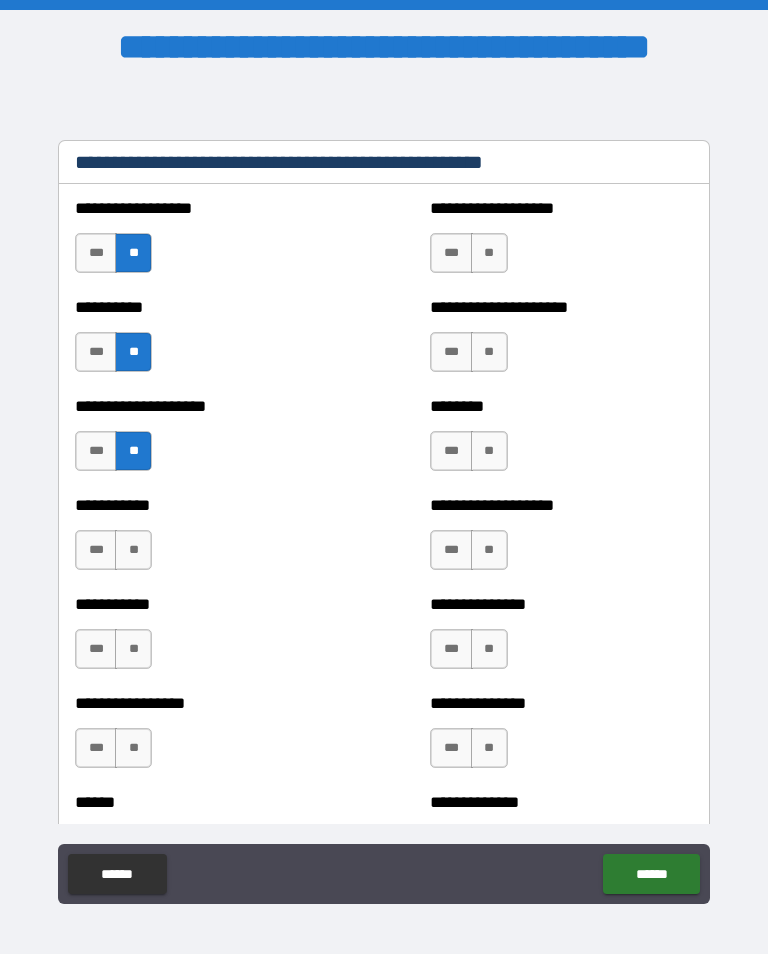 click on "**" at bounding box center (133, 550) 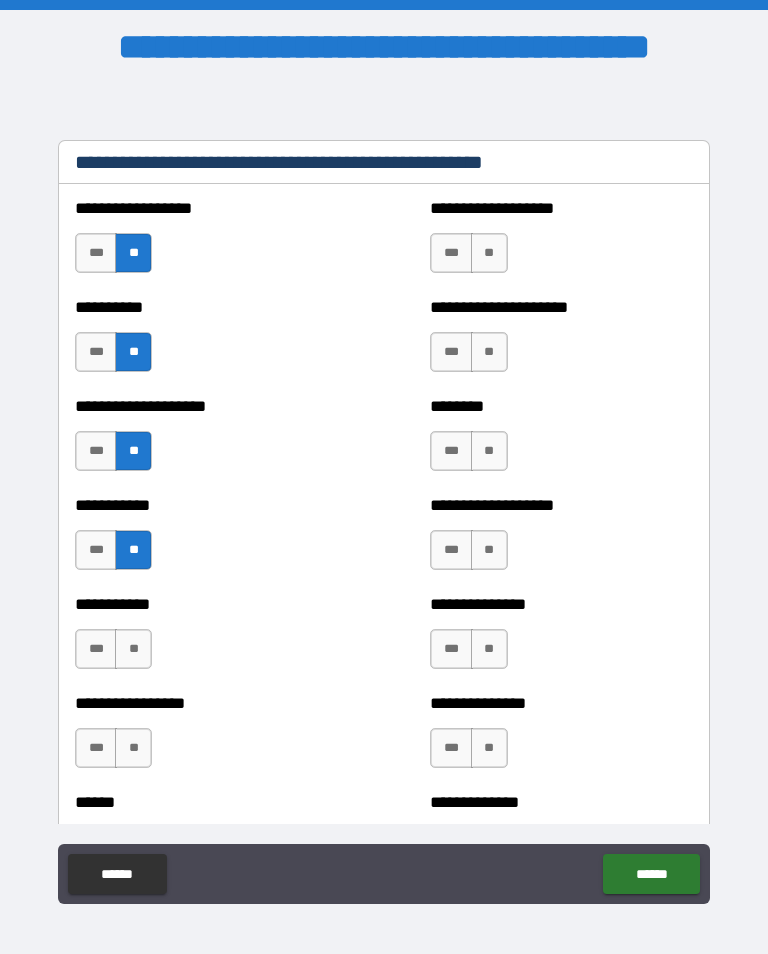 click on "**" at bounding box center [133, 649] 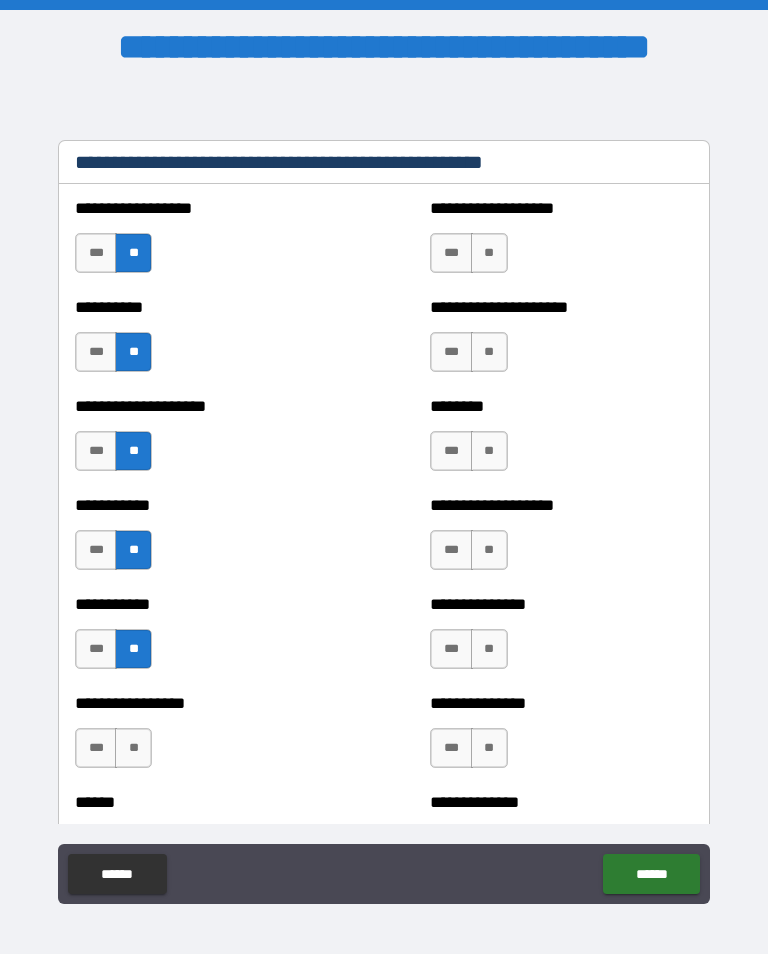click on "**" at bounding box center (133, 748) 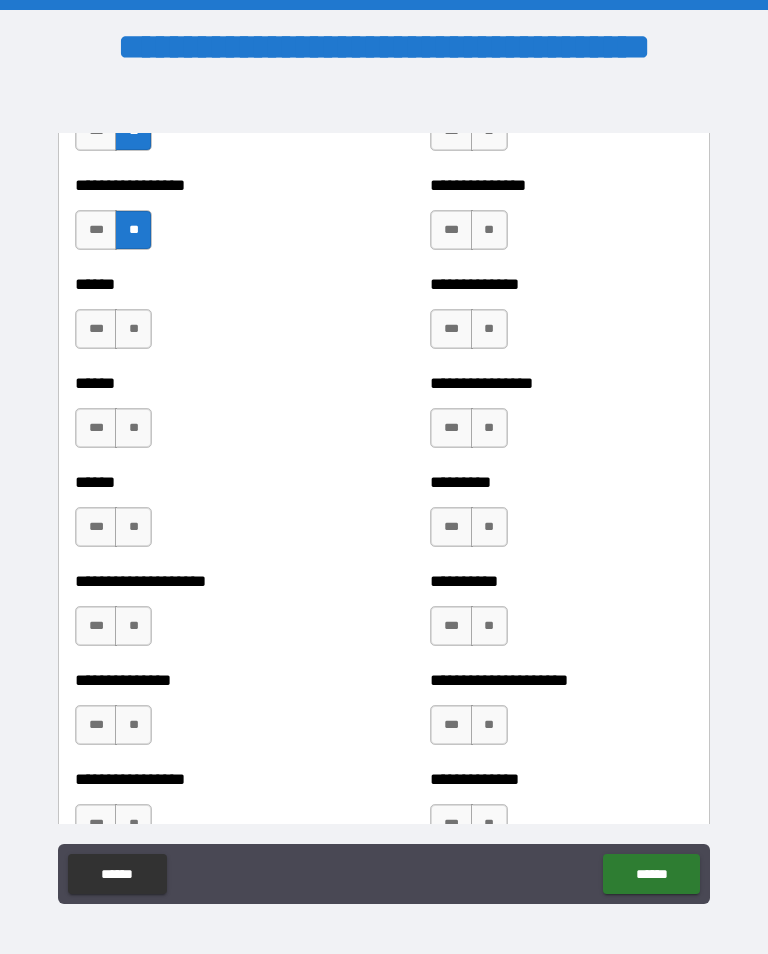 scroll, scrollTop: 3062, scrollLeft: 0, axis: vertical 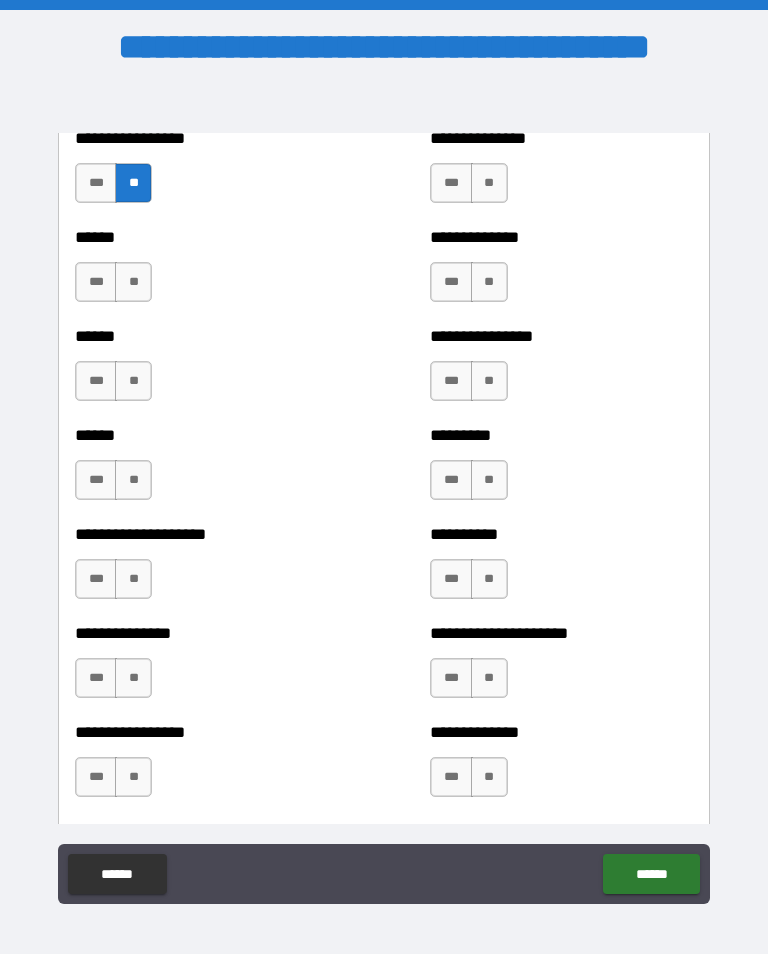 click on "**" at bounding box center (133, 282) 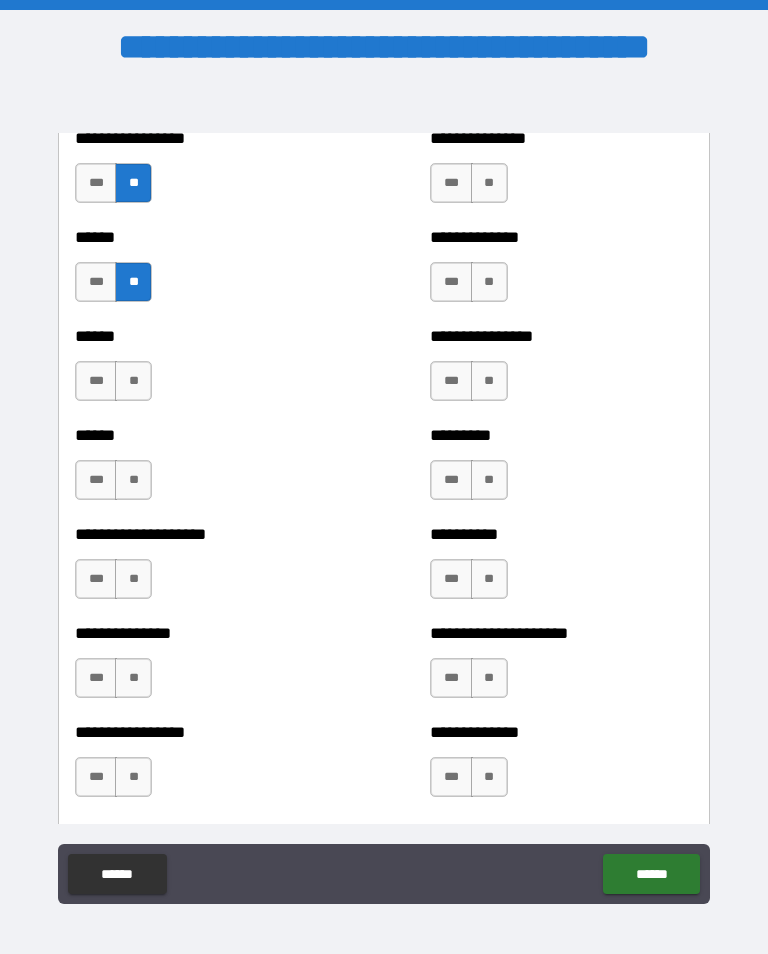 click on "**" at bounding box center [133, 381] 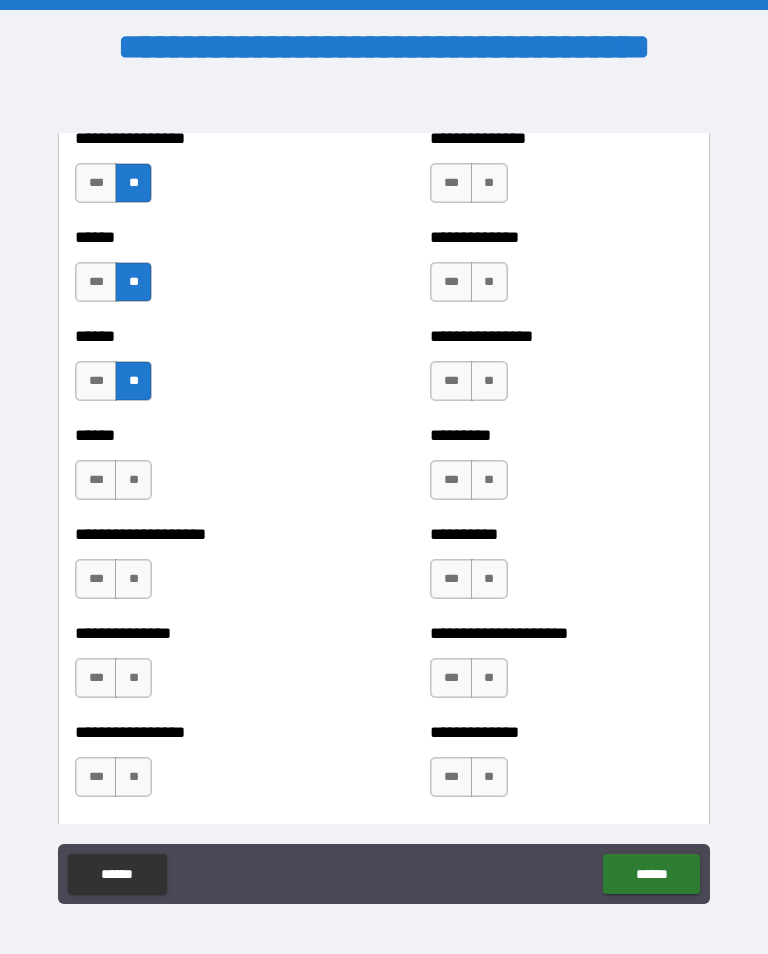 click on "**" at bounding box center (133, 480) 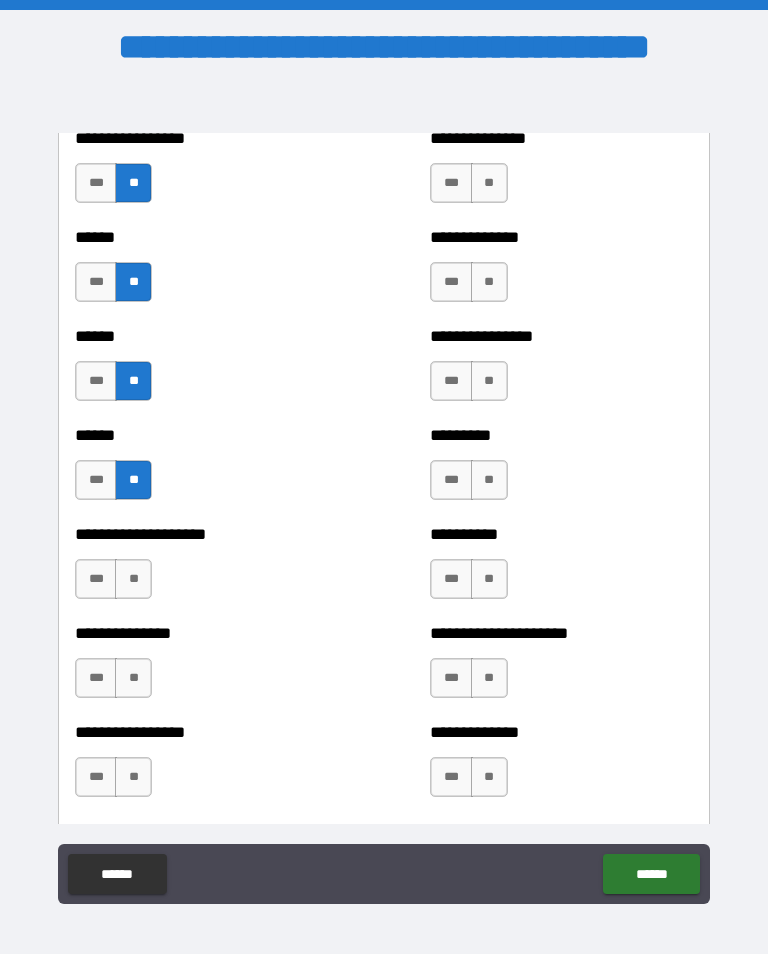 click on "**" at bounding box center [133, 579] 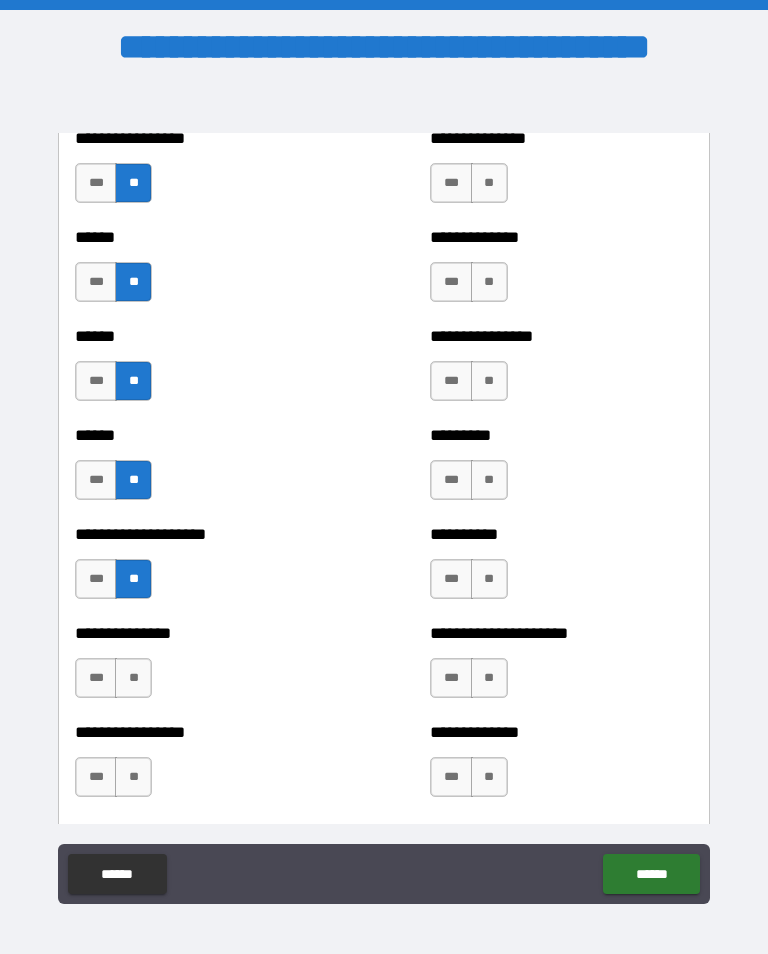 click on "**" at bounding box center [133, 678] 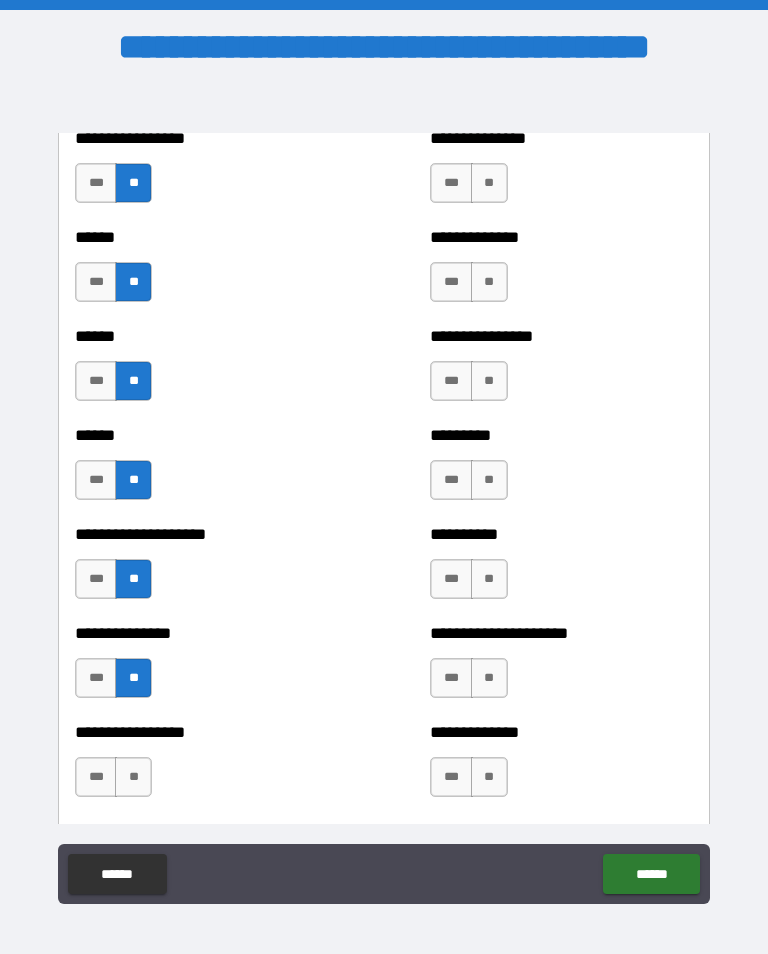 click on "**" at bounding box center [133, 777] 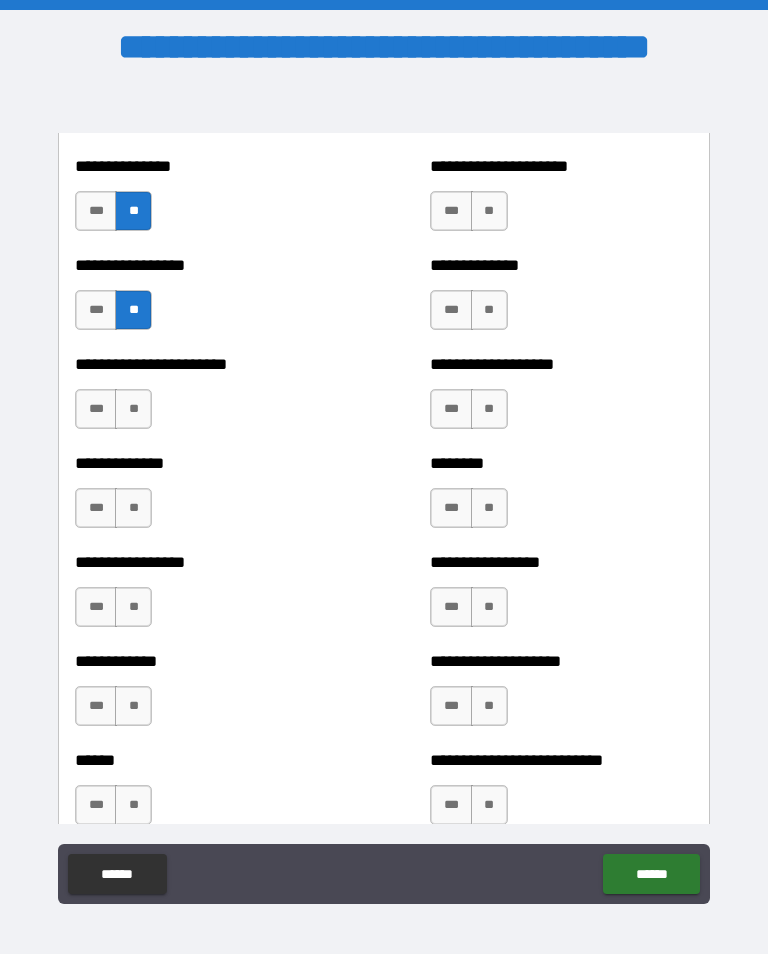 scroll, scrollTop: 3530, scrollLeft: 0, axis: vertical 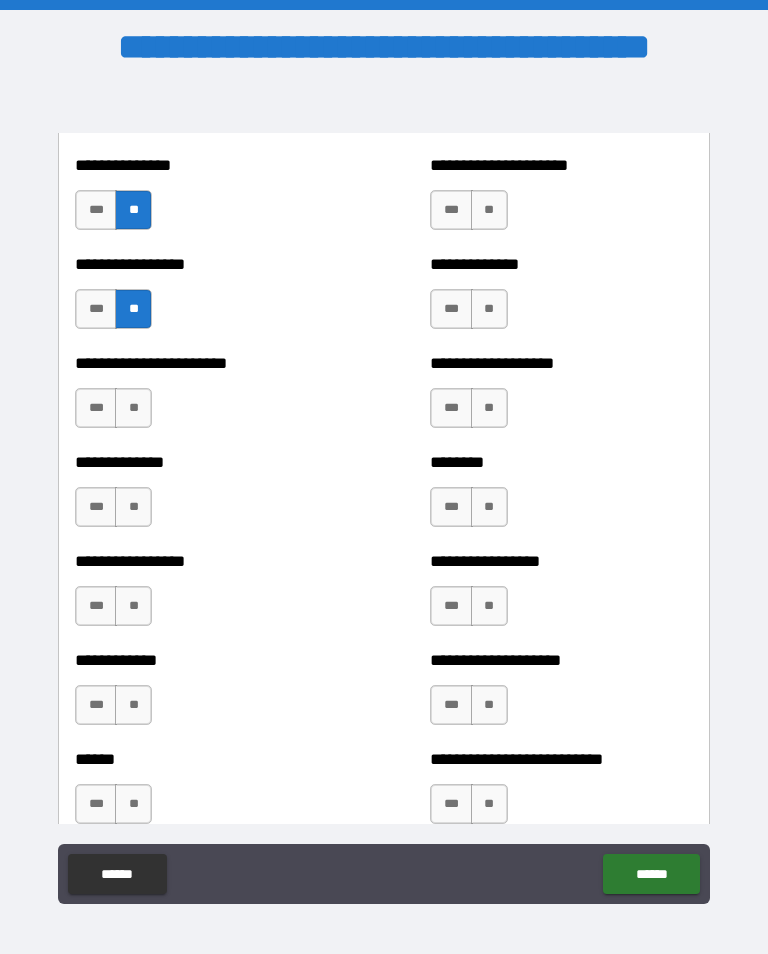 click on "**" at bounding box center (133, 408) 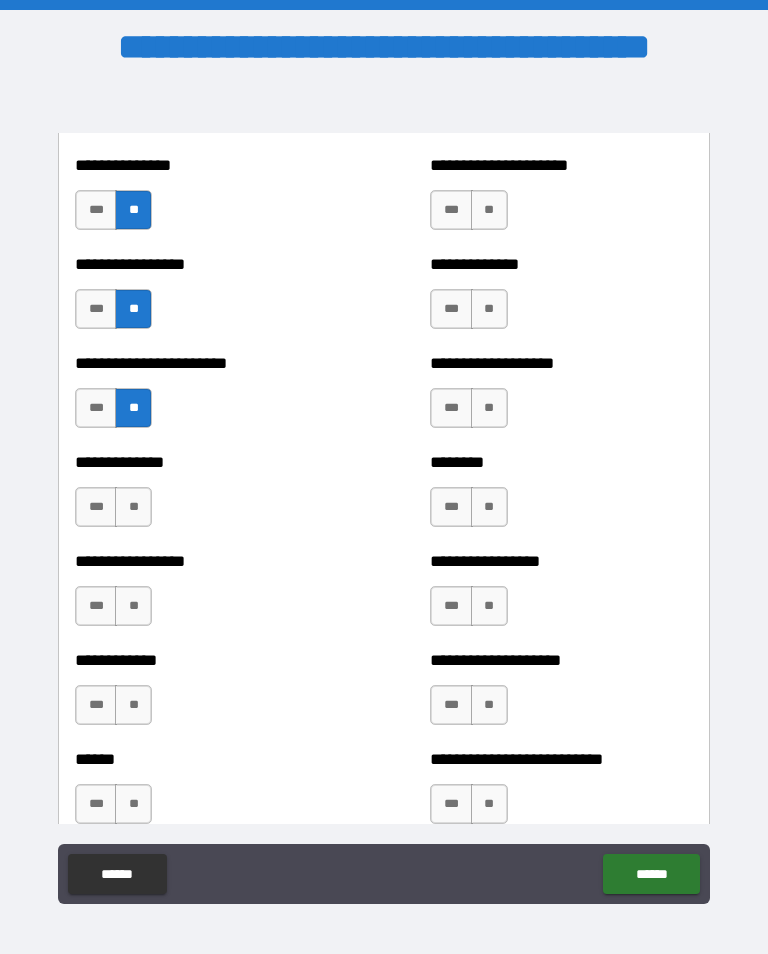 click on "***" at bounding box center (96, 507) 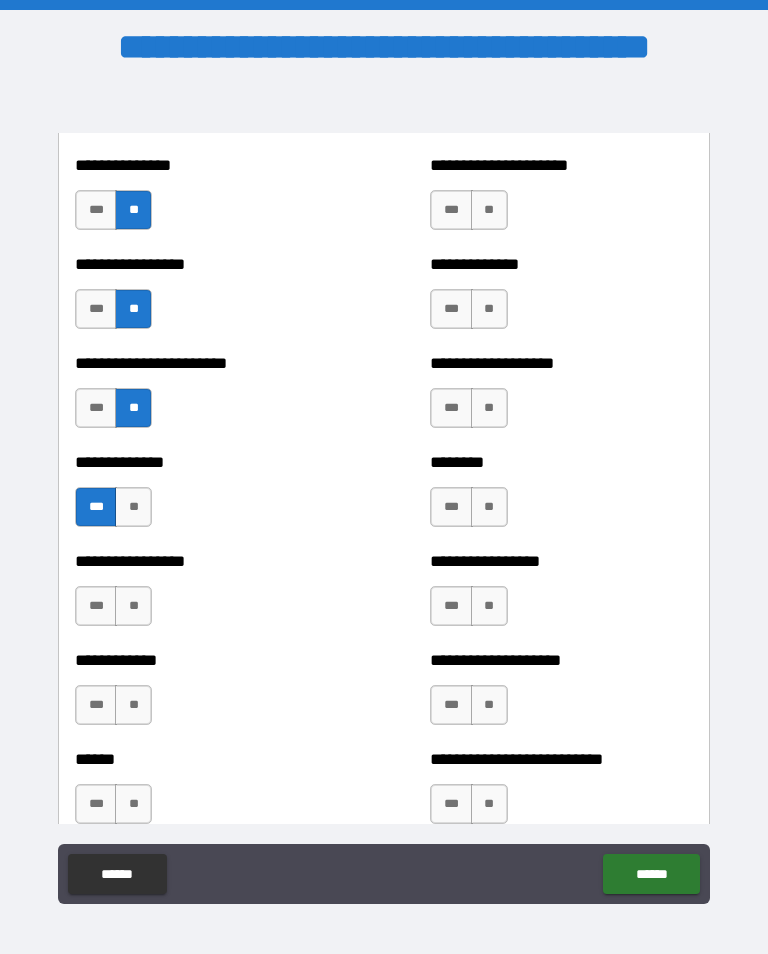 click on "**" at bounding box center [133, 606] 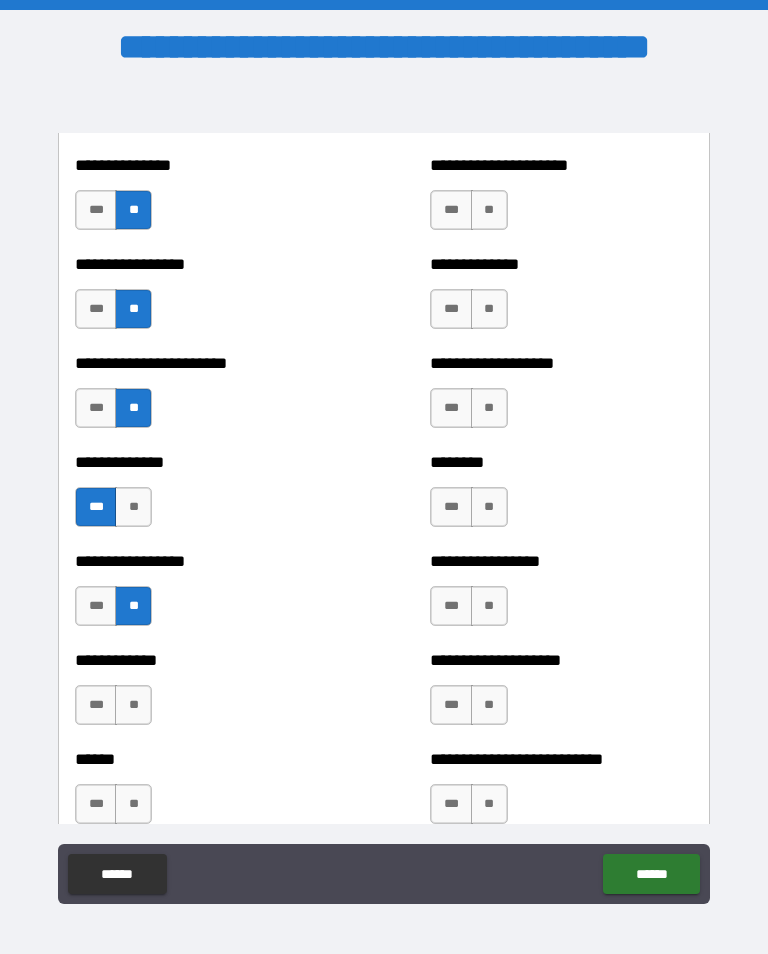 click on "**" at bounding box center [133, 507] 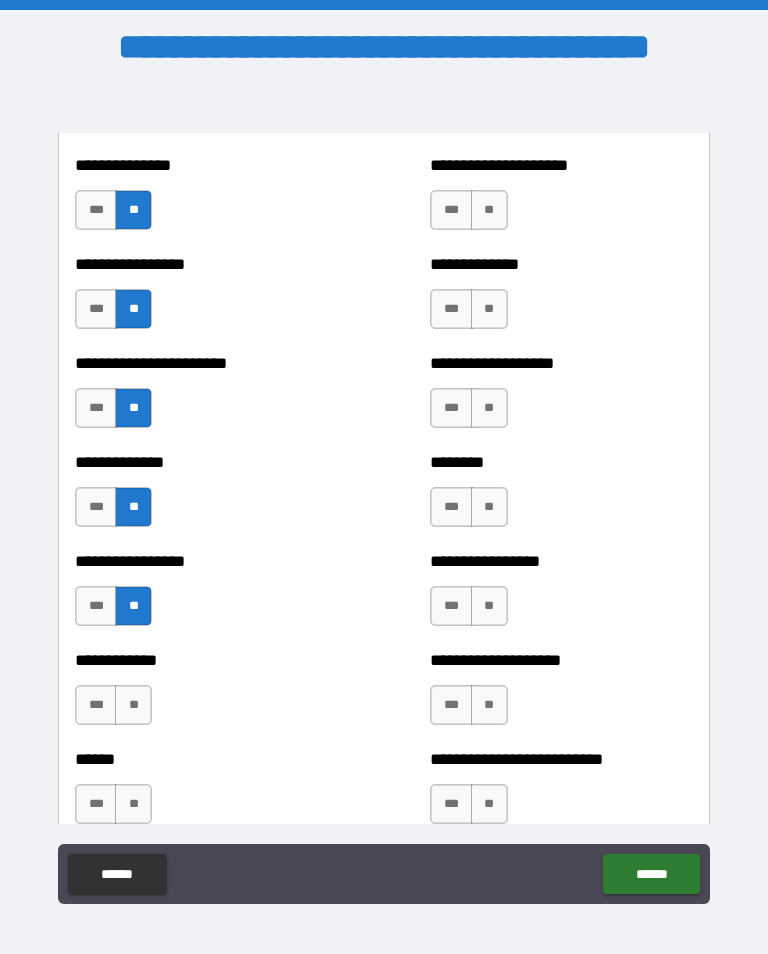 click on "**" at bounding box center (133, 705) 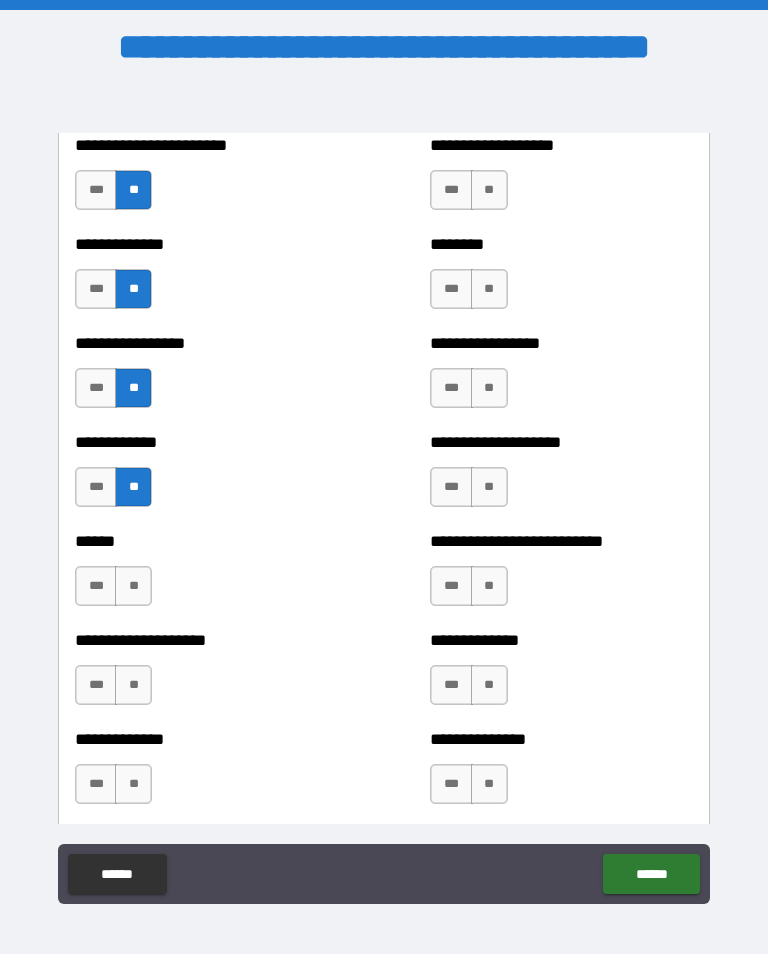 scroll, scrollTop: 3849, scrollLeft: 0, axis: vertical 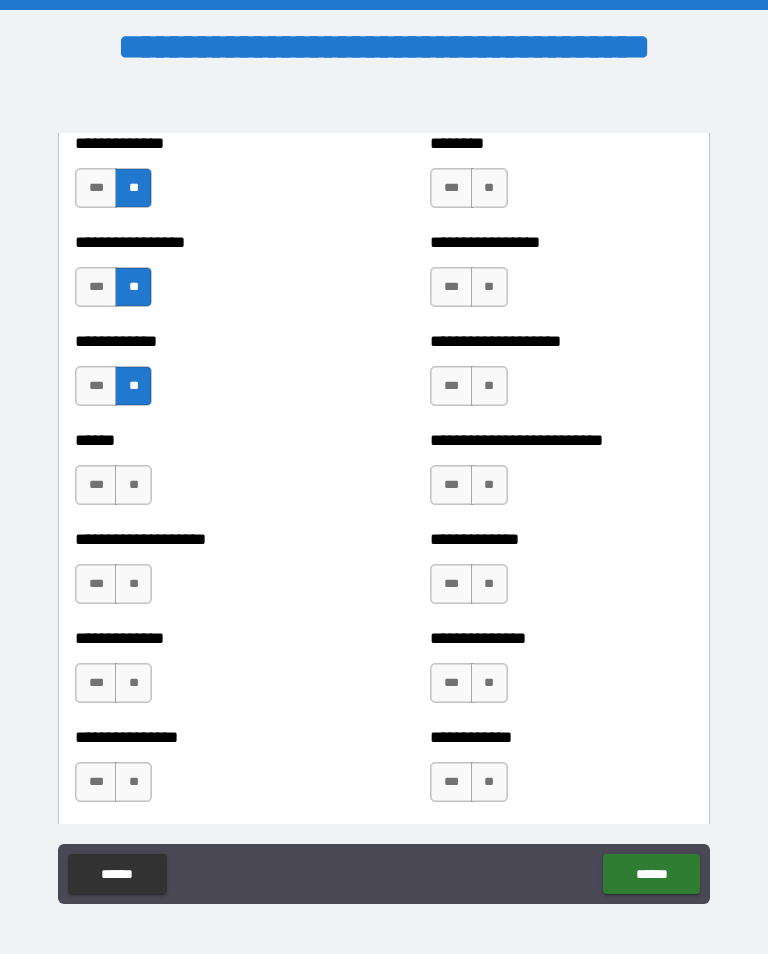 click on "**" at bounding box center (133, 485) 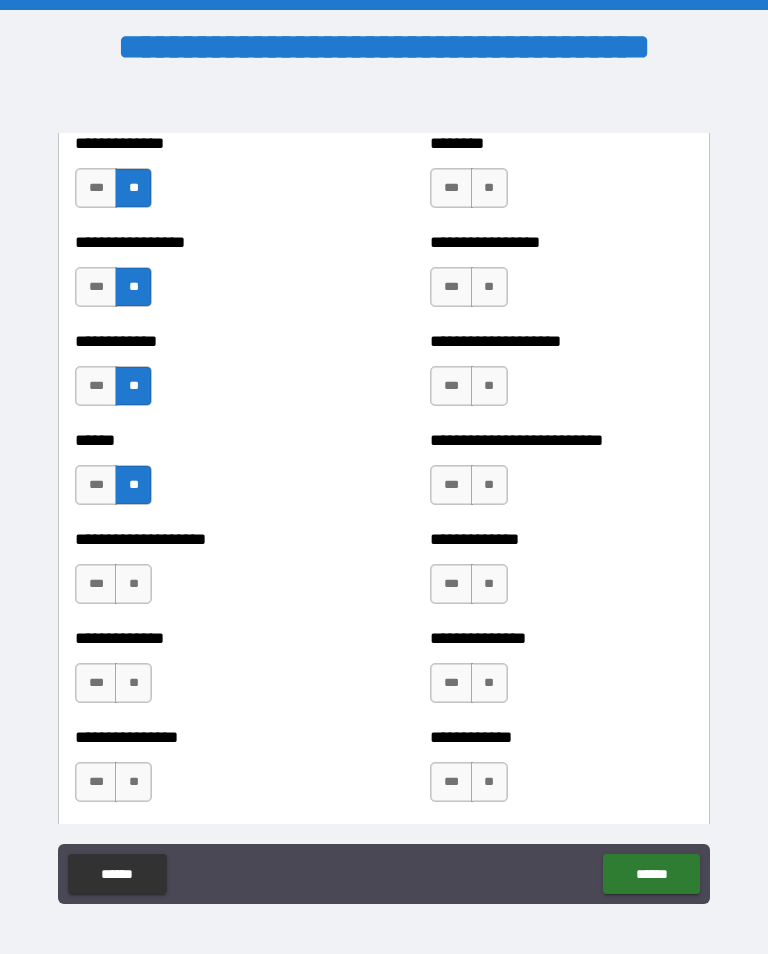 click on "**" at bounding box center (133, 584) 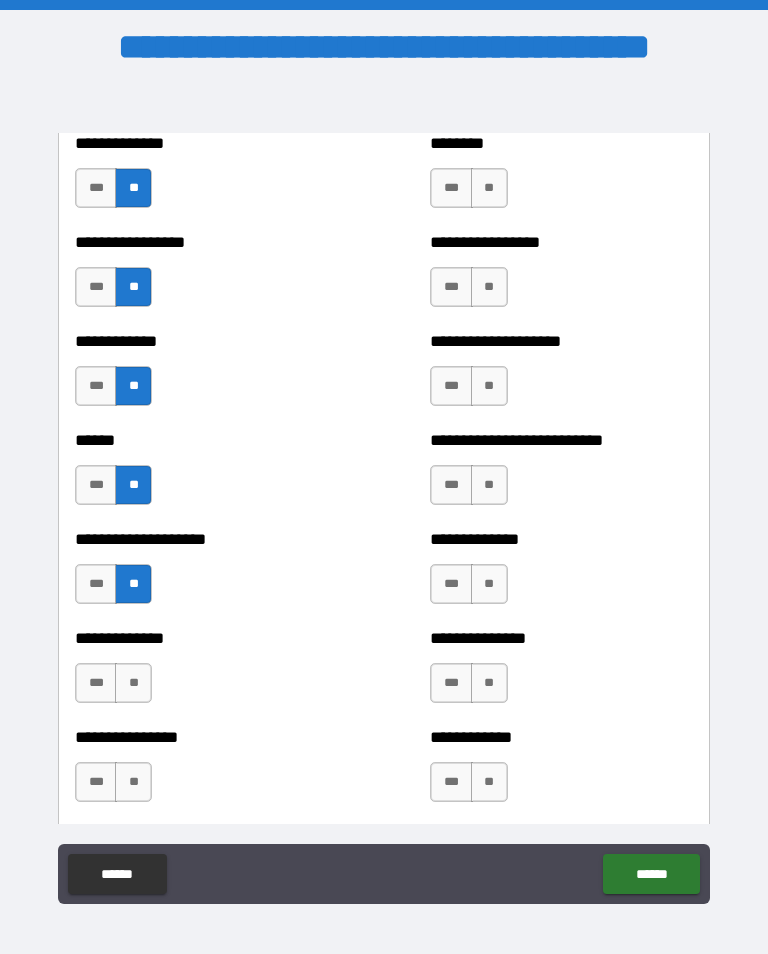click on "**" at bounding box center (133, 683) 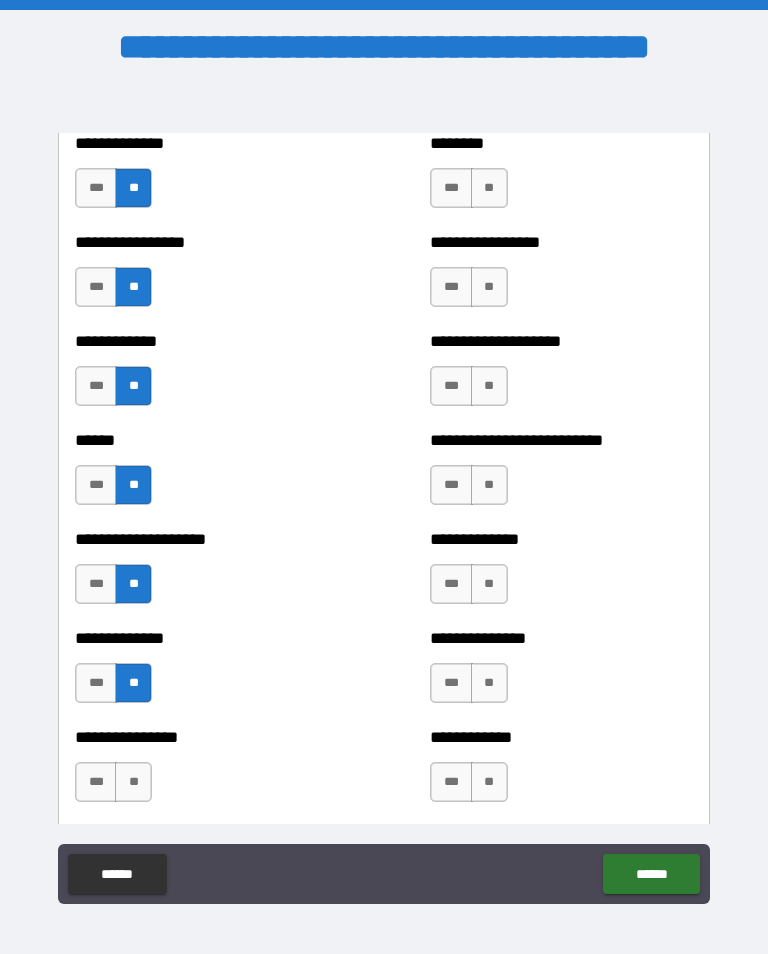 click on "**" at bounding box center (133, 782) 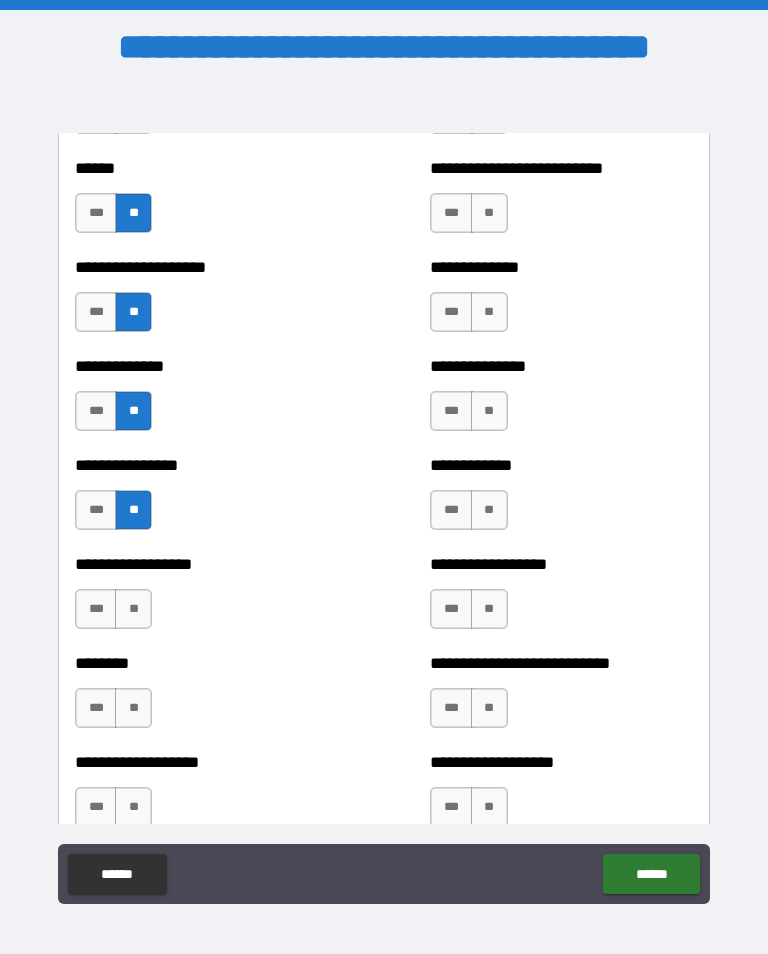 scroll, scrollTop: 4122, scrollLeft: 0, axis: vertical 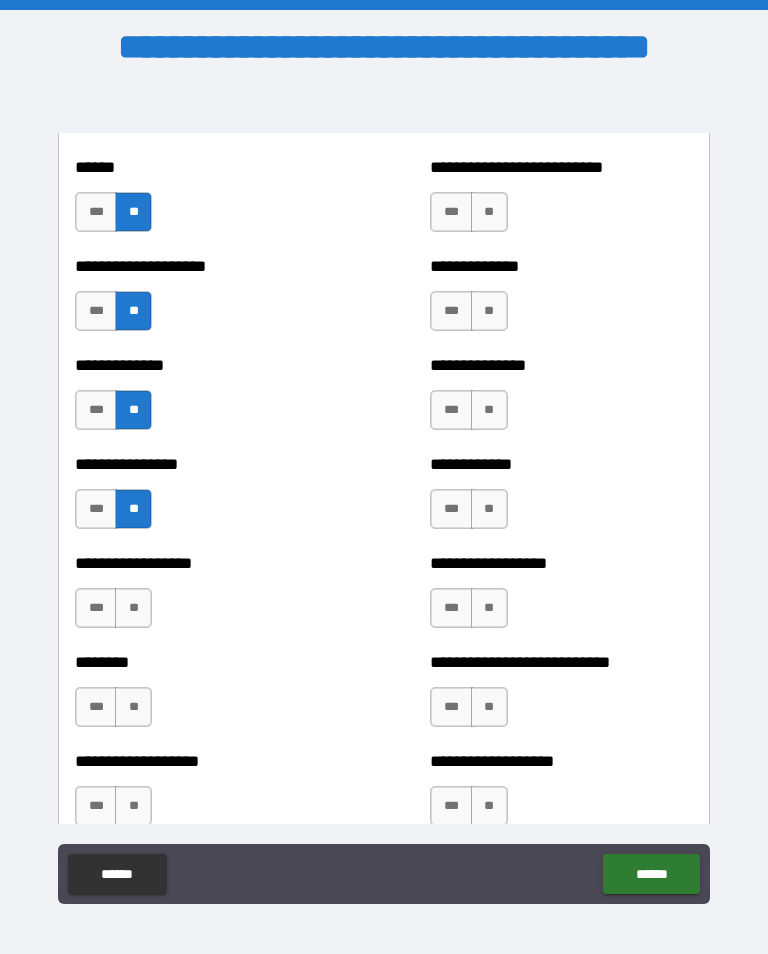 click on "**" at bounding box center [133, 608] 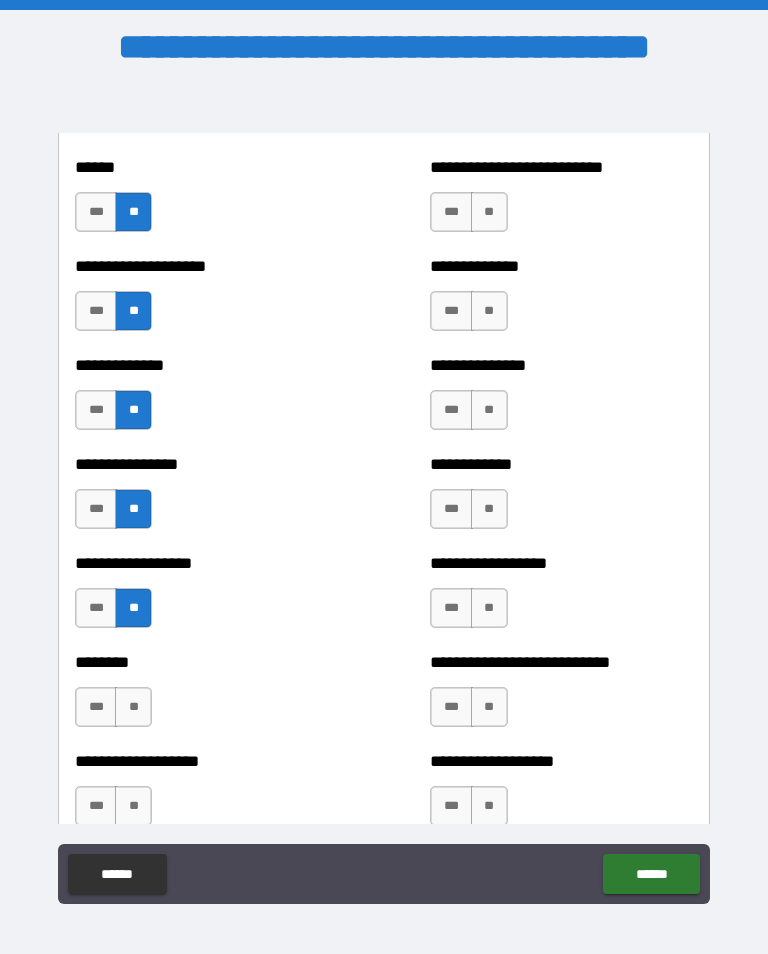 click on "**" at bounding box center [133, 707] 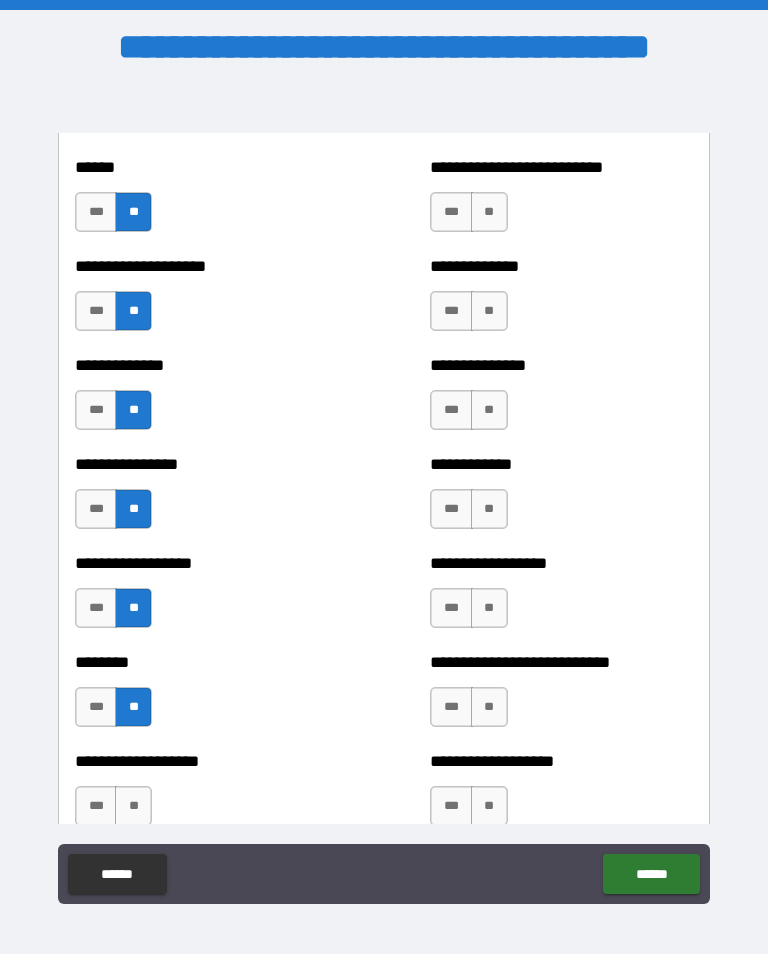 click on "**" at bounding box center (133, 806) 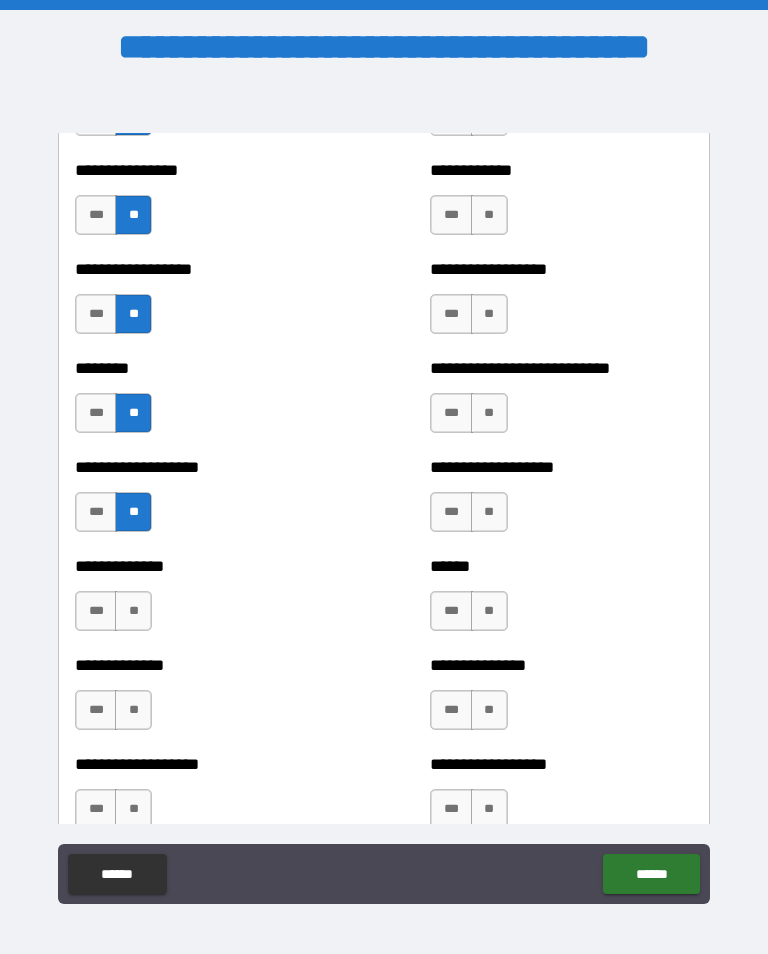 scroll, scrollTop: 4500, scrollLeft: 0, axis: vertical 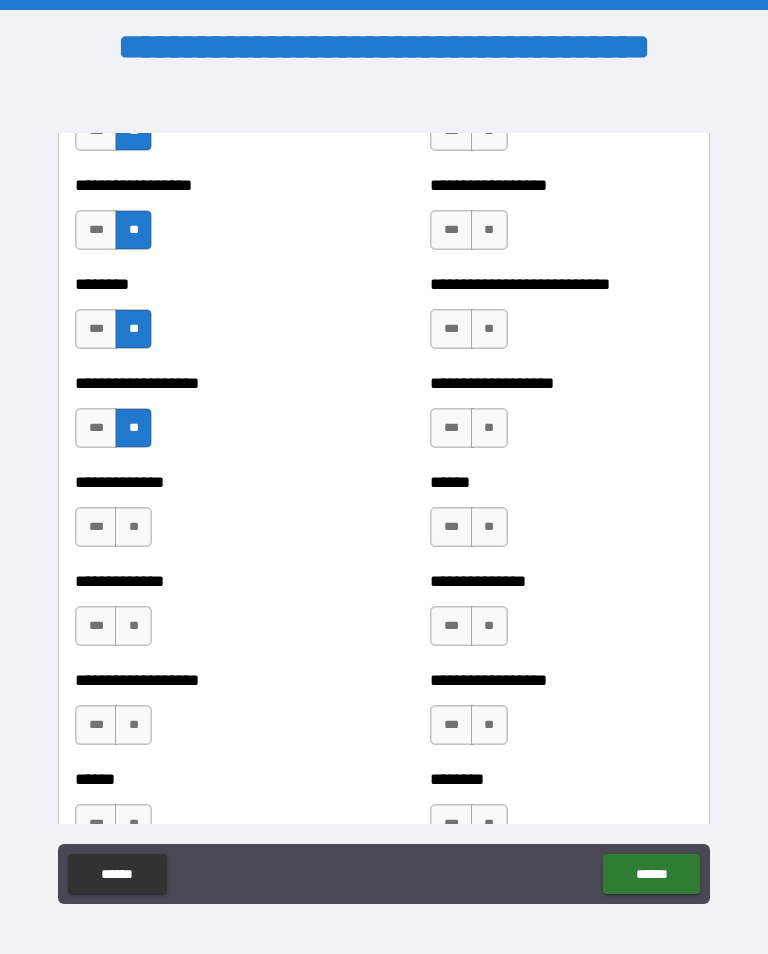 click on "**" at bounding box center [133, 527] 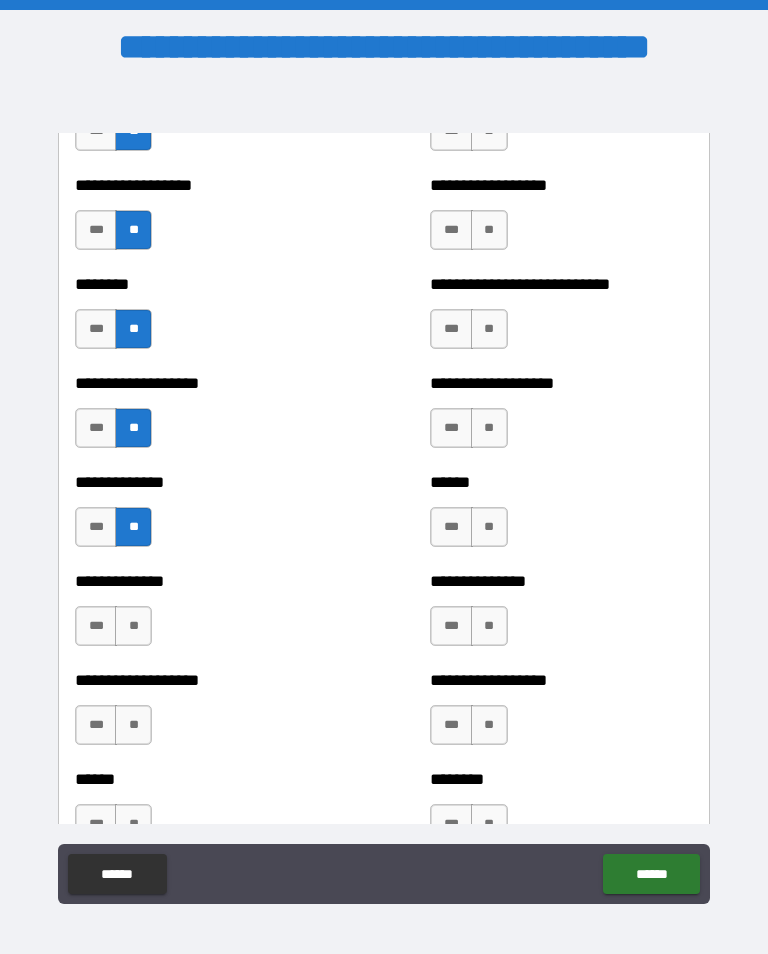 click on "**" at bounding box center (133, 626) 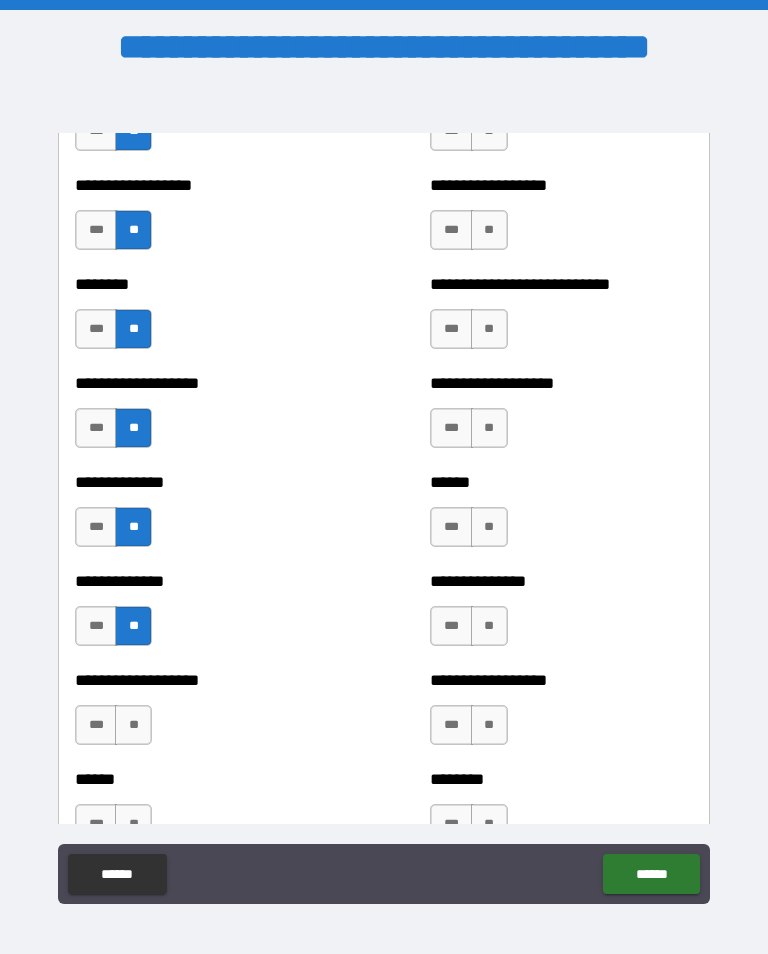 click on "**" at bounding box center (133, 725) 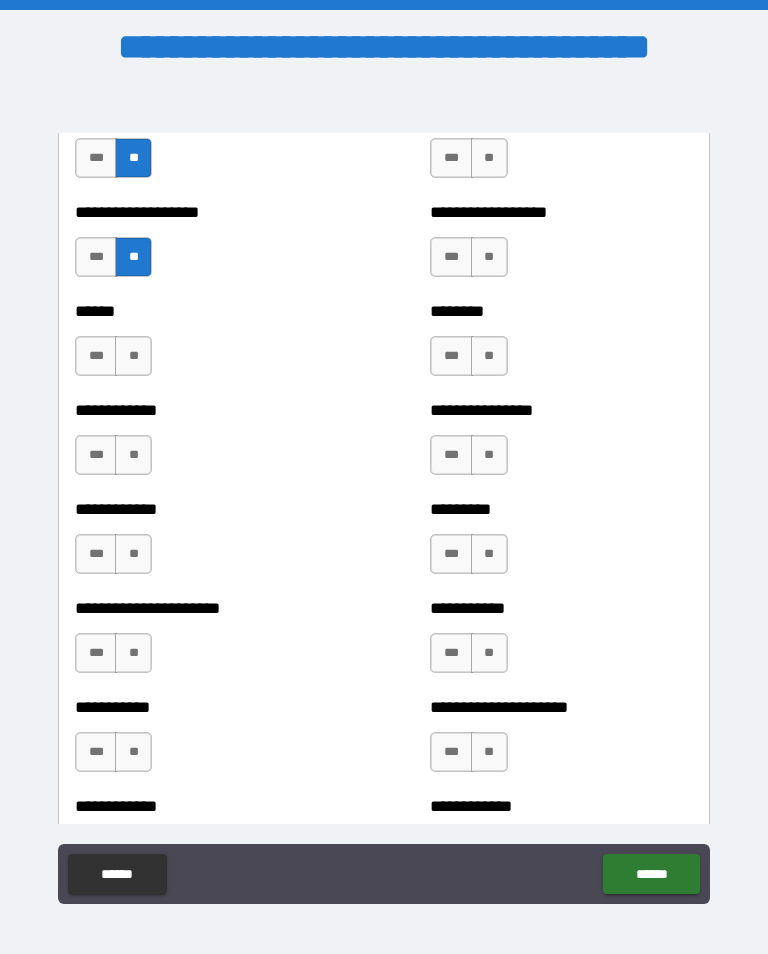 scroll, scrollTop: 5107, scrollLeft: 0, axis: vertical 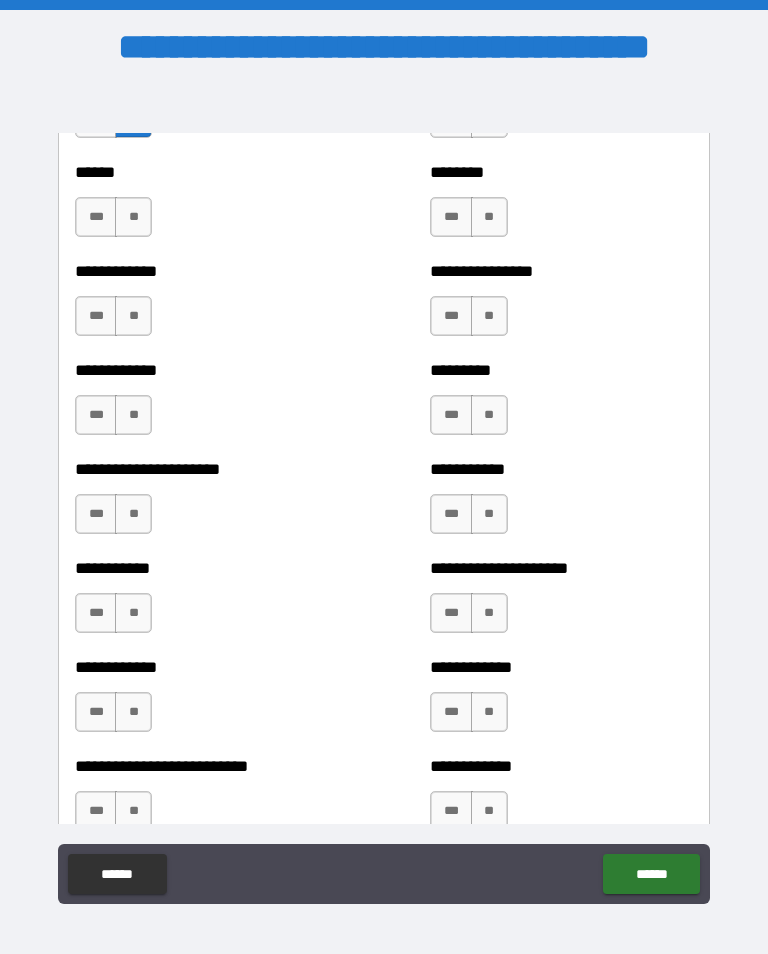 click on "**" at bounding box center [133, 217] 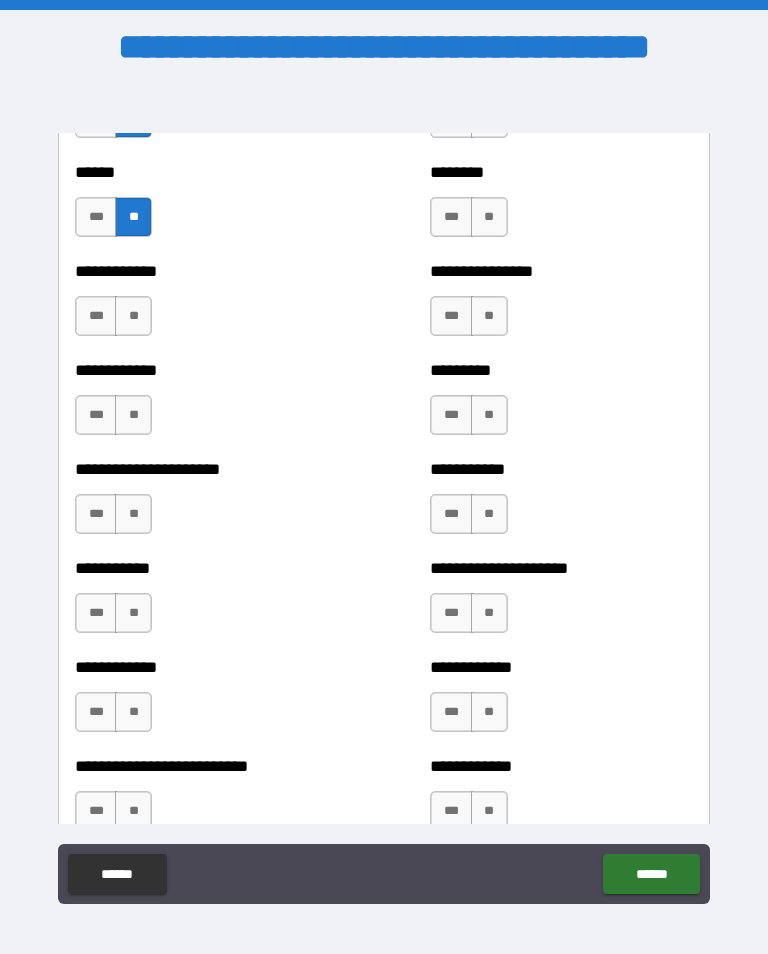 click on "**" at bounding box center (133, 316) 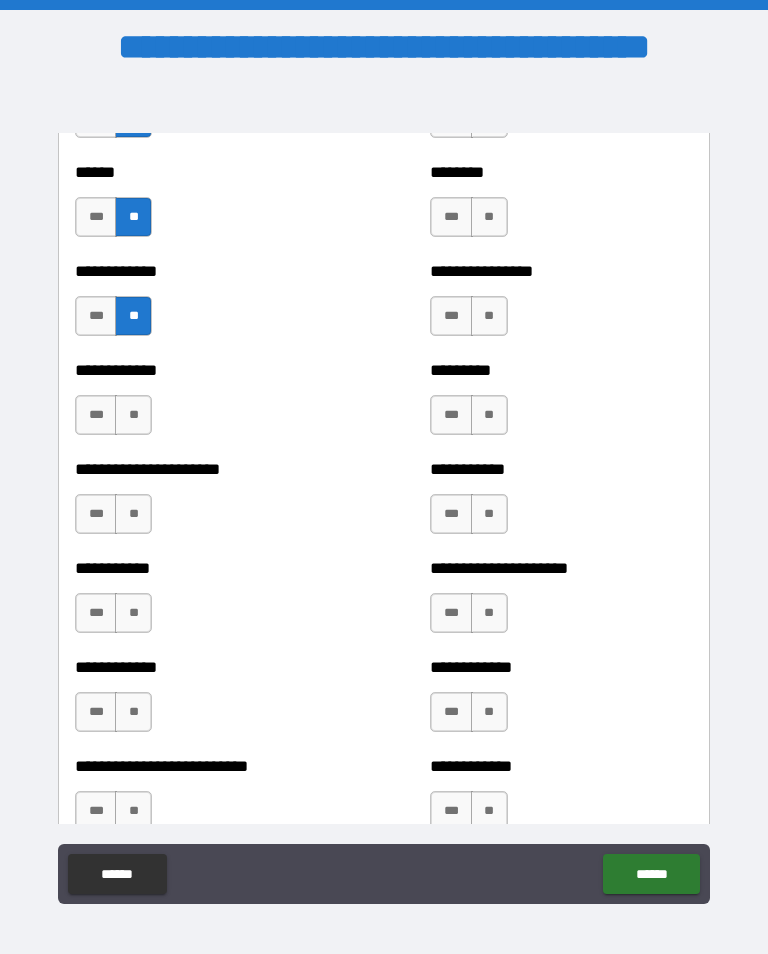 click on "**" at bounding box center [133, 415] 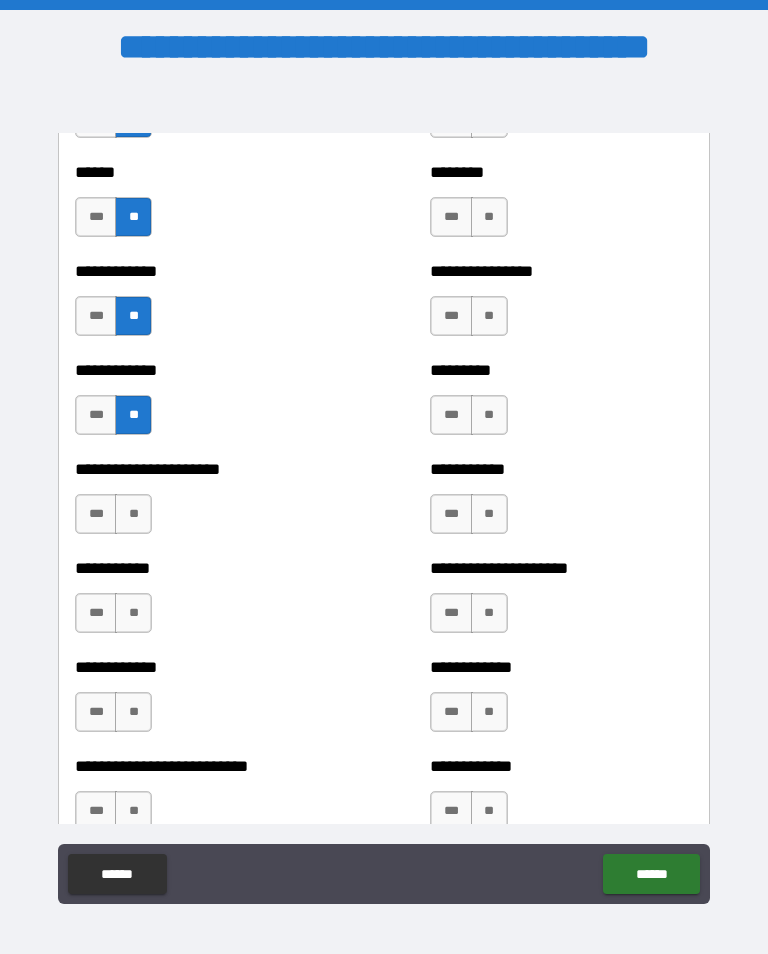click on "**" at bounding box center (133, 514) 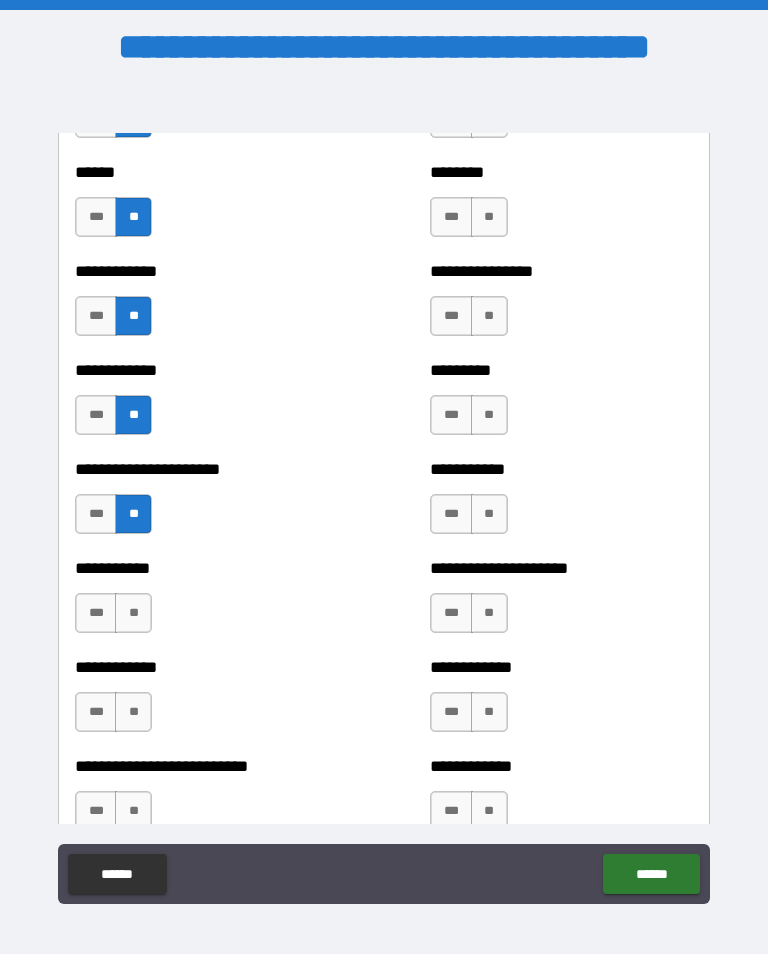 click on "**" at bounding box center (133, 613) 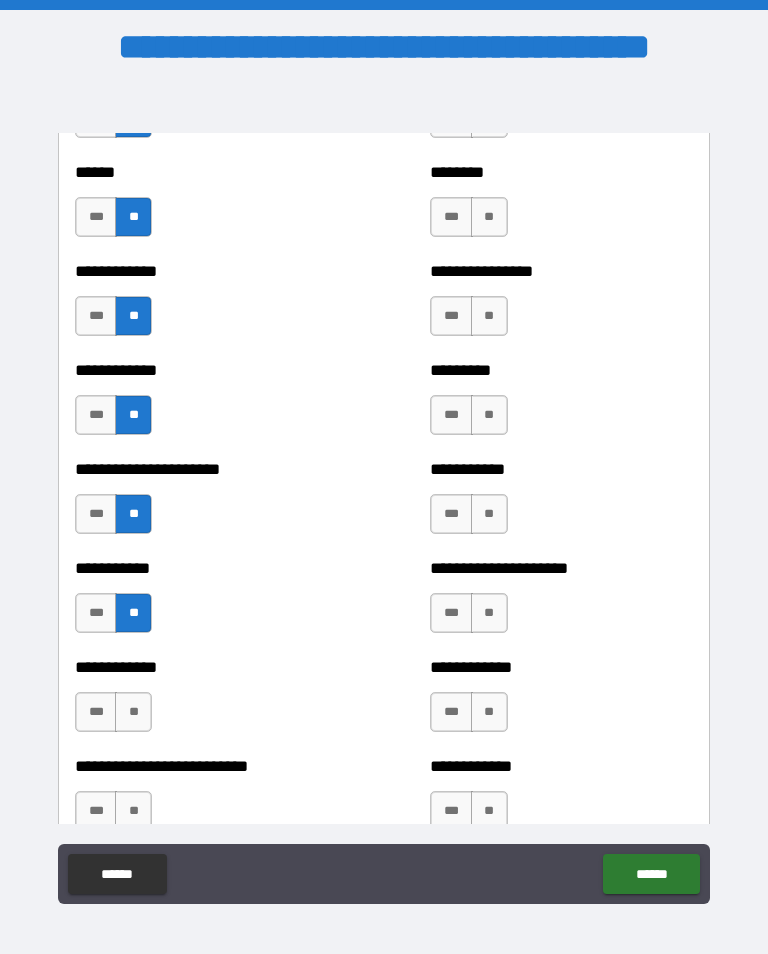 click on "**" at bounding box center [133, 712] 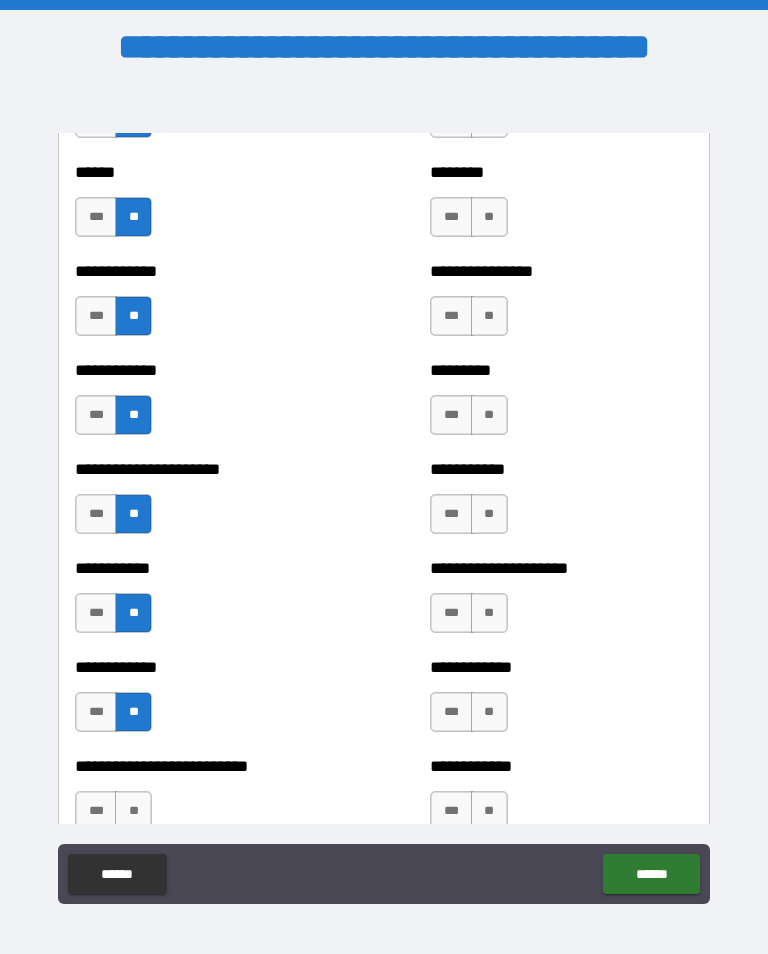 click on "**" at bounding box center [133, 811] 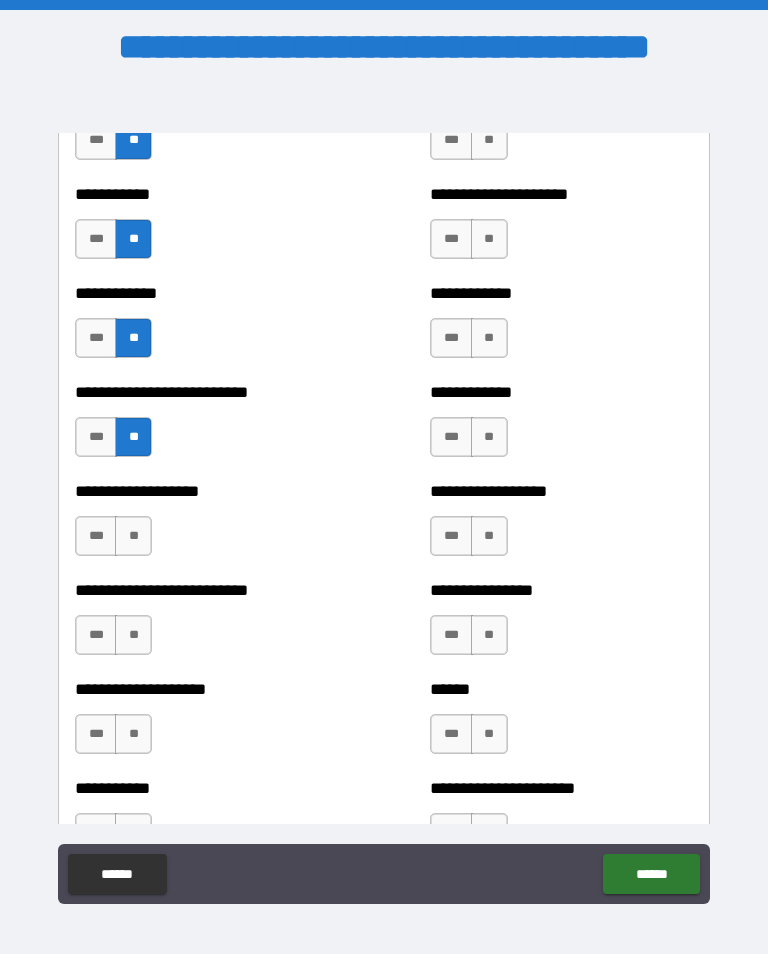 scroll, scrollTop: 5566, scrollLeft: 0, axis: vertical 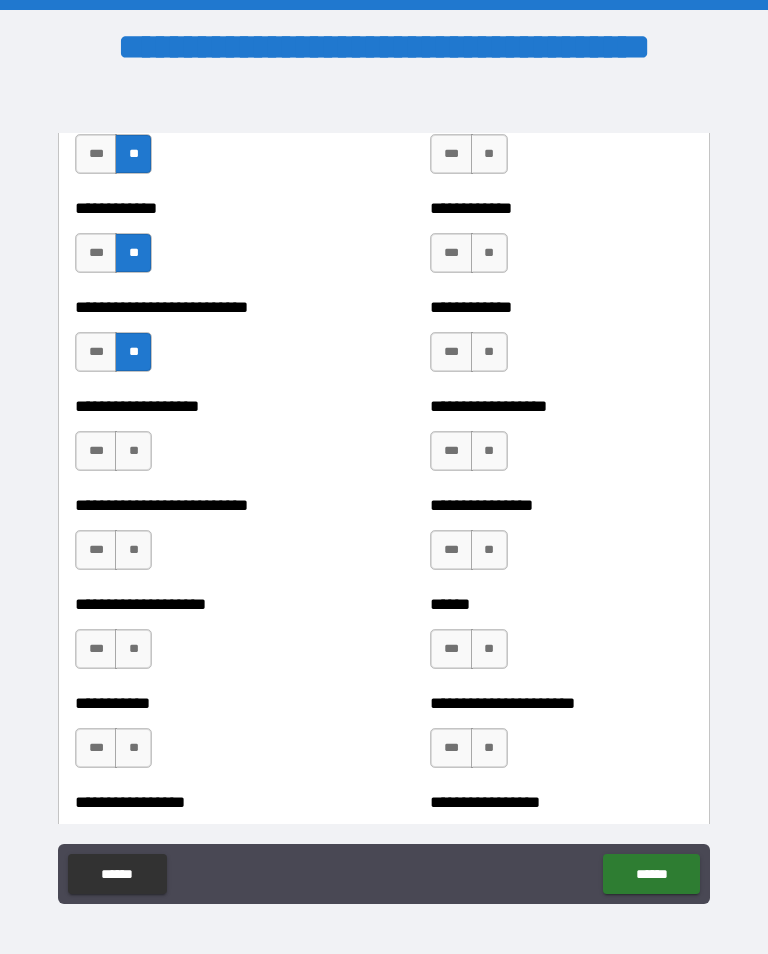 click on "**" at bounding box center [133, 451] 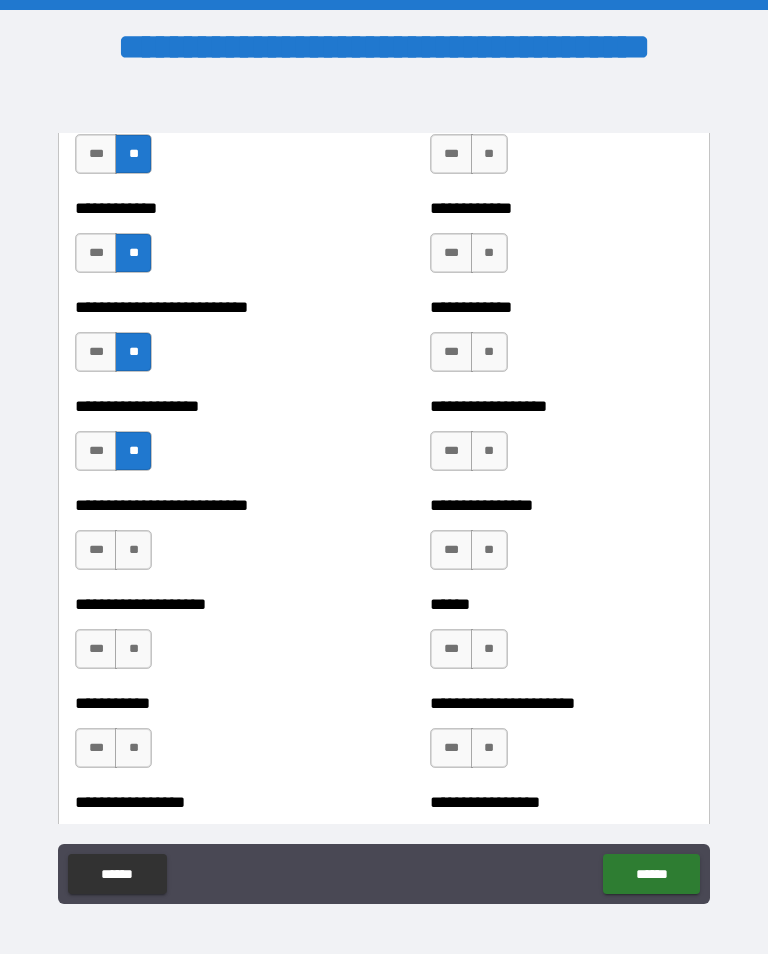 click on "**" at bounding box center (133, 550) 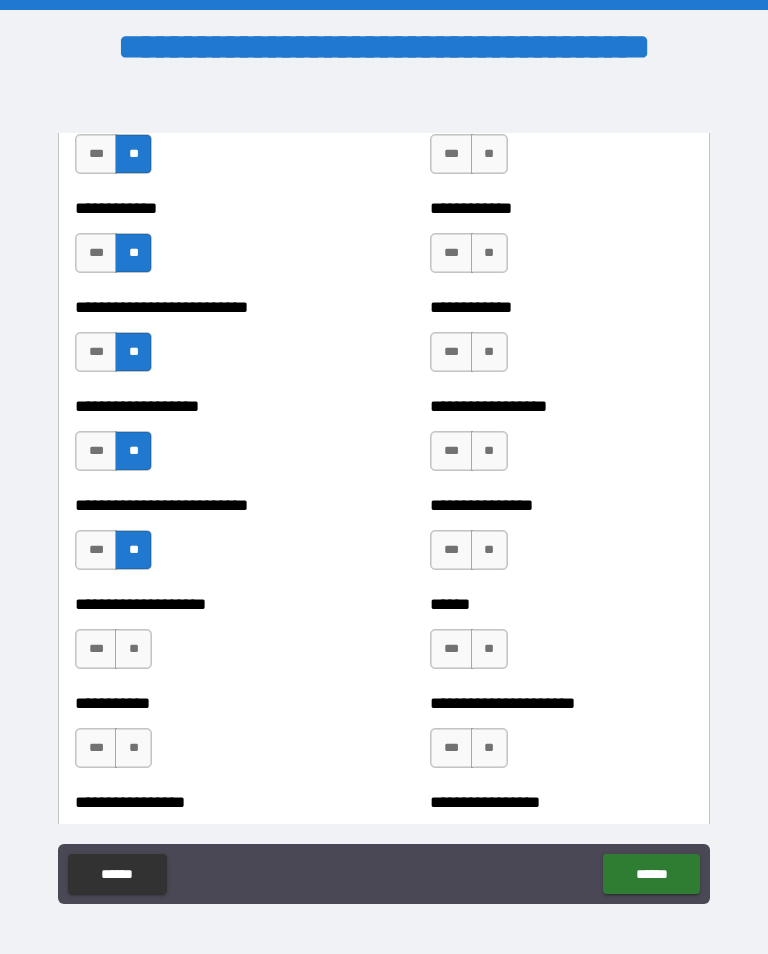 click on "**" at bounding box center (133, 649) 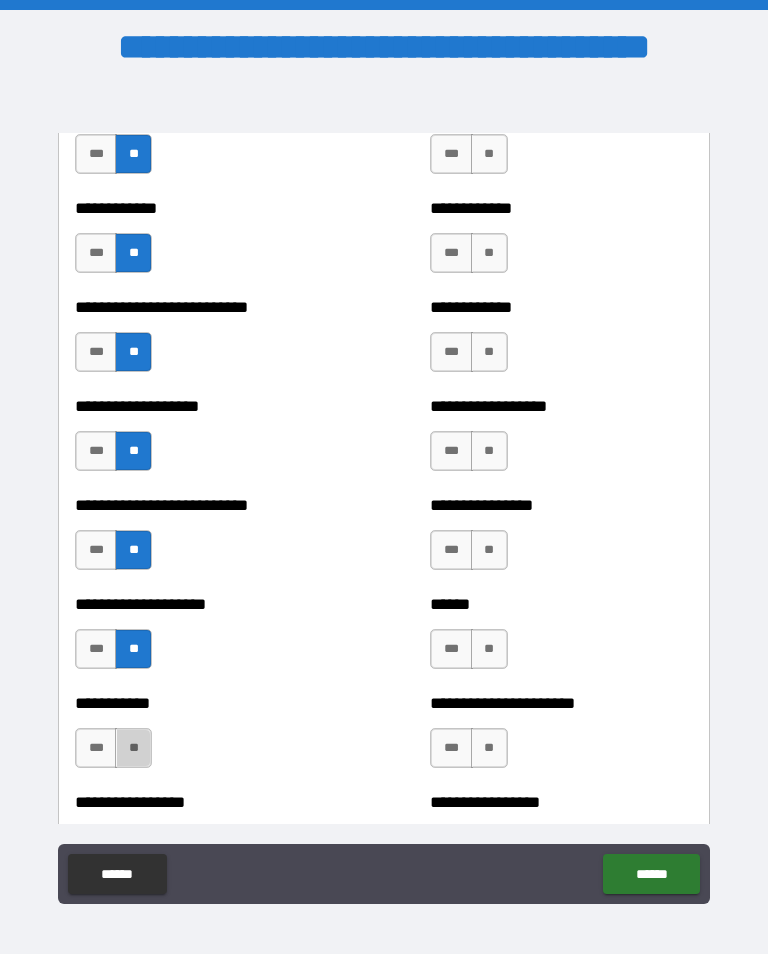 click on "**" at bounding box center [133, 748] 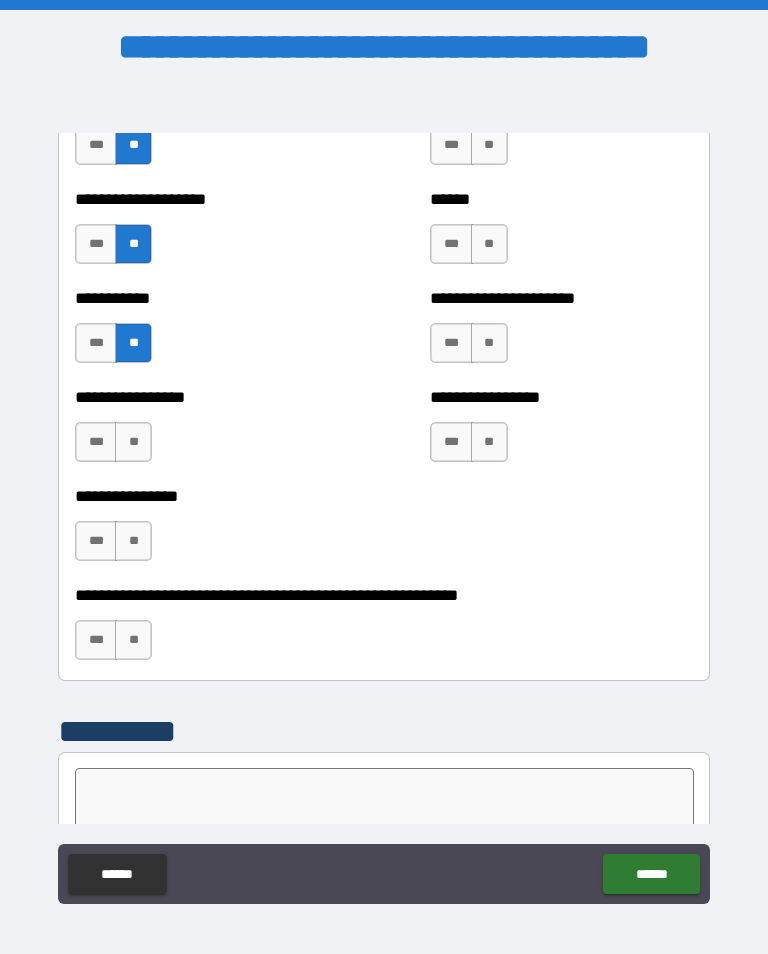 scroll, scrollTop: 5977, scrollLeft: 0, axis: vertical 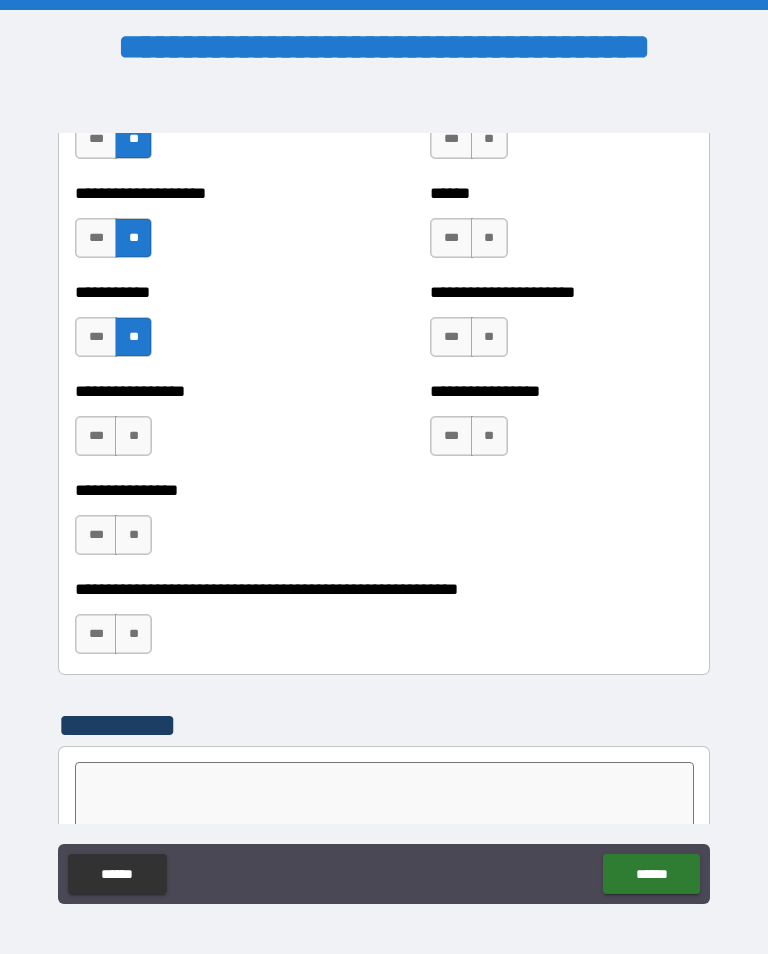 click on "**" at bounding box center (133, 436) 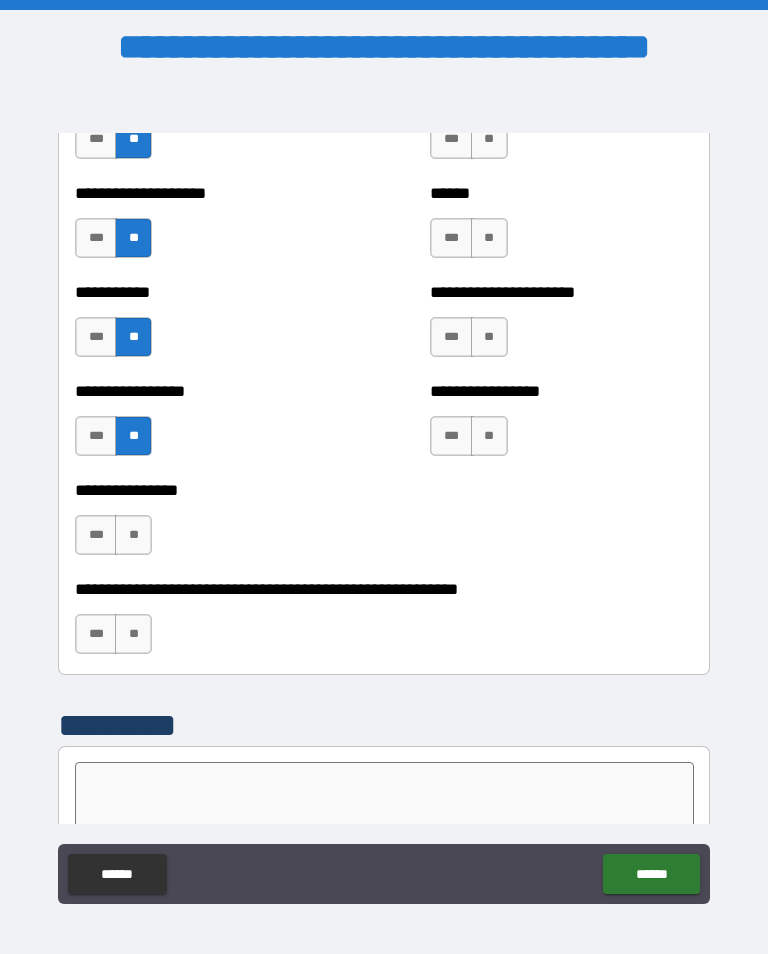 click on "**" at bounding box center [133, 535] 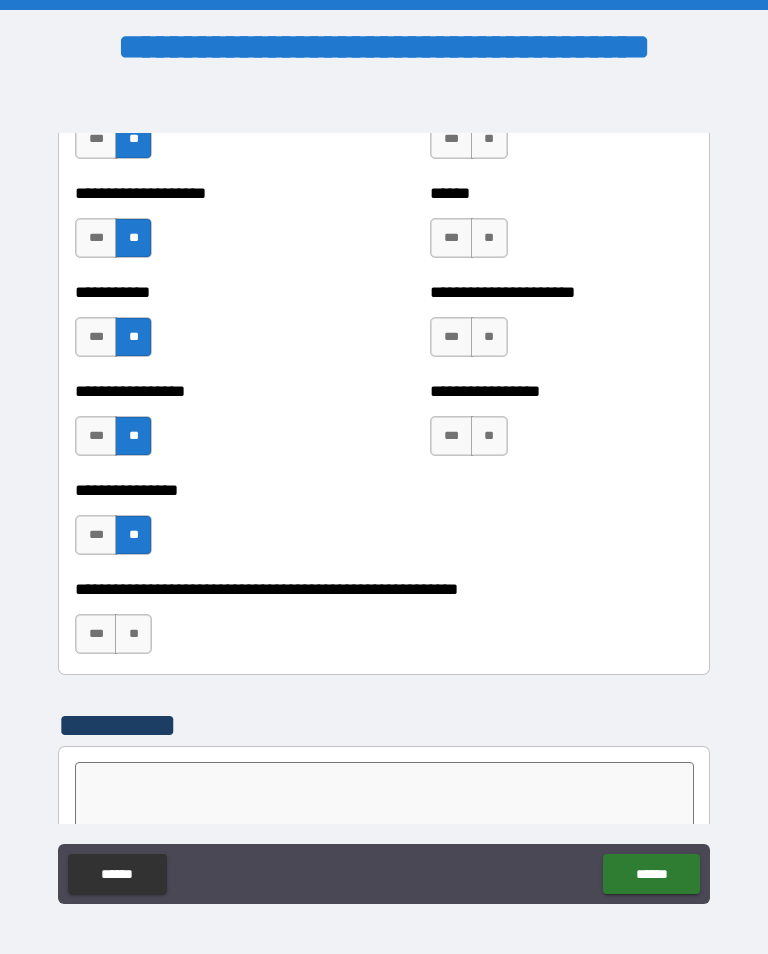 click on "**" at bounding box center (133, 634) 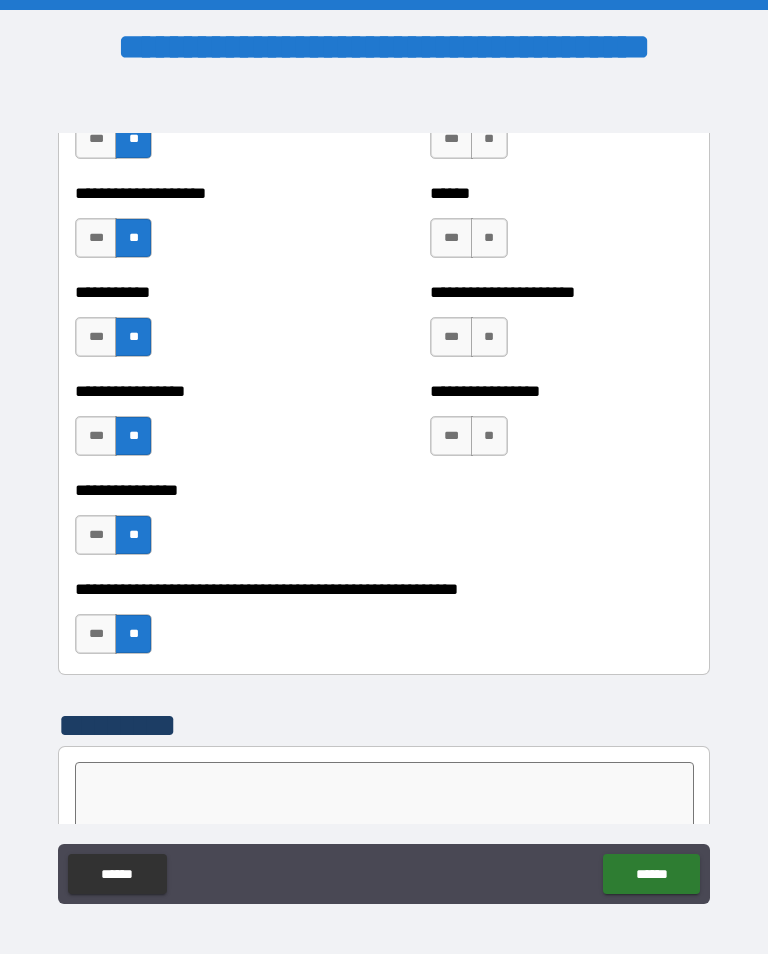click on "**" at bounding box center [489, 436] 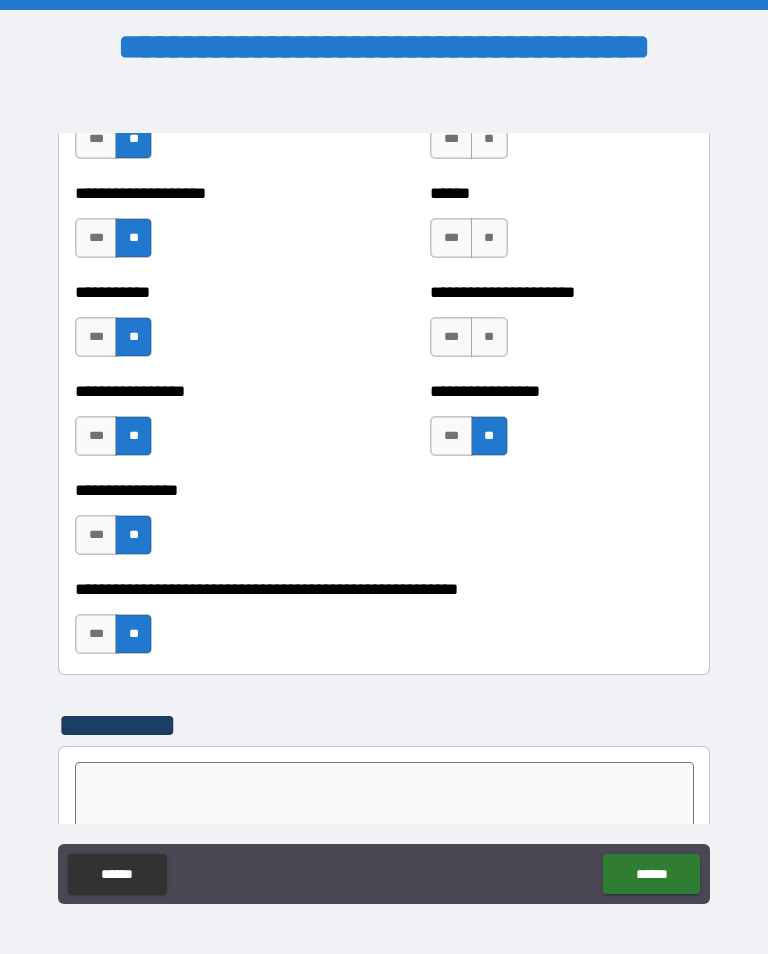 click on "**" at bounding box center [489, 337] 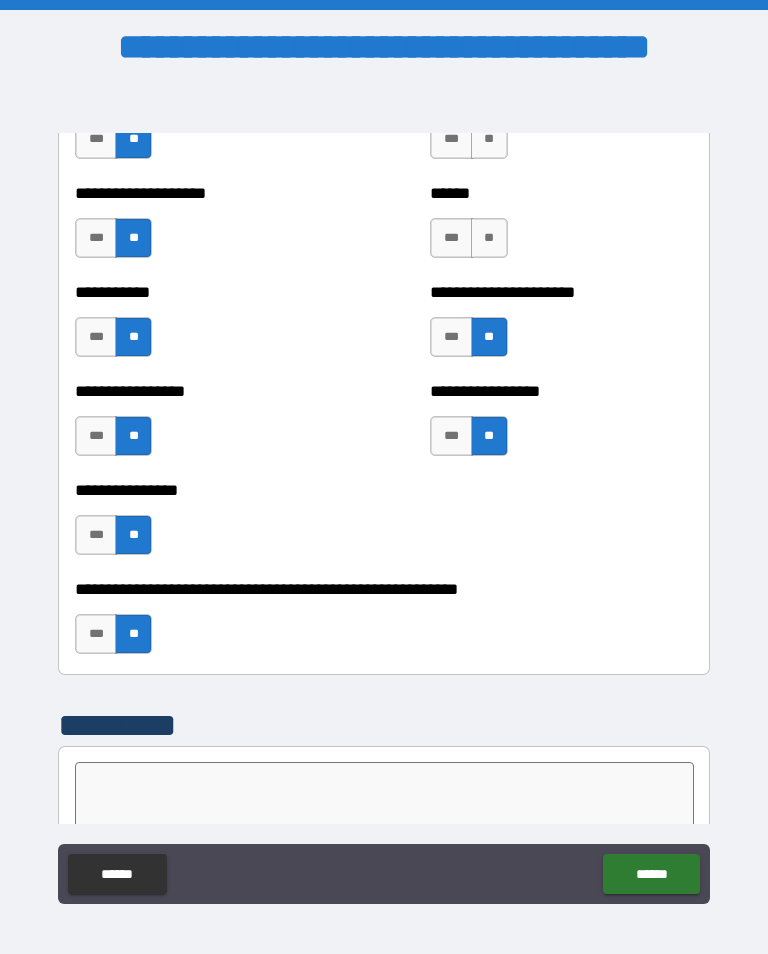 click on "**" at bounding box center (489, 238) 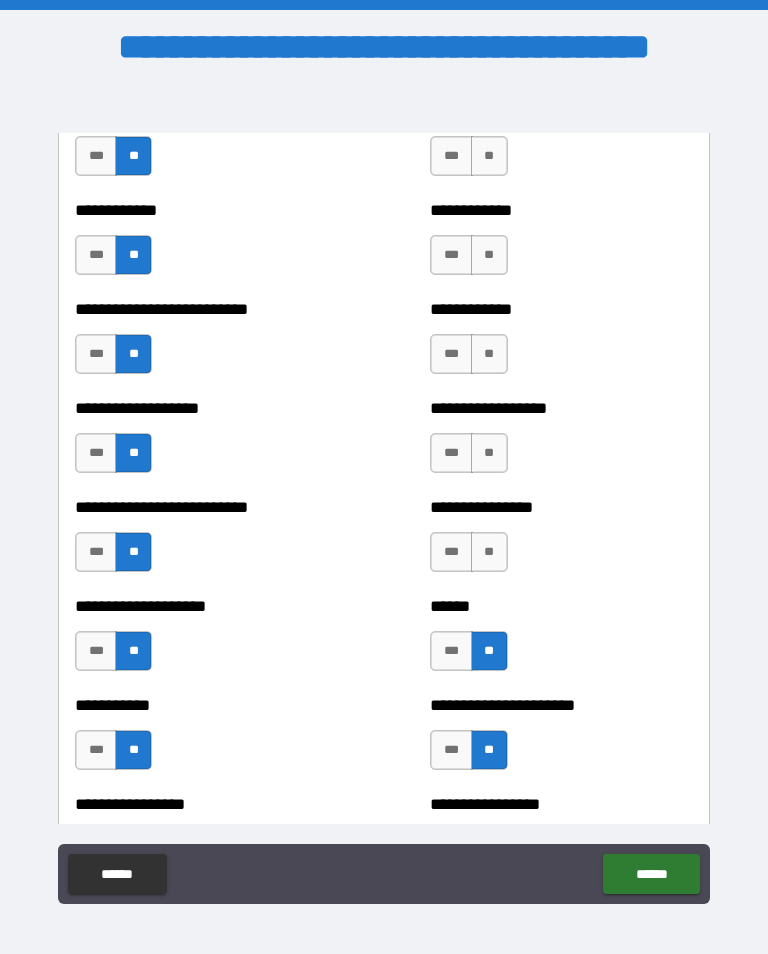 scroll, scrollTop: 5567, scrollLeft: 0, axis: vertical 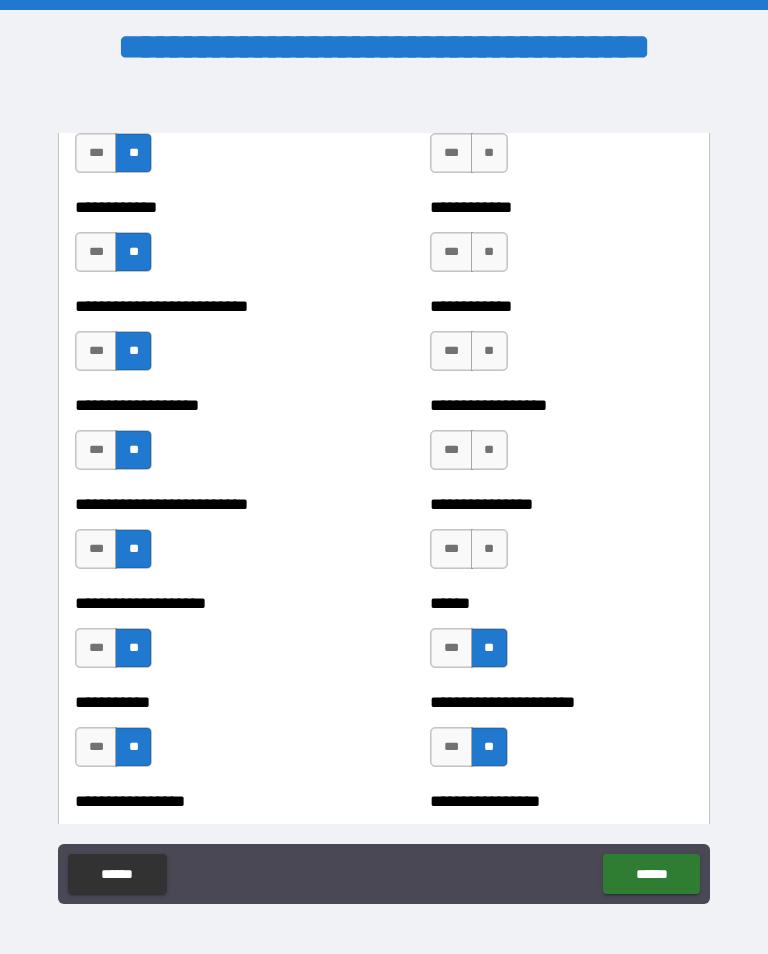 click on "**" at bounding box center [489, 549] 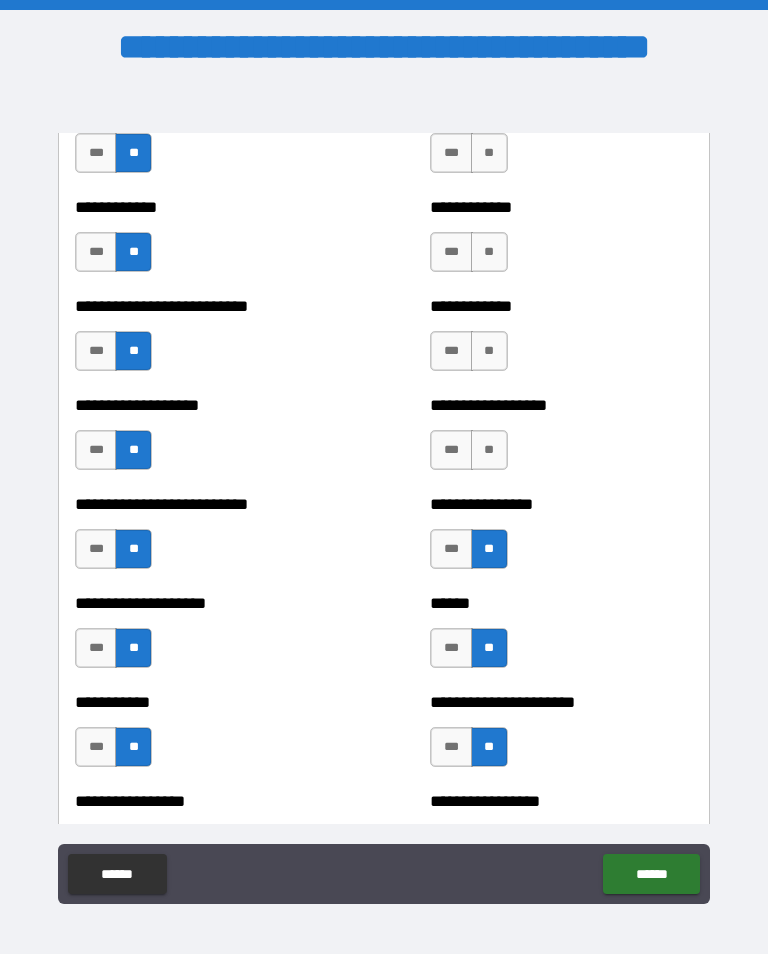 click on "**" at bounding box center [489, 450] 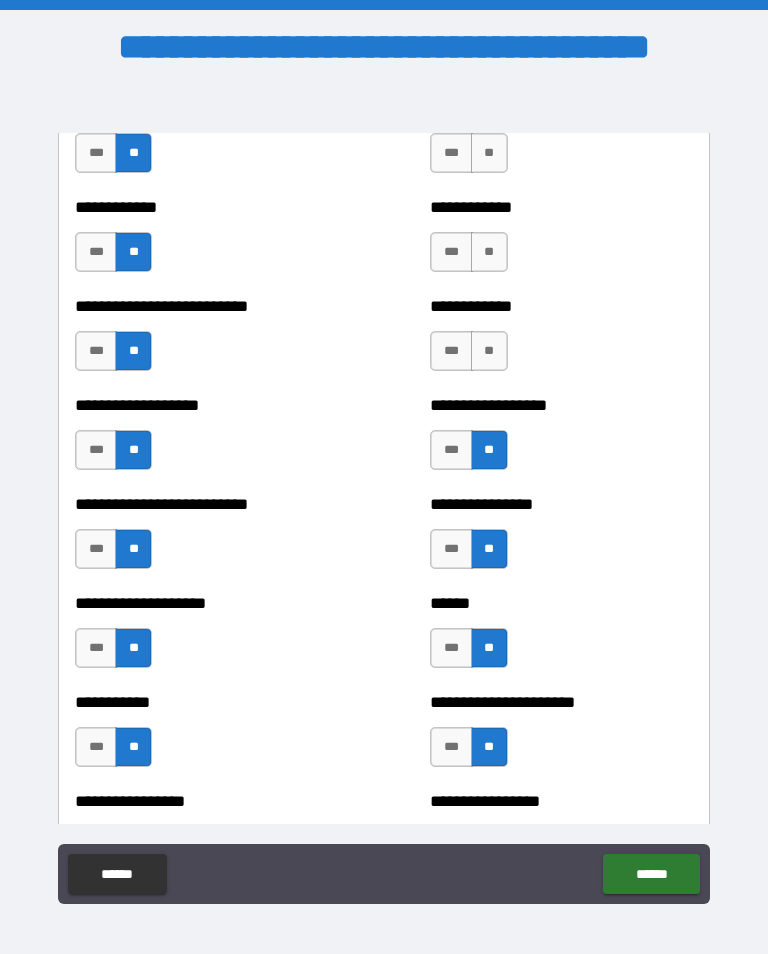 click on "**" at bounding box center [489, 351] 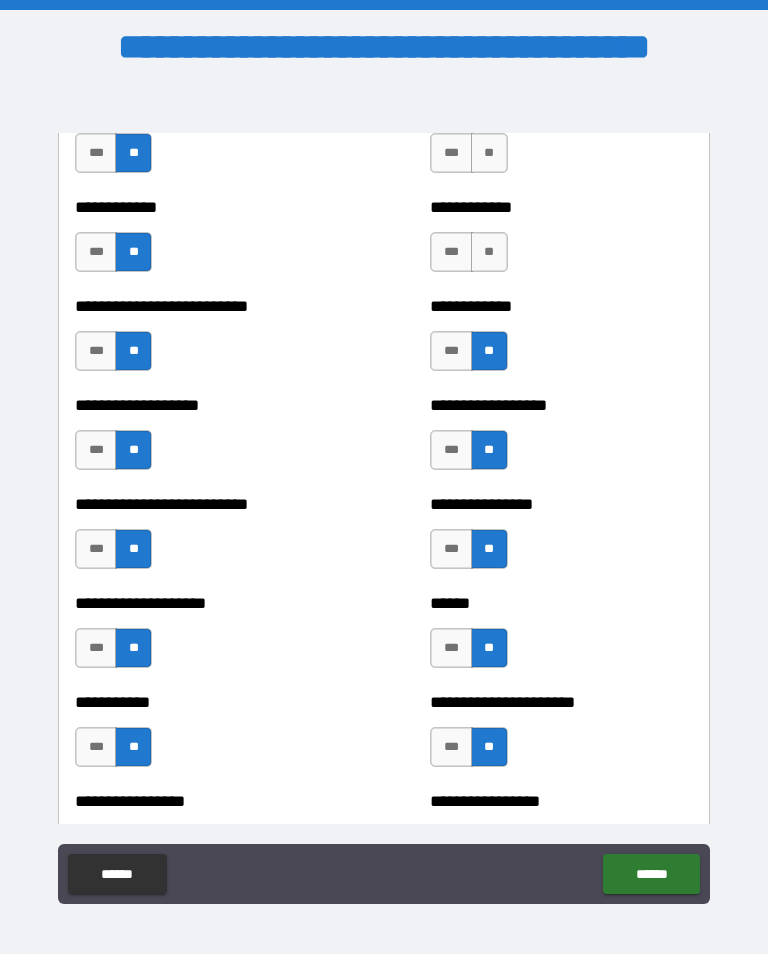 click on "**" at bounding box center (489, 252) 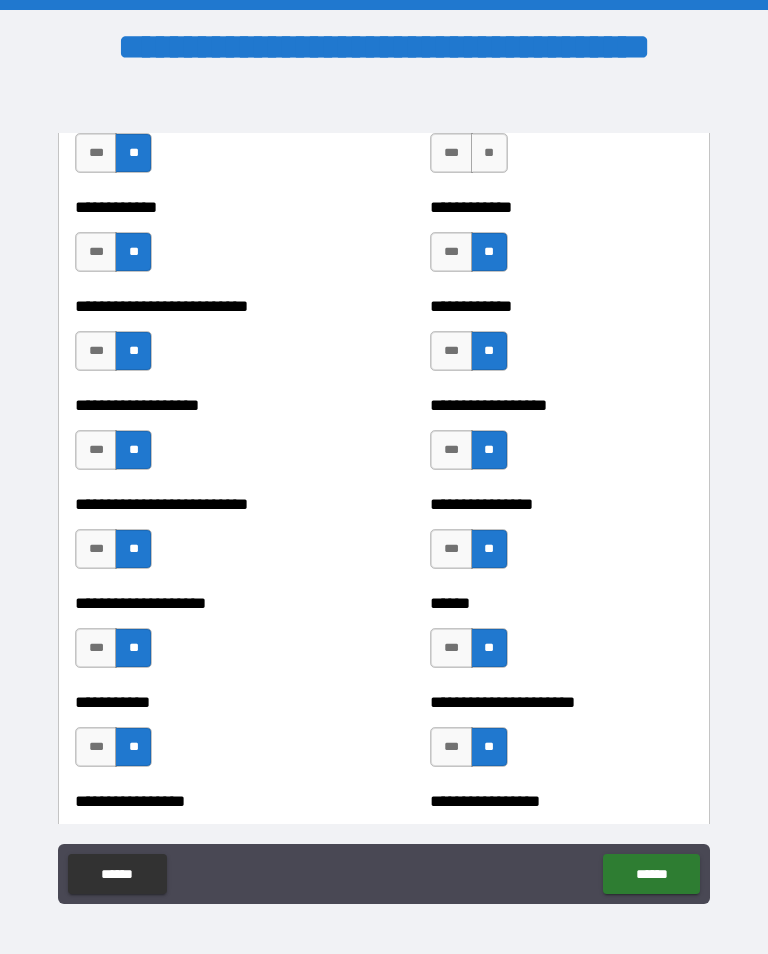click on "**" at bounding box center (489, 153) 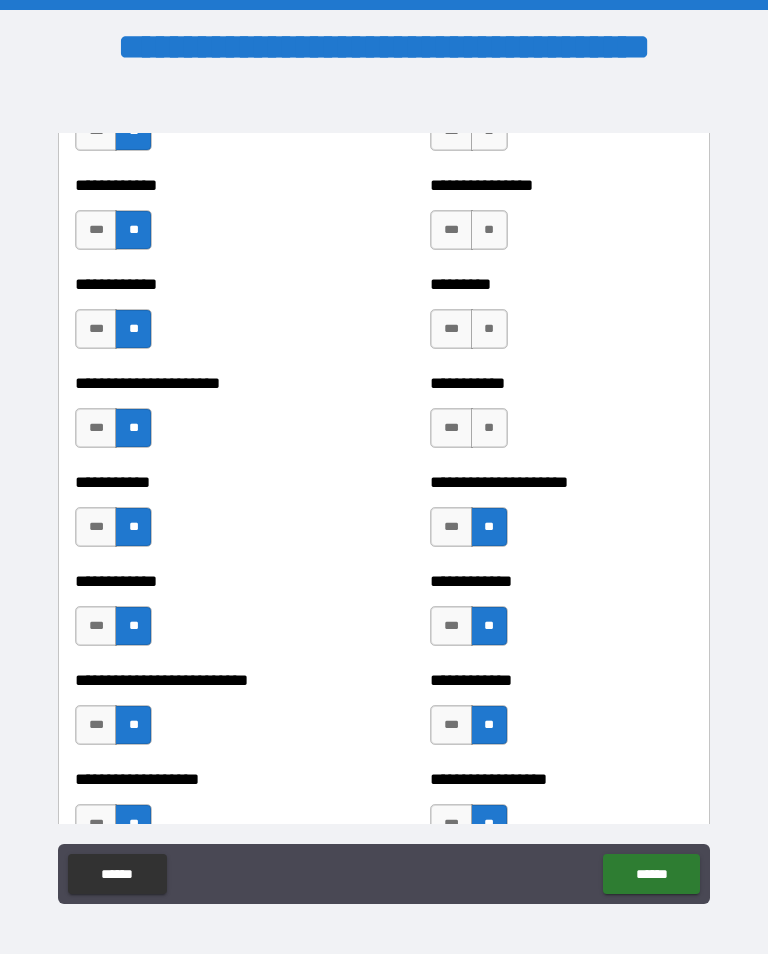scroll, scrollTop: 5195, scrollLeft: 0, axis: vertical 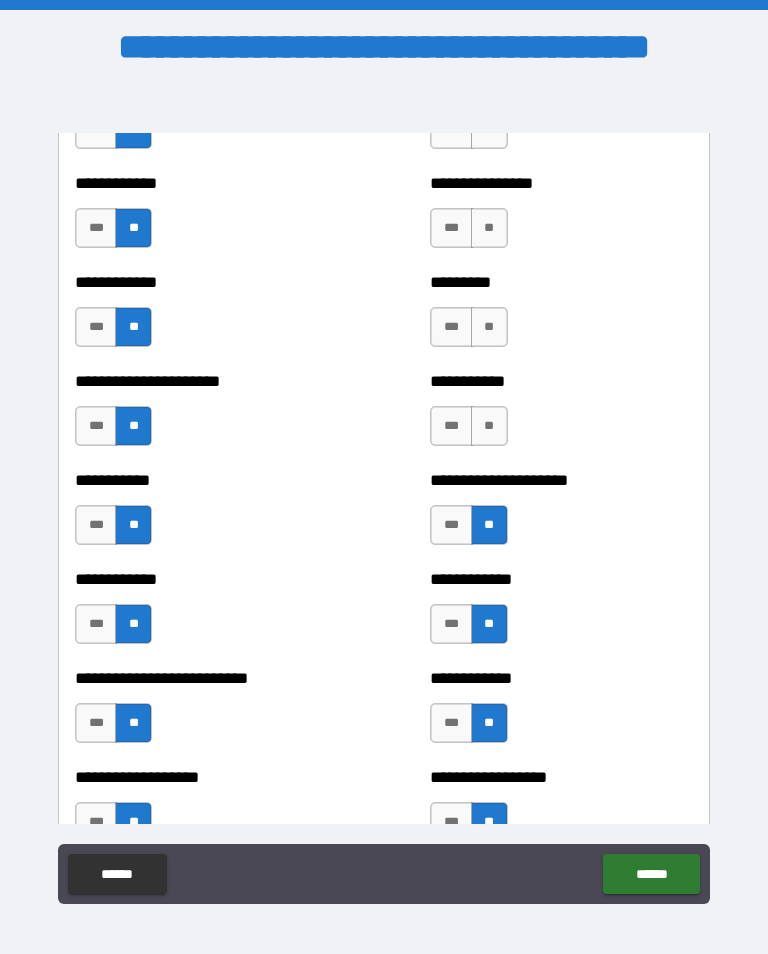 click on "**" at bounding box center [489, 426] 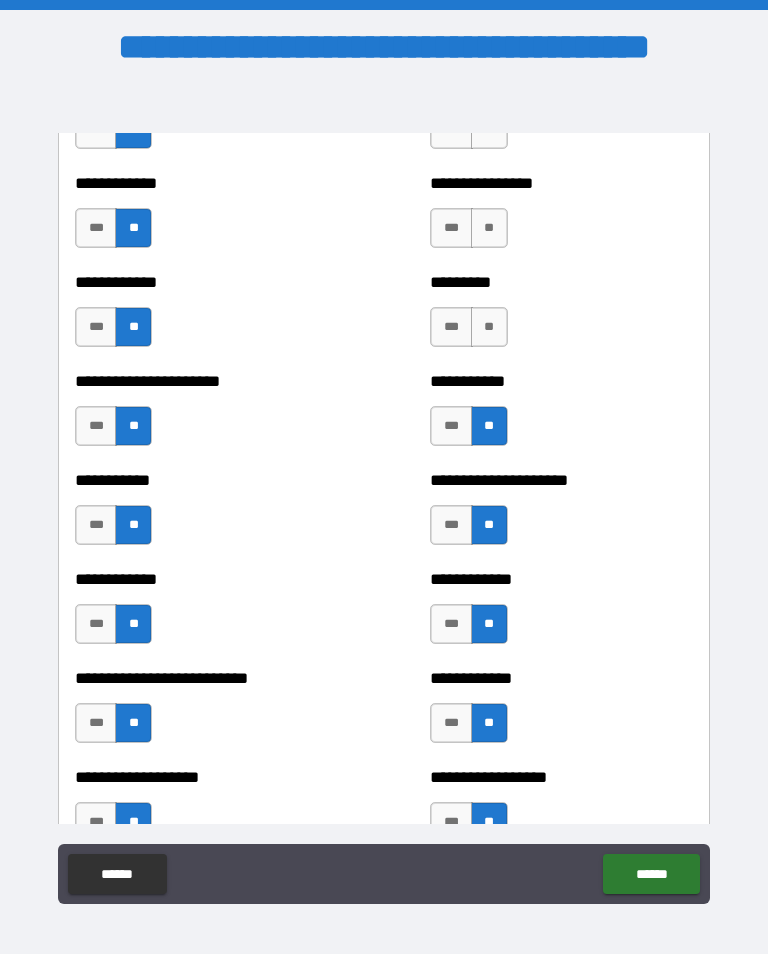 click on "**" at bounding box center (489, 327) 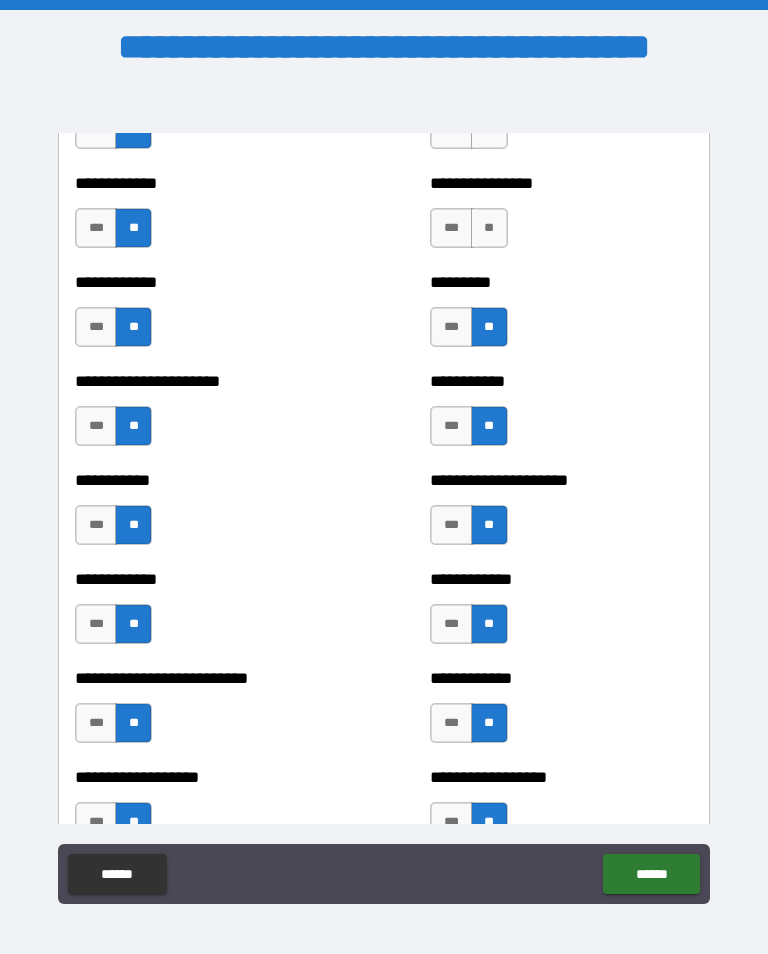 click on "**" at bounding box center [489, 228] 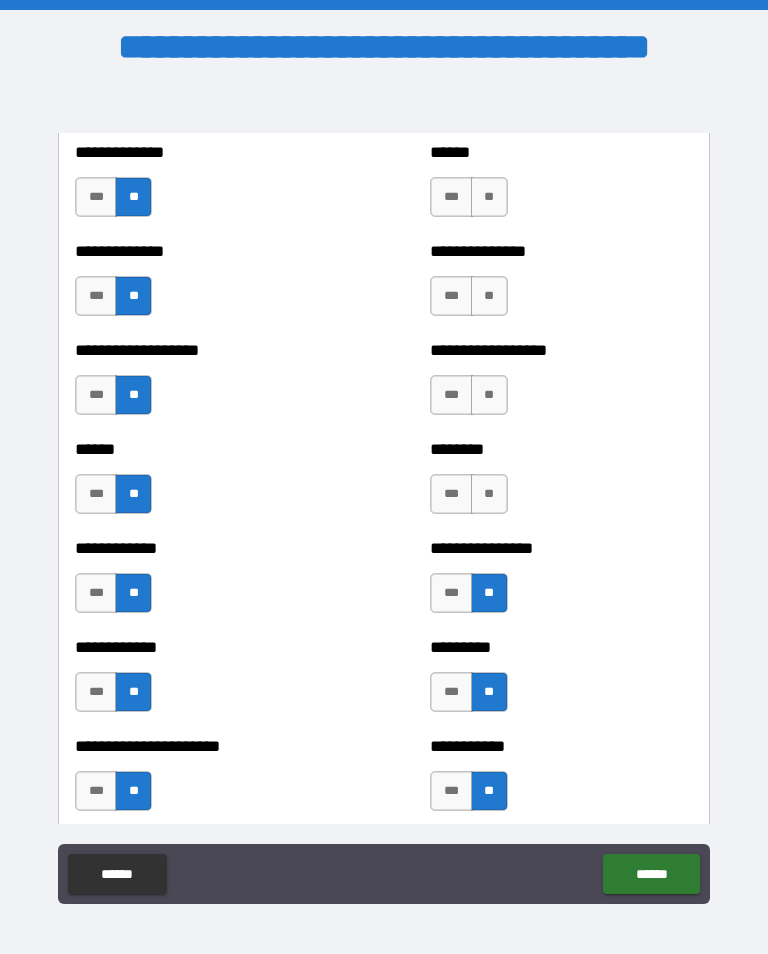 scroll, scrollTop: 4830, scrollLeft: 0, axis: vertical 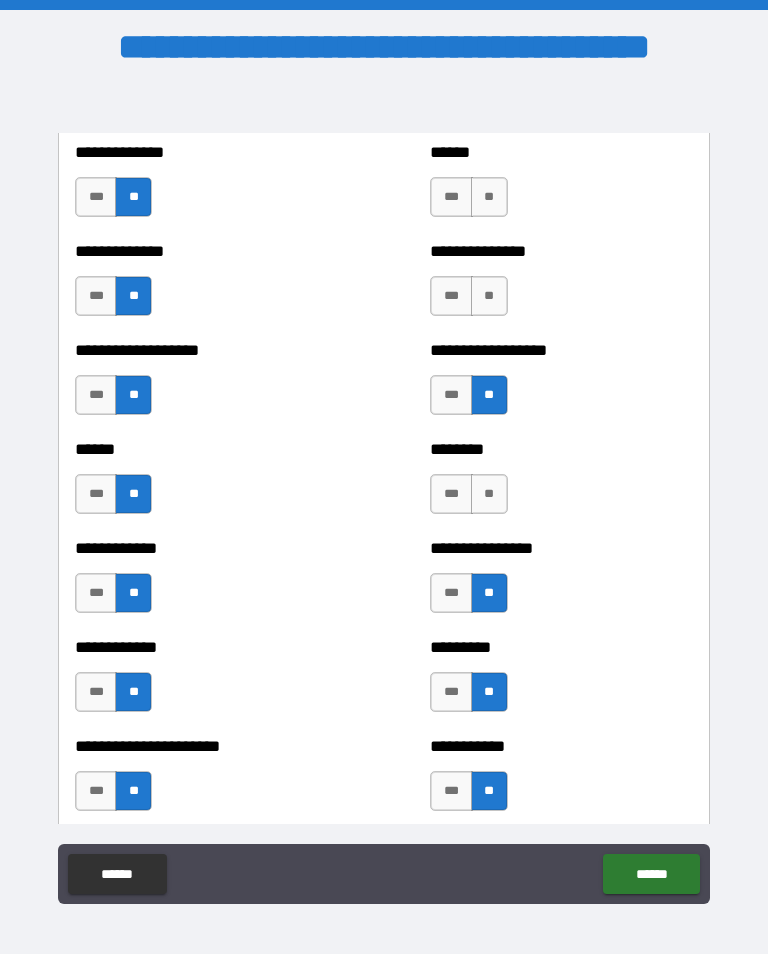 click on "**" at bounding box center (489, 296) 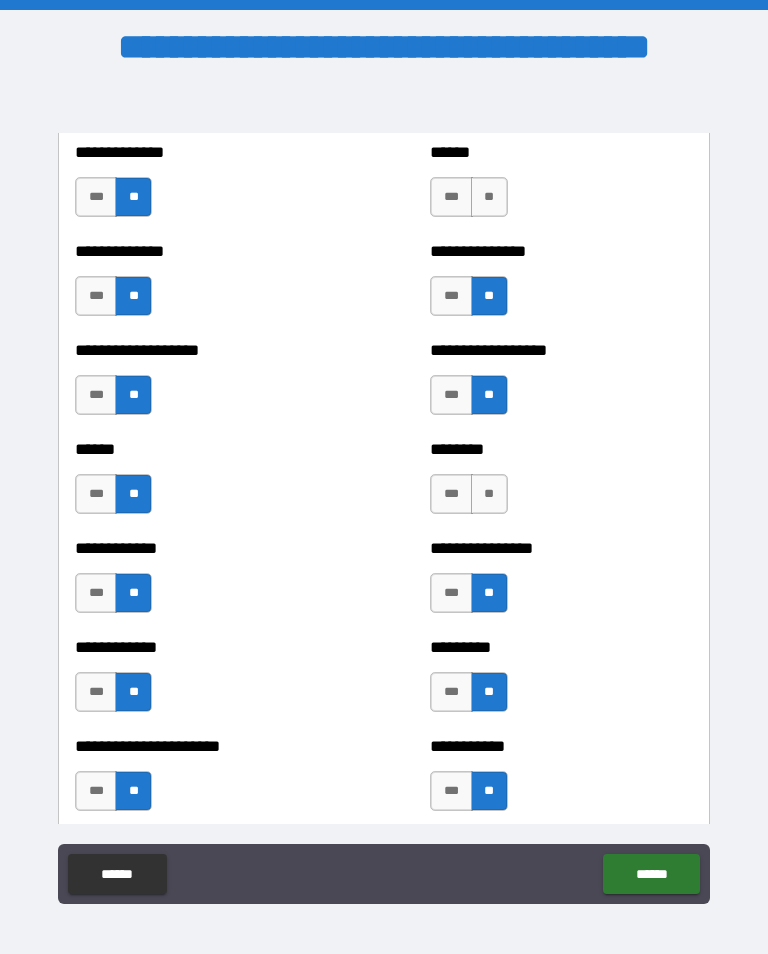 click on "**" at bounding box center (489, 197) 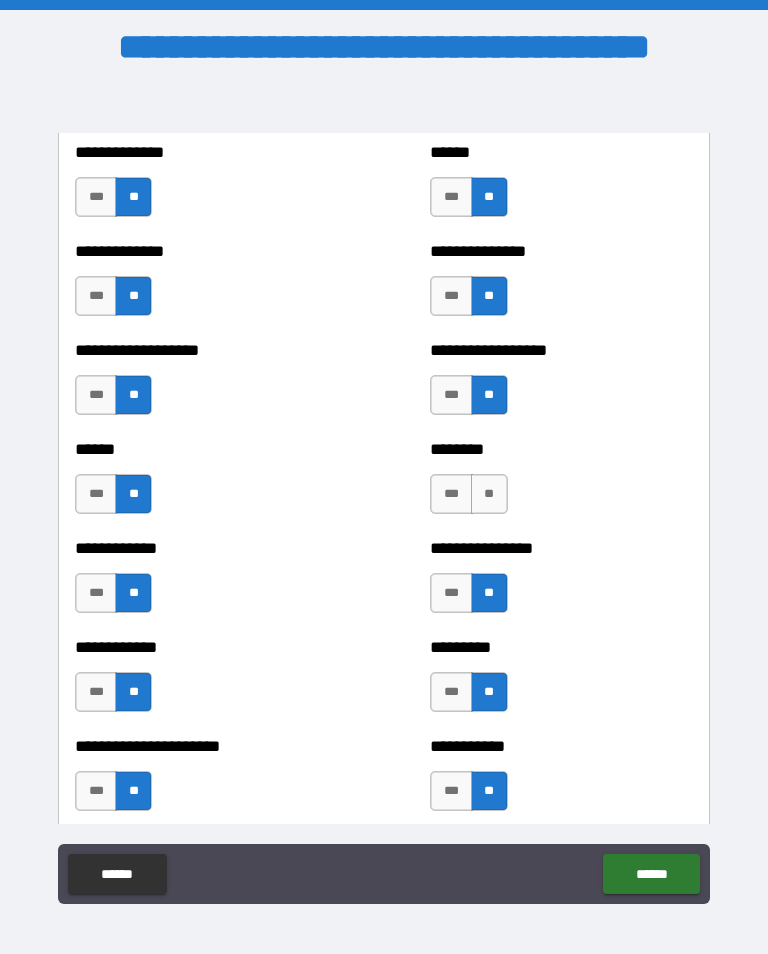 click on "**" at bounding box center [489, 494] 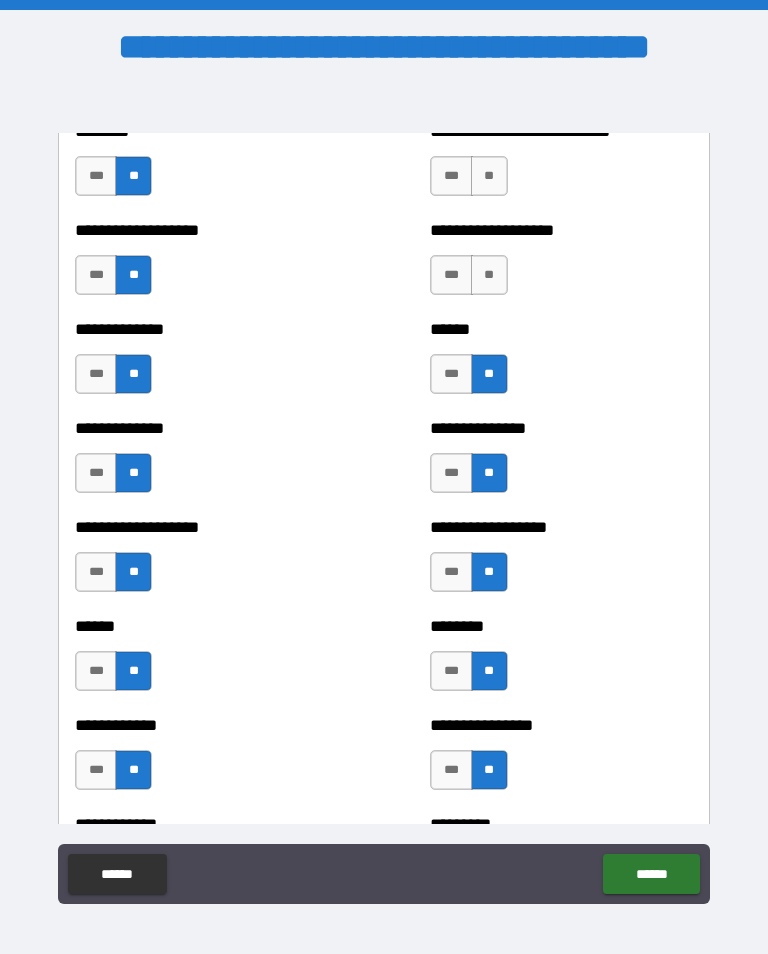 scroll, scrollTop: 4513, scrollLeft: 0, axis: vertical 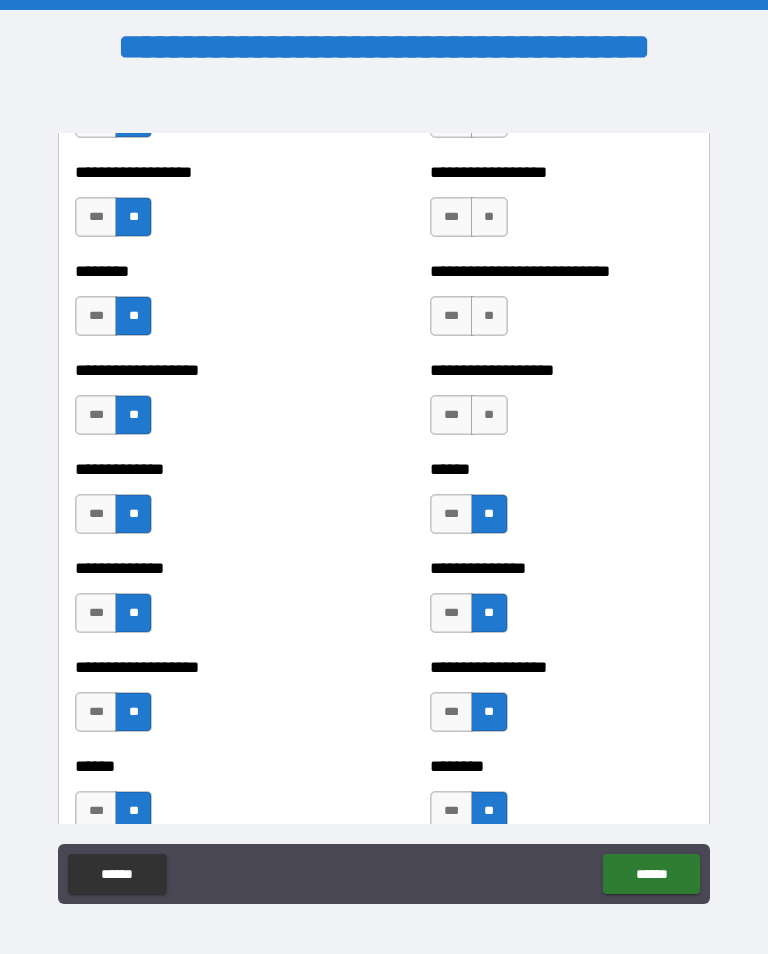 click on "**" at bounding box center [489, 415] 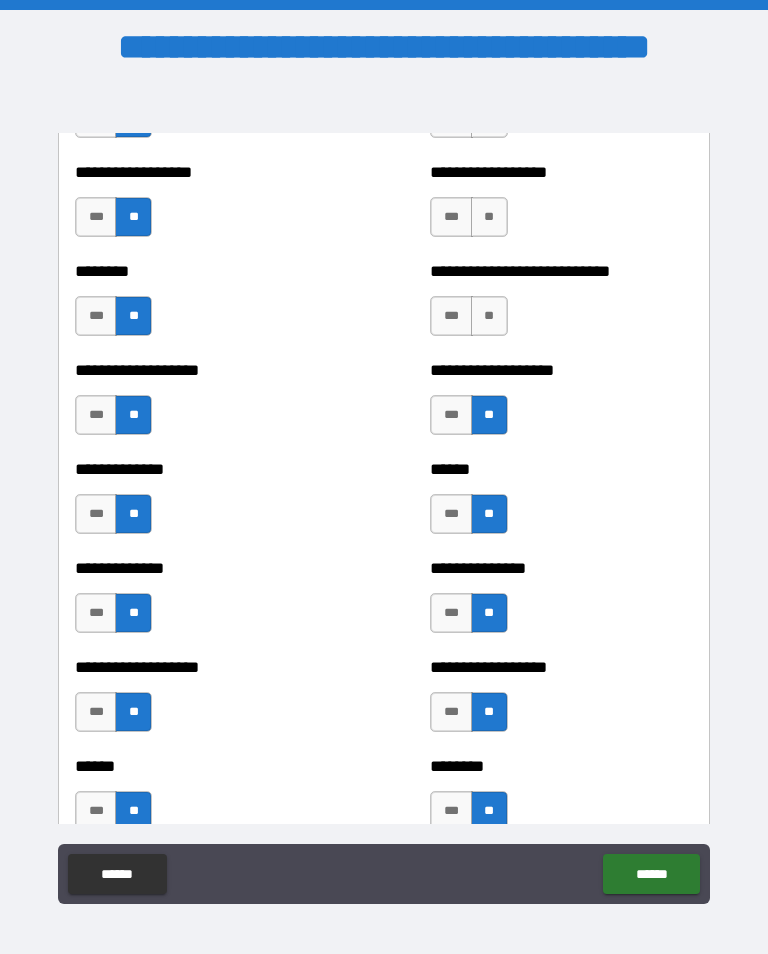 click on "**" at bounding box center [489, 316] 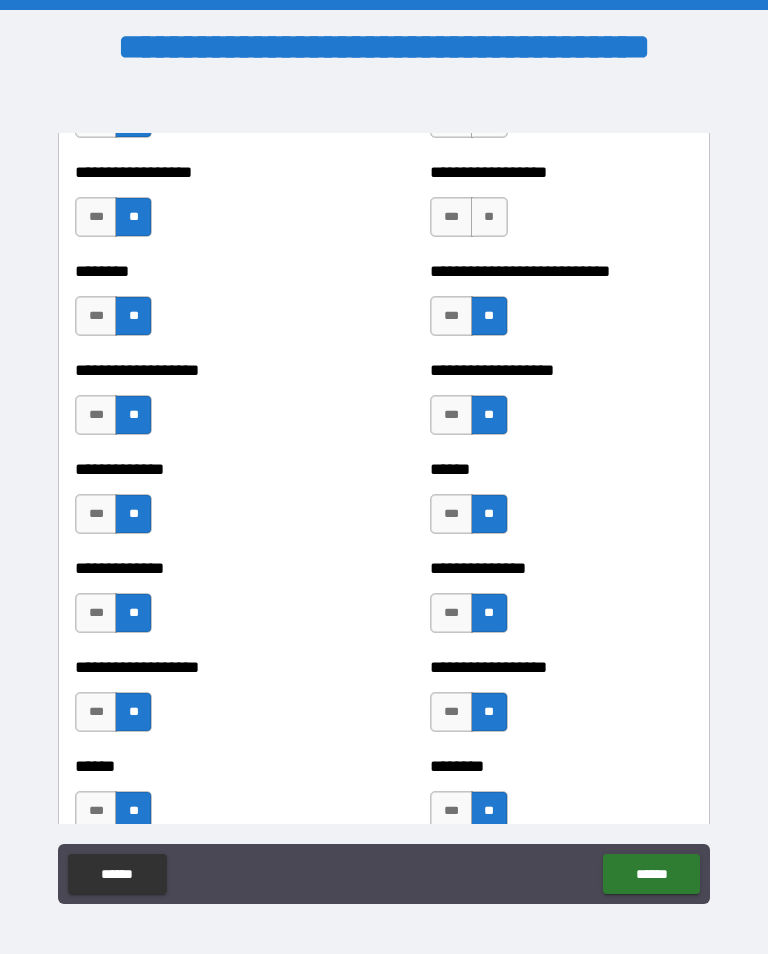 click on "**" at bounding box center (489, 217) 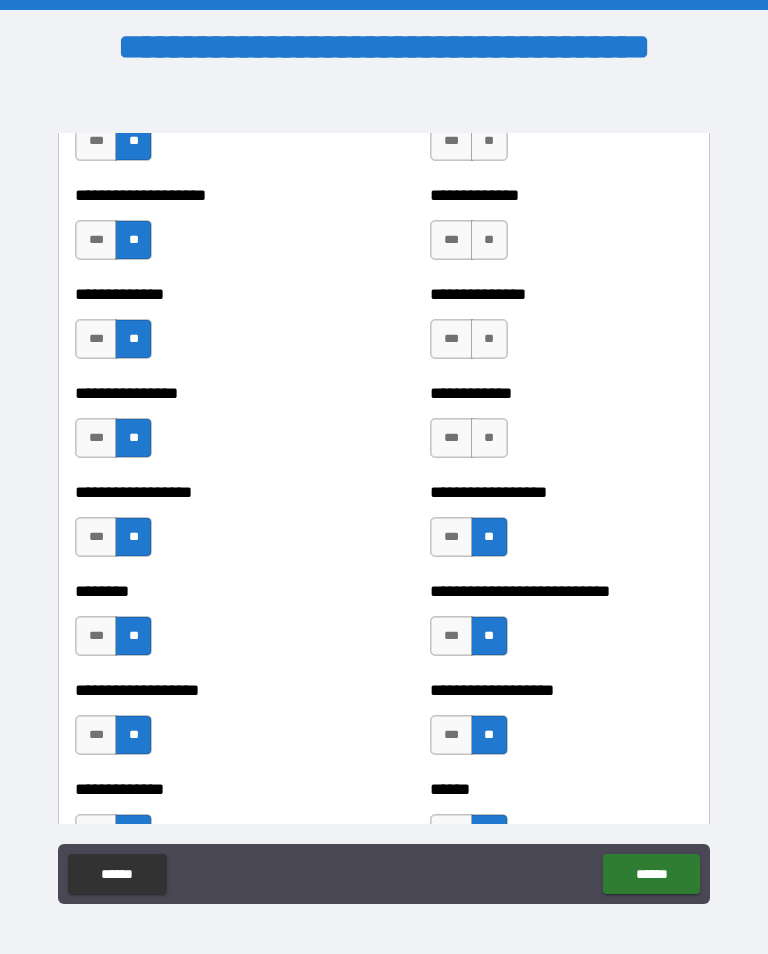 scroll, scrollTop: 4194, scrollLeft: 0, axis: vertical 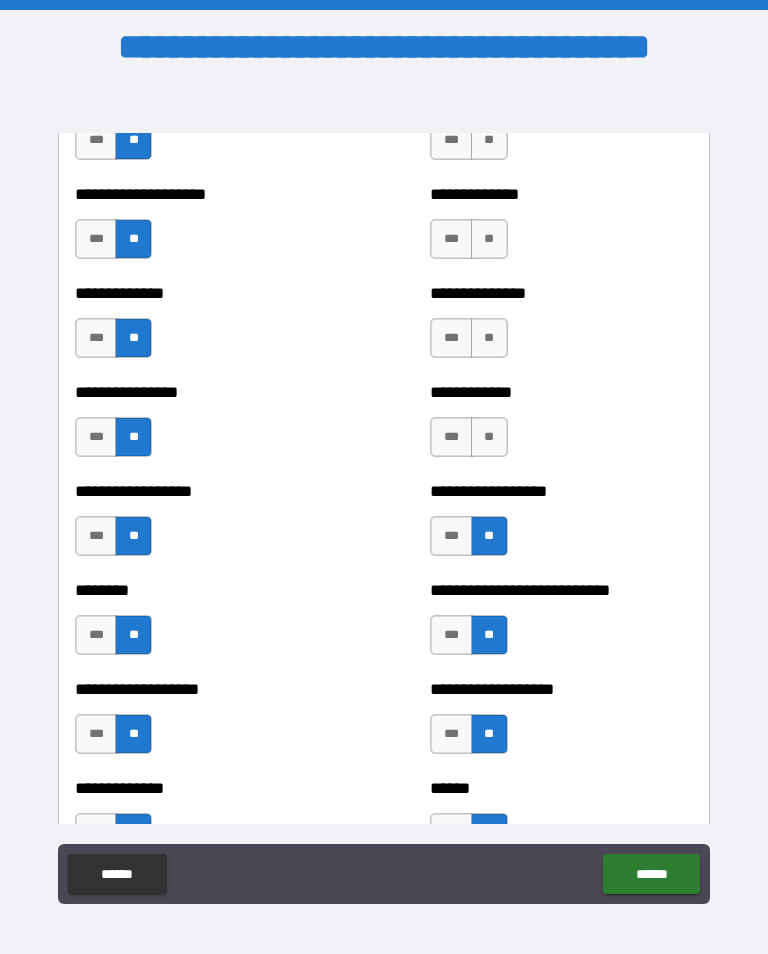 click on "**" at bounding box center [489, 437] 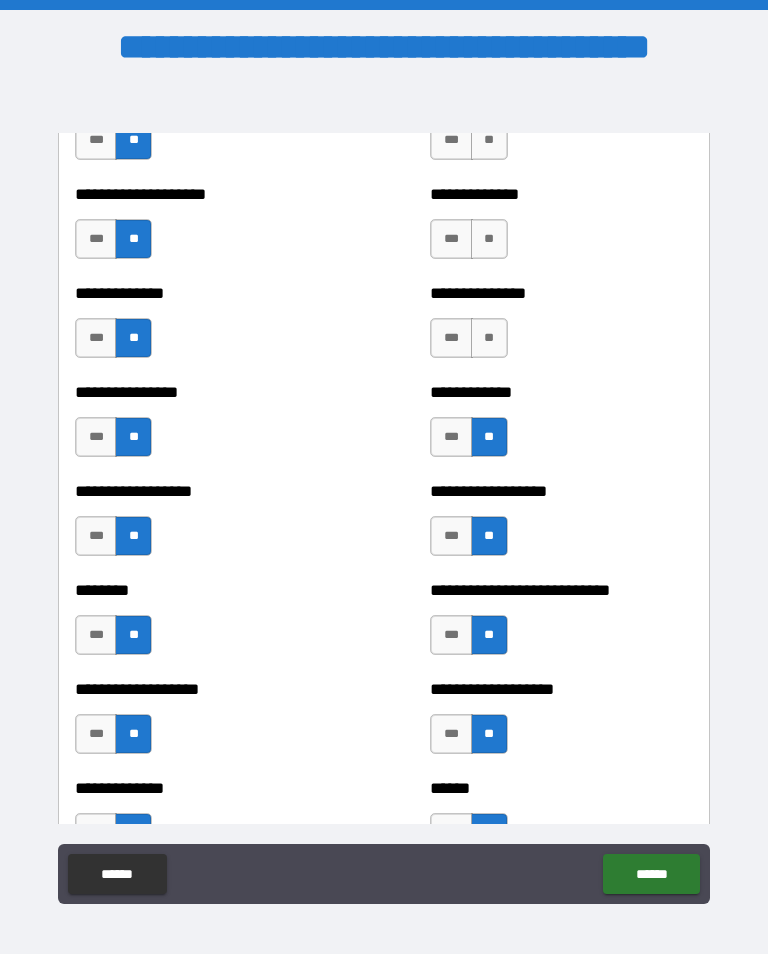 click on "**" at bounding box center [489, 338] 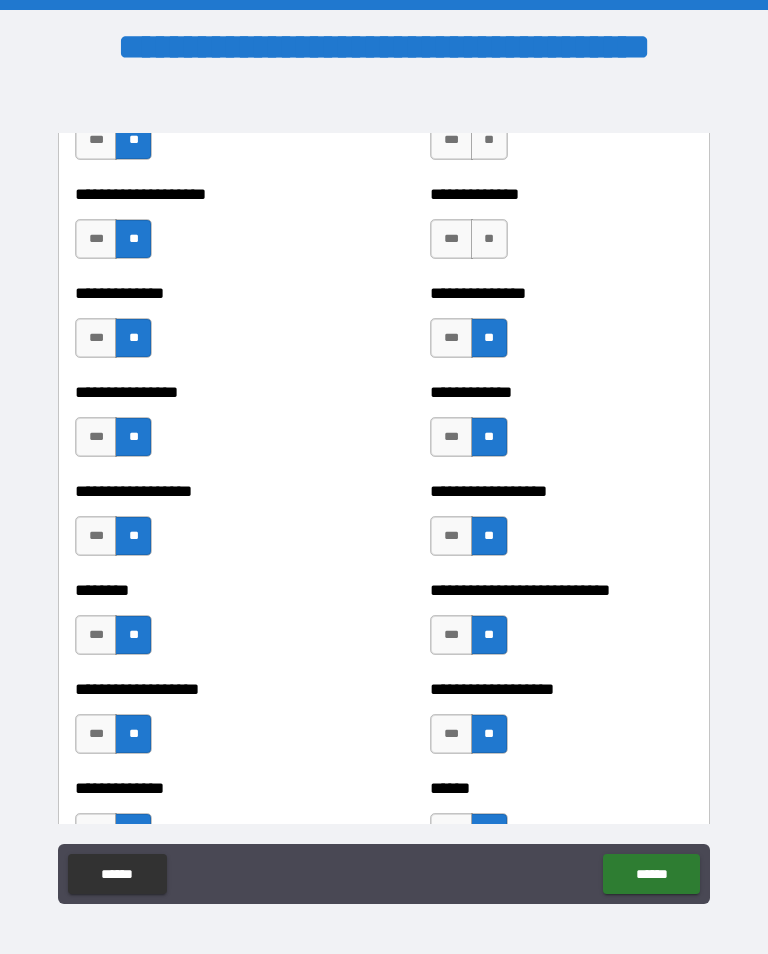 click on "**" at bounding box center (489, 239) 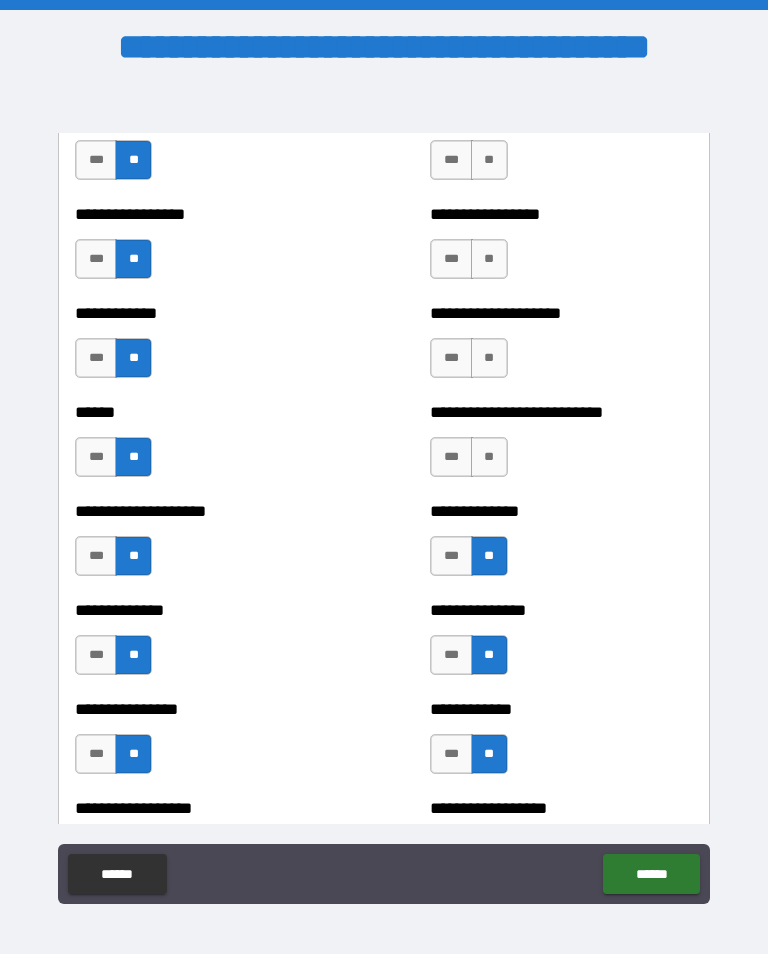 scroll, scrollTop: 3877, scrollLeft: 0, axis: vertical 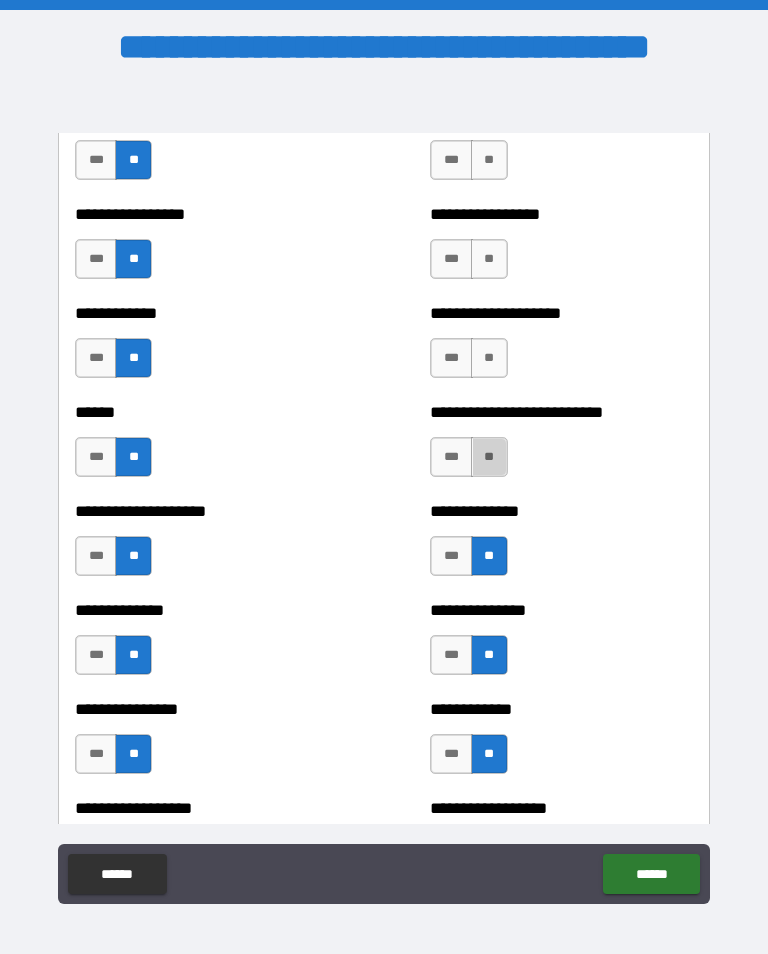 click on "**" at bounding box center [489, 457] 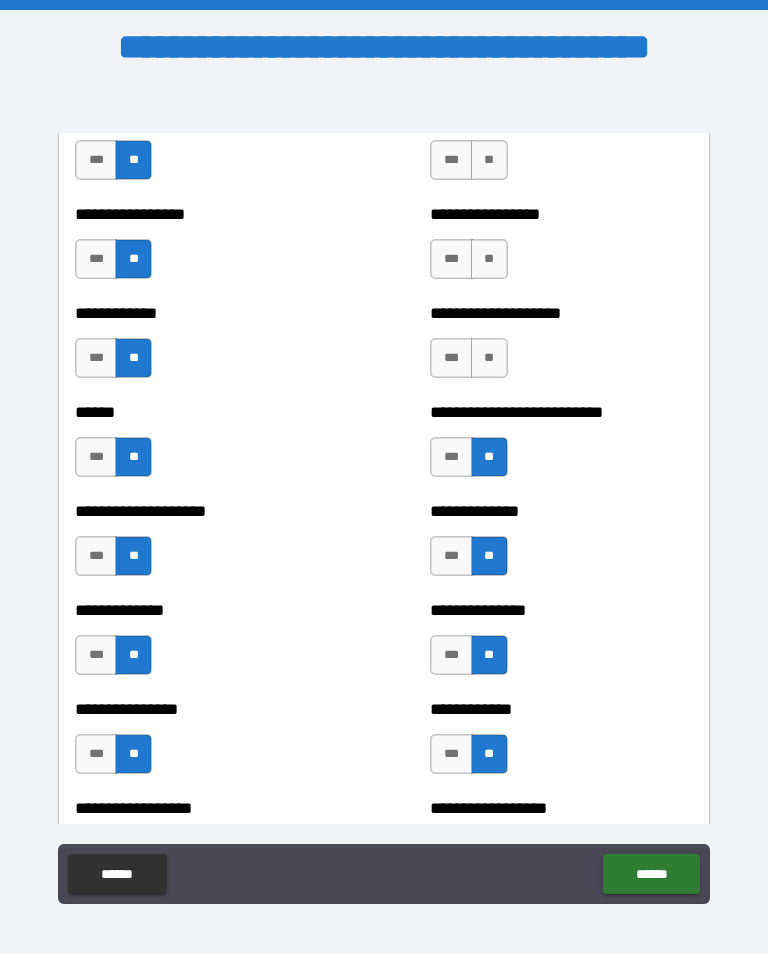click on "**" at bounding box center (489, 358) 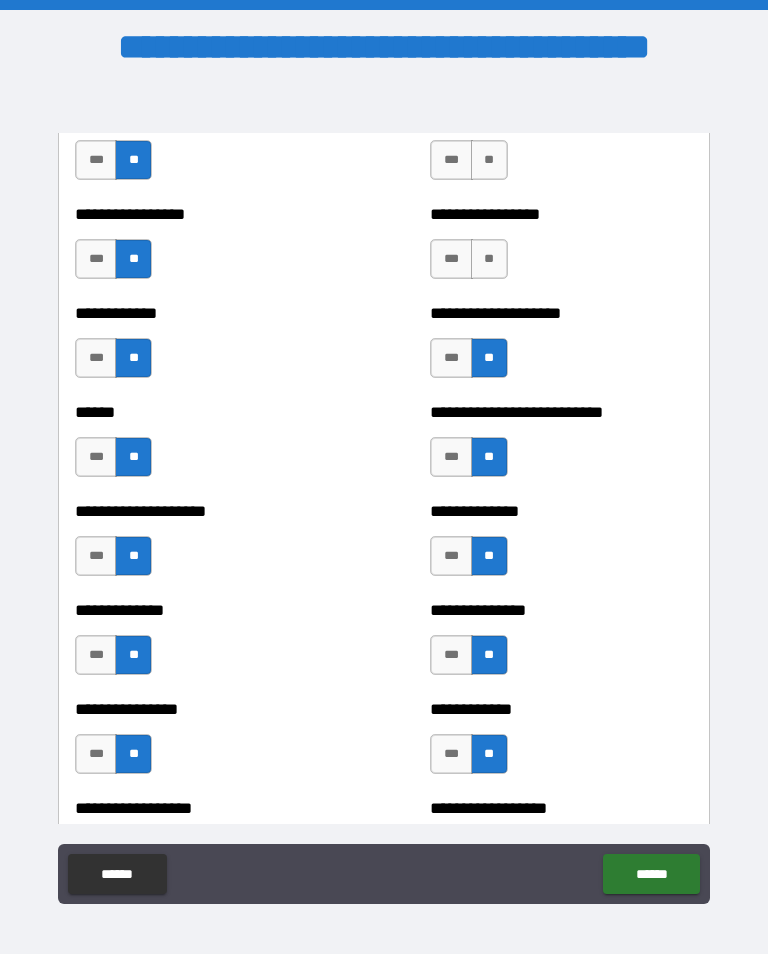click on "**" at bounding box center (489, 259) 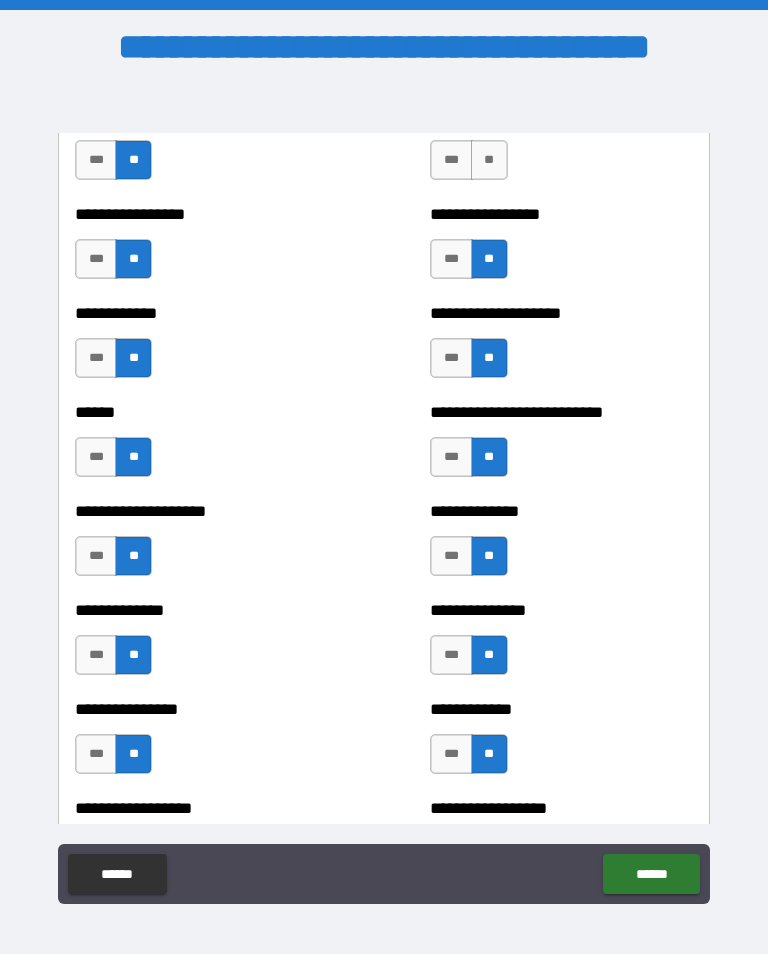 click on "**" at bounding box center (489, 160) 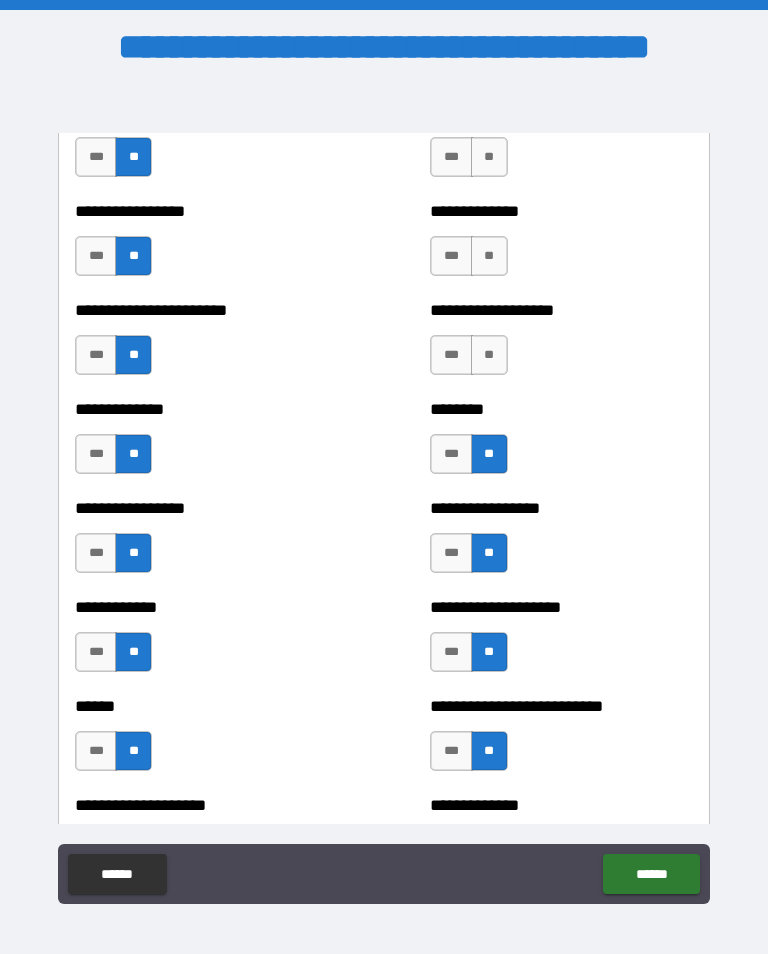 scroll, scrollTop: 3573, scrollLeft: 0, axis: vertical 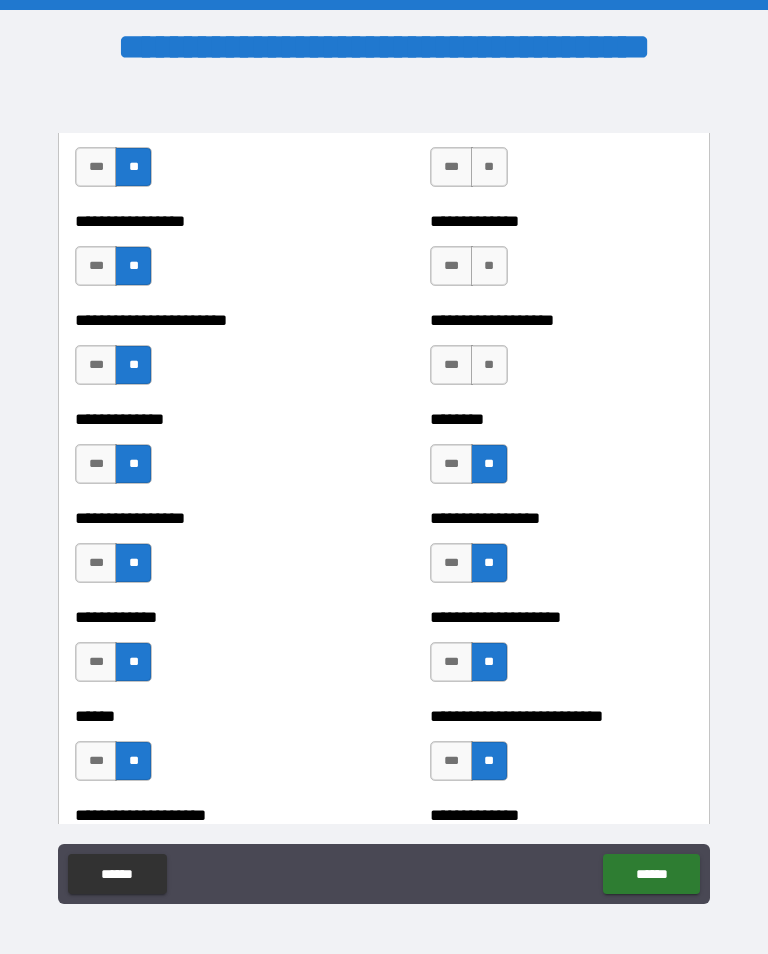 click on "**" at bounding box center [489, 365] 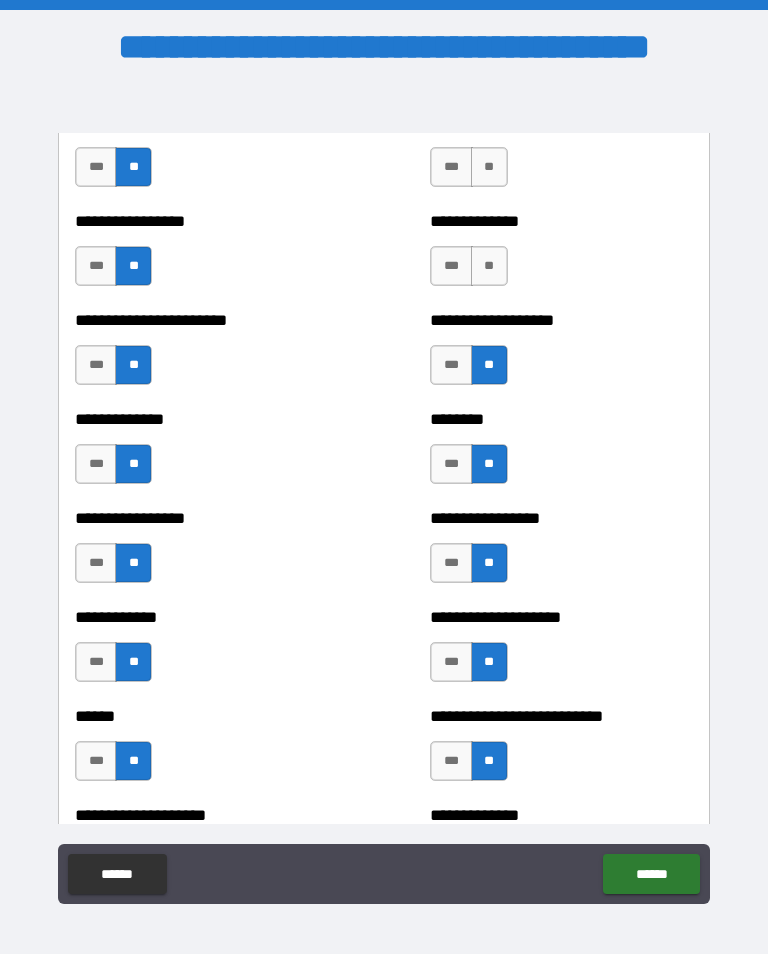 click on "**" at bounding box center (489, 266) 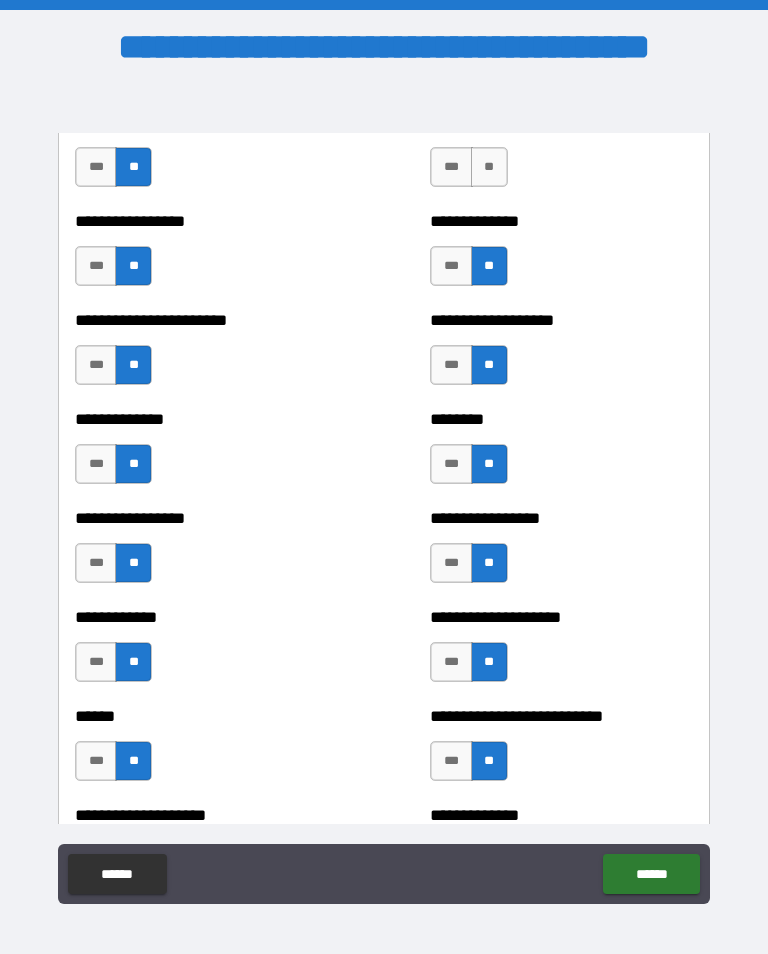 click on "**" at bounding box center [489, 167] 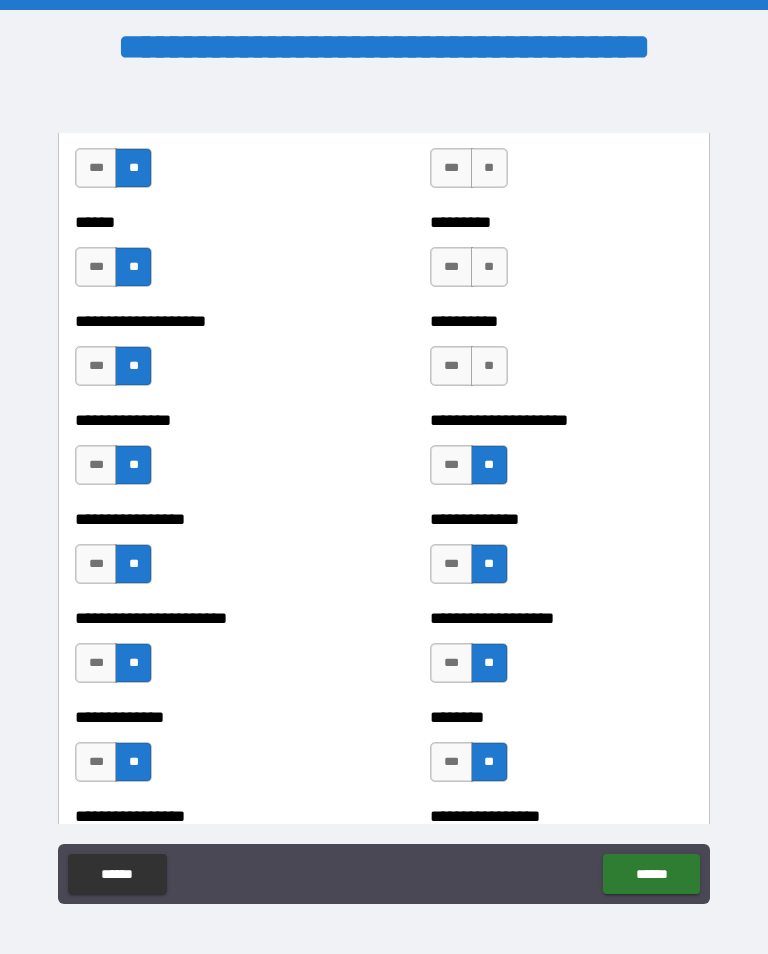 scroll, scrollTop: 3279, scrollLeft: 0, axis: vertical 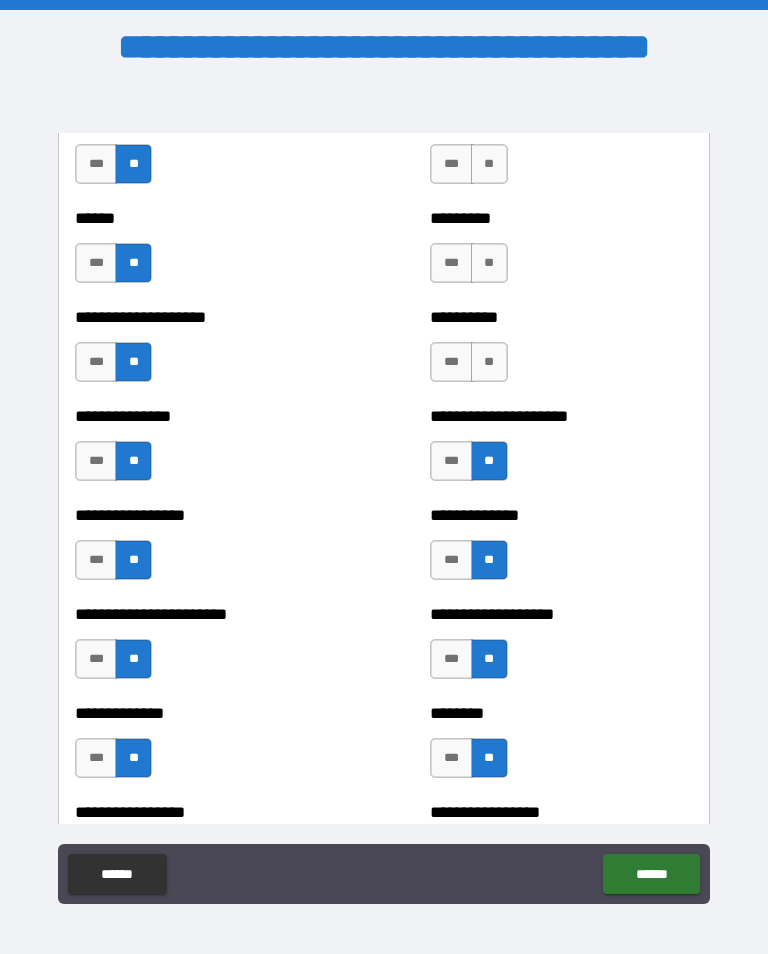 click on "**" at bounding box center (489, 362) 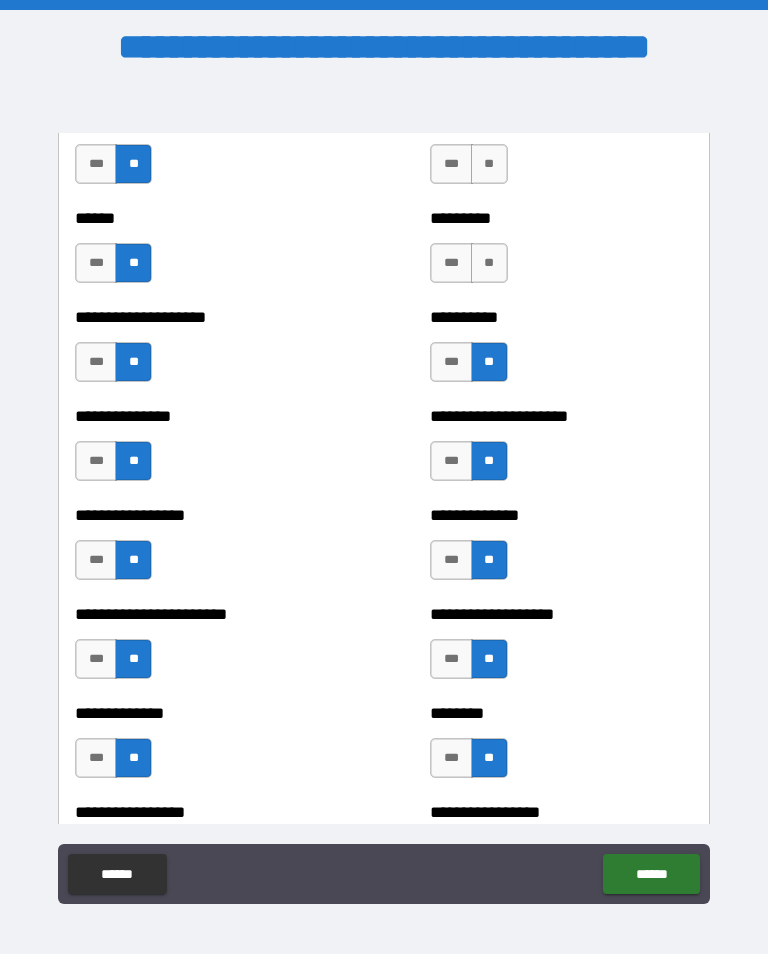 click on "**" at bounding box center (489, 263) 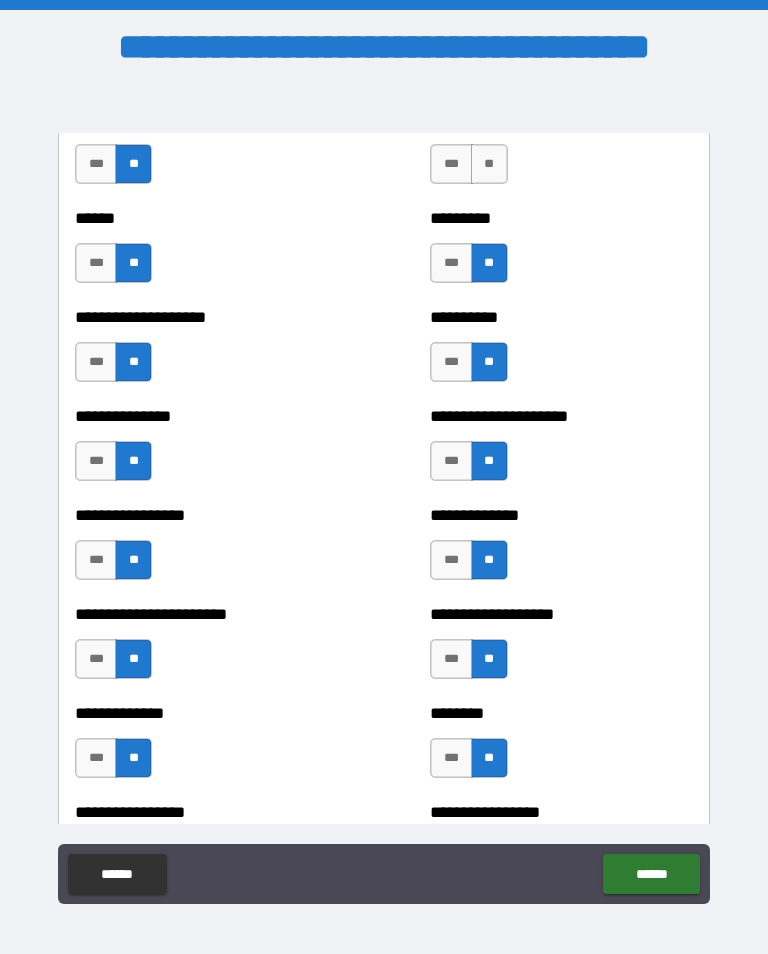 click on "**" at bounding box center [489, 164] 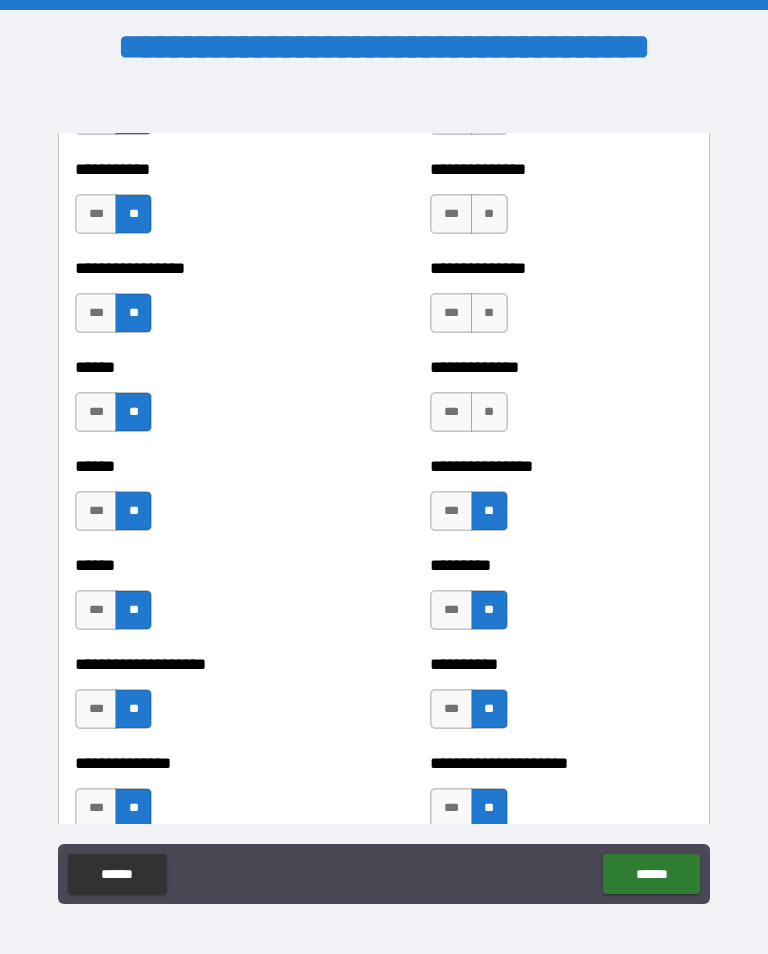 scroll, scrollTop: 2934, scrollLeft: 0, axis: vertical 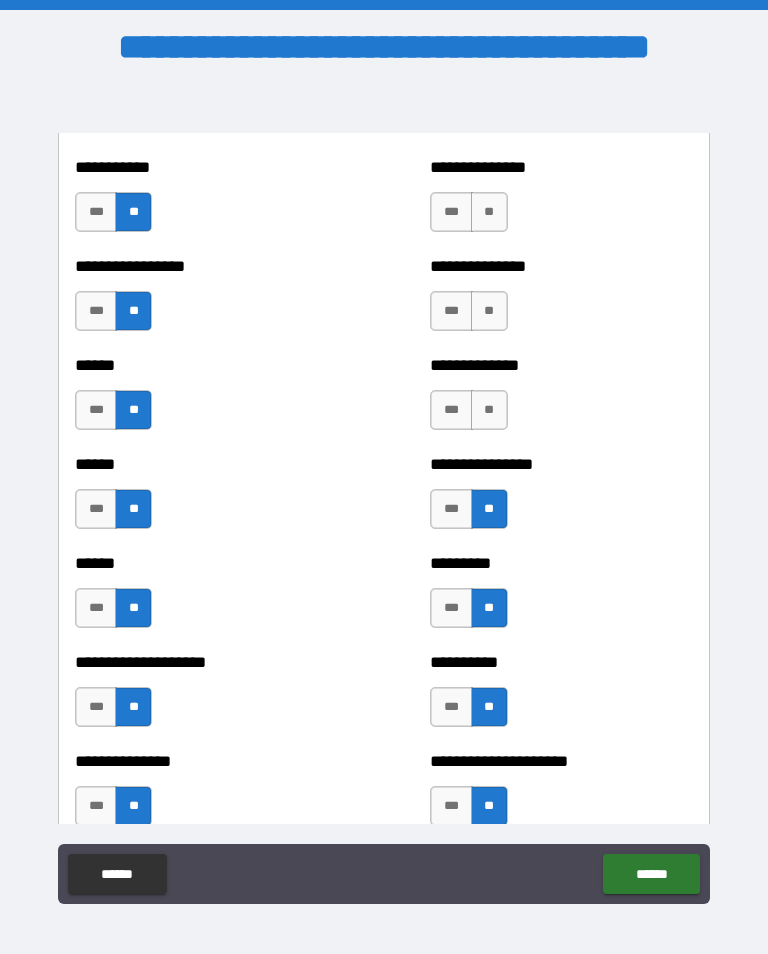 click on "**" at bounding box center [489, 410] 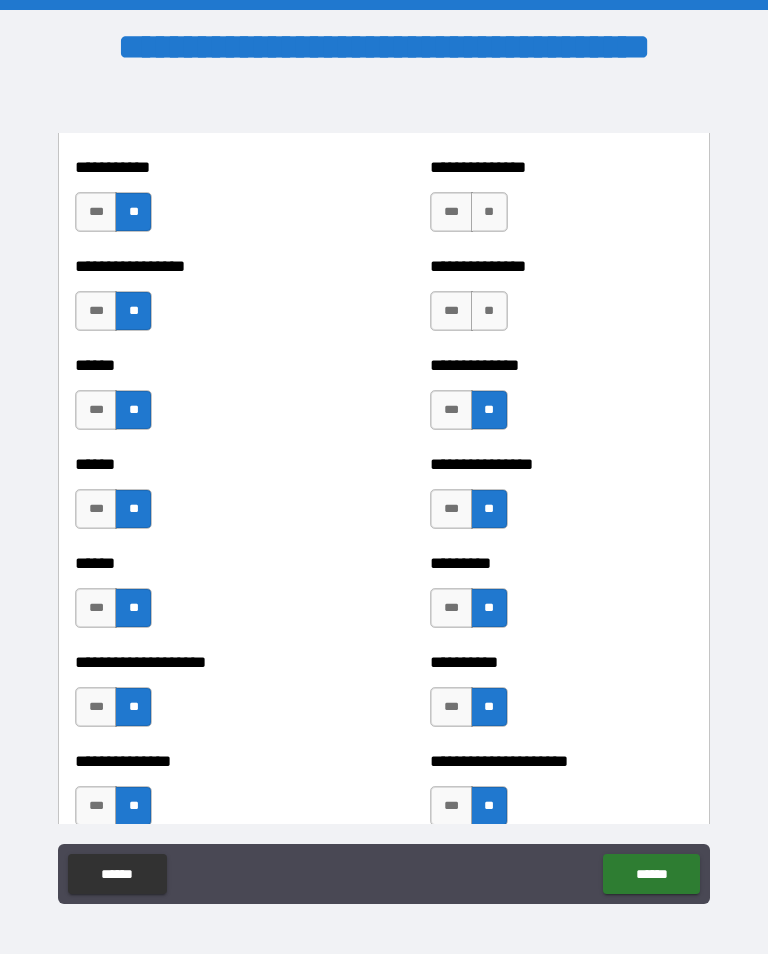 click on "**" at bounding box center (489, 311) 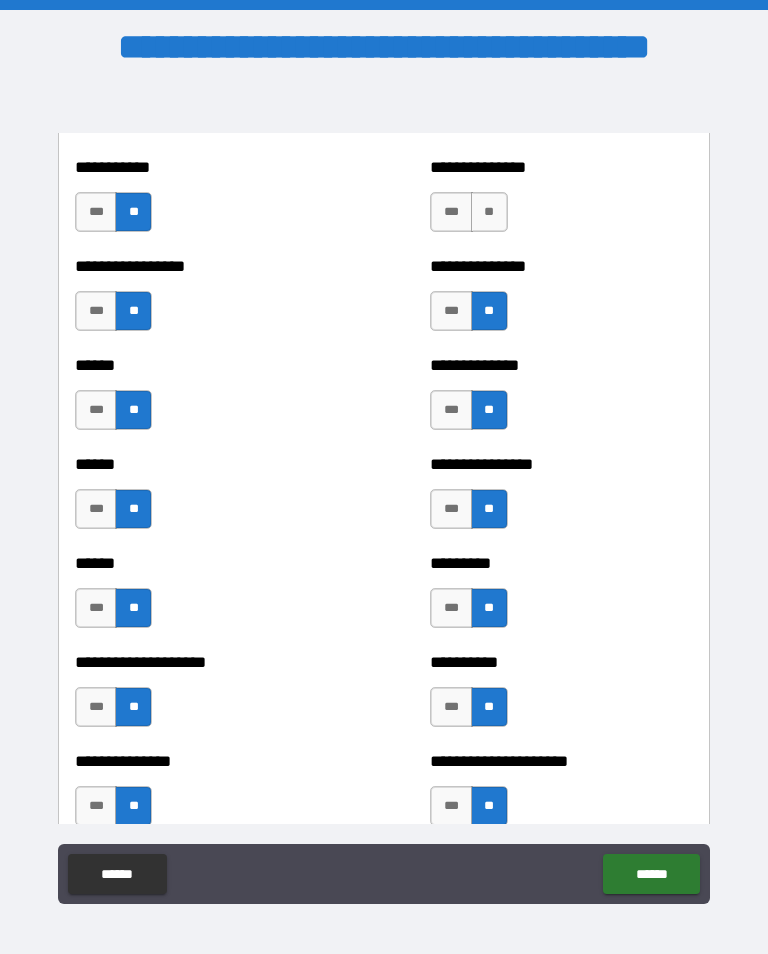 click on "**" at bounding box center [489, 212] 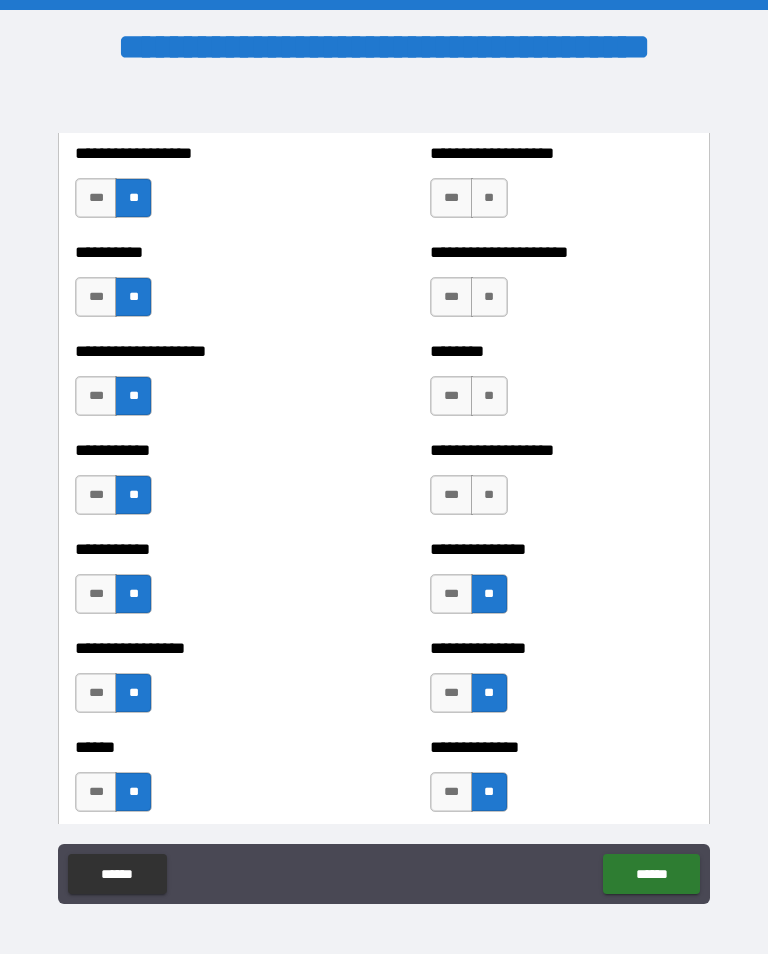 scroll, scrollTop: 2446, scrollLeft: 0, axis: vertical 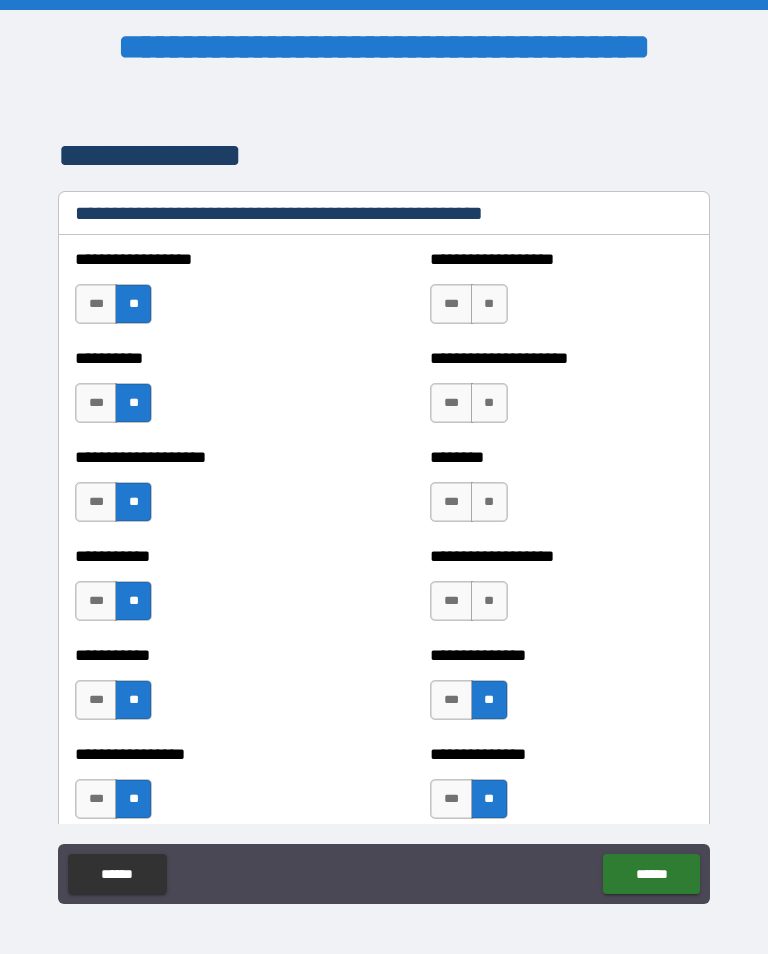 click on "**" at bounding box center (489, 601) 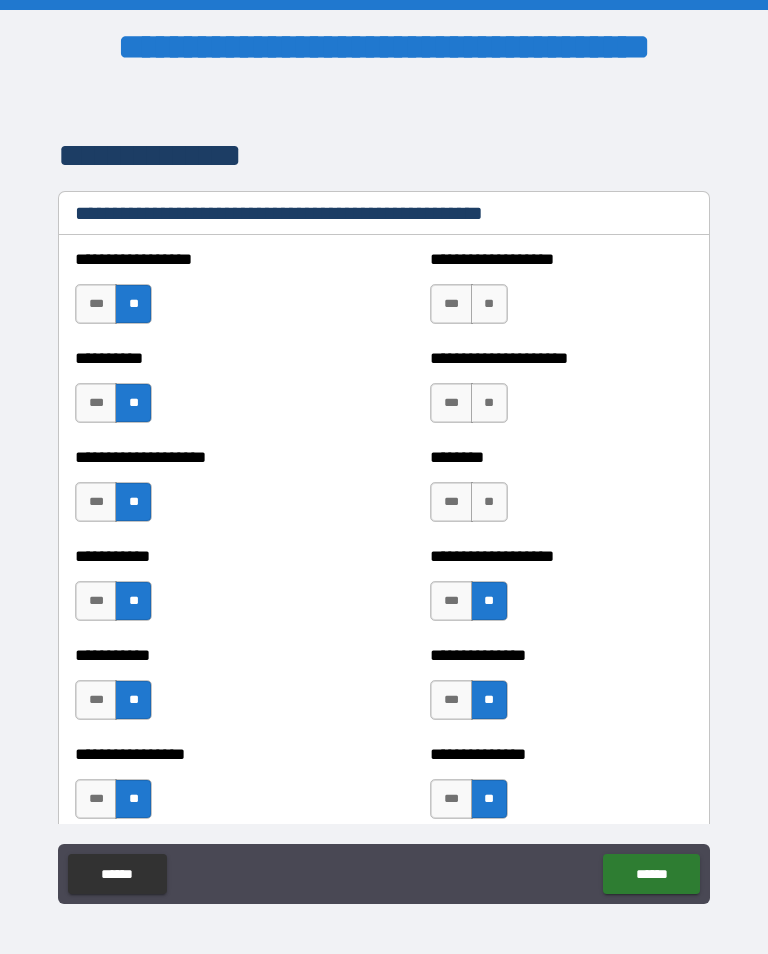 click on "**" at bounding box center [489, 502] 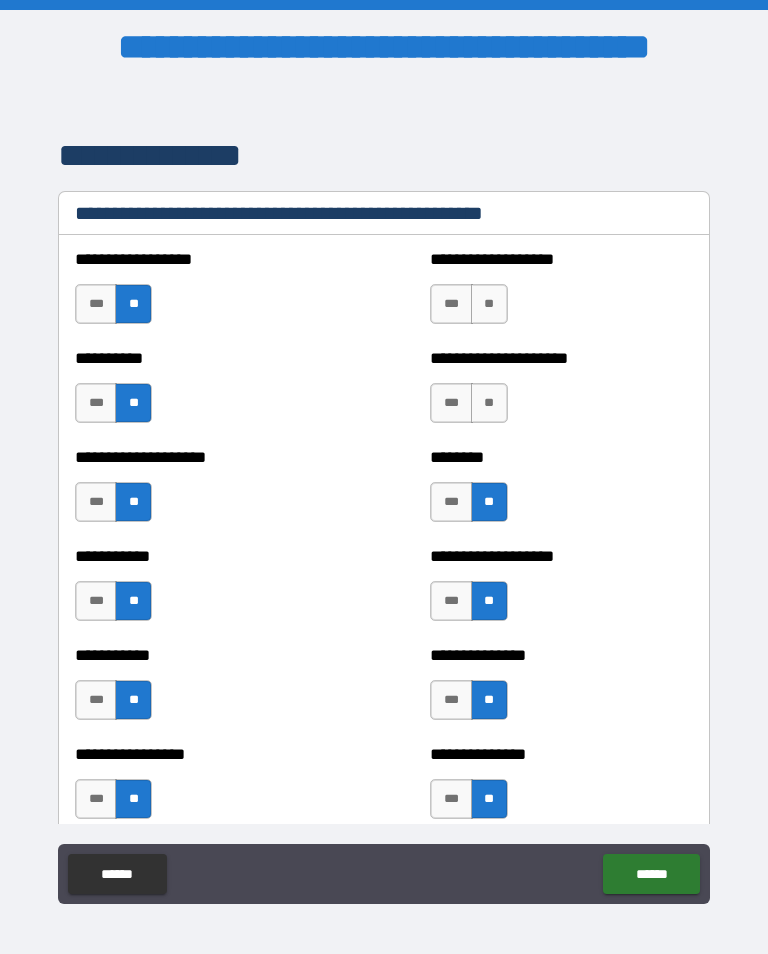 click on "**" at bounding box center [489, 403] 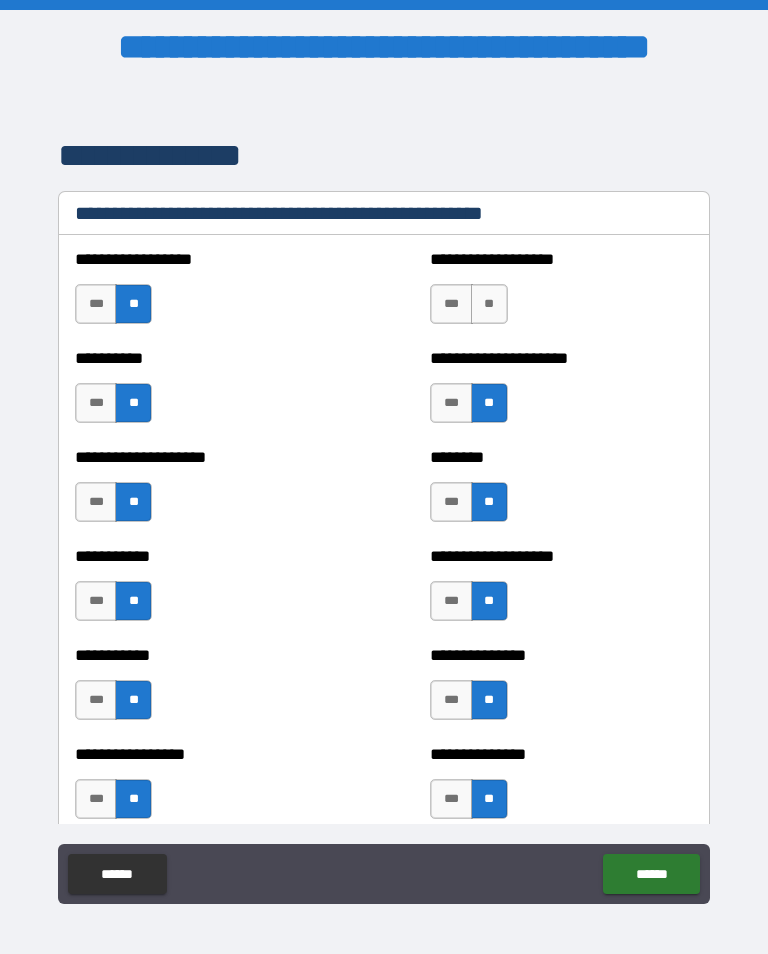 click on "**" at bounding box center [489, 304] 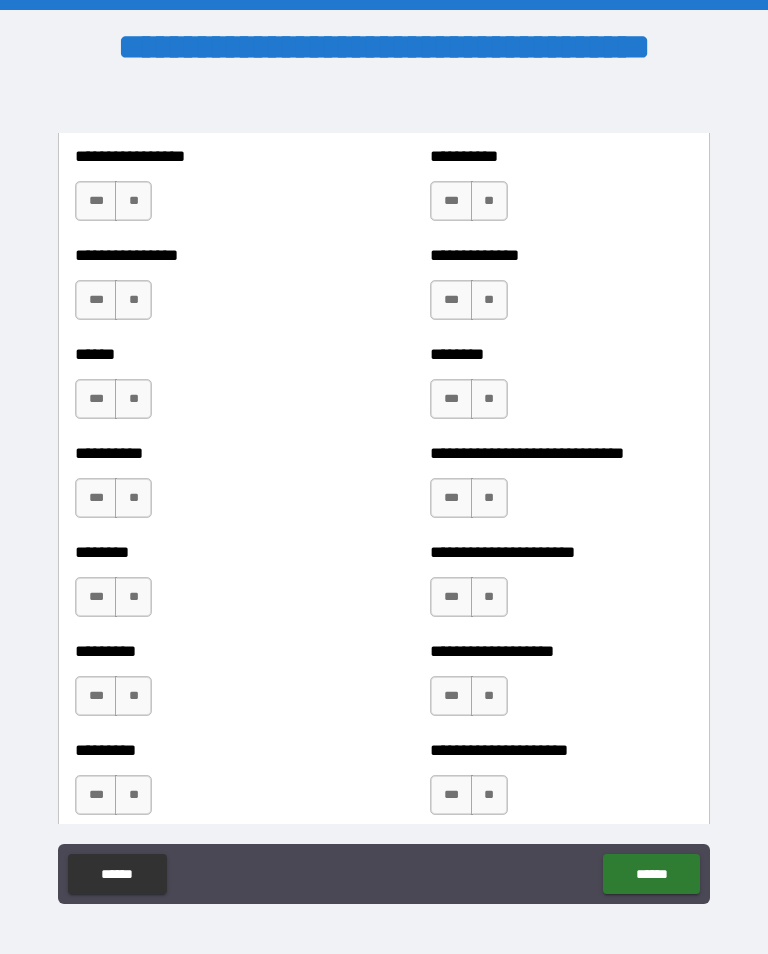 scroll, scrollTop: 6829, scrollLeft: 0, axis: vertical 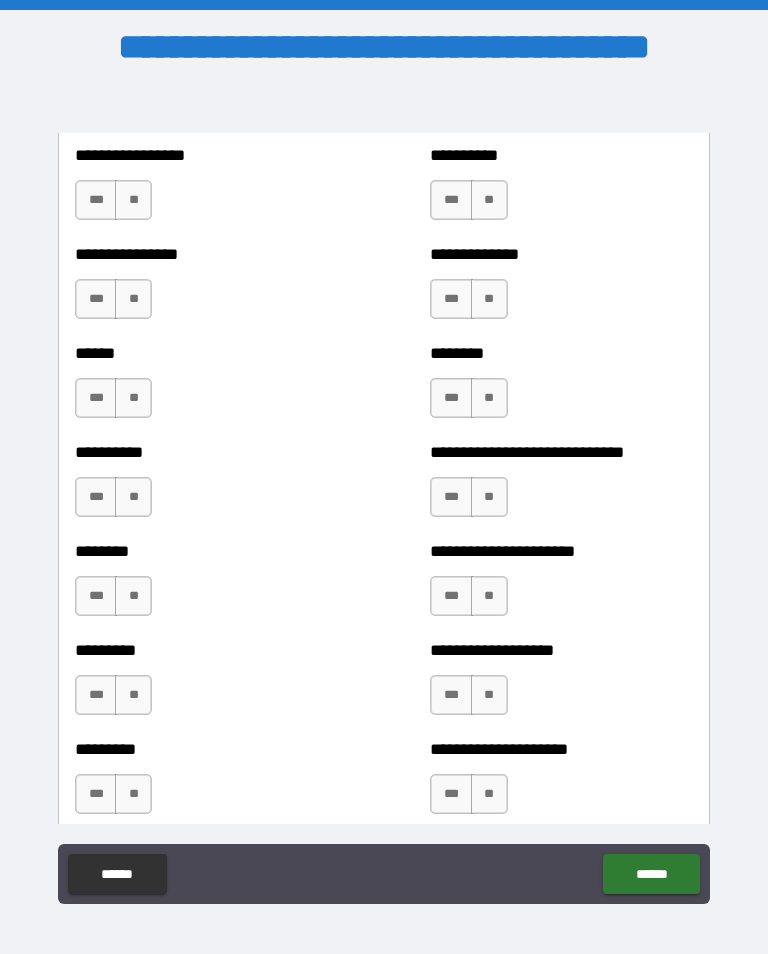 click on "**" at bounding box center [489, 200] 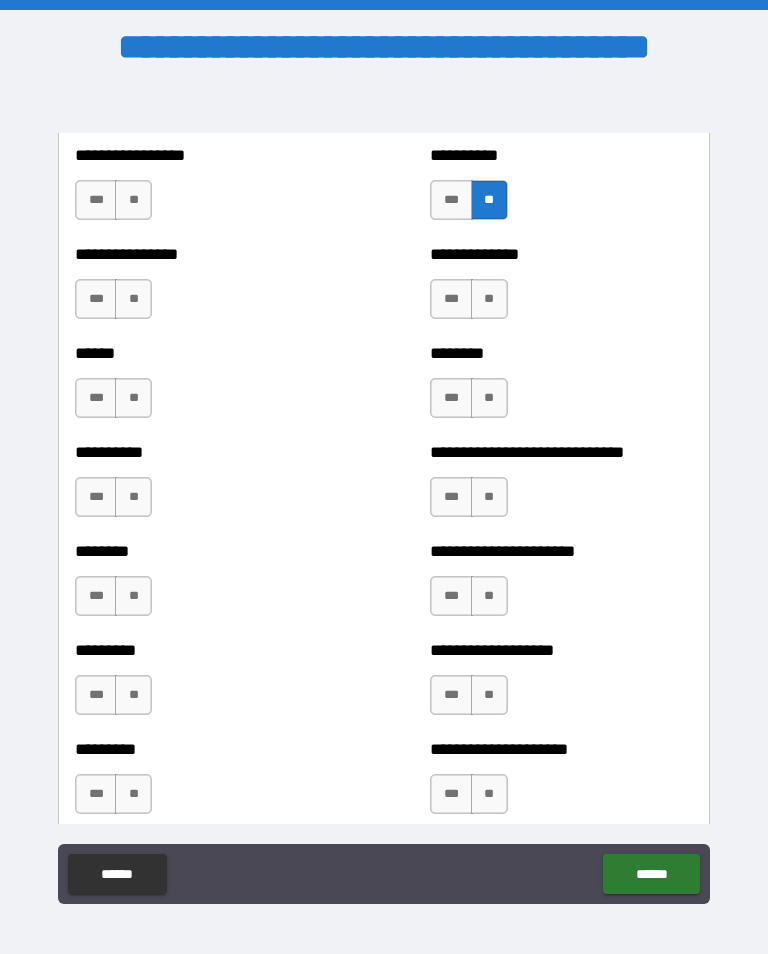 click on "**" at bounding box center [489, 299] 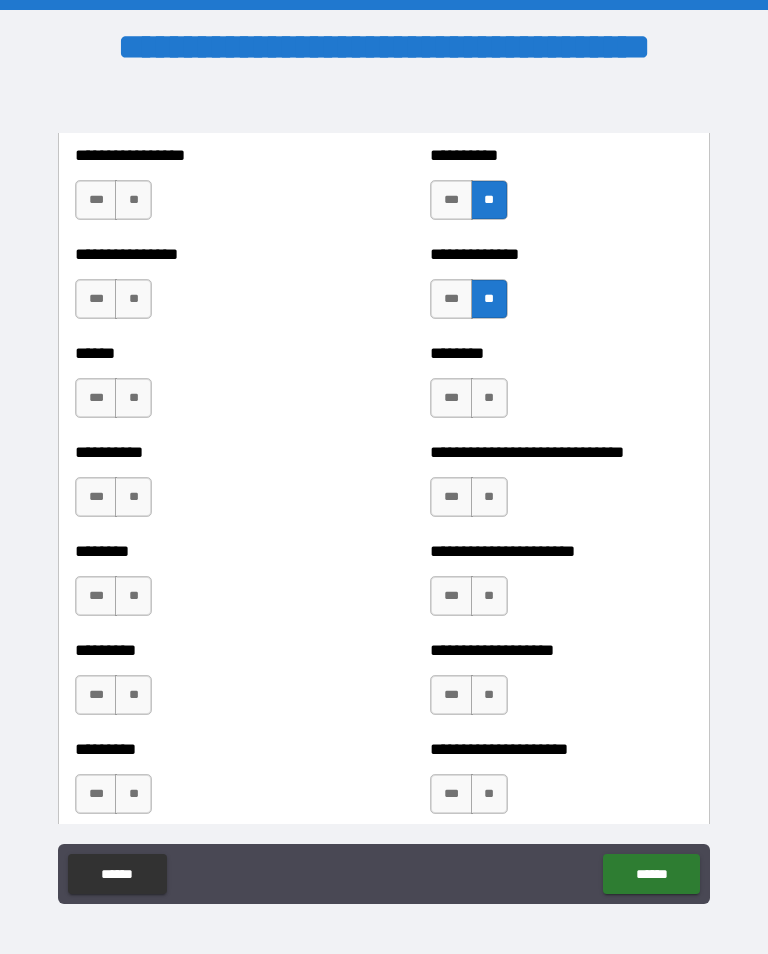 click on "**" at bounding box center [489, 398] 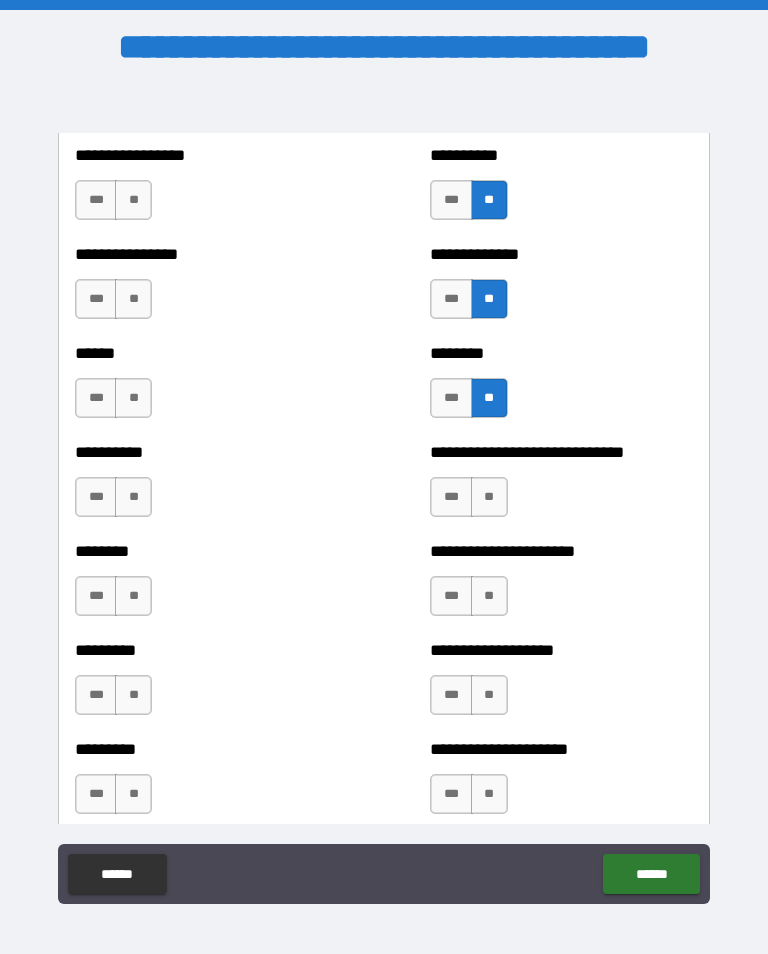click on "**" at bounding box center [489, 497] 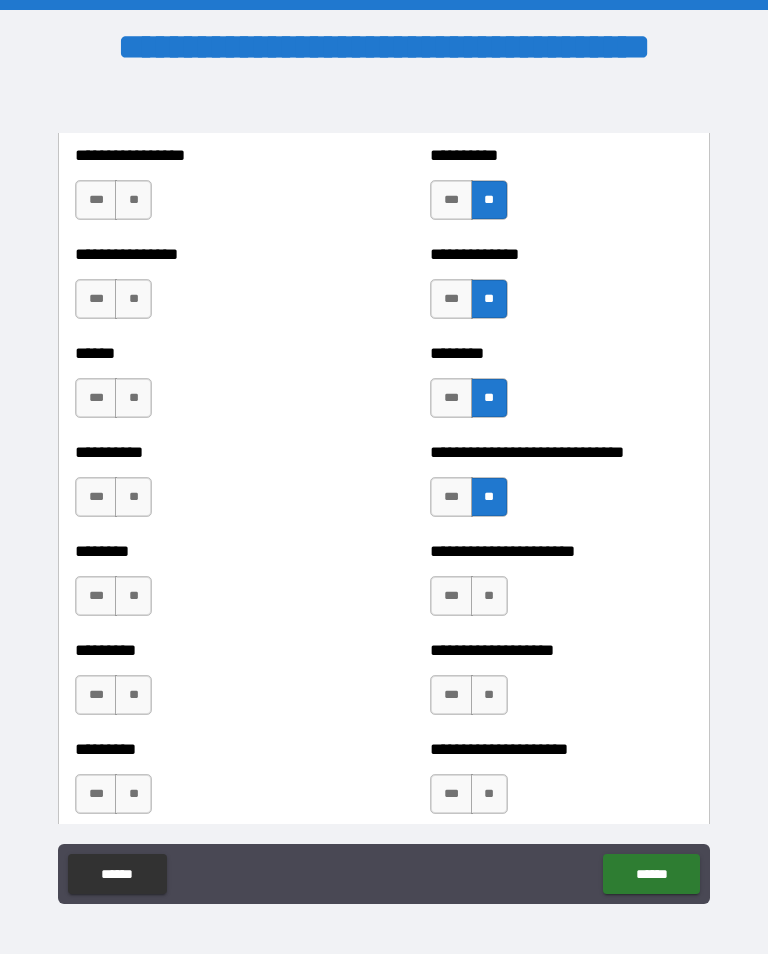 click on "**" at bounding box center (489, 596) 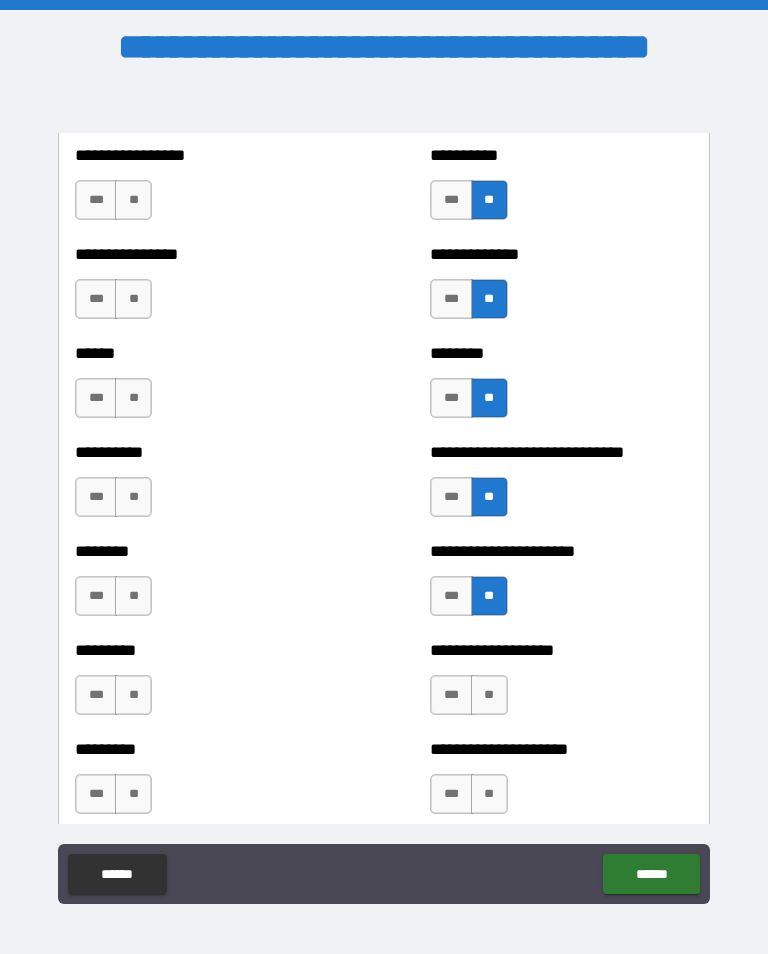 click on "**" at bounding box center [489, 695] 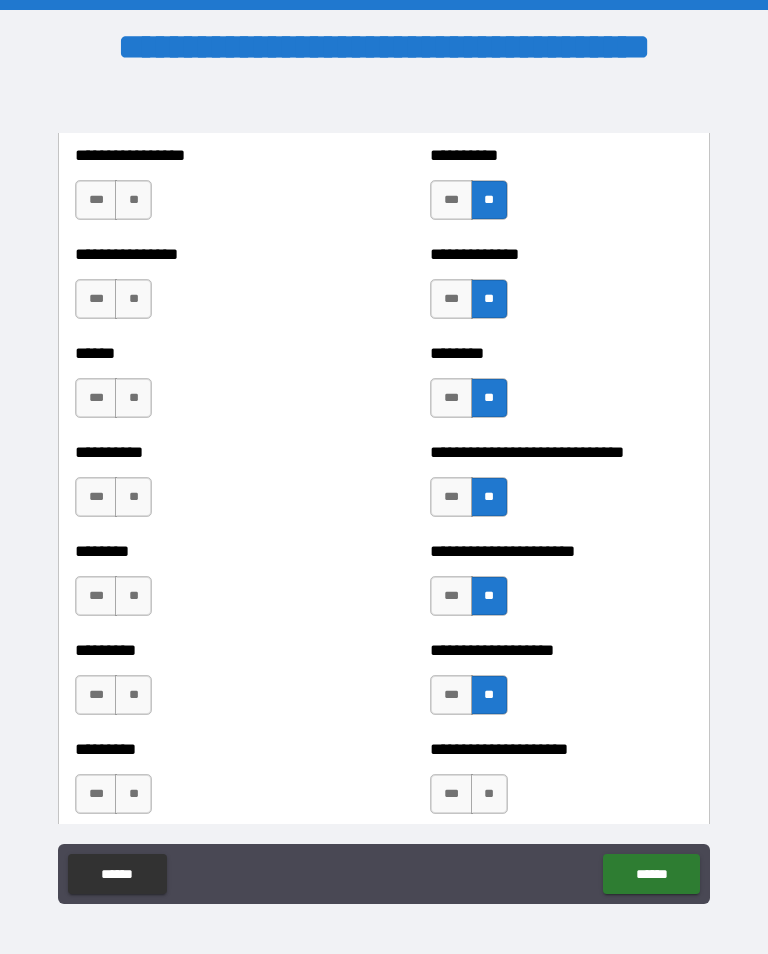 click on "**" at bounding box center (489, 794) 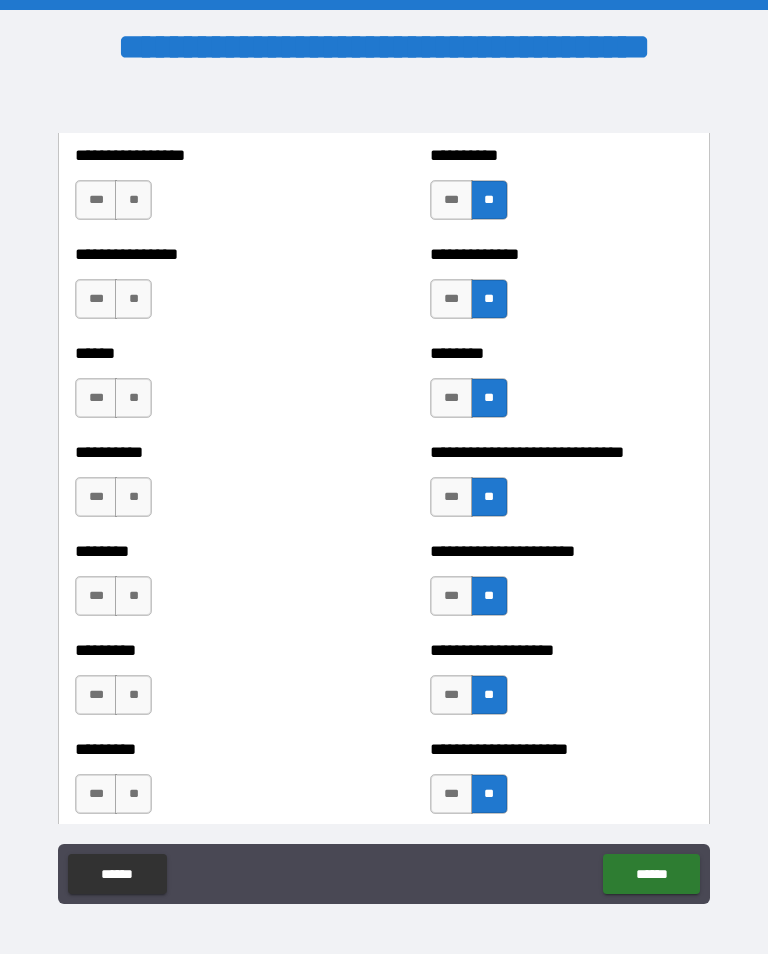 click on "**" at bounding box center (133, 794) 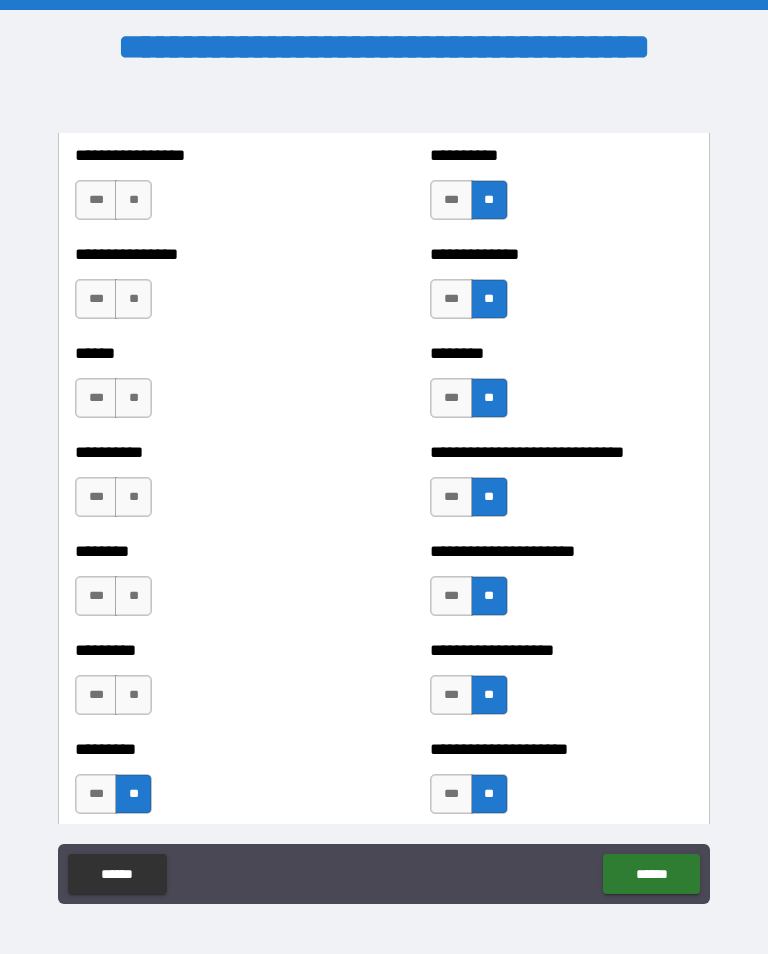 click on "**" at bounding box center [133, 695] 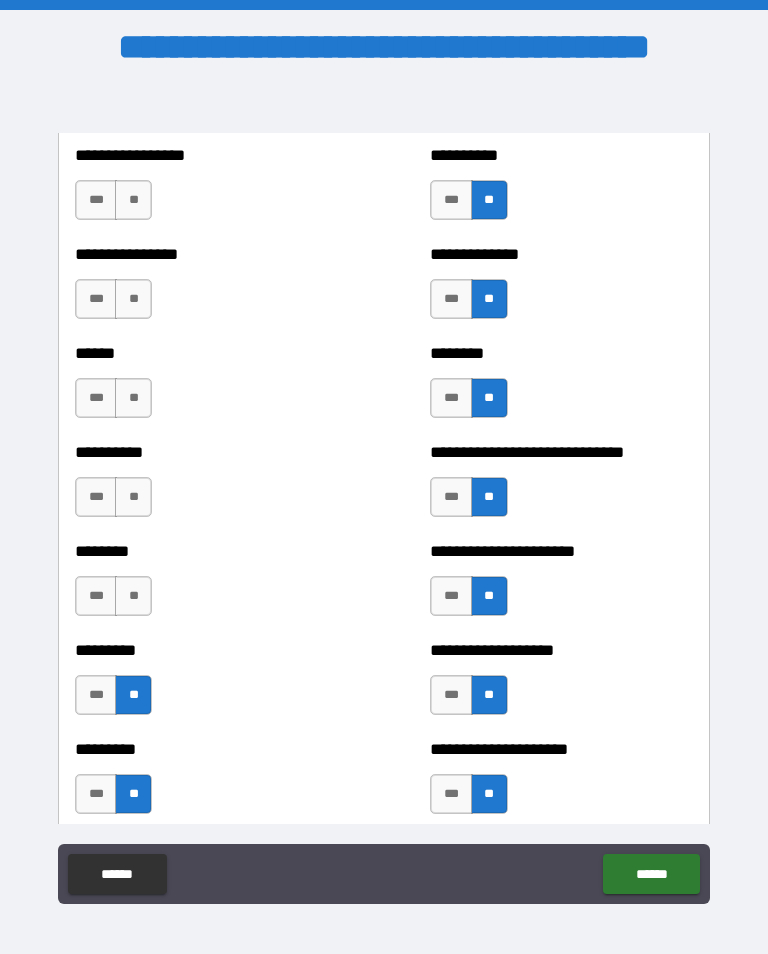 click on "**" at bounding box center (133, 596) 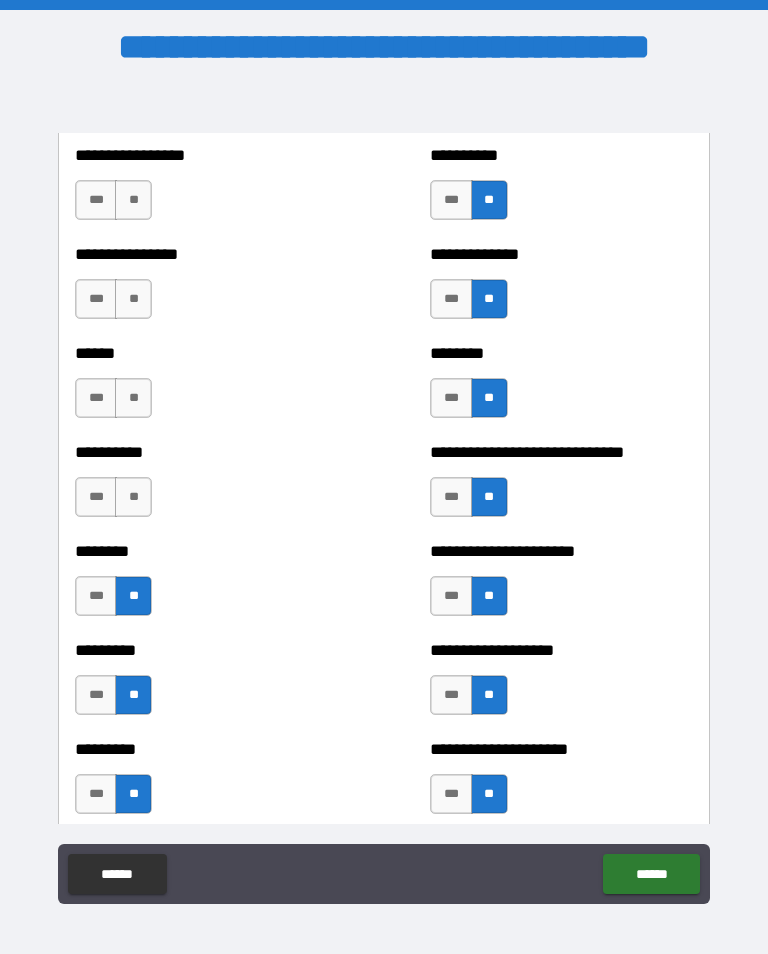 click on "**" at bounding box center [133, 497] 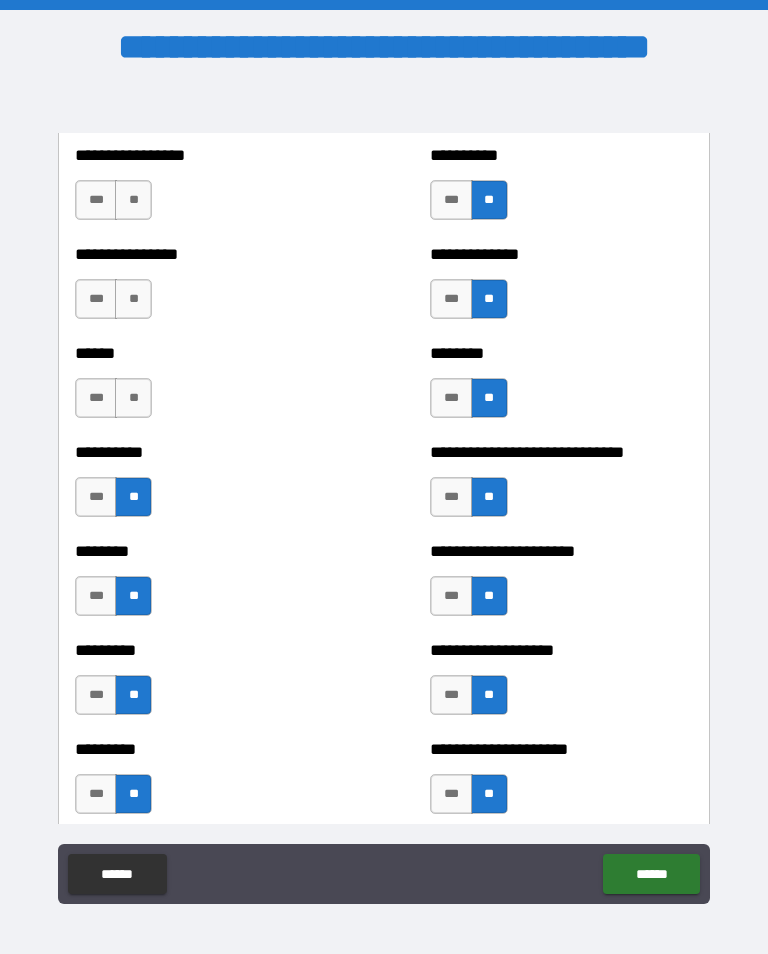 click on "**" at bounding box center (133, 398) 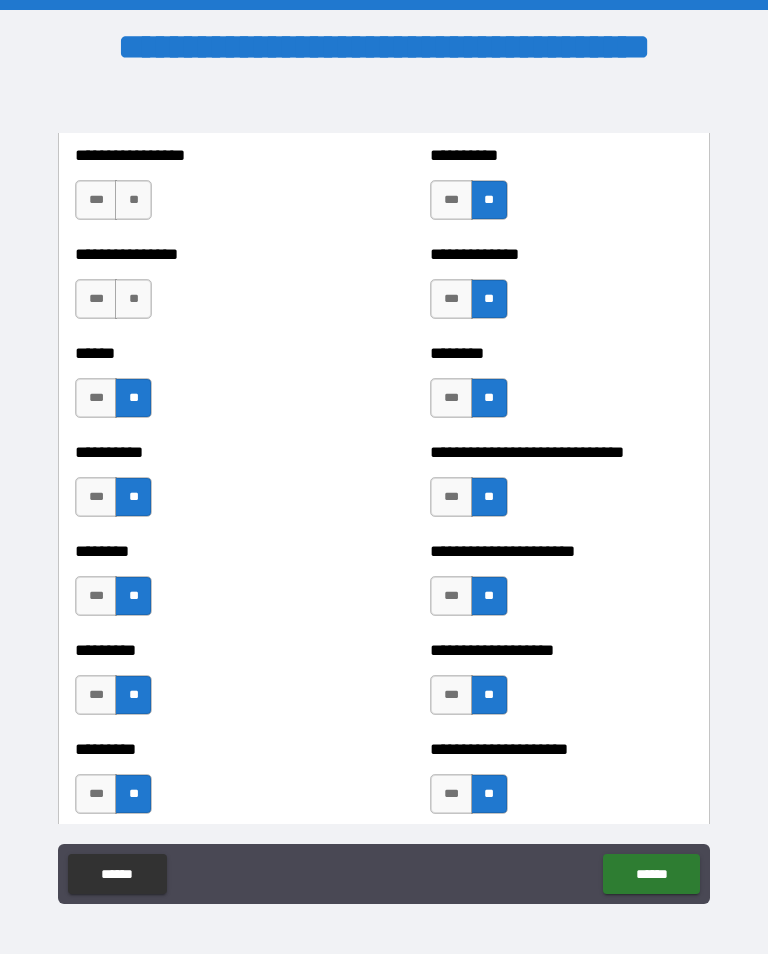 click on "**" at bounding box center (133, 299) 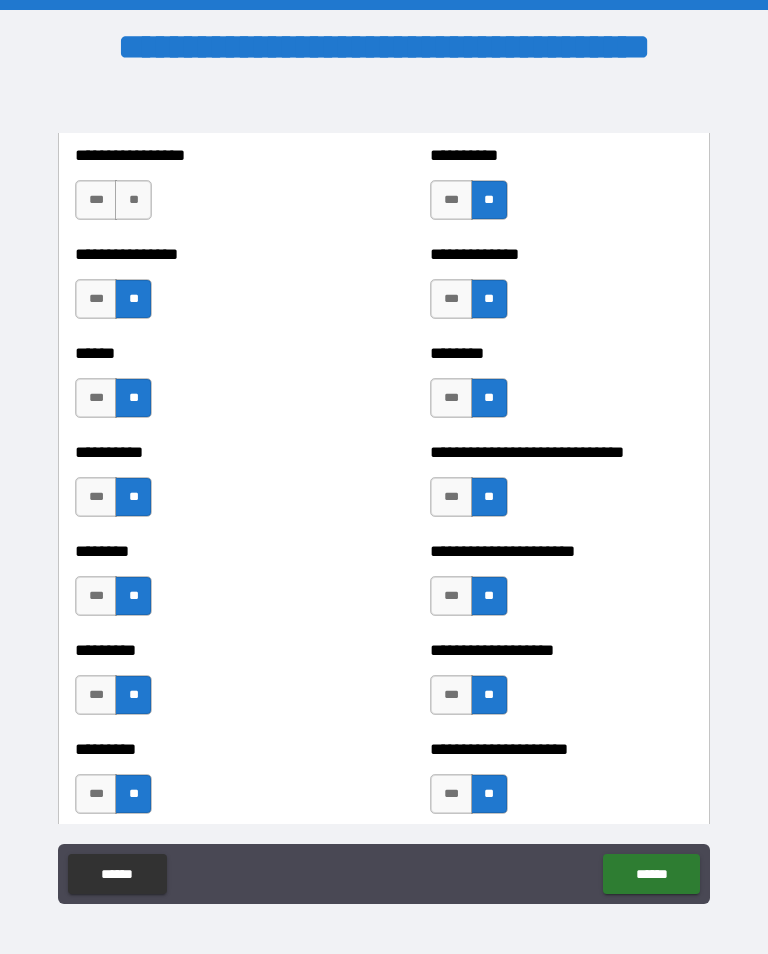 click on "**" at bounding box center (133, 200) 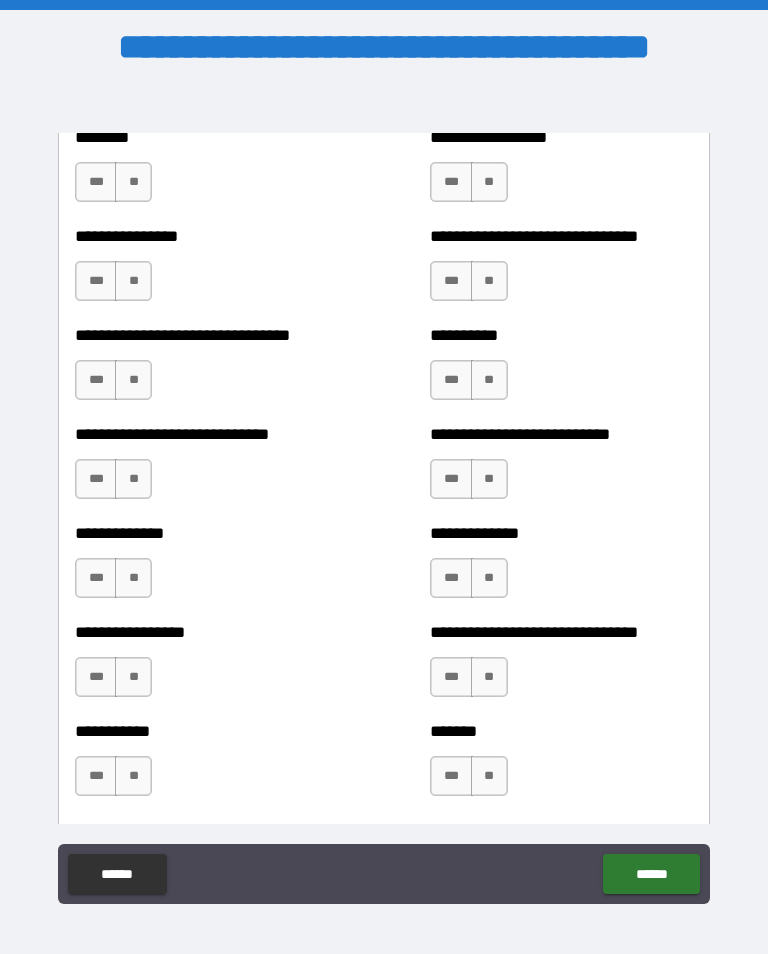 scroll, scrollTop: 7540, scrollLeft: 0, axis: vertical 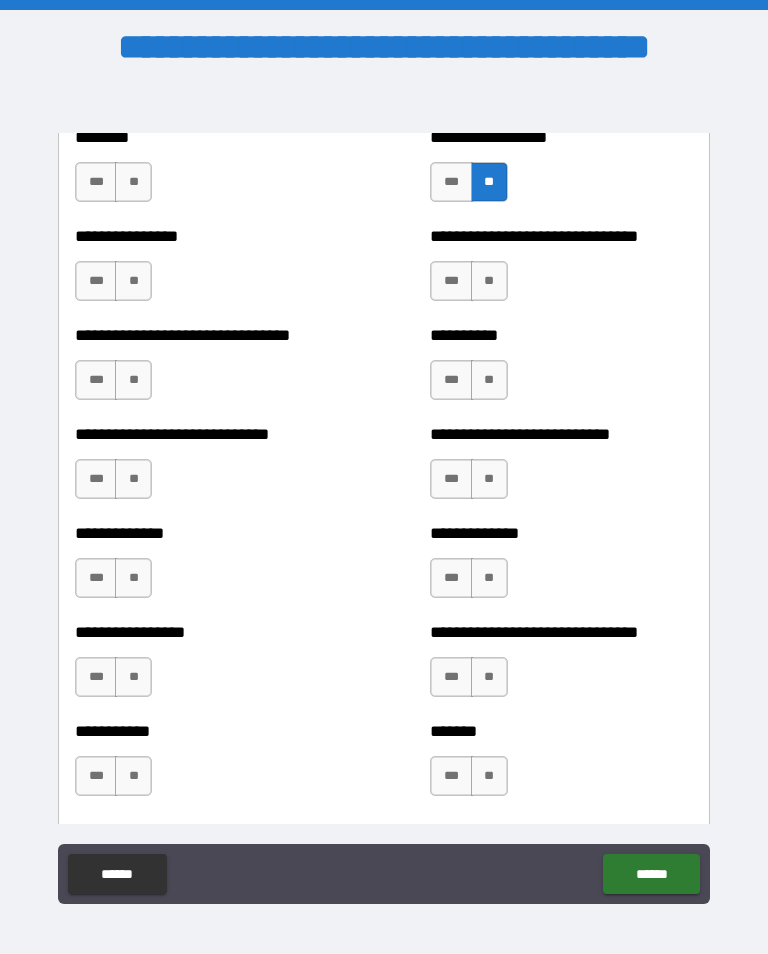 click on "**" at bounding box center (489, 281) 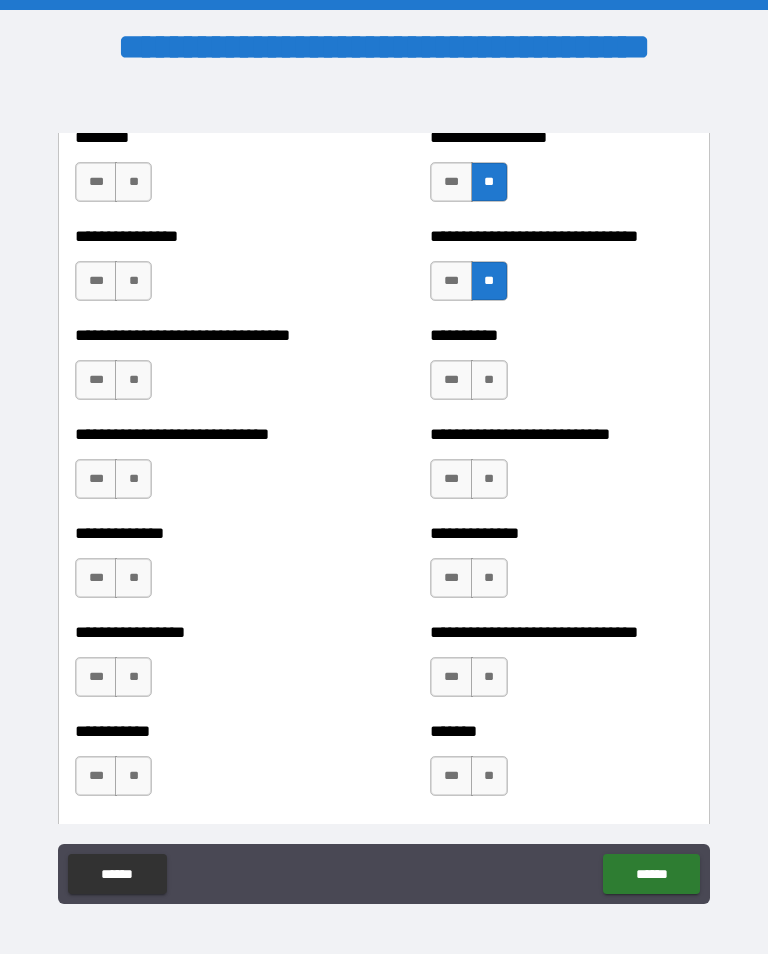 click on "**" at bounding box center (489, 380) 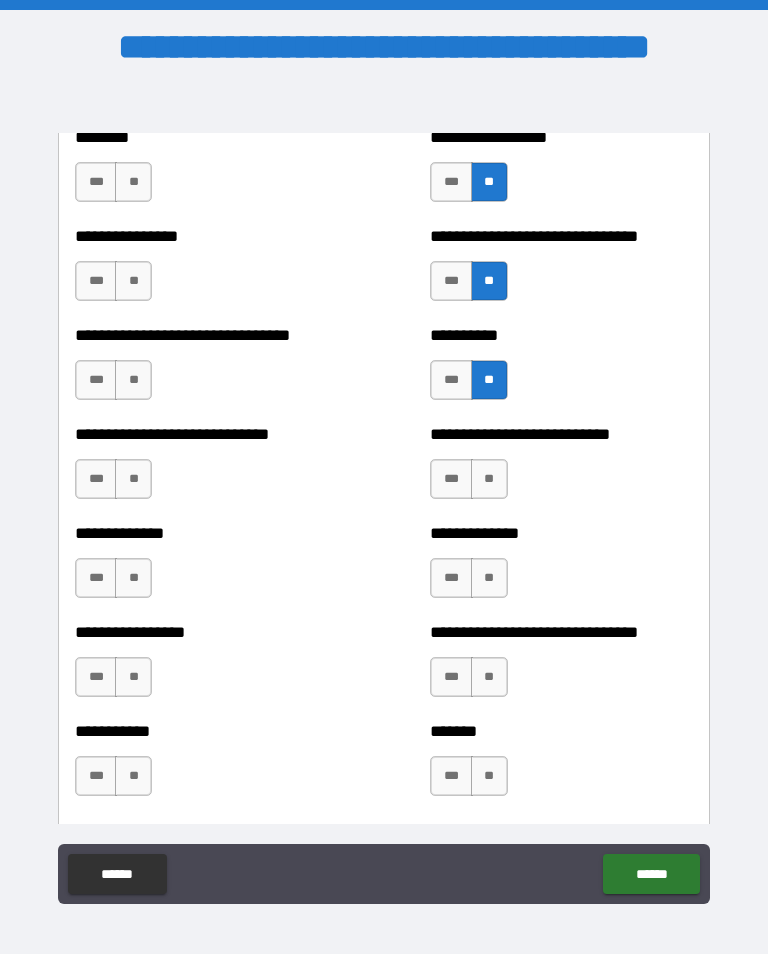 click on "**" at bounding box center [489, 479] 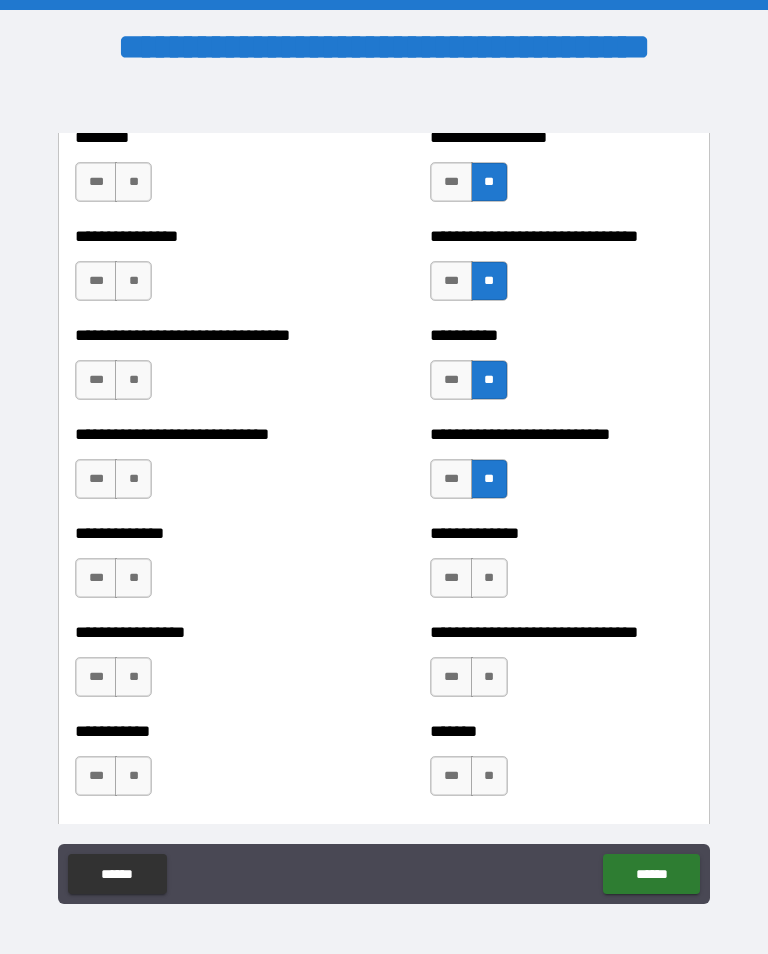 click on "**" at bounding box center [489, 578] 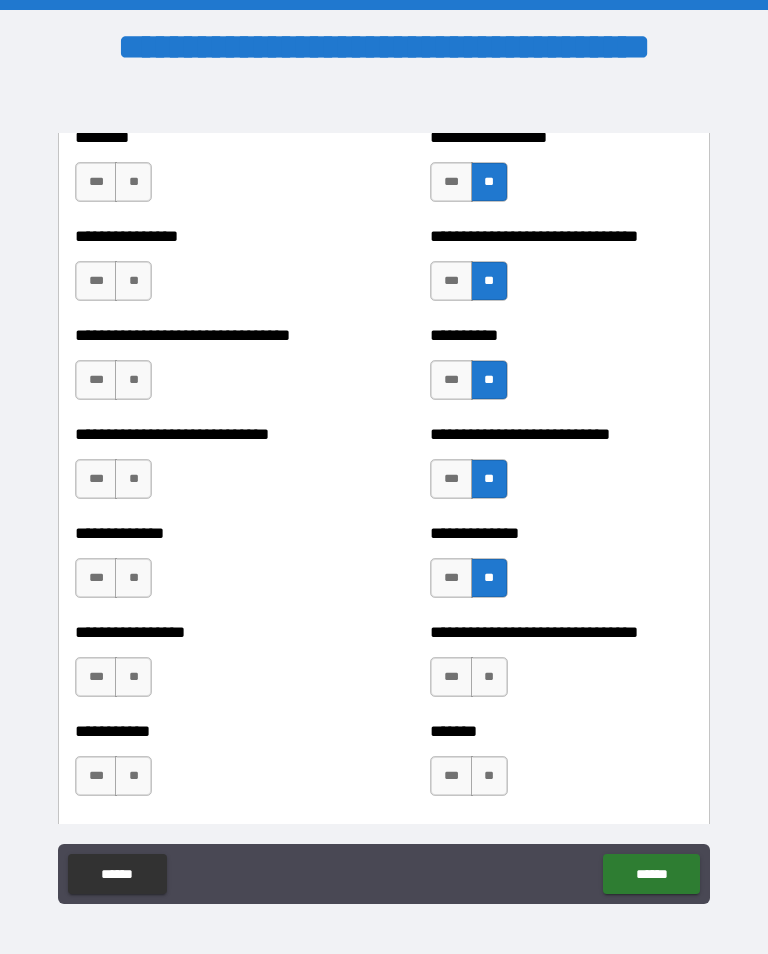 click on "**" at bounding box center (489, 677) 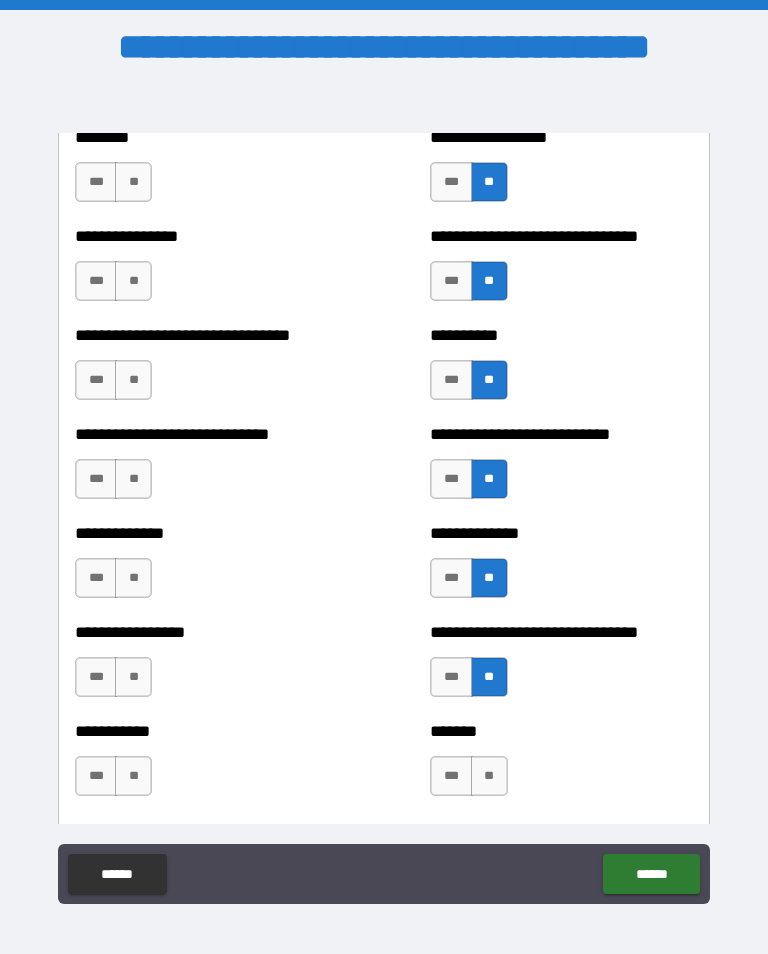 click on "**" at bounding box center [489, 776] 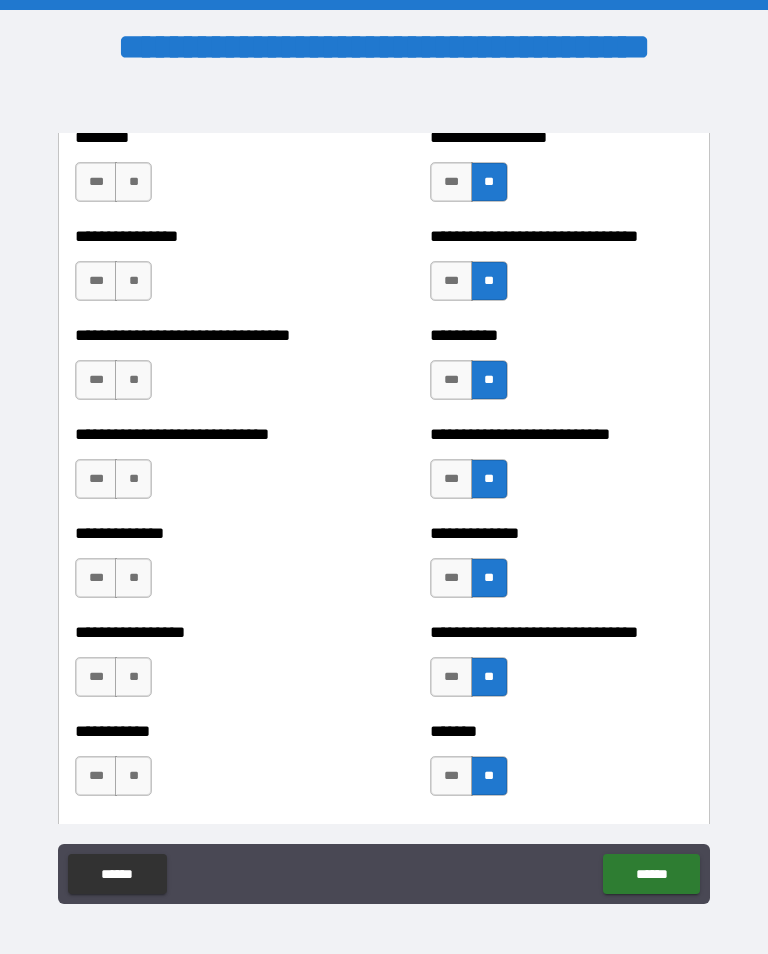click on "**" at bounding box center (133, 776) 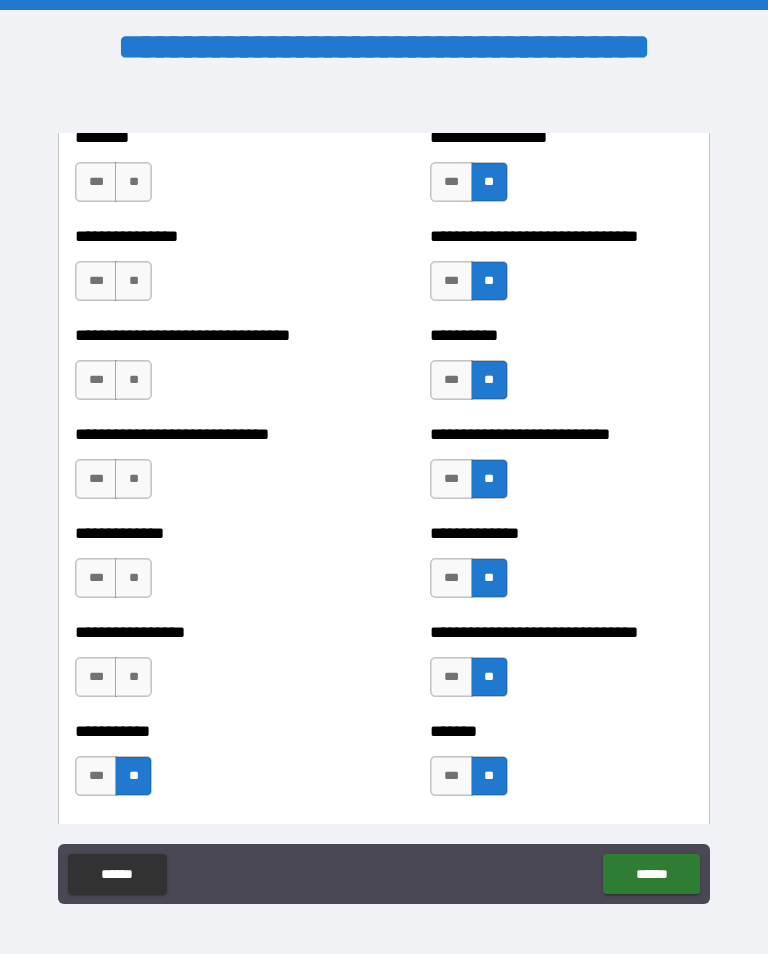 click on "**" at bounding box center [133, 677] 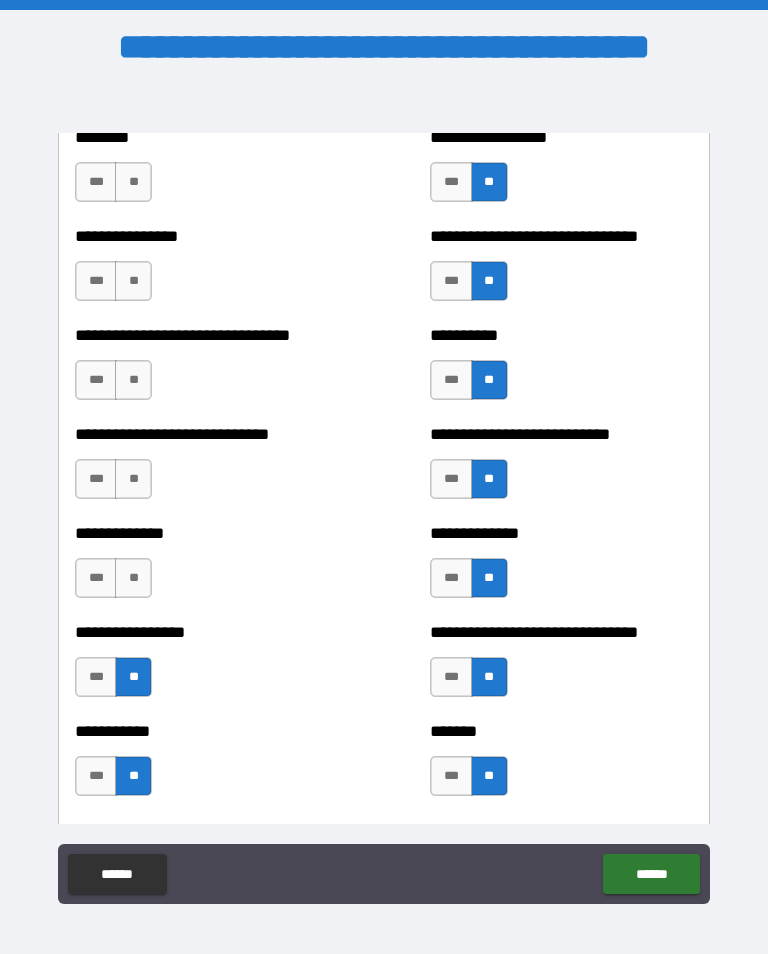 click on "**" at bounding box center [133, 578] 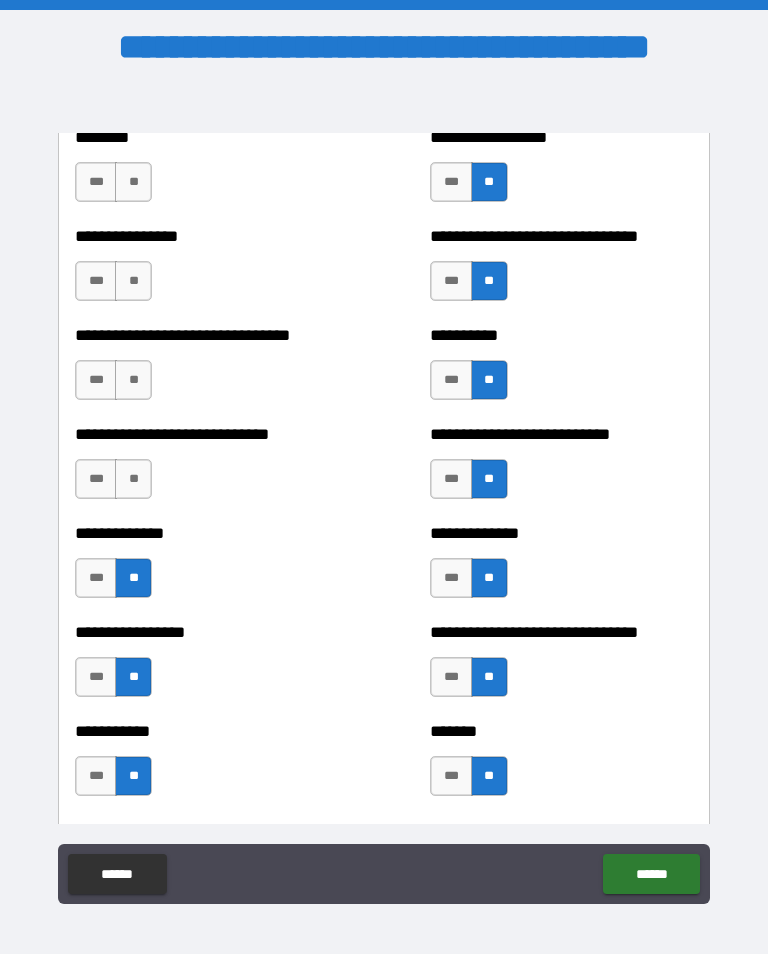 click on "**" at bounding box center [133, 479] 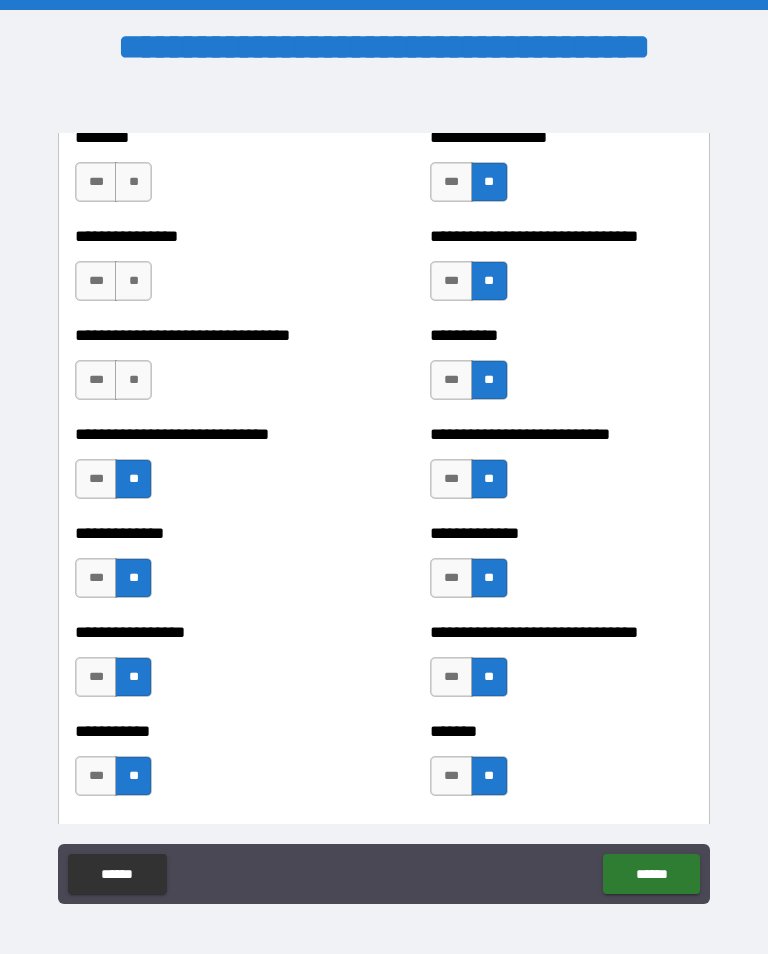 click on "**" at bounding box center (133, 380) 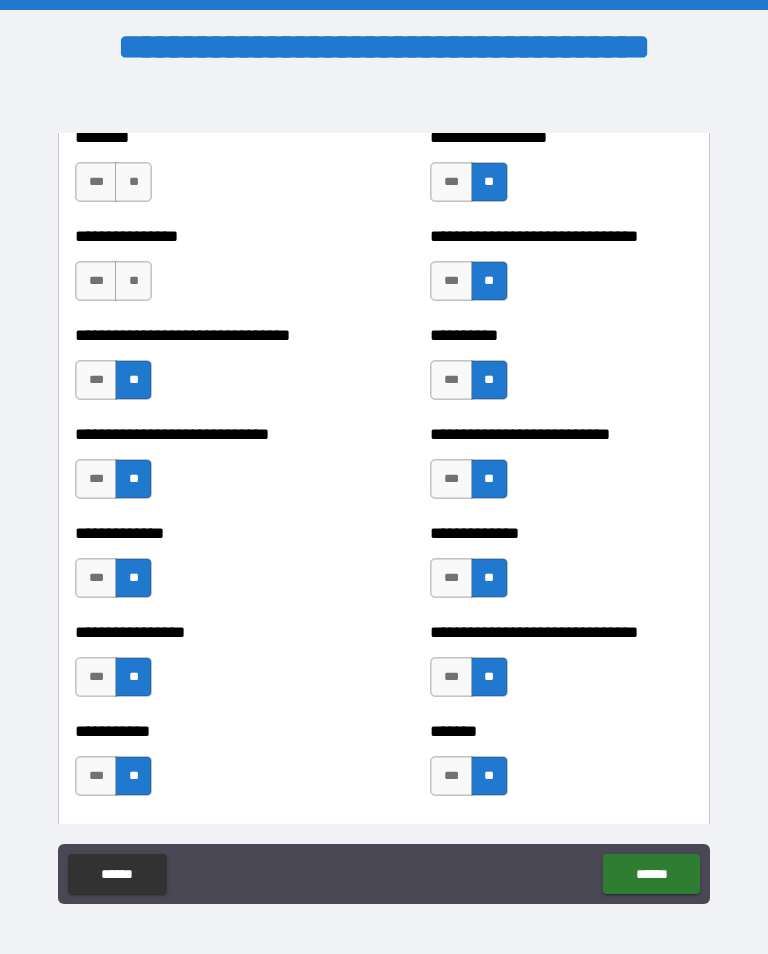 click on "**" at bounding box center (133, 281) 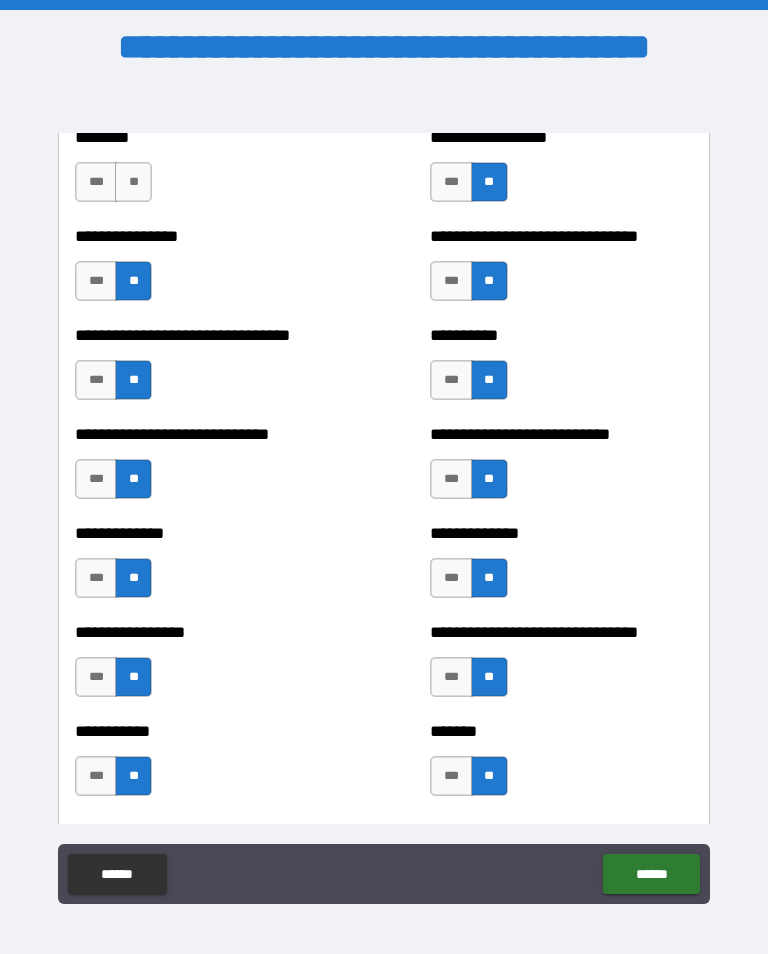 click on "**" at bounding box center [133, 182] 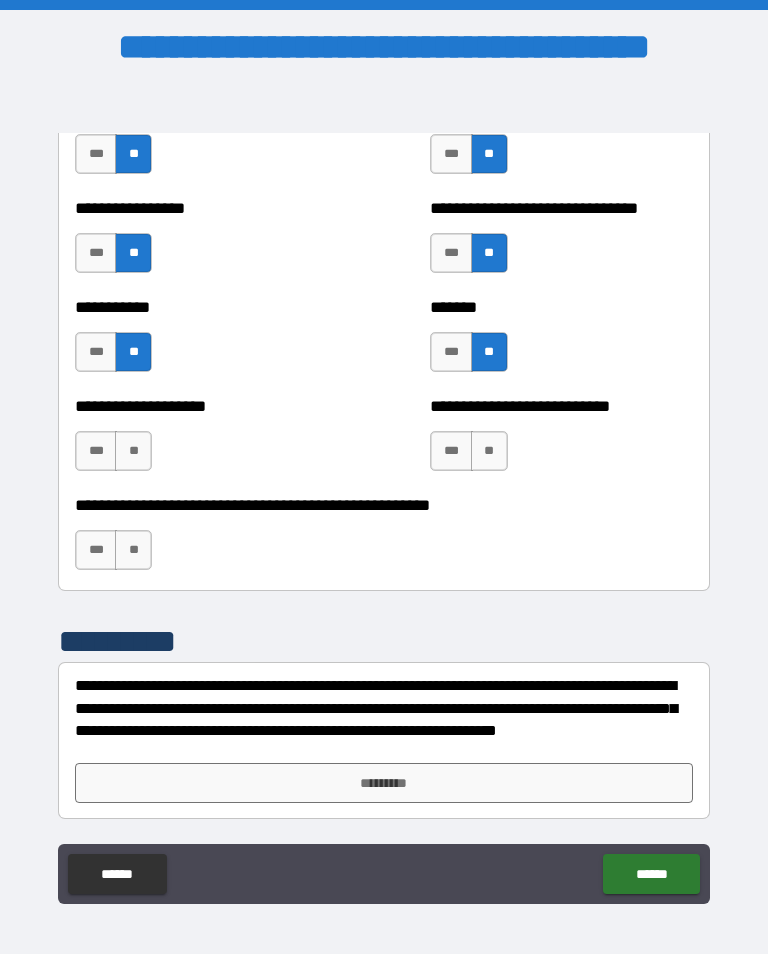 scroll, scrollTop: 7964, scrollLeft: 0, axis: vertical 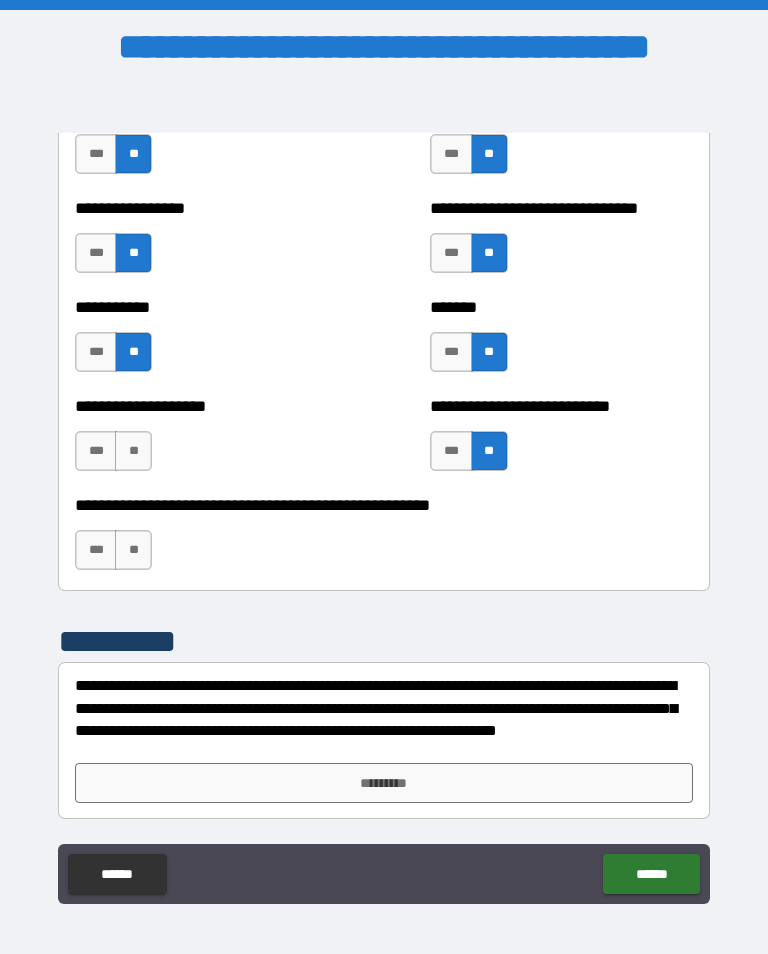 click on "**" at bounding box center [133, 550] 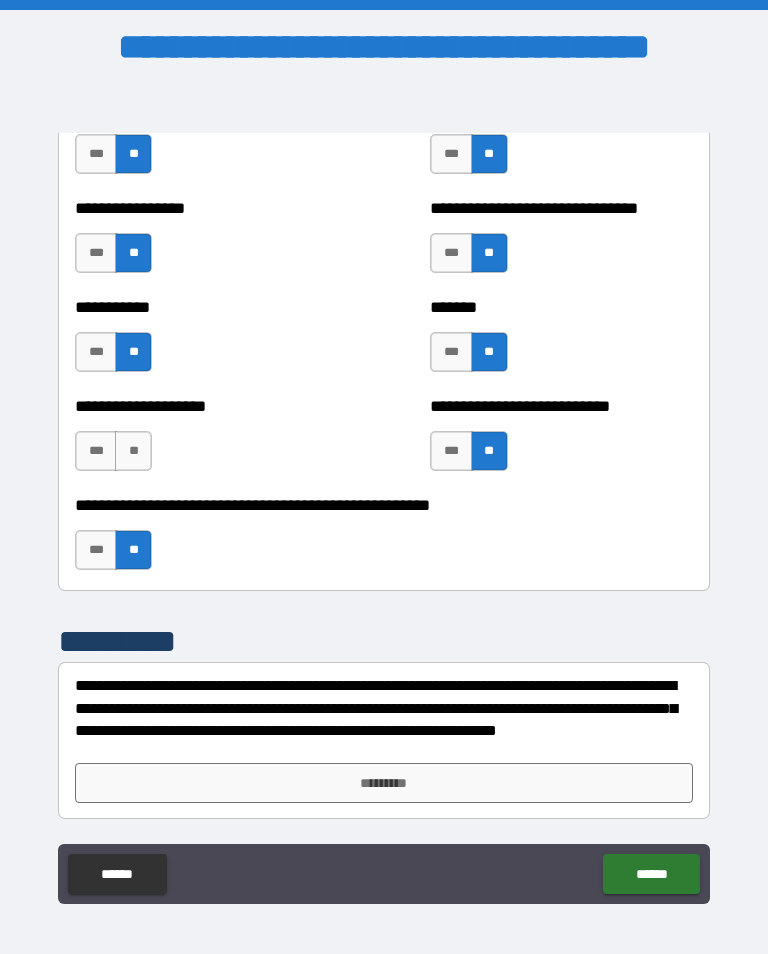 click on "**" at bounding box center (133, 451) 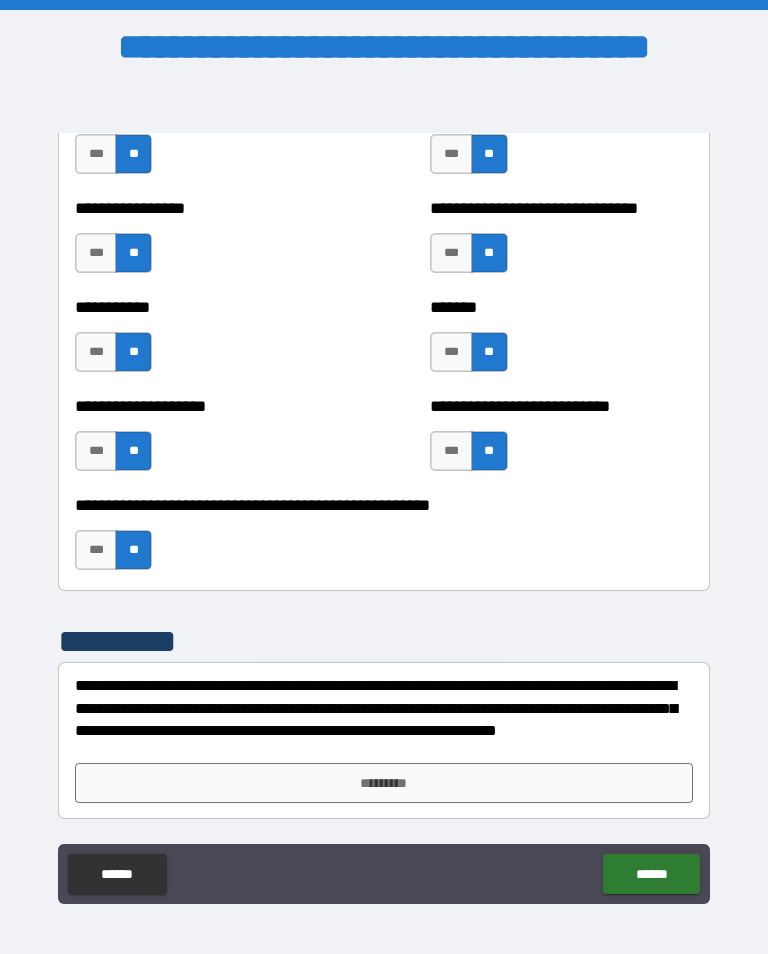 scroll, scrollTop: 7964, scrollLeft: 0, axis: vertical 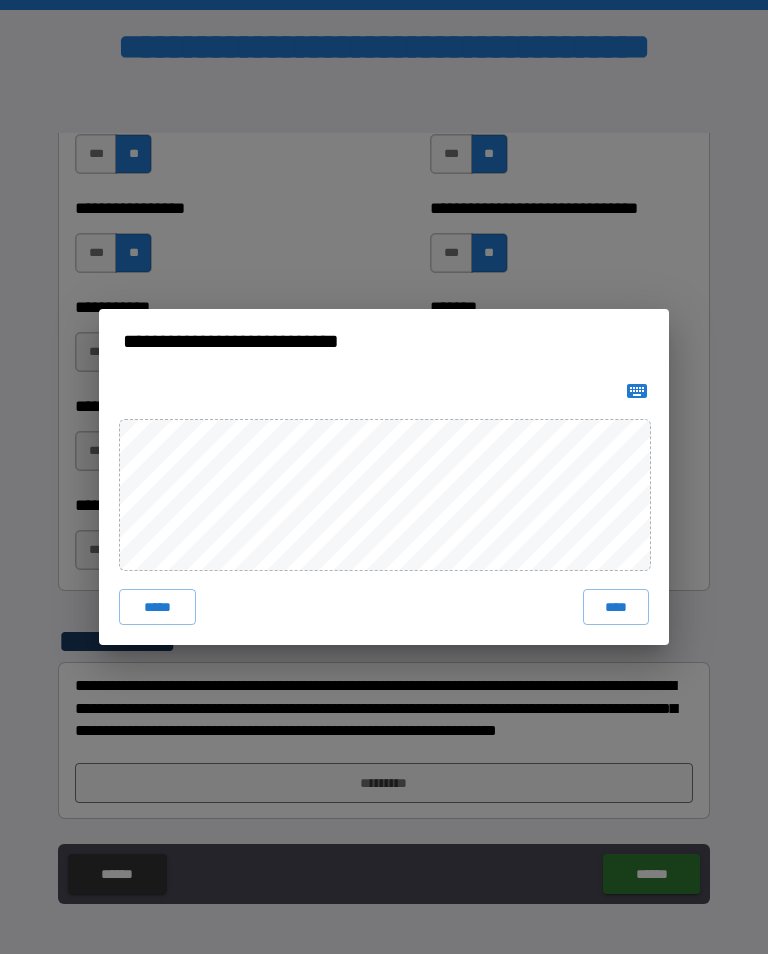 click on "****" at bounding box center [616, 607] 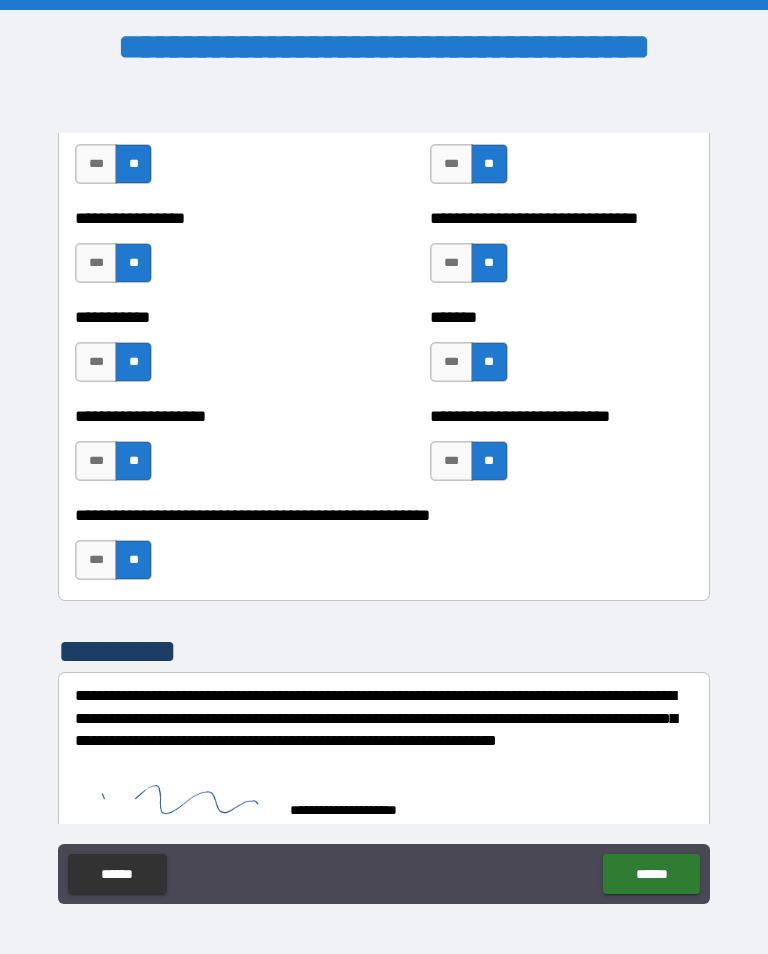 scroll, scrollTop: 7966, scrollLeft: 0, axis: vertical 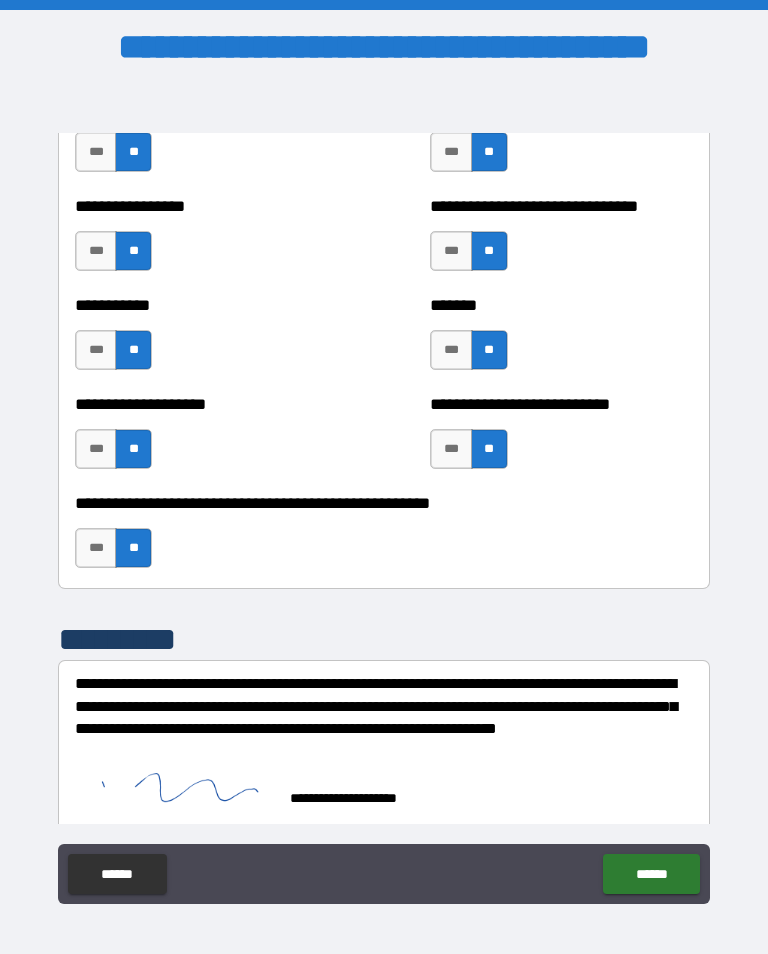 click on "******" at bounding box center [651, 874] 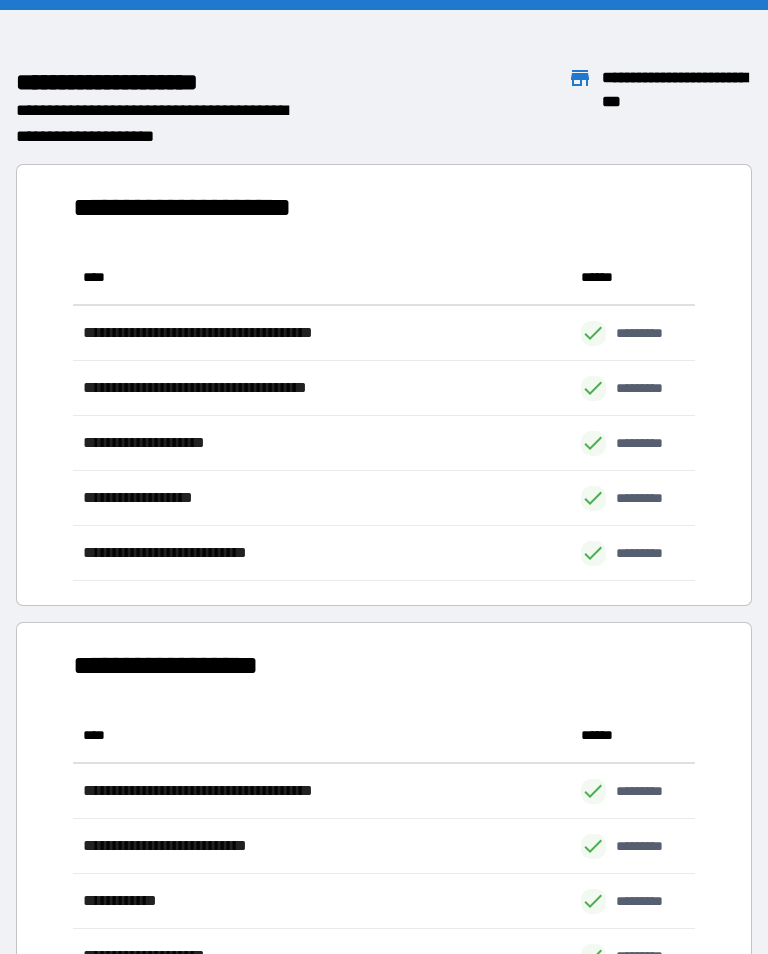 scroll, scrollTop: 331, scrollLeft: 622, axis: both 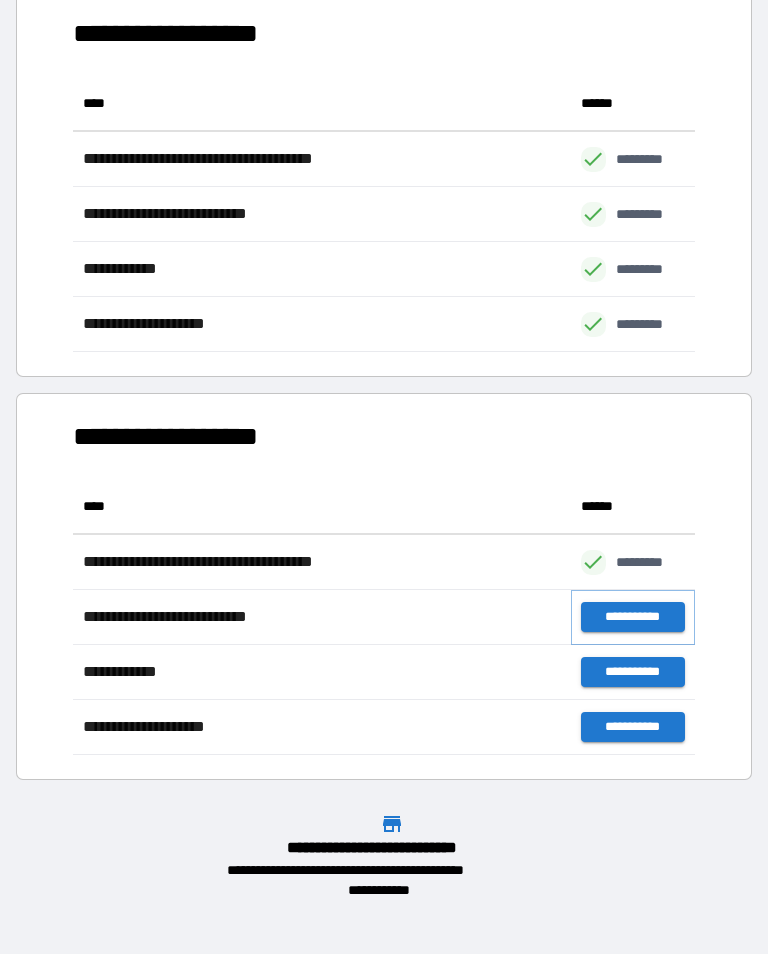 click on "**********" at bounding box center [633, 617] 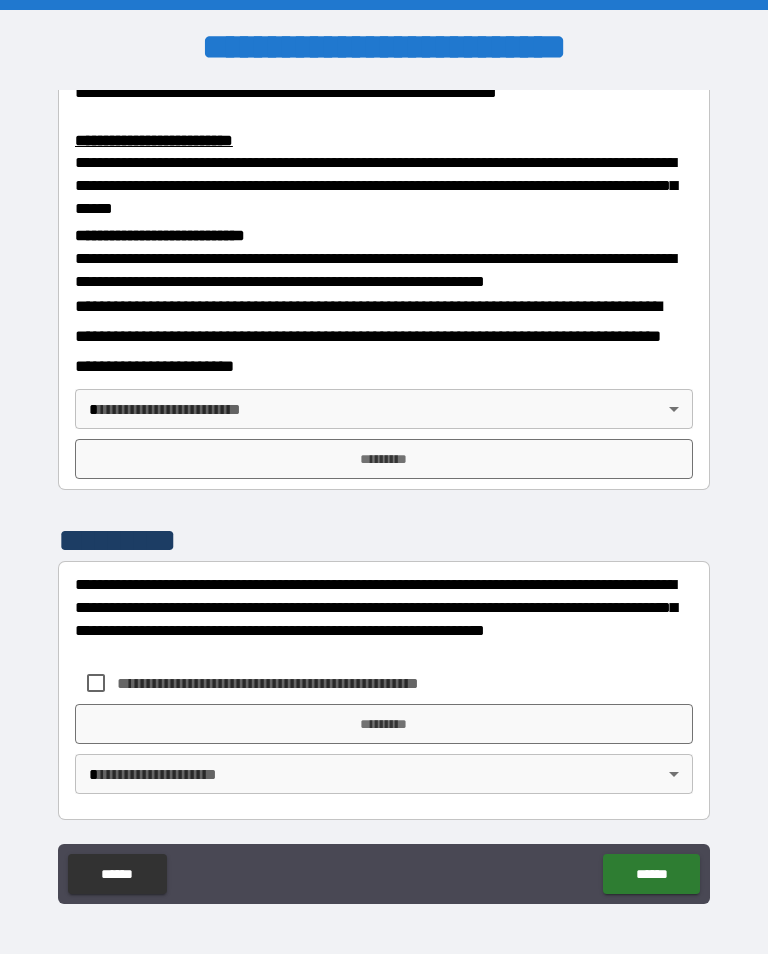 scroll, scrollTop: 668, scrollLeft: 0, axis: vertical 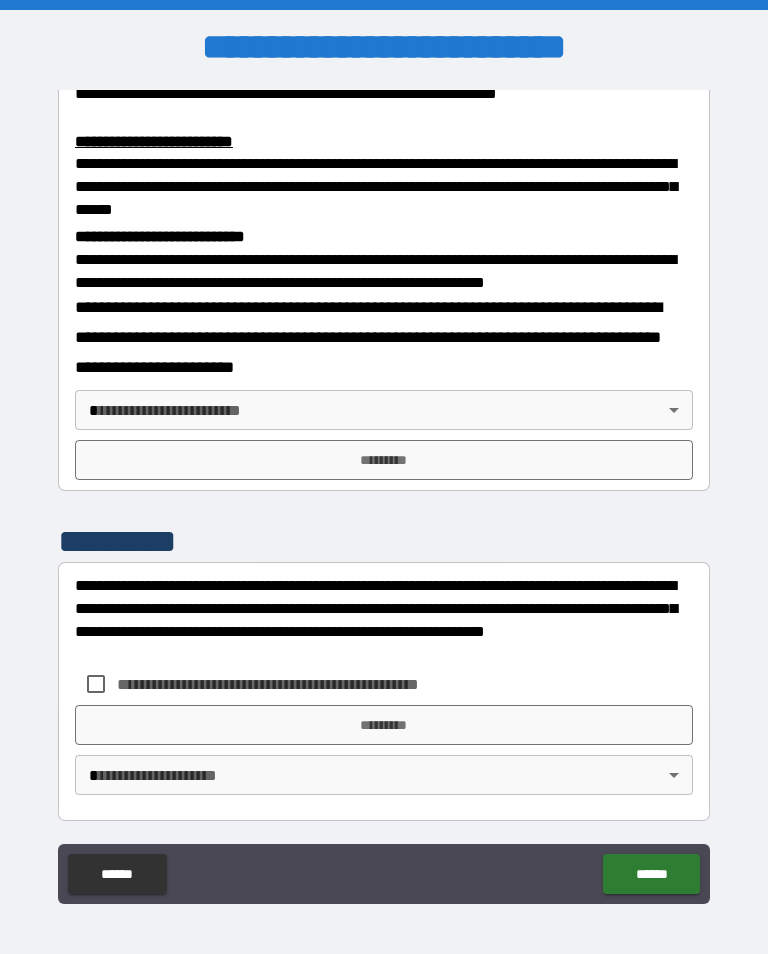 click on "**********" at bounding box center [384, 492] 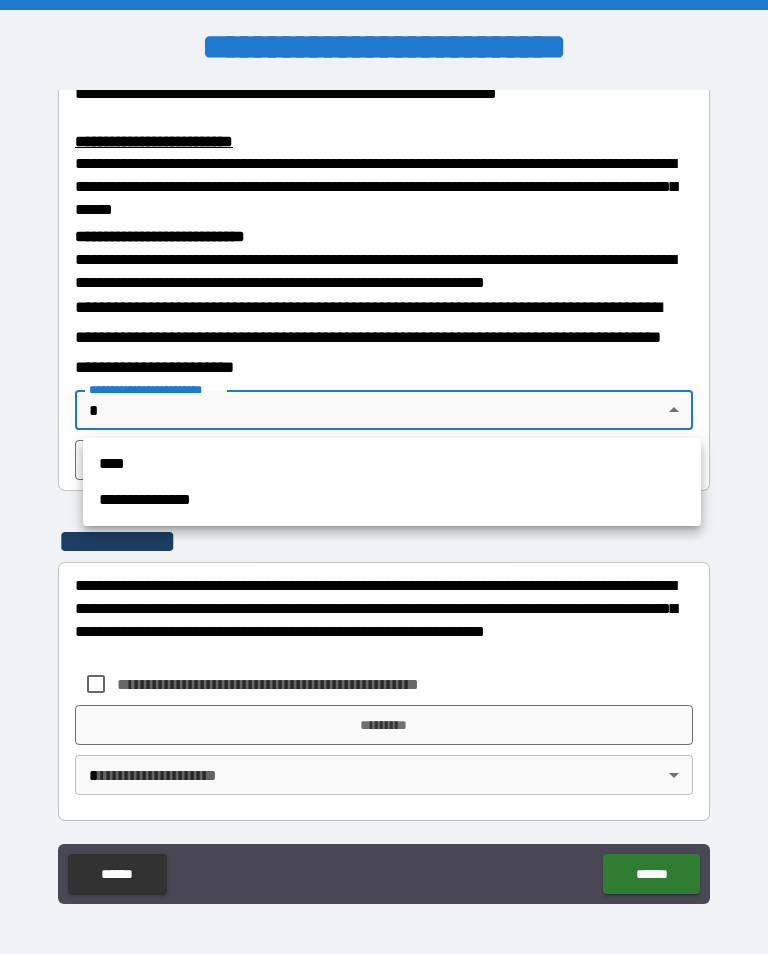 click on "**********" at bounding box center (392, 500) 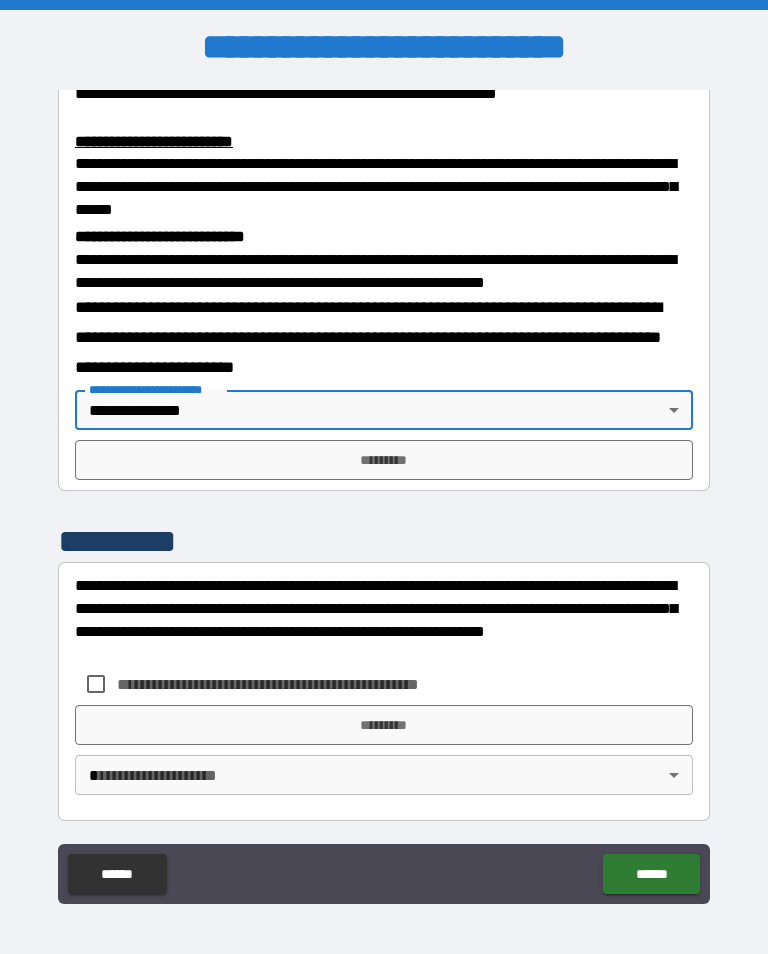 click on "*********" at bounding box center (384, 460) 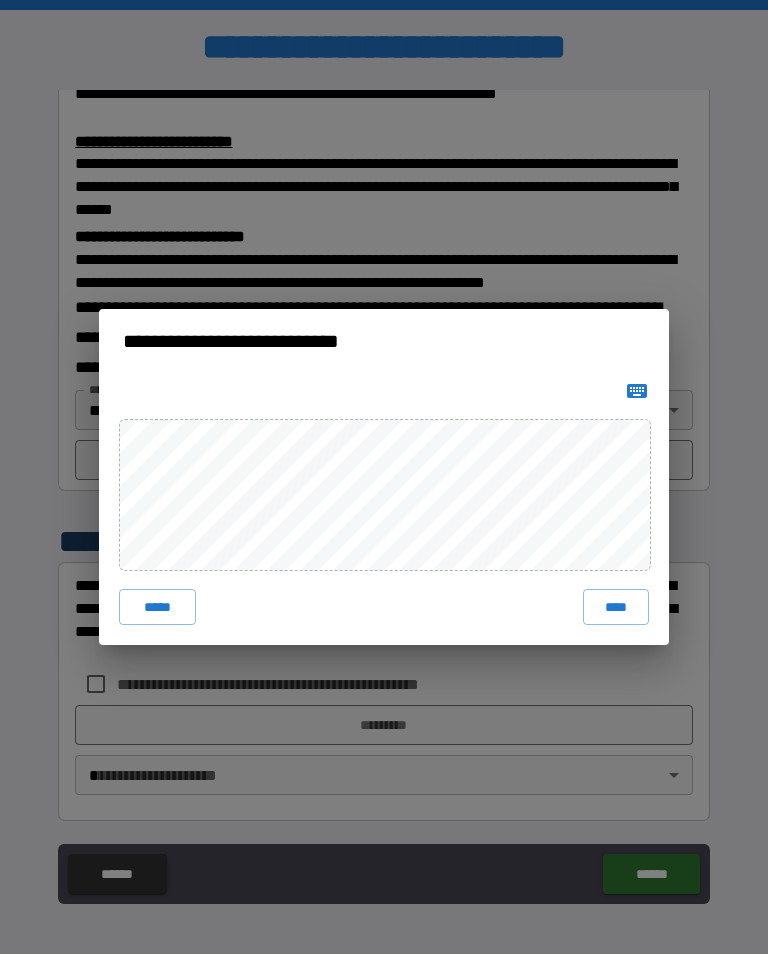 click on "****" at bounding box center (616, 607) 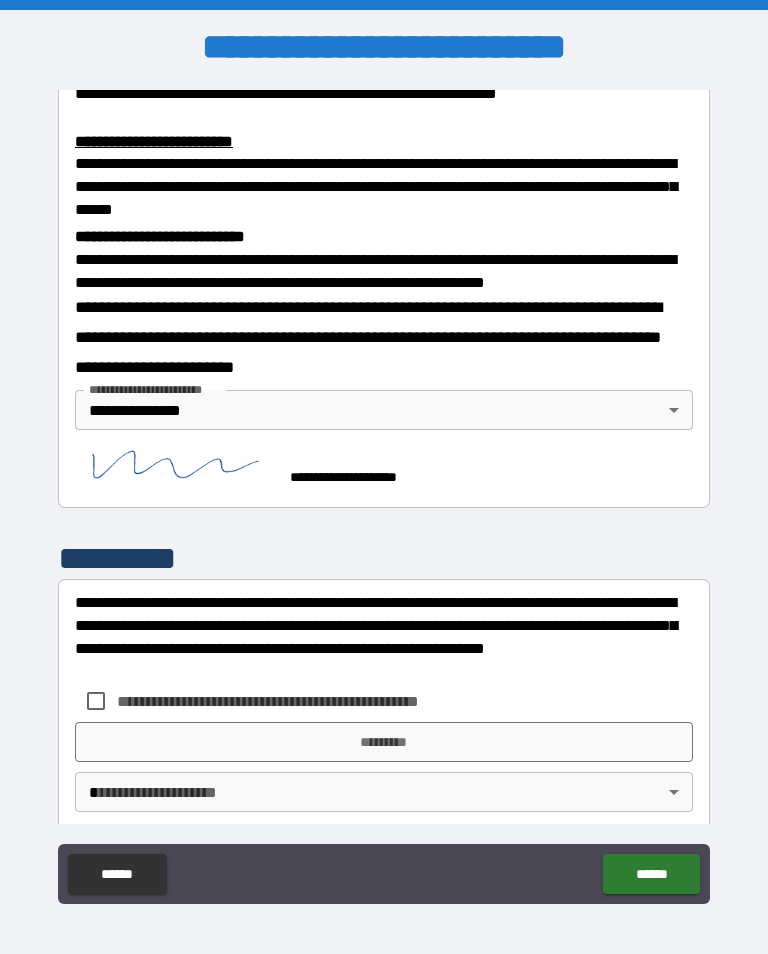scroll, scrollTop: 658, scrollLeft: 0, axis: vertical 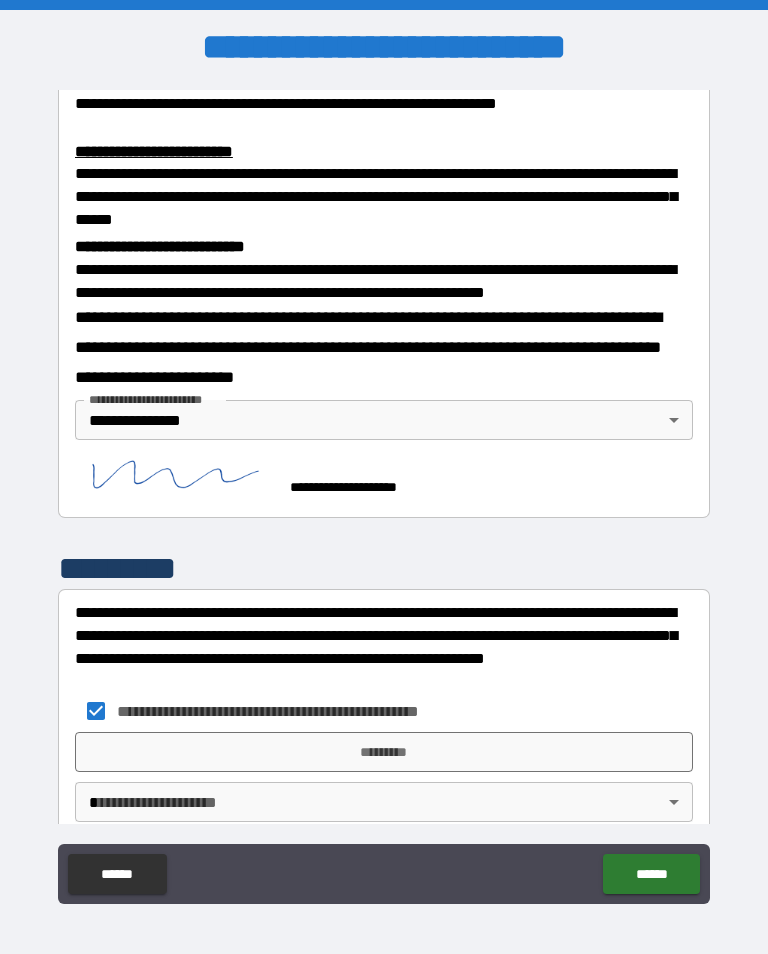 click on "*********" at bounding box center (384, 752) 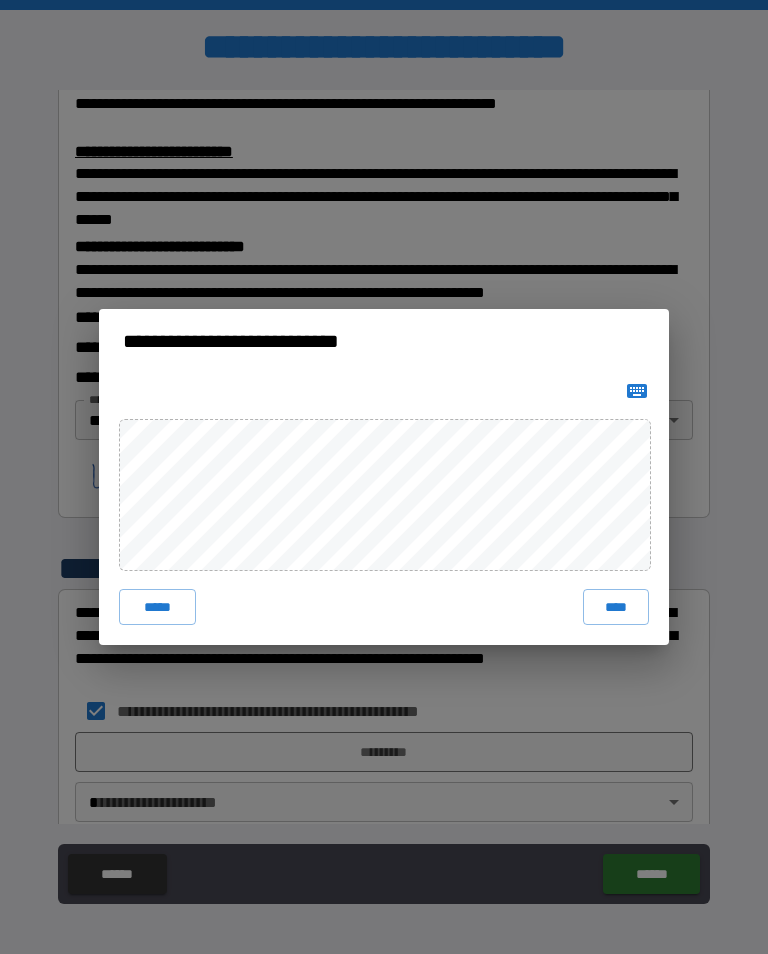 click on "****" at bounding box center (616, 607) 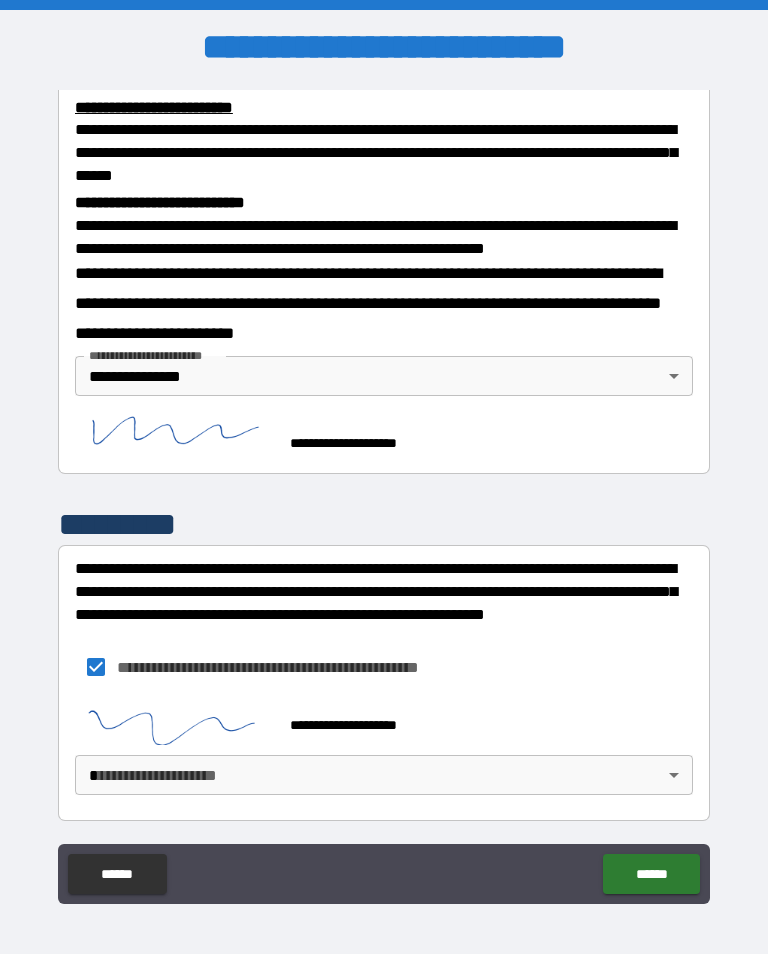 scroll, scrollTop: 702, scrollLeft: 0, axis: vertical 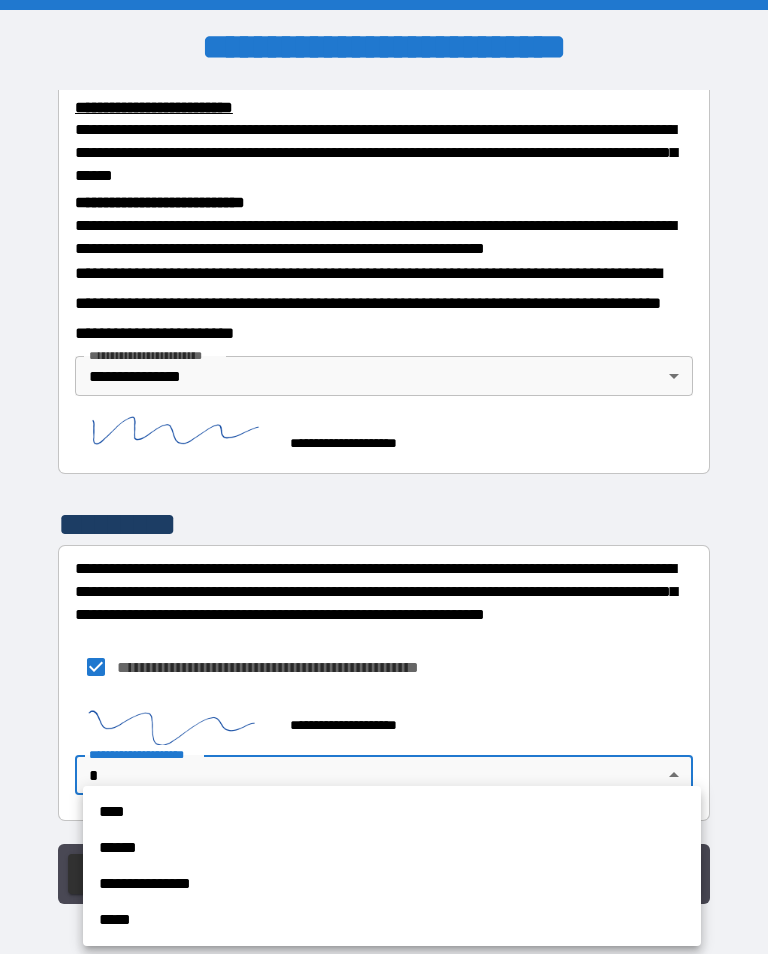 click on "**********" at bounding box center (392, 884) 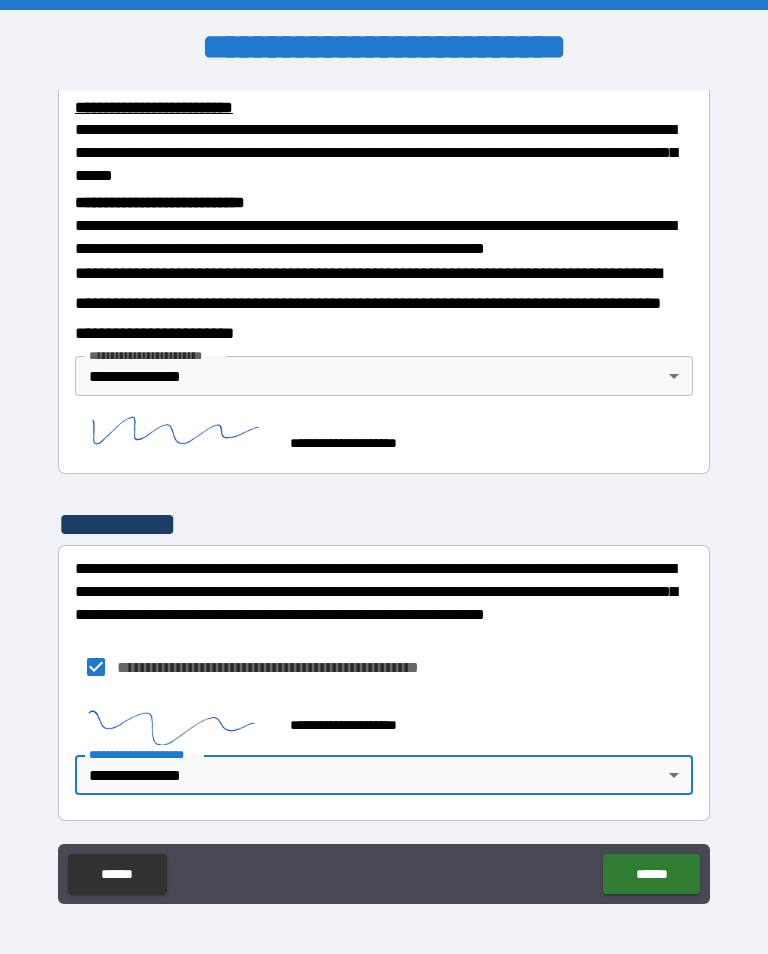 click on "******" at bounding box center [651, 874] 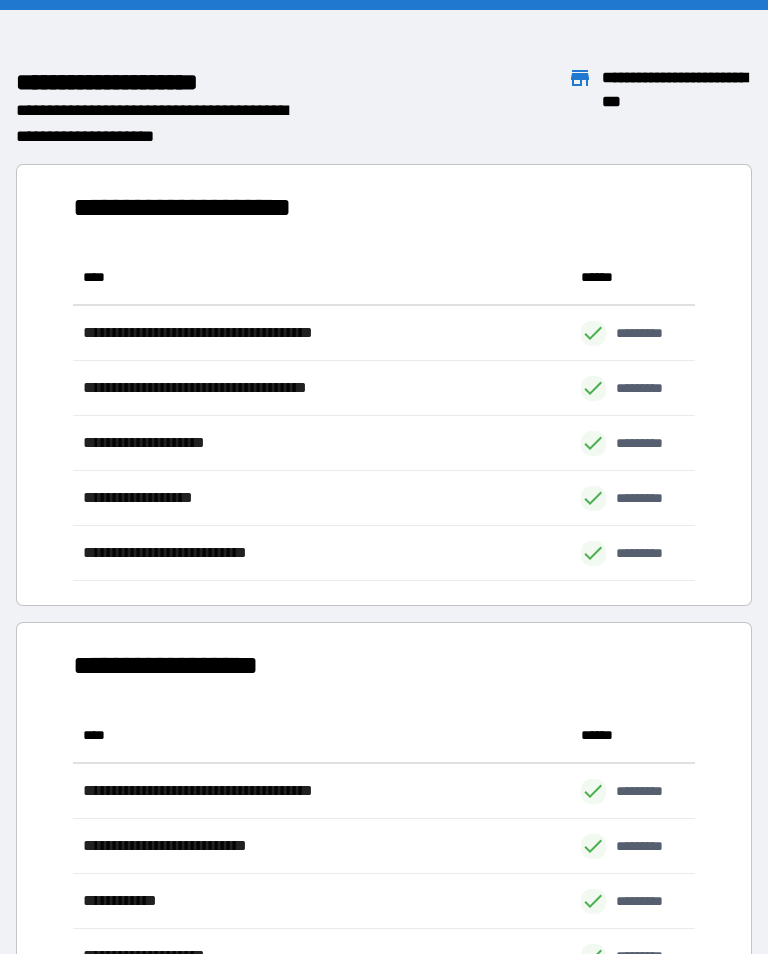 scroll, scrollTop: 1, scrollLeft: 1, axis: both 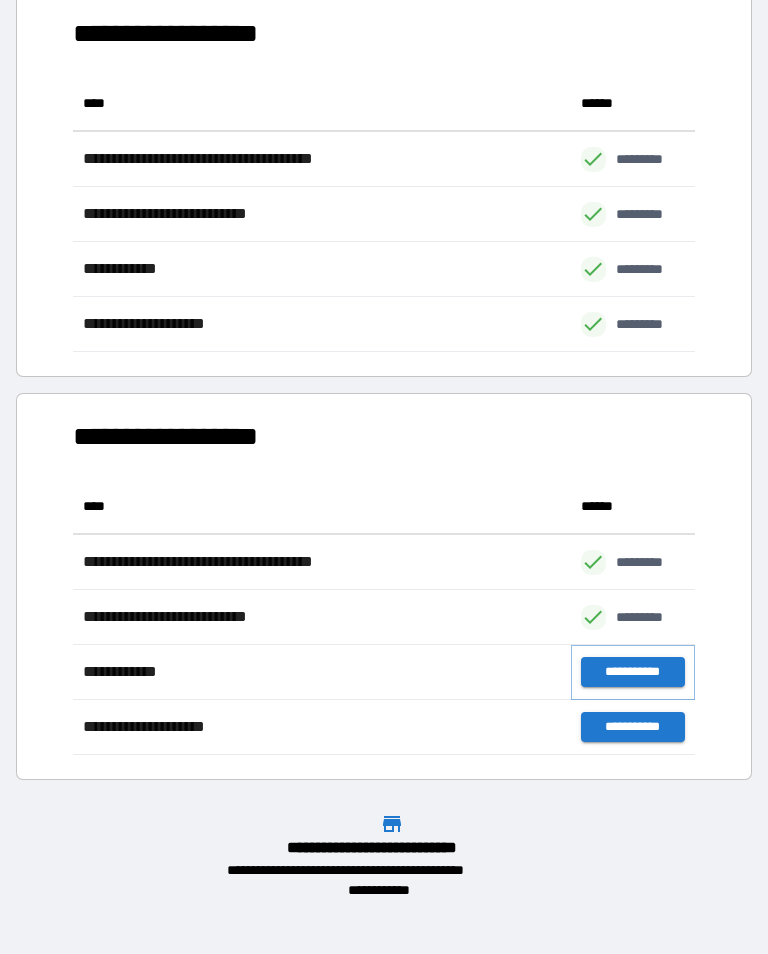 click on "**********" at bounding box center (633, 672) 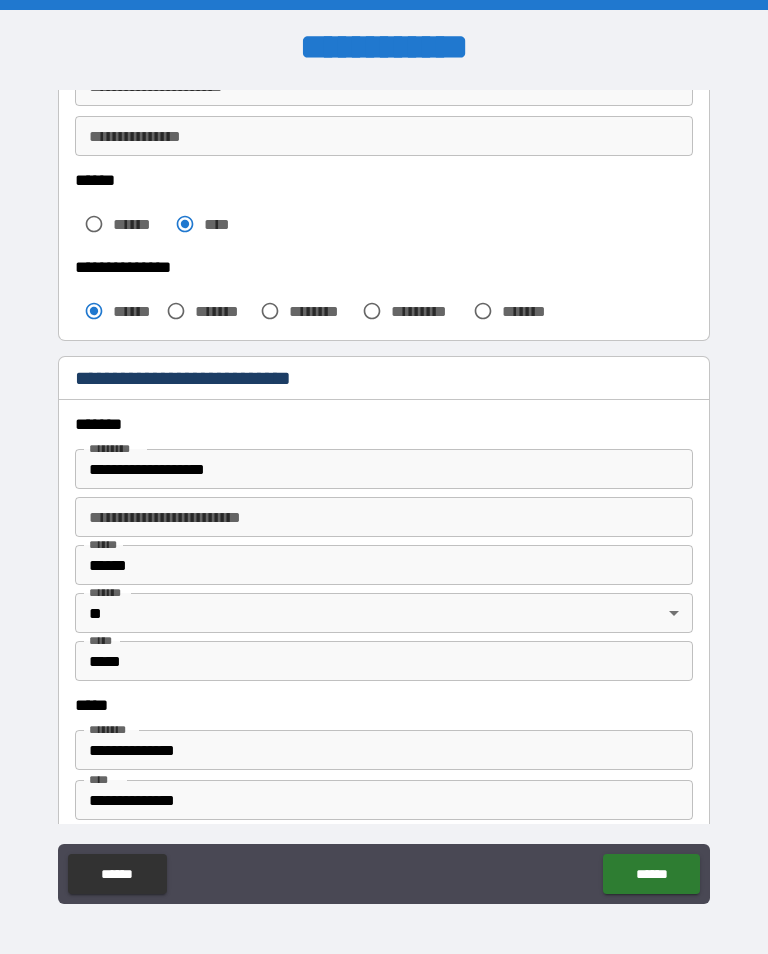 scroll, scrollTop: 484, scrollLeft: 0, axis: vertical 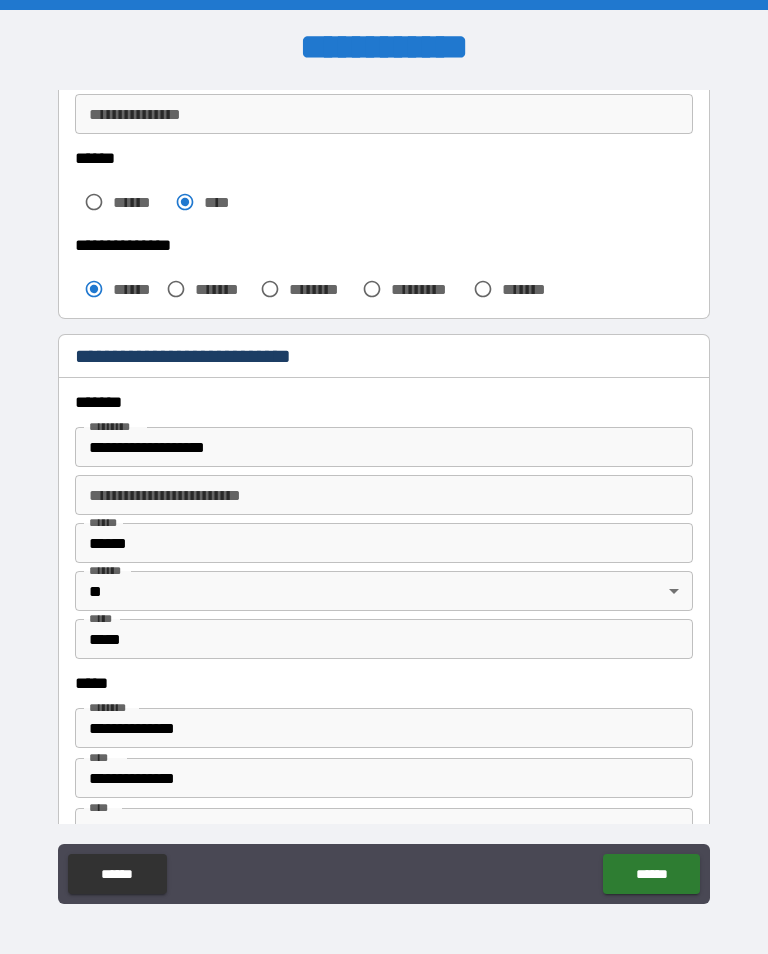 click on "**********" at bounding box center [384, 447] 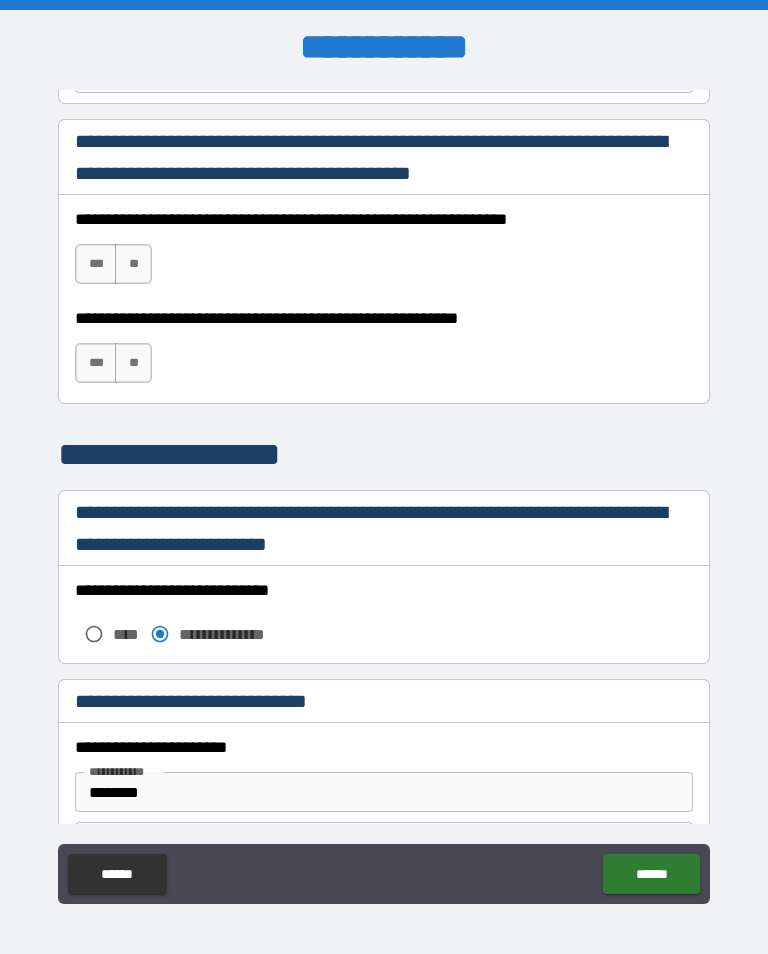 scroll, scrollTop: 1370, scrollLeft: 0, axis: vertical 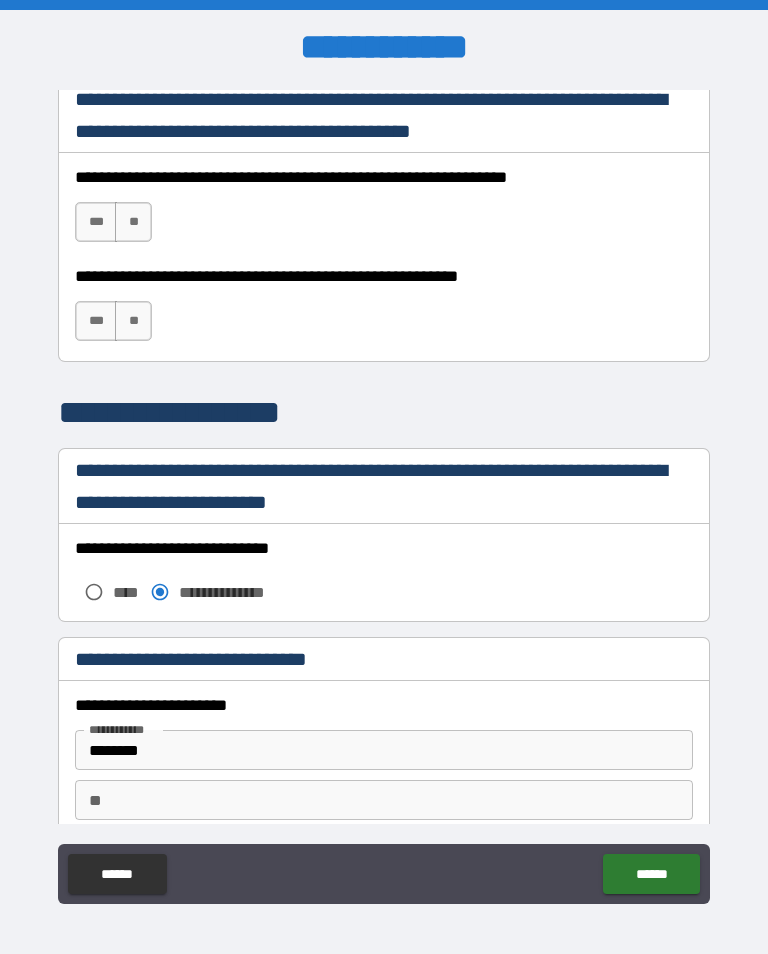click on "***" at bounding box center [96, 222] 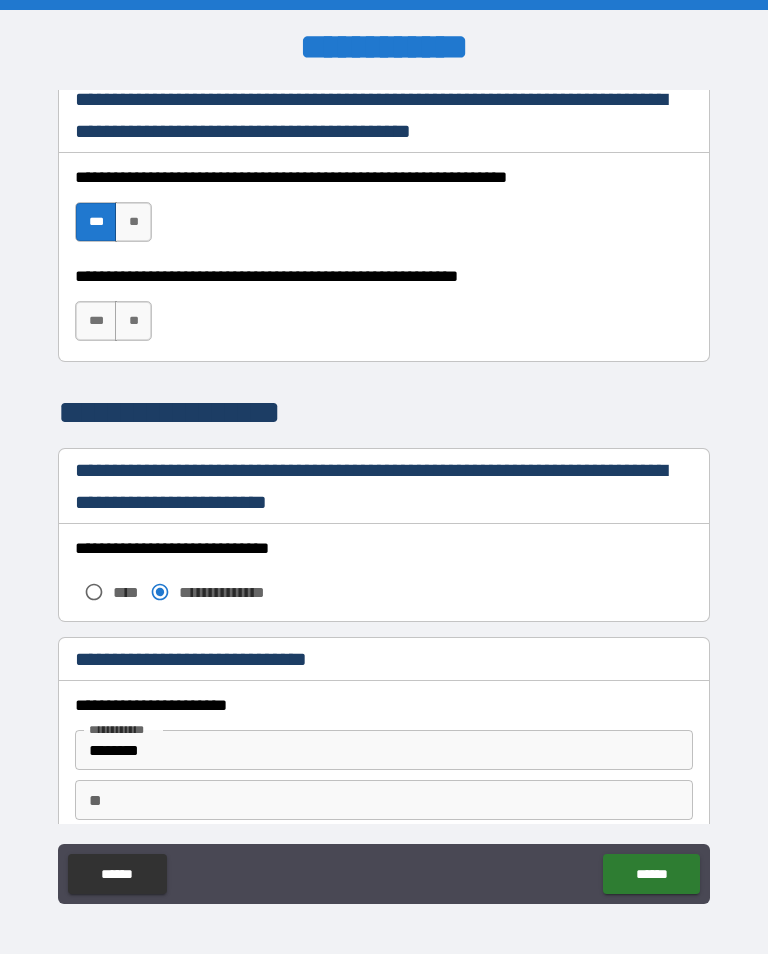 click on "***" at bounding box center [96, 321] 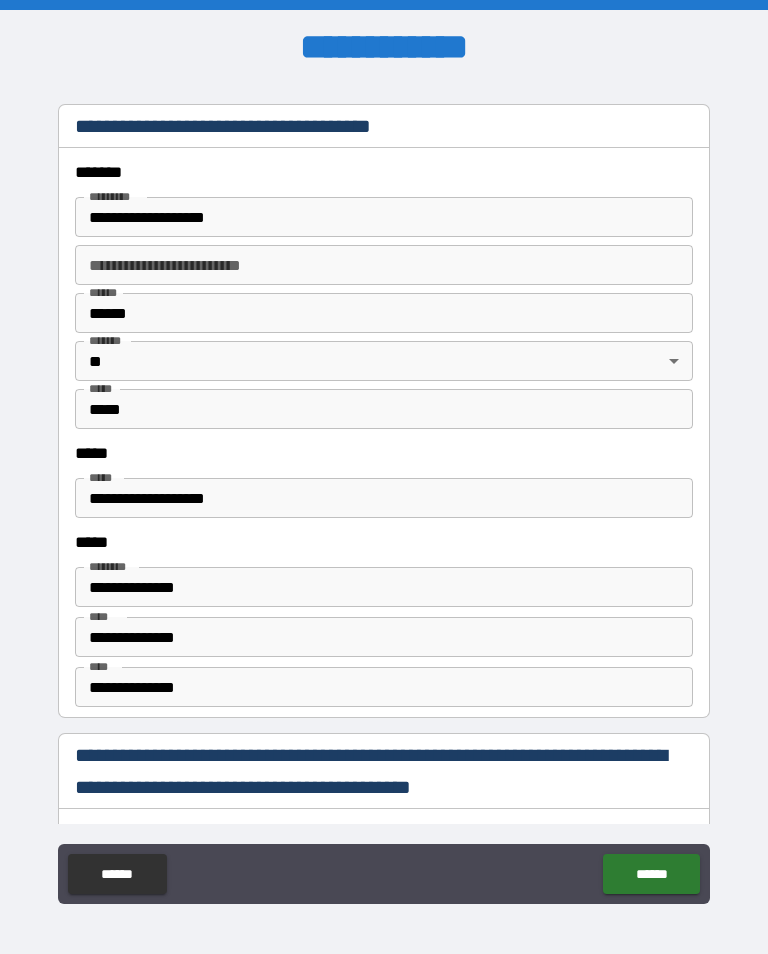 scroll, scrollTop: 2357, scrollLeft: 0, axis: vertical 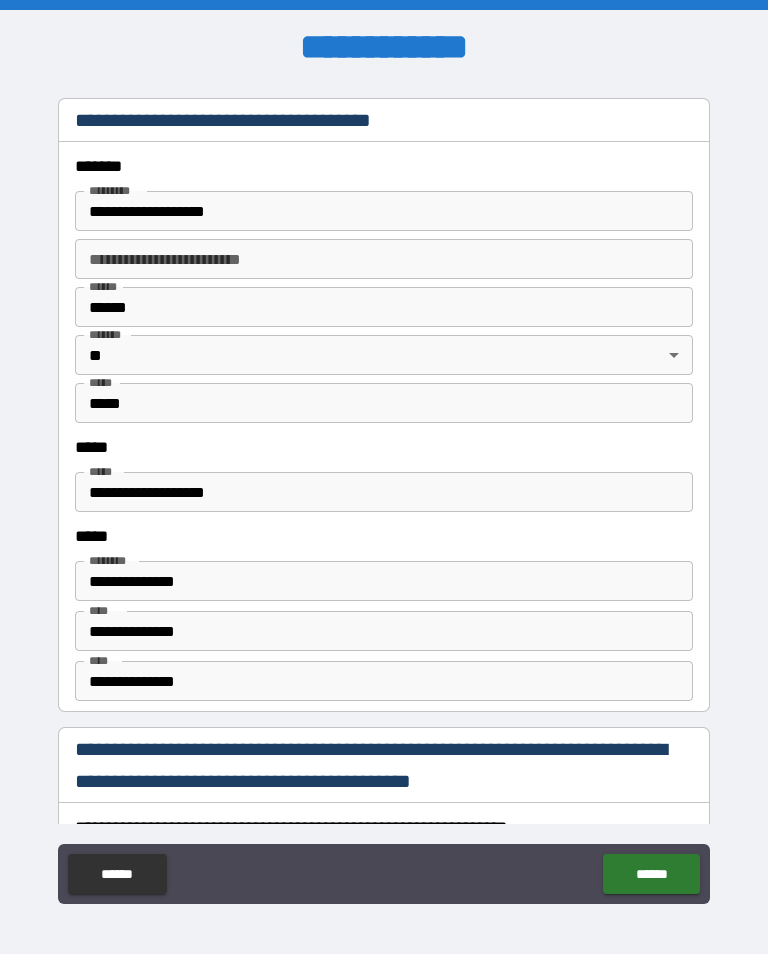 click on "**********" at bounding box center [384, 211] 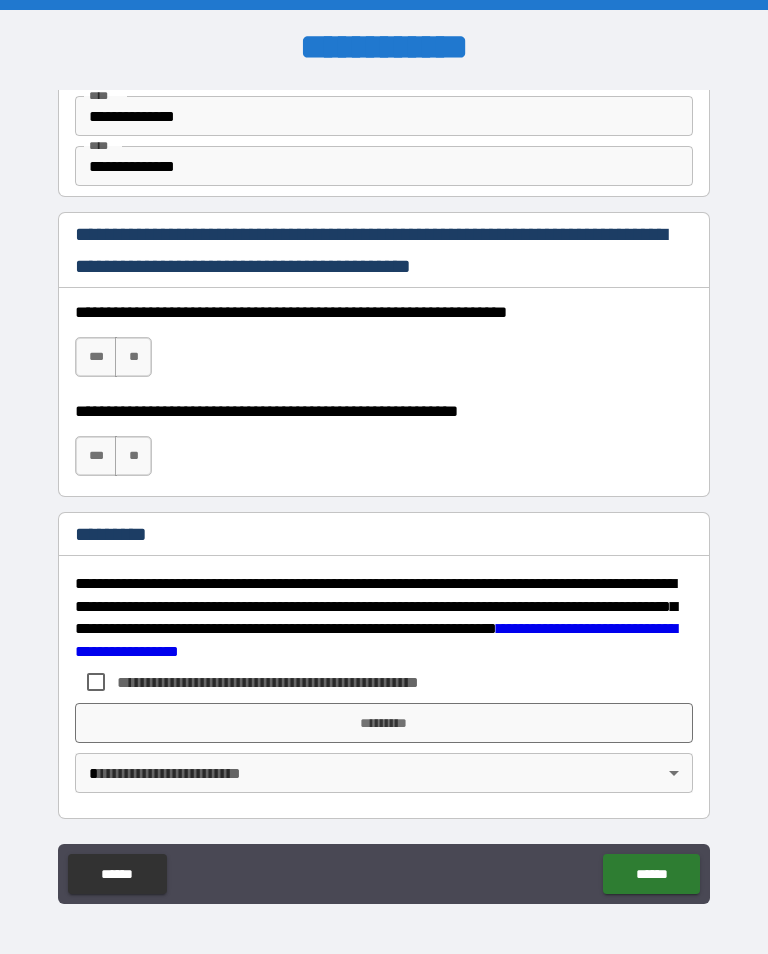 scroll, scrollTop: 2872, scrollLeft: 0, axis: vertical 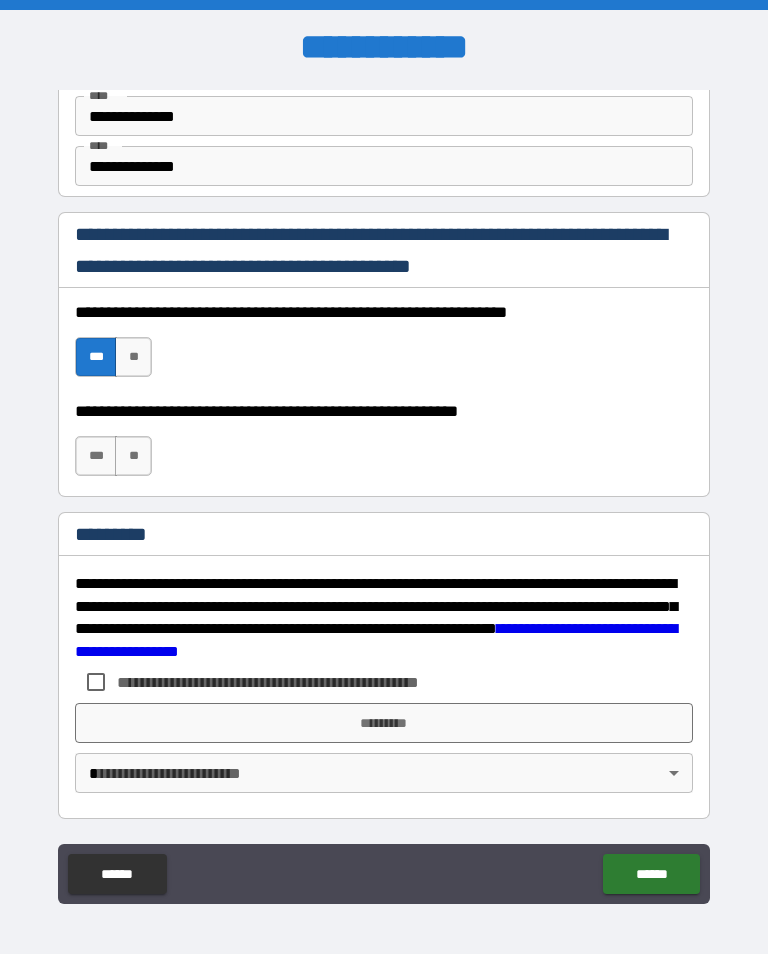 click on "***" at bounding box center [96, 456] 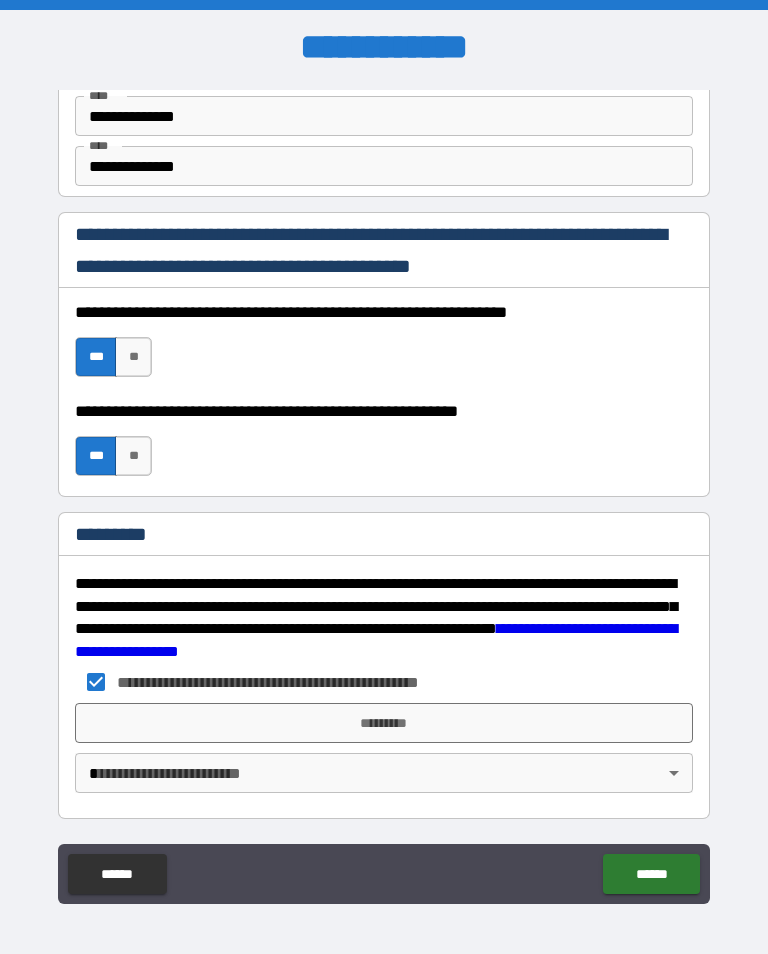 click on "*********" at bounding box center (384, 723) 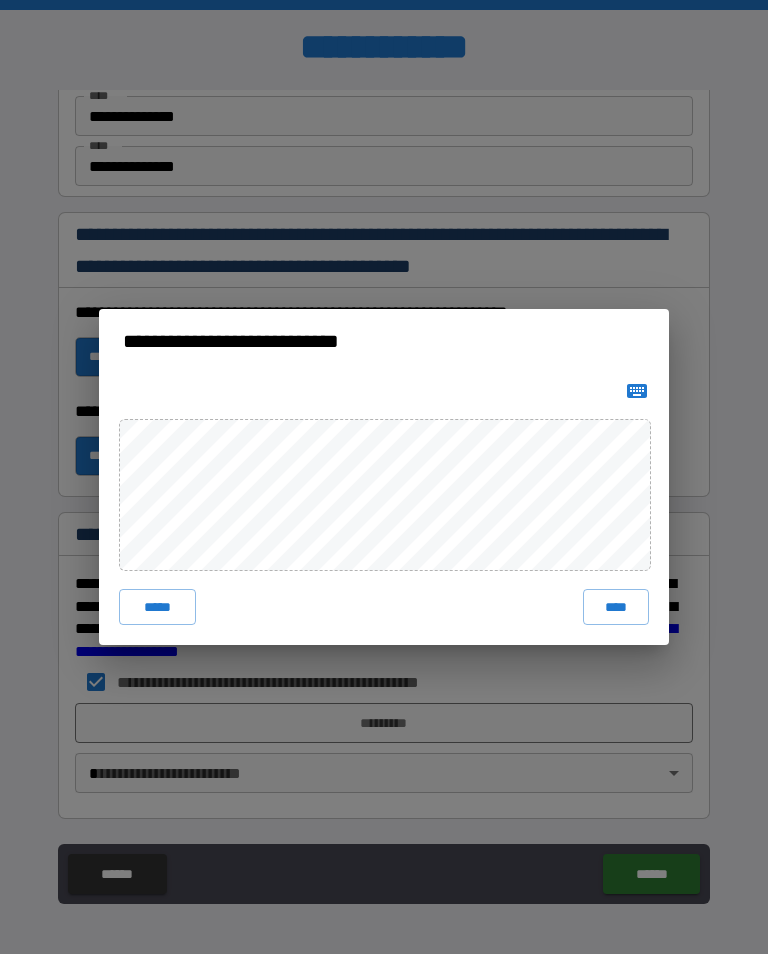 click on "****" at bounding box center [616, 607] 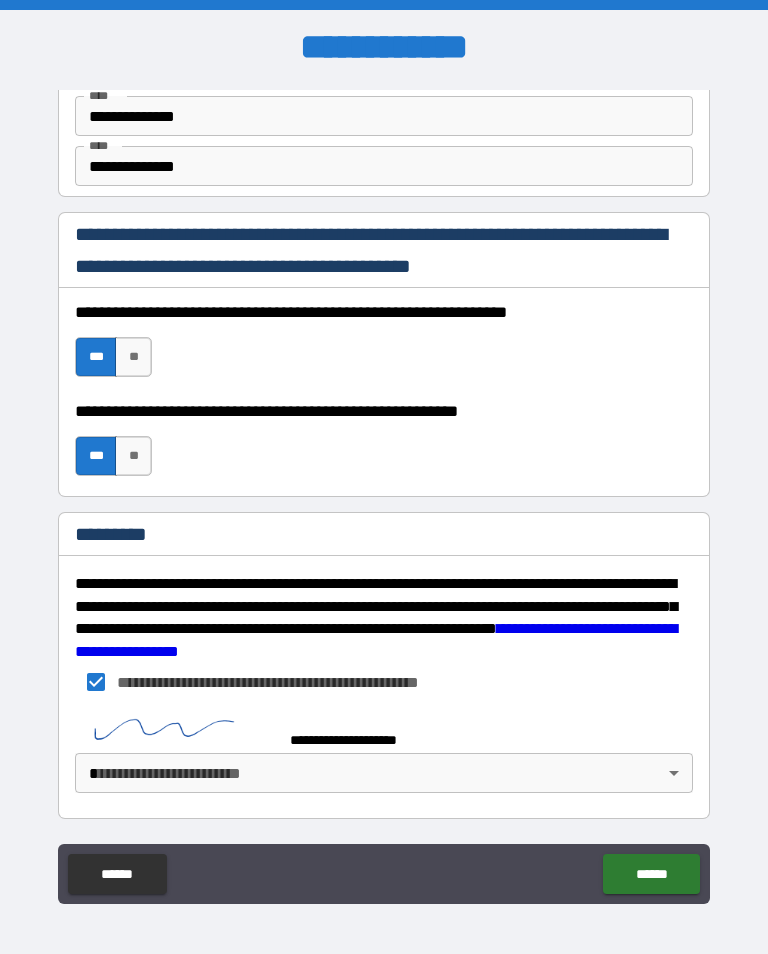 scroll, scrollTop: 2862, scrollLeft: 0, axis: vertical 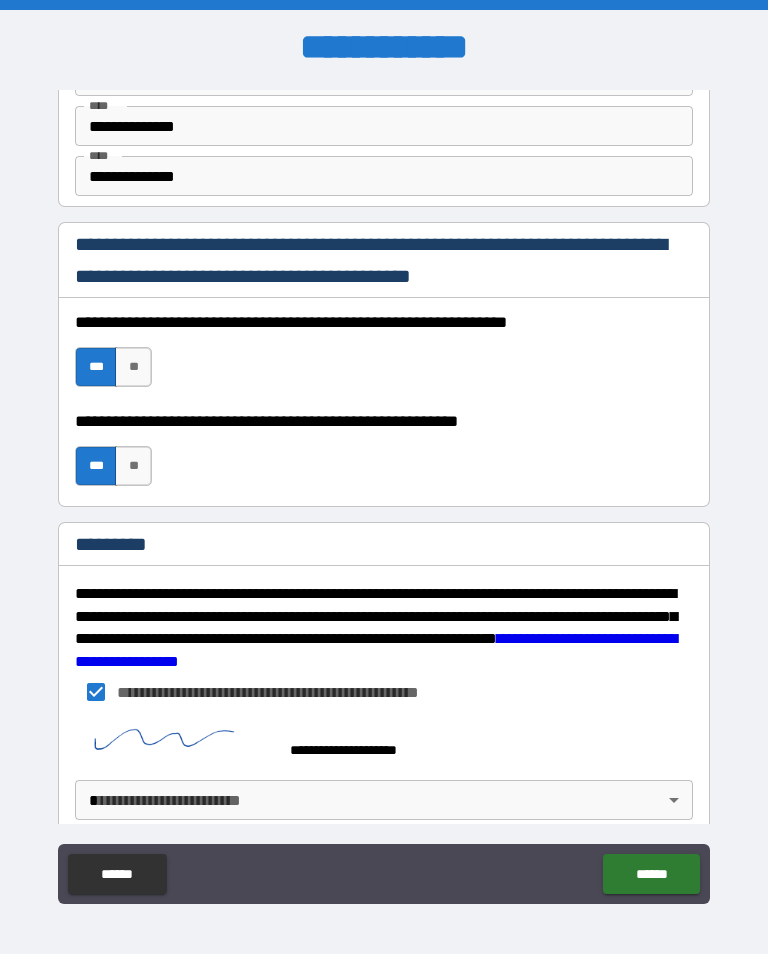 click on "**********" at bounding box center (384, 492) 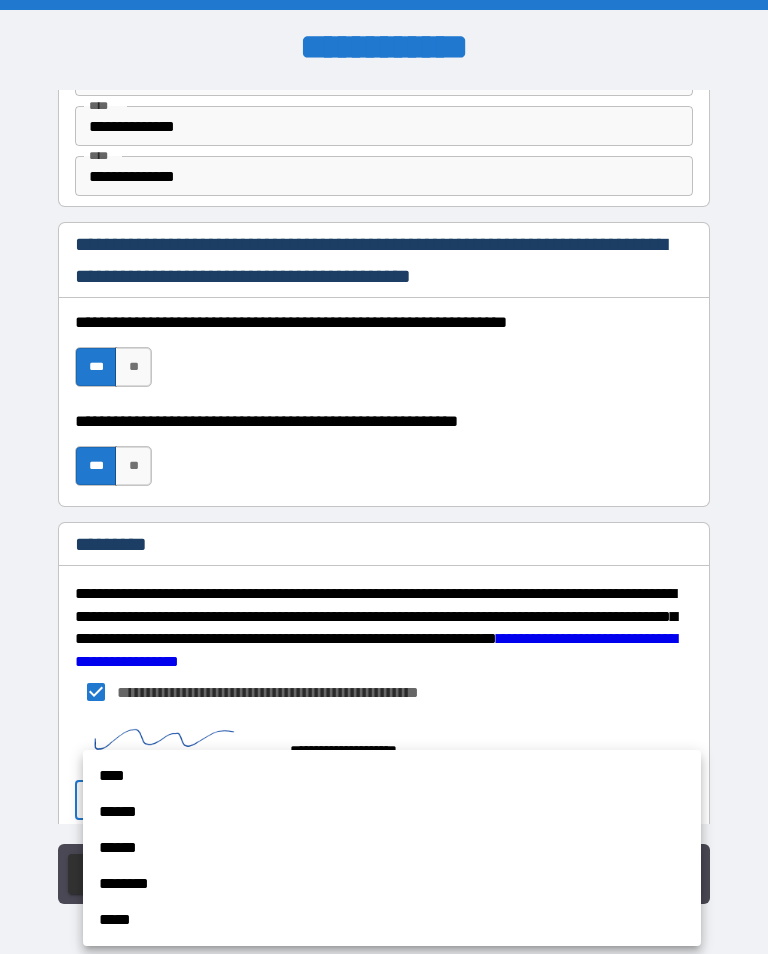 click on "******" at bounding box center [392, 812] 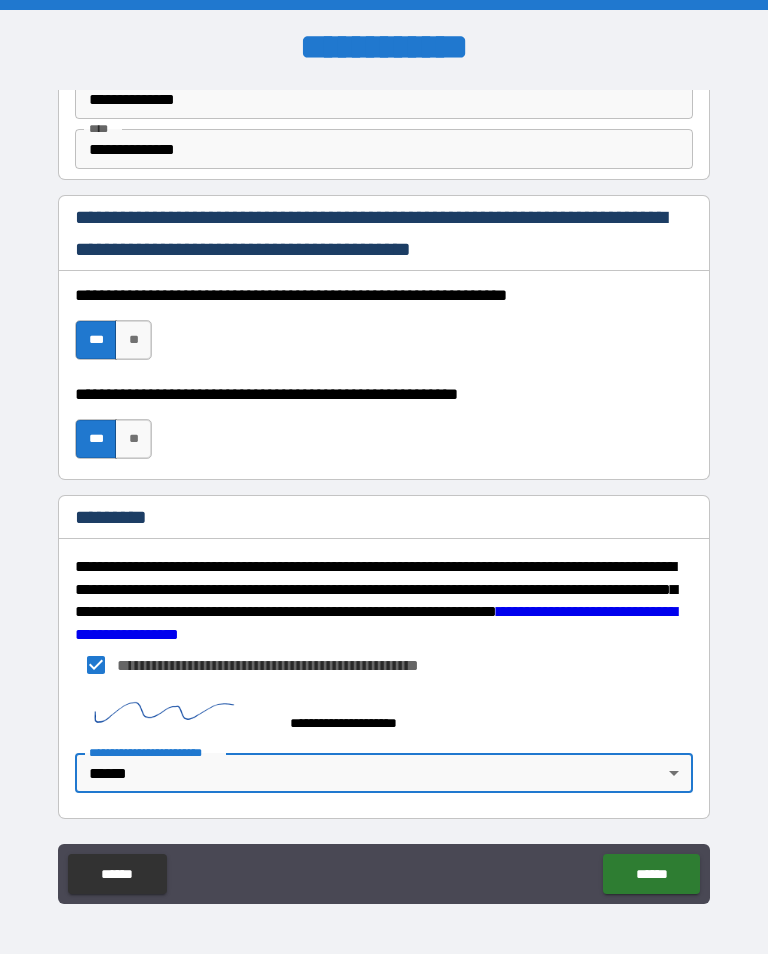 scroll, scrollTop: 2893, scrollLeft: 0, axis: vertical 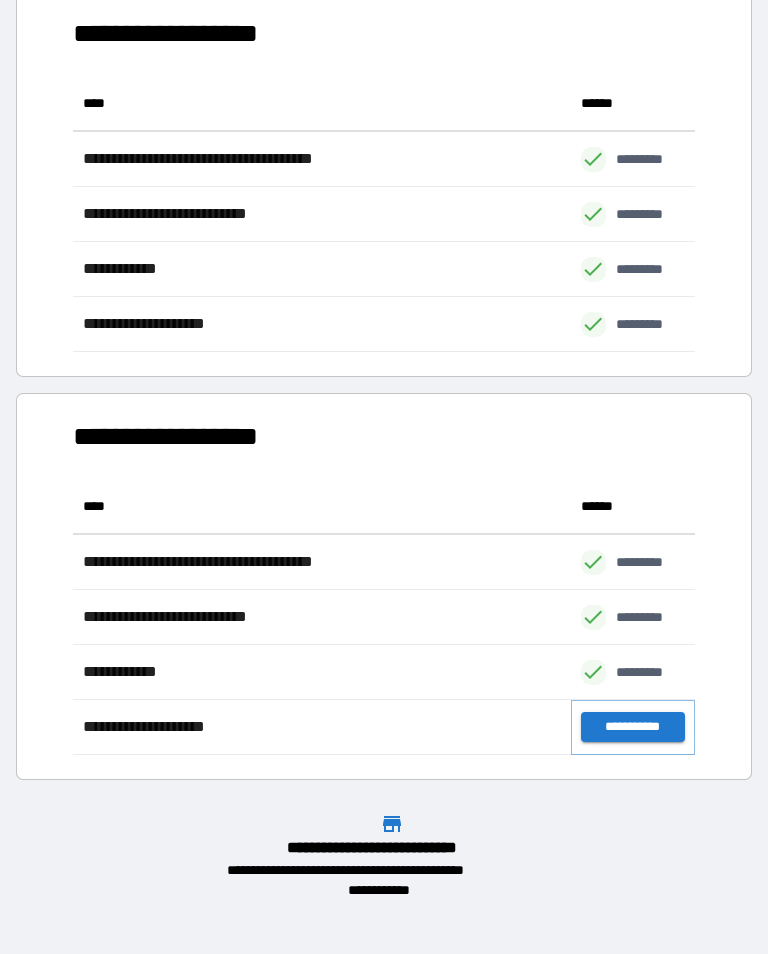 click on "**********" at bounding box center (633, 727) 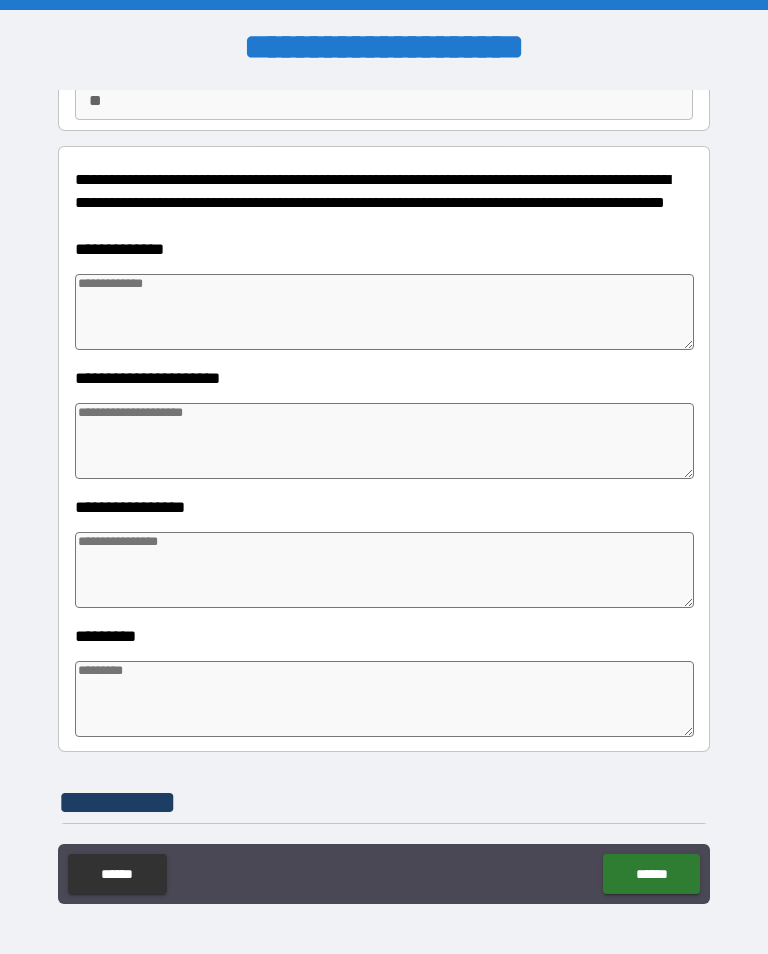 scroll, scrollTop: 249, scrollLeft: 0, axis: vertical 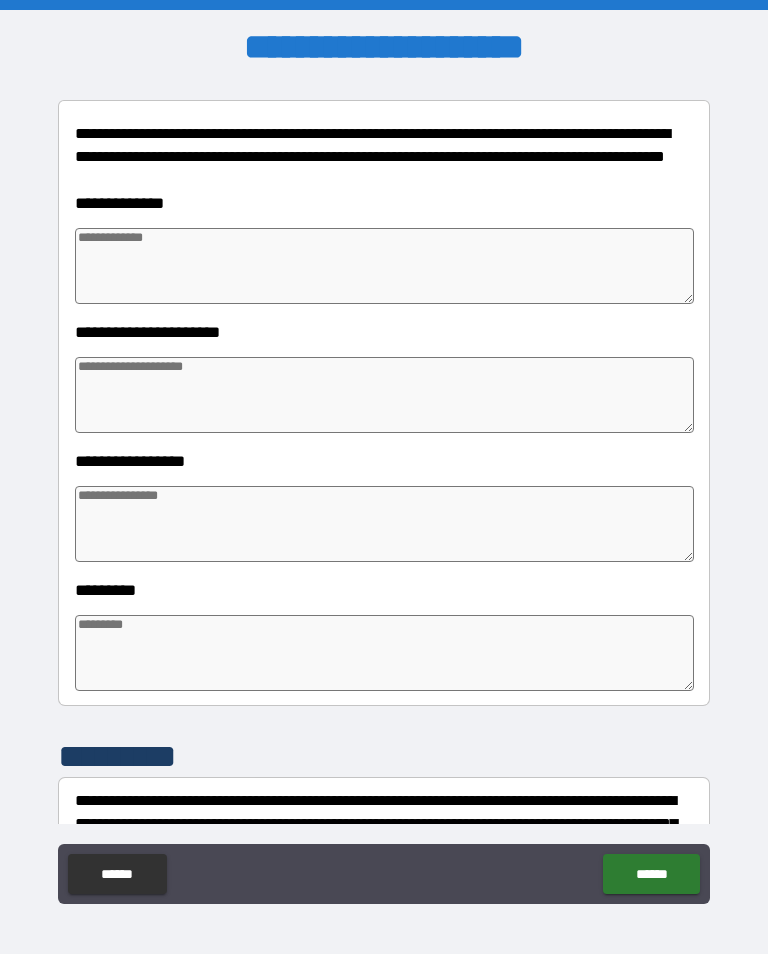 click at bounding box center [384, 266] 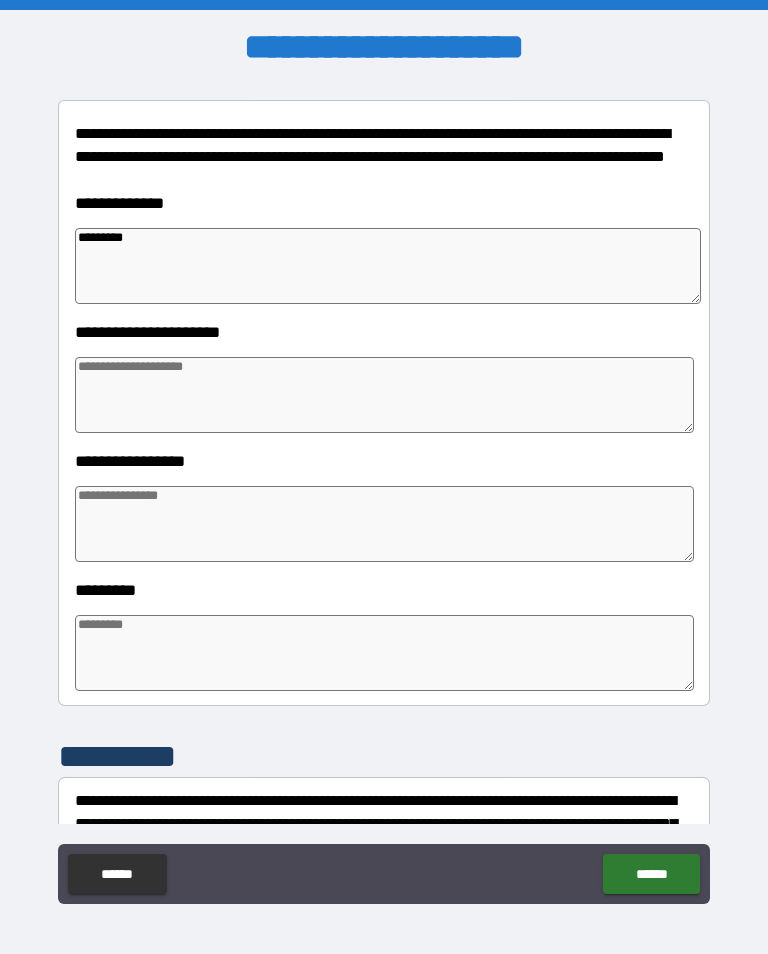 click at bounding box center (384, 395) 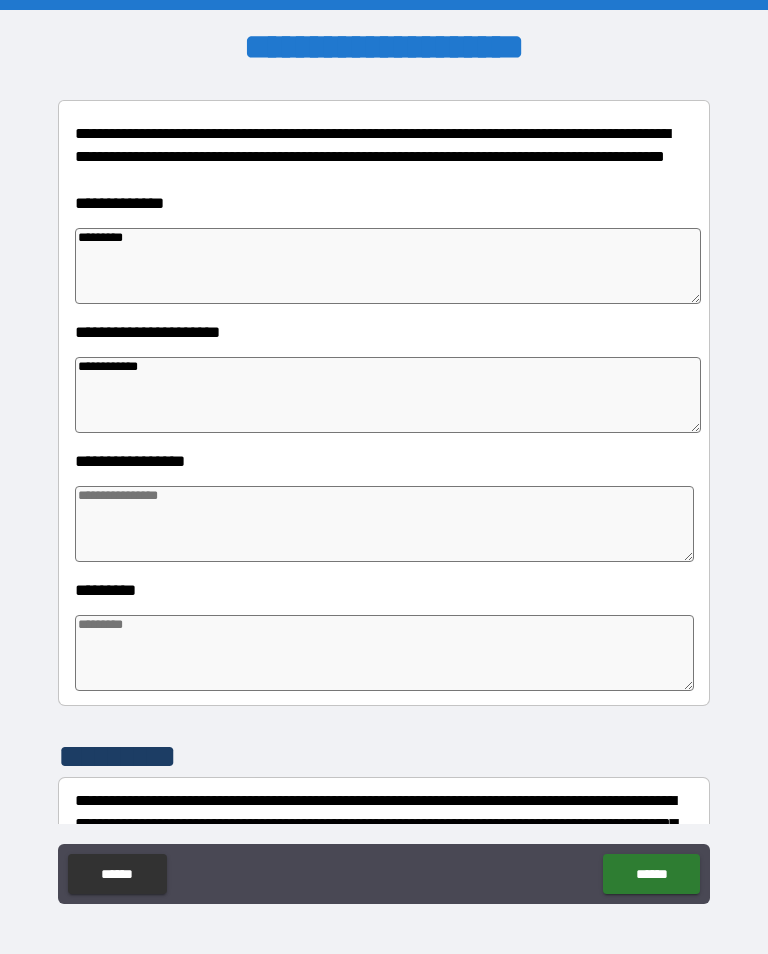 click at bounding box center [384, 524] 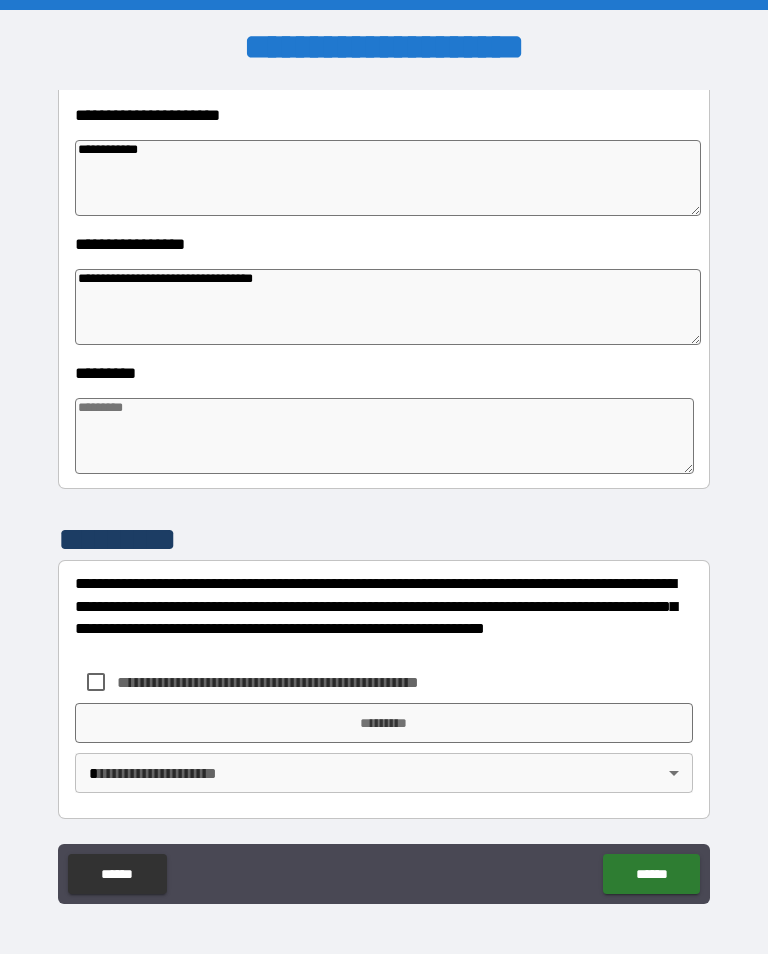 scroll, scrollTop: 466, scrollLeft: 0, axis: vertical 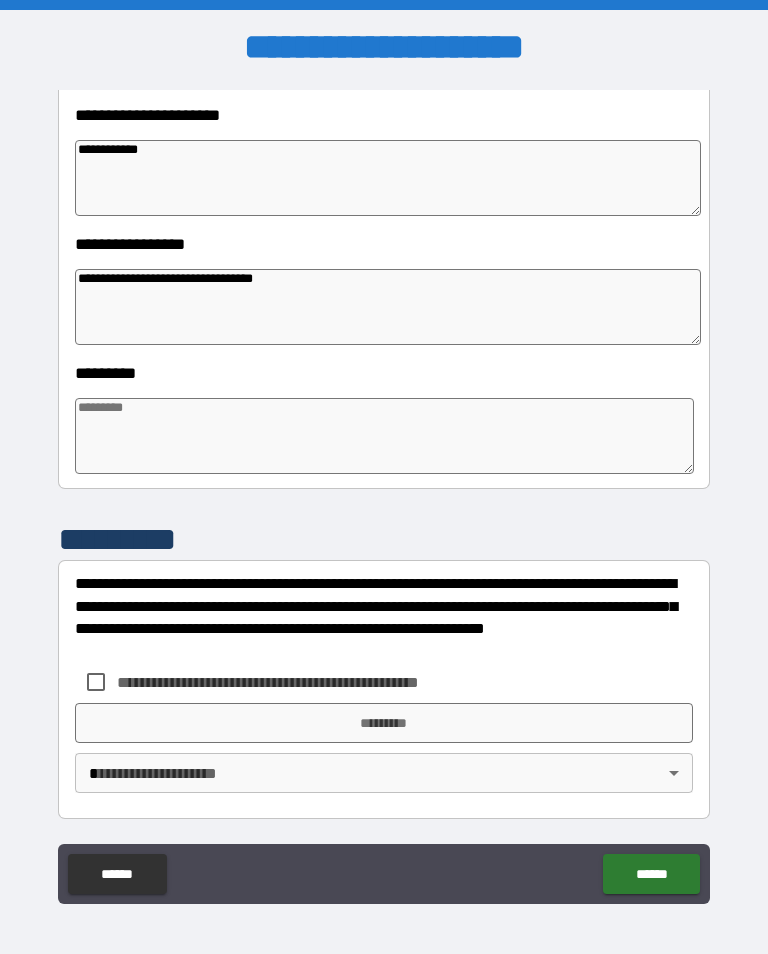 click at bounding box center [384, 436] 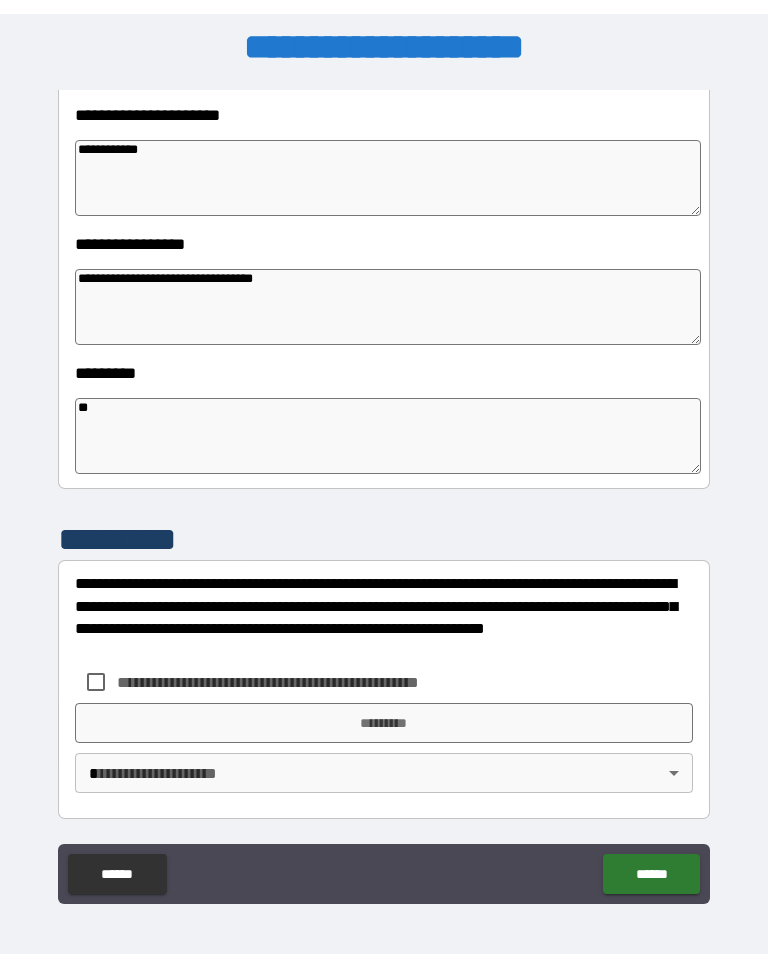 scroll, scrollTop: 31, scrollLeft: 0, axis: vertical 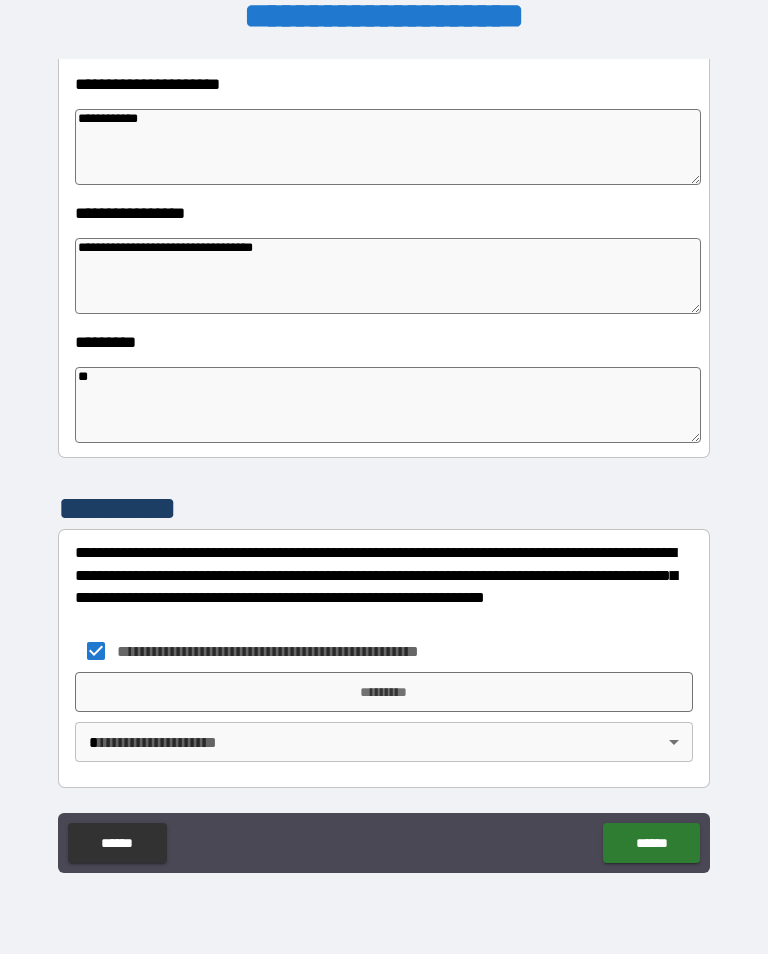 click on "*********" at bounding box center (384, 692) 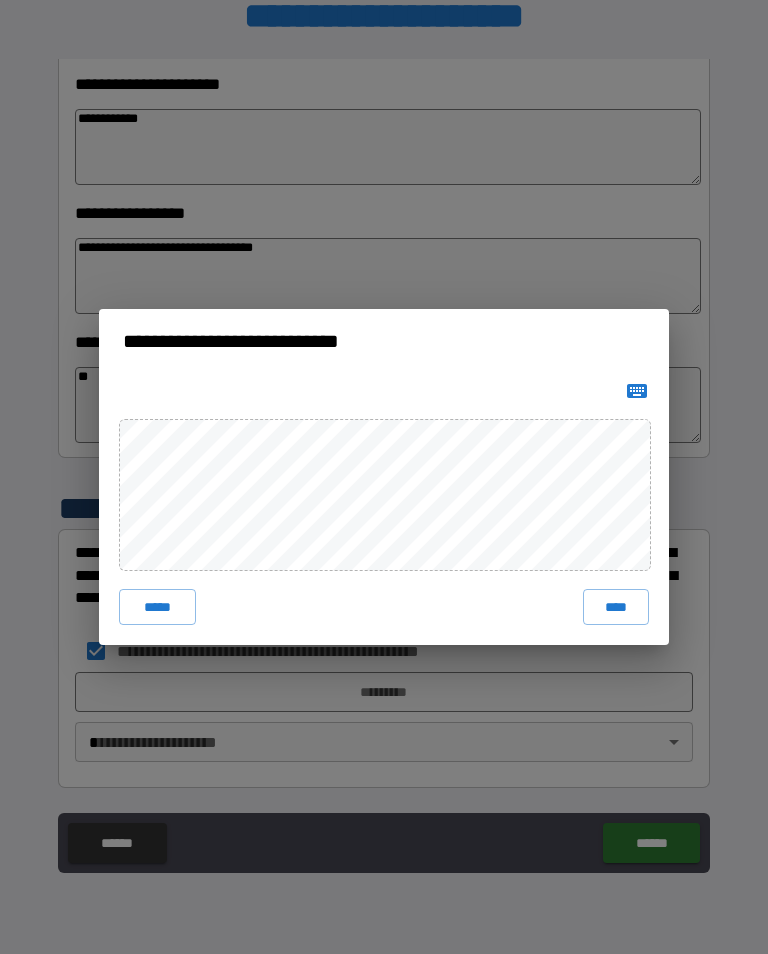 click on "****" at bounding box center (616, 607) 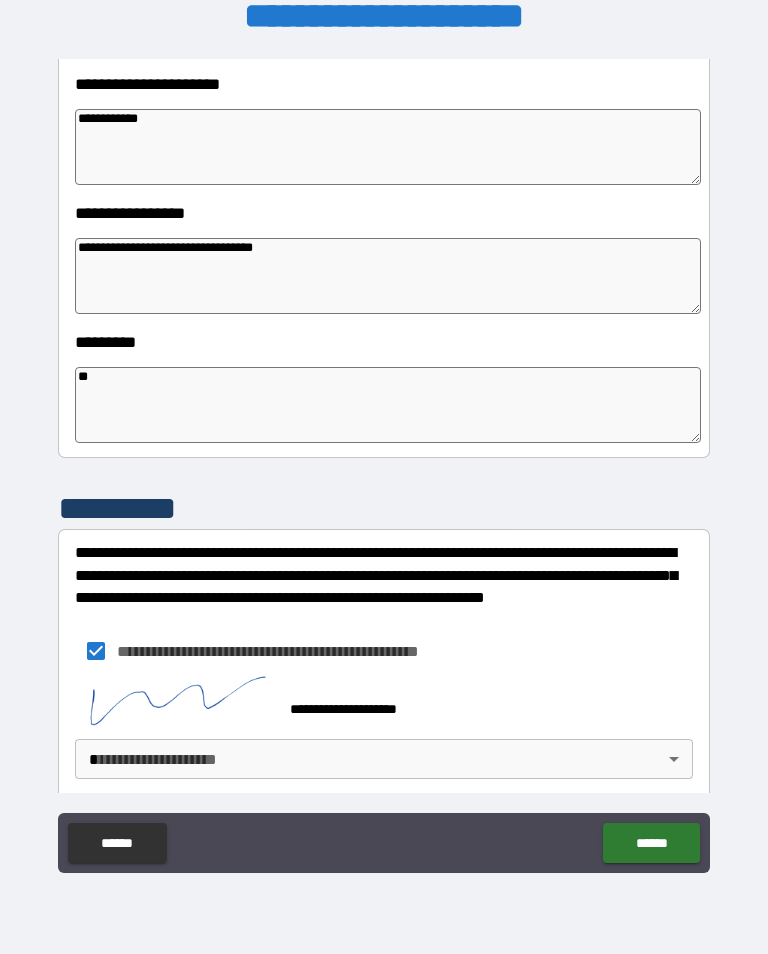 scroll, scrollTop: 456, scrollLeft: 0, axis: vertical 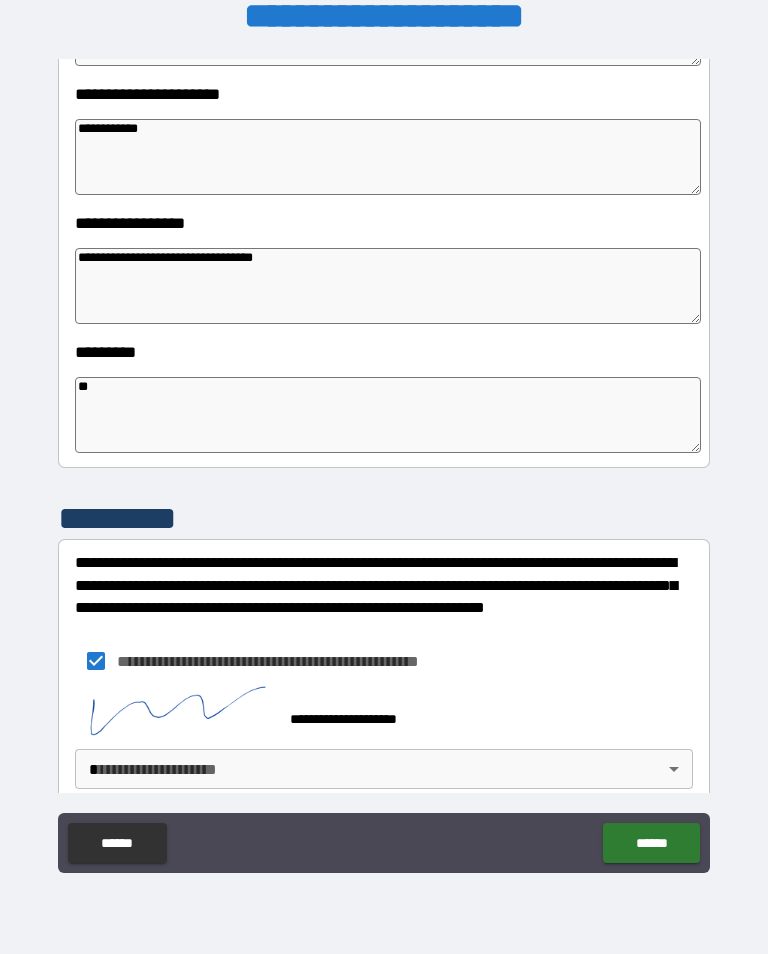 click on "**********" at bounding box center [384, 461] 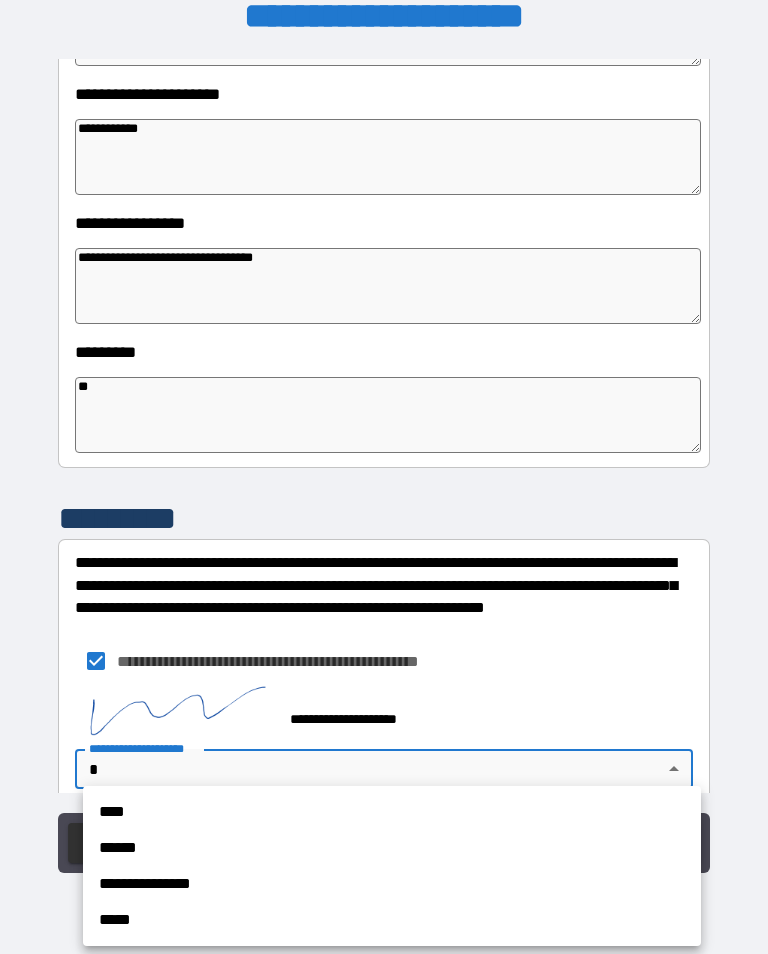 click on "**********" at bounding box center (392, 884) 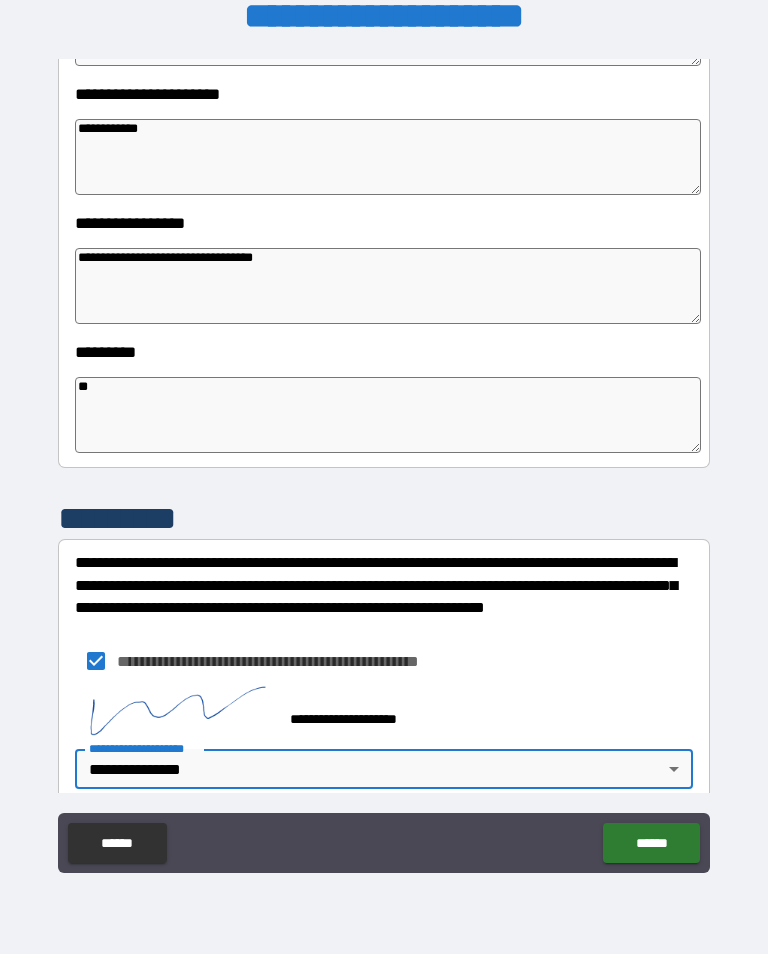 click on "******" at bounding box center (651, 843) 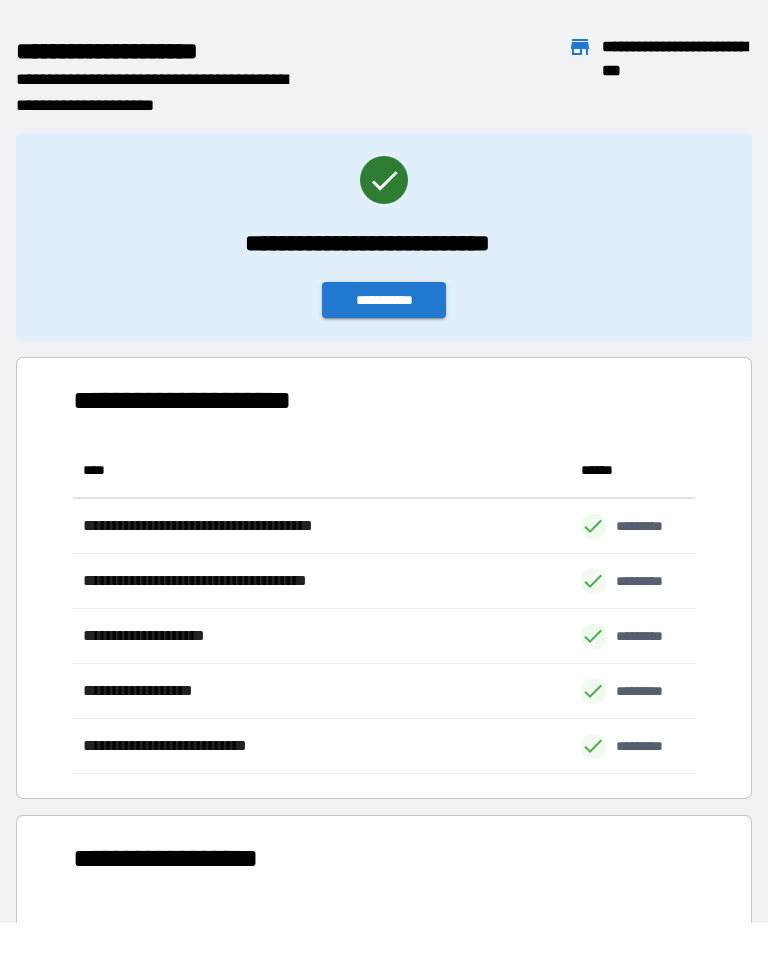 scroll, scrollTop: 331, scrollLeft: 622, axis: both 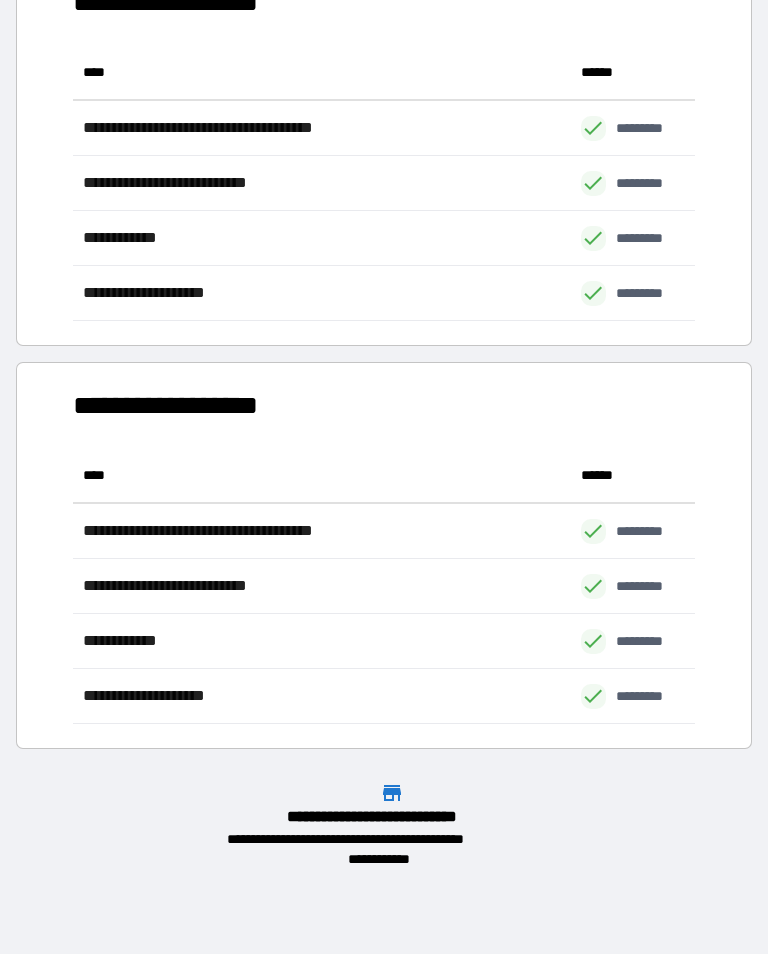 click on "**********" at bounding box center (384, 152) 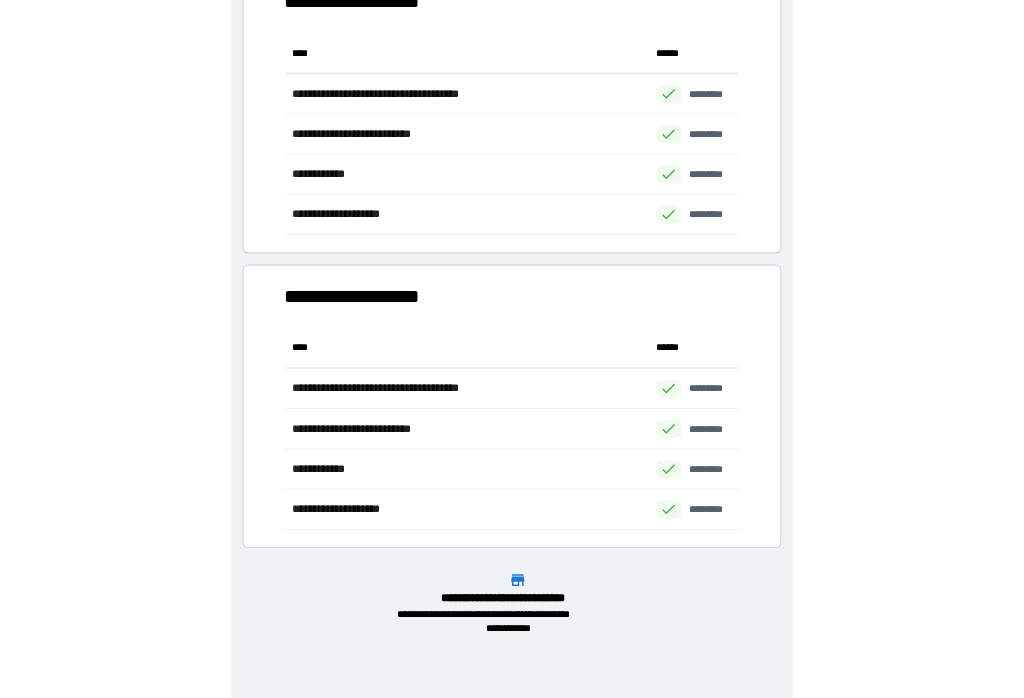 scroll, scrollTop: 1, scrollLeft: 1, axis: both 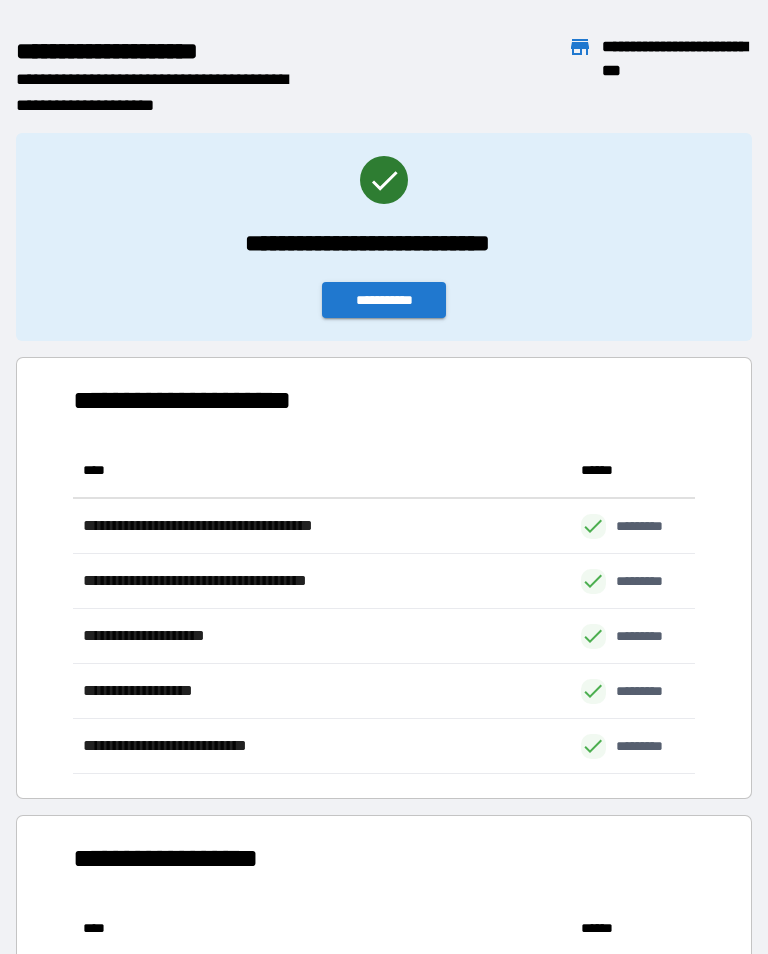 click on "**********" at bounding box center [384, 300] 